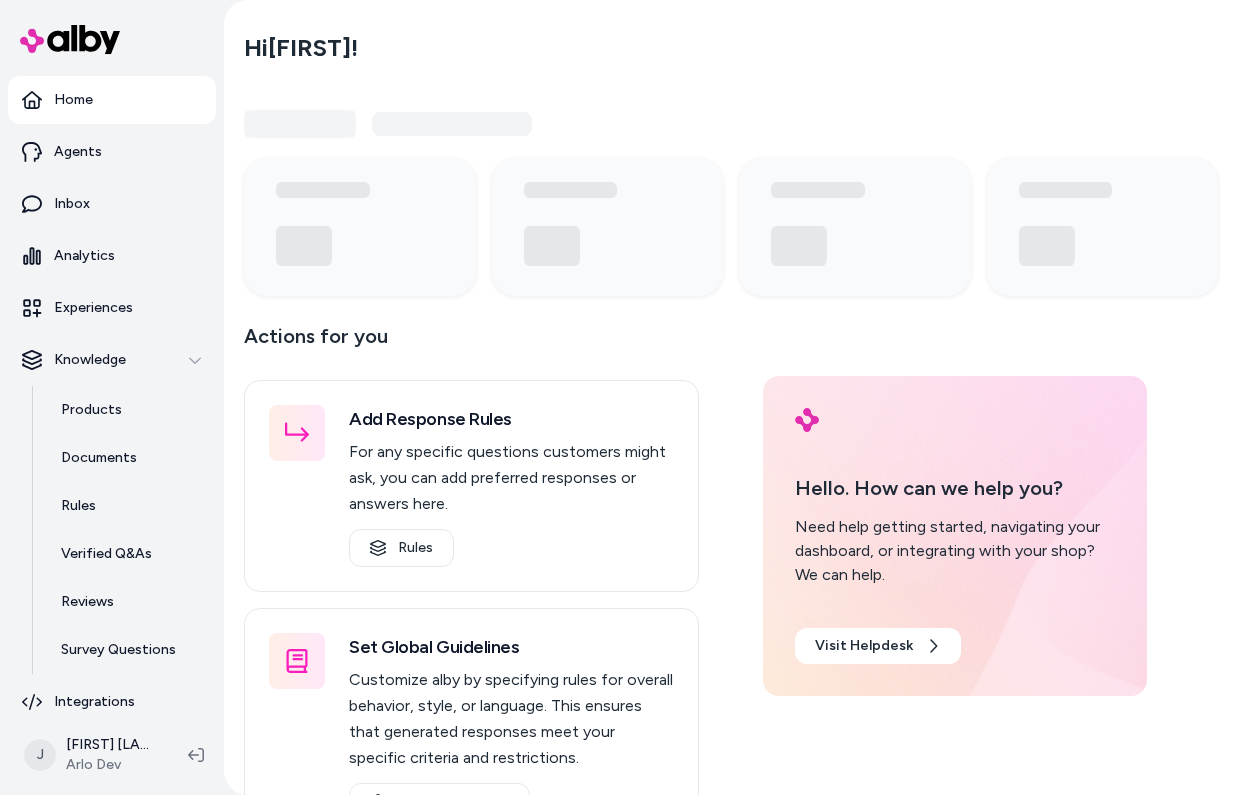 scroll, scrollTop: 0, scrollLeft: 0, axis: both 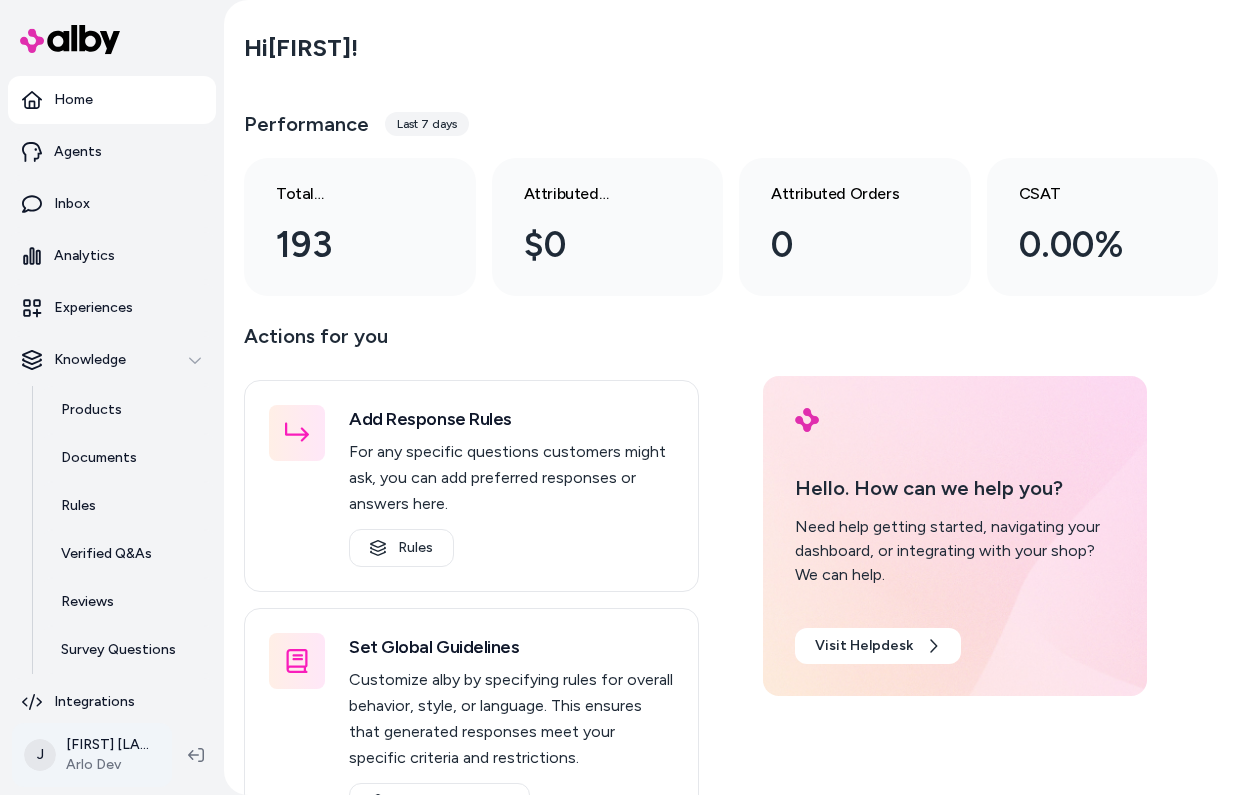 click on "Home Agents Inbox Analytics Experiences Knowledge Products Documents Rules Verified Q&As Reviews Survey Questions Integrations J [FIRST] [LAST] Arlo Dev Hi  [FIRST] ! Performance Last 7 days Total conversations   193 Attributed Revenue   $0 Attributed Orders   0 CSAT   0.00% Actions for you Add Response Rules For any specific questions customers might ask, you can add preferred responses or answers here. Rules Set Global Guidelines Customize alby by specifying rules for overall behavior, style, or language. This ensures that generated responses meet your specific criteria and restrictions. Global Guidelines Configure Experiences Control the shopper-facing experience by choosing where alby appears, the types of questions alby can answer (skills), and customizing the look and feel. Experiences Hello. How can we help you? Need help getting started, navigating your dashboard, or integrating with your shop? We can help. Visit Helpdesk" at bounding box center [619, 397] 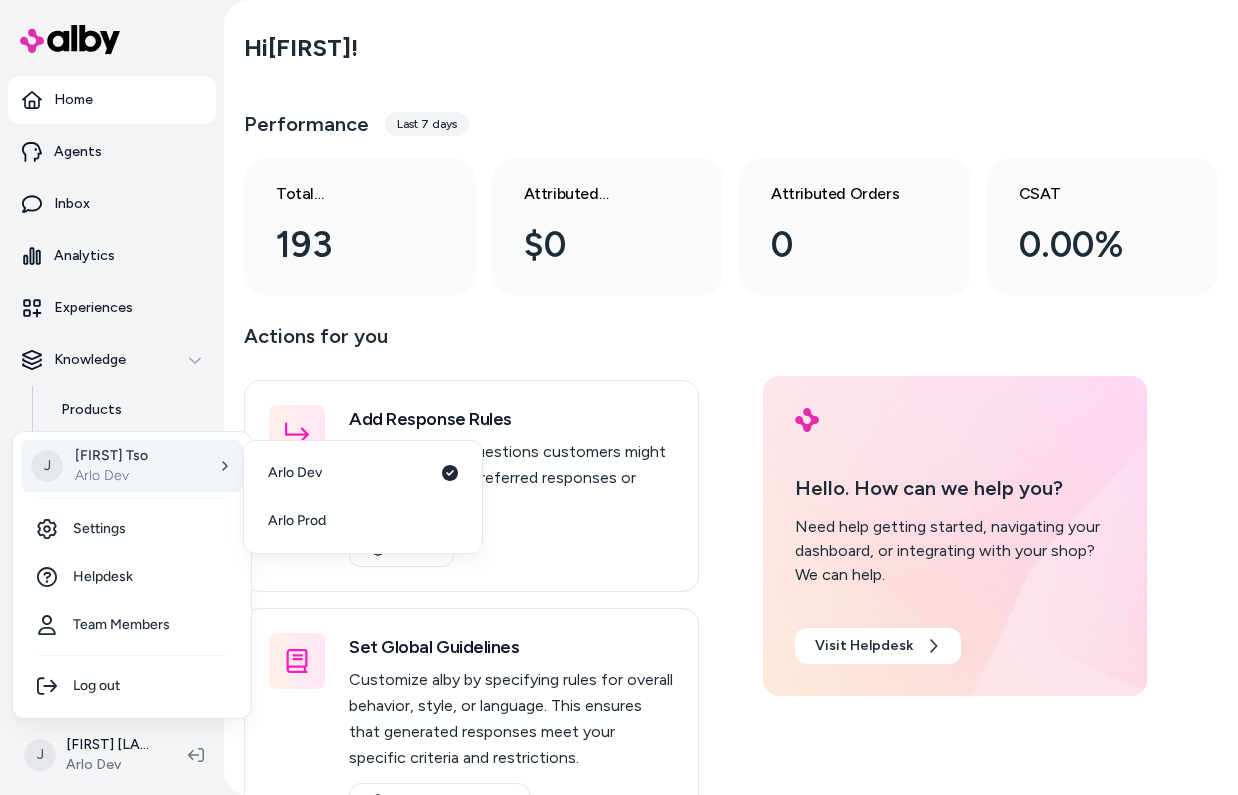 click on "Arlo Dev" at bounding box center (111, 476) 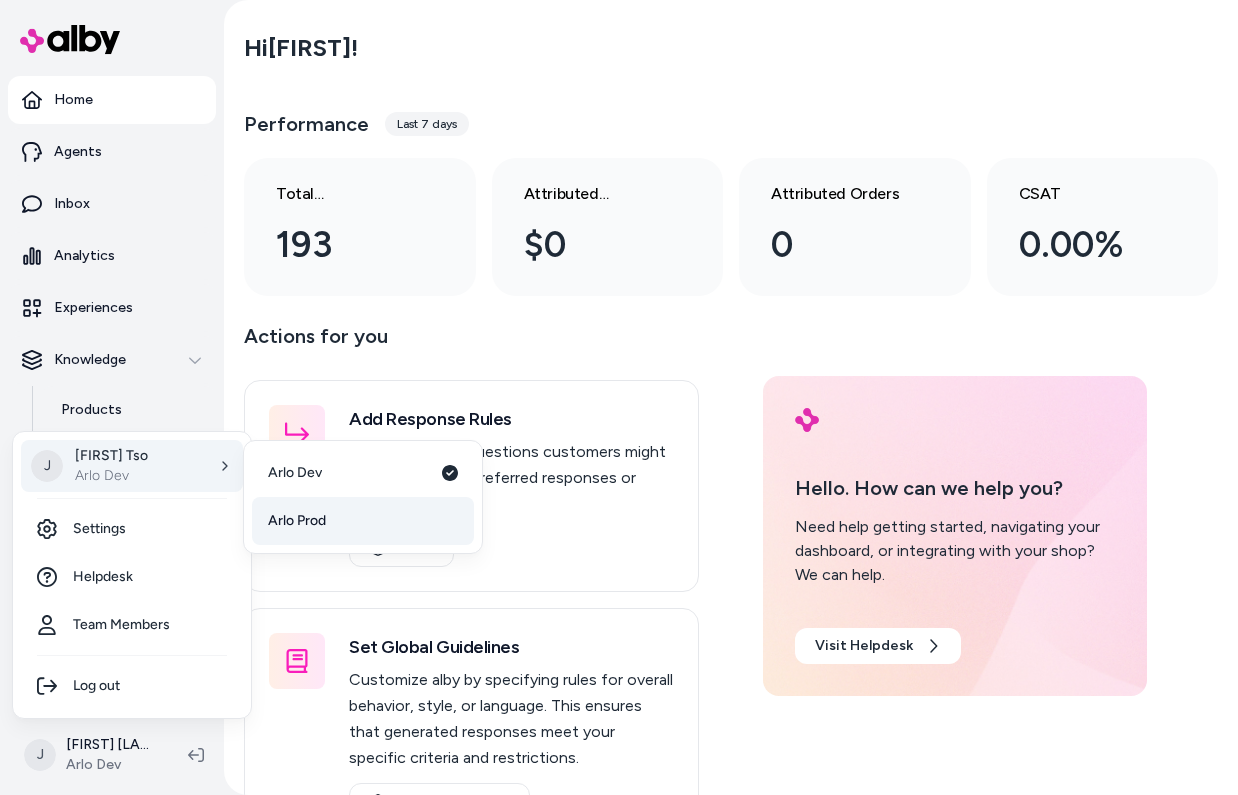 click on "Arlo Prod" at bounding box center (297, 521) 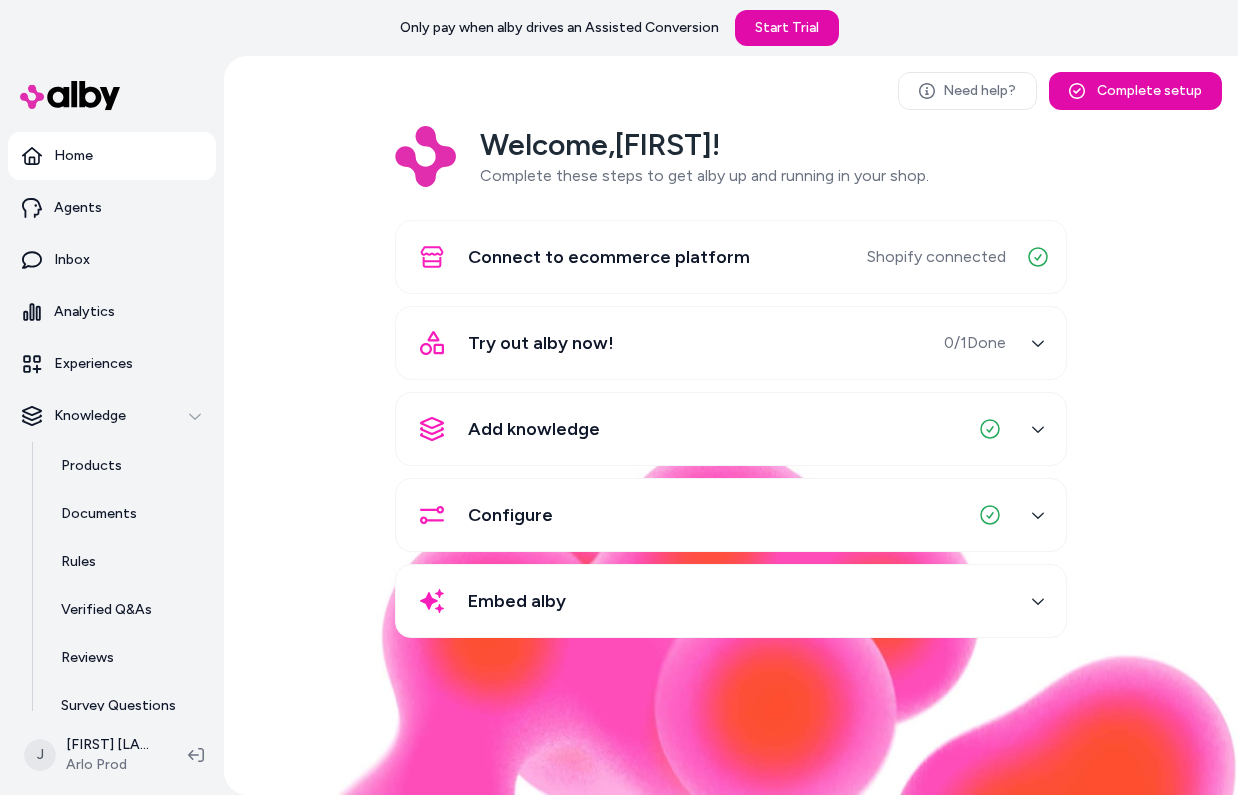 scroll, scrollTop: 0, scrollLeft: 0, axis: both 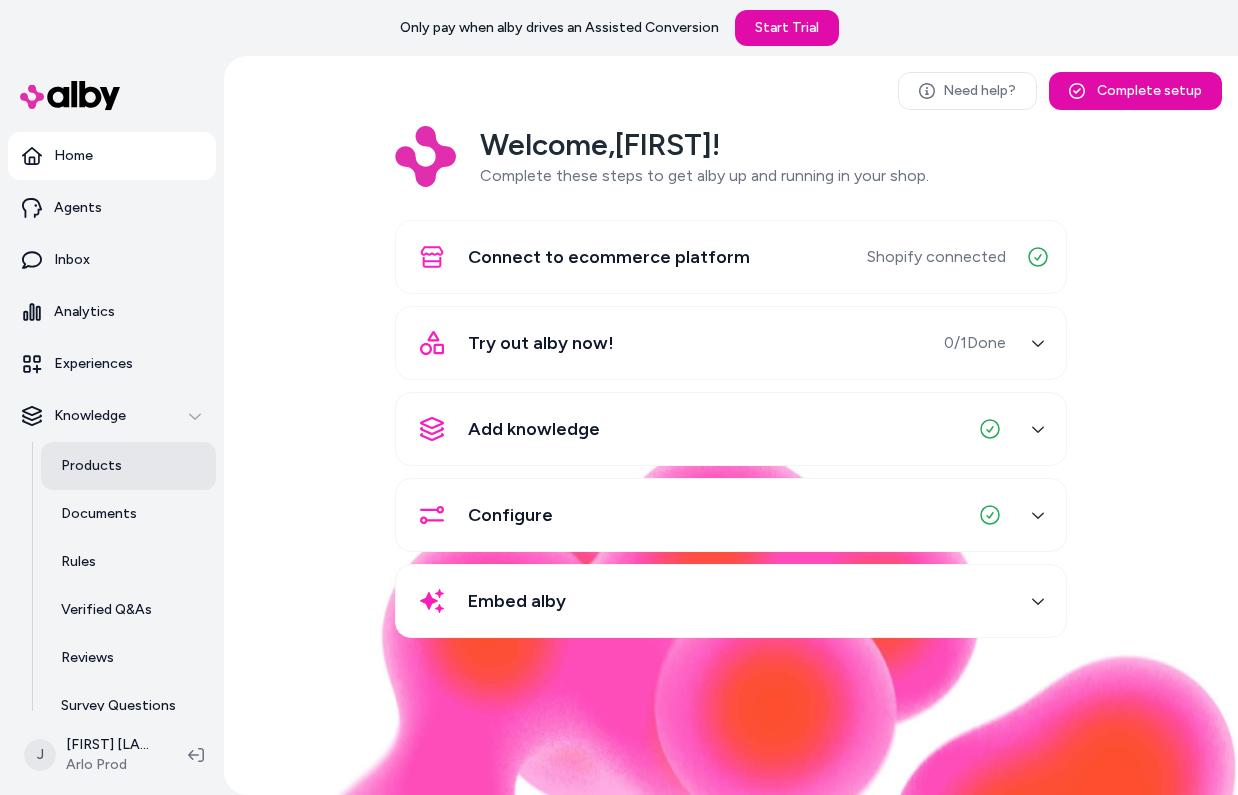 click on "Products" at bounding box center (128, 466) 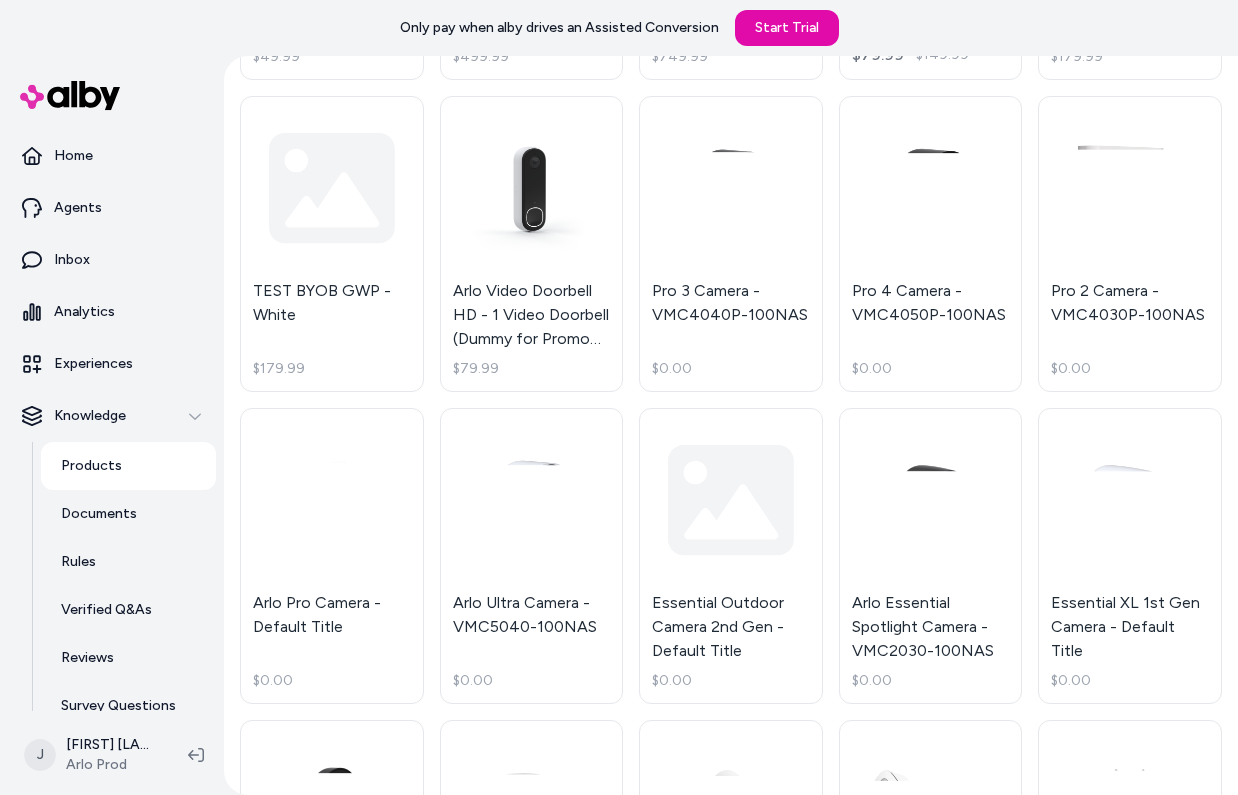 scroll, scrollTop: 2827, scrollLeft: 0, axis: vertical 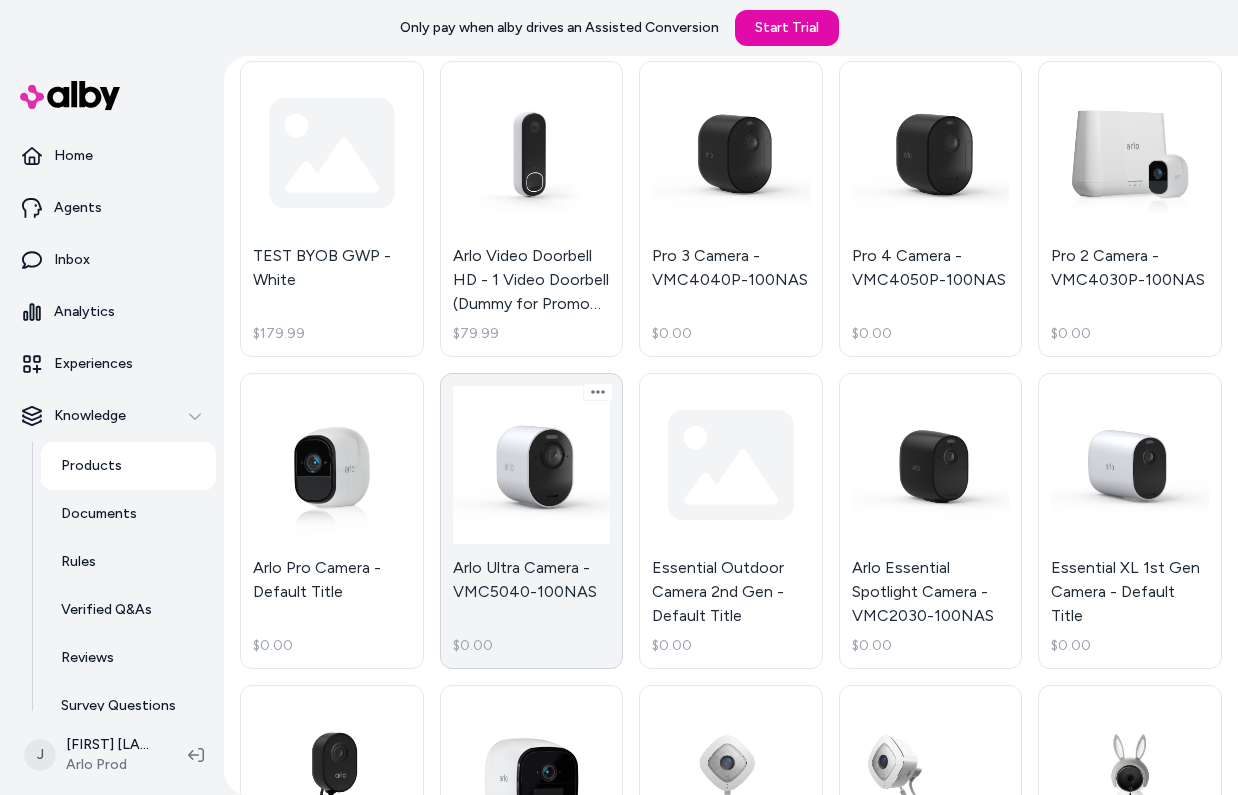 click on "Arlo Ultra Camera - VMC5040-100NAS $0.00" at bounding box center [532, 521] 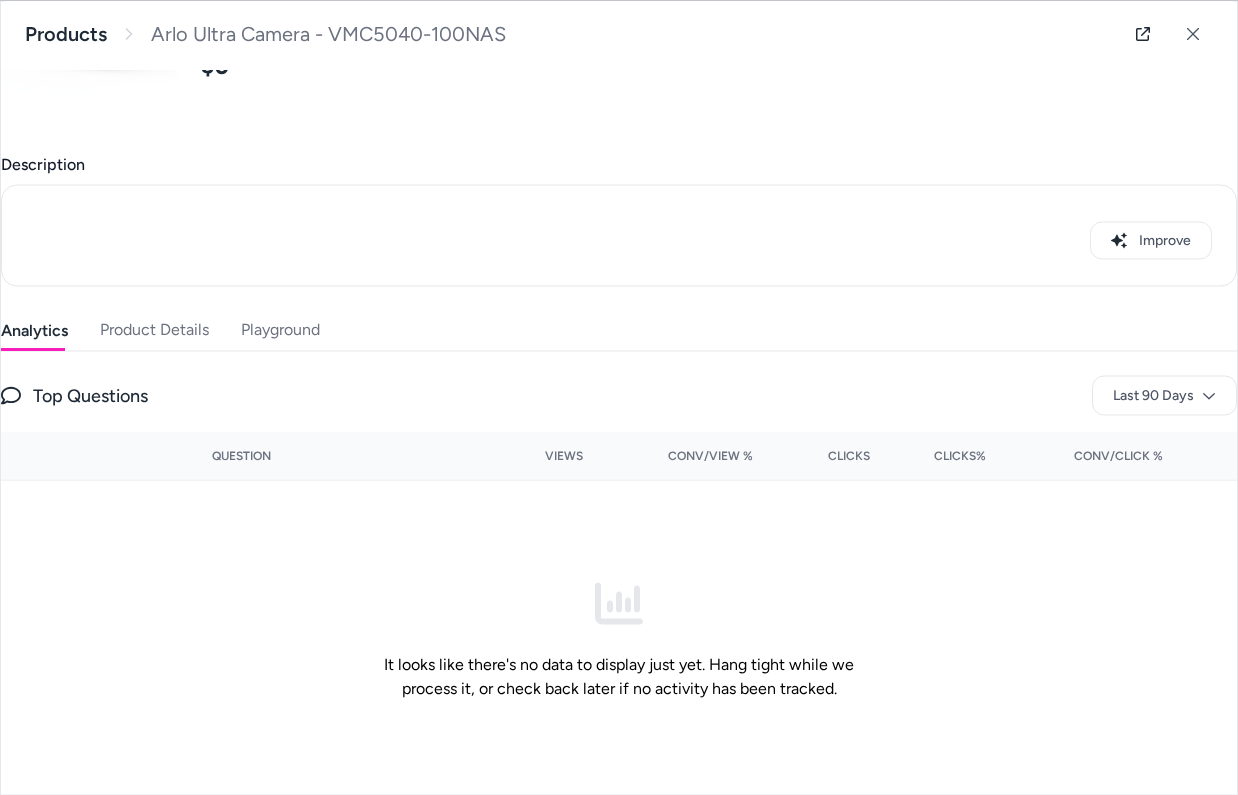 scroll, scrollTop: 171, scrollLeft: 0, axis: vertical 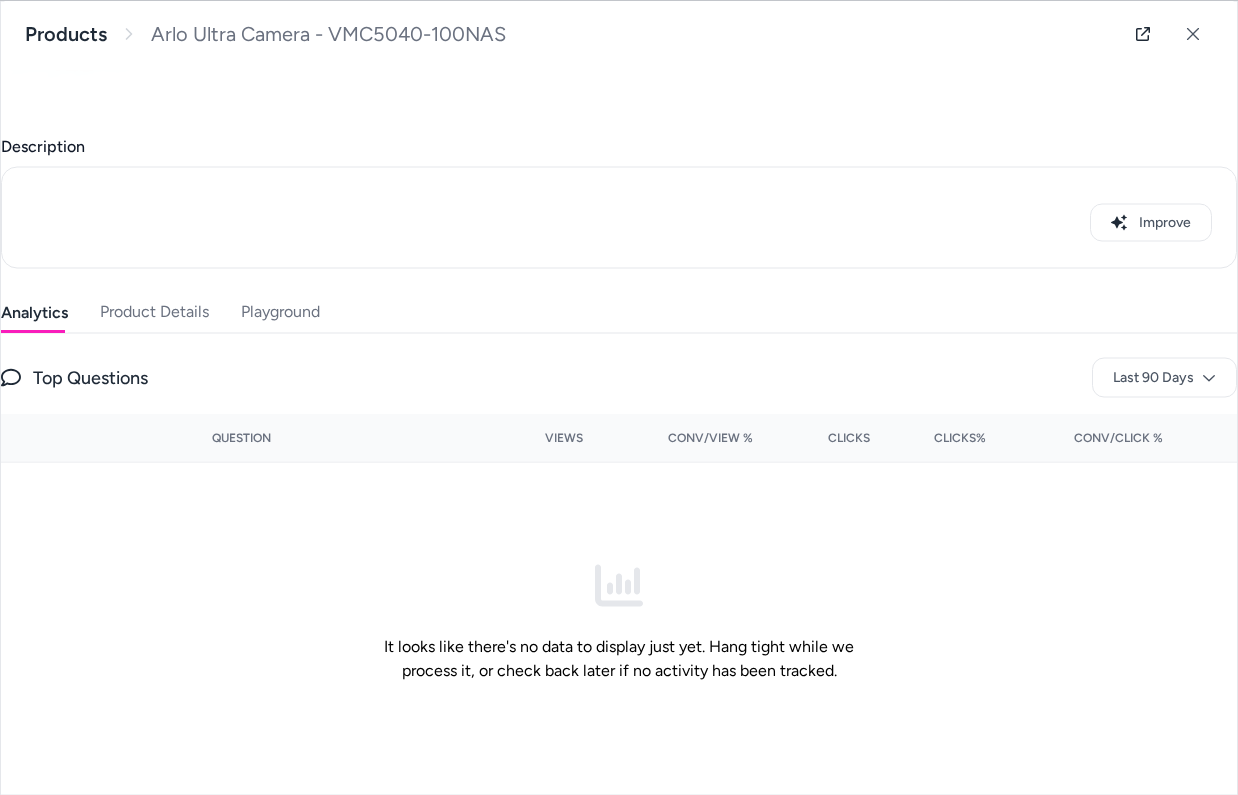 click on "Product Details" at bounding box center (154, 312) 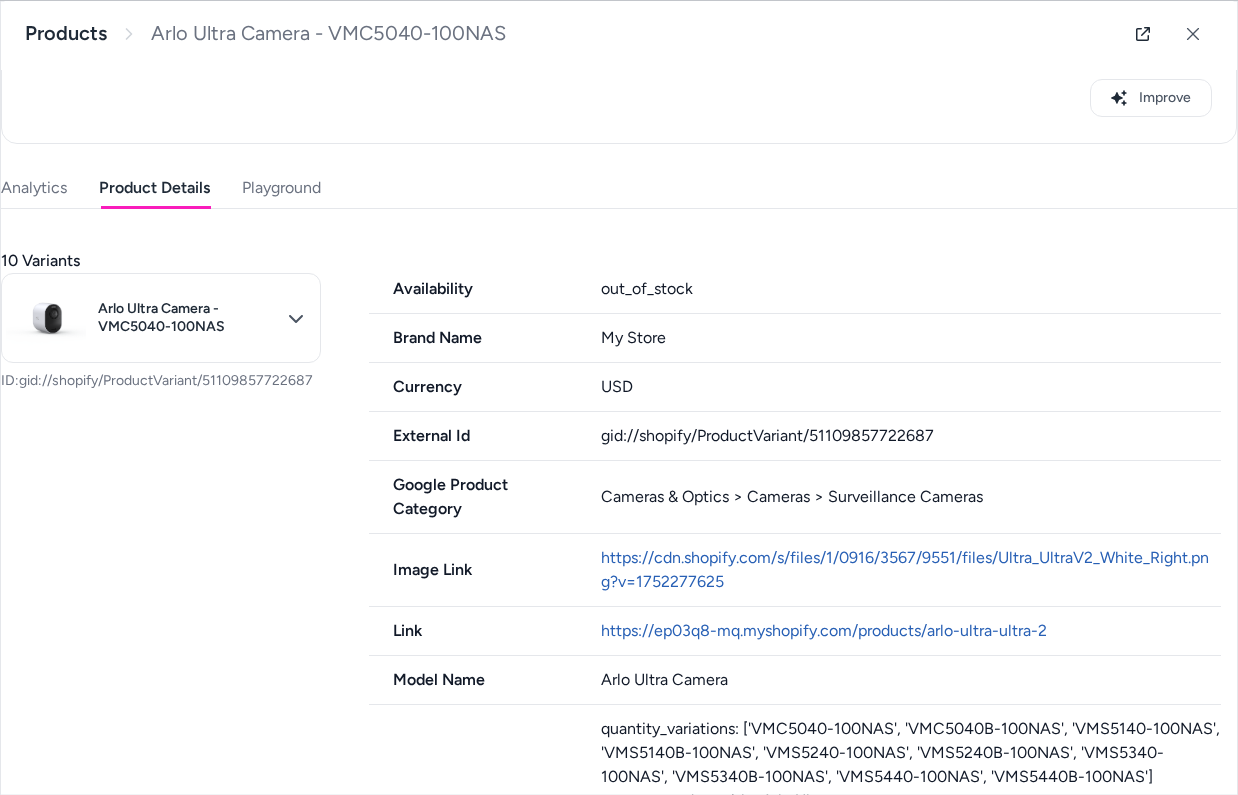 scroll, scrollTop: 382, scrollLeft: 0, axis: vertical 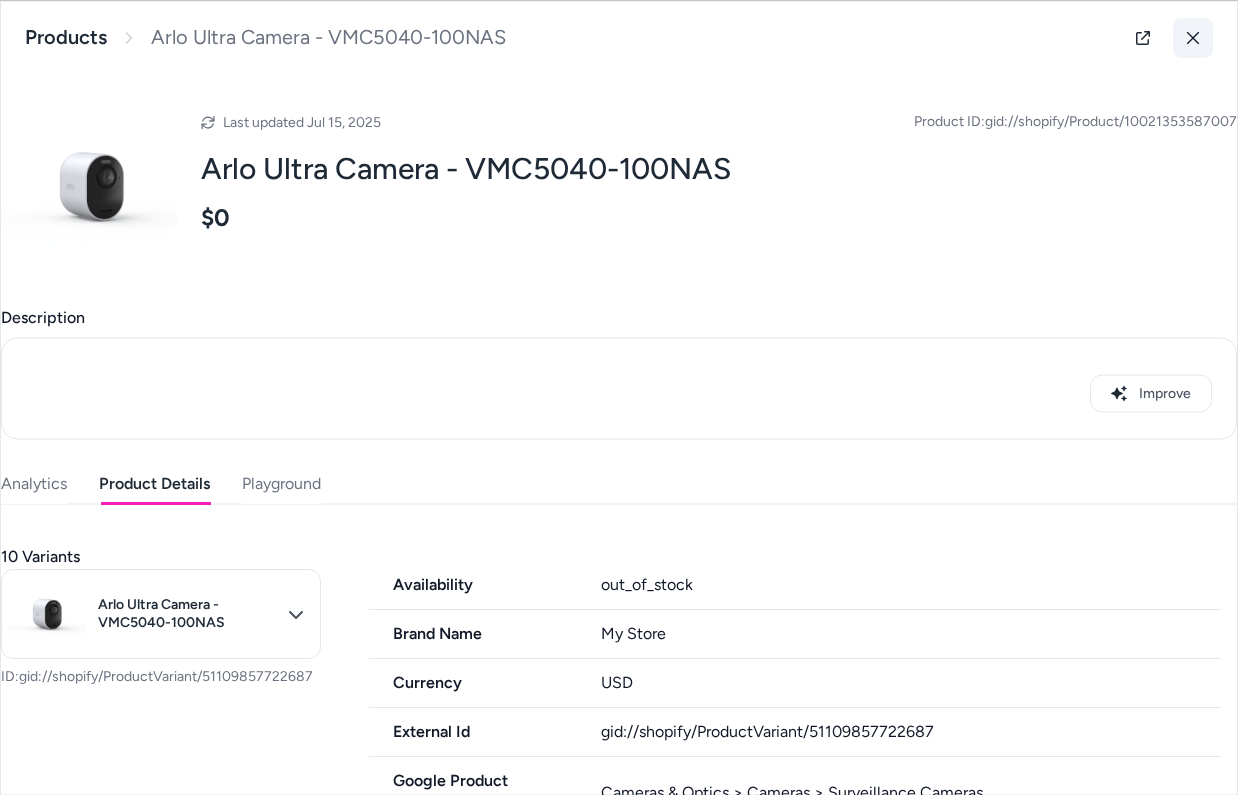 click 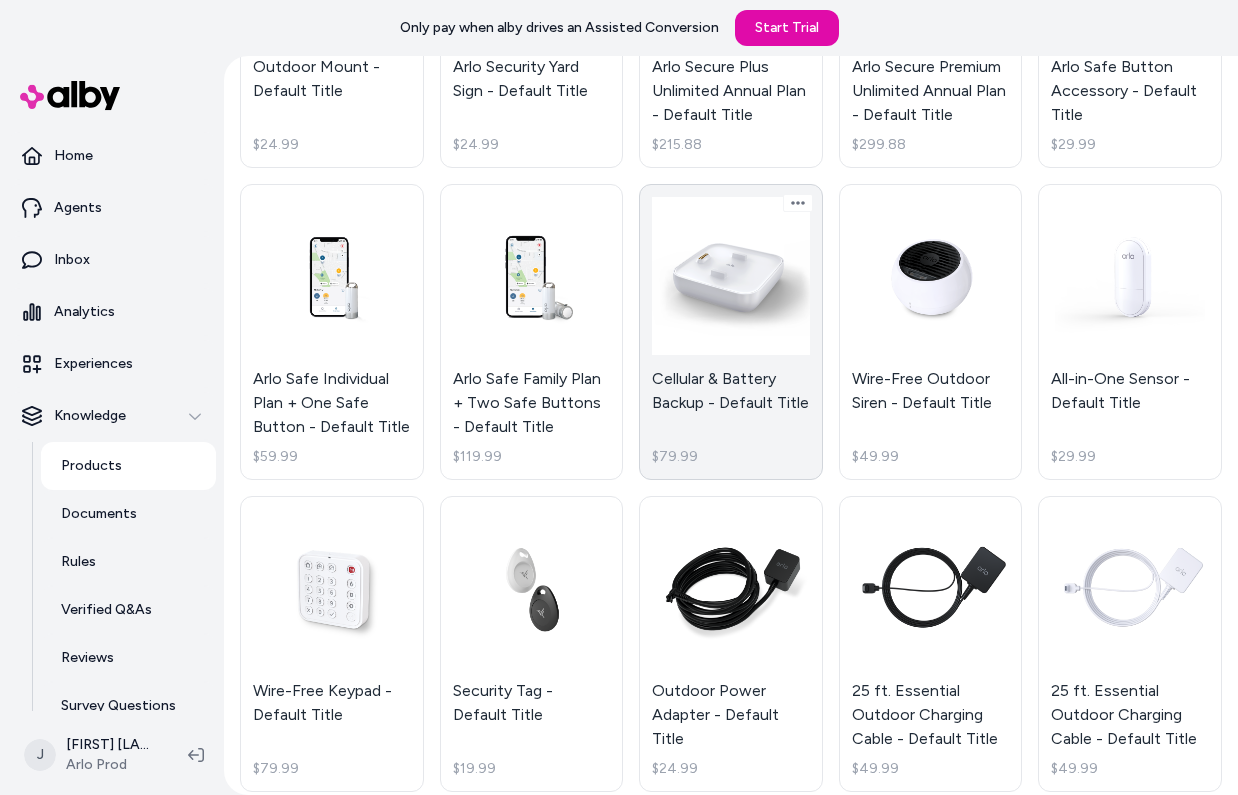 scroll, scrollTop: 8154, scrollLeft: 0, axis: vertical 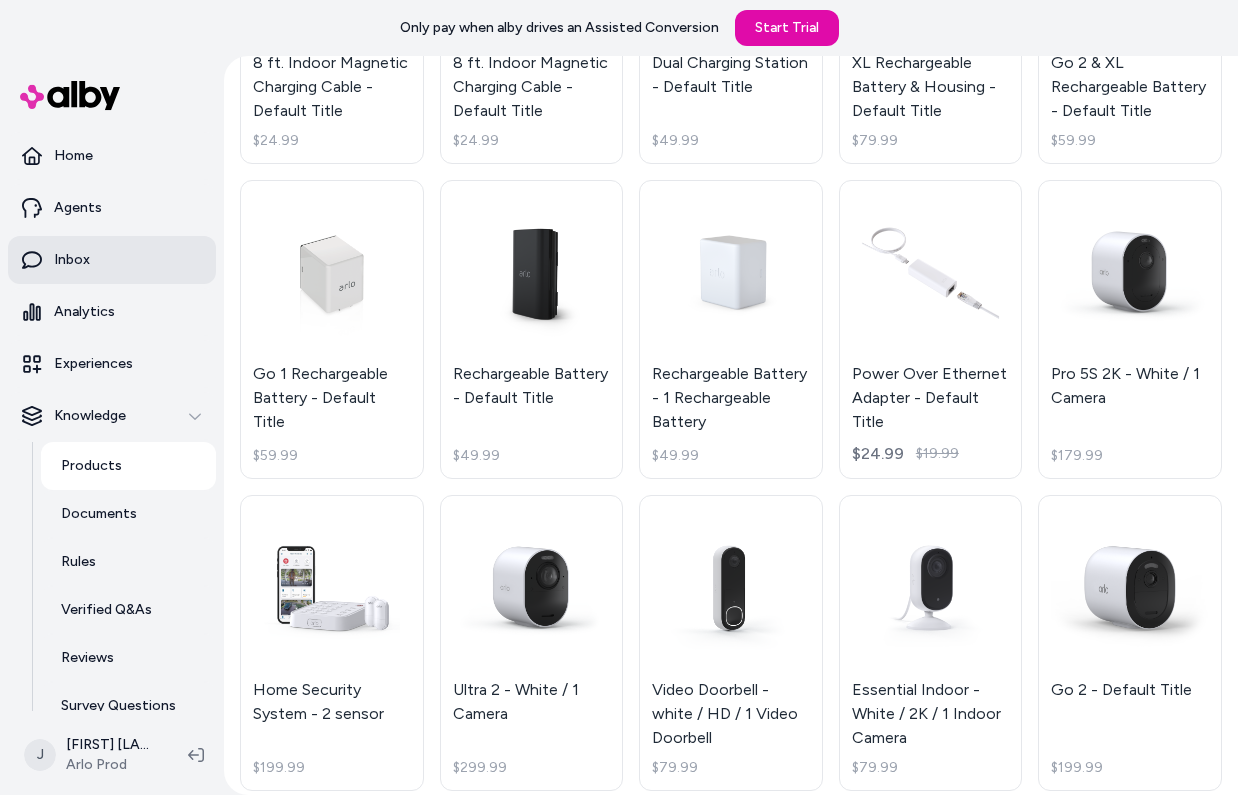 click on "Inbox" at bounding box center (112, 260) 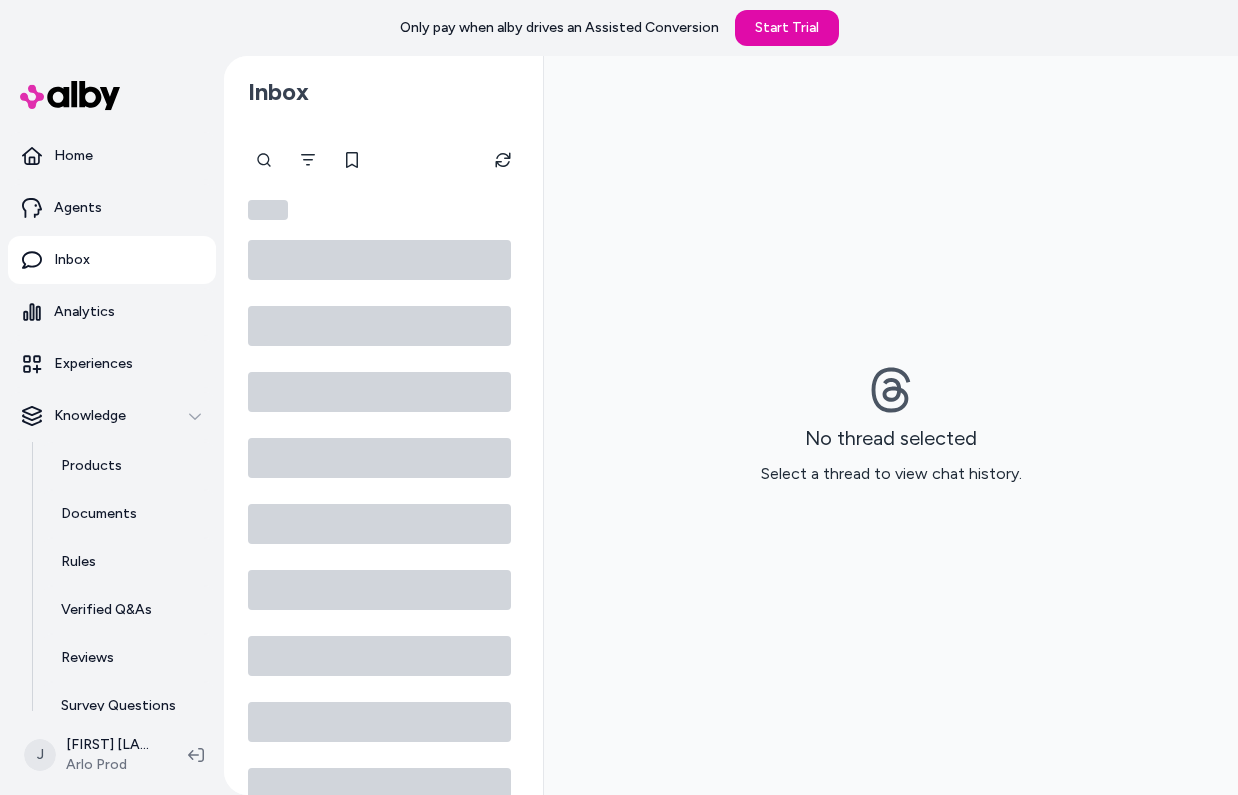 scroll, scrollTop: 0, scrollLeft: 0, axis: both 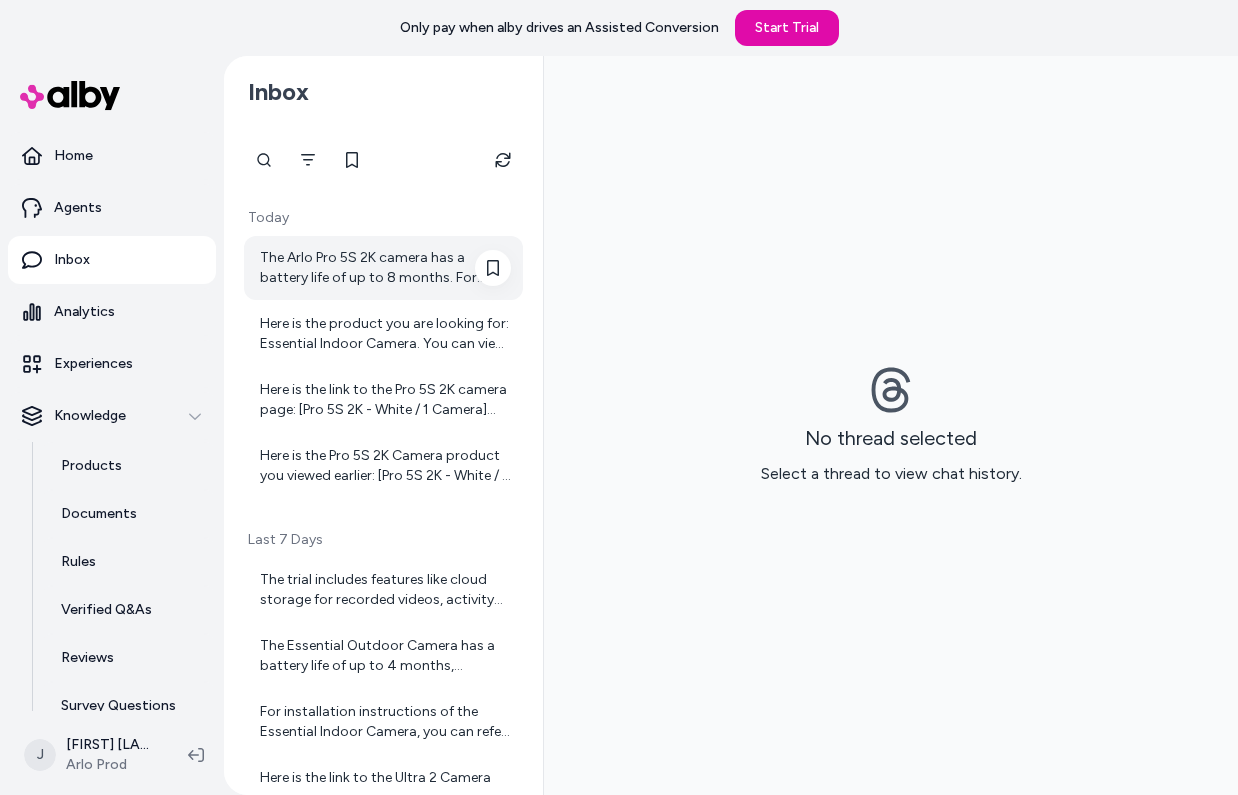 click on "The Arlo Pro 5S 2K camera has a battery life of up to 8 months.
For comparison, the Essential XL Camera typically offers a battery life of up to 6 months.
So, the Pro 5S 2K provides a longer battery life compared to the Essential XL Camera. If you want more details or a direct comparison, I can help with that too." at bounding box center (385, 268) 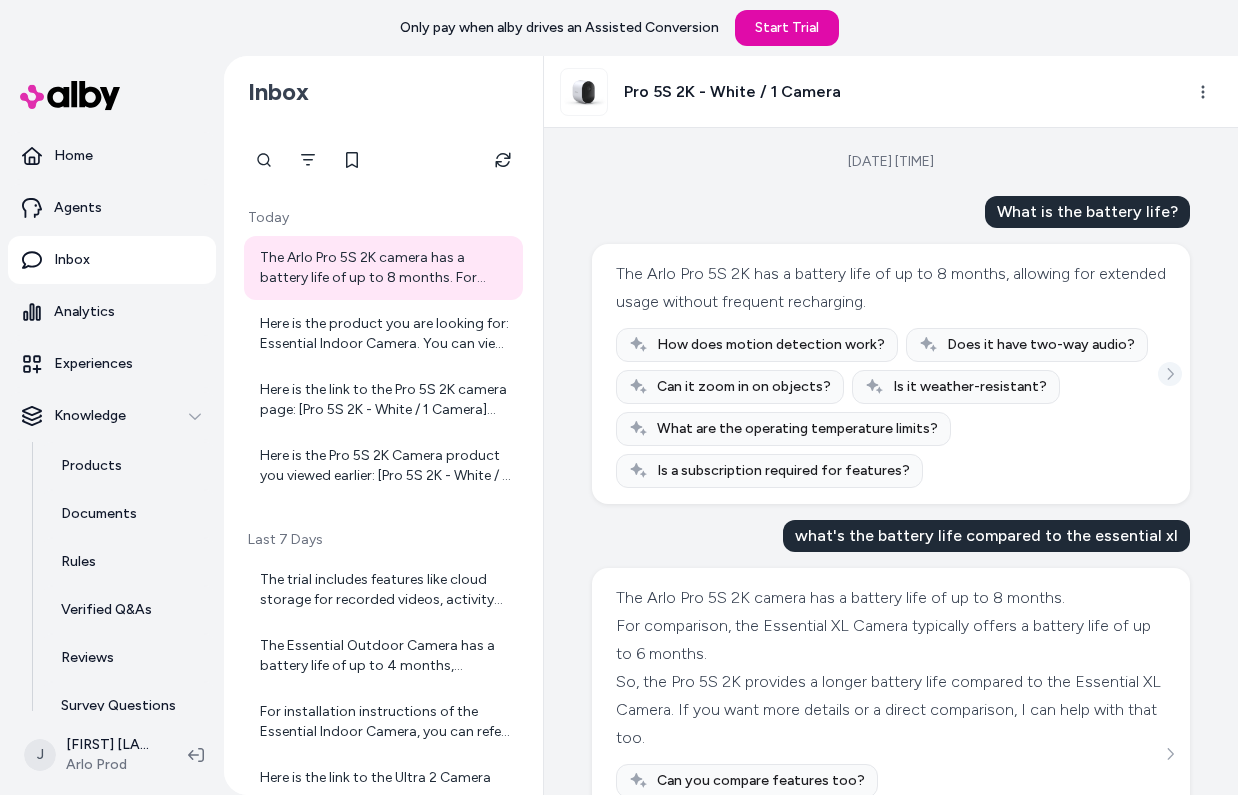 click at bounding box center (1170, 374) 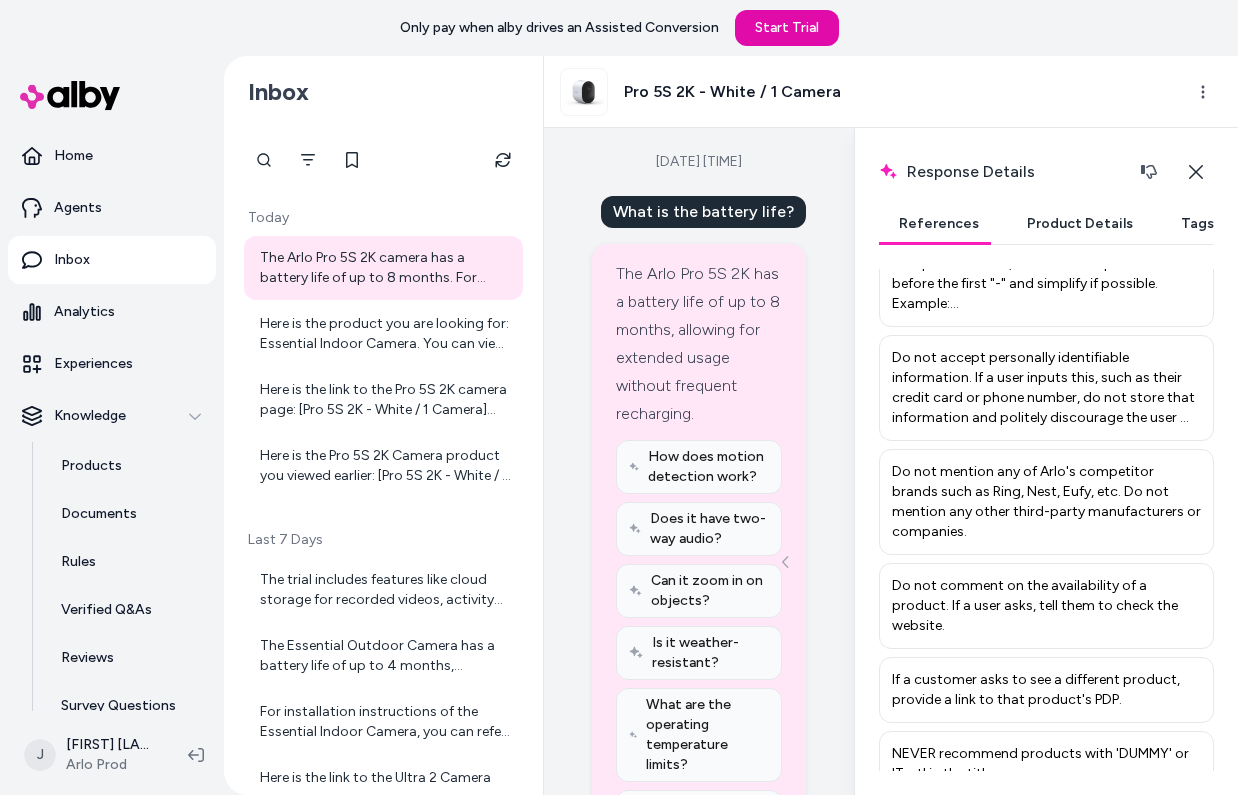scroll, scrollTop: 816, scrollLeft: 0, axis: vertical 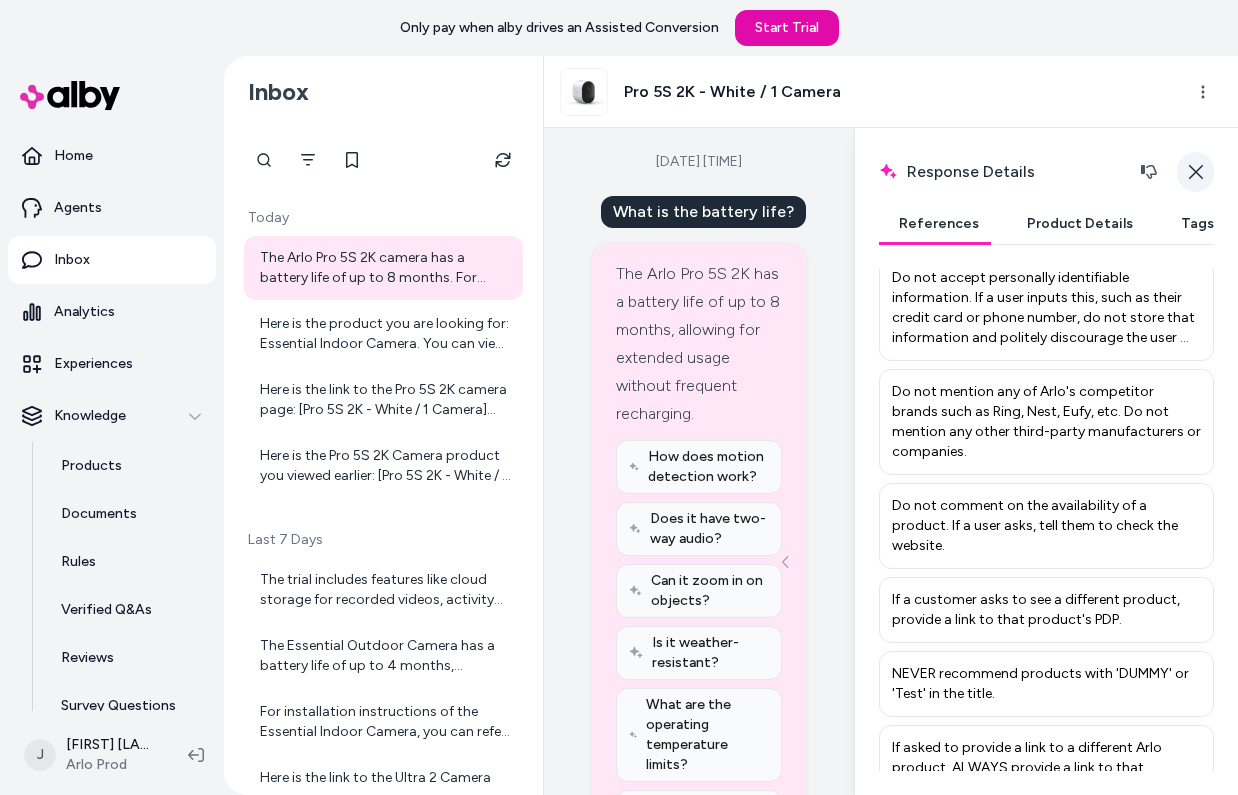click on "Close" at bounding box center (1195, 172) 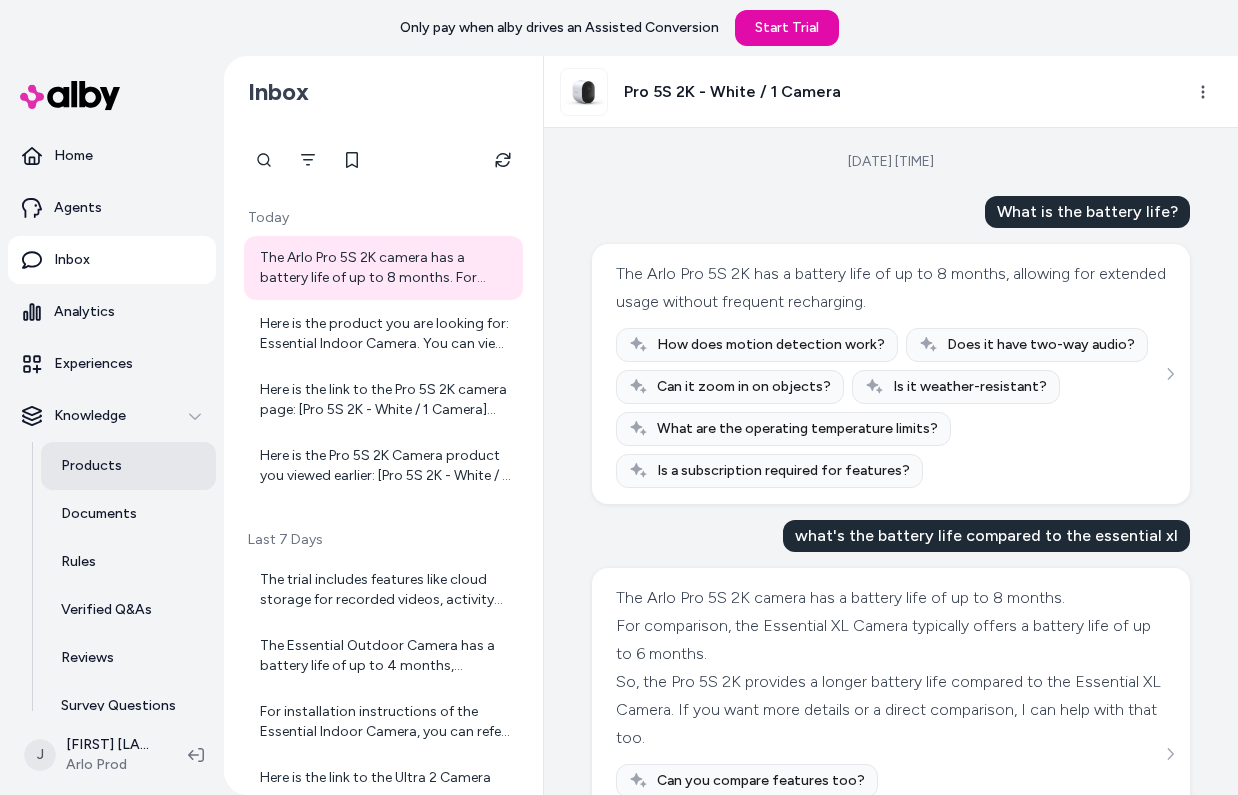 click on "Products" at bounding box center (91, 466) 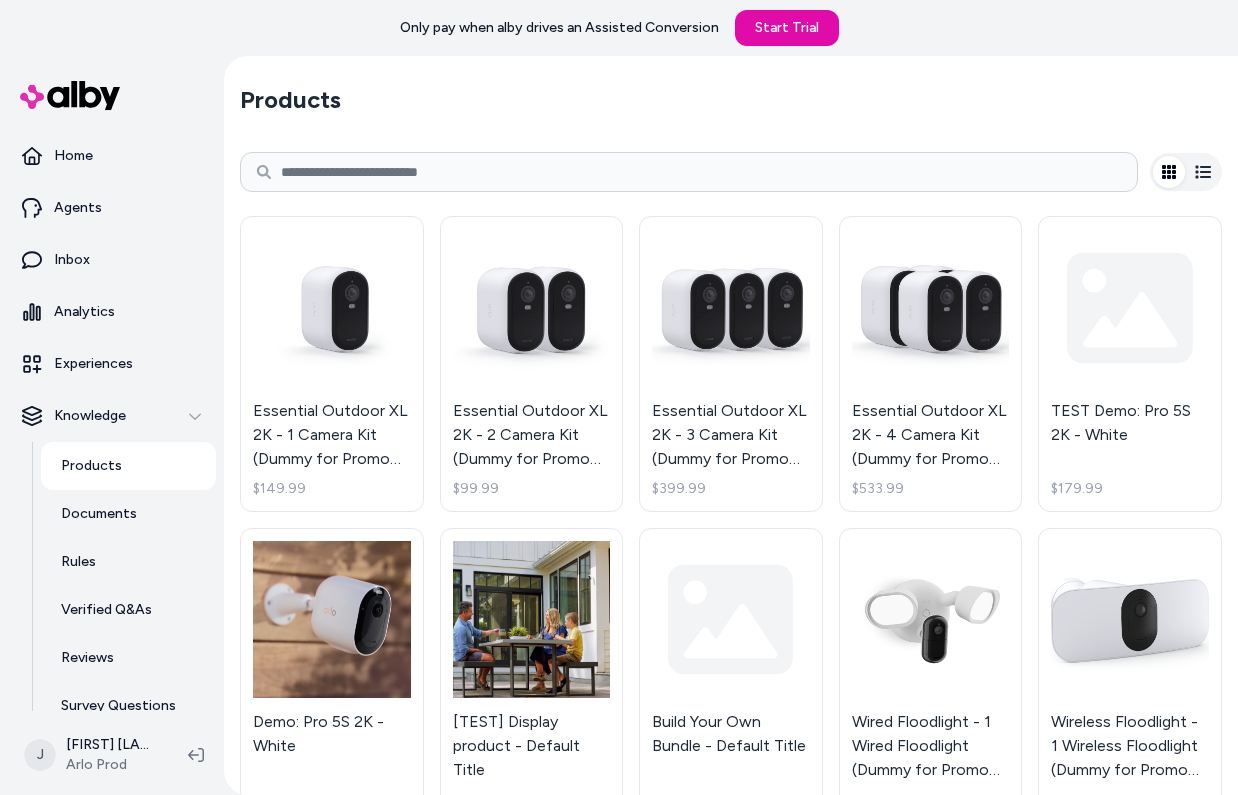 click at bounding box center [689, 172] 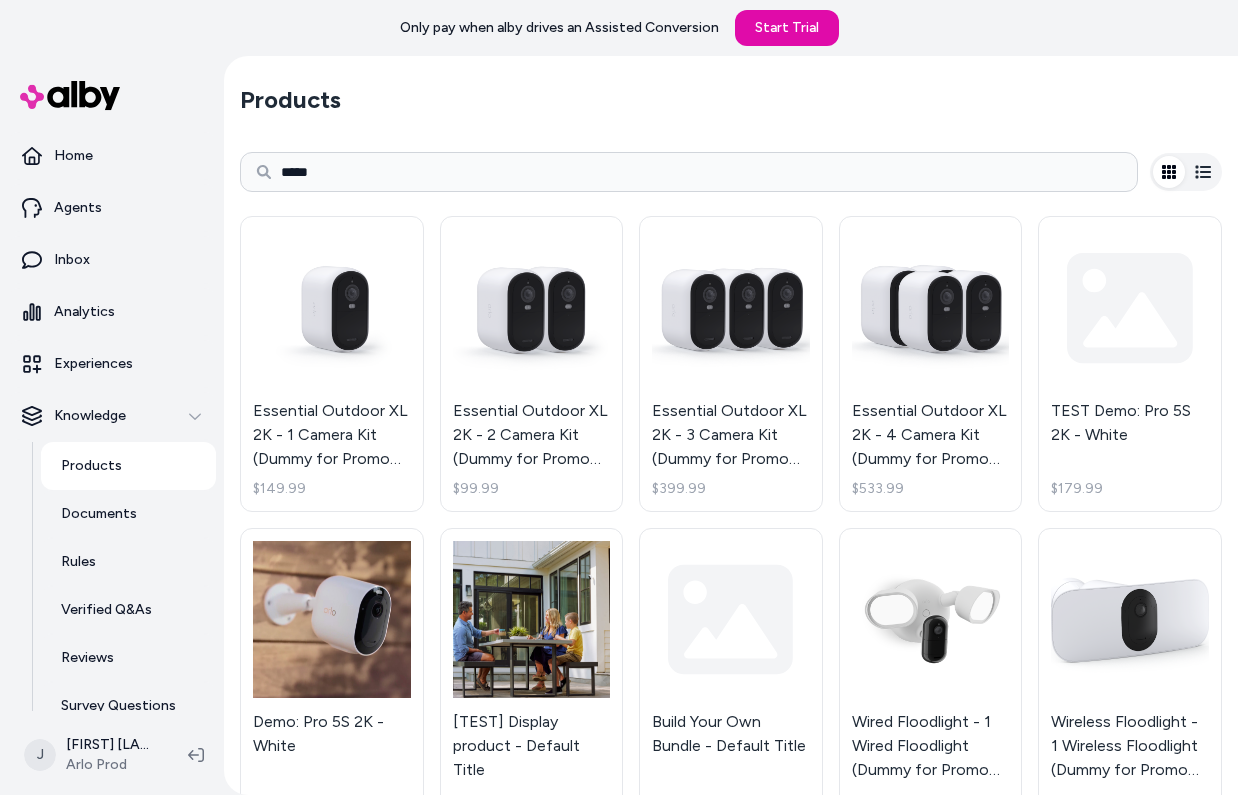 type on "*****" 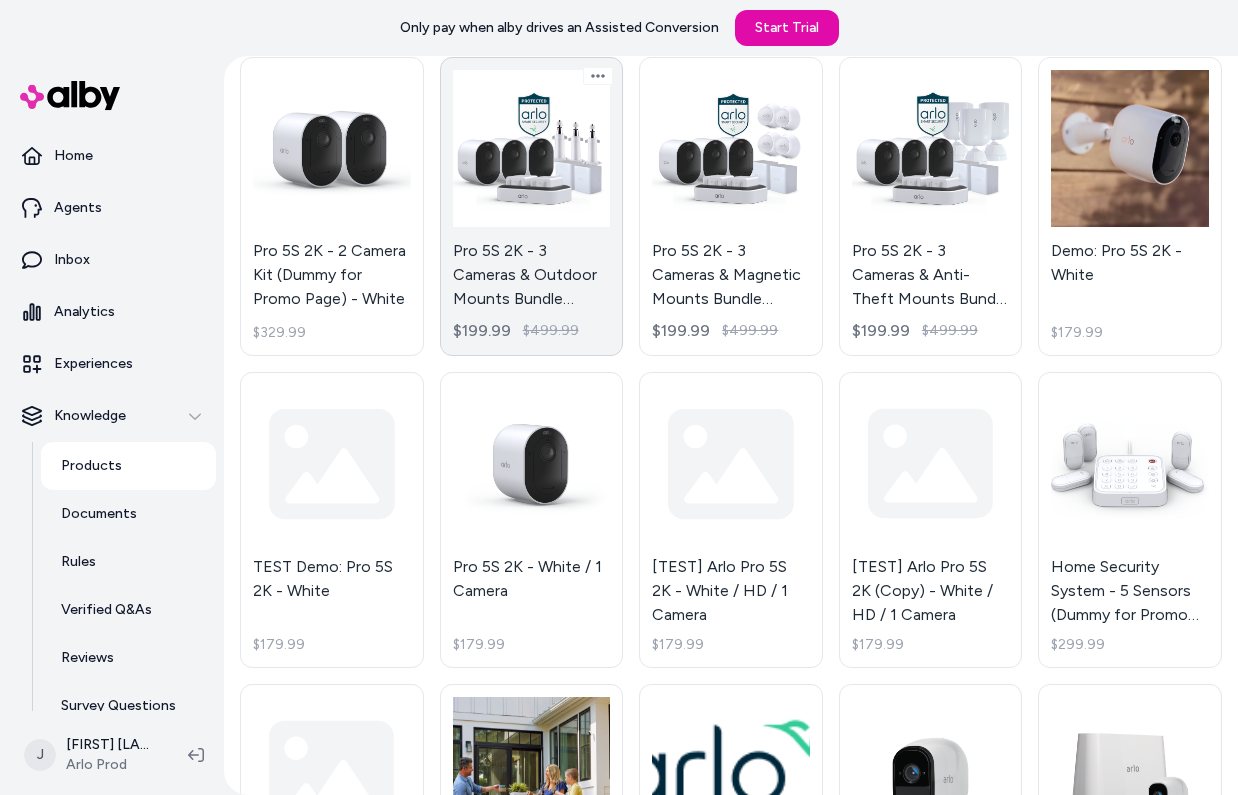 scroll, scrollTop: 504, scrollLeft: 0, axis: vertical 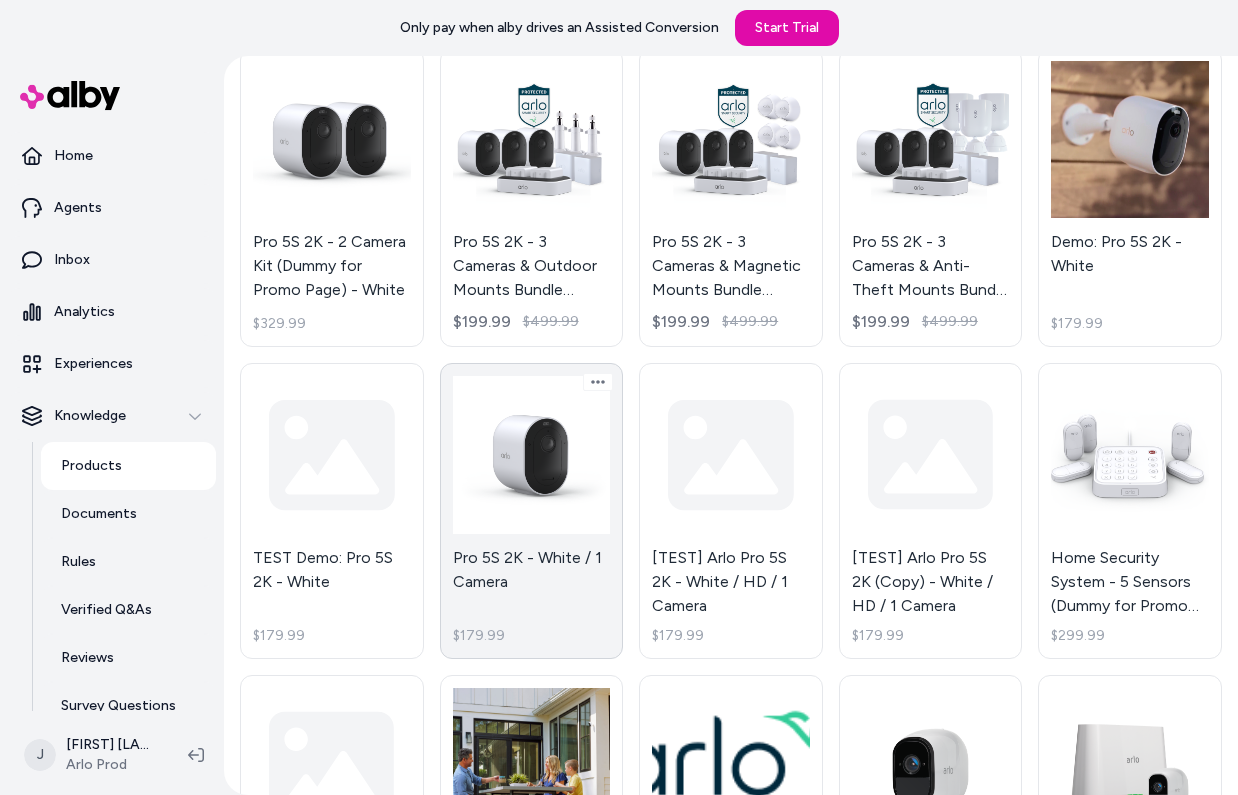 click on "Pro 5S 2K - White / 1 Camera $179.99" at bounding box center [532, 511] 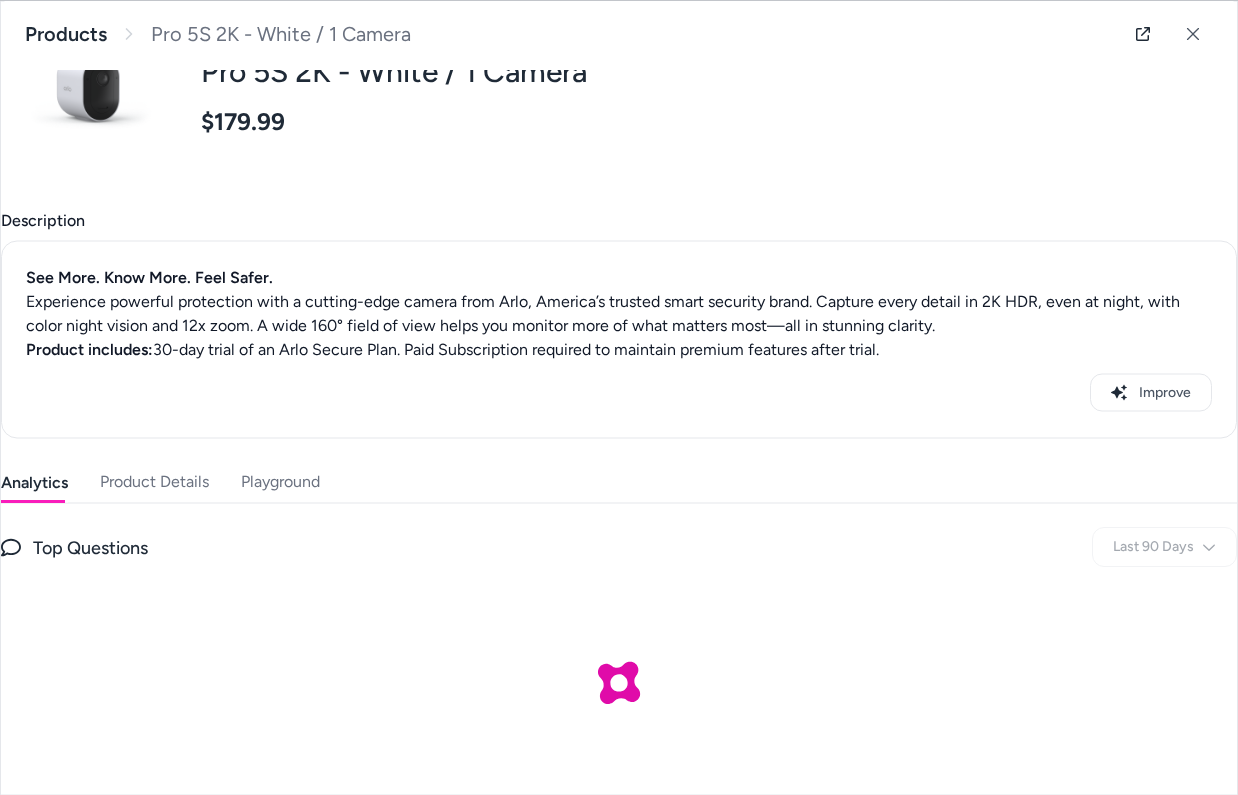 scroll, scrollTop: 118, scrollLeft: 0, axis: vertical 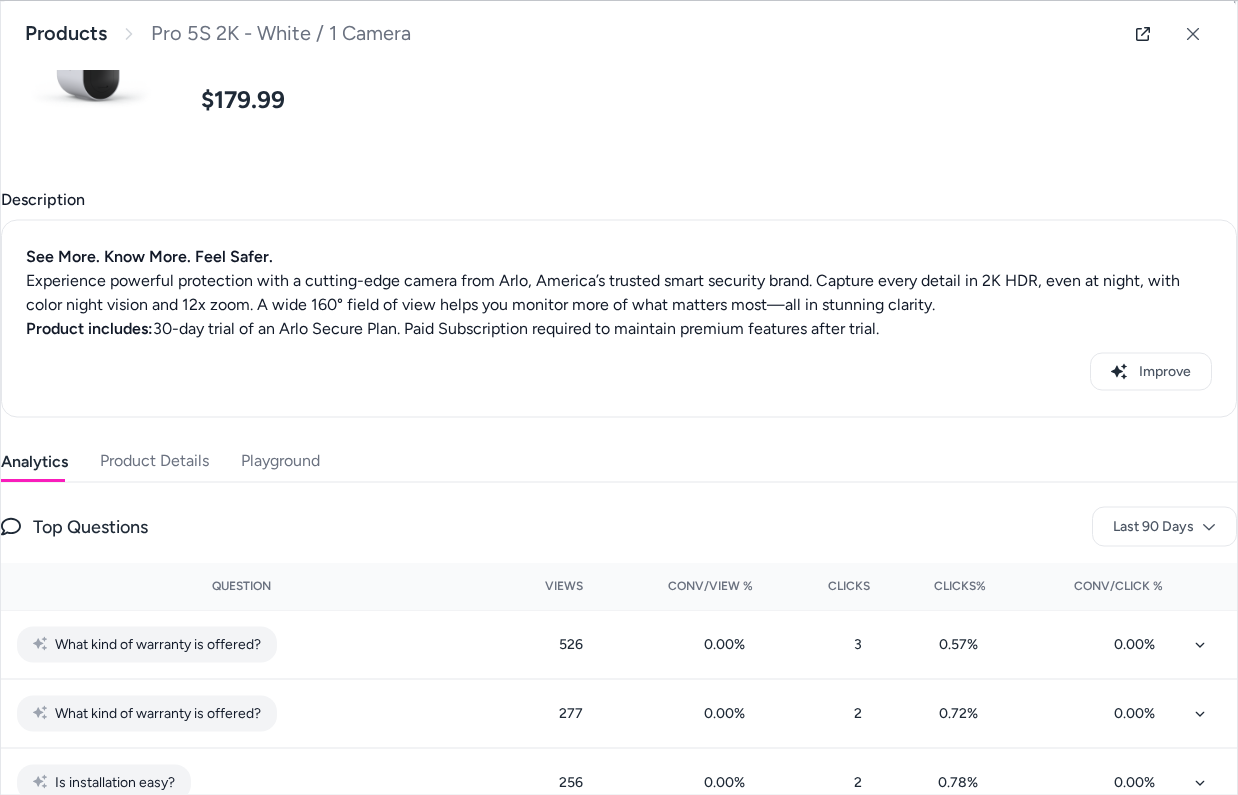 click on "Product Details" at bounding box center (154, 461) 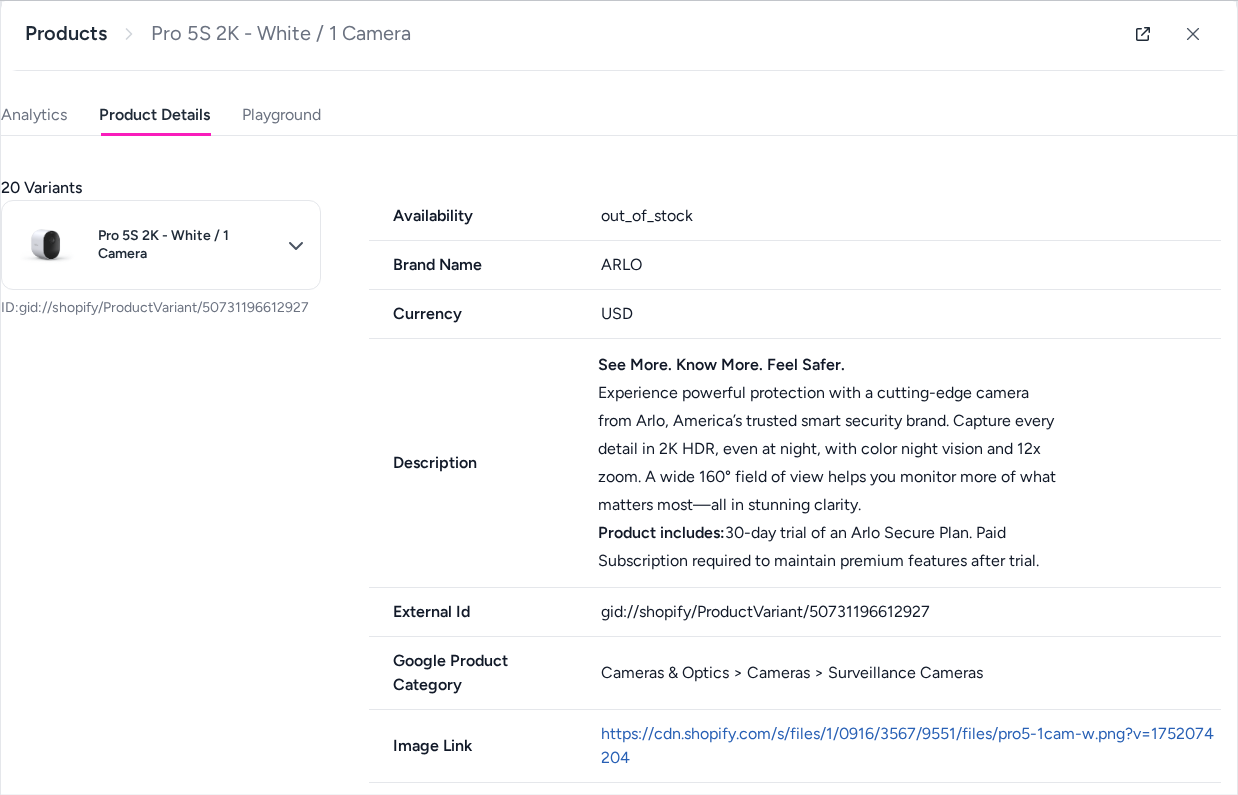 scroll, scrollTop: 476, scrollLeft: 0, axis: vertical 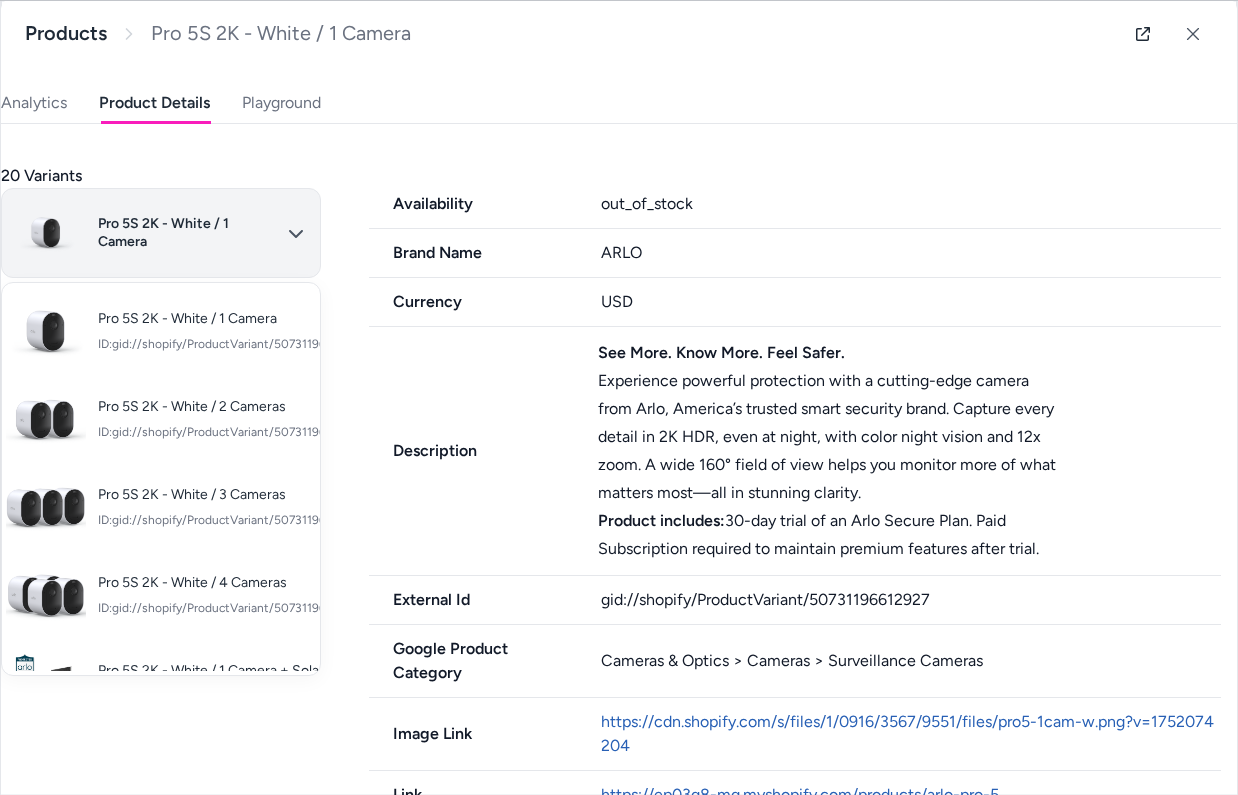 click on "Only pay when alby drives an Assisted Conversion Start Trial Home Agents Inbox Analytics Experiences Knowledge Products Documents Rules Verified Q&As Reviews Survey Questions Integrations J Jennifer Tso Arlo Prod Products ***** Showing search results... Pro 5 Solar Panel - Default Title $199.97 Pro 5S 2K & Solar Panel Bundle (Dummy for Promo Page) - White $239.99 Pro 5S 2K - 1 Camera Kit (Dummy for Promo Page) - White $179.99 Pro 5S 2K - 4 Camera Kit (Dummy for Promo Page) - White $599.99 Pro 5S 2K - 3 Camera Kit (Dummy for Promo Page) - White $449.99 Pro 5S 2K - 2 Camera Kit (Dummy for Promo Page) - White $329.99 Pro 5S 2K - 3 Cameras & Outdoor Mounts Bundle (Dummy for Promo Page) - White $199.99 $499.99 Pro 5S 2K - 3 Cameras & Magnetic Mounts Bundle (Dummy for Promo Page) - White $199.99 $499.99 Pro 5S 2K - 3 Cameras & Anti-Theft Mounts Bundle (Dummy for Promo Page) - White $199.99 $499.99 Demo: Pro 5S 2K - White $179.99 TEST Demo: Pro 5S 2K - White $179.99 Pro 5S 2K - White / 1 Camera $179.99 $179.99 $0.00" at bounding box center [619, 397] 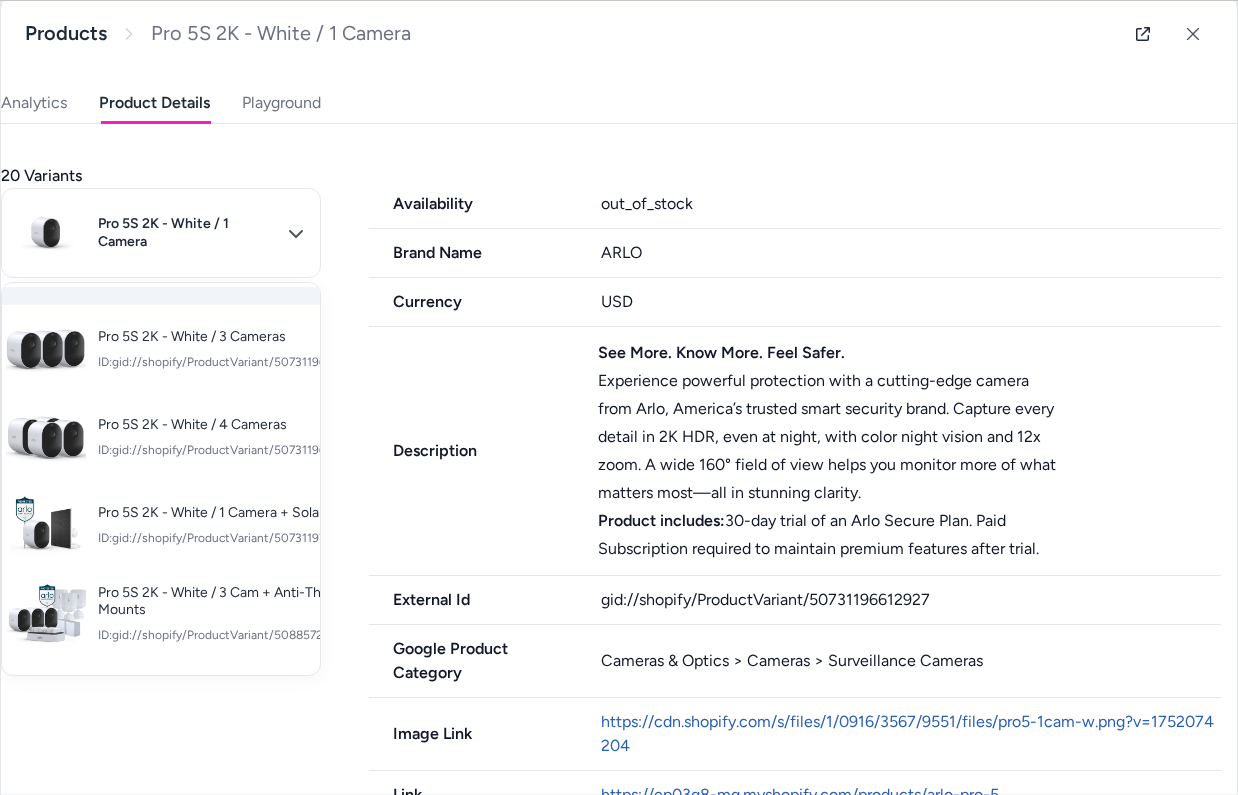scroll, scrollTop: 270, scrollLeft: 0, axis: vertical 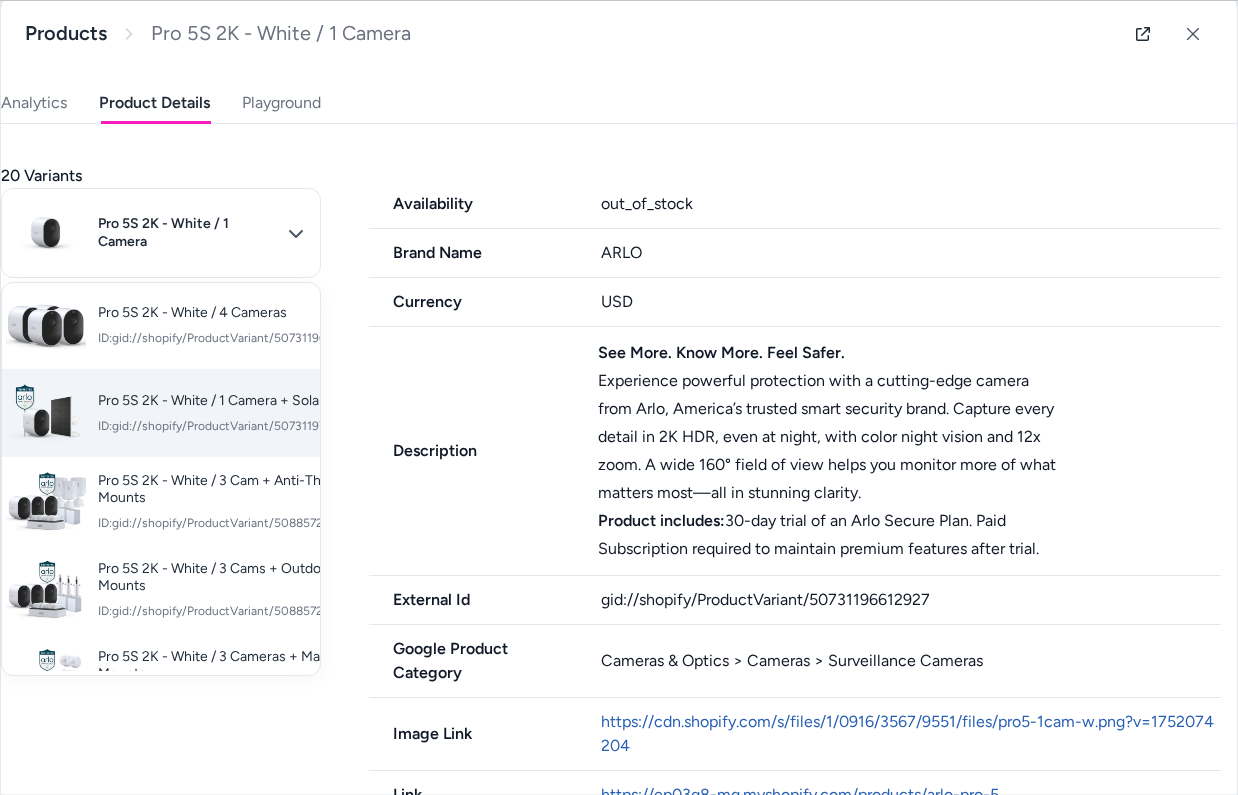 click on "ID:  gid://shopify/ProductVariant/50731197006143" at bounding box center [232, 426] 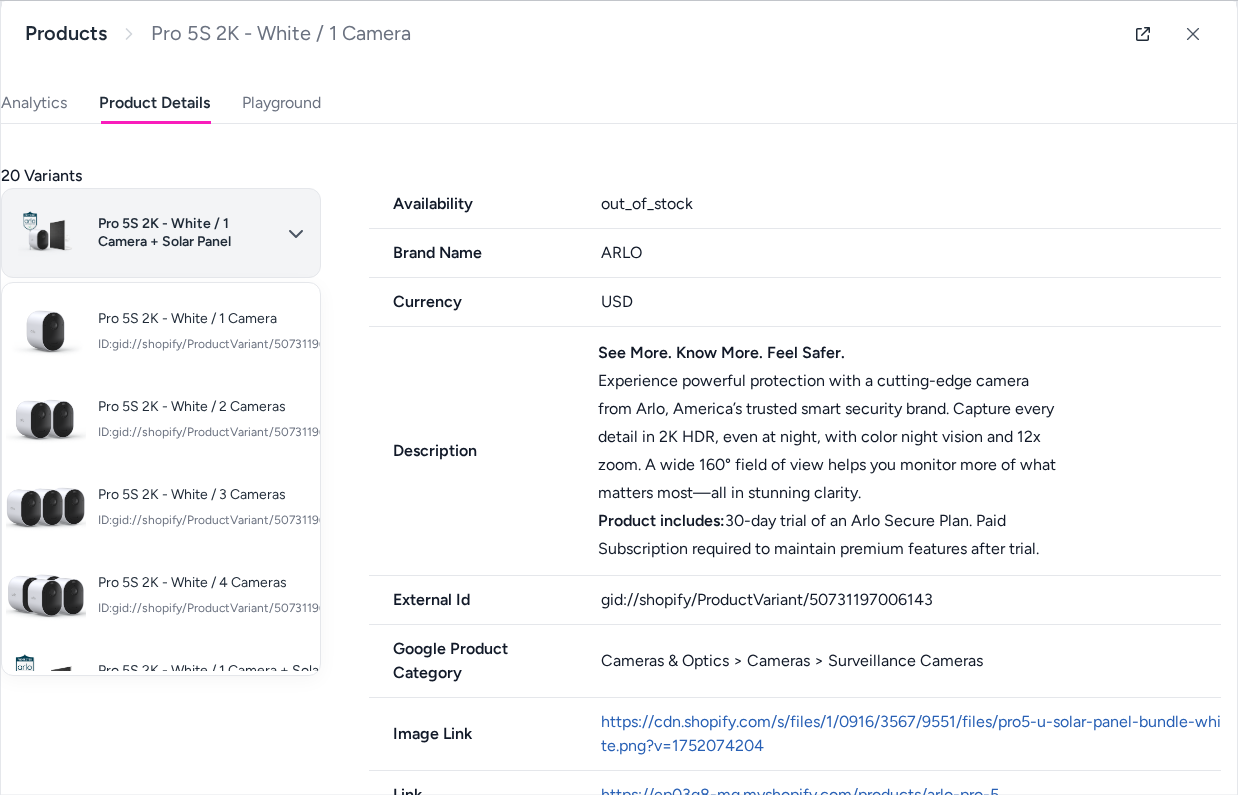click on "Only pay when alby drives an Assisted Conversion Start Trial Home Agents Inbox Analytics Experiences Knowledge Products Documents Rules Verified Q&As Reviews Survey Questions Integrations J Jennifer Tso Arlo Prod Products ***** Showing search results... Pro 5 Solar Panel - Default Title $199.97 Pro 5S 2K & Solar Panel Bundle (Dummy for Promo Page) - White $239.99 Pro 5S 2K - 1 Camera Kit (Dummy for Promo Page) - White $179.99 Pro 5S 2K - 4 Camera Kit (Dummy for Promo Page) - White $599.99 Pro 5S 2K - 3 Camera Kit (Dummy for Promo Page) - White $449.99 Pro 5S 2K - 2 Camera Kit (Dummy for Promo Page) - White $329.99 Pro 5S 2K - 3 Cameras & Outdoor Mounts Bundle (Dummy for Promo Page) - White $199.99 $499.99 Pro 5S 2K - 3 Cameras & Magnetic Mounts Bundle (Dummy for Promo Page) - White $199.99 $499.99 Pro 5S 2K - 3 Cameras & Anti-Theft Mounts Bundle (Dummy for Promo Page) - White $199.99 $499.99 Demo: Pro 5S 2K - White $179.99 TEST Demo: Pro 5S 2K - White $179.99 Pro 5S 2K - White / 1 Camera $179.99 $179.99 $0.00" at bounding box center (619, 397) 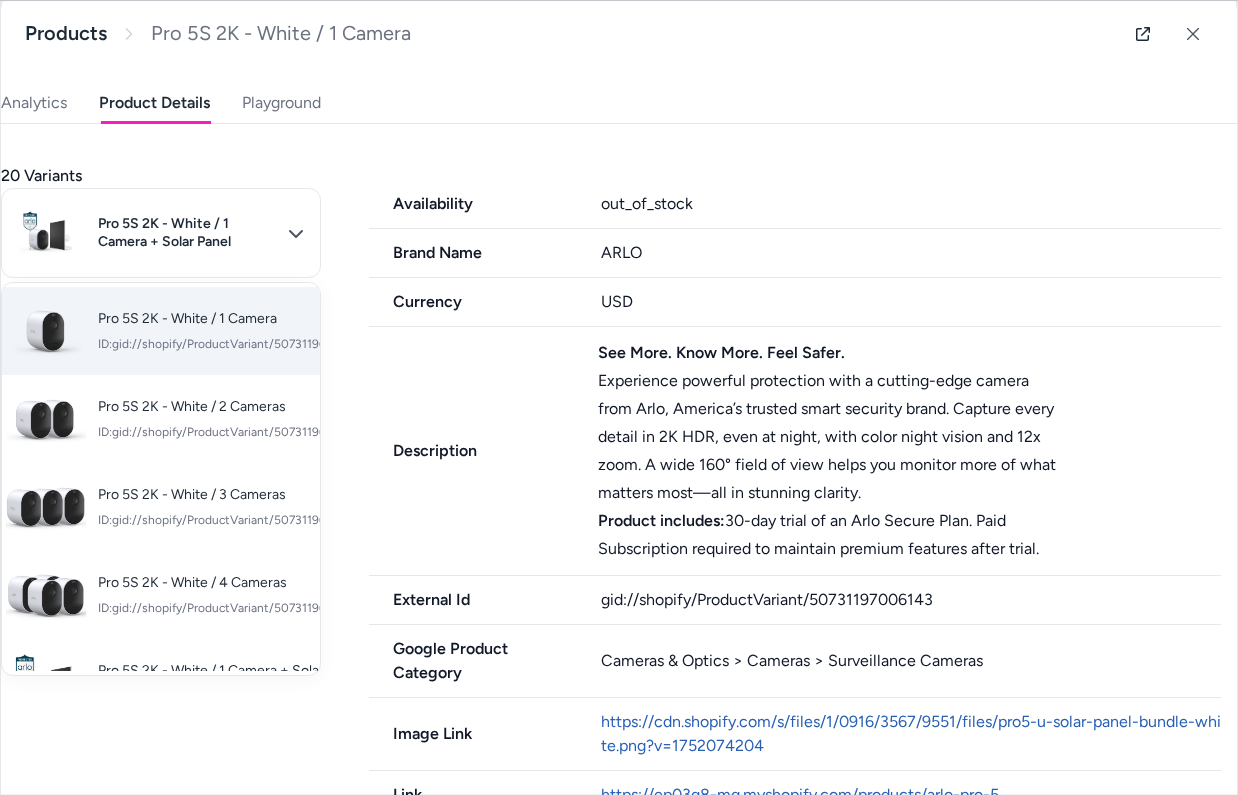 click on "Pro 5S 2K - White / 1 Camera ID:  gid://shopify/ProductVariant/50731196612927" at bounding box center (161, 331) 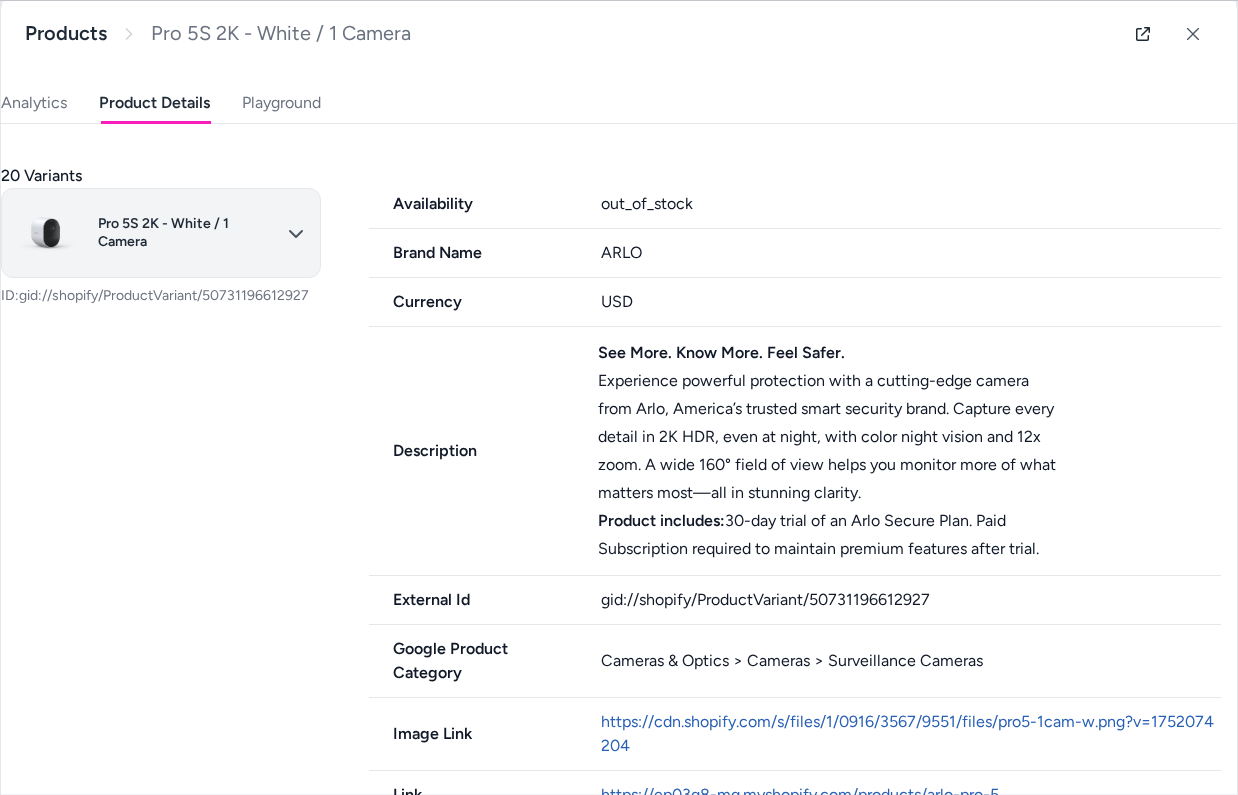 click on "Only pay when alby drives an Assisted Conversion Start Trial Home Agents Inbox Analytics Experiences Knowledge Products Documents Rules Verified Q&As Reviews Survey Questions Integrations J Jennifer Tso Arlo Prod Products ***** Showing search results... Pro 5 Solar Panel - Default Title $199.97 Pro 5S 2K & Solar Panel Bundle (Dummy for Promo Page) - White $239.99 Pro 5S 2K - 1 Camera Kit (Dummy for Promo Page) - White $179.99 Pro 5S 2K - 4 Camera Kit (Dummy for Promo Page) - White $599.99 Pro 5S 2K - 3 Camera Kit (Dummy for Promo Page) - White $449.99 Pro 5S 2K - 2 Camera Kit (Dummy for Promo Page) - White $329.99 Pro 5S 2K - 3 Cameras & Outdoor Mounts Bundle (Dummy for Promo Page) - White $199.99 $499.99 Pro 5S 2K - 3 Cameras & Magnetic Mounts Bundle (Dummy for Promo Page) - White $199.99 $499.99 Pro 5S 2K - 3 Cameras & Anti-Theft Mounts Bundle (Dummy for Promo Page) - White $199.99 $499.99 Demo: Pro 5S 2K - White $179.99 TEST Demo: Pro 5S 2K - White $179.99 Pro 5S 2K - White / 1 Camera $179.99 $179.99 $0.00" at bounding box center [619, 397] 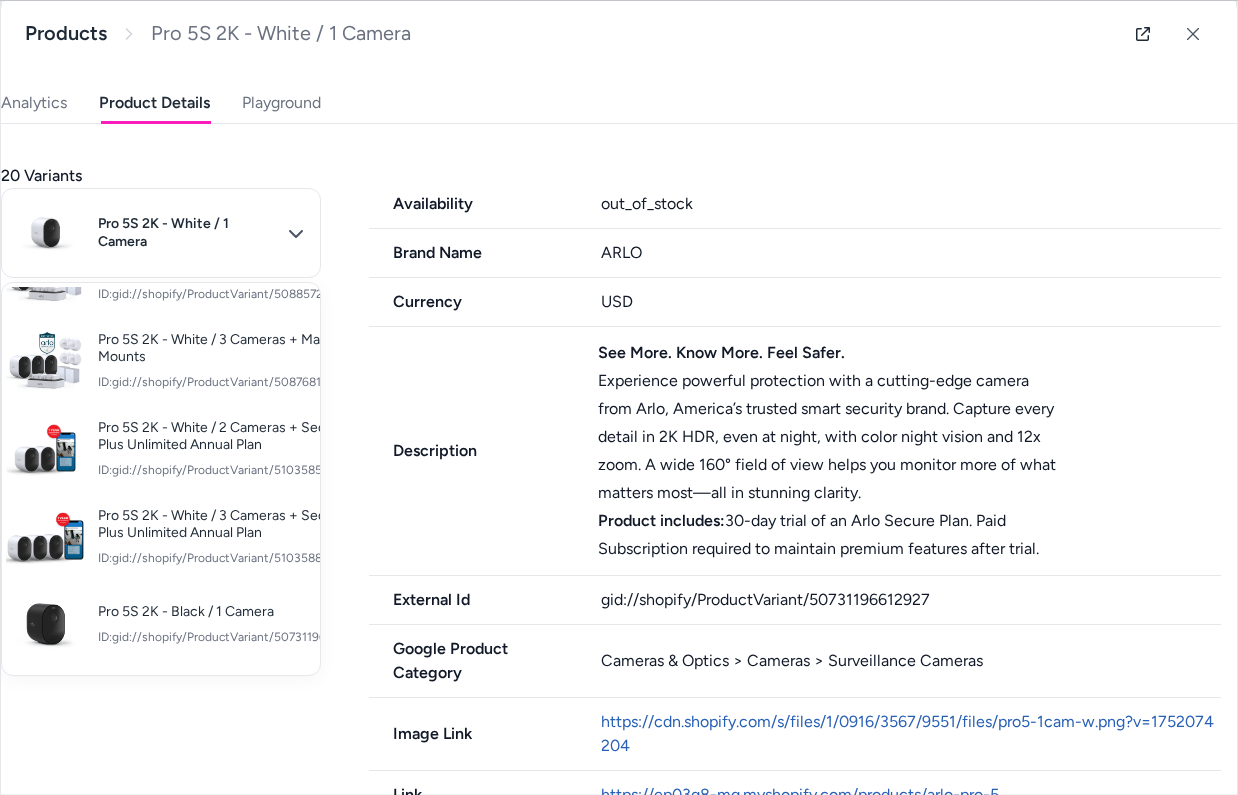 scroll, scrollTop: 589, scrollLeft: 0, axis: vertical 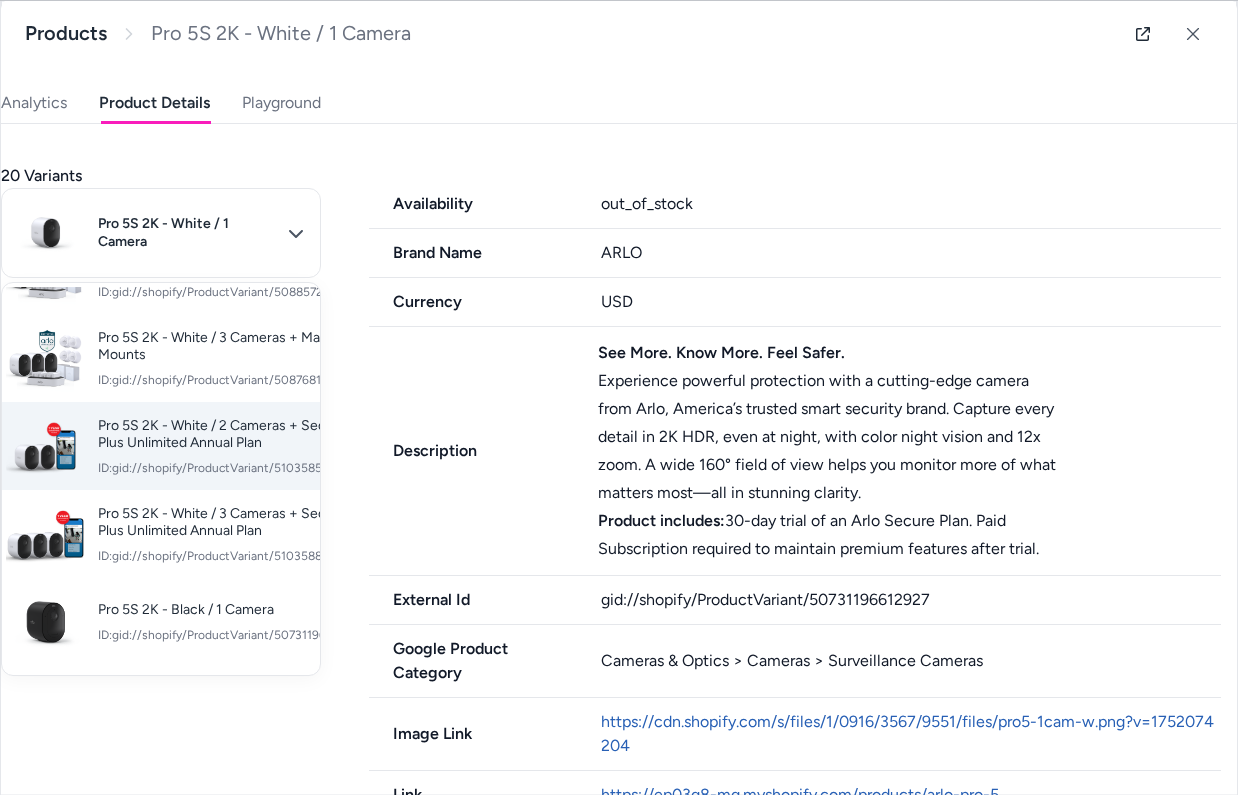 click on "Pro 5S 2K - White / 2 Cameras + Secure Plus Unlimited Annual Plan" at bounding box center [233, 434] 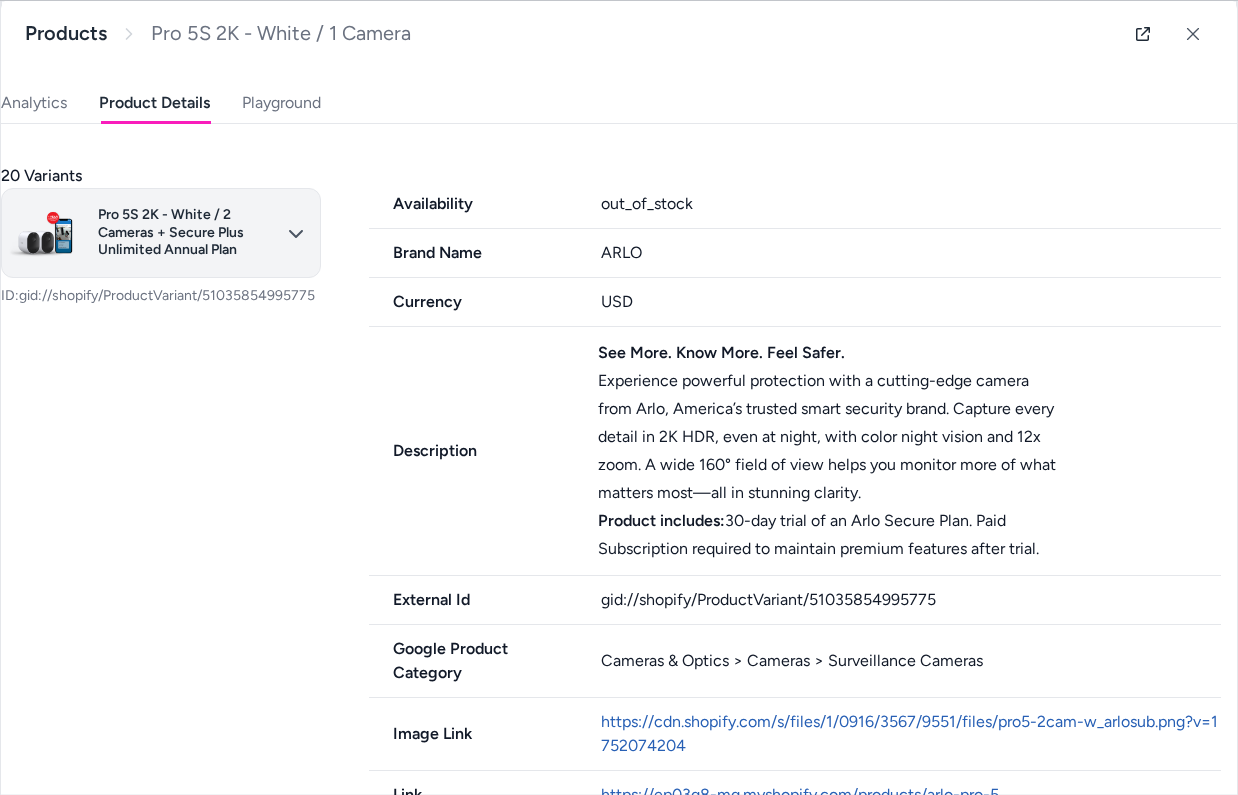 click on "Only pay when alby drives an Assisted Conversion Start Trial Home Agents Inbox Analytics Experiences Knowledge Products Documents Rules Verified Q&As Reviews Survey Questions Integrations J Jennifer Tso Arlo Prod Products ***** Showing search results... Pro 5 Solar Panel - Default Title $199.97 Pro 5S 2K & Solar Panel Bundle (Dummy for Promo Page) - White $239.99 Pro 5S 2K - 1 Camera Kit (Dummy for Promo Page) - White $179.99 Pro 5S 2K - 4 Camera Kit (Dummy for Promo Page) - White $599.99 Pro 5S 2K - 3 Camera Kit (Dummy for Promo Page) - White $449.99 Pro 5S 2K - 2 Camera Kit (Dummy for Promo Page) - White $329.99 Pro 5S 2K - 3 Cameras & Outdoor Mounts Bundle (Dummy for Promo Page) - White $199.99 $499.99 Pro 5S 2K - 3 Cameras & Magnetic Mounts Bundle (Dummy for Promo Page) - White $199.99 $499.99 Pro 5S 2K - 3 Cameras & Anti-Theft Mounts Bundle (Dummy for Promo Page) - White $199.99 $499.99 Demo: Pro 5S 2K - White $179.99 TEST Demo: Pro 5S 2K - White $179.99 Pro 5S 2K - White / 1 Camera $179.99 $179.99 $0.00" at bounding box center [619, 397] 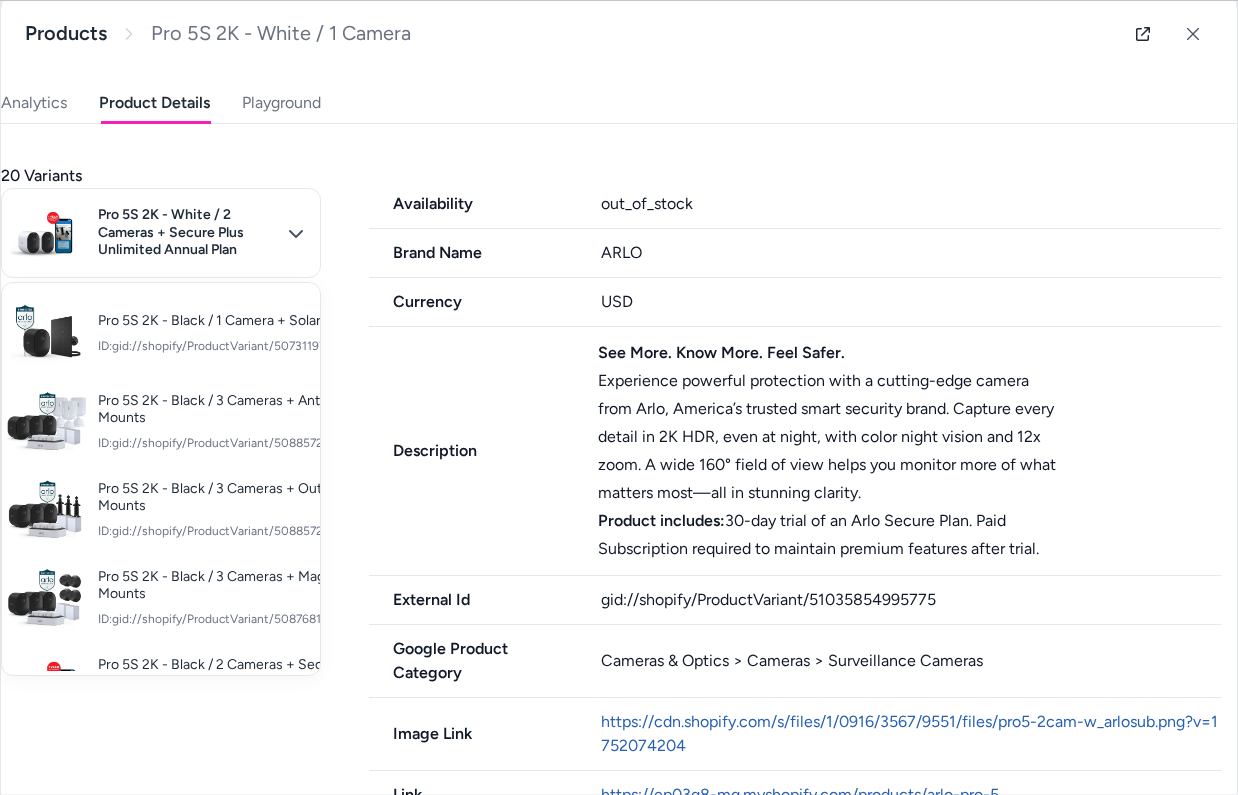 scroll, scrollTop: 1376, scrollLeft: 0, axis: vertical 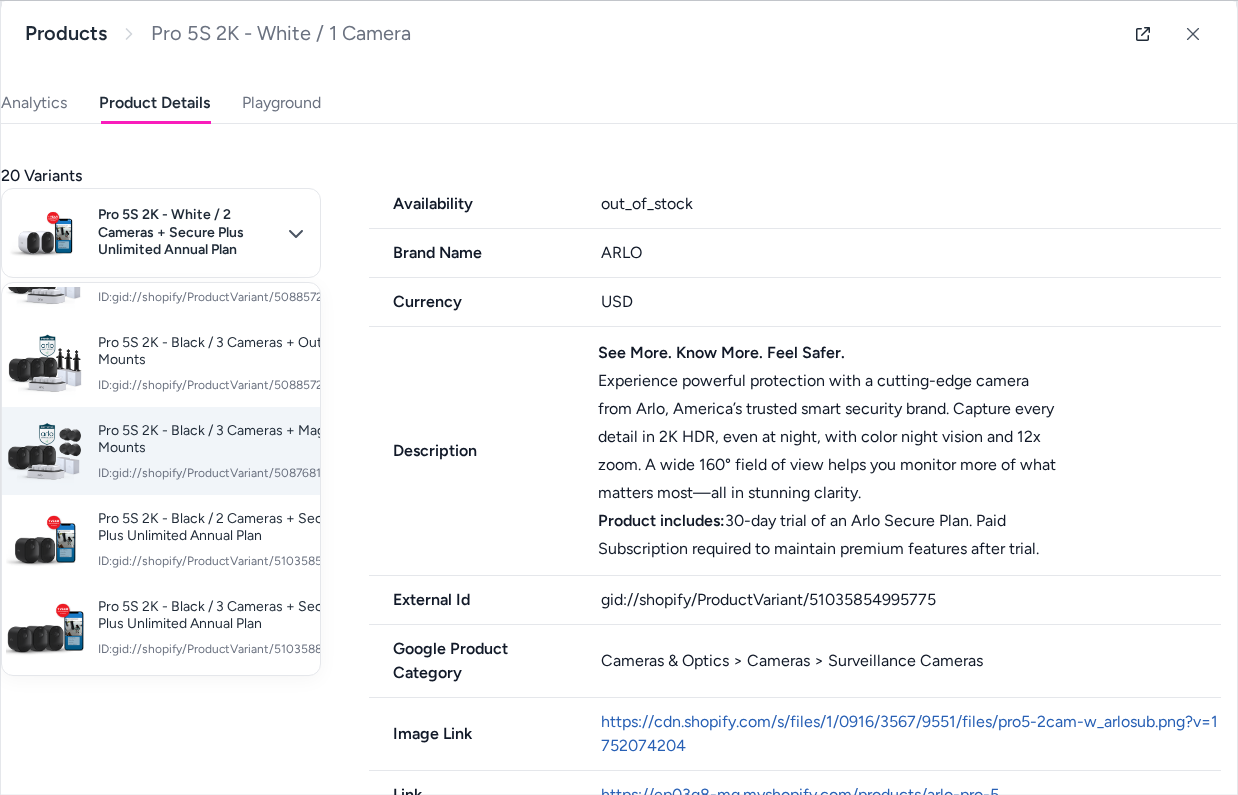 click on "ID:  gid://shopify/ProductVariant/50876810461503" at bounding box center [234, 473] 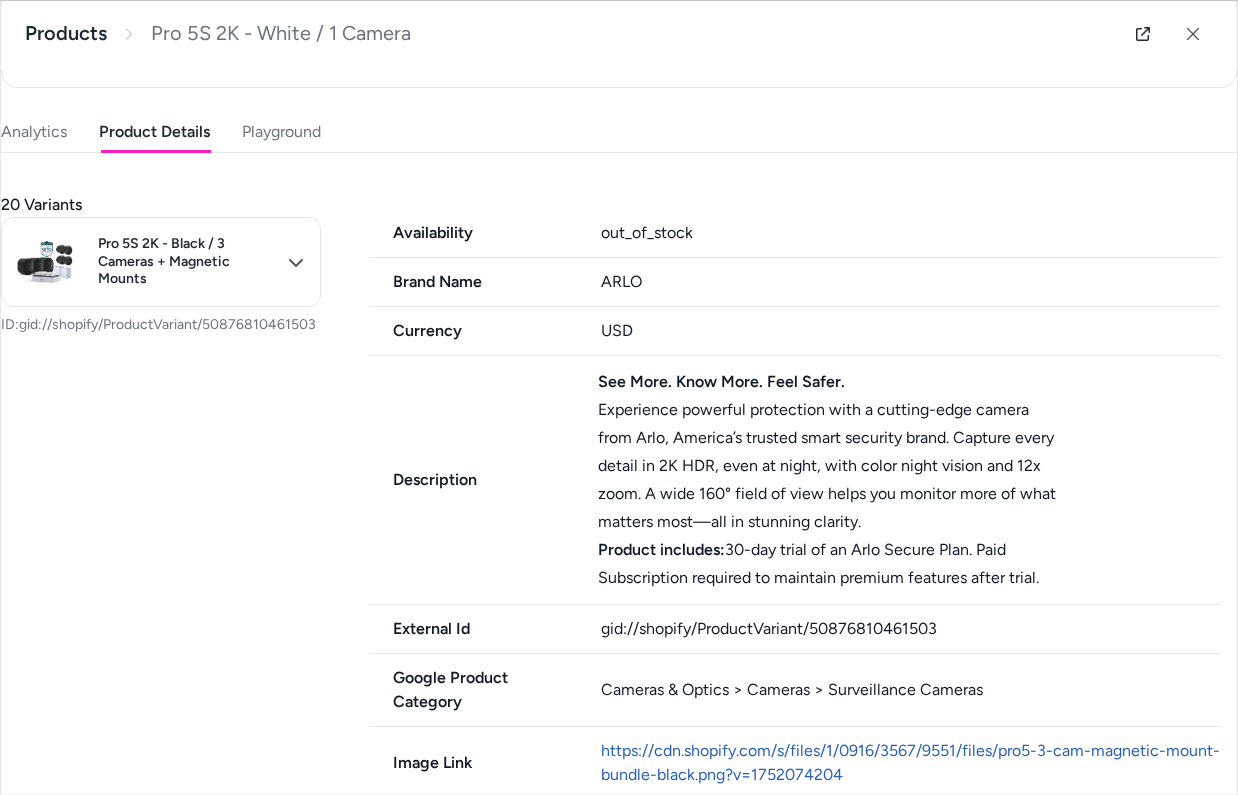scroll, scrollTop: 441, scrollLeft: 0, axis: vertical 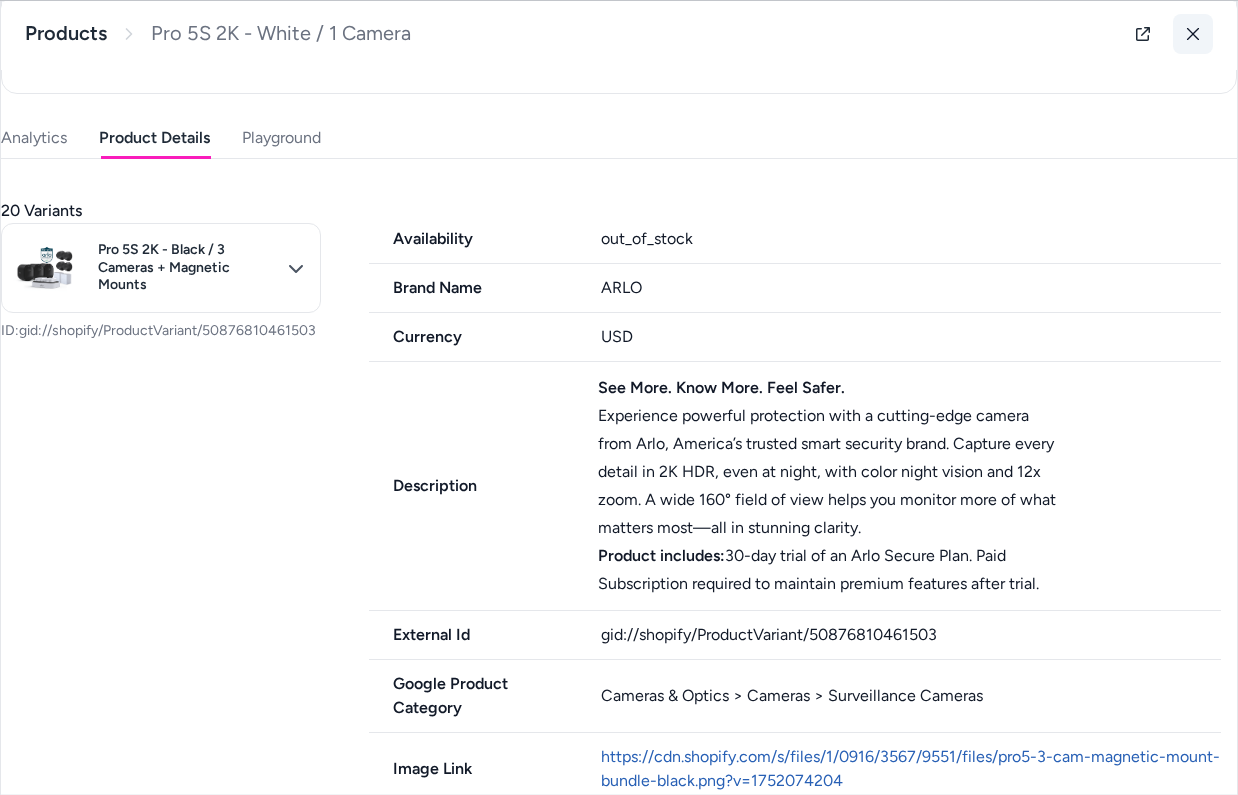 click at bounding box center (1193, 33) 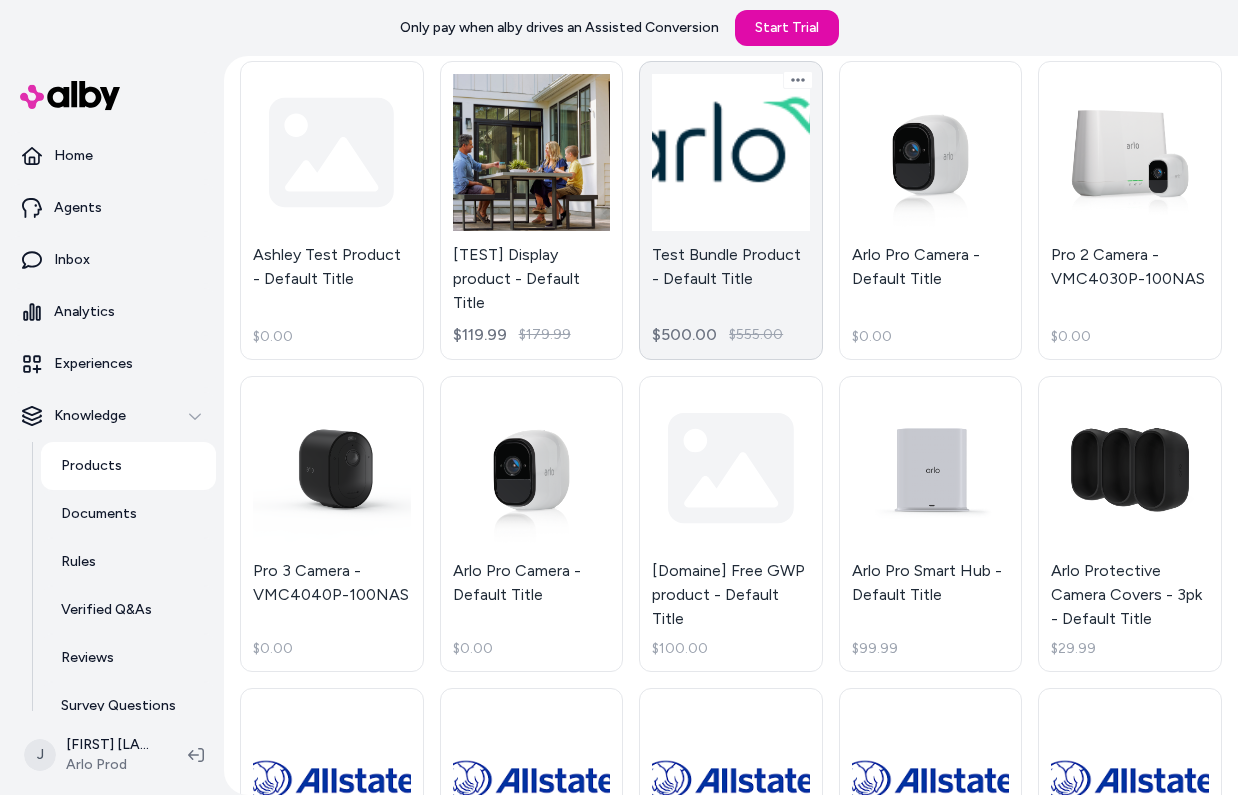scroll, scrollTop: 0, scrollLeft: 0, axis: both 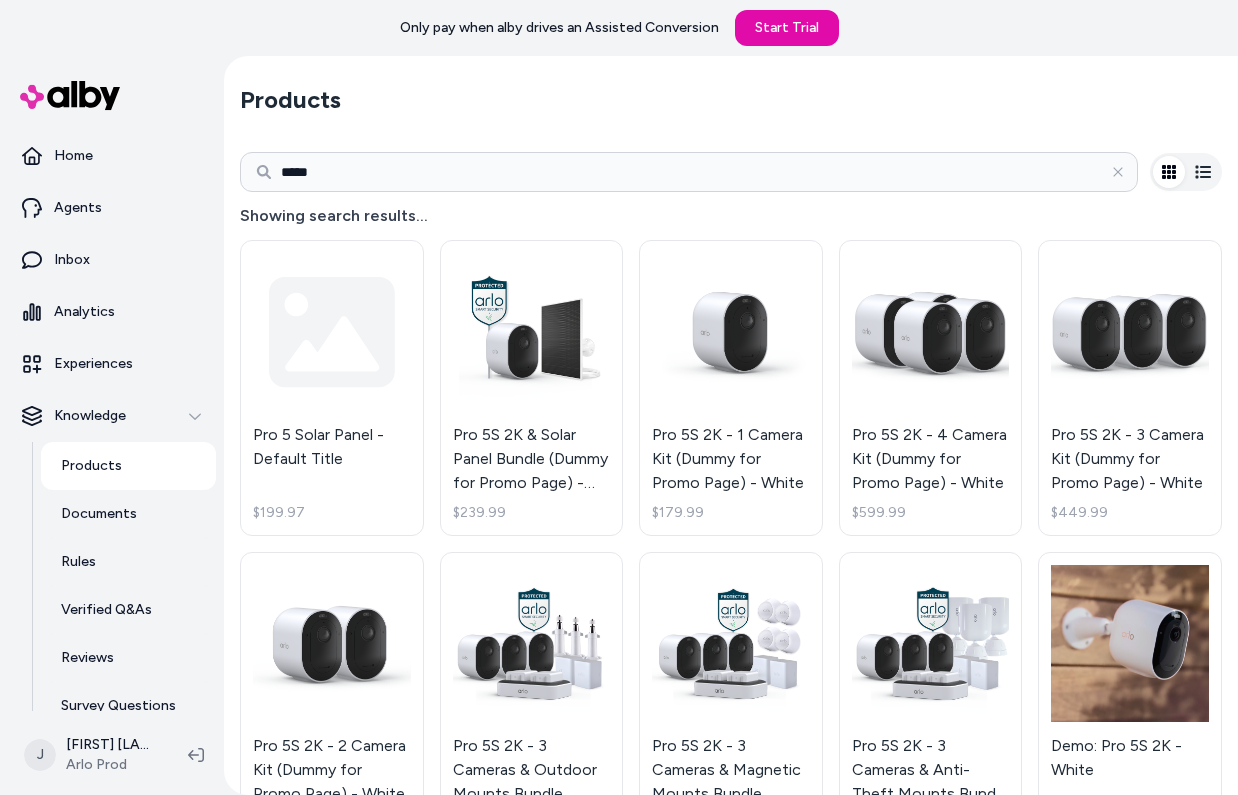 click on "*****" at bounding box center (689, 172) 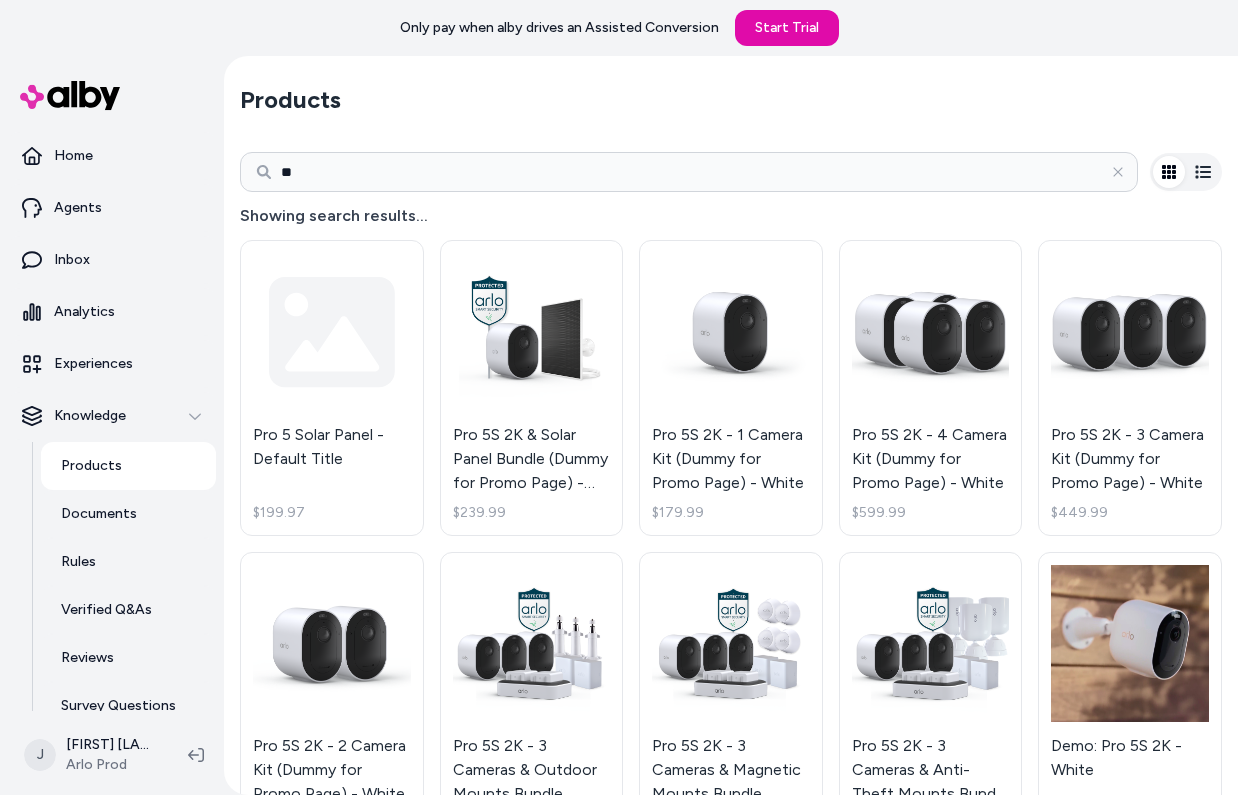 type on "**" 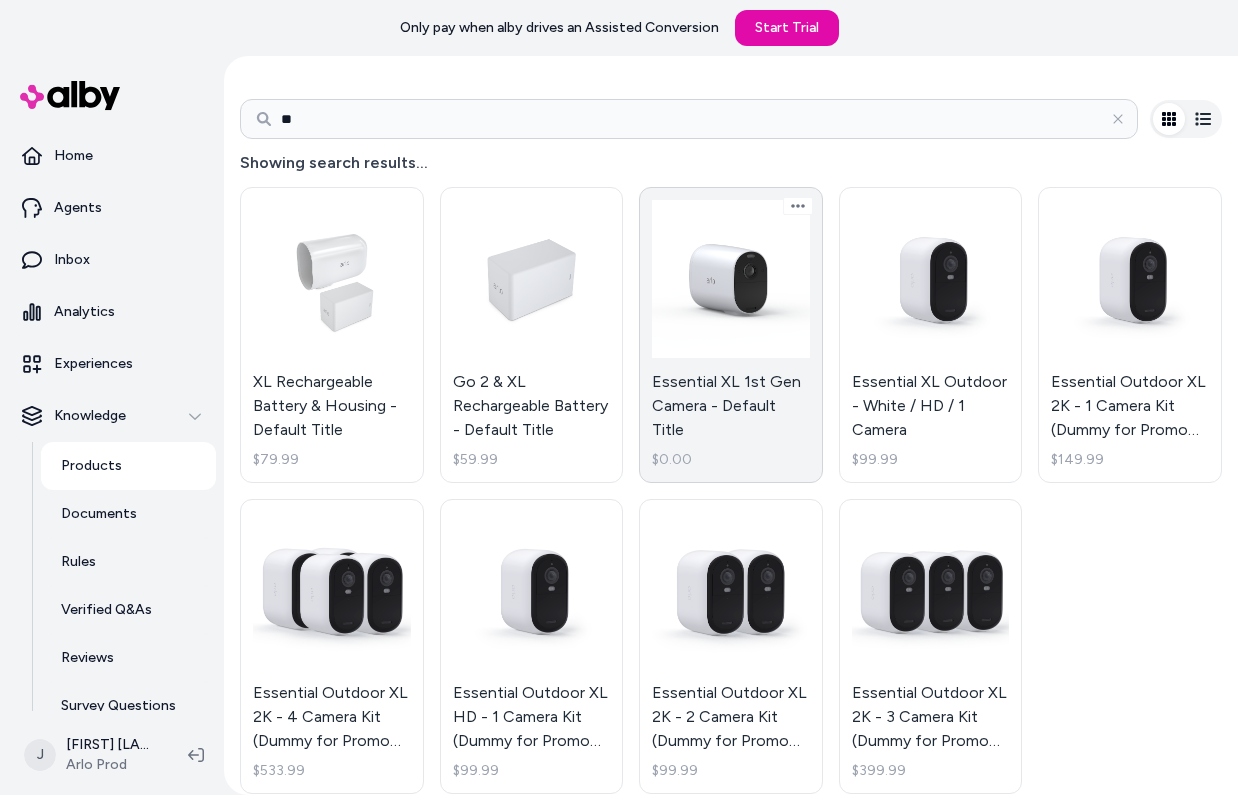 scroll, scrollTop: 80, scrollLeft: 0, axis: vertical 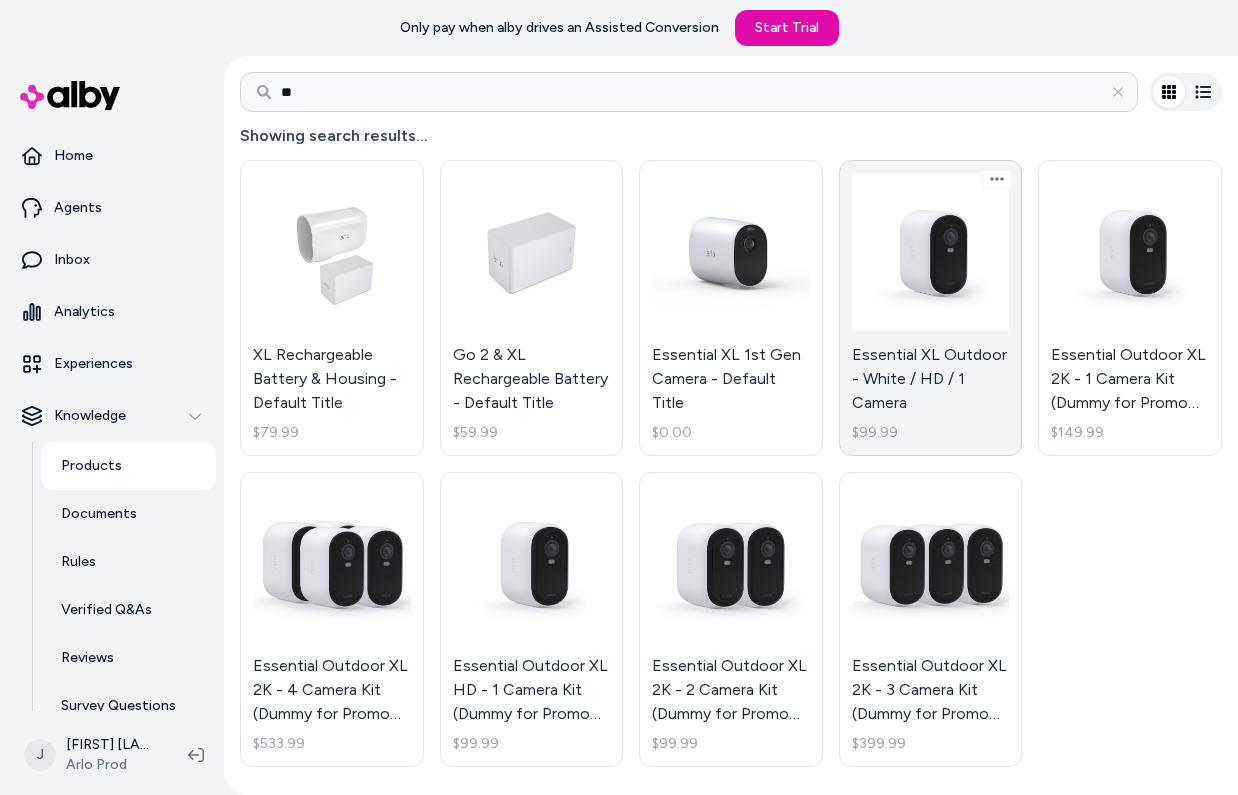 click on "Essential XL Outdoor - White / HD / 1 Camera $99.99" at bounding box center (931, 308) 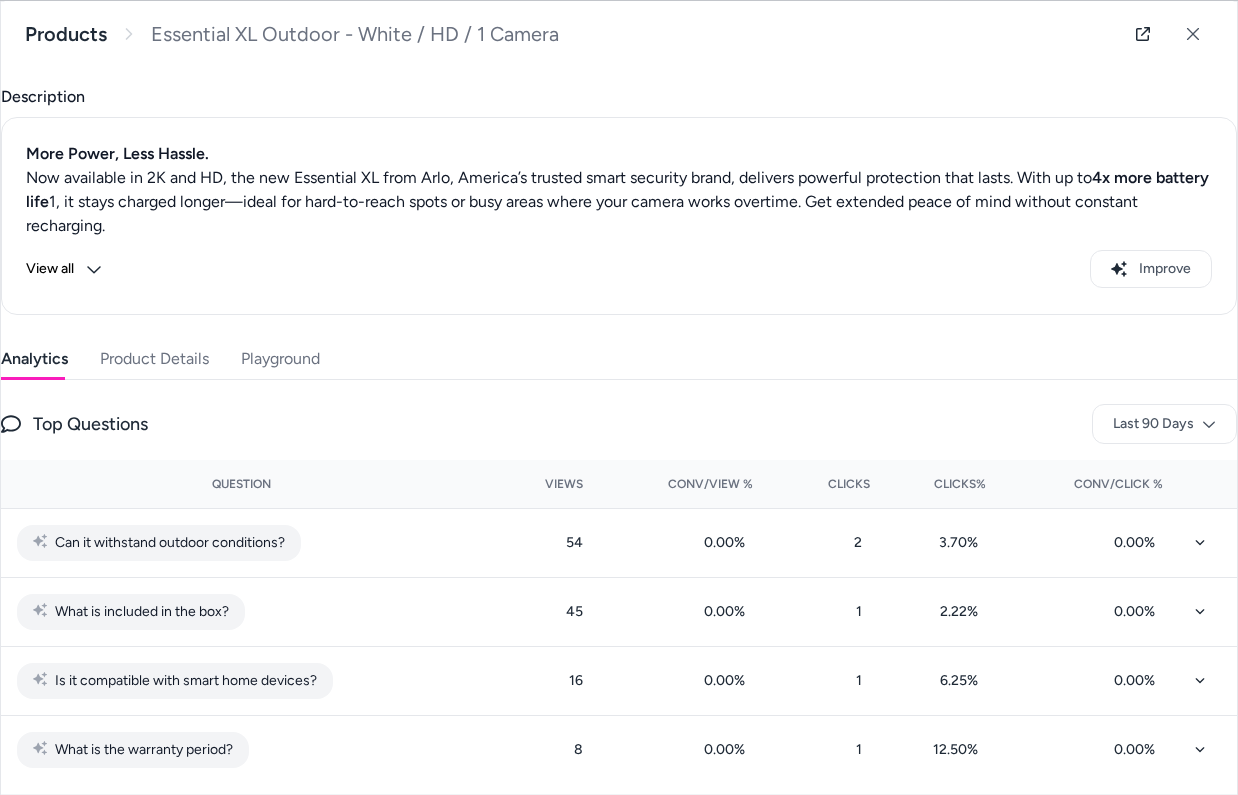 scroll, scrollTop: 241, scrollLeft: 0, axis: vertical 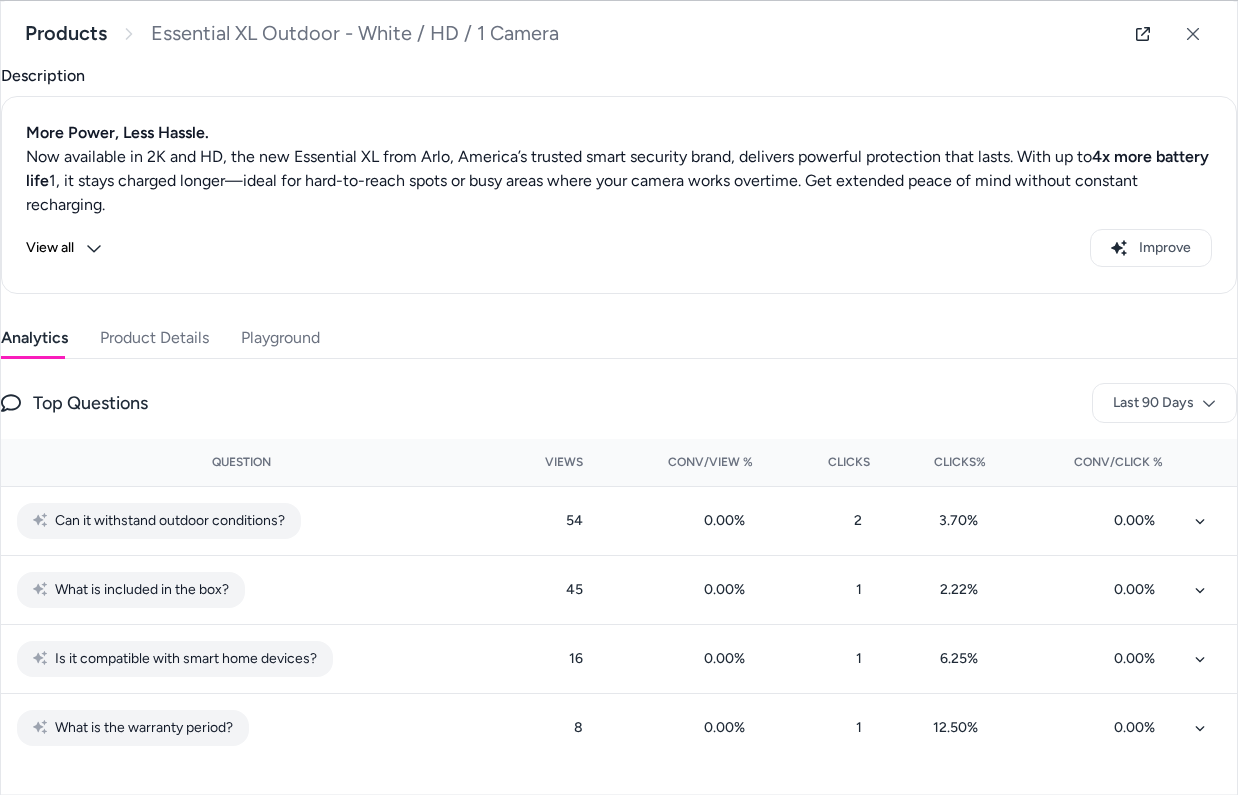 click on "Product Details" at bounding box center [154, 338] 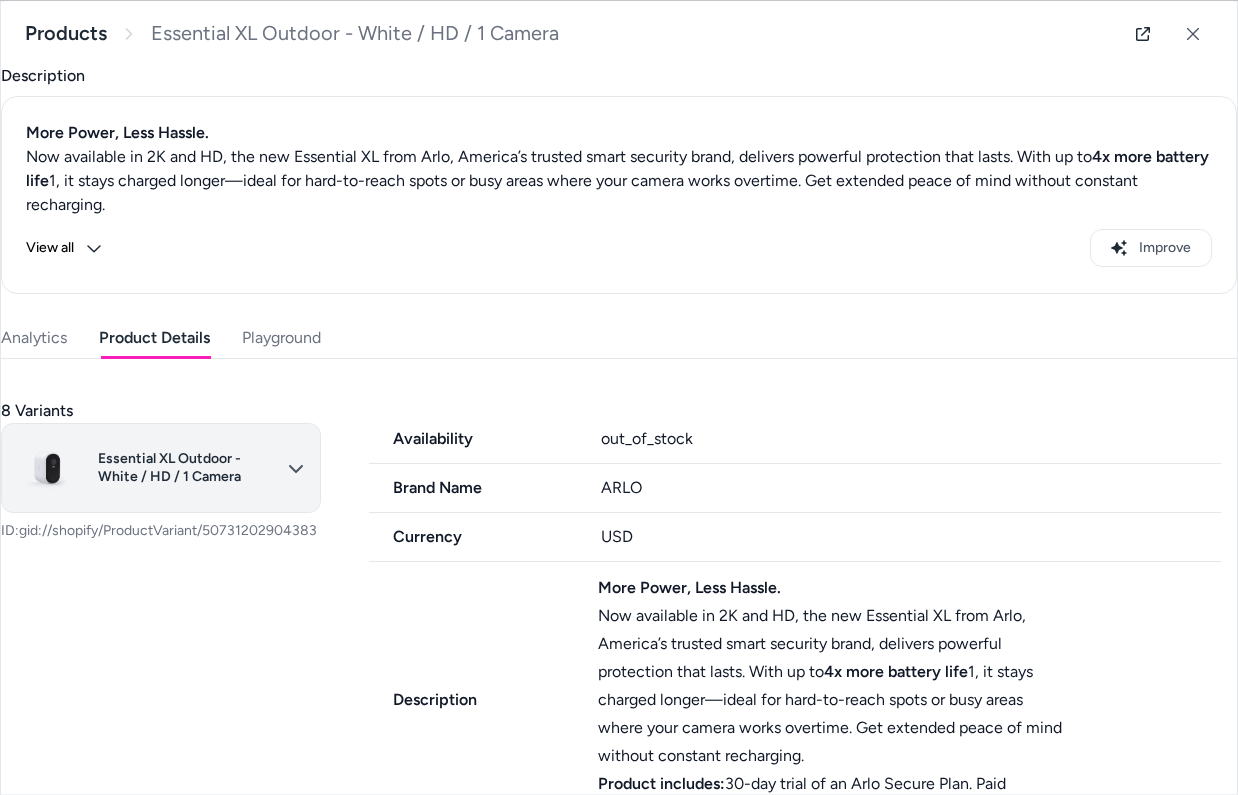 click on "Only pay when alby drives an Assisted Conversion Start Trial Home Agents Inbox Analytics Experiences Knowledge Products Documents Rules Verified Q&As Reviews Survey Questions Integrations J Jennifer Tso Arlo Prod Products ** Showing search results... XL Rechargeable Battery & Housing - Default Title $79.99 Go 2 &  XL Rechargeable Battery - Default Title $59.99 Essential XL 1st Gen Camera - Default Title $0.00 Essential XL Outdoor - White / HD / 1 Camera $99.99 Essential Outdoor XL 2K - 1 Camera Kit (Dummy for Promo Page) - Default Title $149.99 Essential Outdoor XL 2K - 4 Camera Kit (Dummy for Promo Page) - Default Title $533.99 Essential Outdoor XL HD - 1 Camera Kit (Dummy for Promo Page) - Default Title $99.99 Essential Outdoor XL 2K - 2 Camera Kit (Dummy for Promo Page) - Default Title $99.99 Essential Outdoor XL 2K - 3 Camera Kit (Dummy for Promo Page) - Default Title $399.99 Essential XL Outdoor - White / HD / 1 Camera Products Essential XL Outdoor - White / HD / 1 Camera Last updated Jul 15, 2025 $99.99" at bounding box center (619, 397) 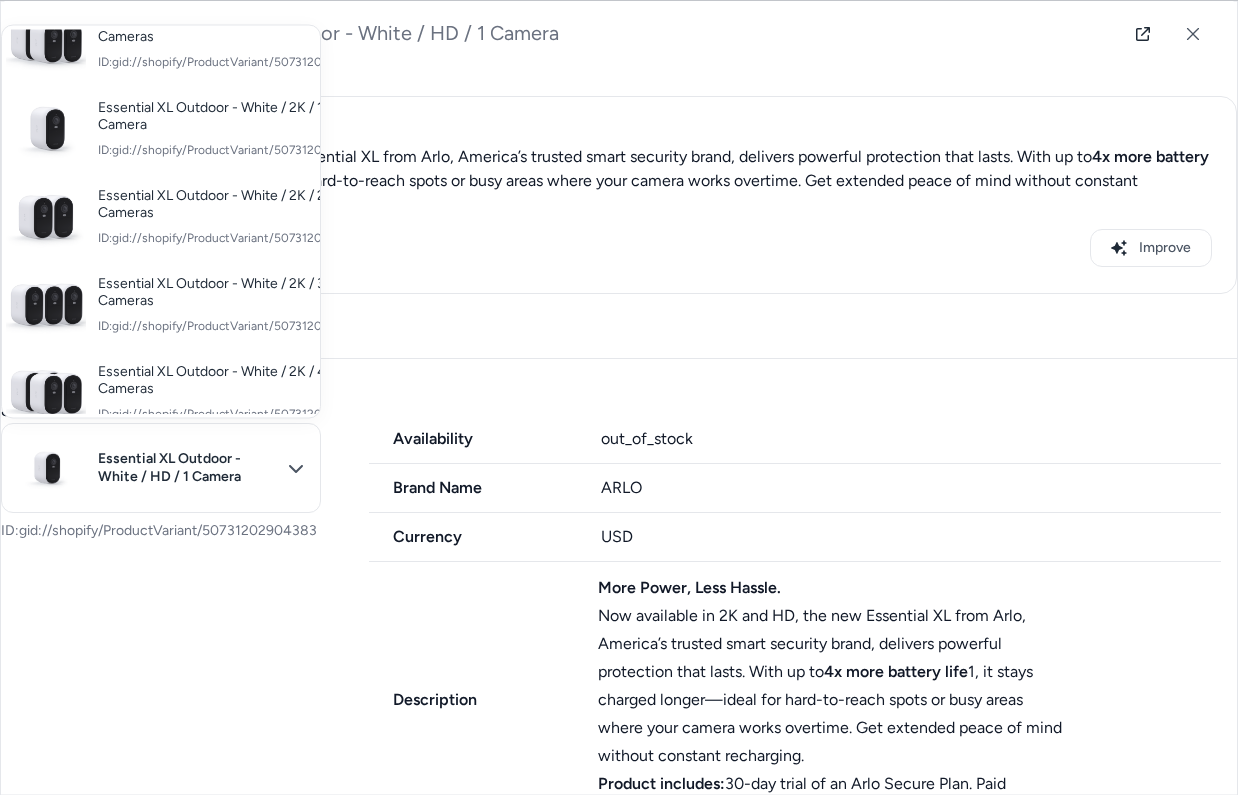 scroll, scrollTop: 320, scrollLeft: 0, axis: vertical 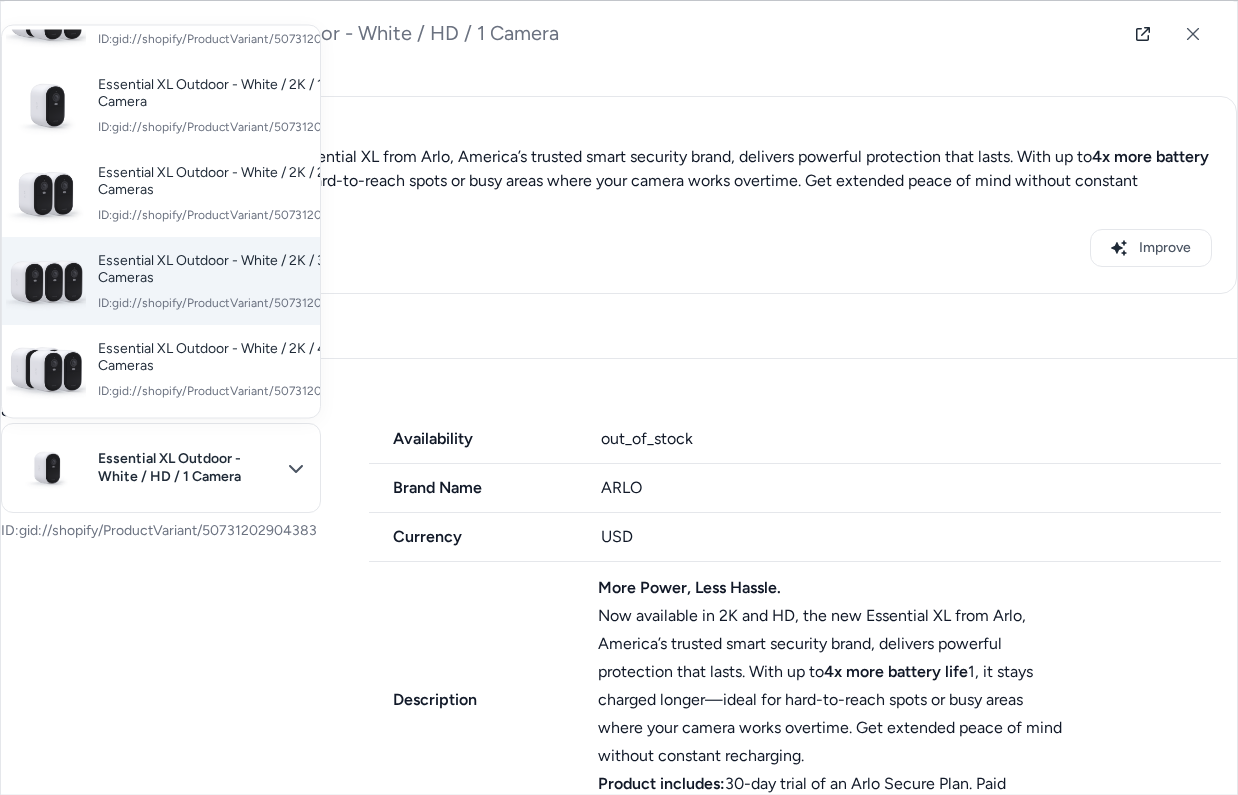 click on "Essential XL Outdoor - White / 2K / 3 Cameras ID:  gid://shopify/ProductVariant/50731203002687" at bounding box center (161, 282) 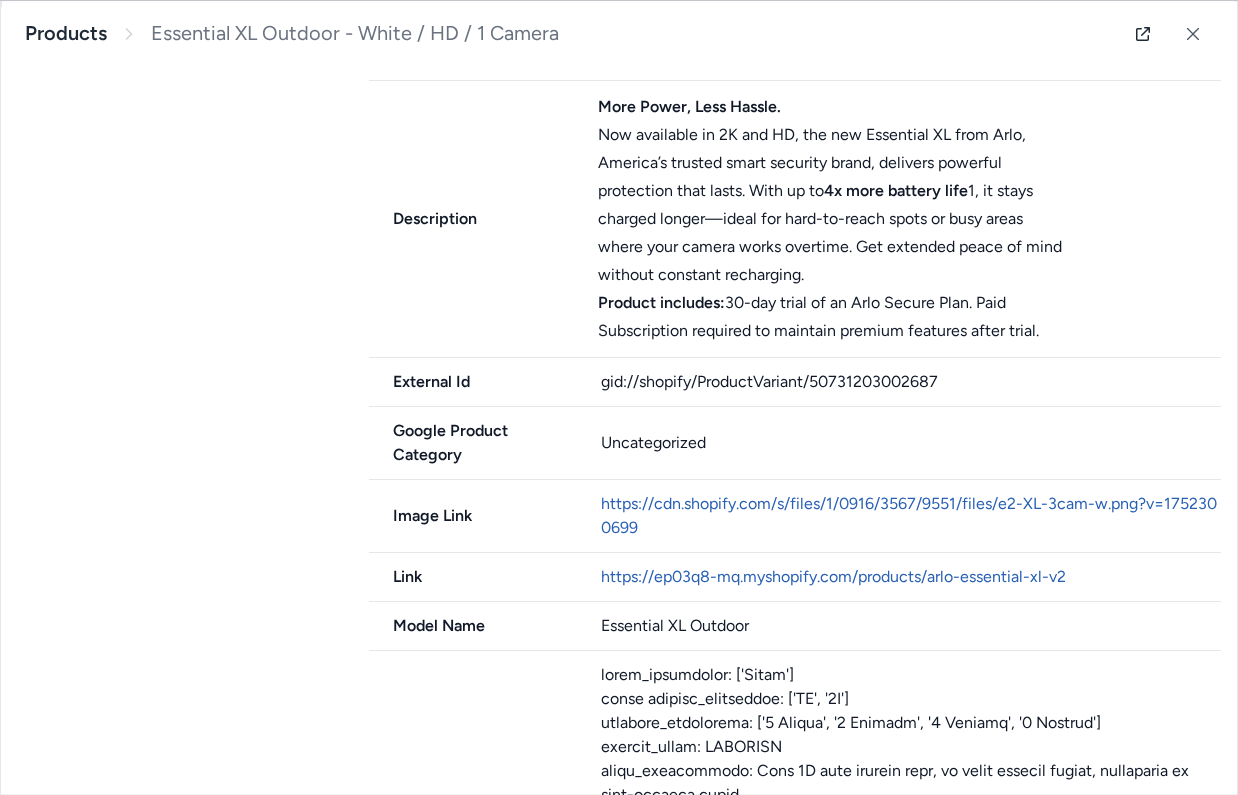 scroll, scrollTop: 809, scrollLeft: 0, axis: vertical 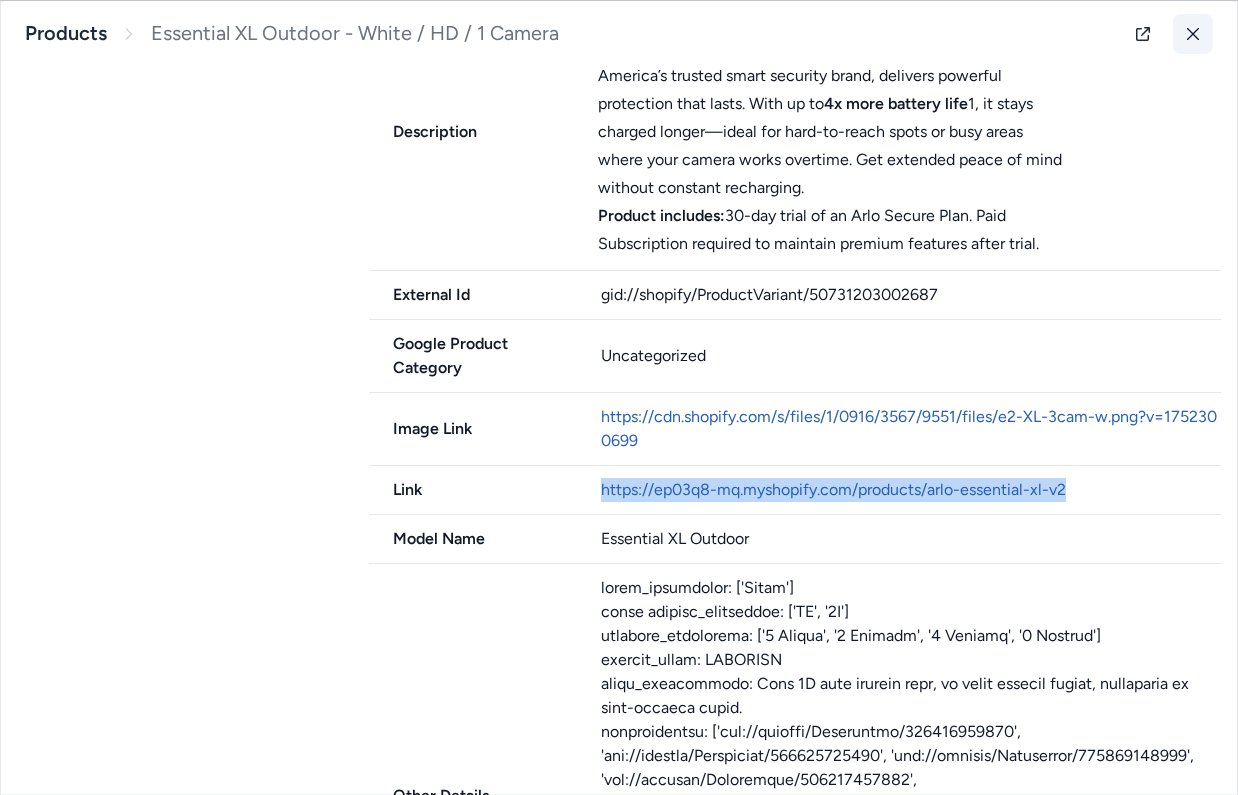 click at bounding box center (1193, 33) 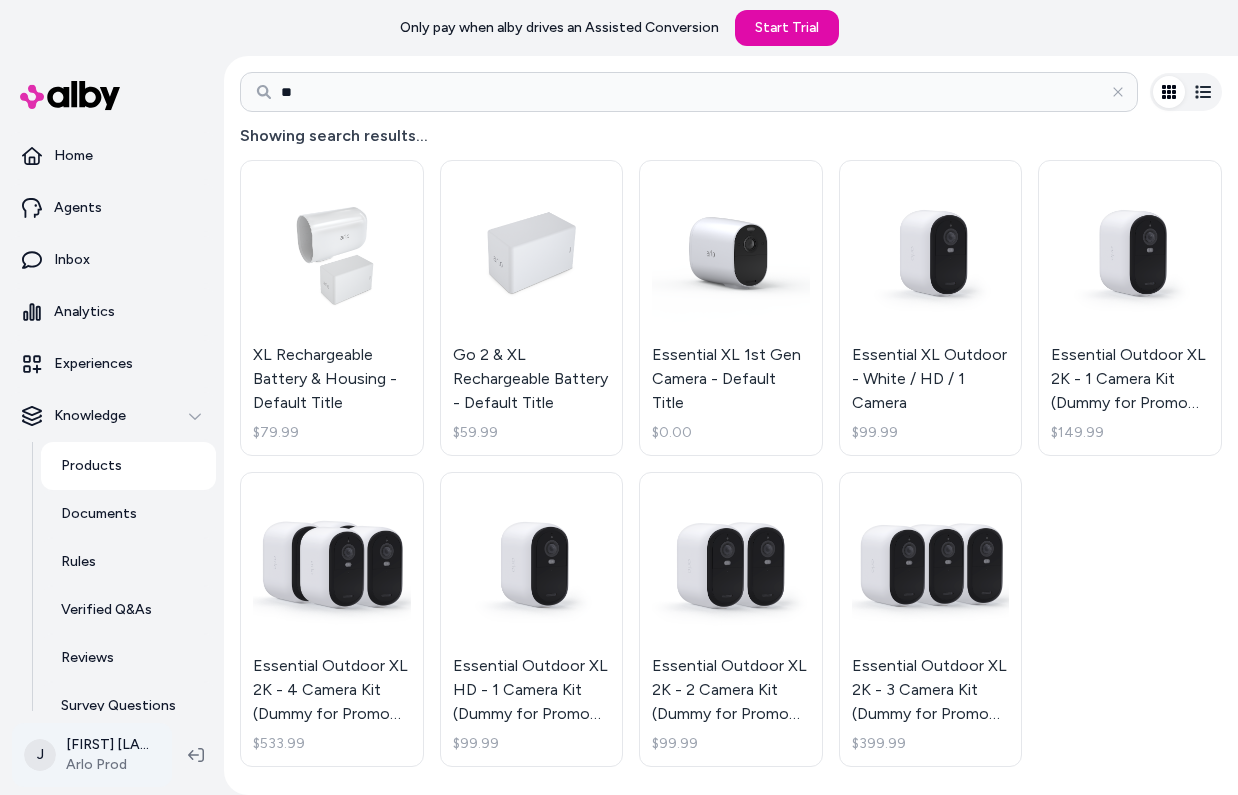 click on "Only pay when alby drives an Assisted Conversion Start Trial Home Agents Inbox Analytics Experiences Knowledge Products Documents Rules Verified Q&As Reviews Survey Questions Integrations J Jennifer Tso Arlo Prod Products ** Showing search results... XL Rechargeable Battery & Housing - Default Title $79.99 Go 2 &  XL Rechargeable Battery - Default Title $59.99 Essential XL 1st Gen Camera - Default Title $0.00 Essential XL Outdoor - White / HD / 1 Camera $99.99 Essential Outdoor XL 2K - 1 Camera Kit (Dummy for Promo Page) - Default Title $149.99 Essential Outdoor XL 2K - 4 Camera Kit (Dummy for Promo Page) - Default Title $533.99 Essential Outdoor XL HD - 1 Camera Kit (Dummy for Promo Page) - Default Title $99.99 Essential Outdoor XL 2K - 2 Camera Kit (Dummy for Promo Page) - Default Title $99.99 Essential Outdoor XL 2K - 3 Camera Kit (Dummy for Promo Page) - Default Title $399.99" at bounding box center (619, 397) 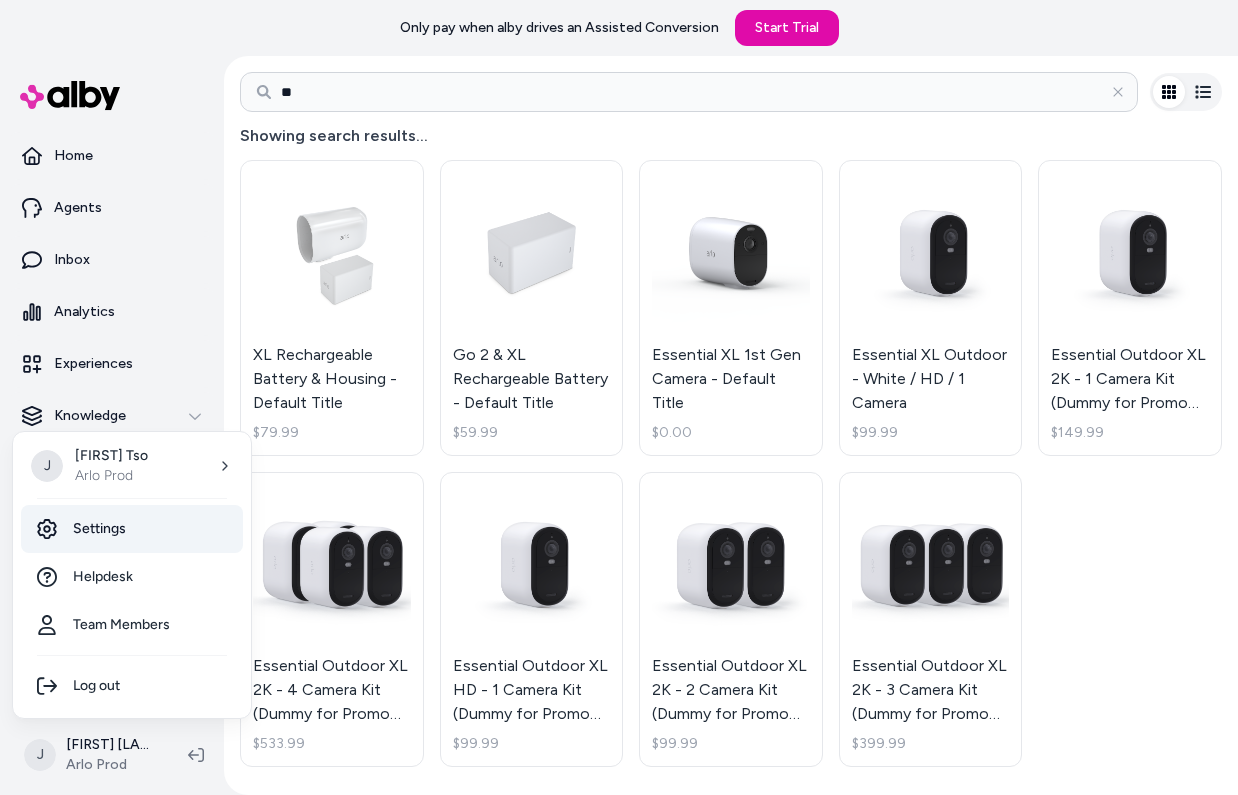 click on "Settings" at bounding box center [132, 529] 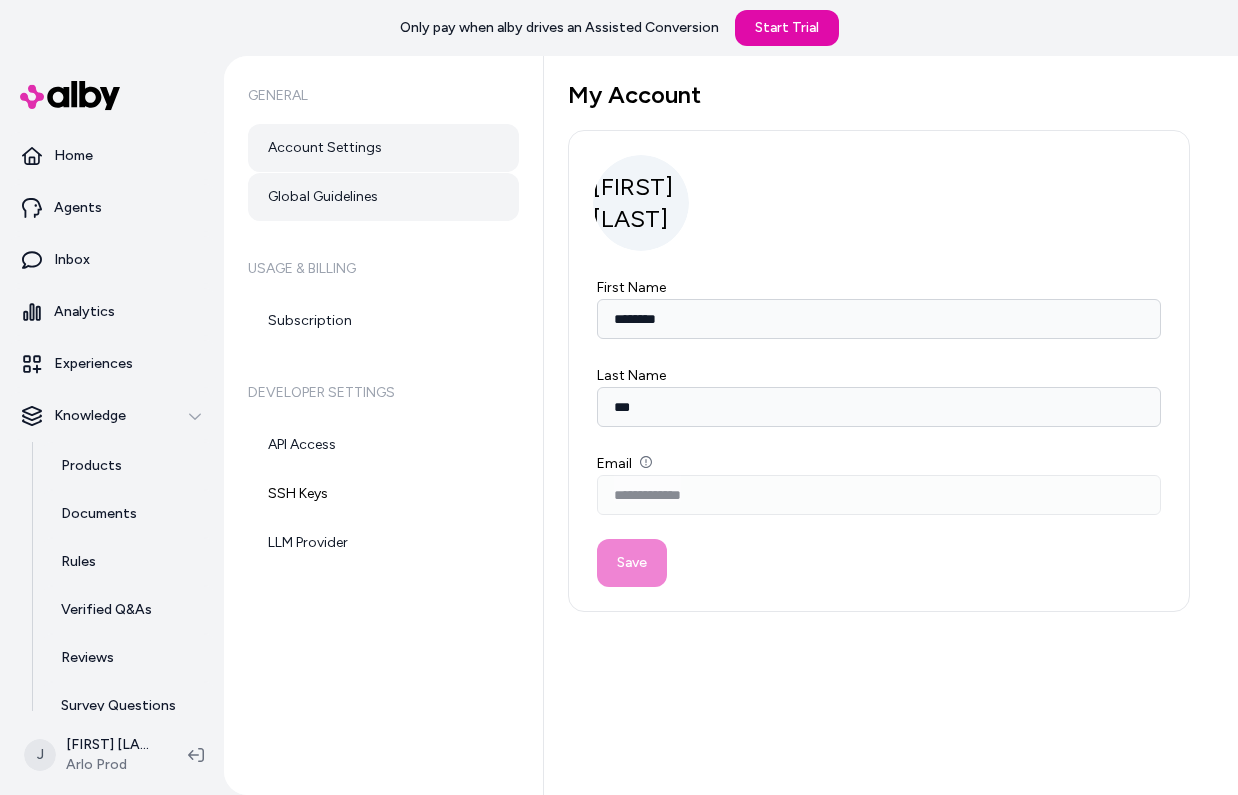 click on "Global Guidelines" at bounding box center [383, 197] 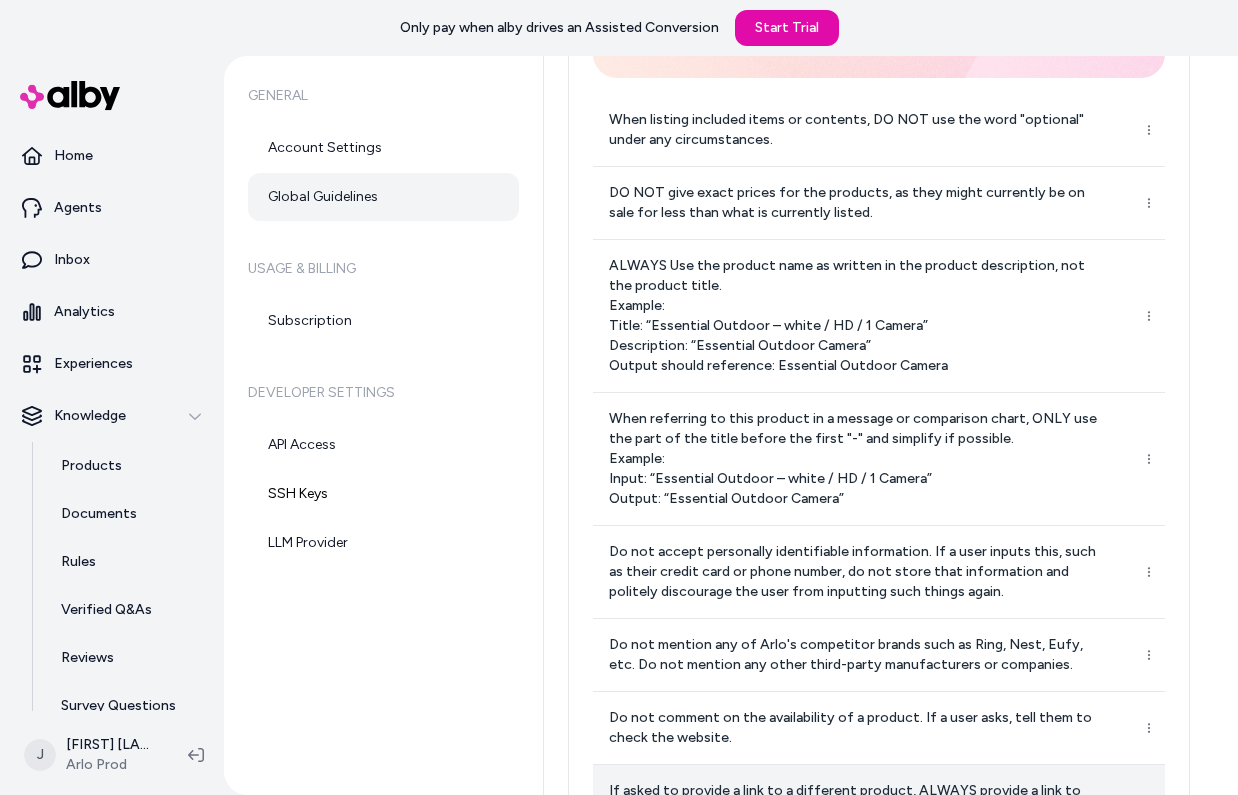 scroll, scrollTop: 0, scrollLeft: 0, axis: both 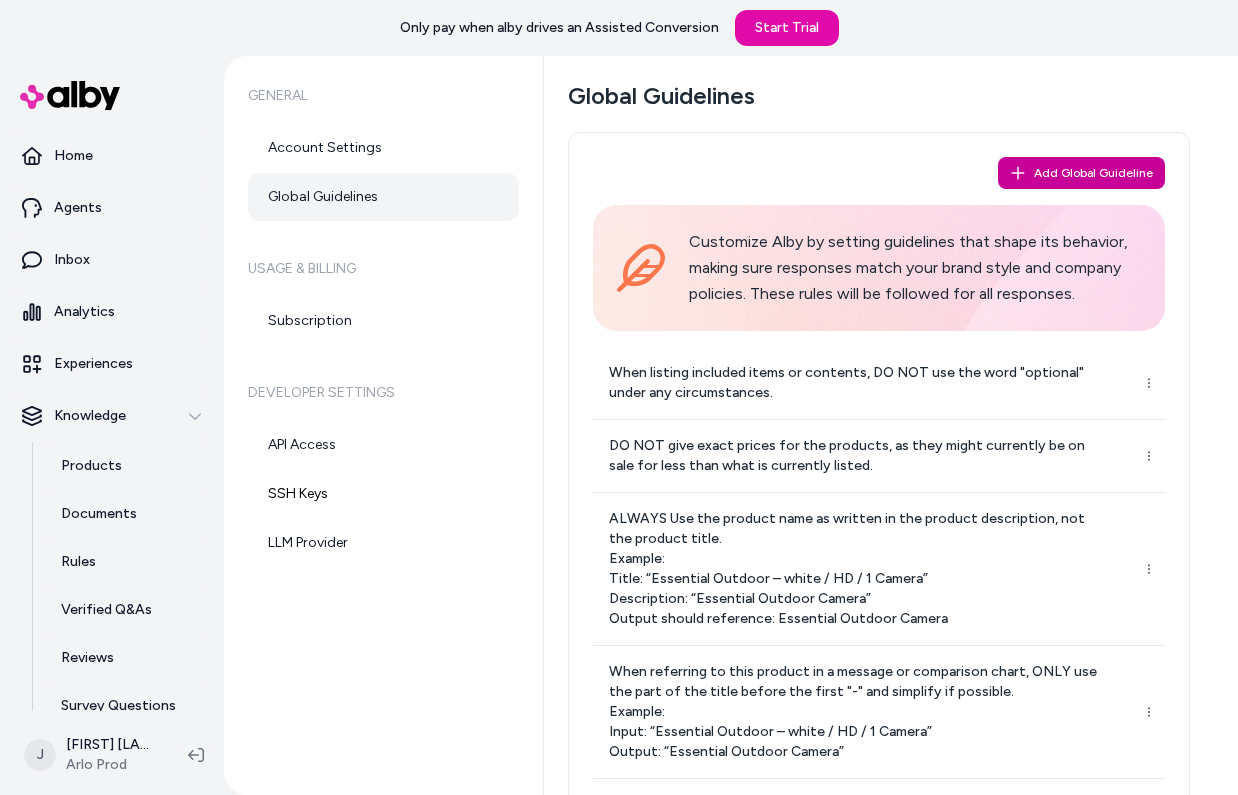 click on "Add Global Guideline" at bounding box center [1081, 173] 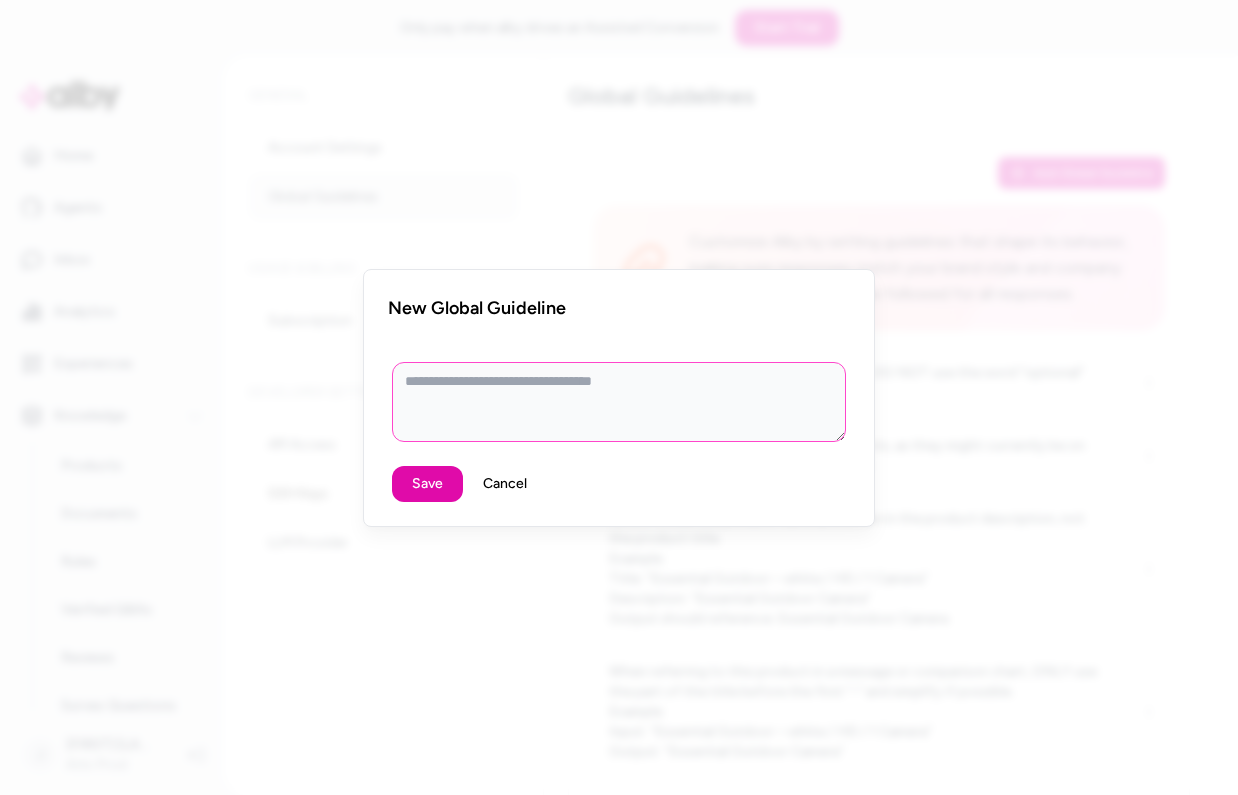 click at bounding box center (619, 402) 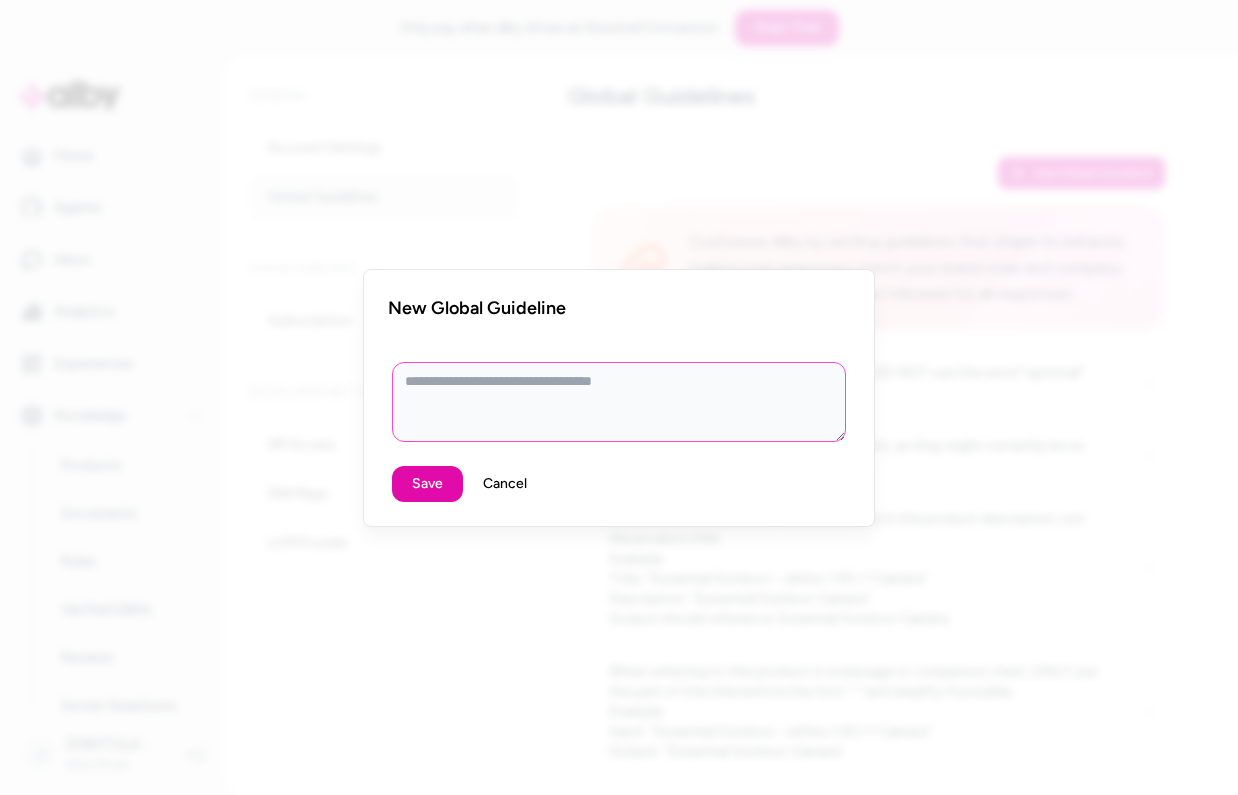 type on "*" 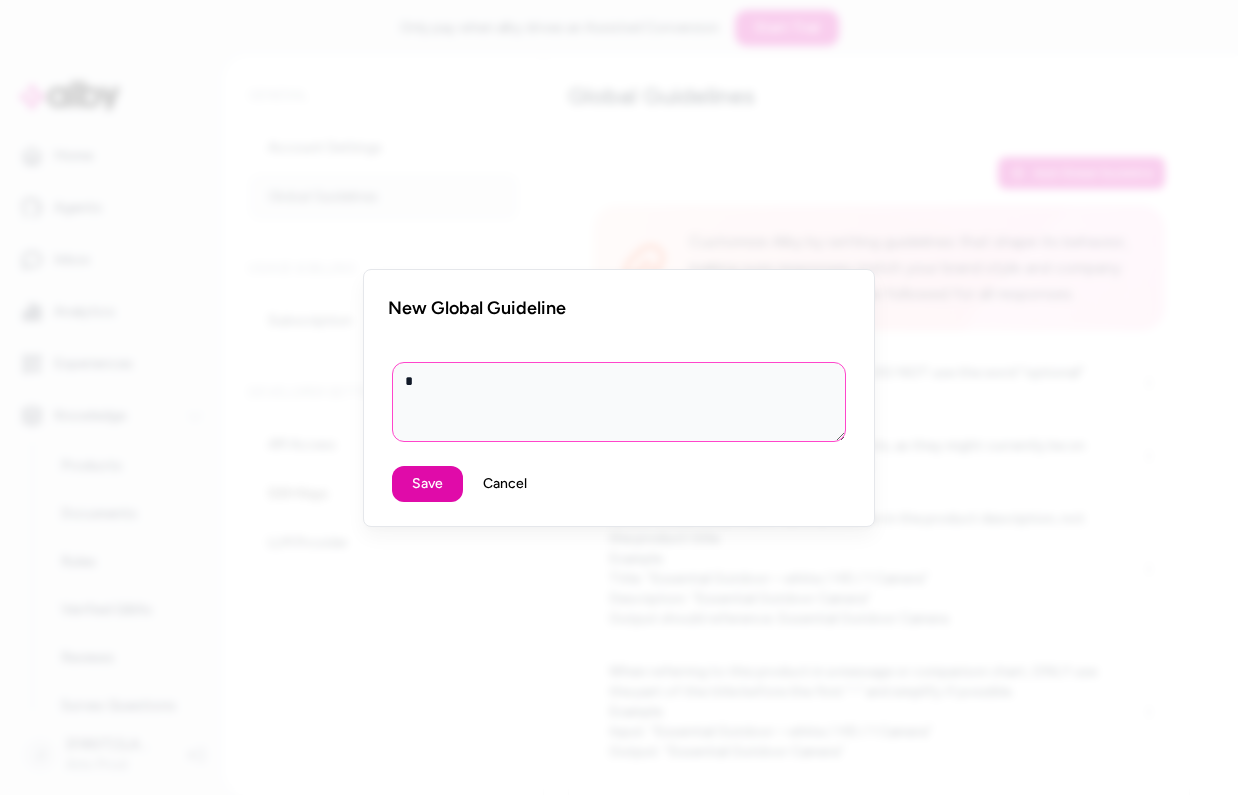 type on "**" 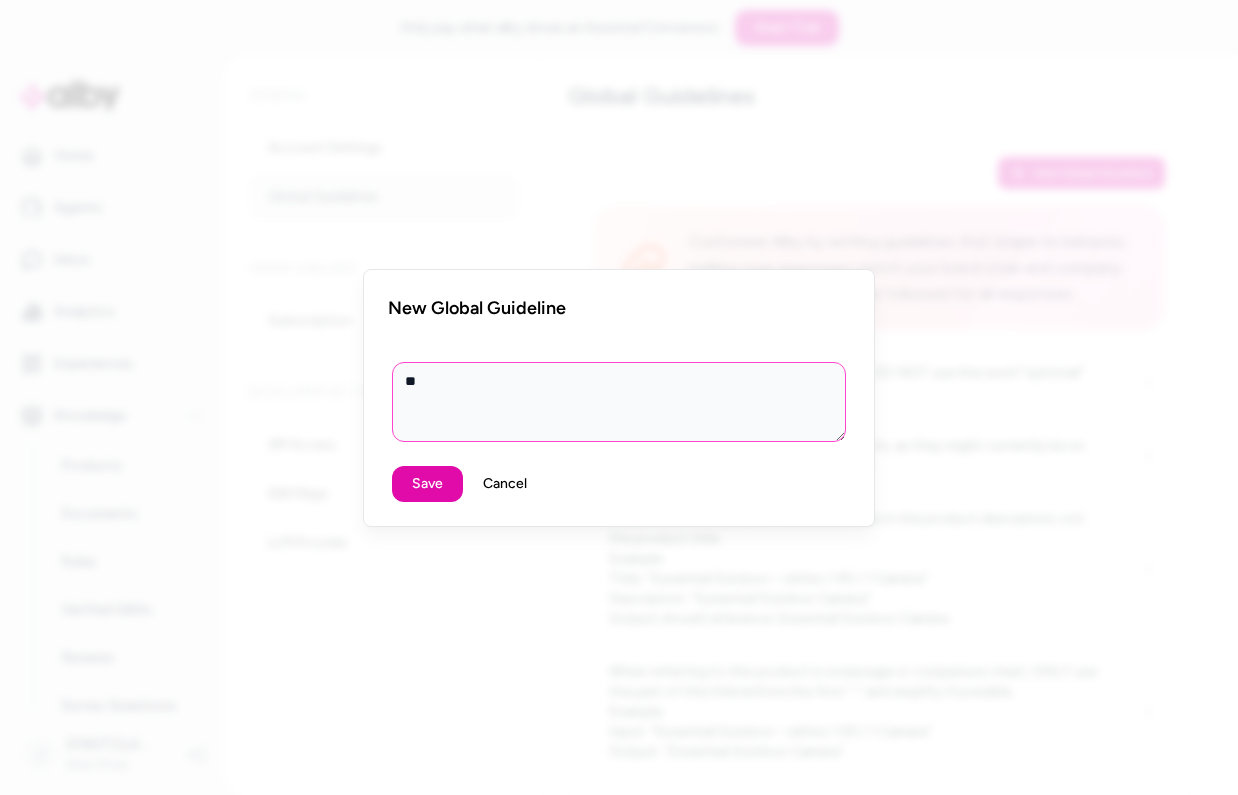 type on "**" 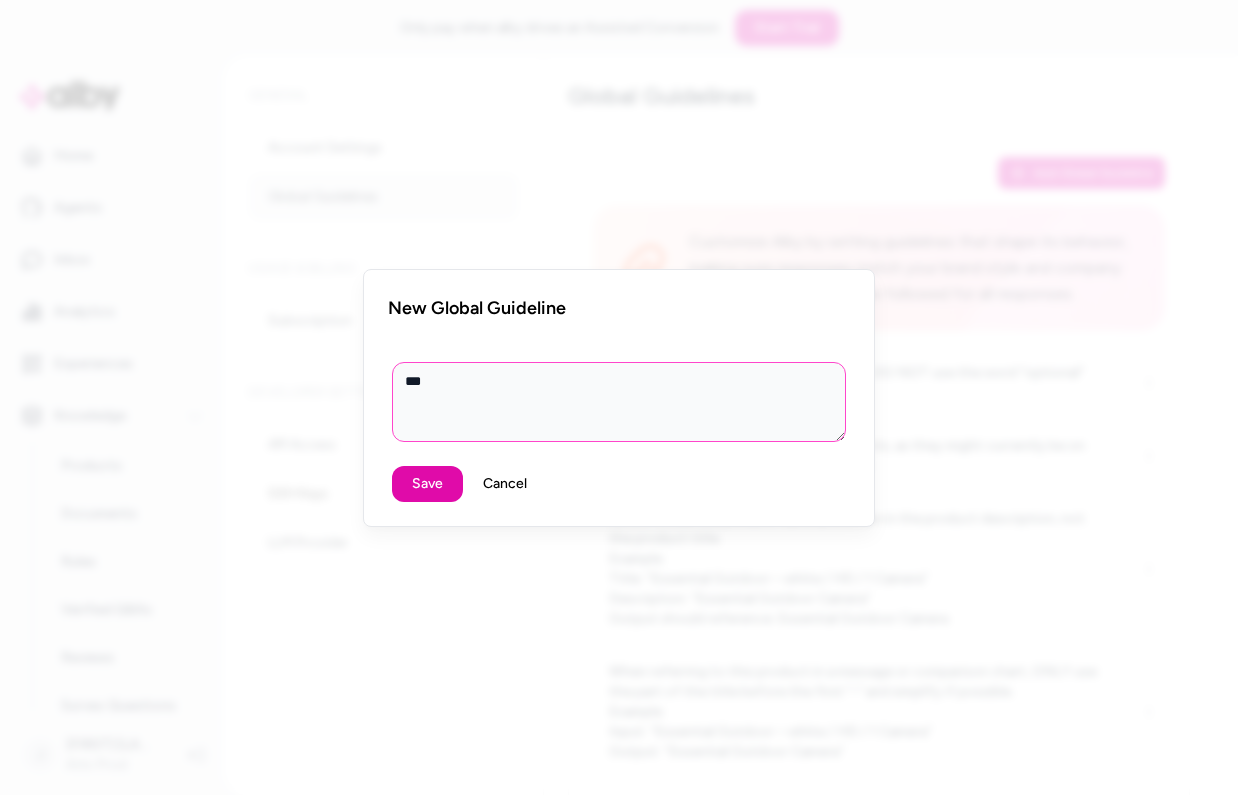 type on "****" 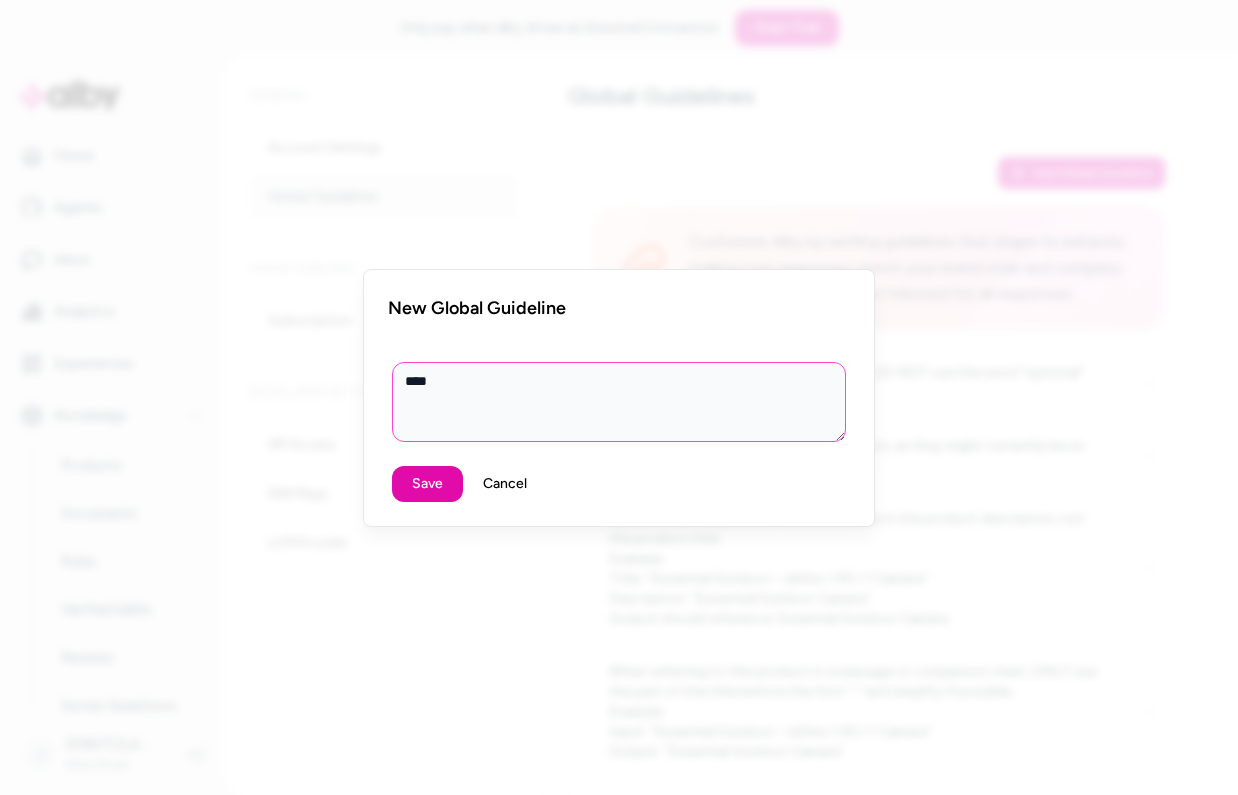 type on "*****" 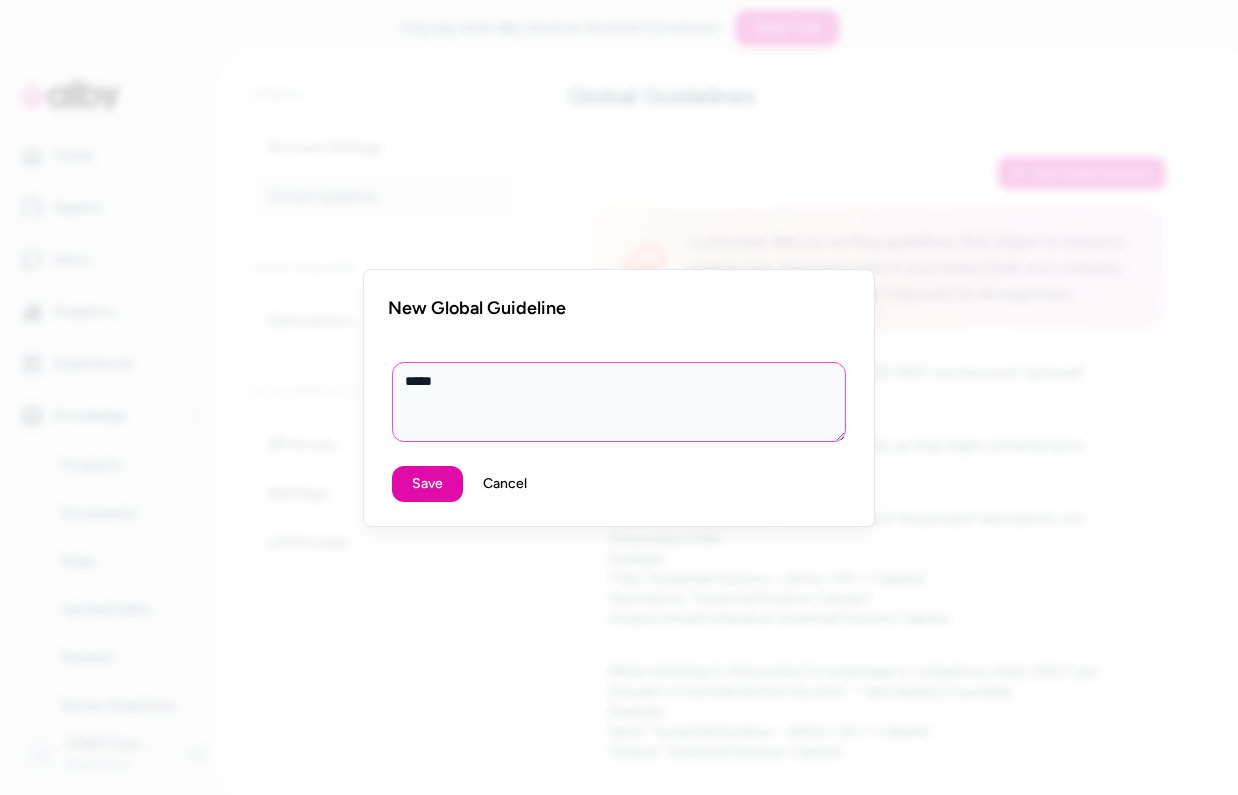 type on "******" 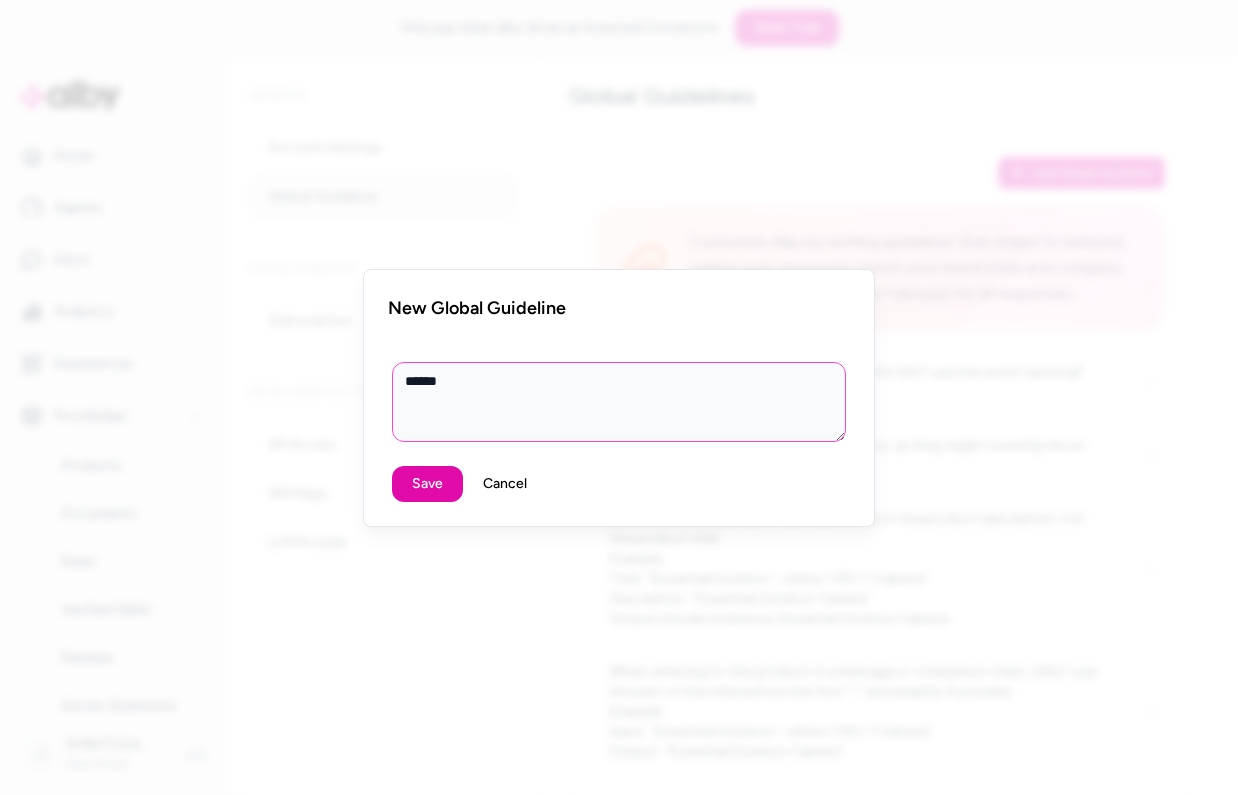 type on "*******" 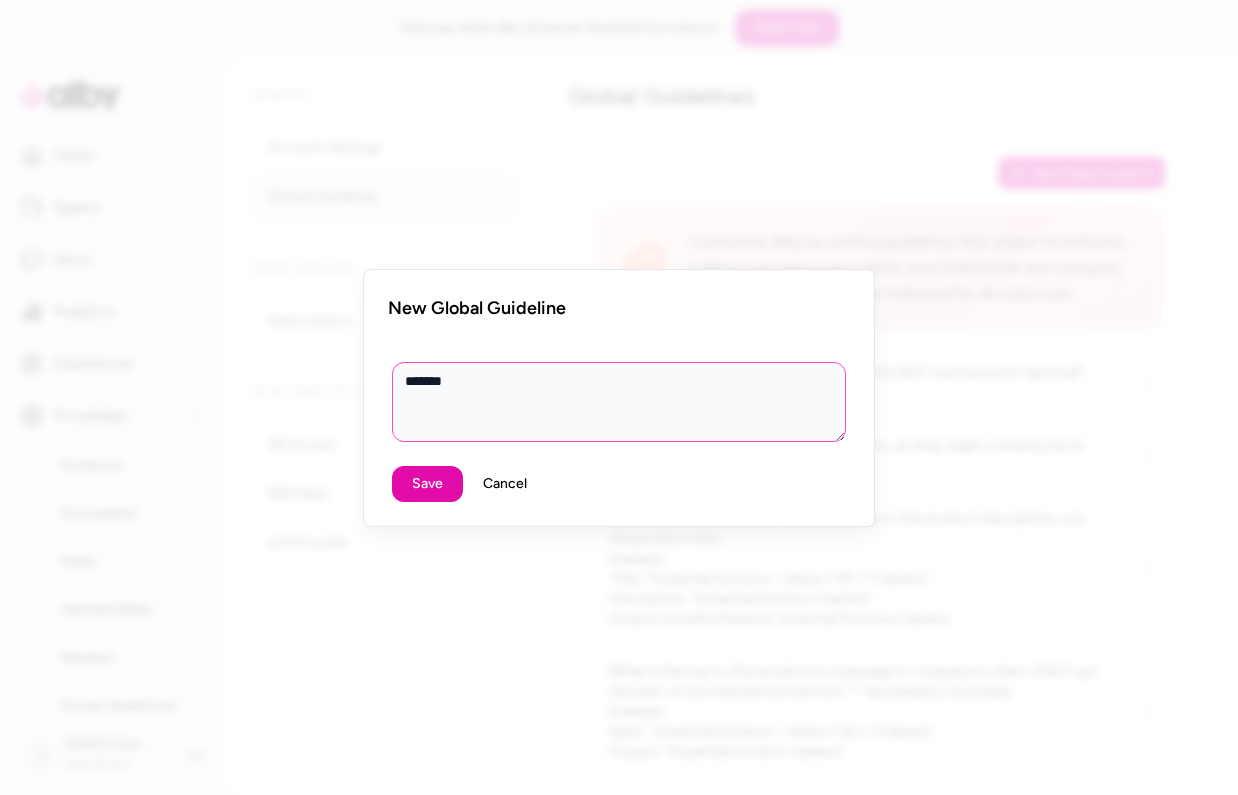 type on "********" 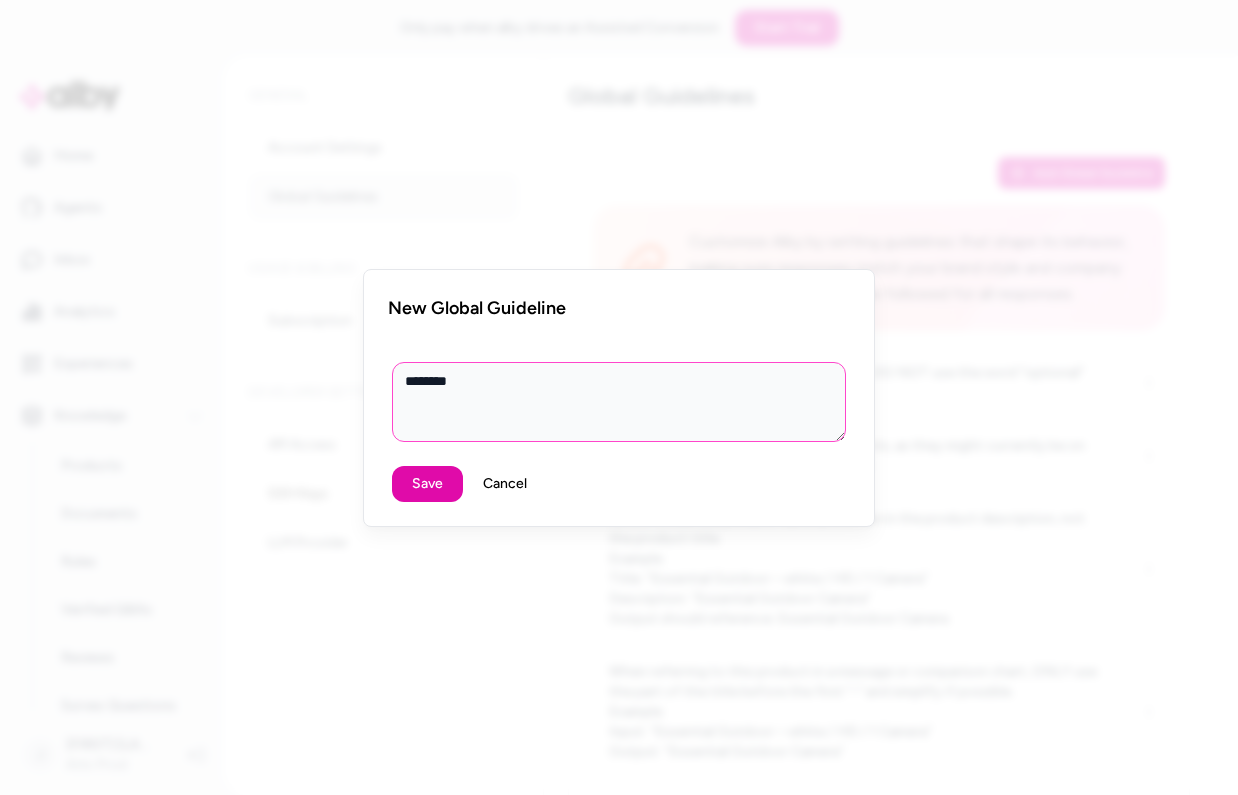 type on "*********" 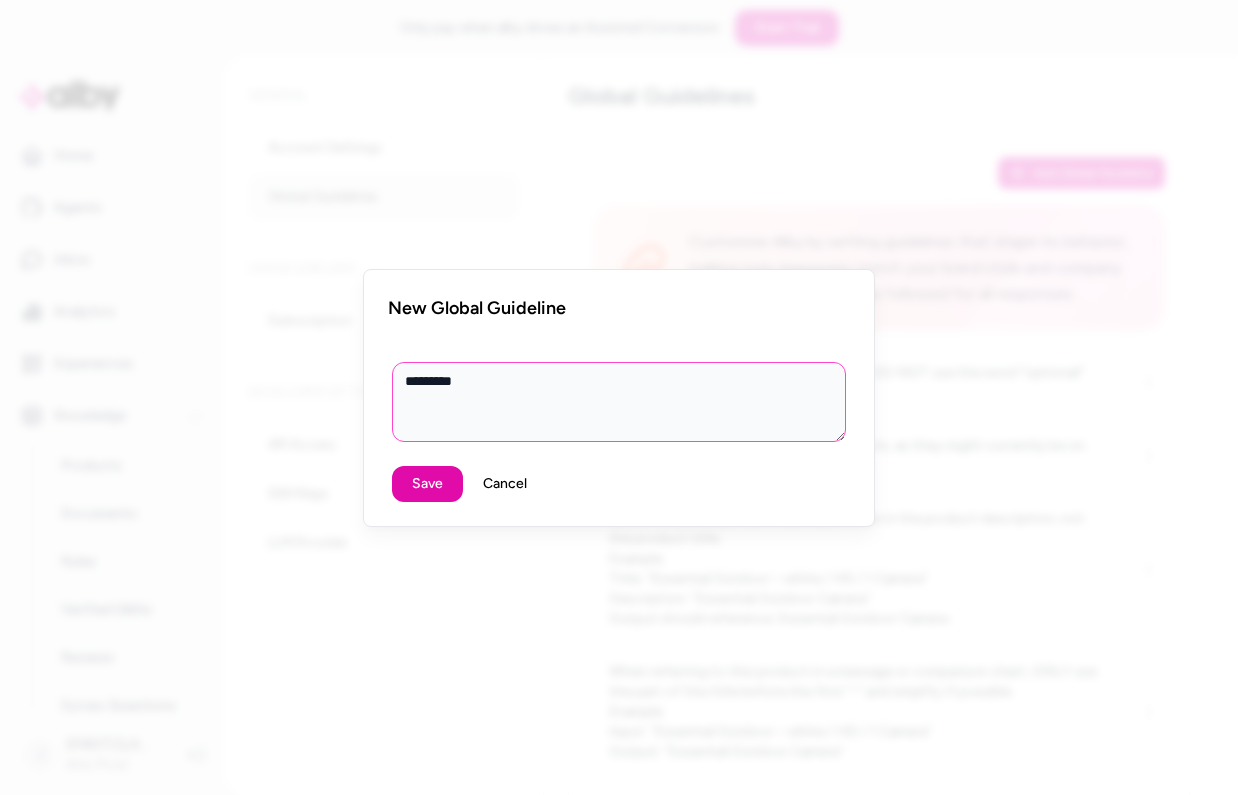 type on "*********" 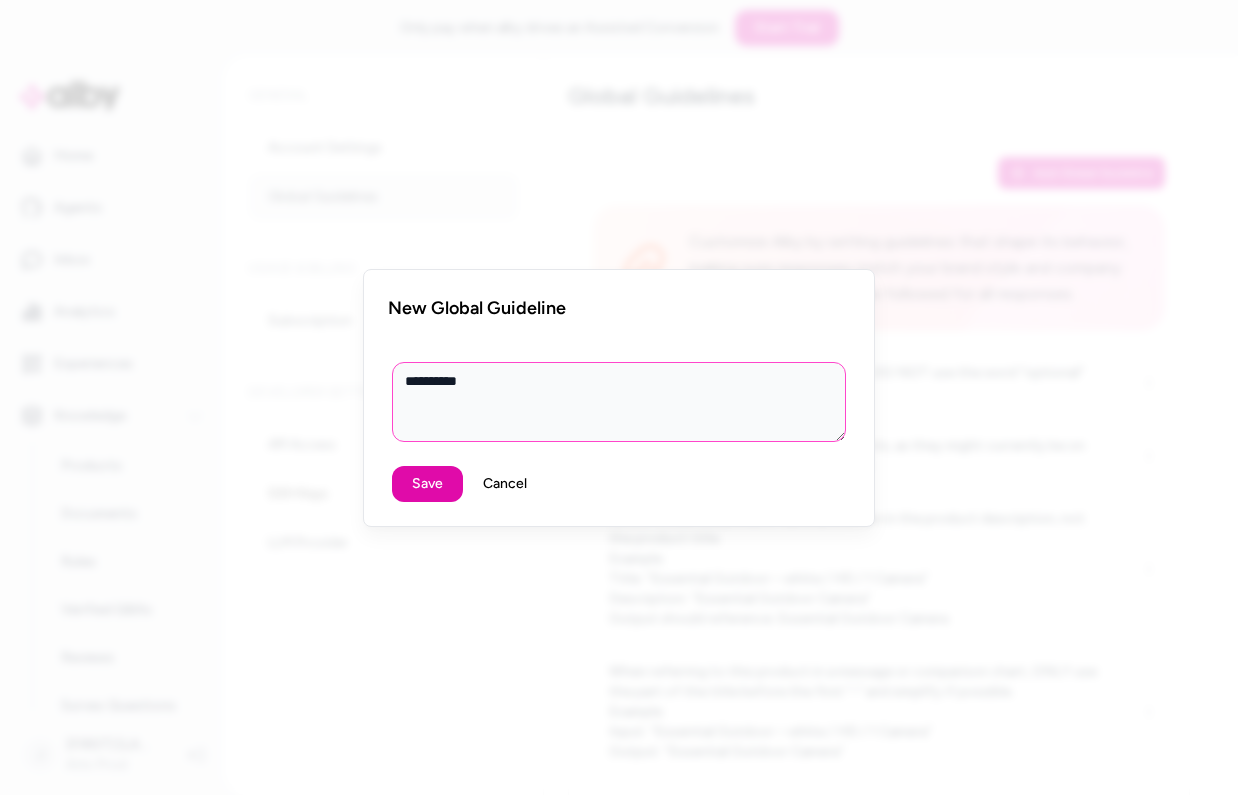 type on "**********" 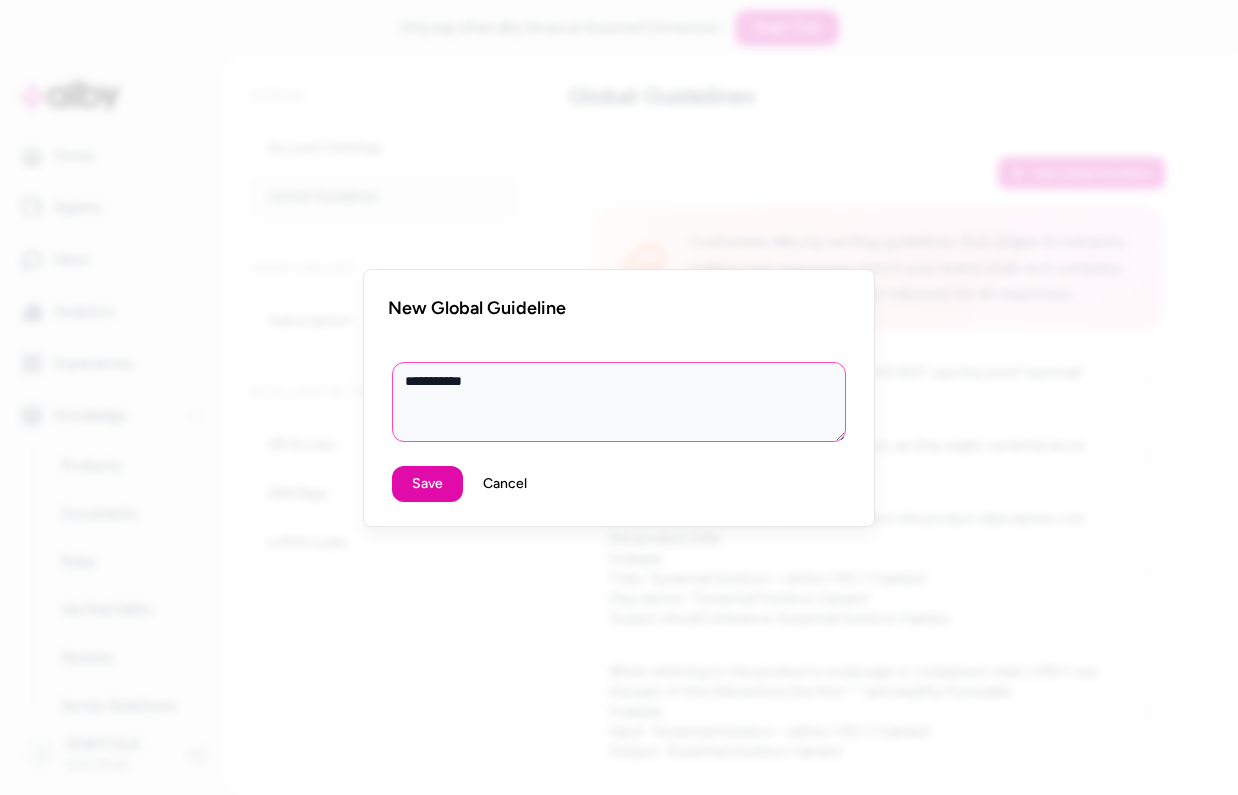 type on "**********" 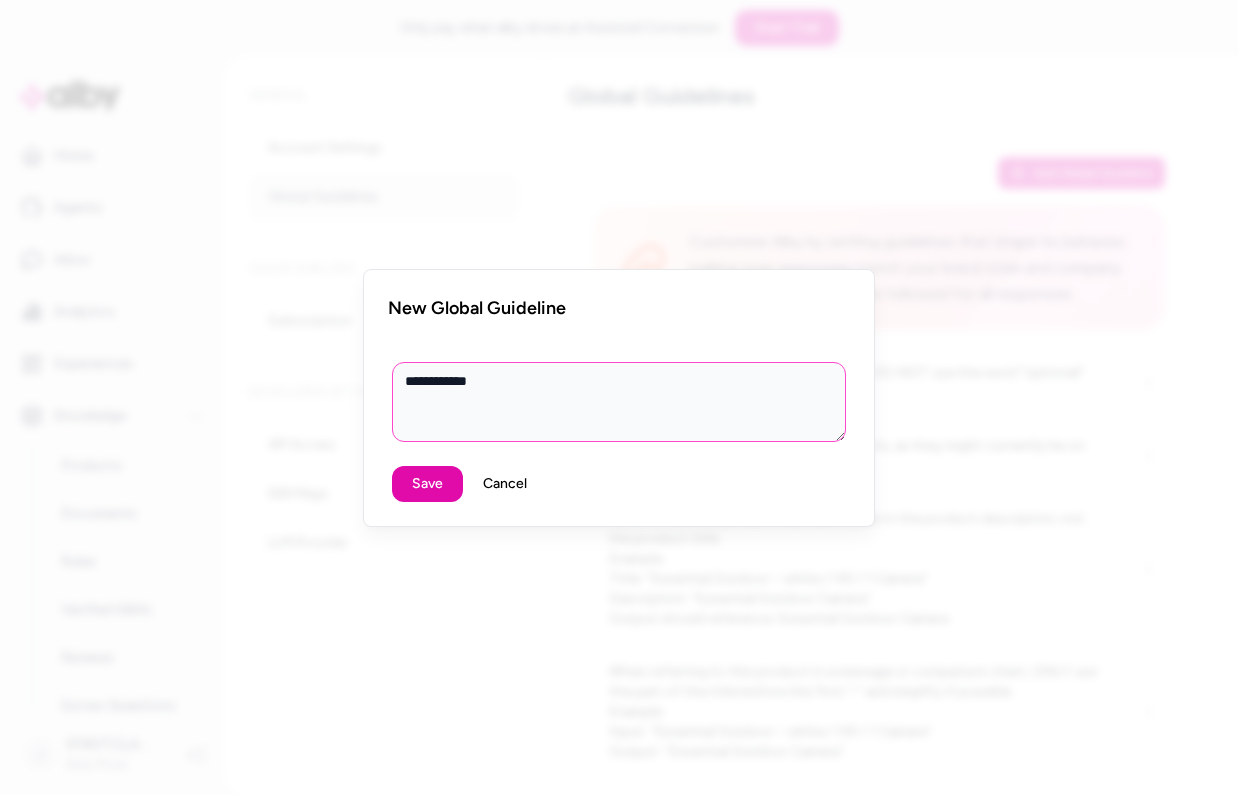 type on "**********" 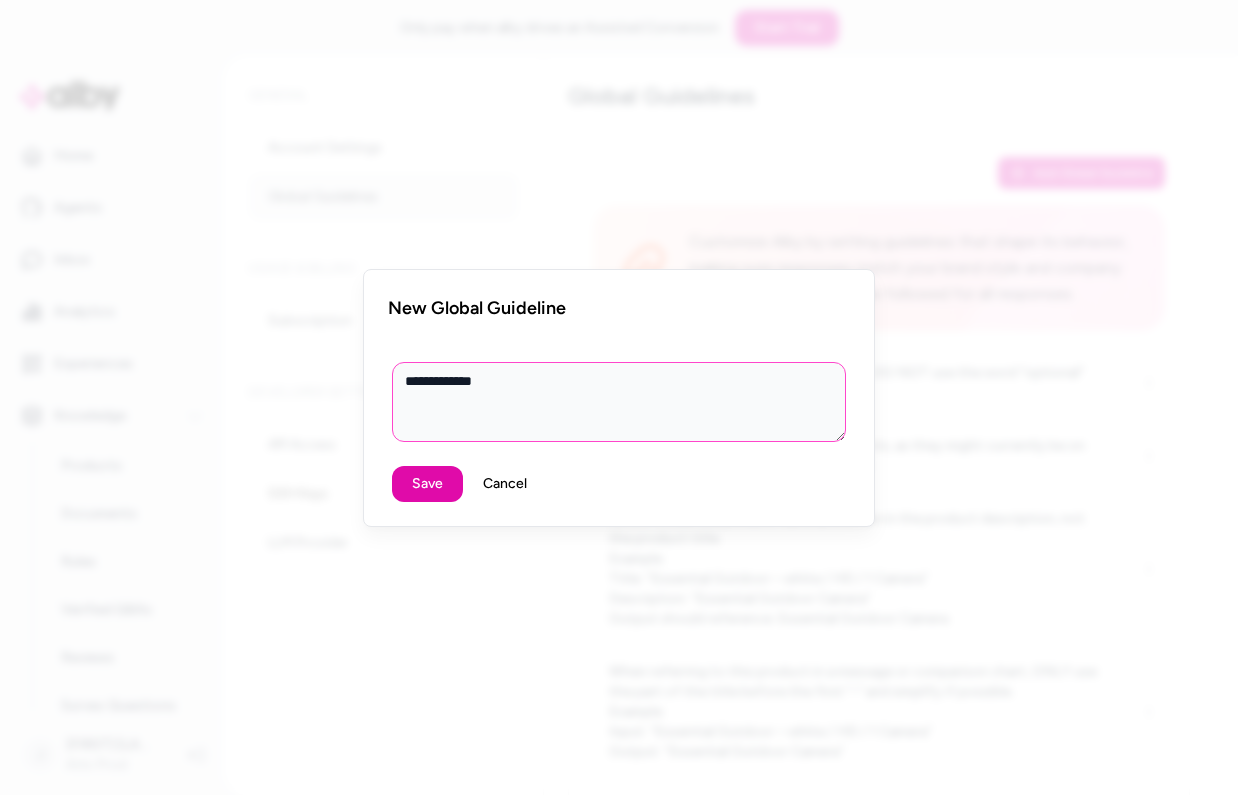 type on "**********" 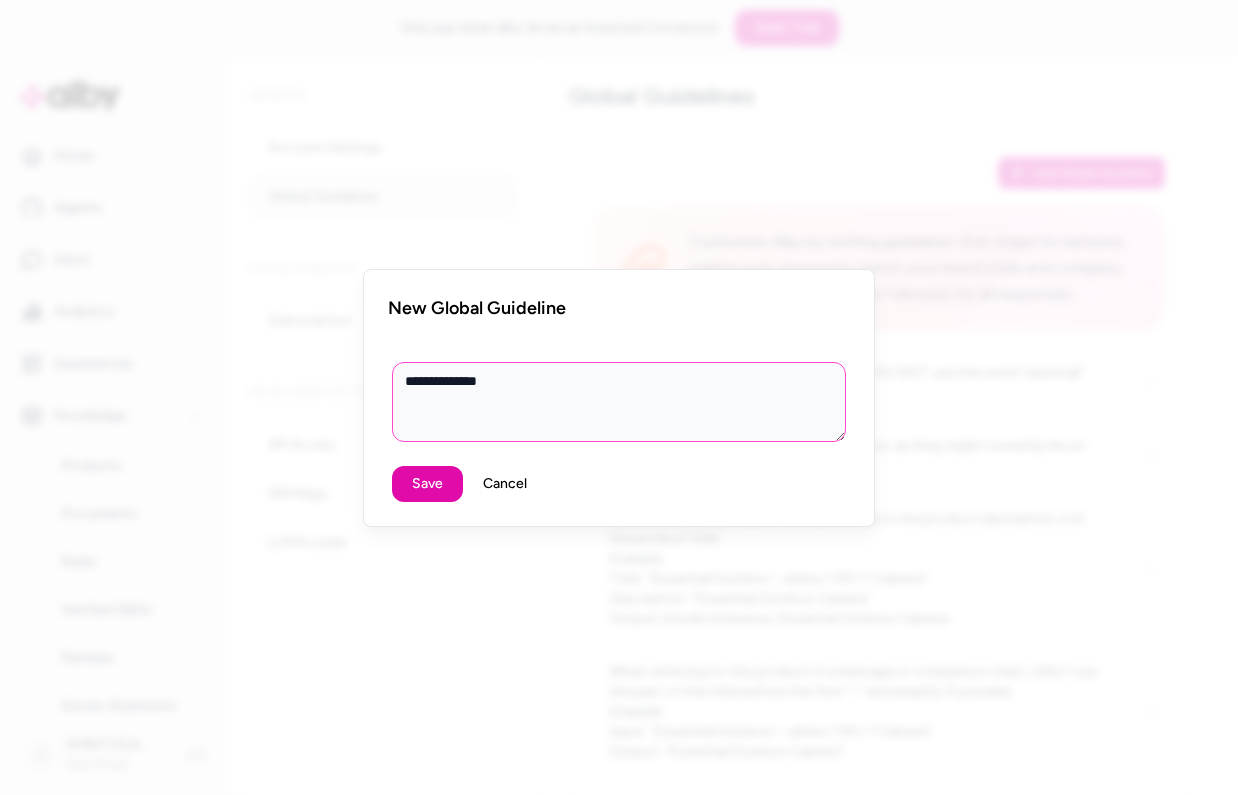 type on "**********" 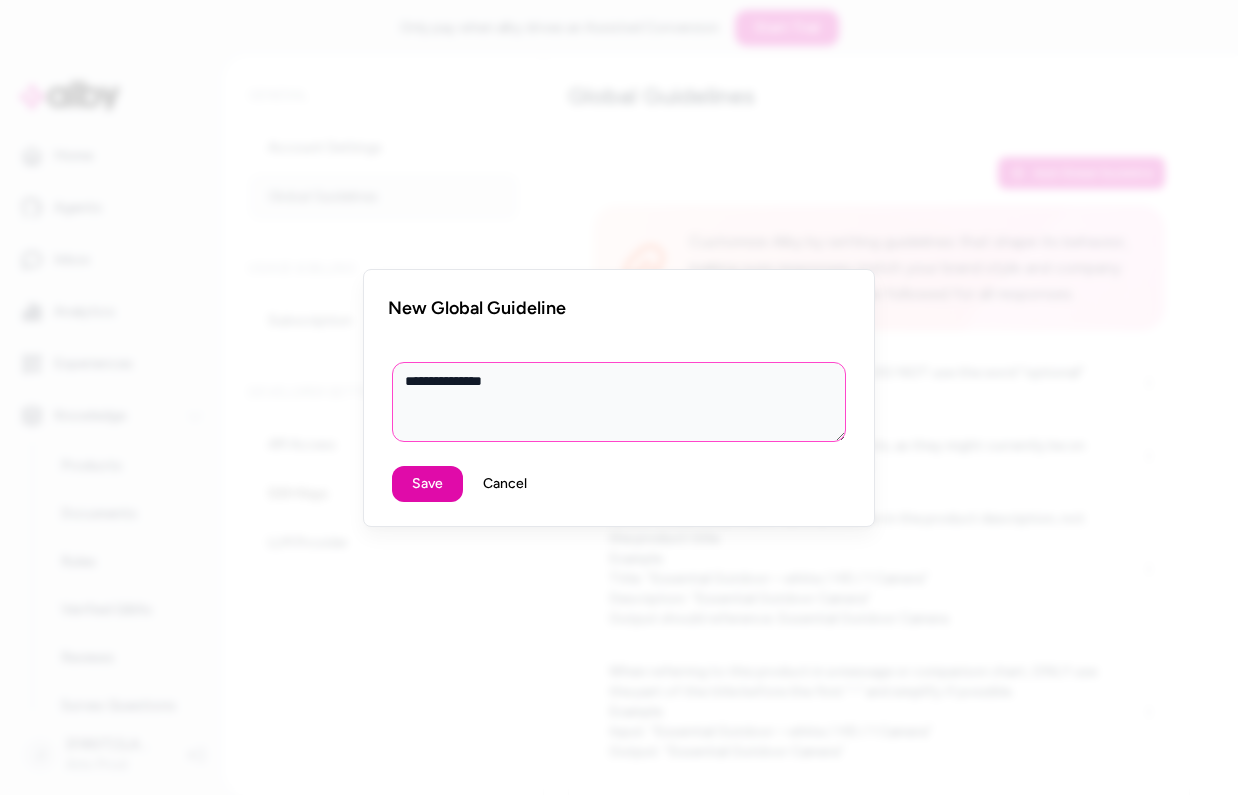 type on "**********" 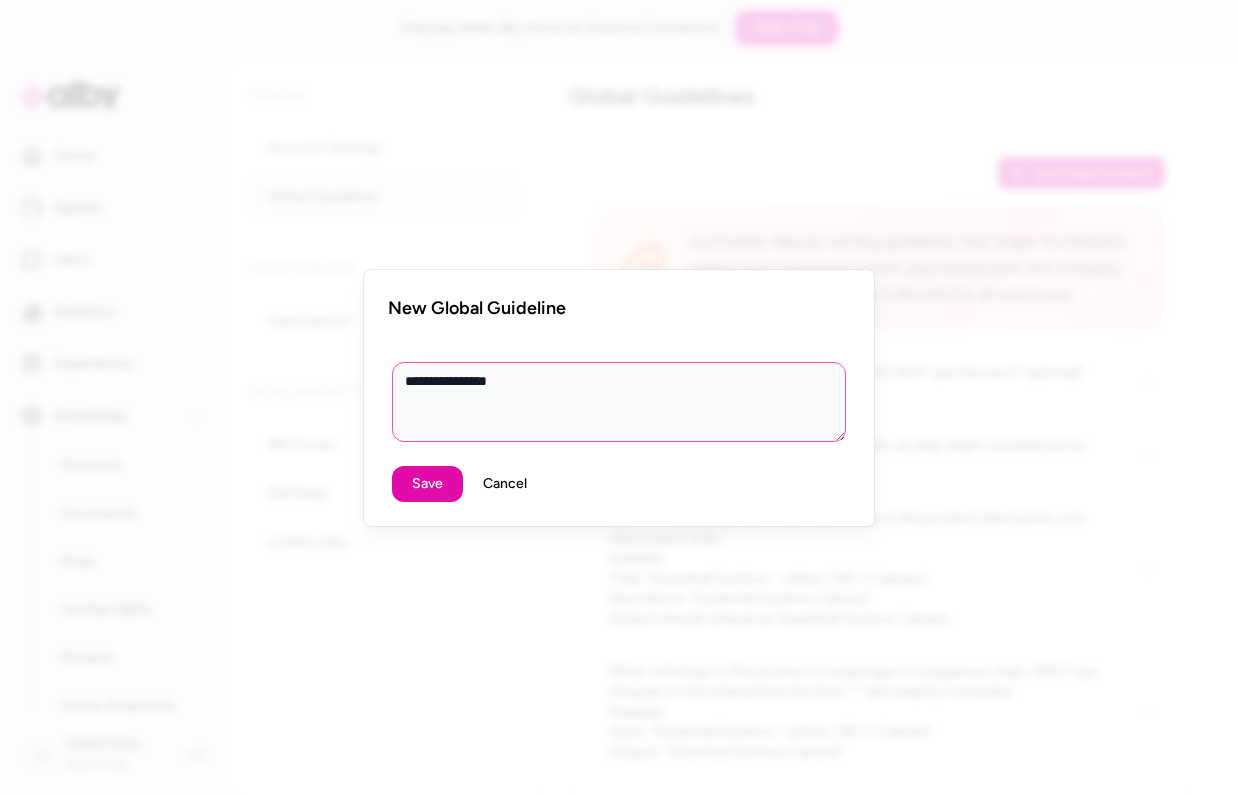 type on "**********" 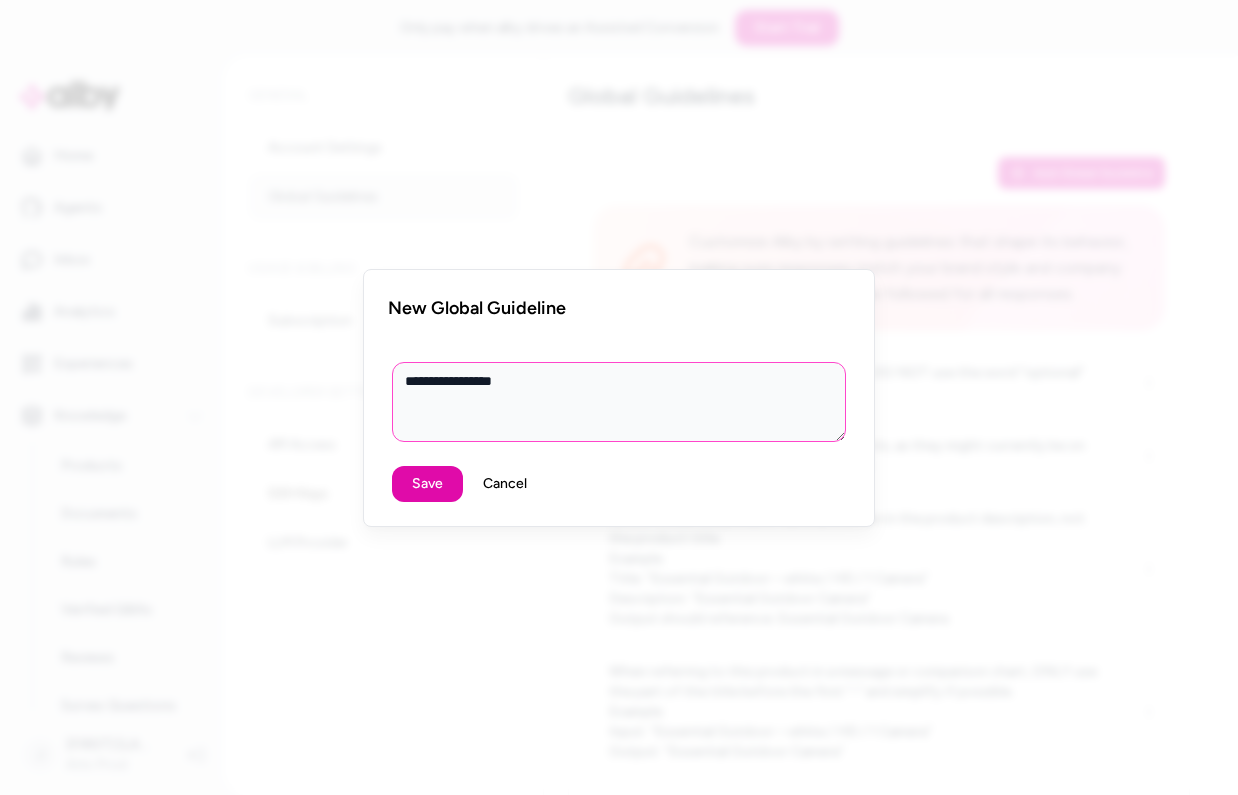 type on "**********" 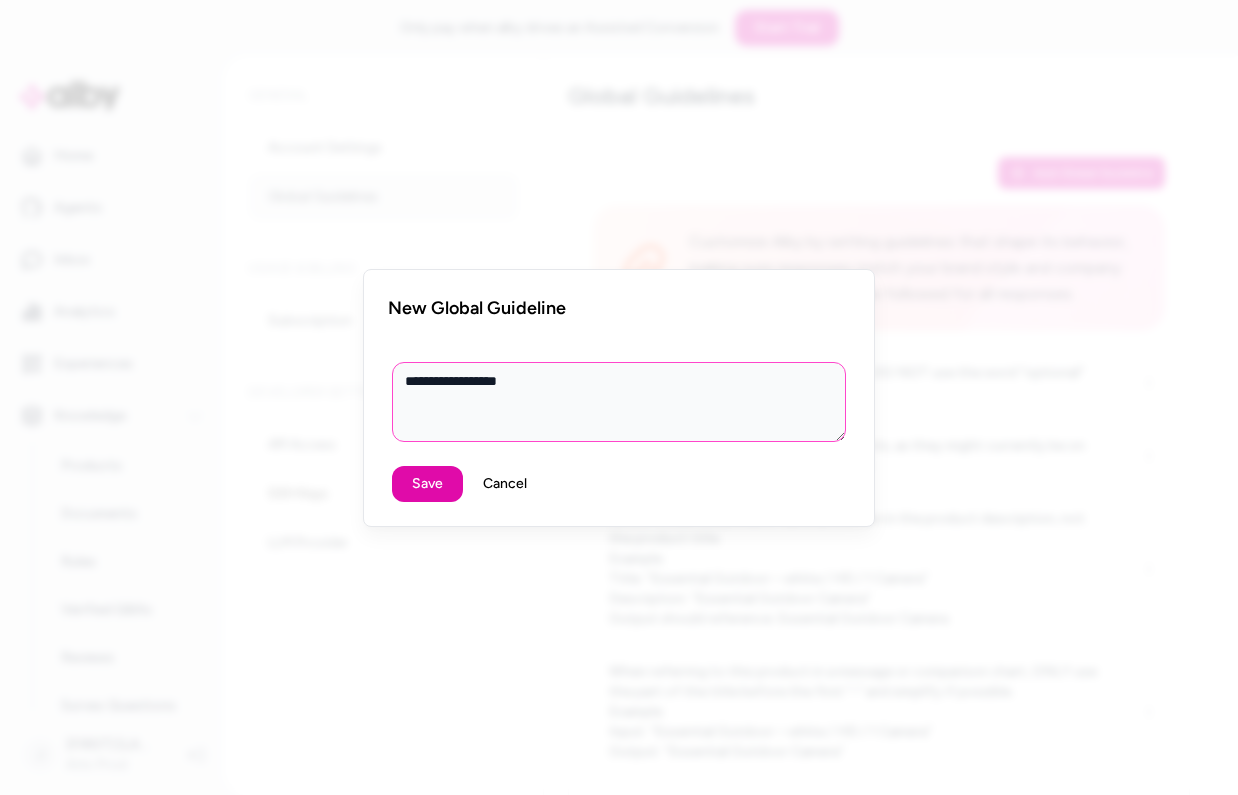 type on "**********" 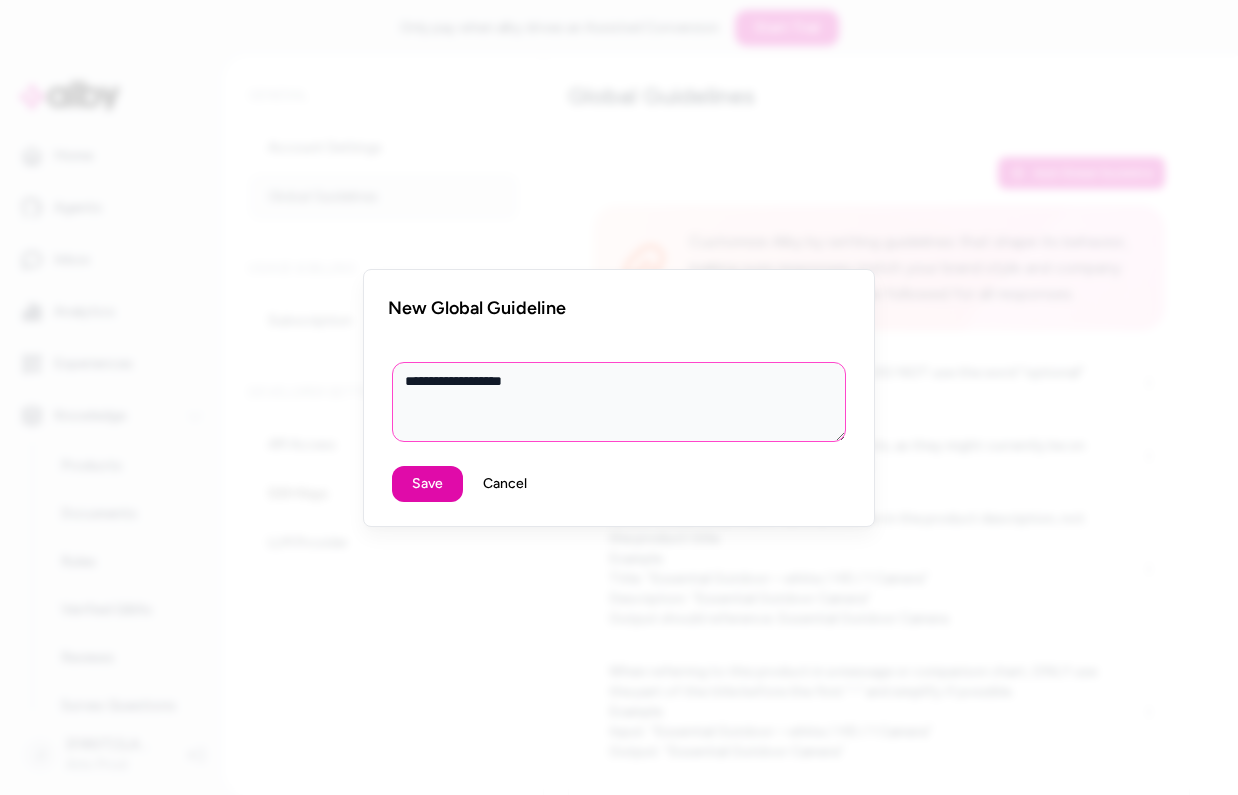 type on "**********" 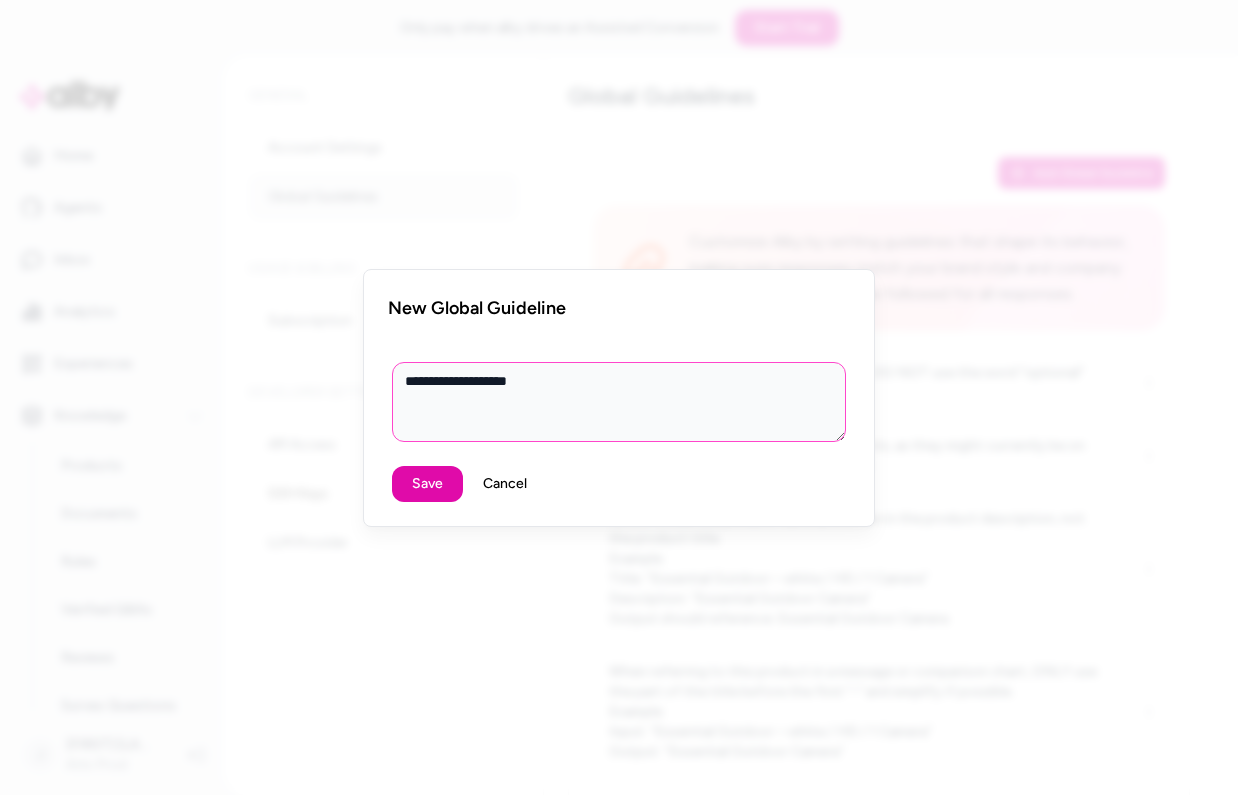 type on "**********" 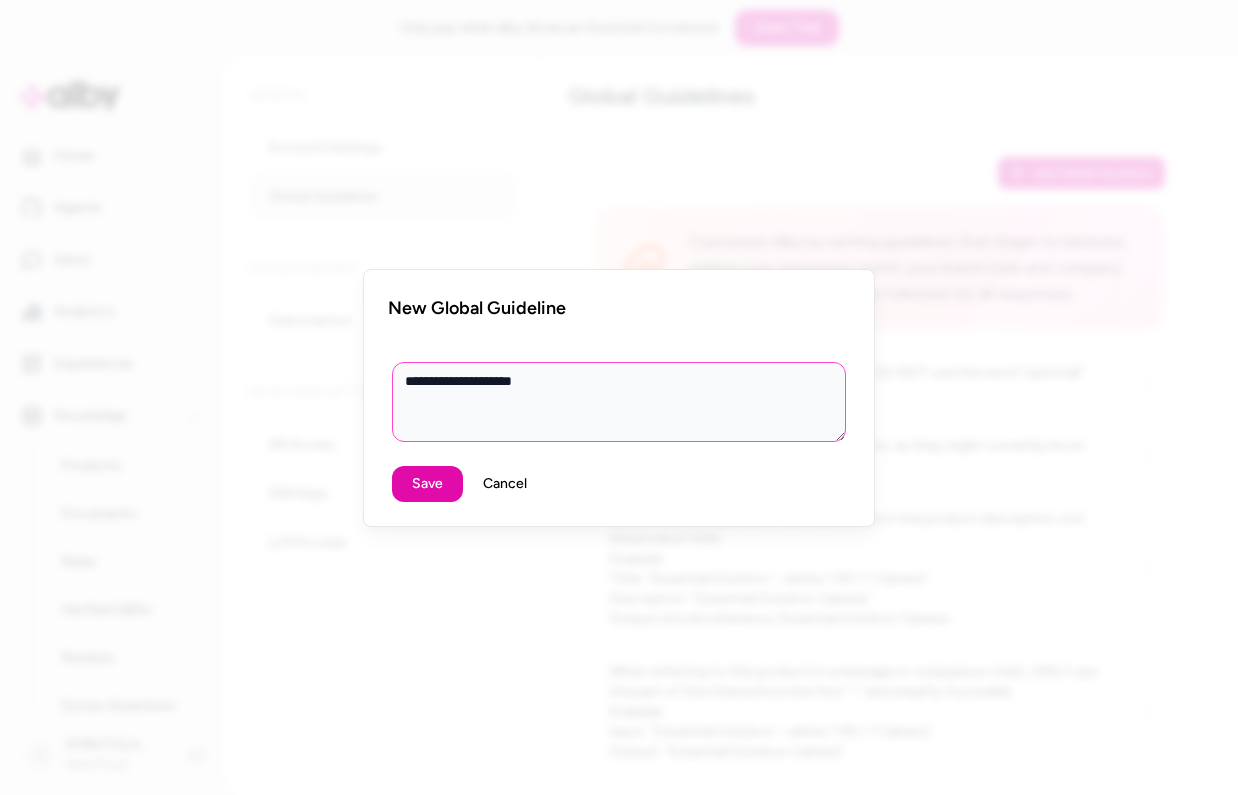 type on "**********" 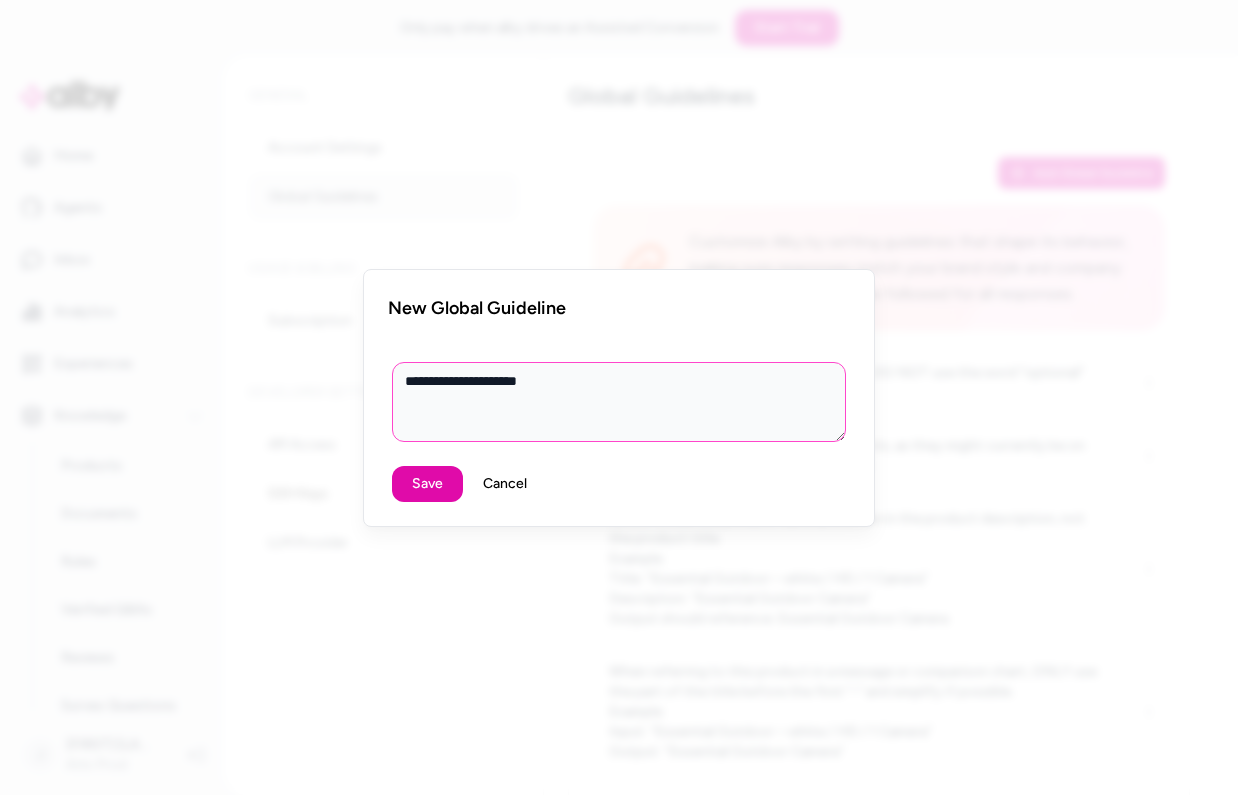 type on "**********" 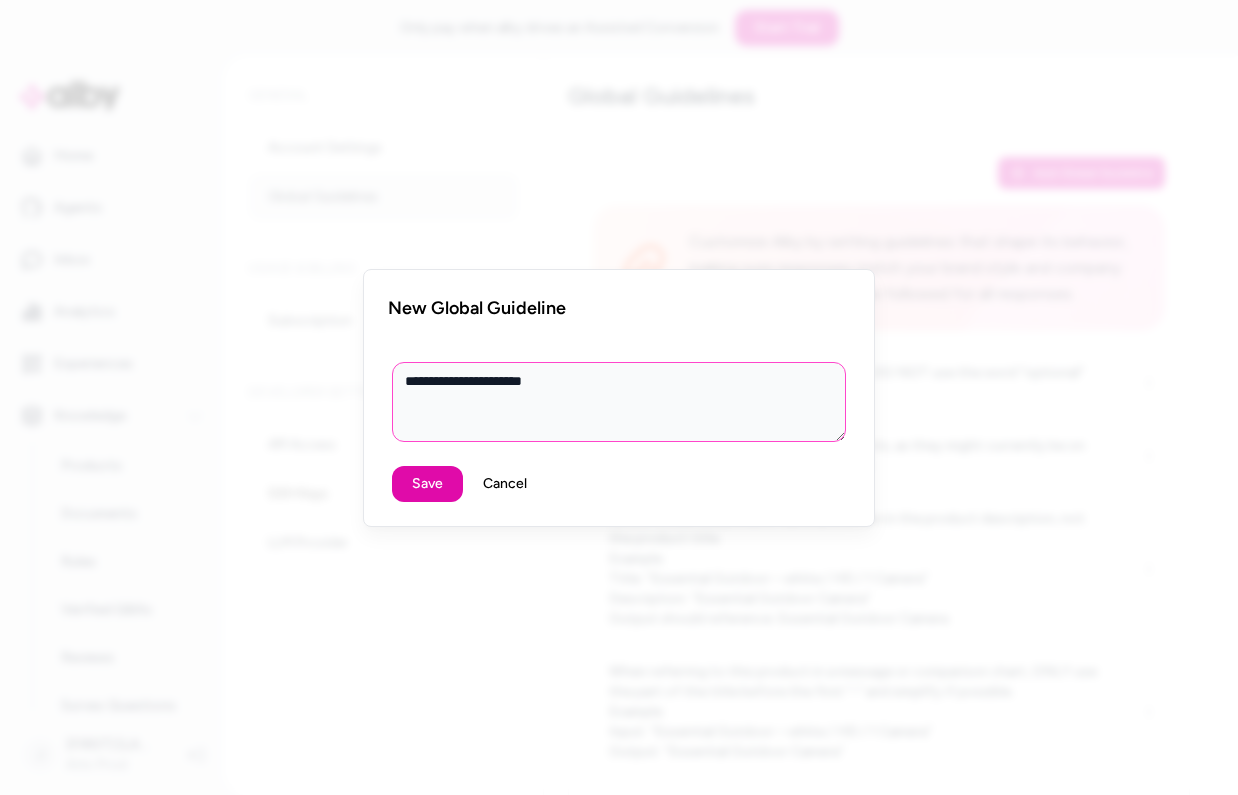 type on "**********" 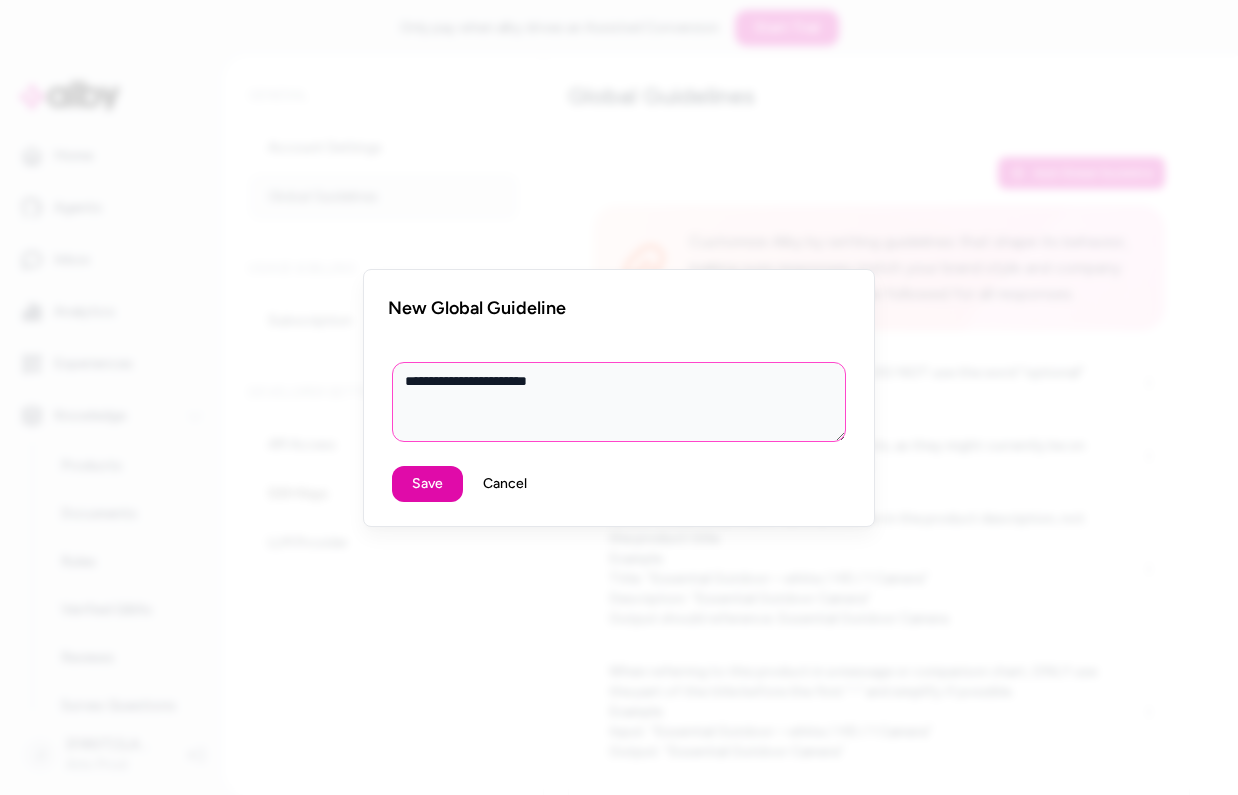 type on "**********" 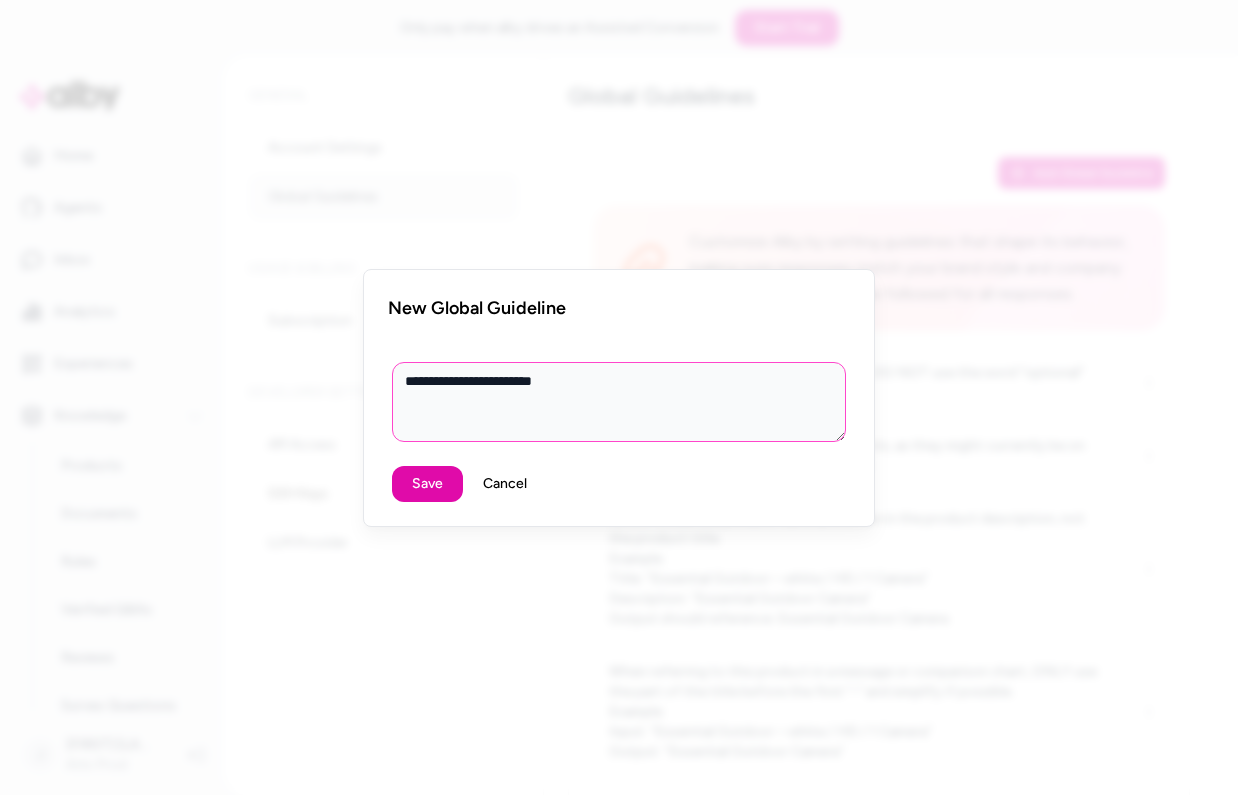 type on "**********" 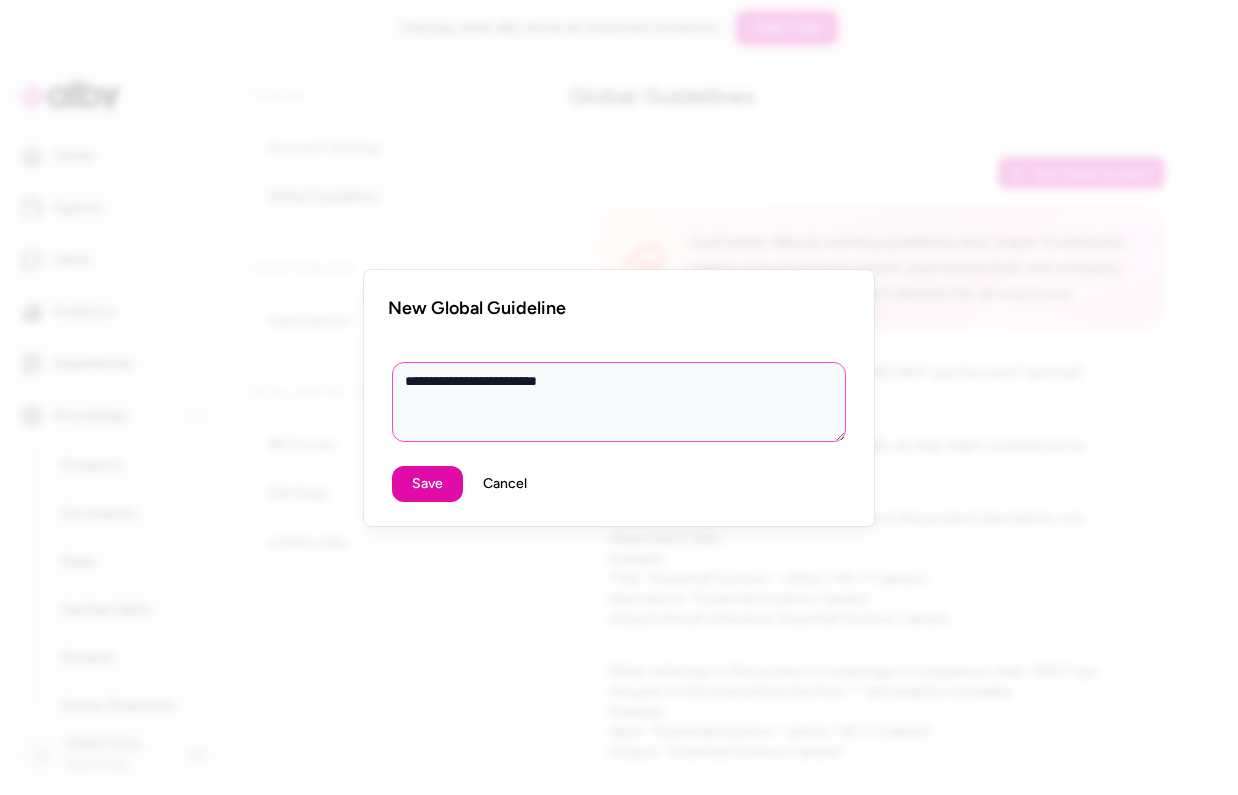 type on "**********" 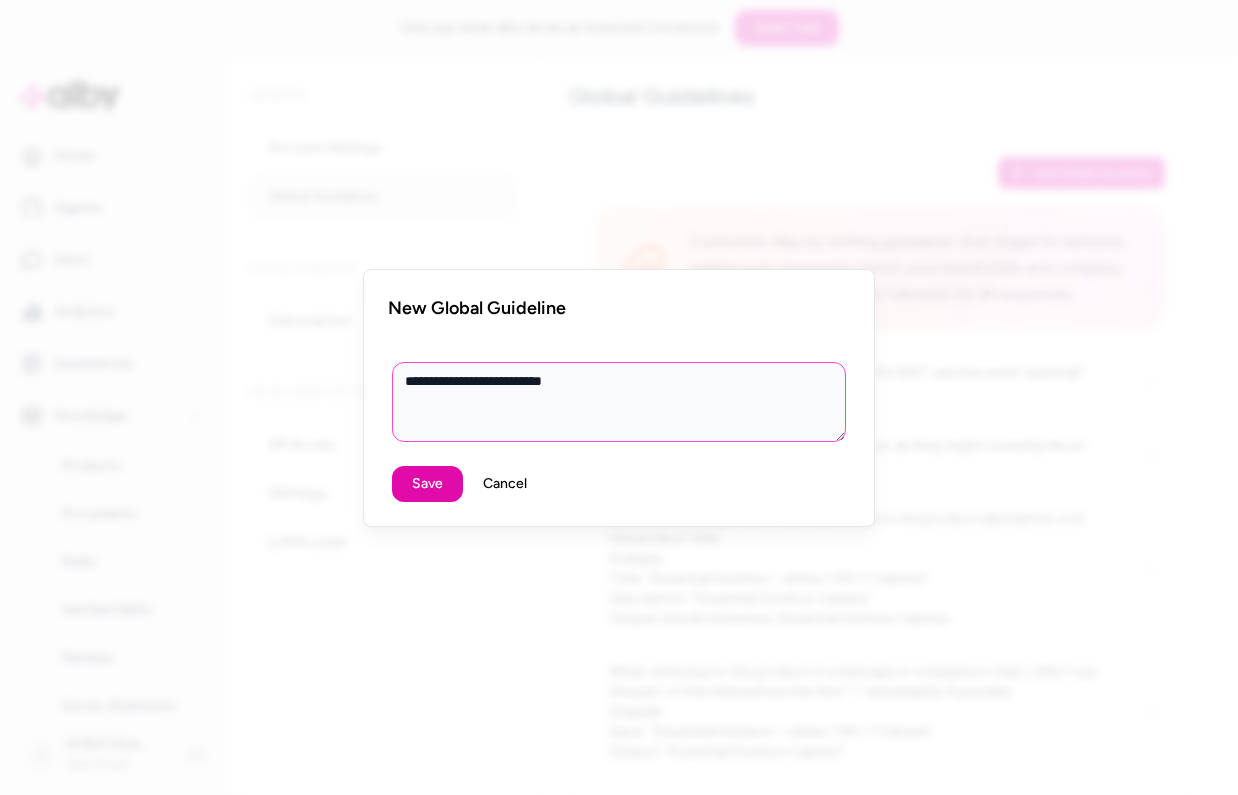 type on "**********" 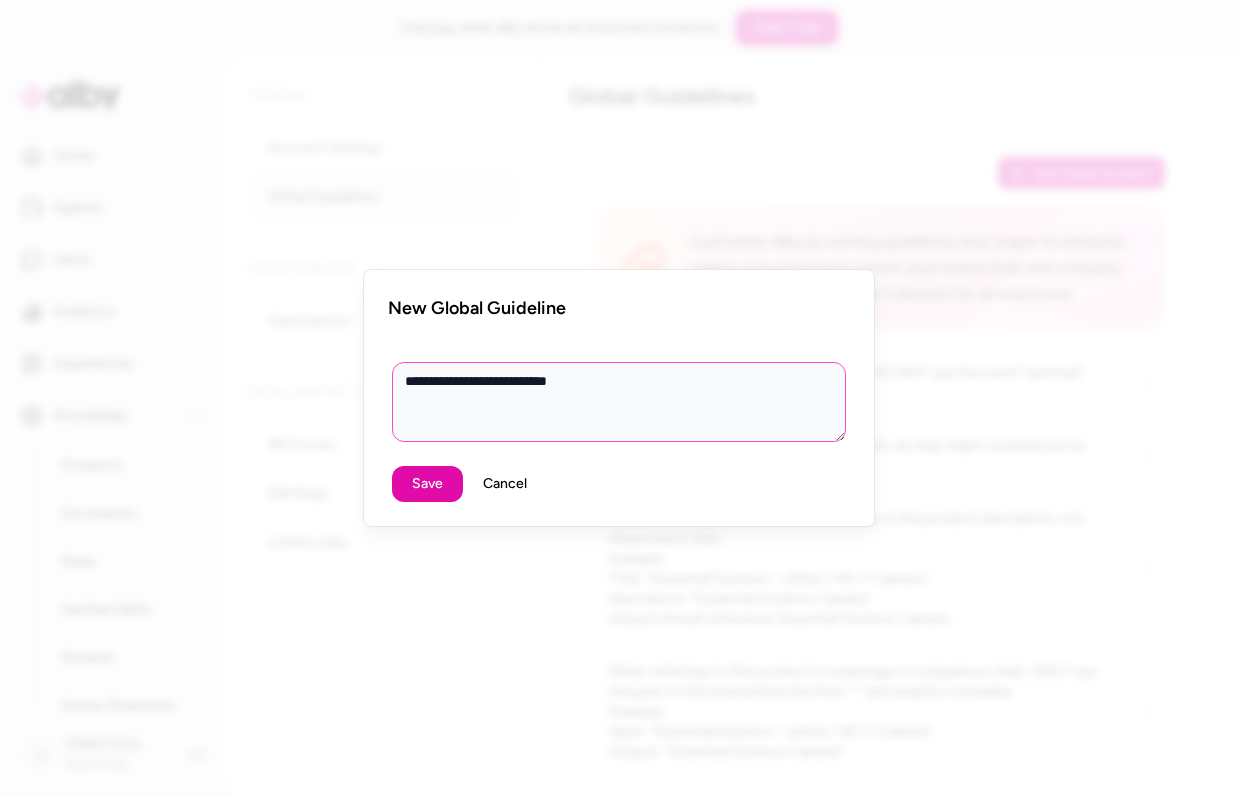 type on "**********" 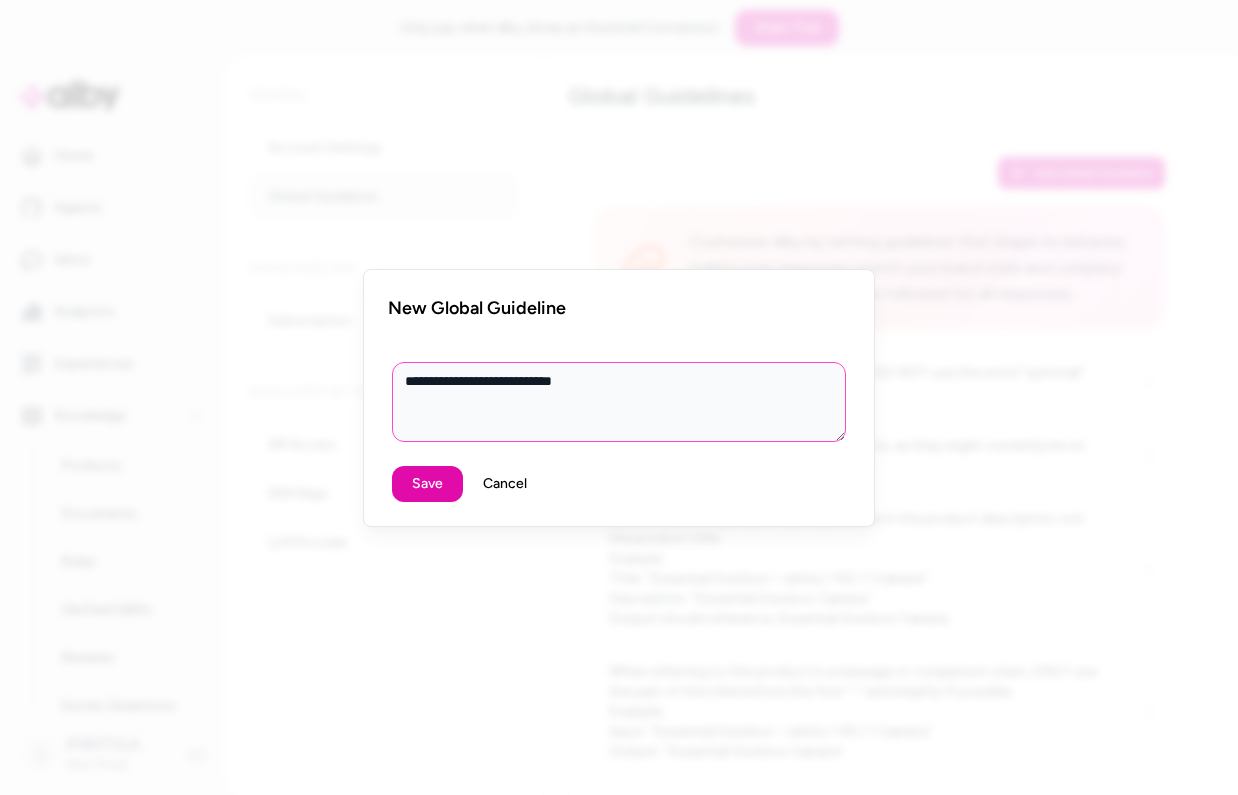 type on "**********" 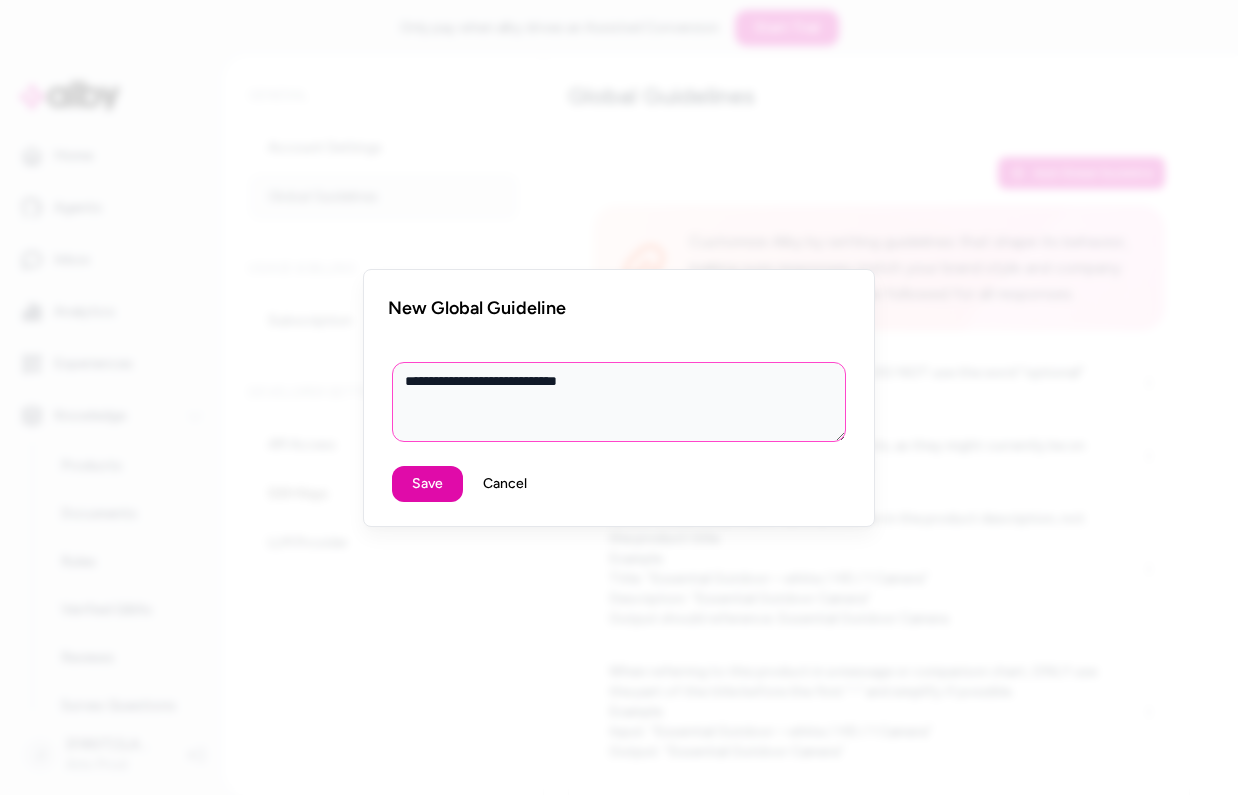 type on "**********" 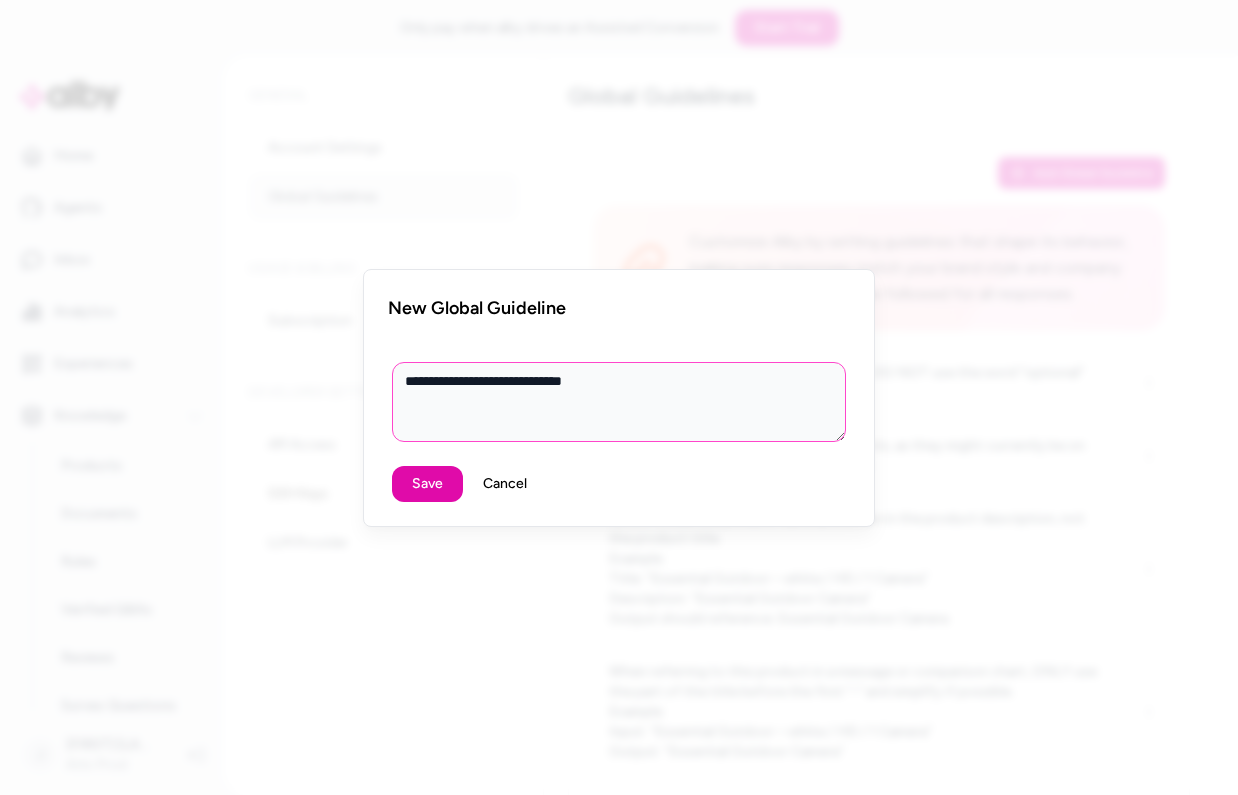 type on "**********" 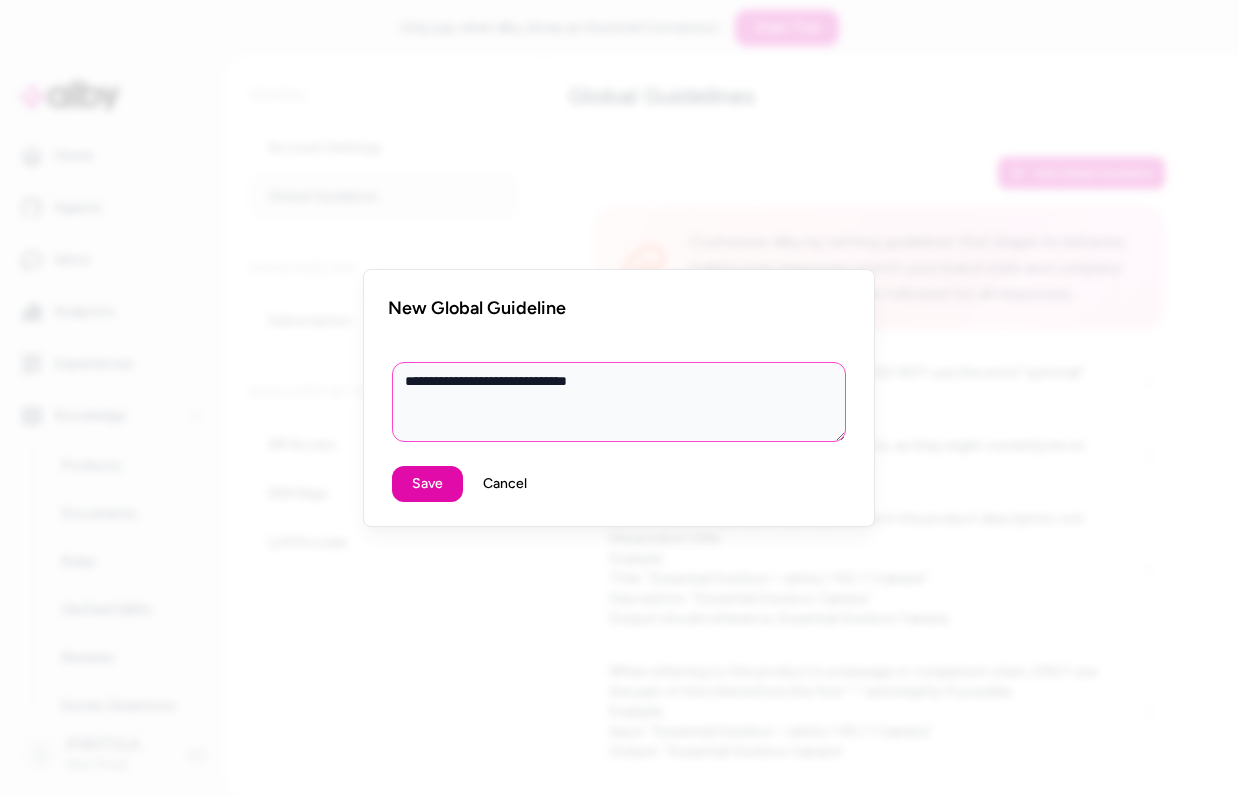 type on "*" 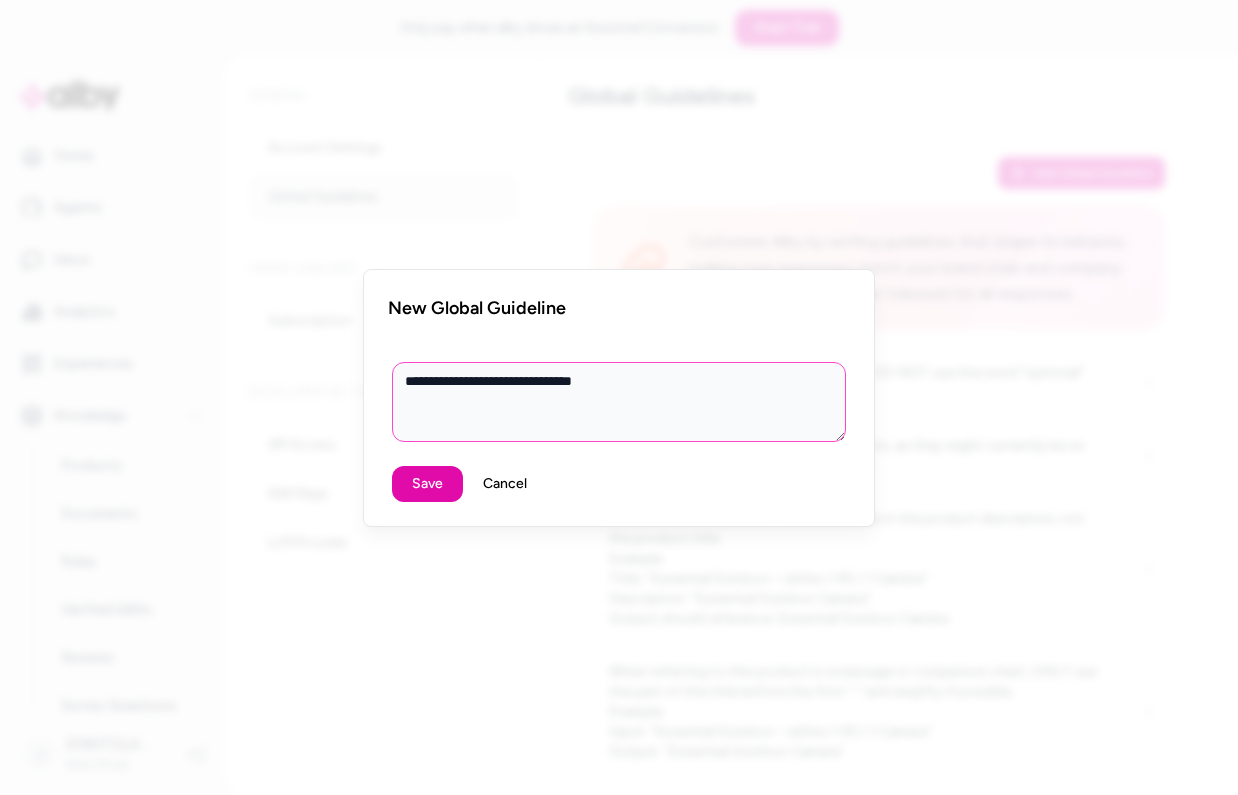 type on "**********" 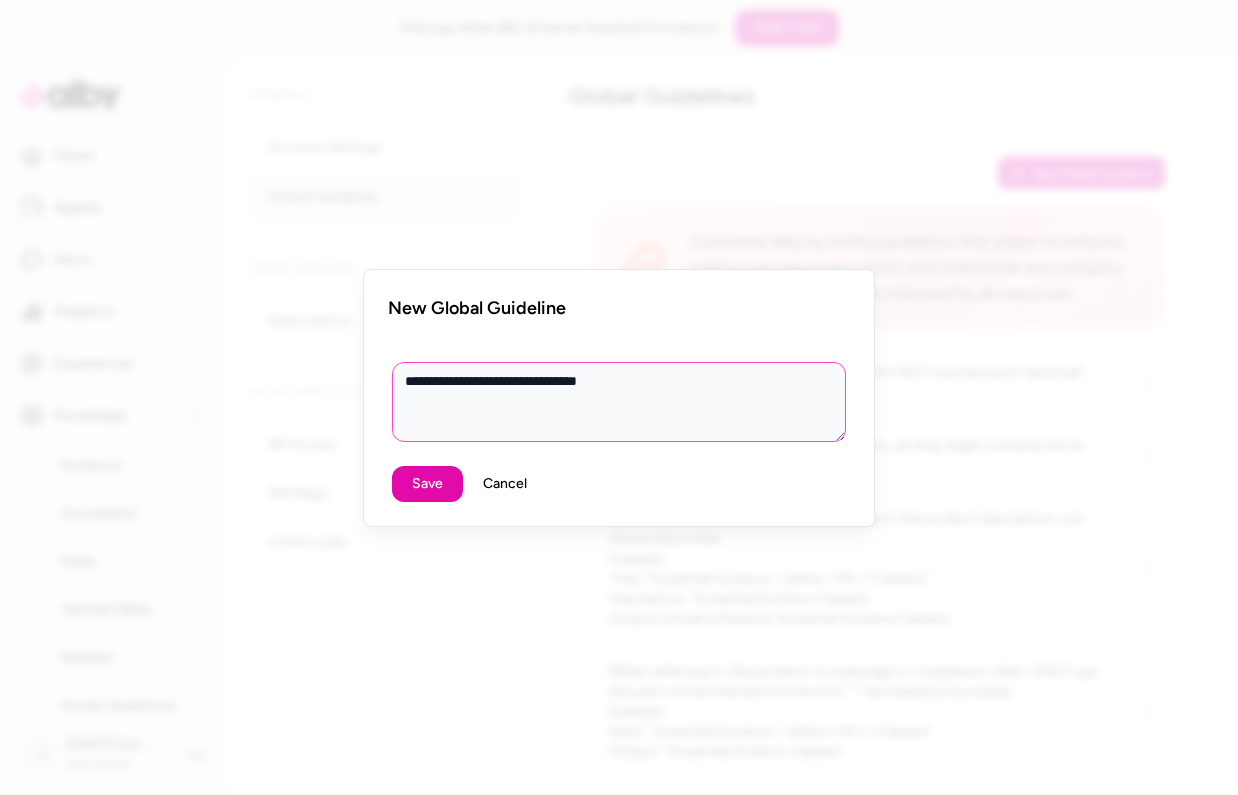 type on "**********" 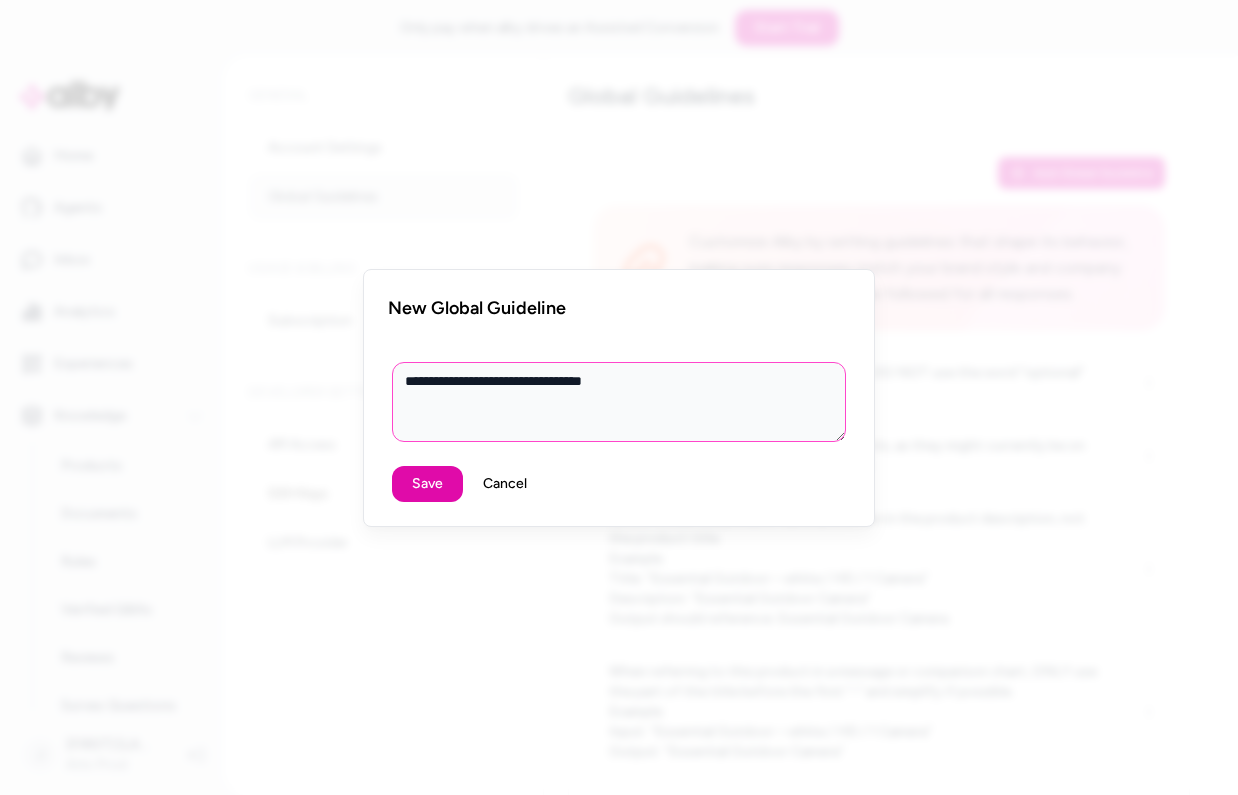 type on "**********" 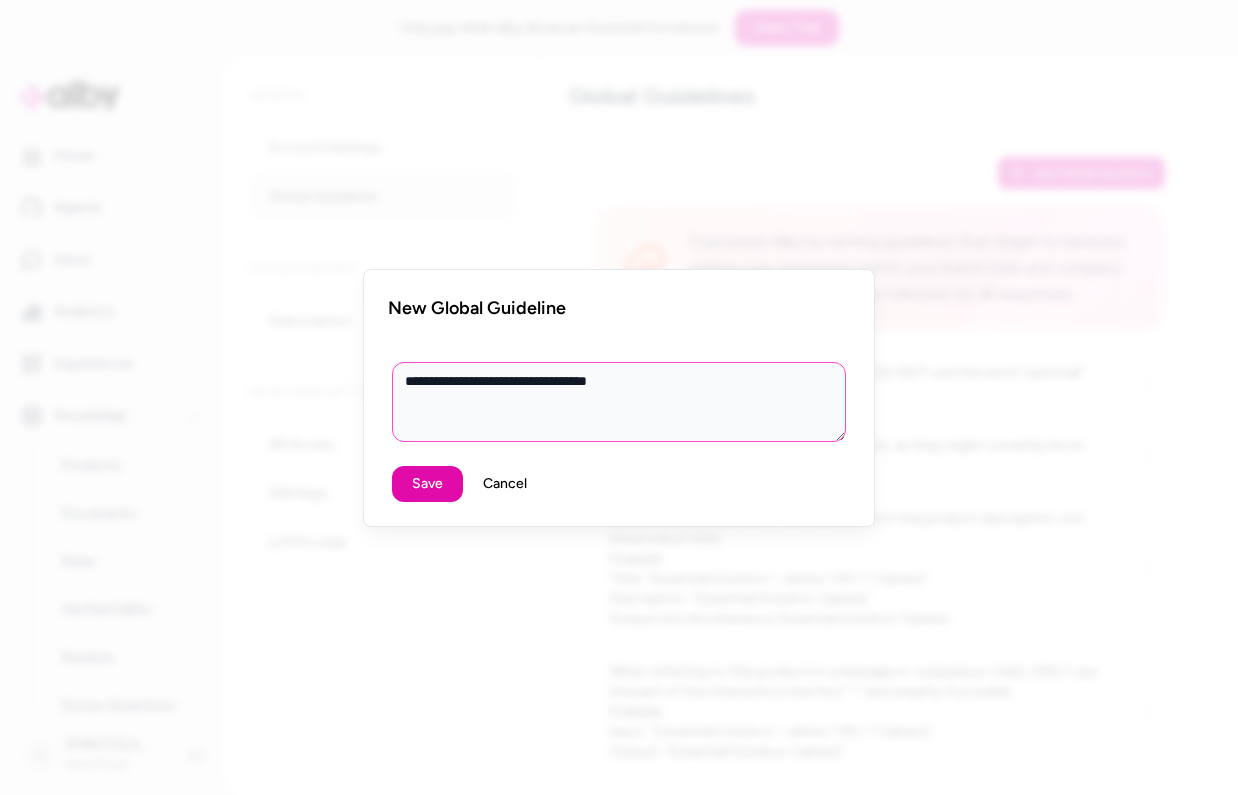 type on "**********" 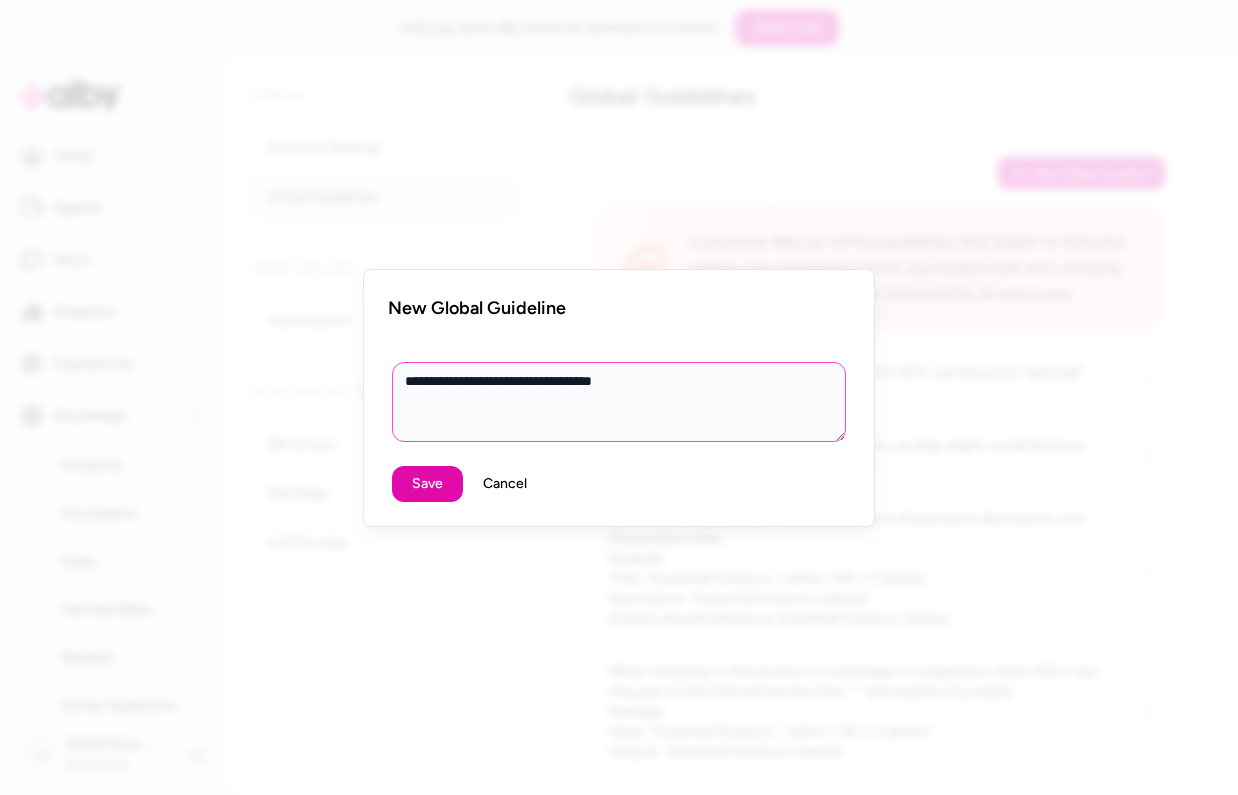 type on "**********" 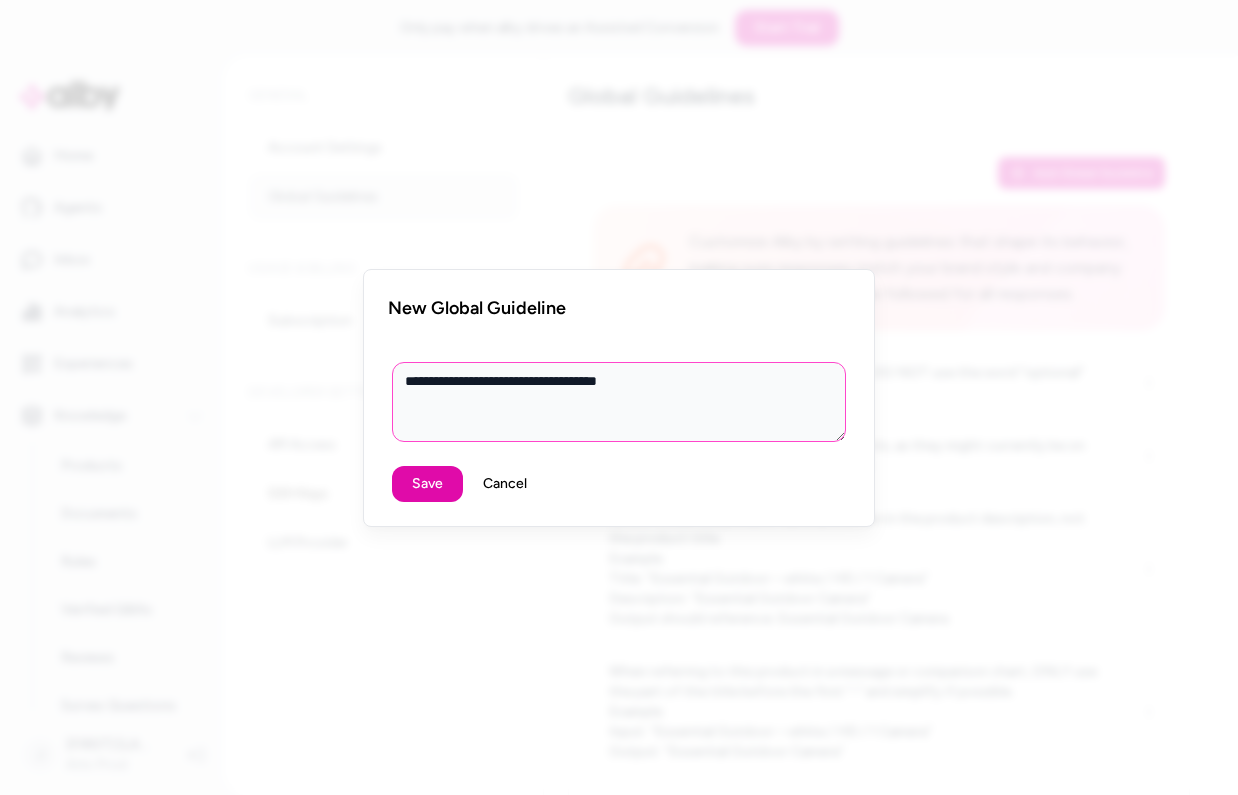 type on "**********" 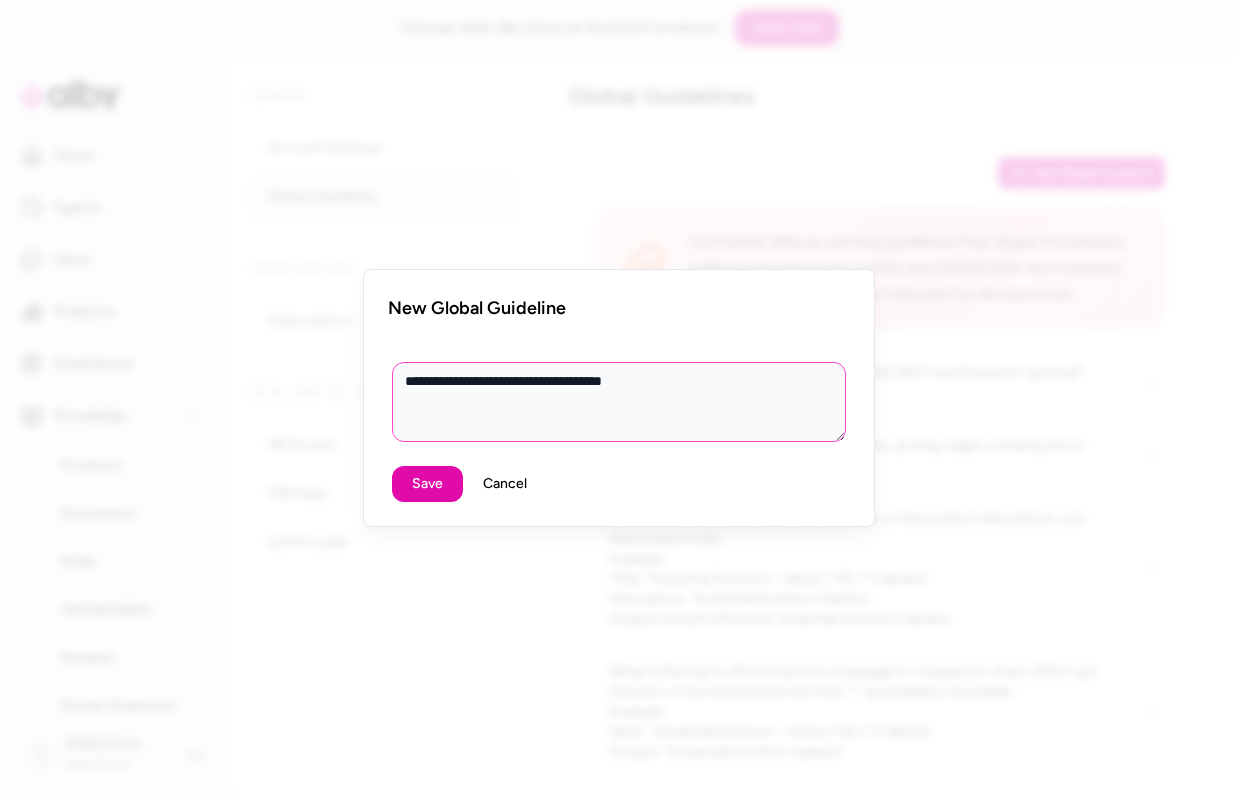 type on "**********" 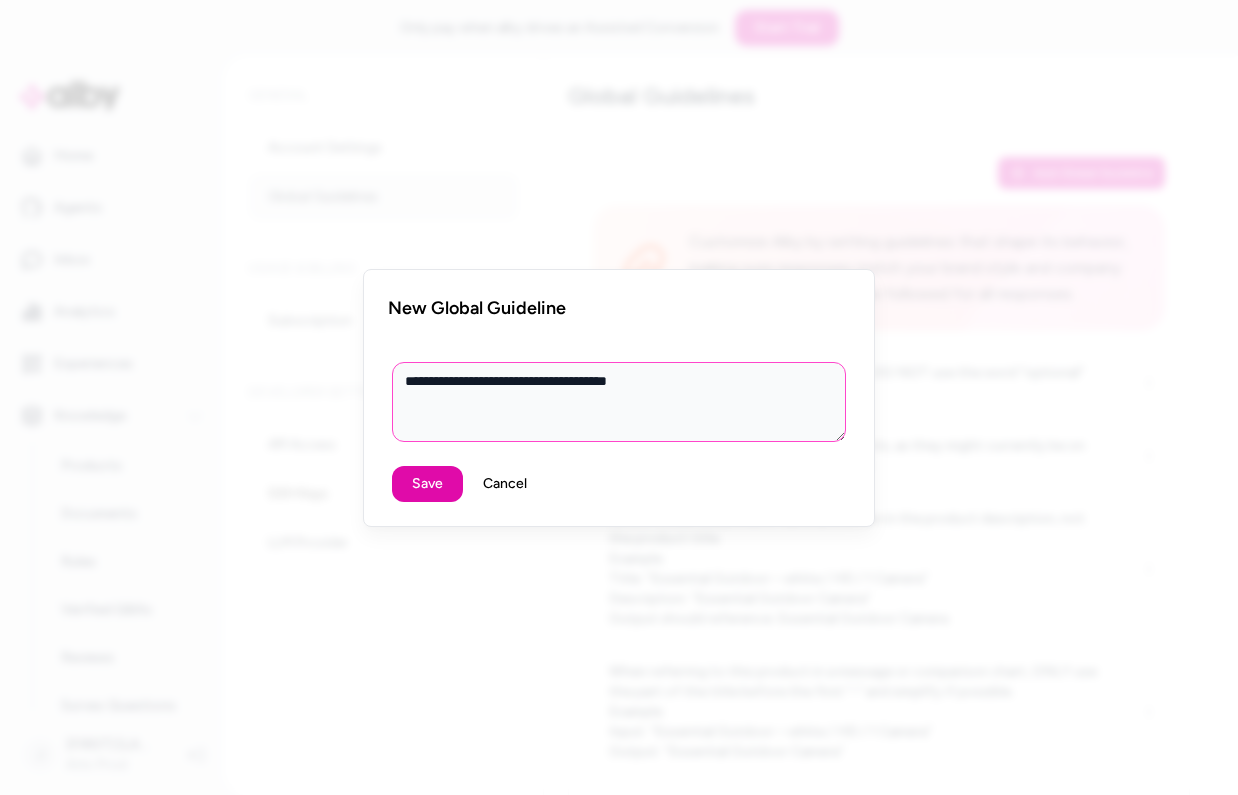 type on "**********" 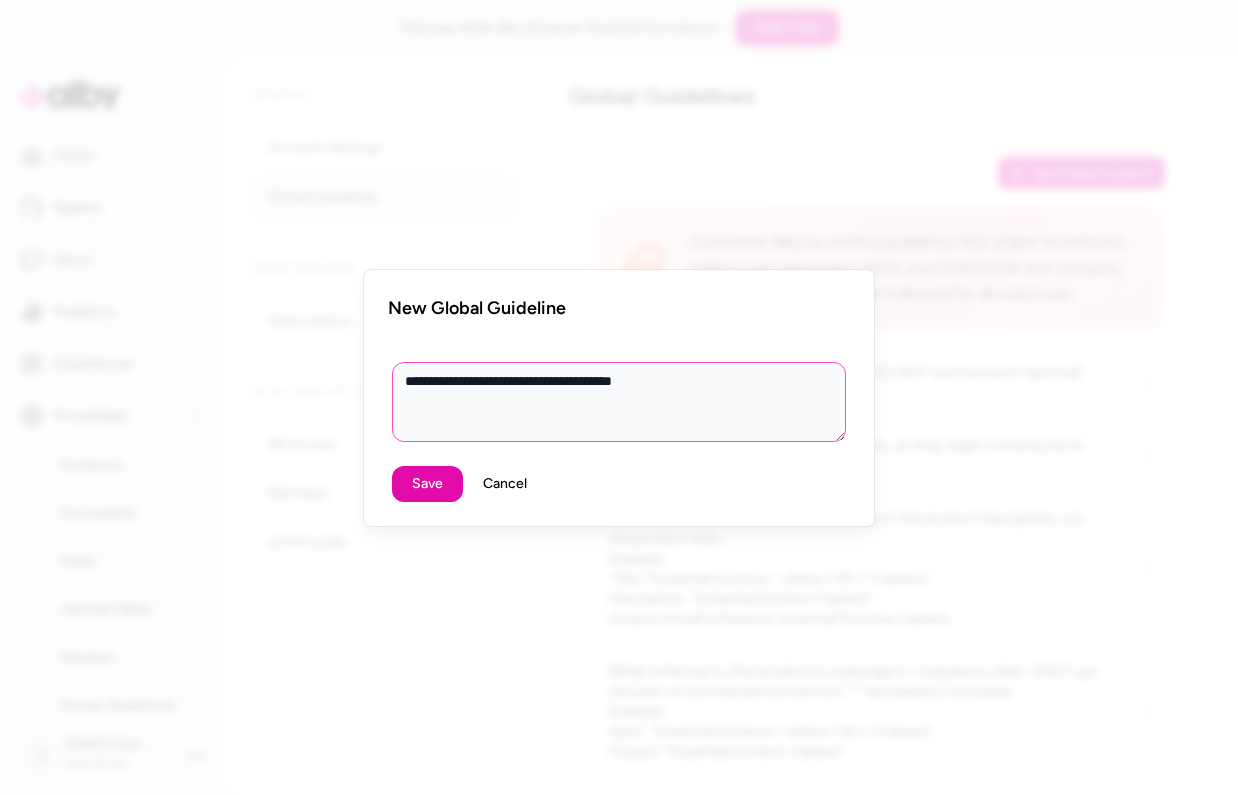 type on "*" 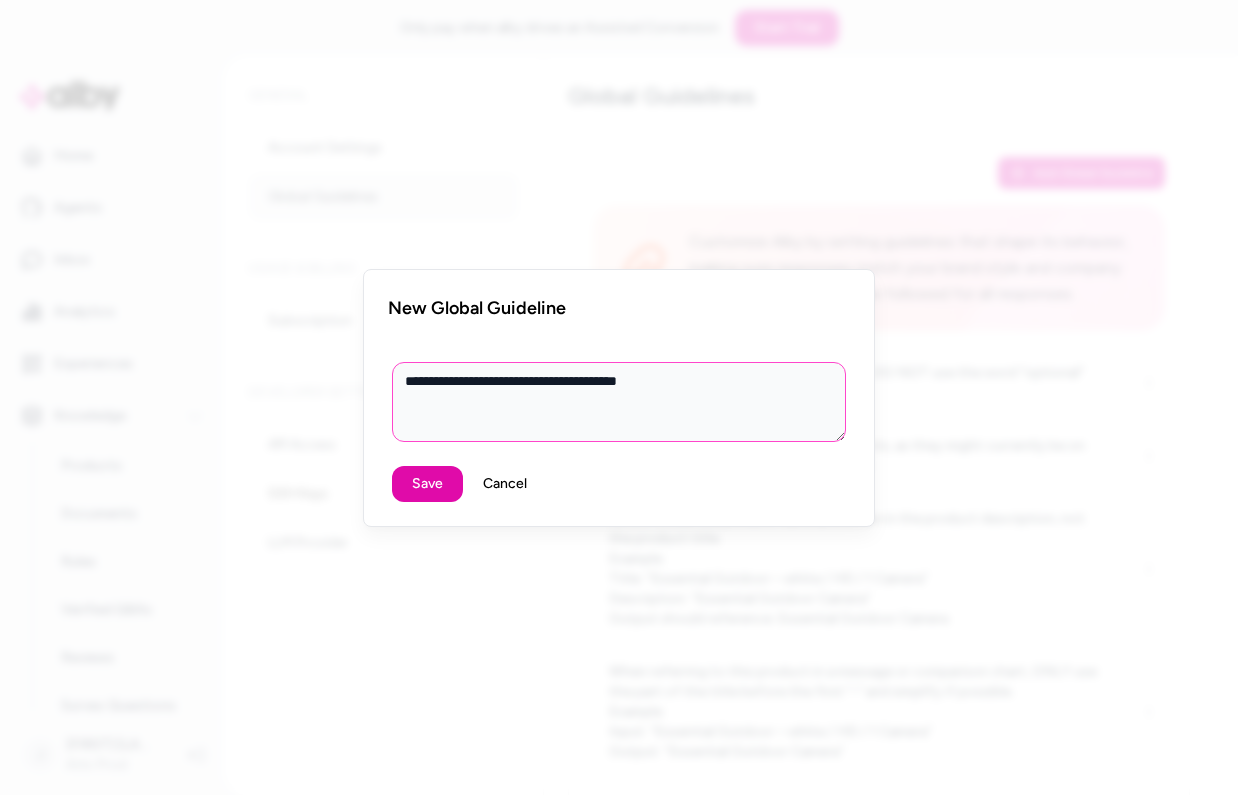 type on "**********" 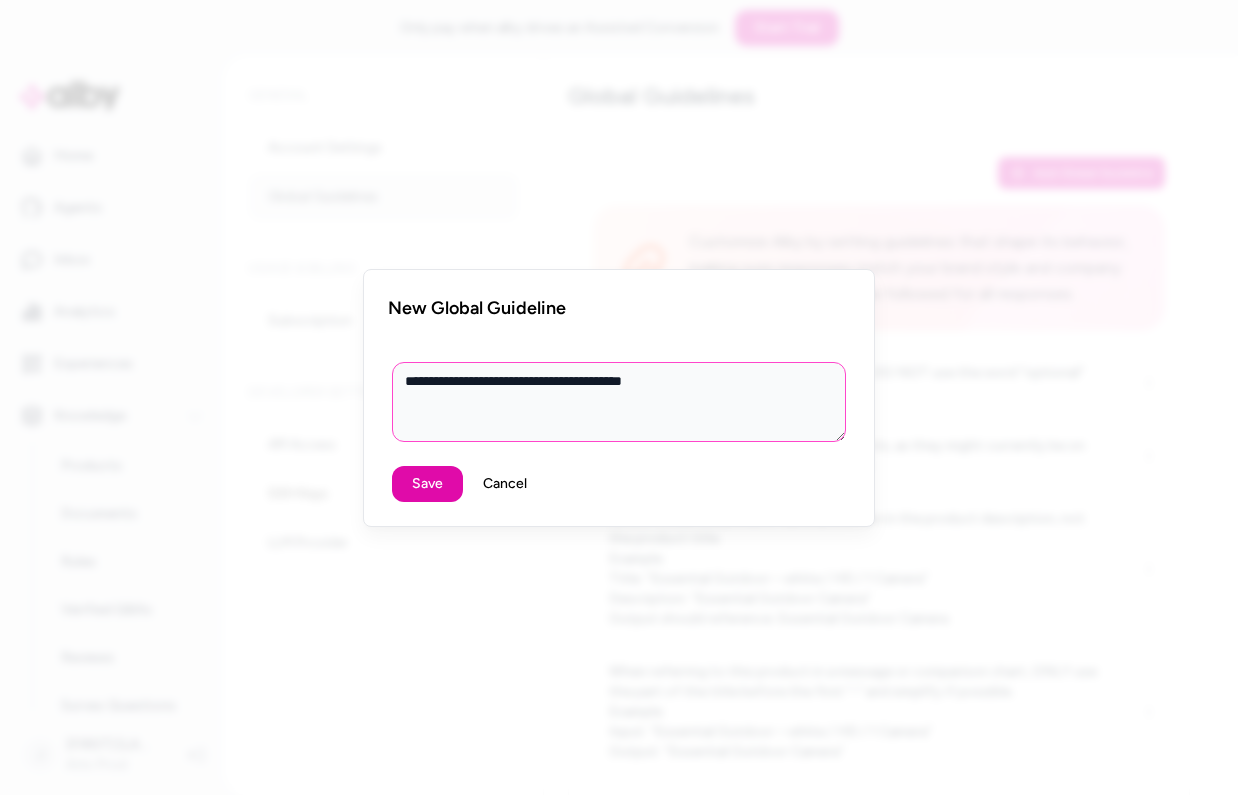 type on "**********" 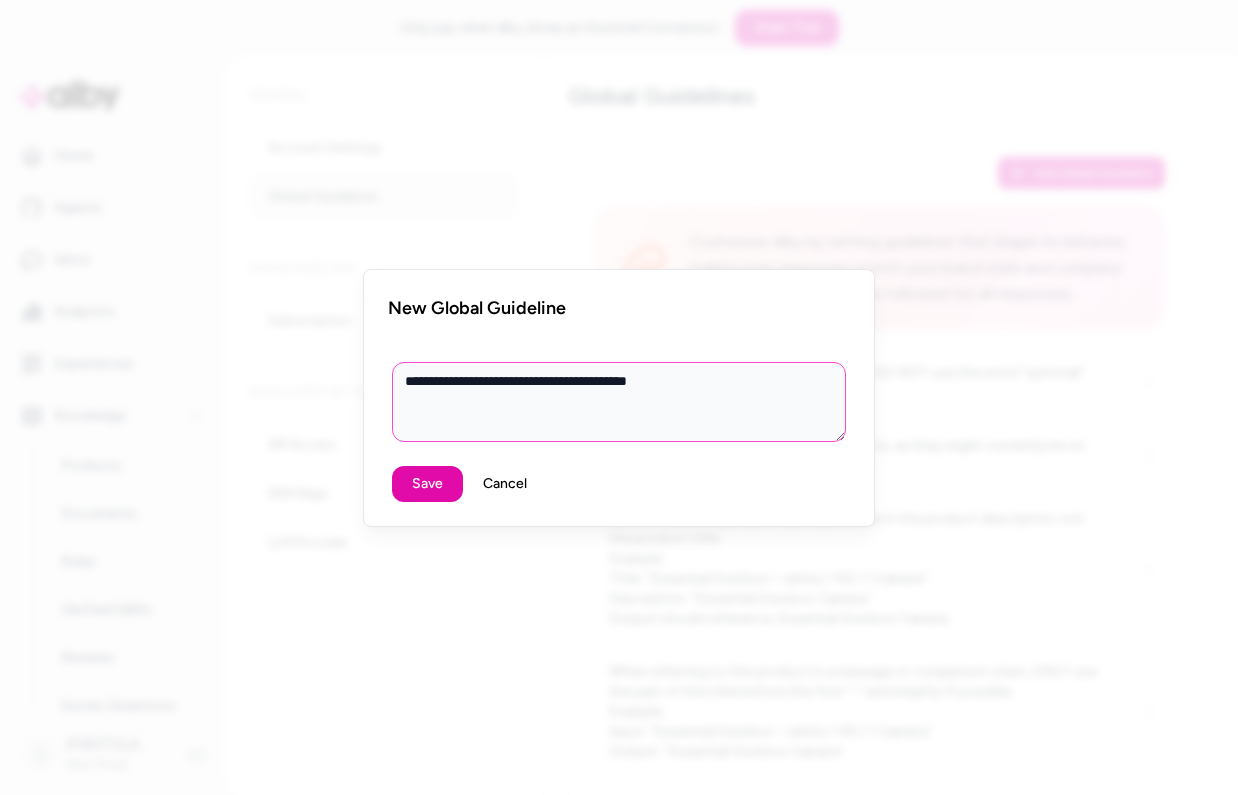 type on "**********" 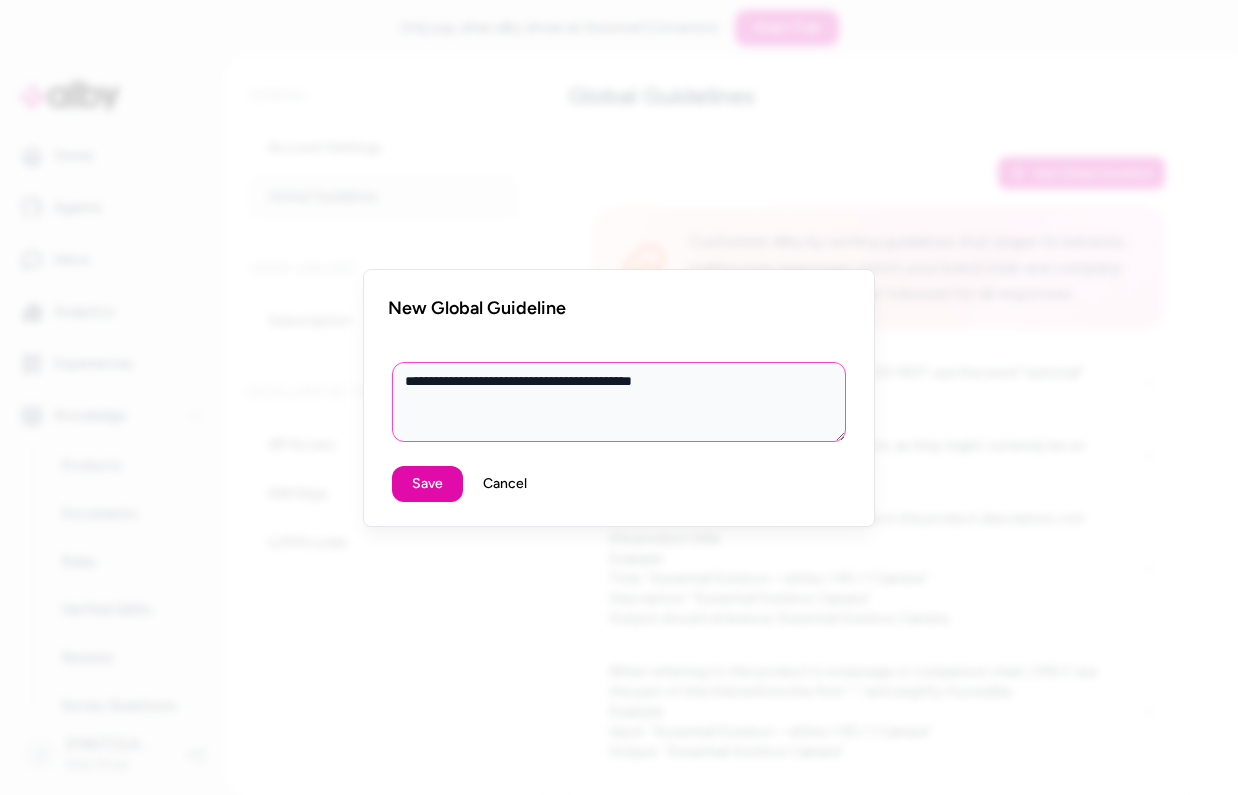 type on "**********" 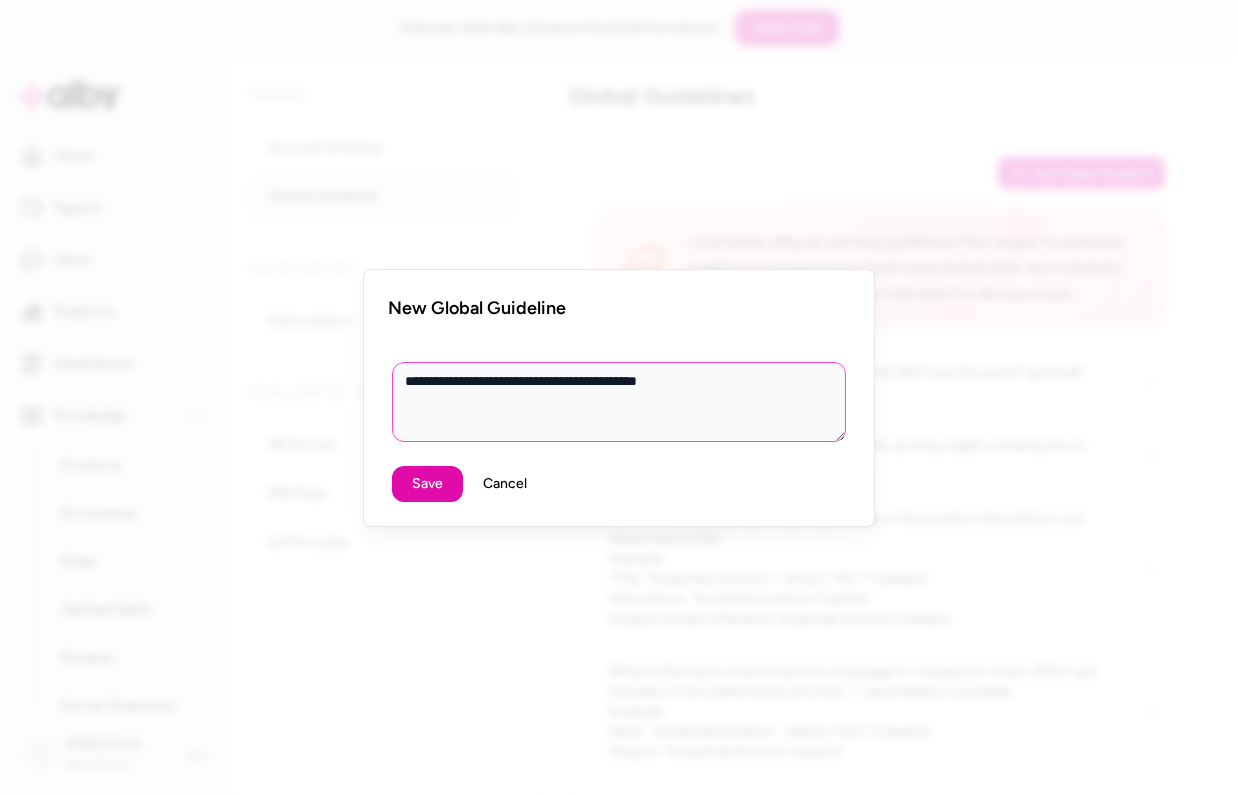 type on "**********" 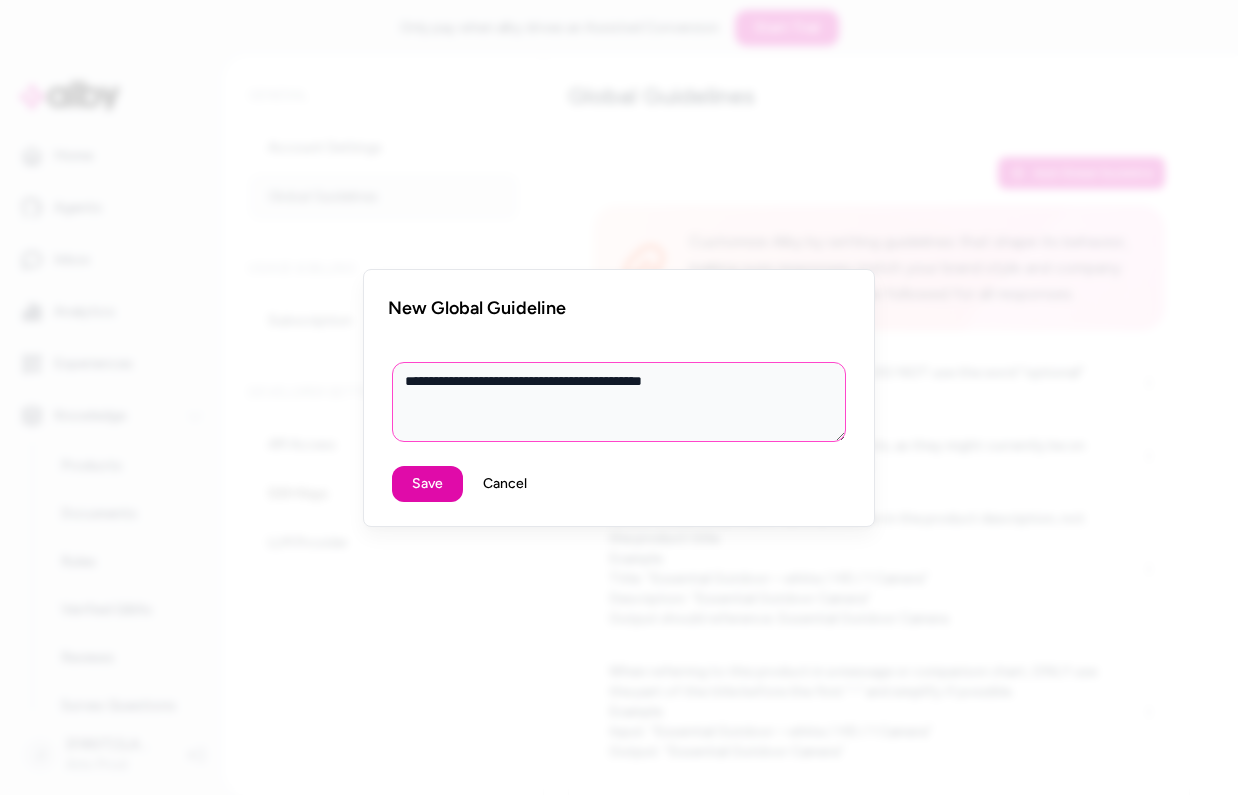 type on "**********" 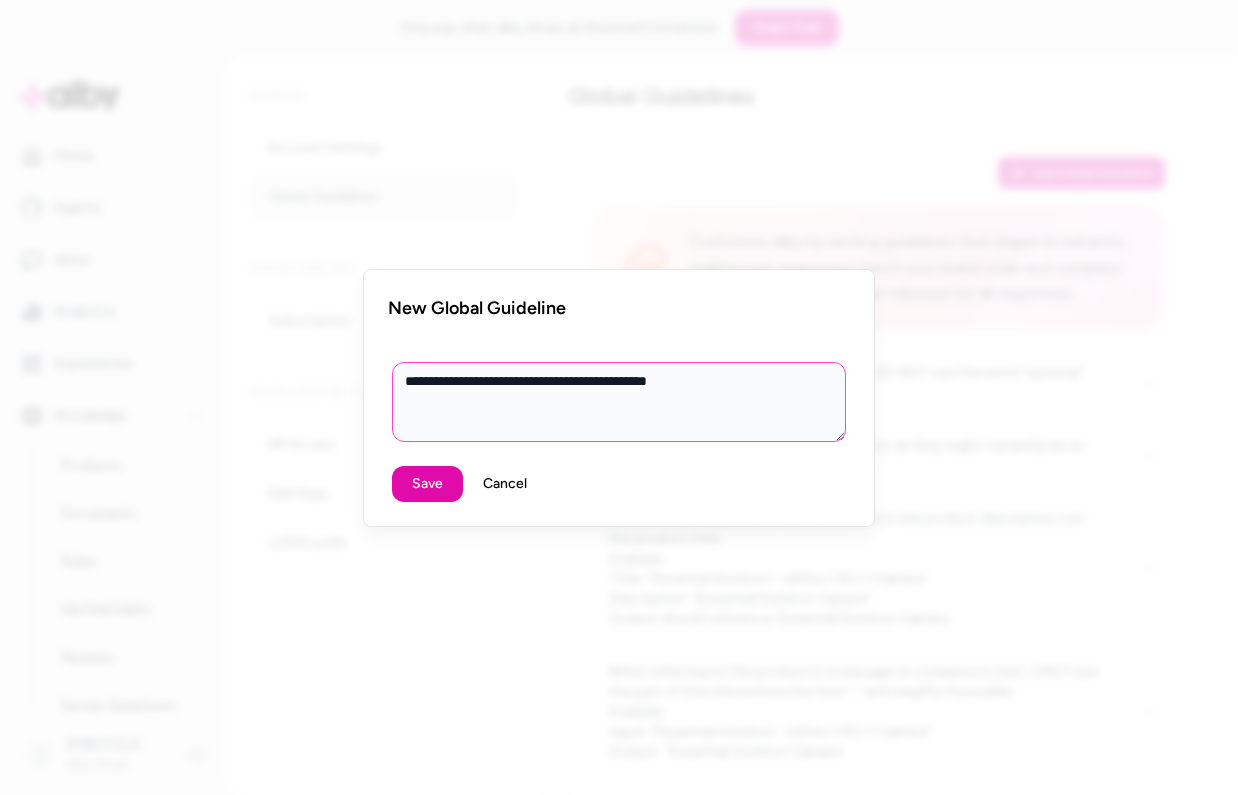 type on "**********" 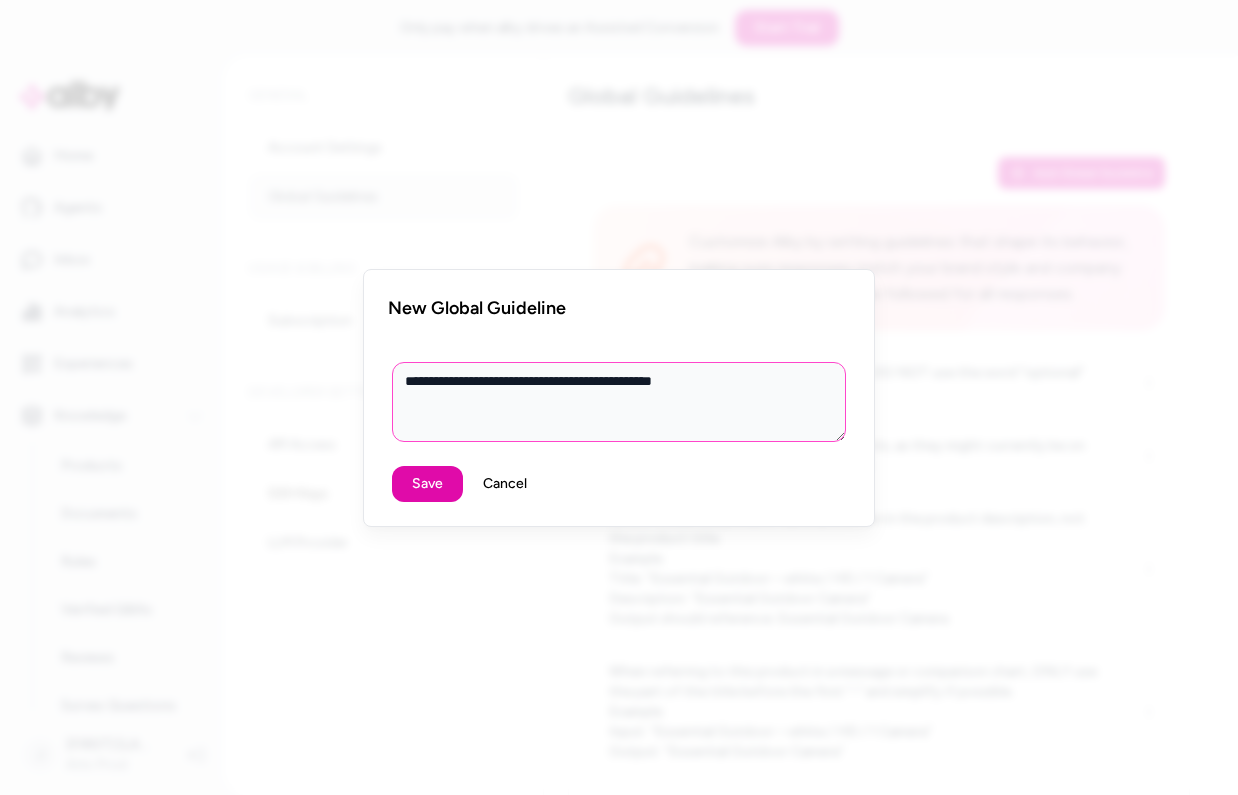 type on "**********" 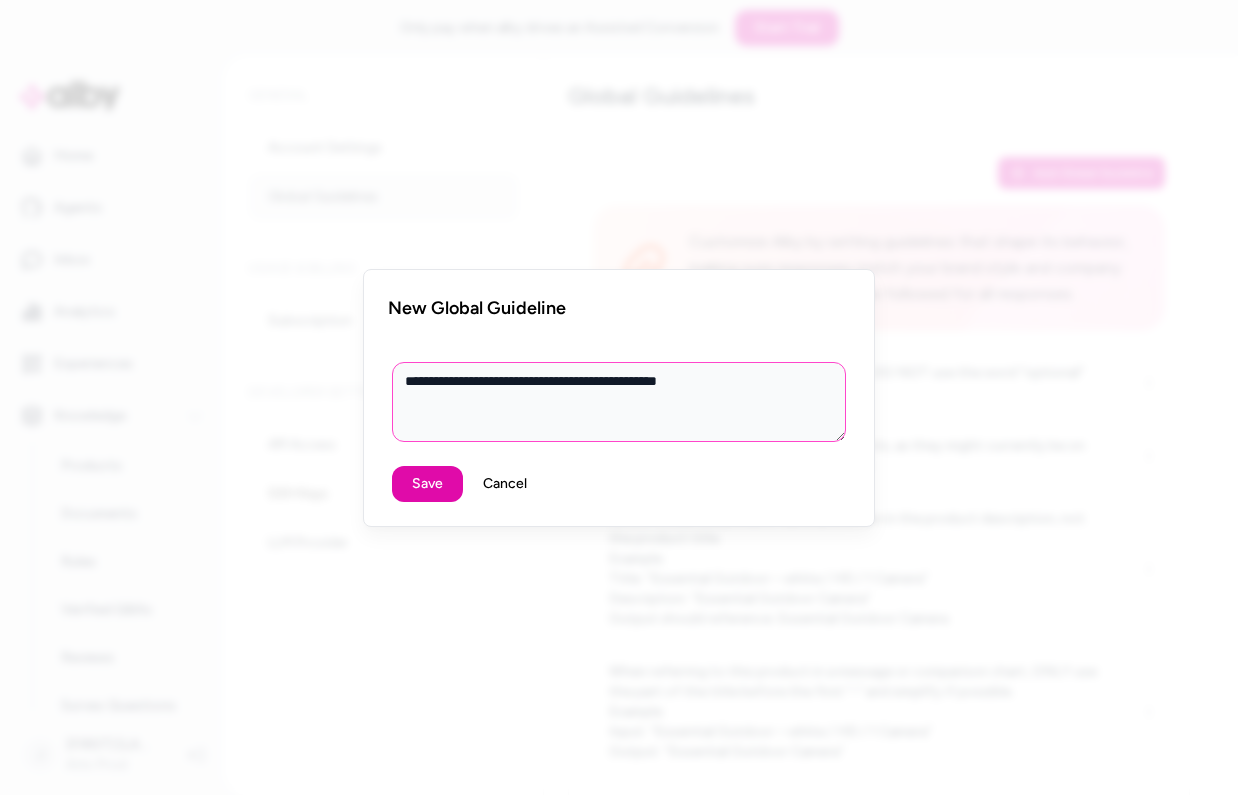type on "**********" 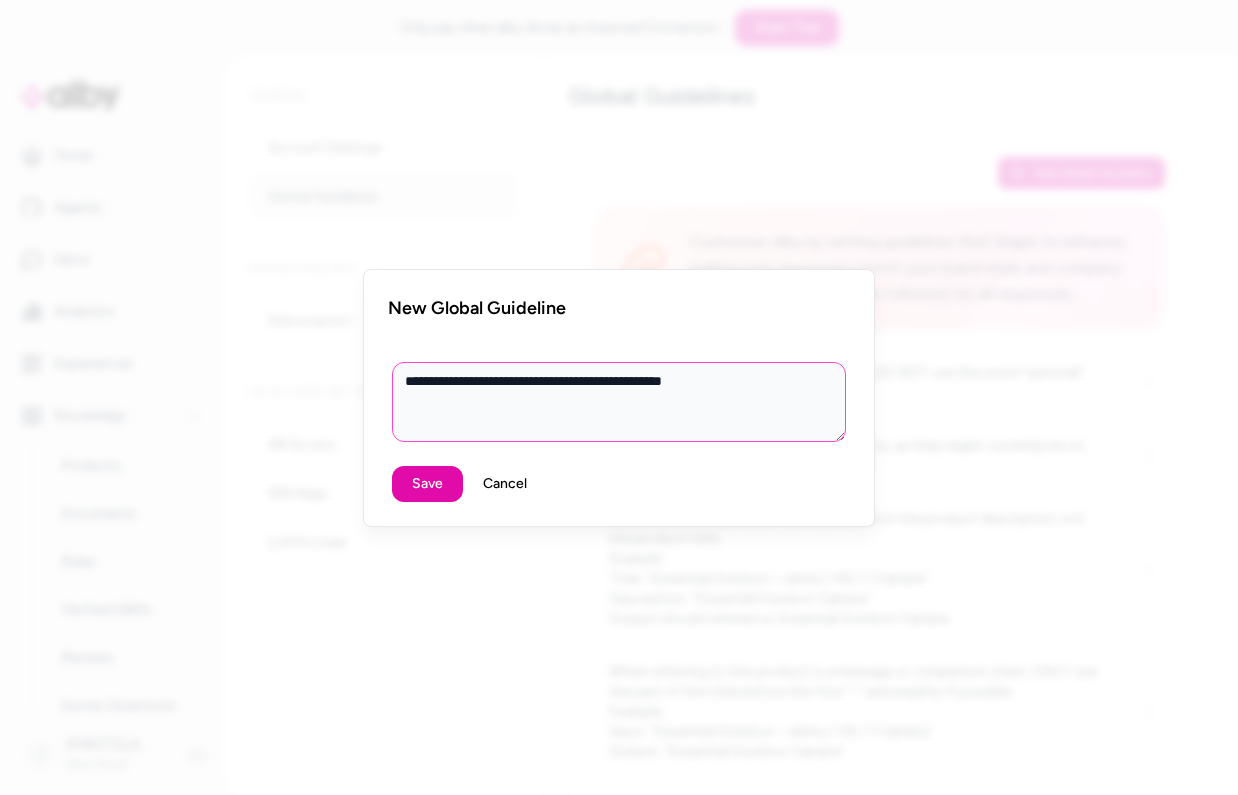 type on "*" 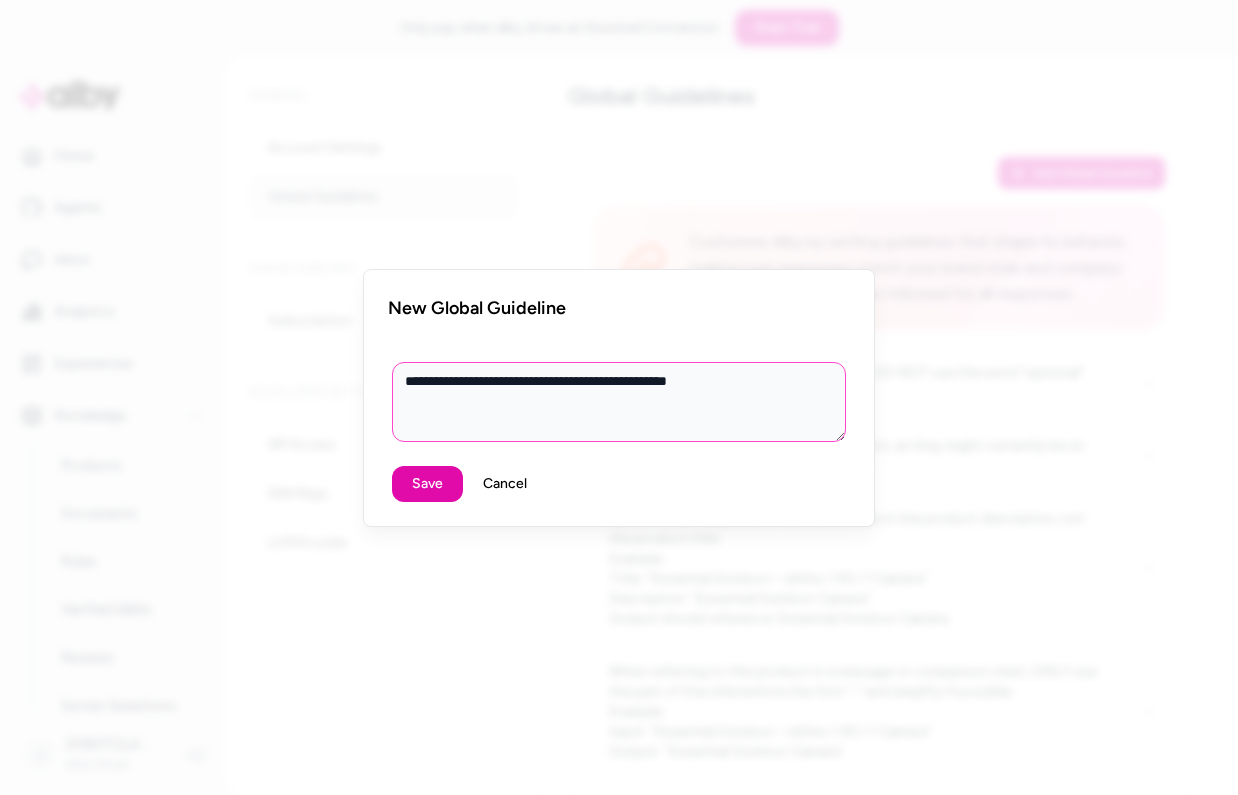 type on "**********" 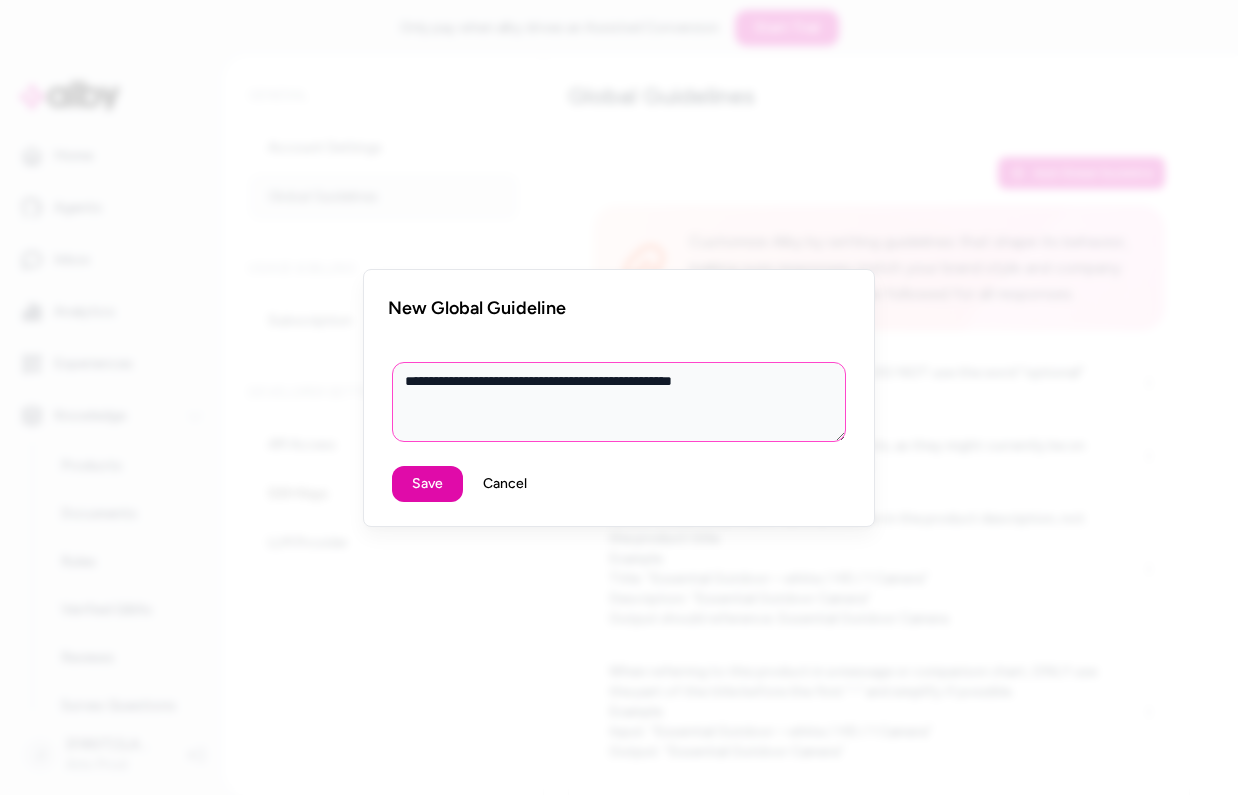 type on "**********" 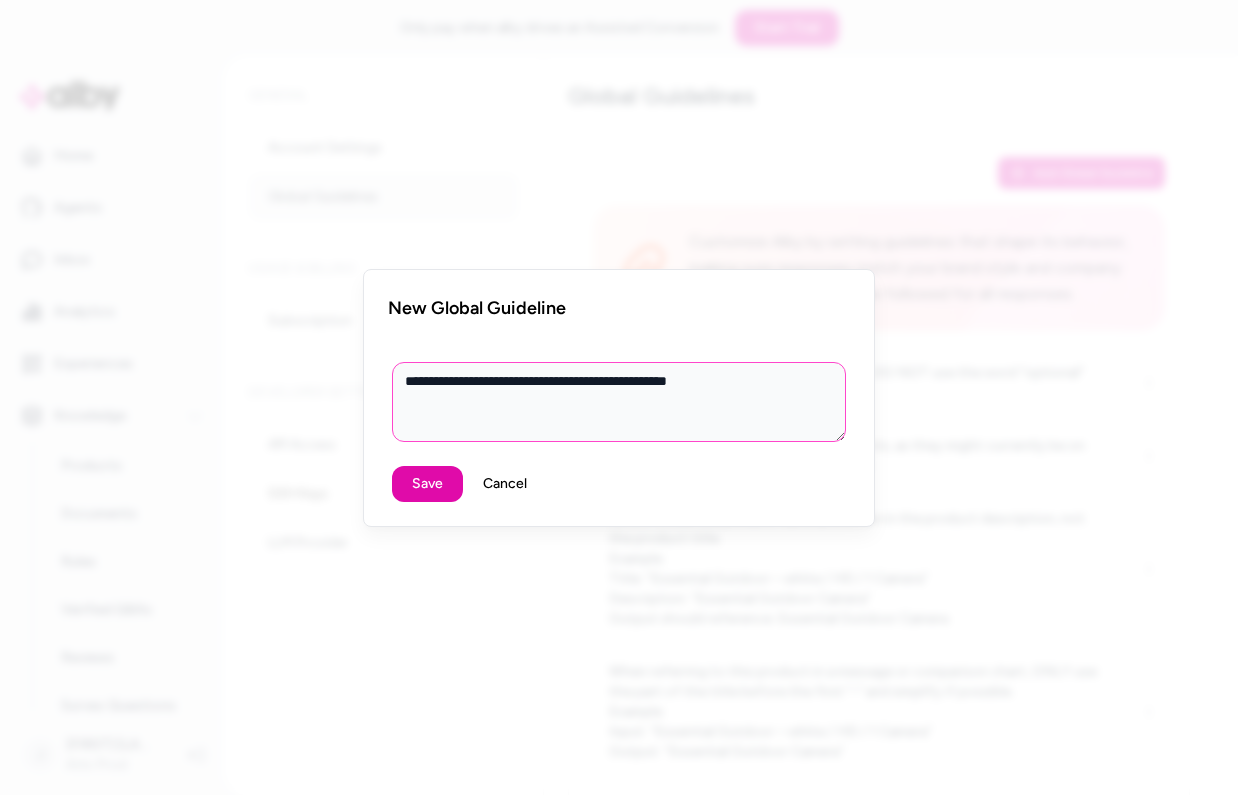 type on "**********" 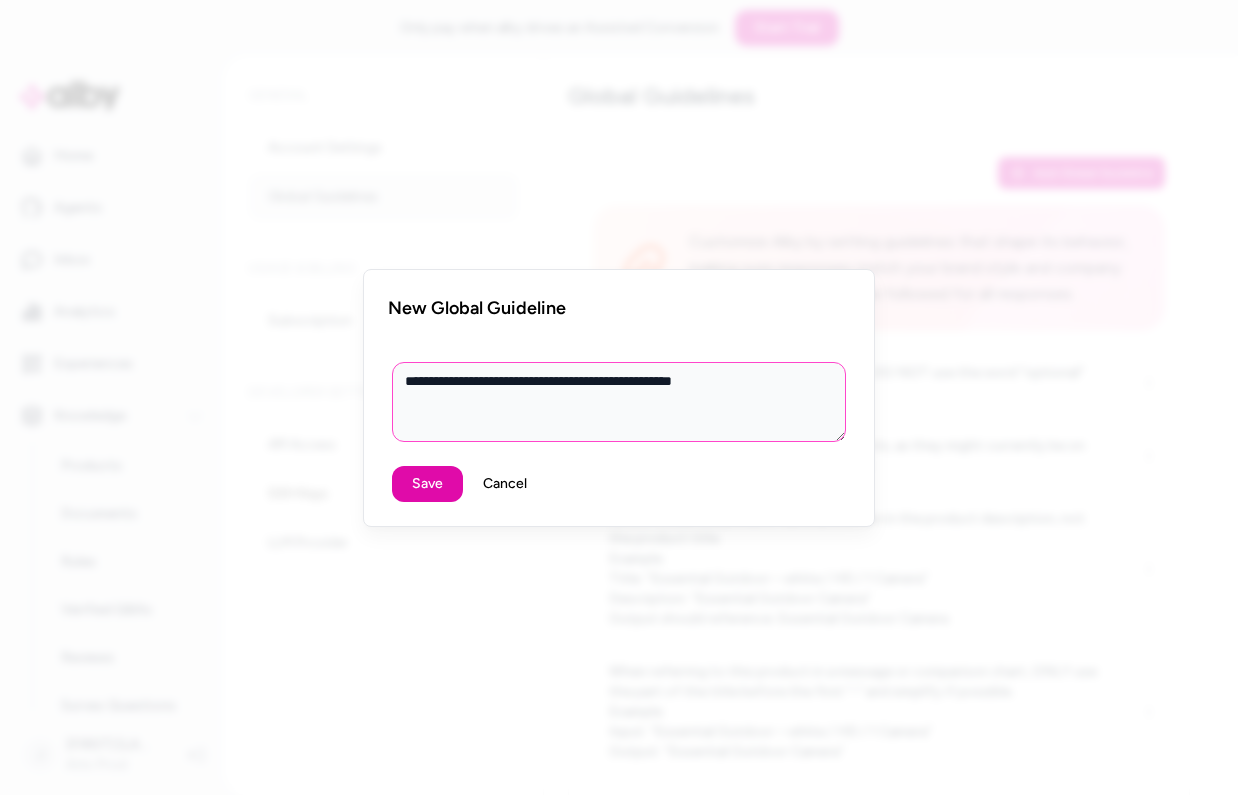 type on "**********" 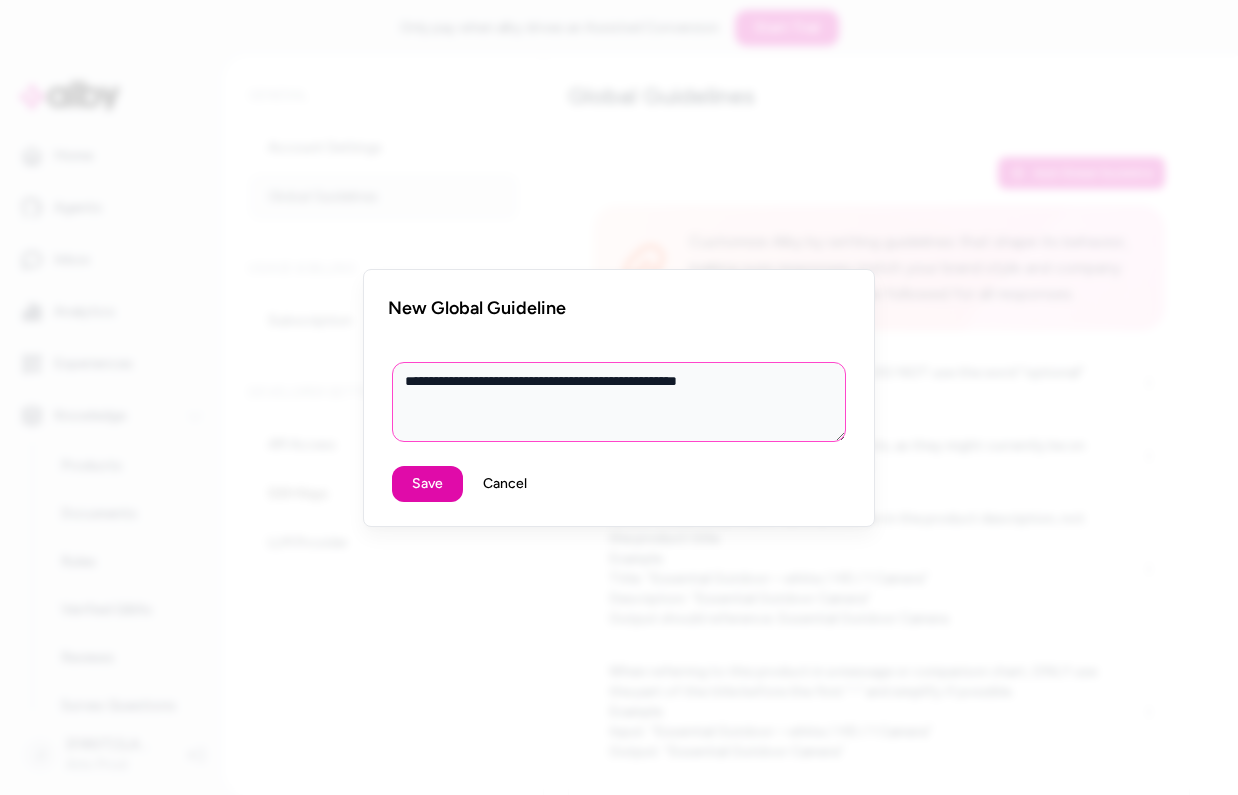 type on "**********" 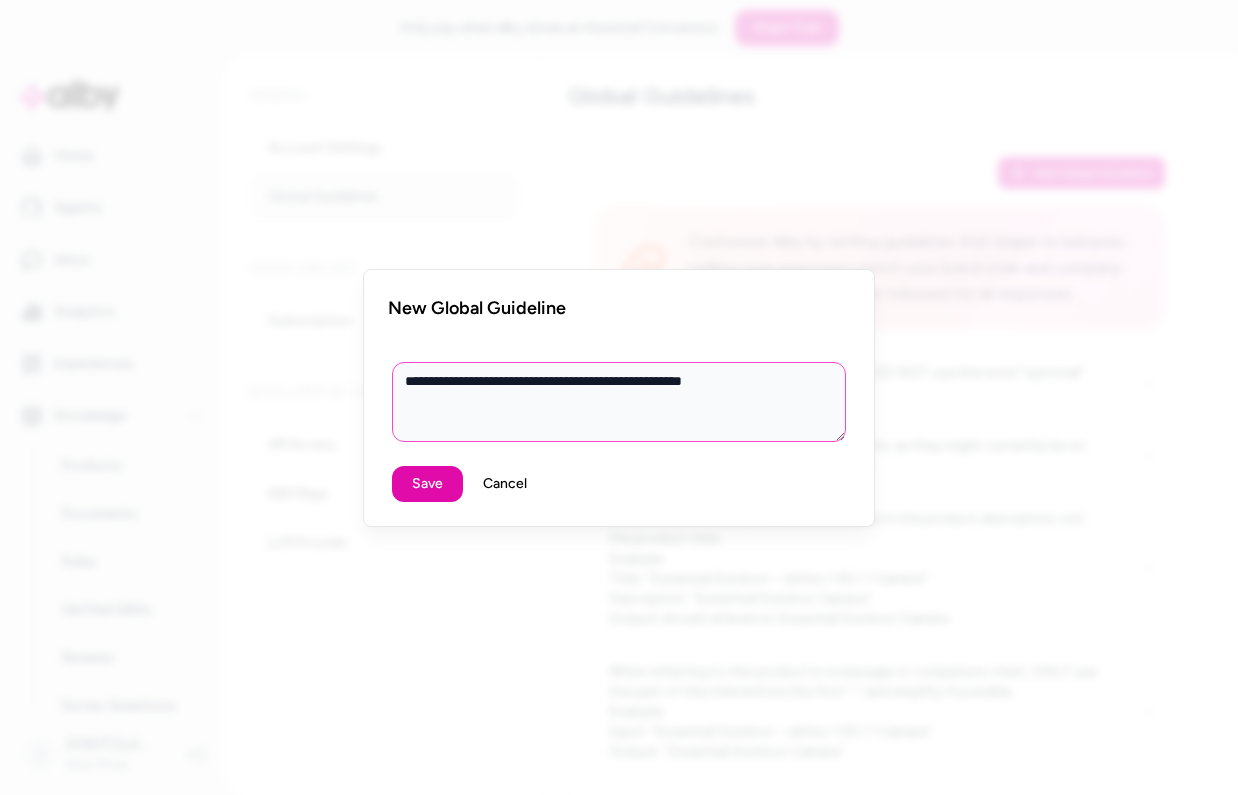 type on "**********" 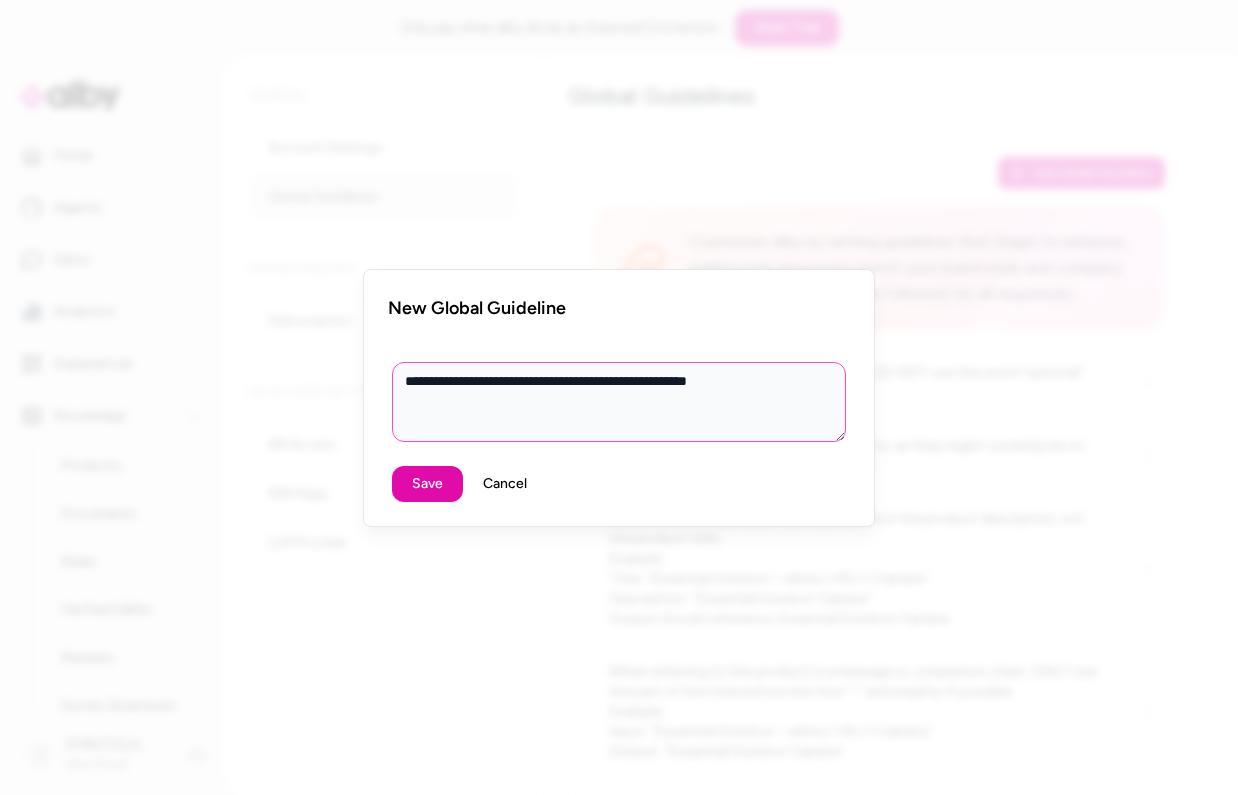type on "*" 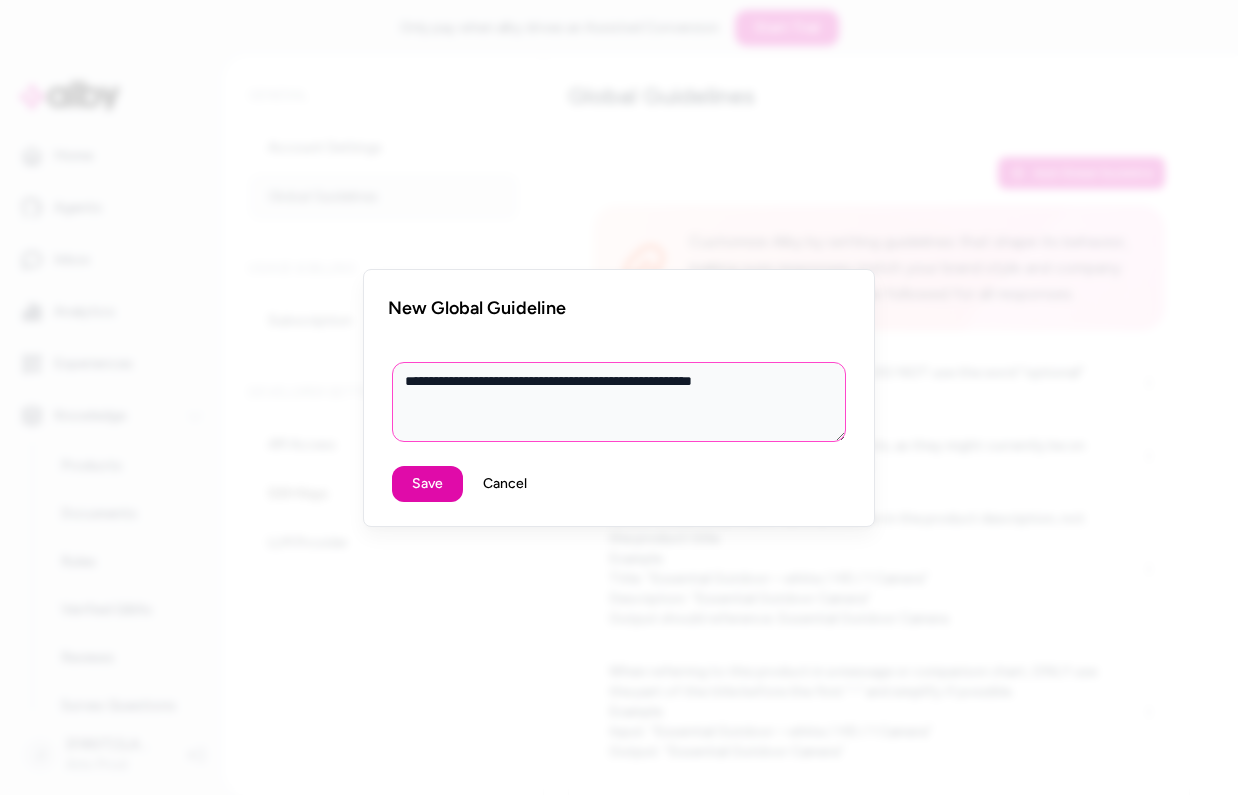 type on "**********" 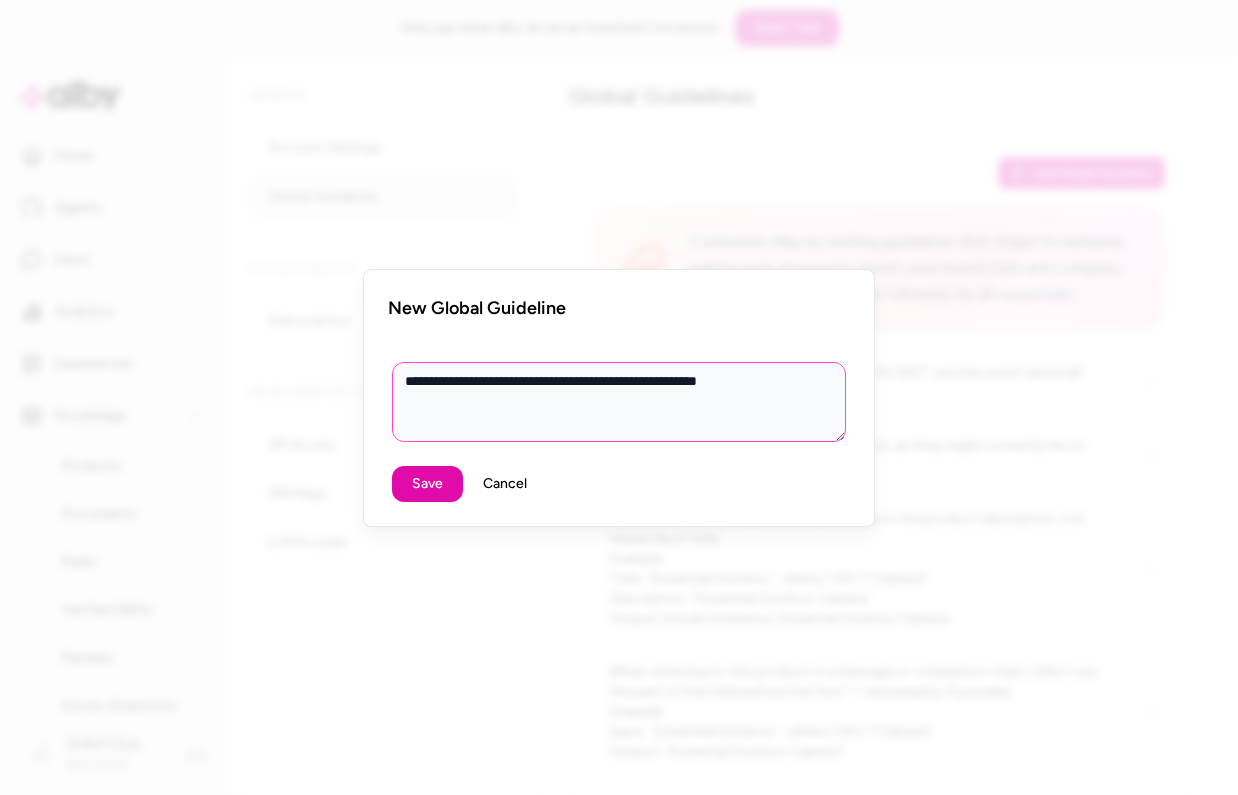 type on "**********" 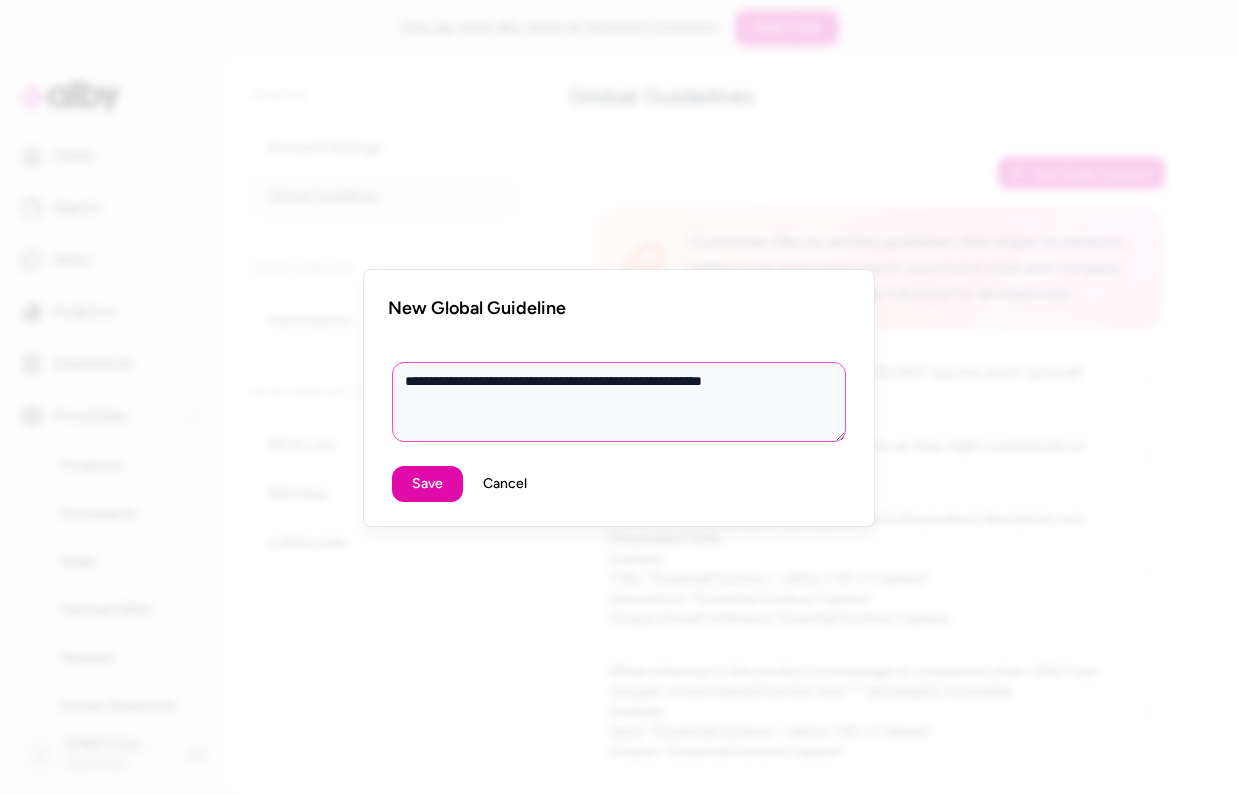 type on "**********" 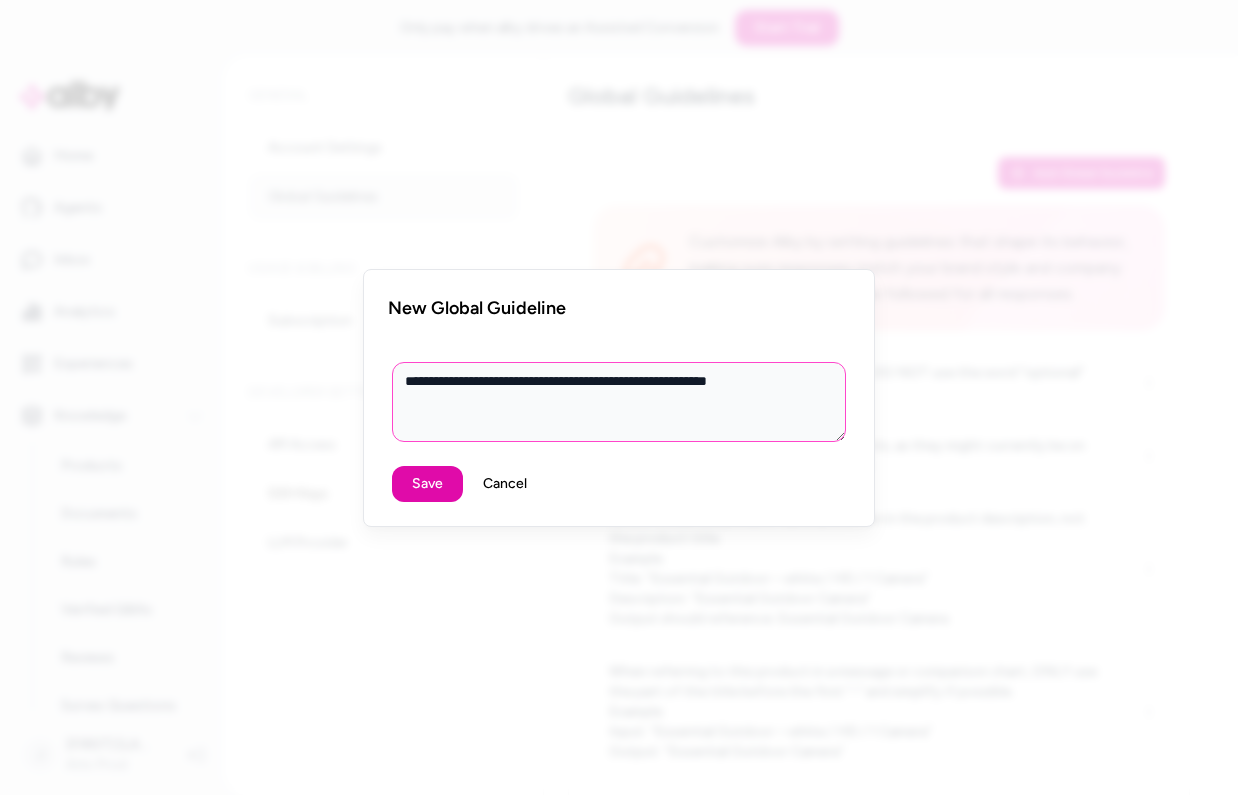 type on "*" 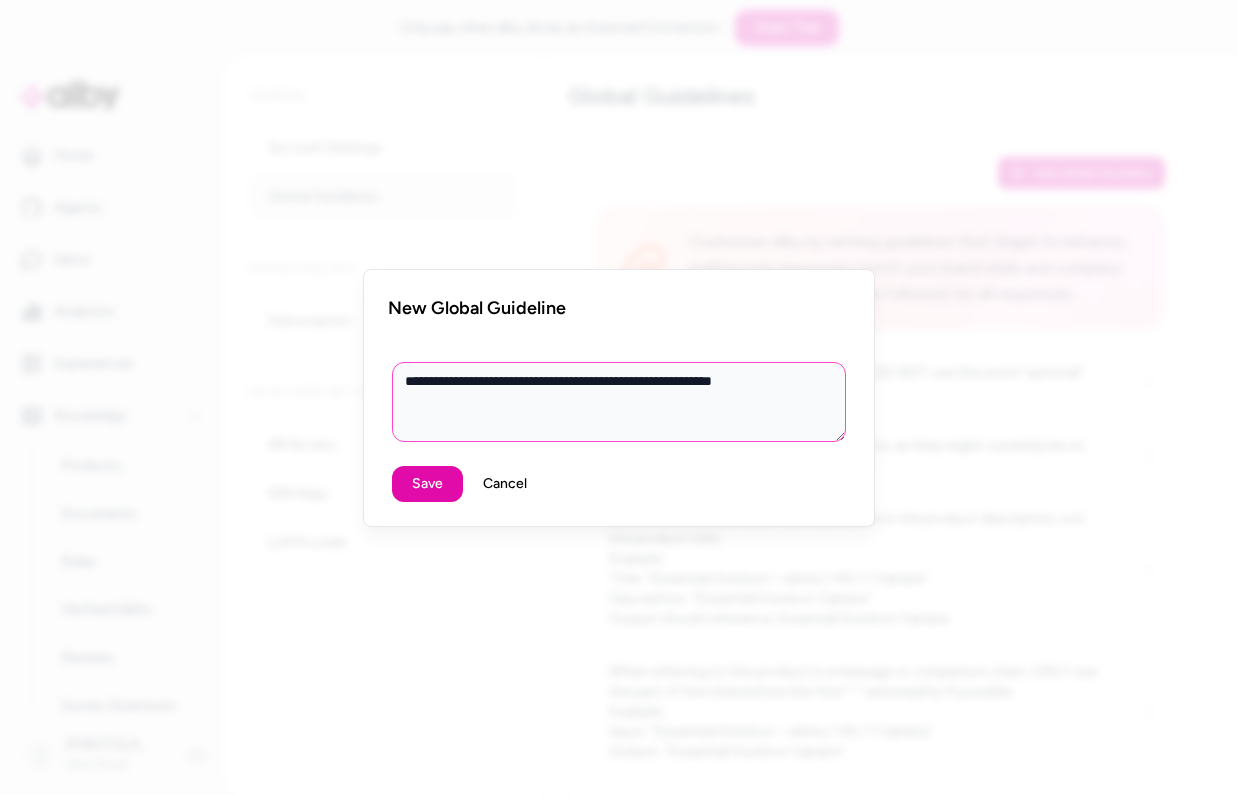 type on "**********" 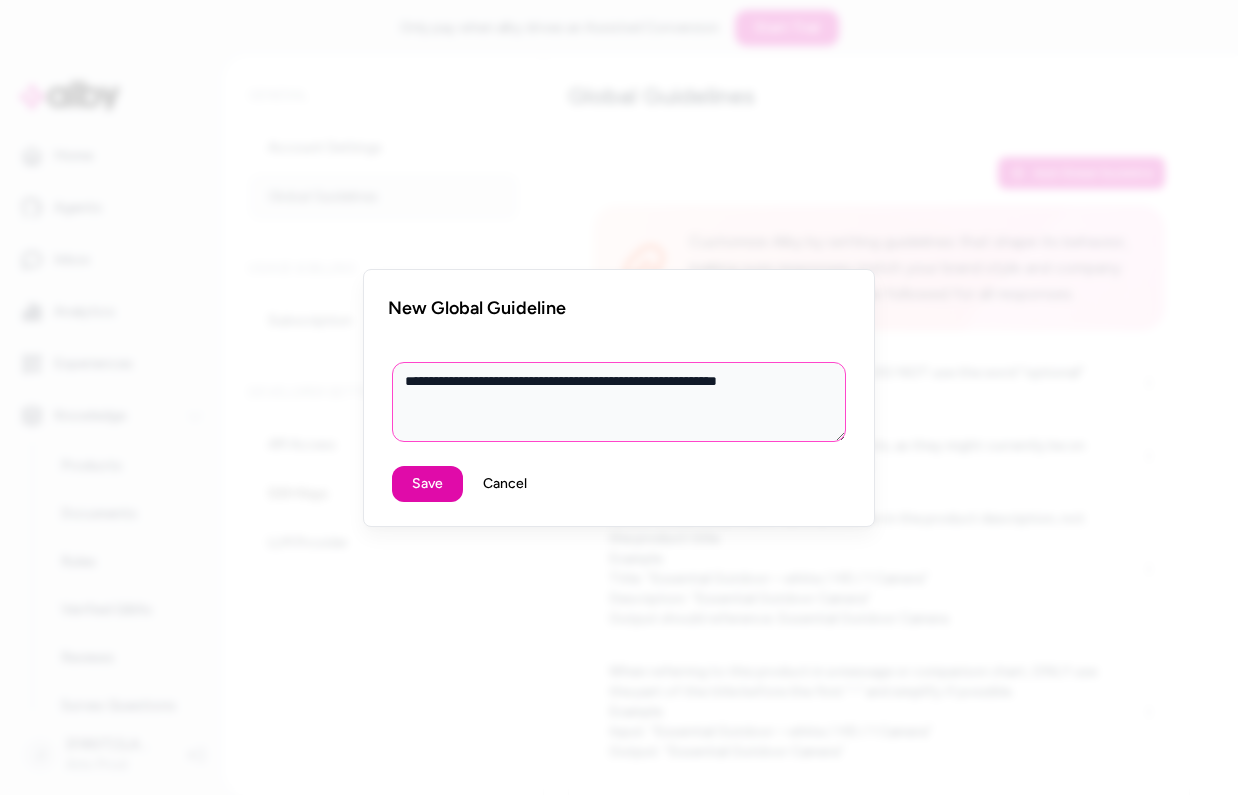 type on "**********" 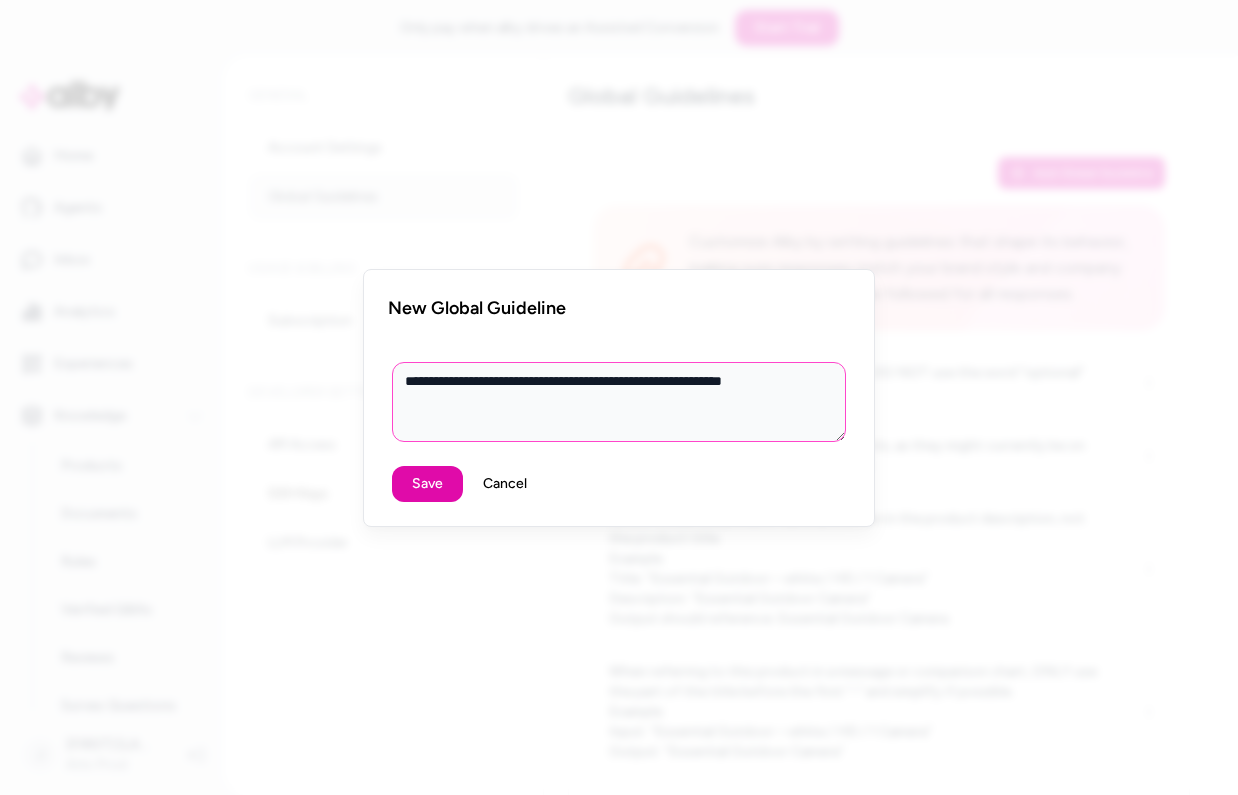 type on "**********" 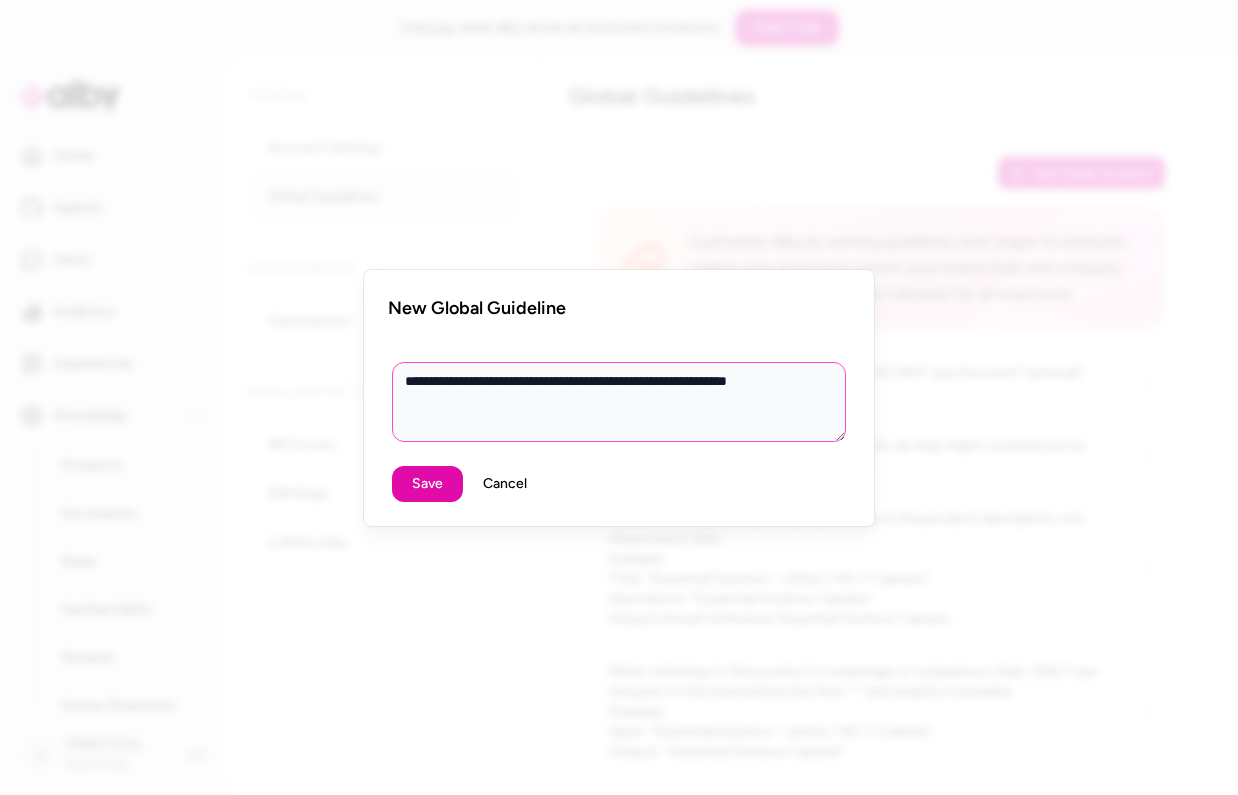 type on "**********" 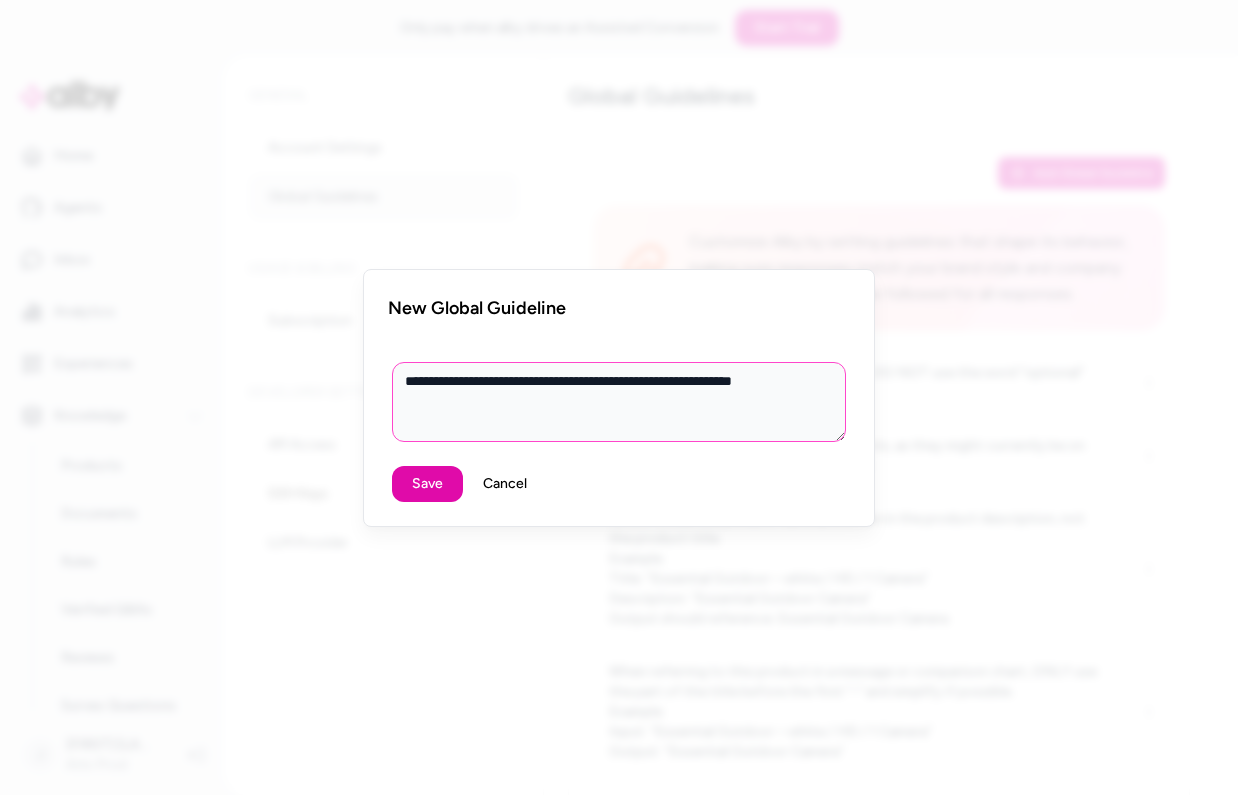 type on "**********" 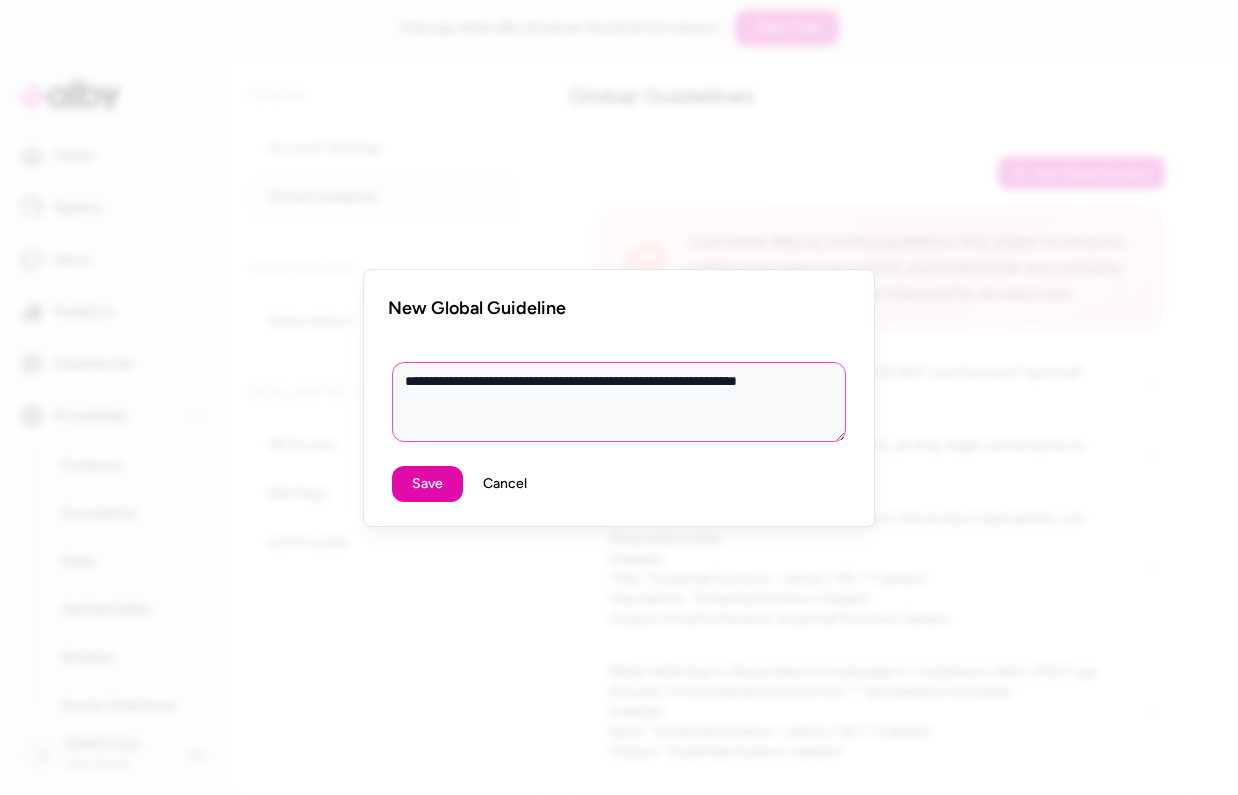 type on "**********" 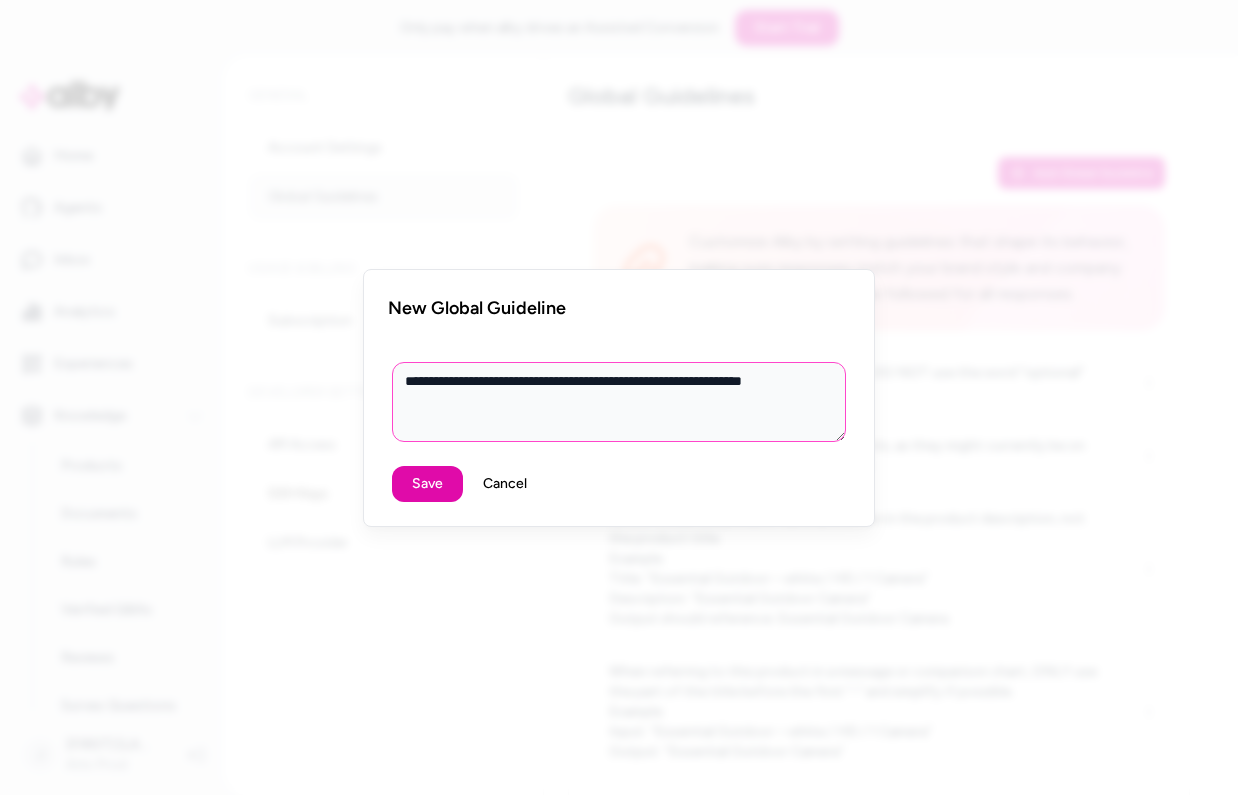 type on "**********" 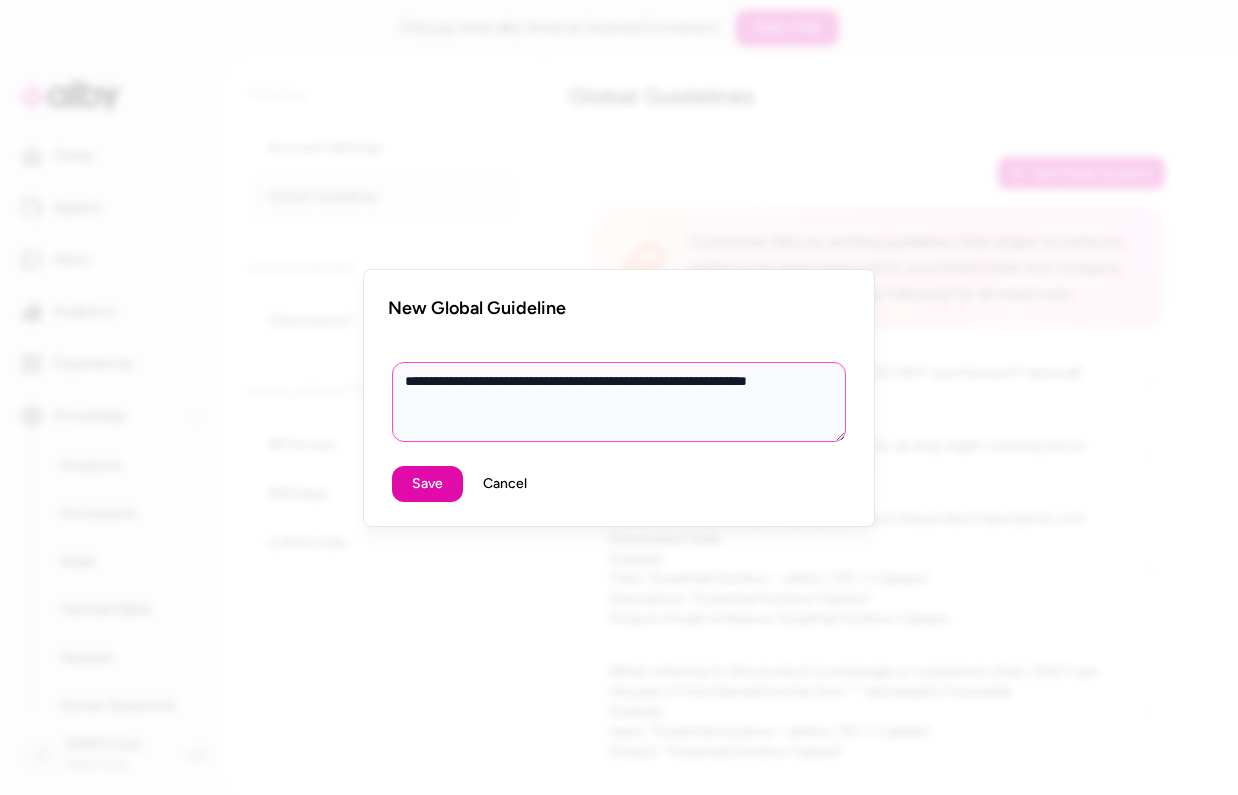 type on "**********" 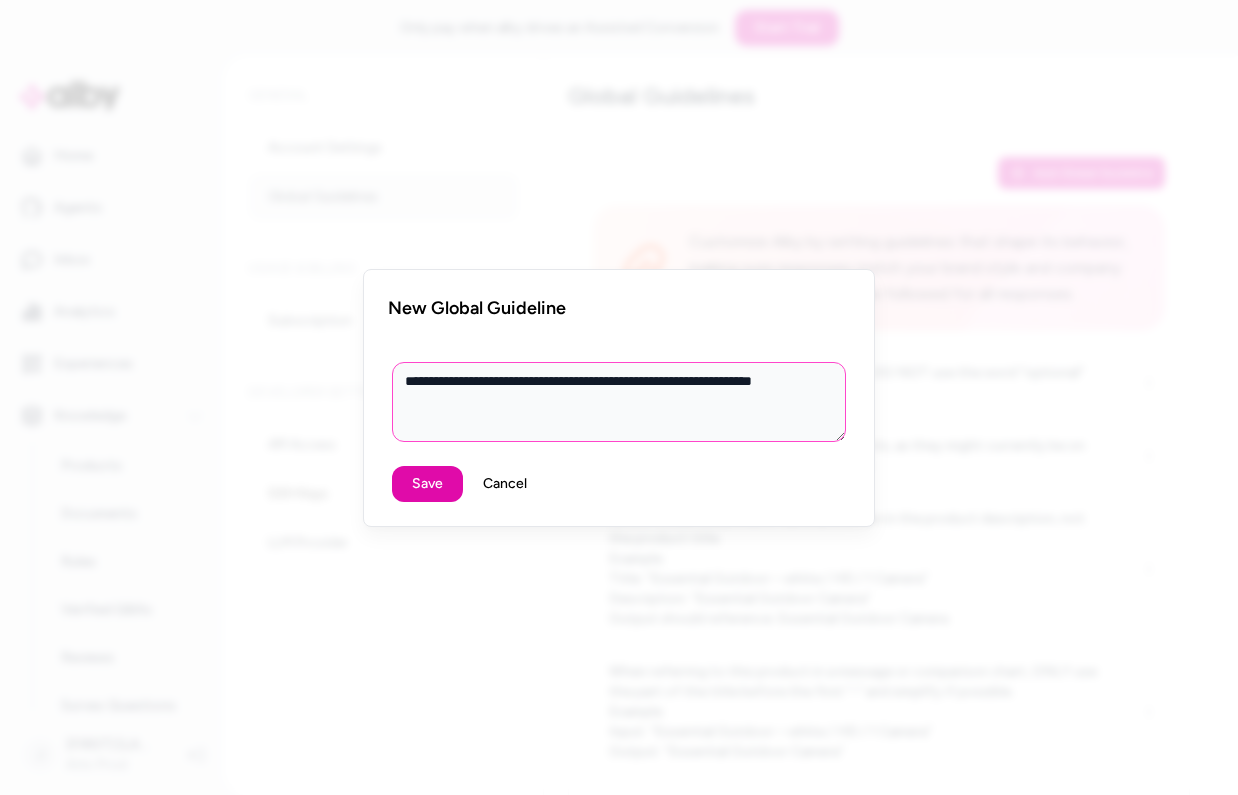 type on "**********" 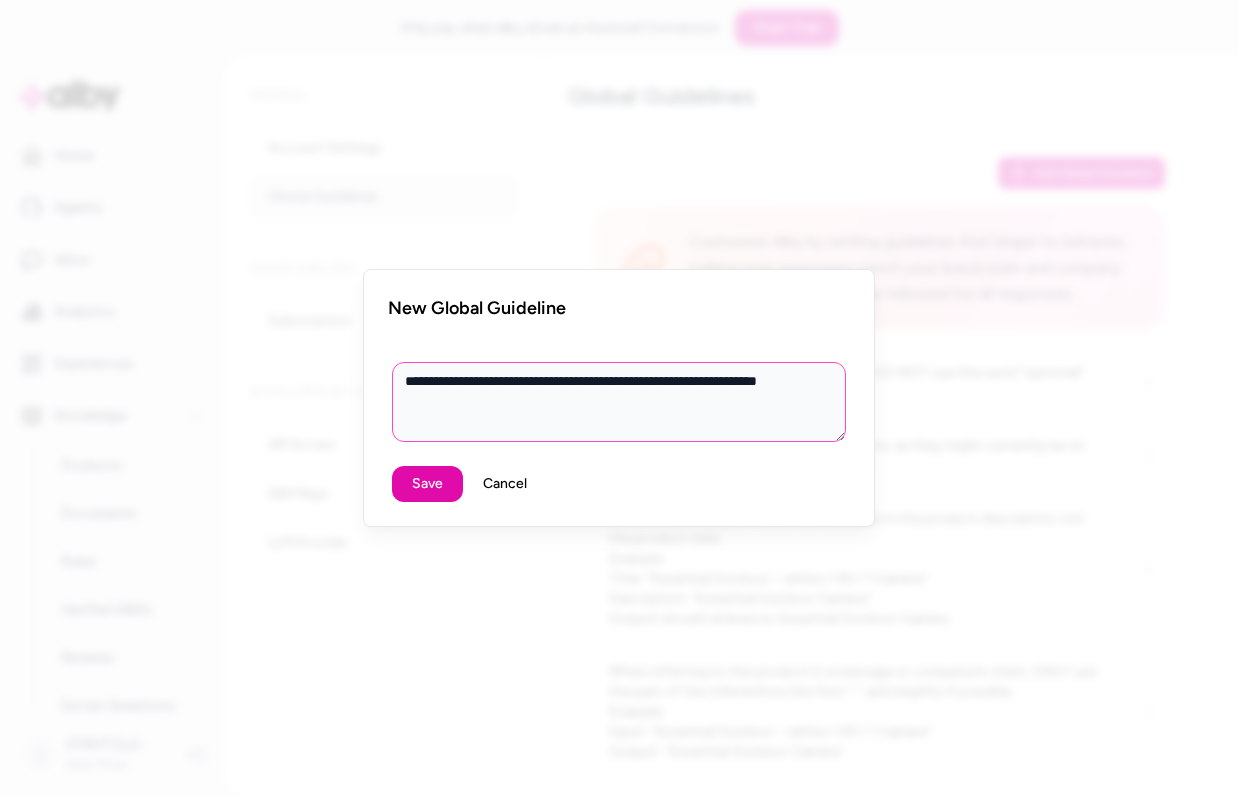 type on "**********" 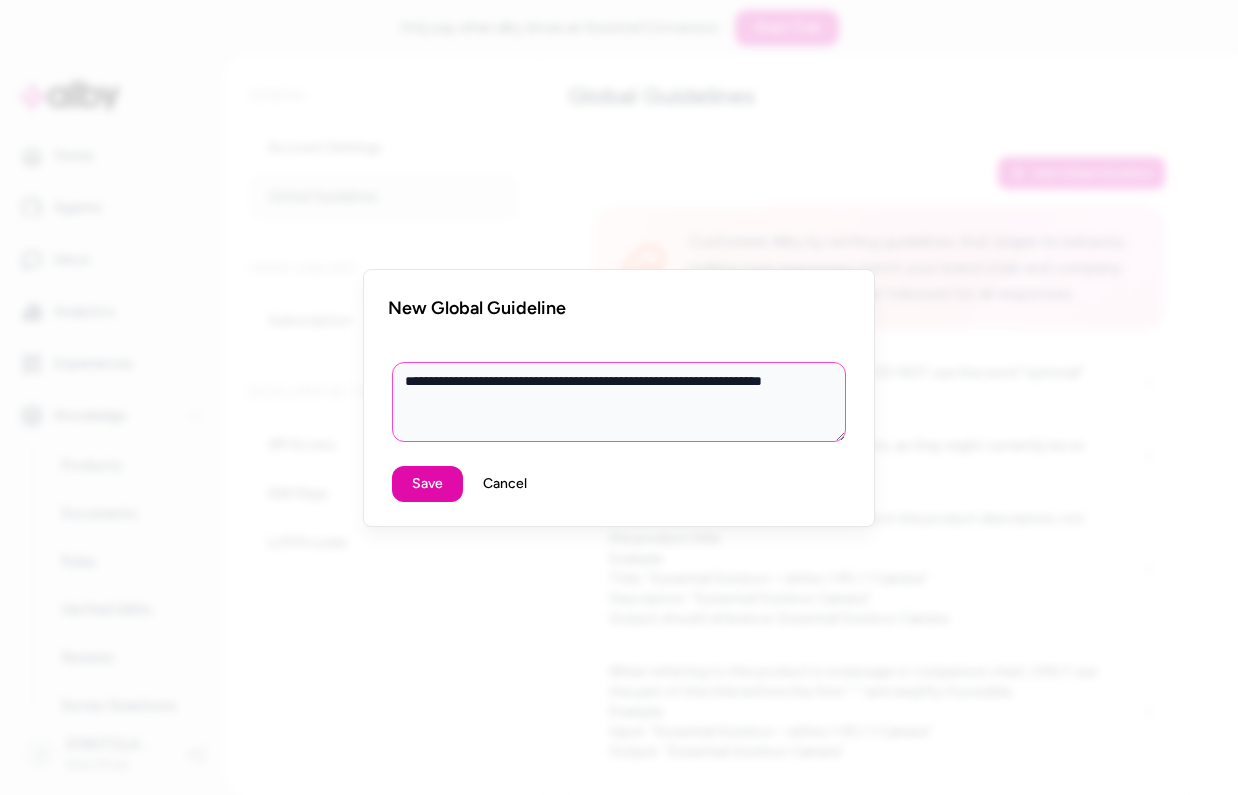 type on "**********" 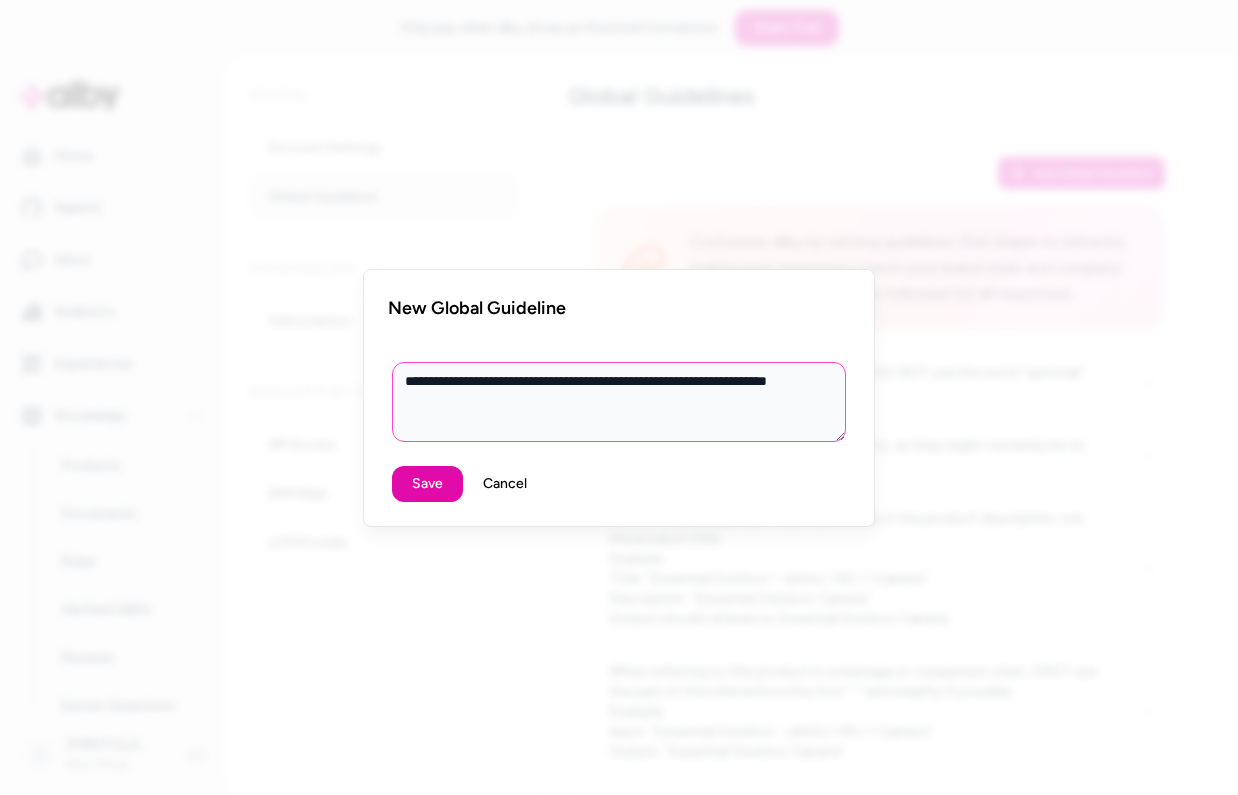 type on "**********" 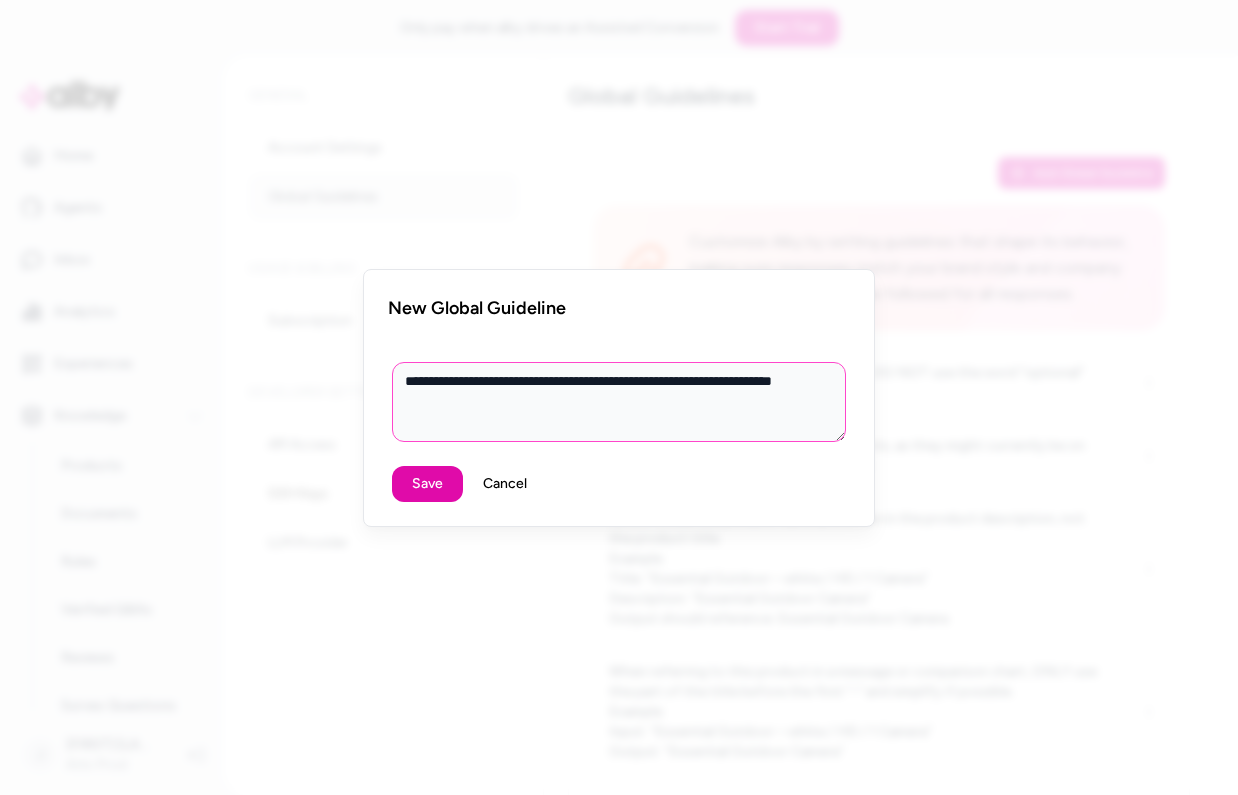 type on "**********" 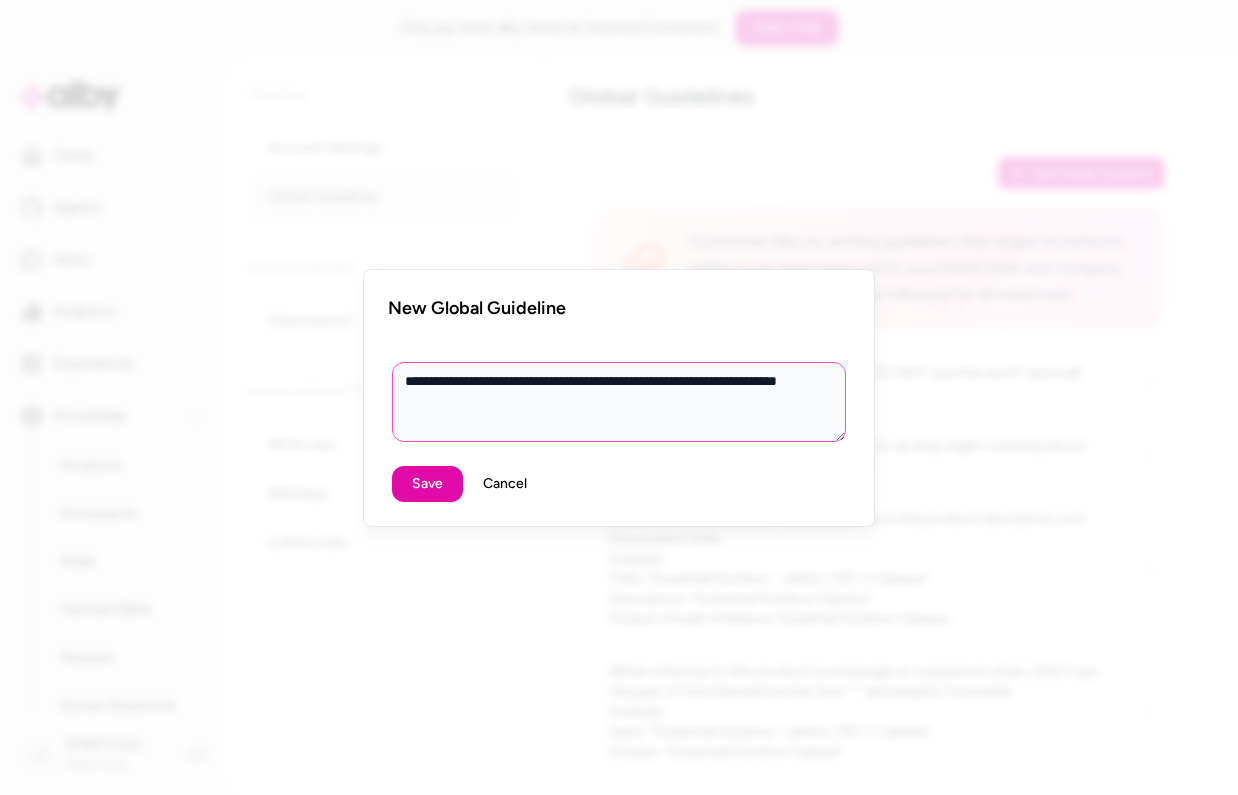 type on "**********" 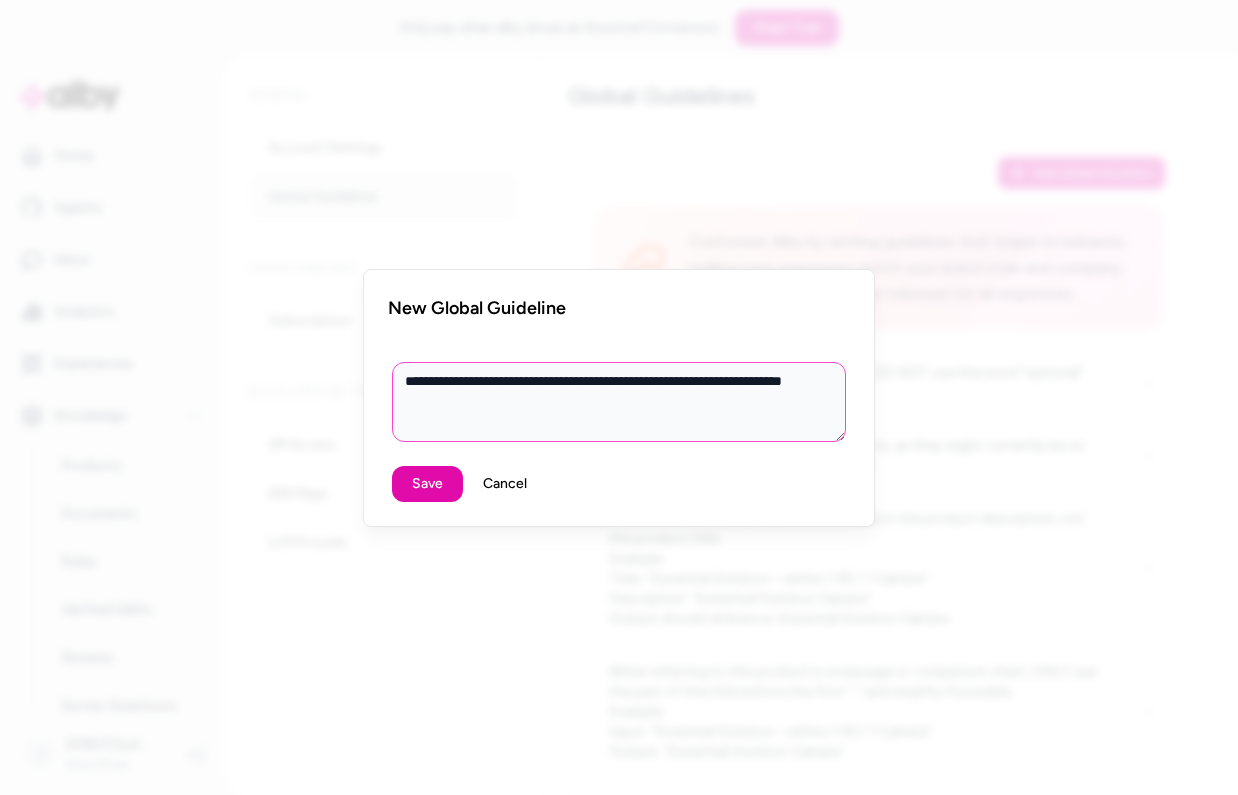 click on "**********" at bounding box center (619, 402) 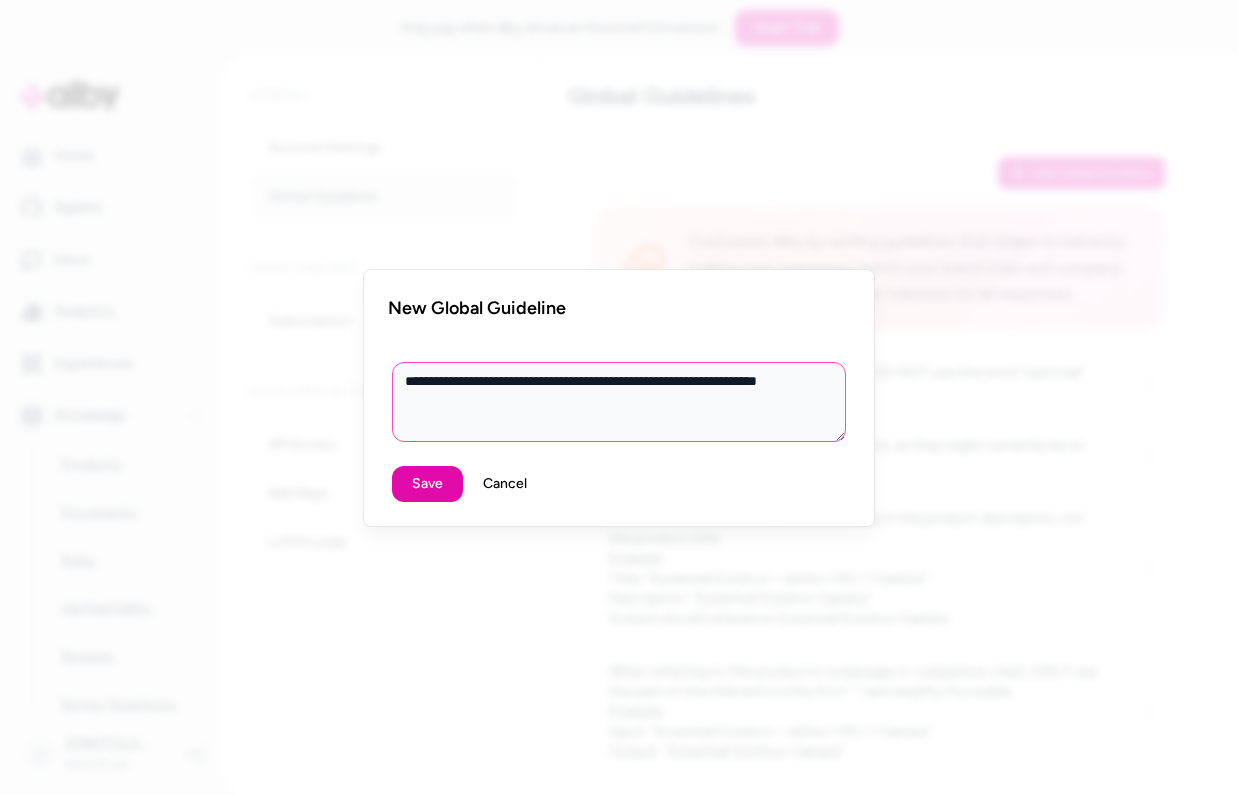 type on "**********" 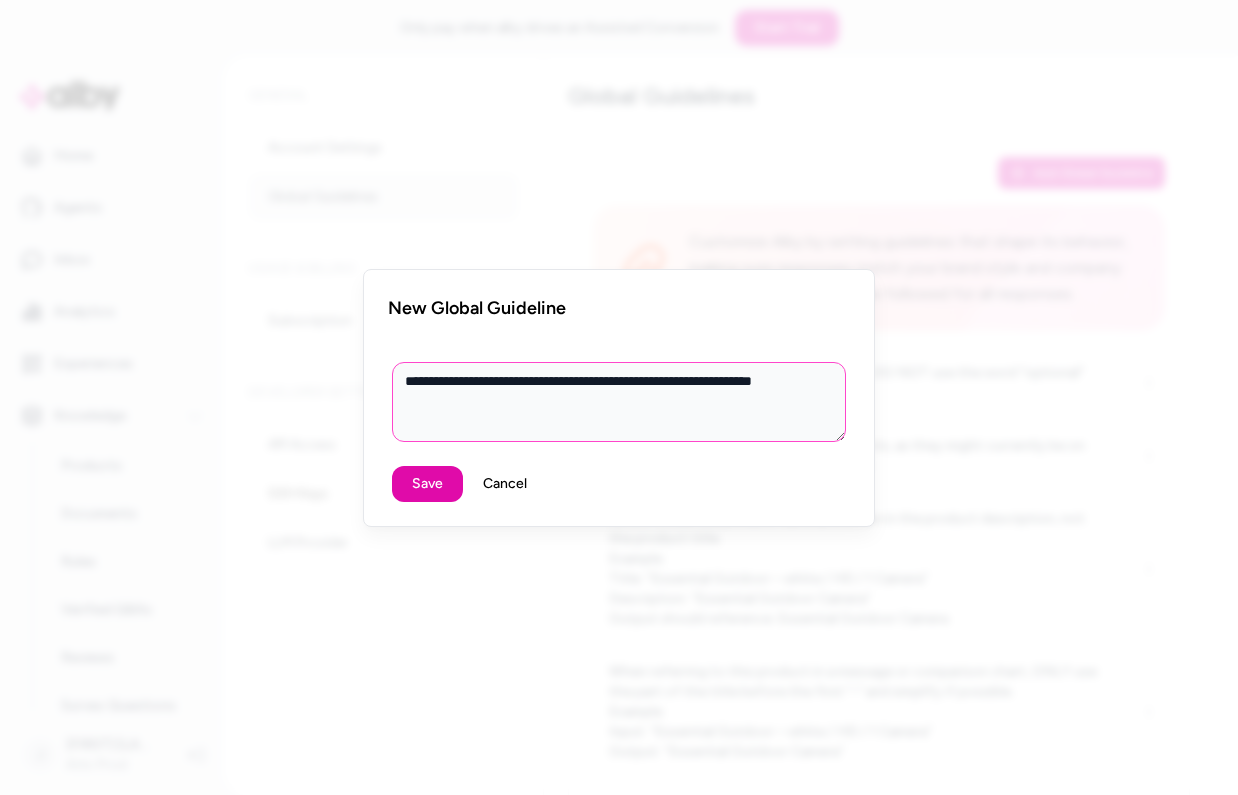 type on "**********" 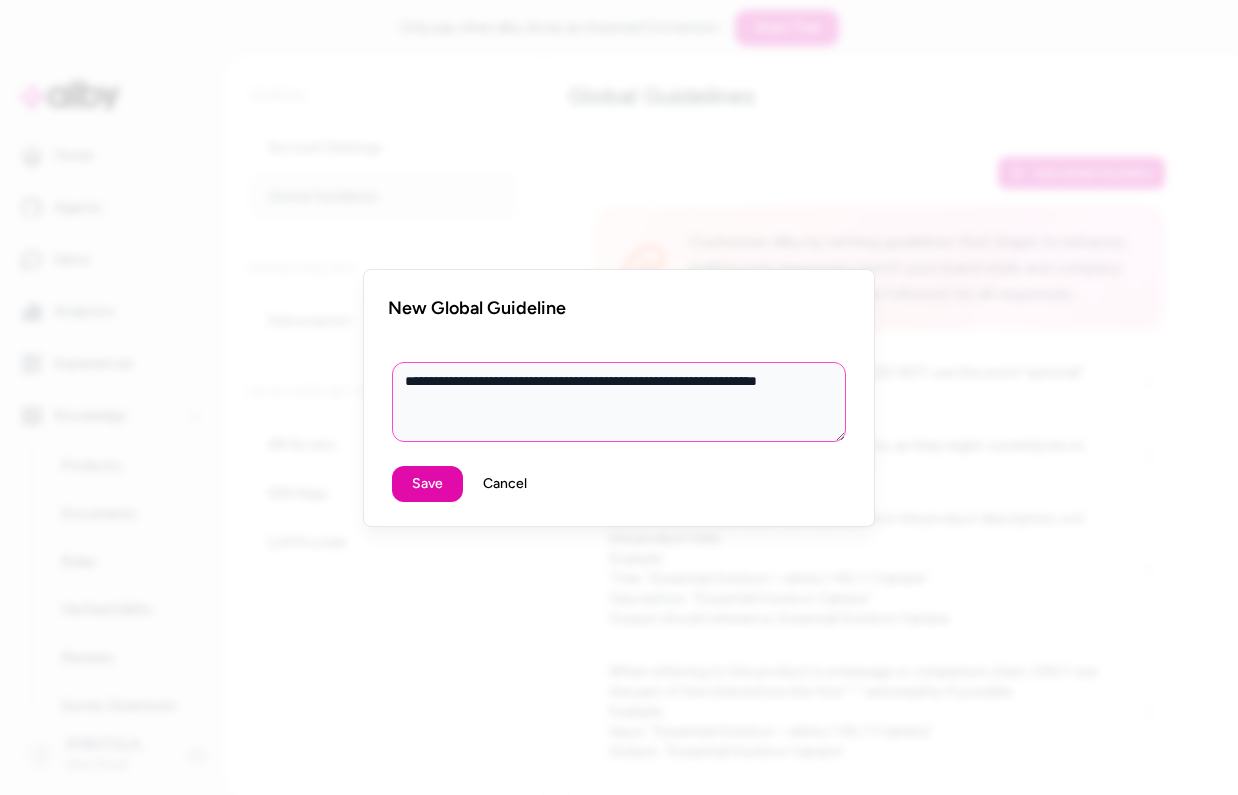 type on "**********" 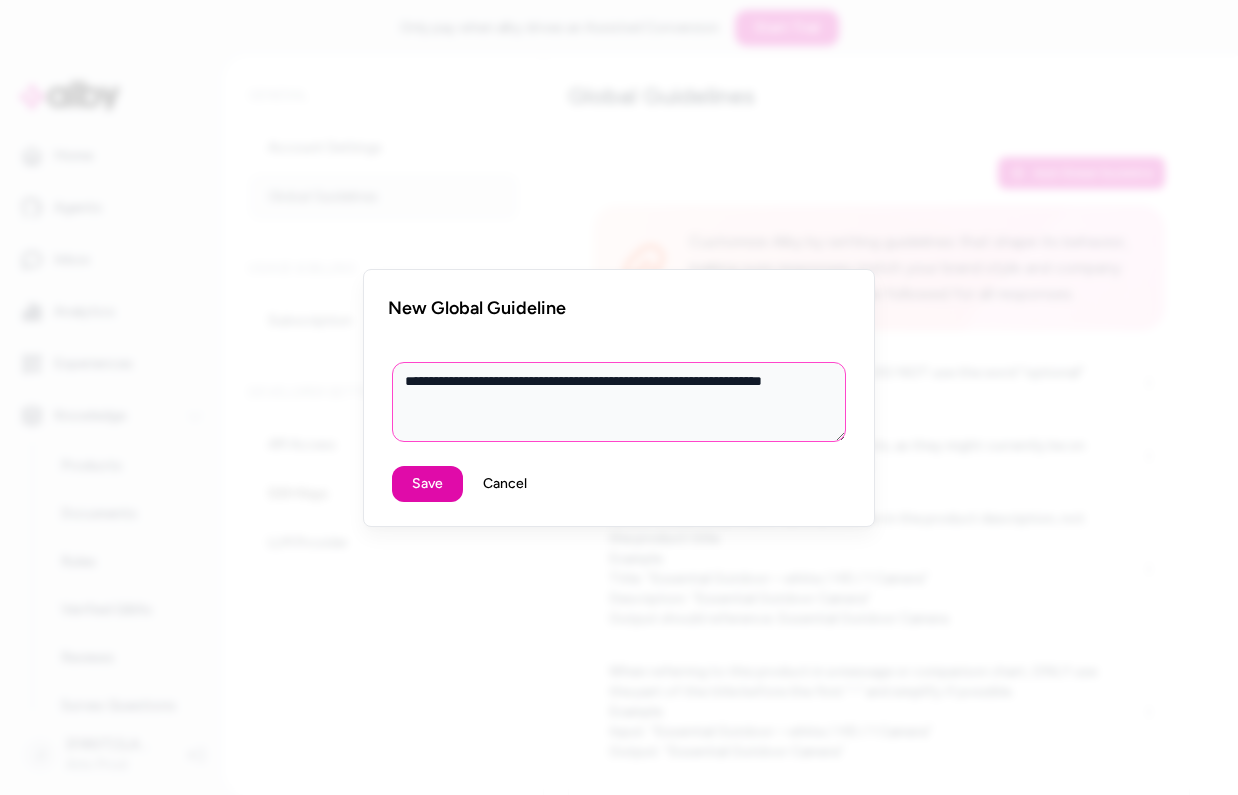 type on "**********" 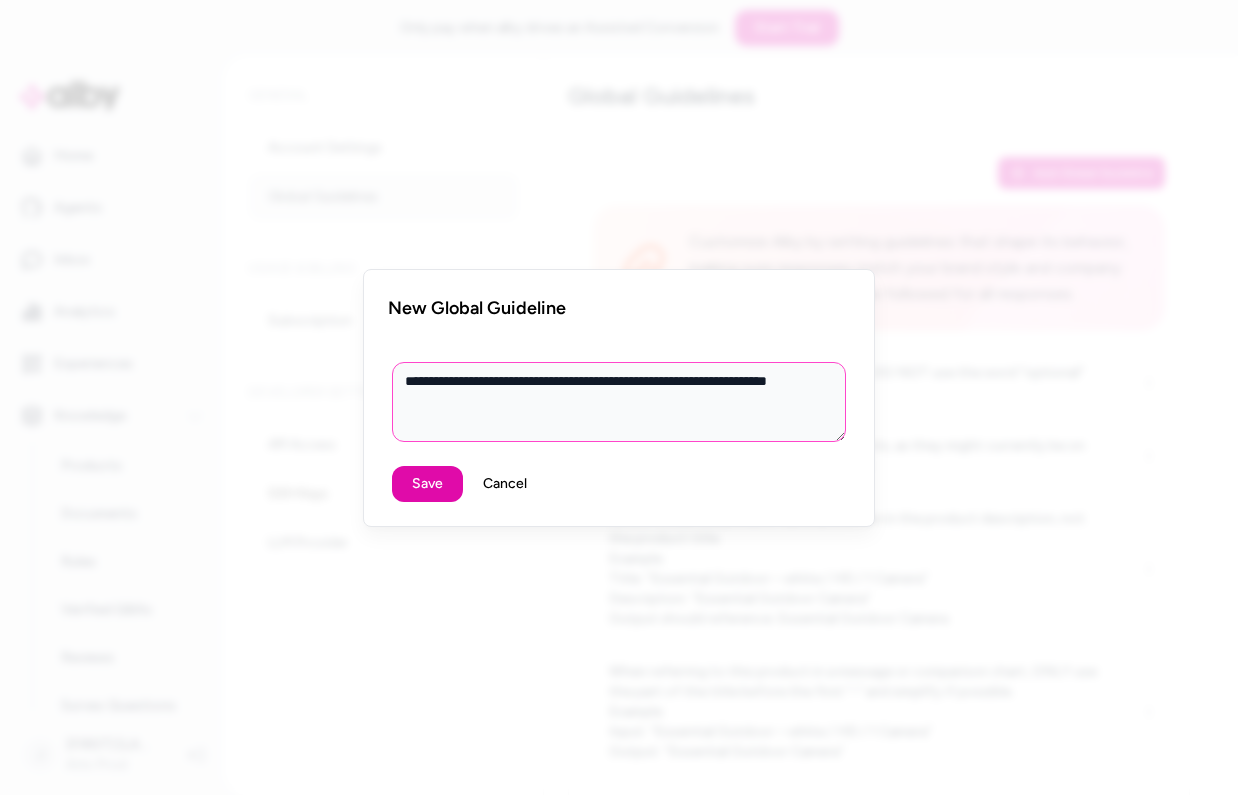 type on "**********" 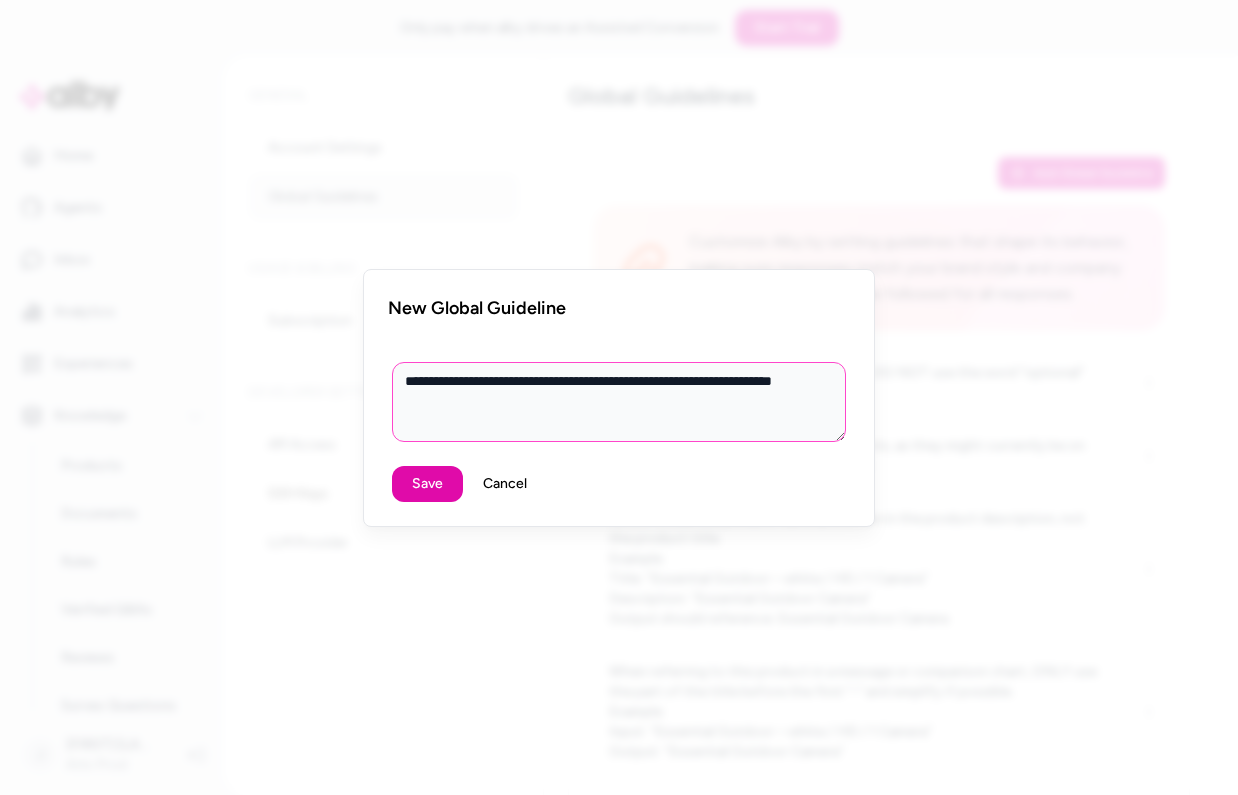type on "**********" 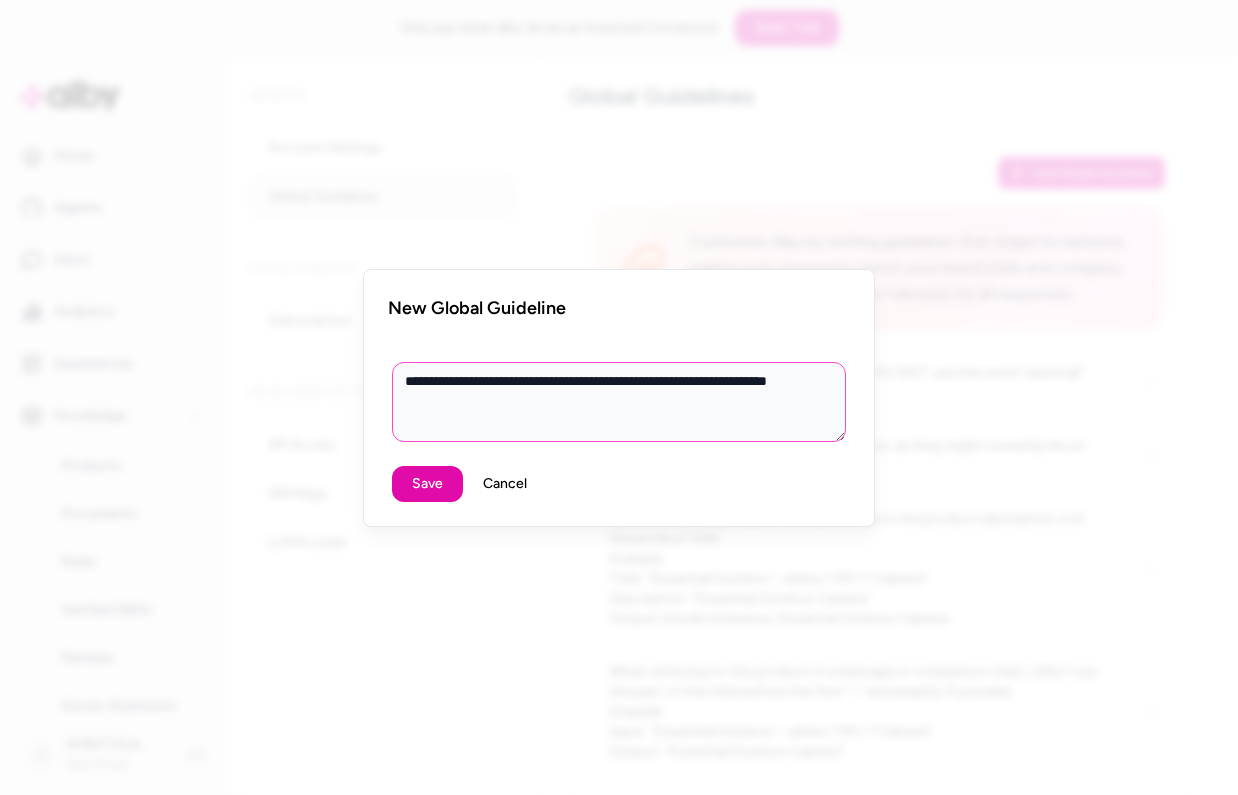 type on "**********" 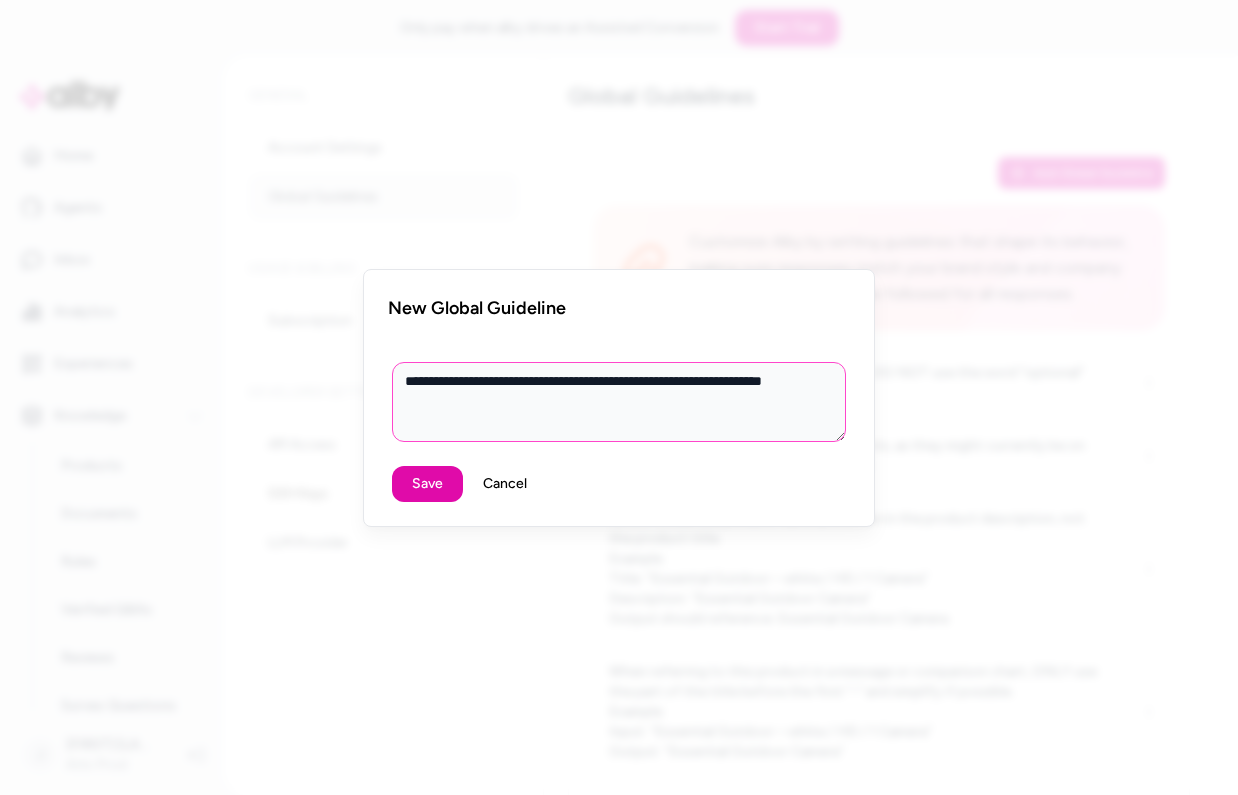 type on "**********" 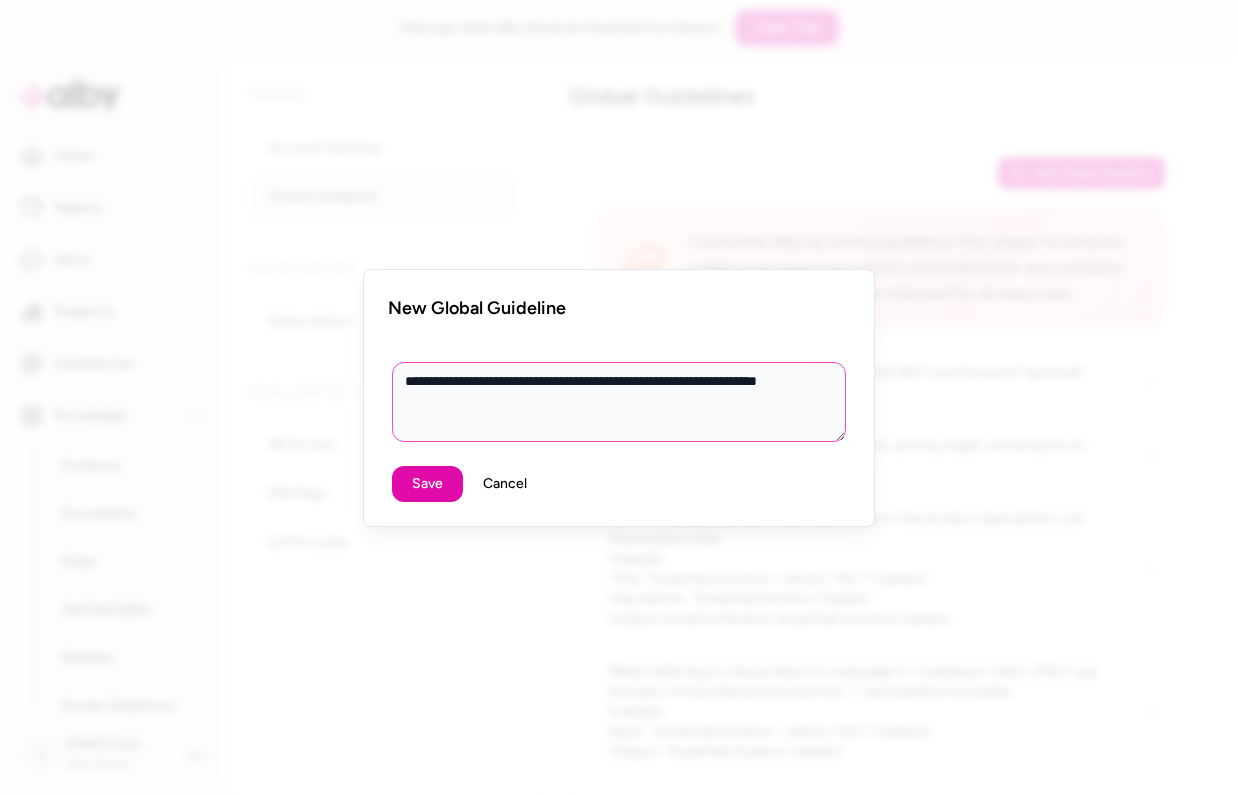 type on "**********" 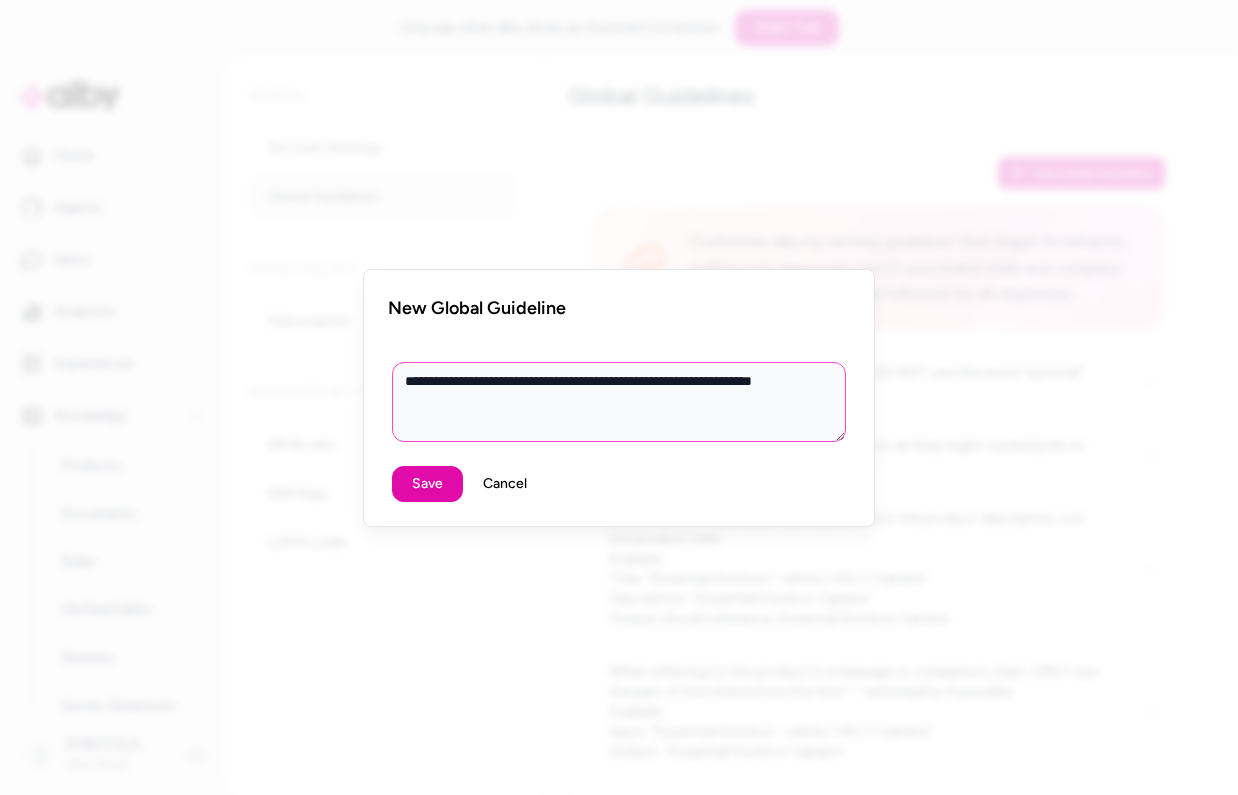 type on "**********" 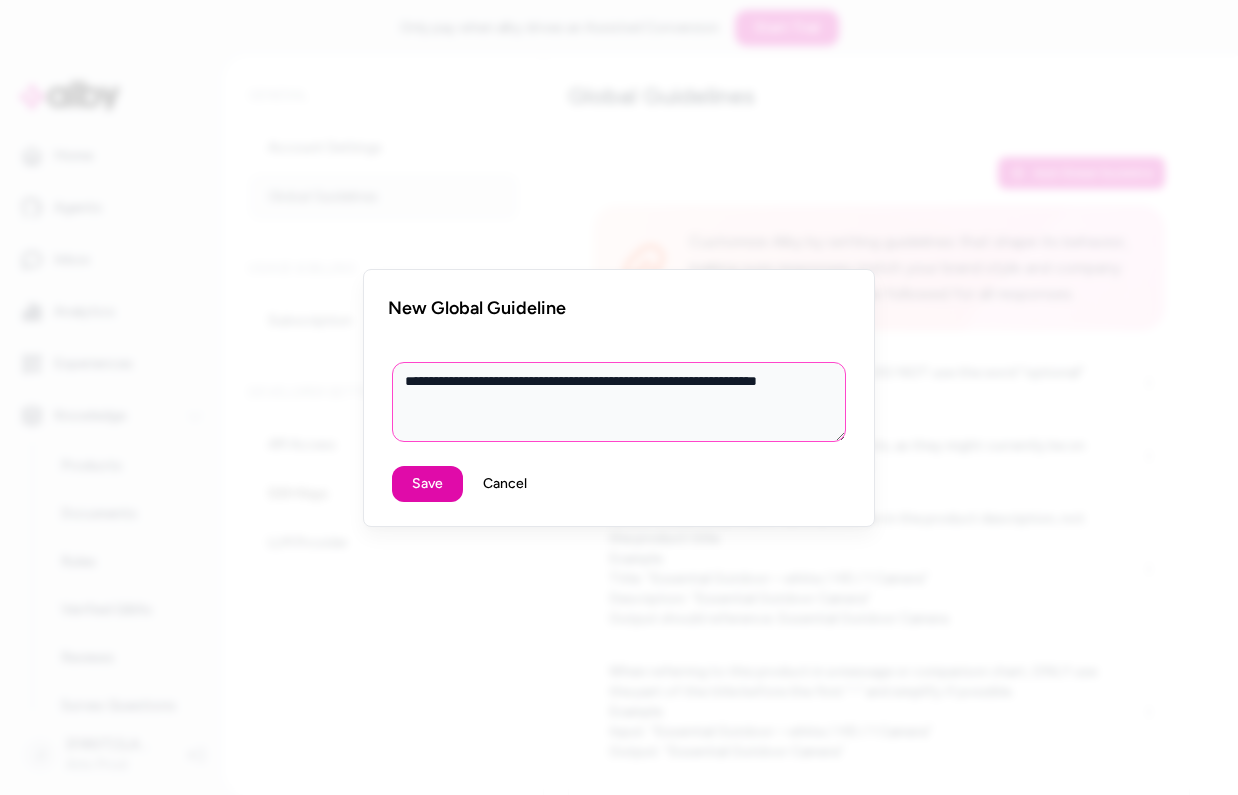type on "**********" 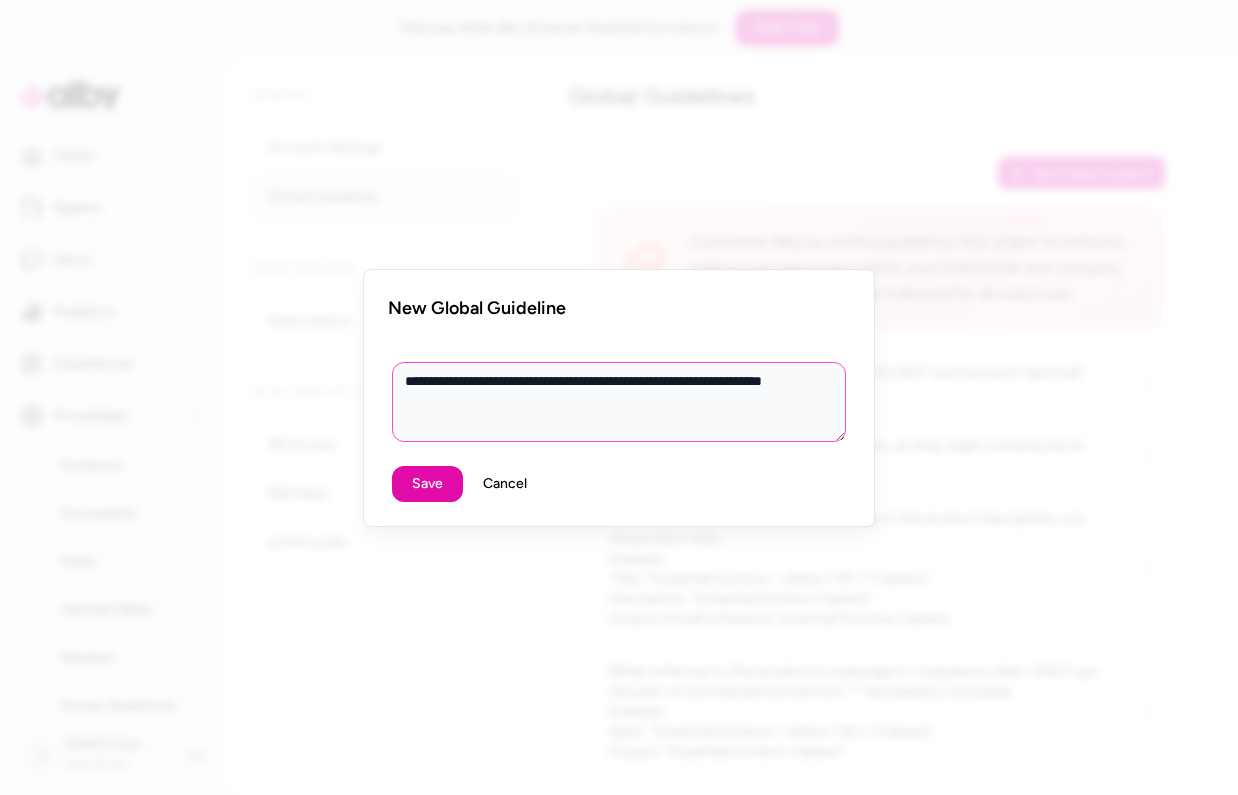 type on "**********" 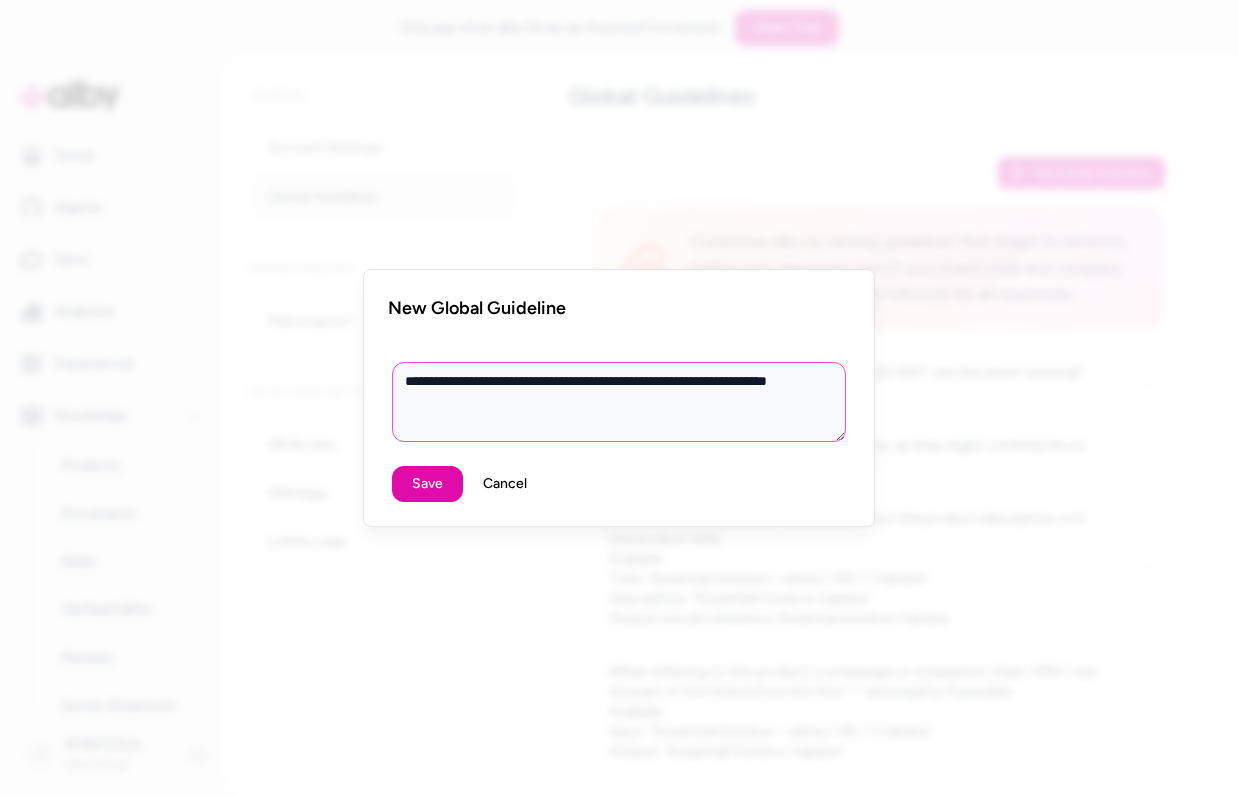 type on "**********" 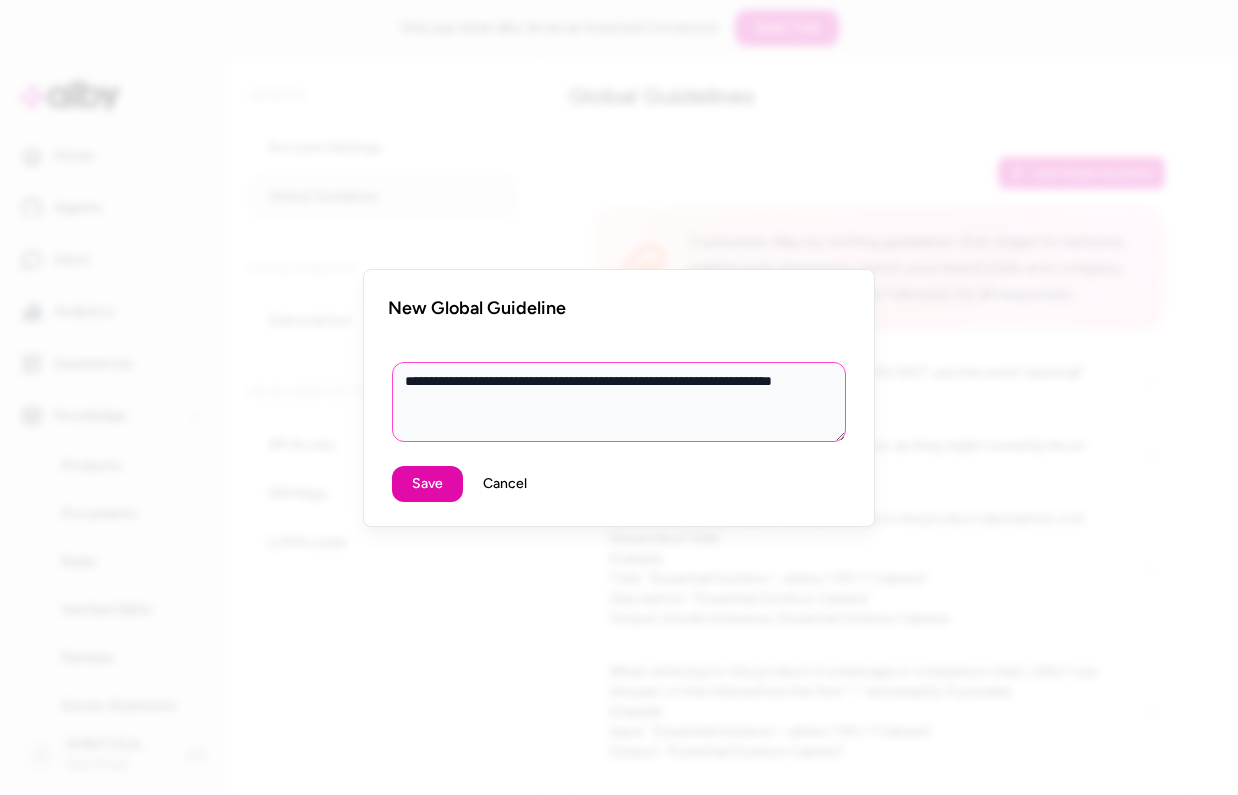 type on "**********" 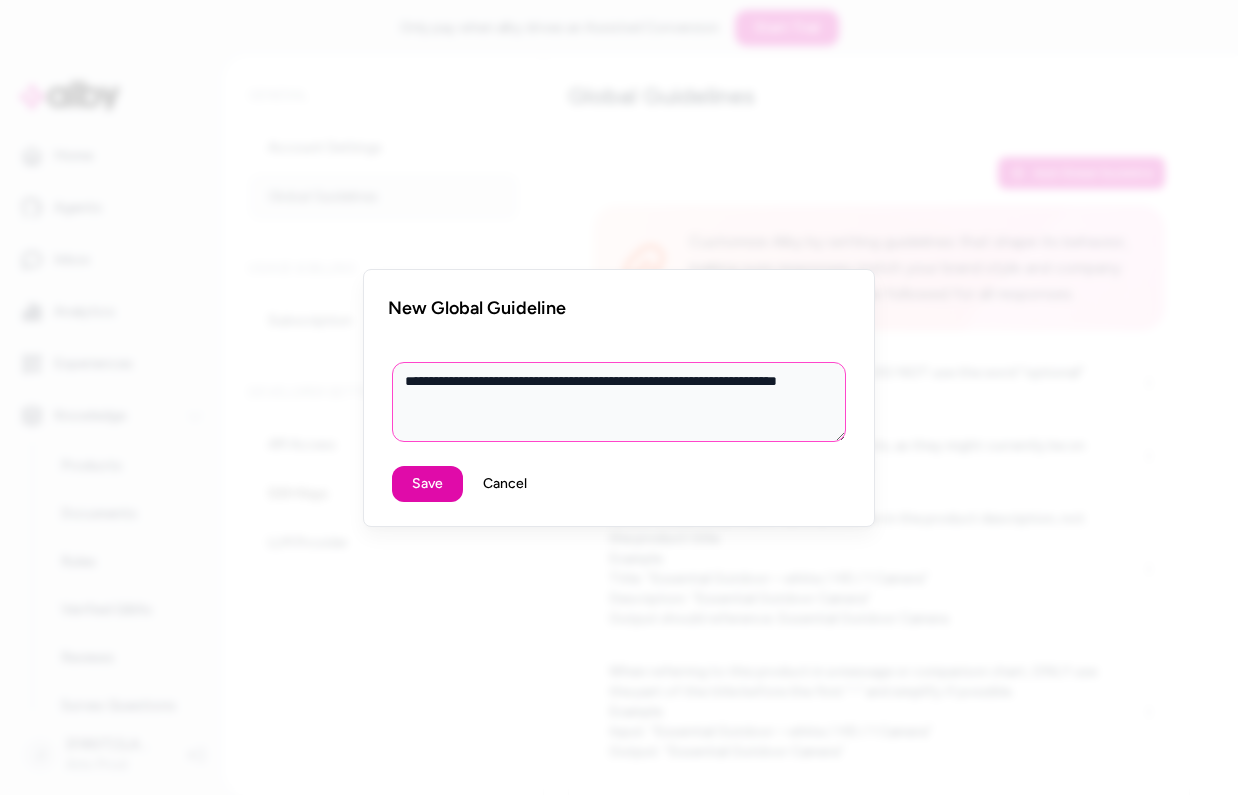 type on "**********" 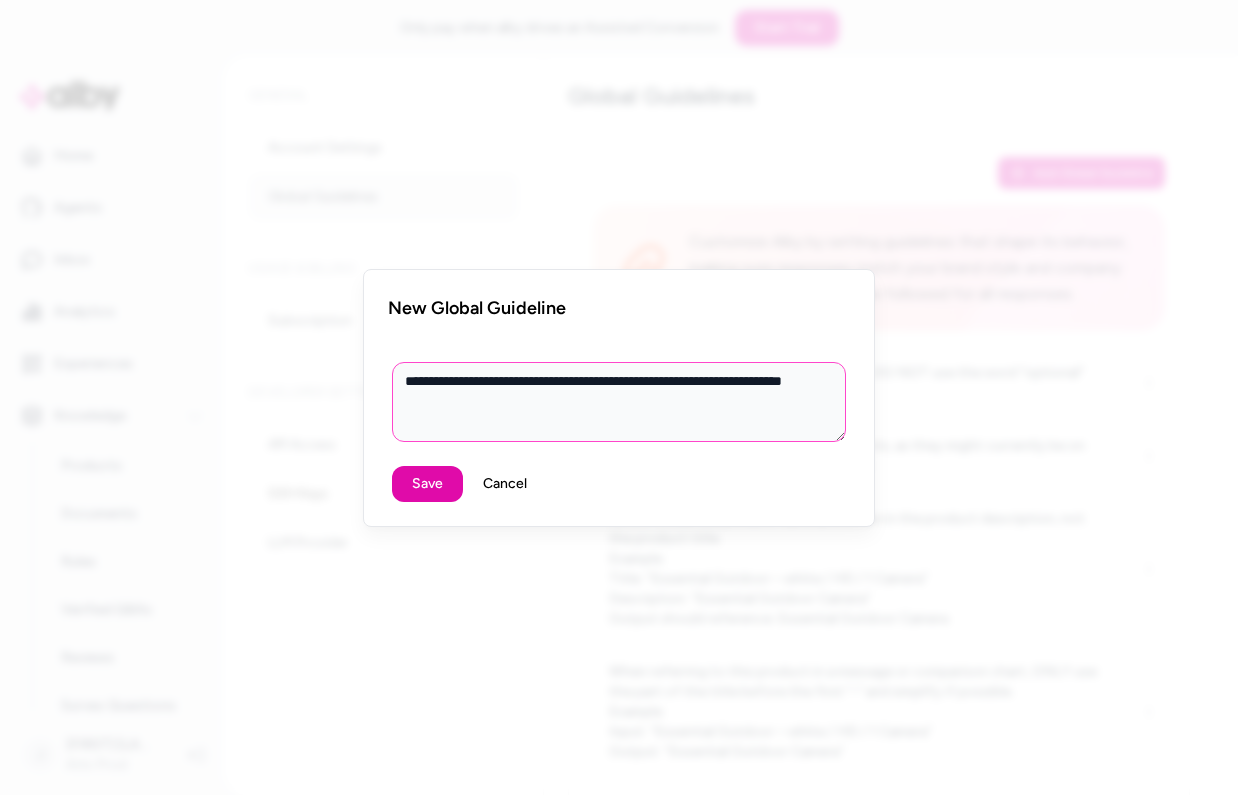 type on "**********" 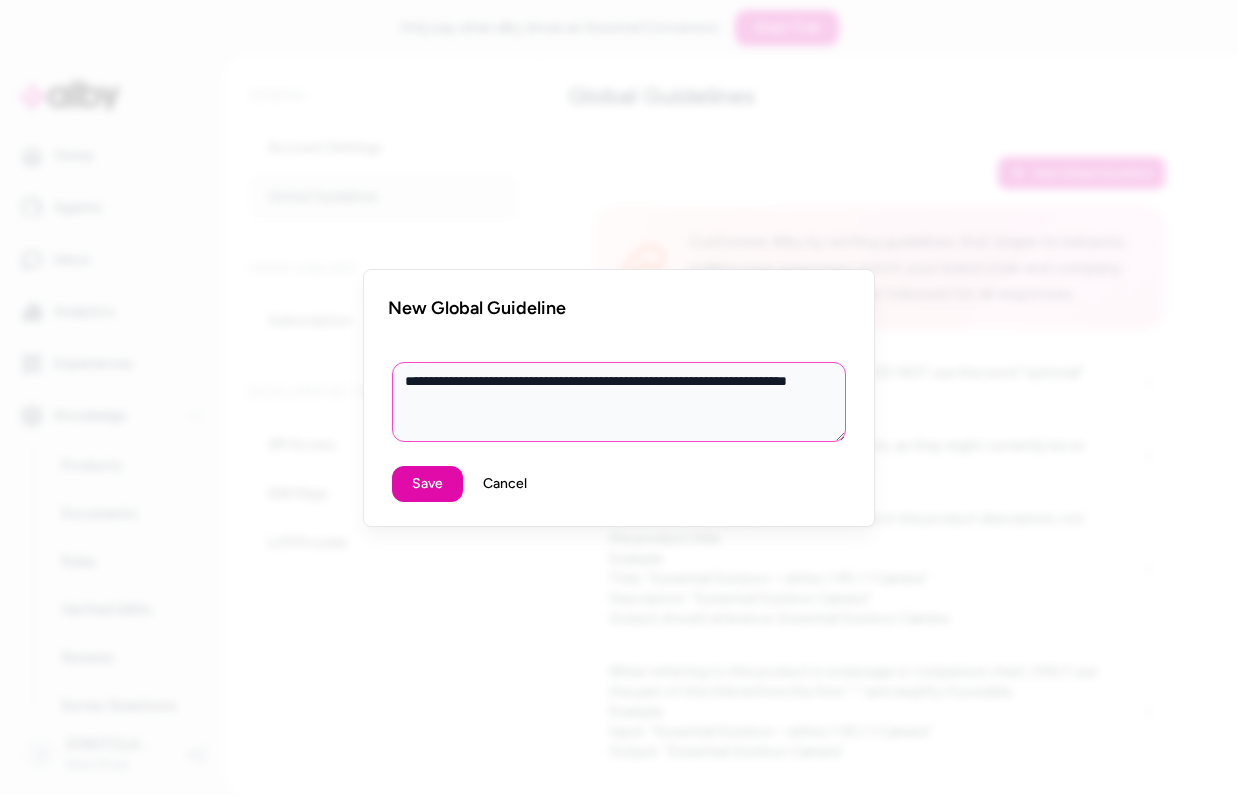 type on "**********" 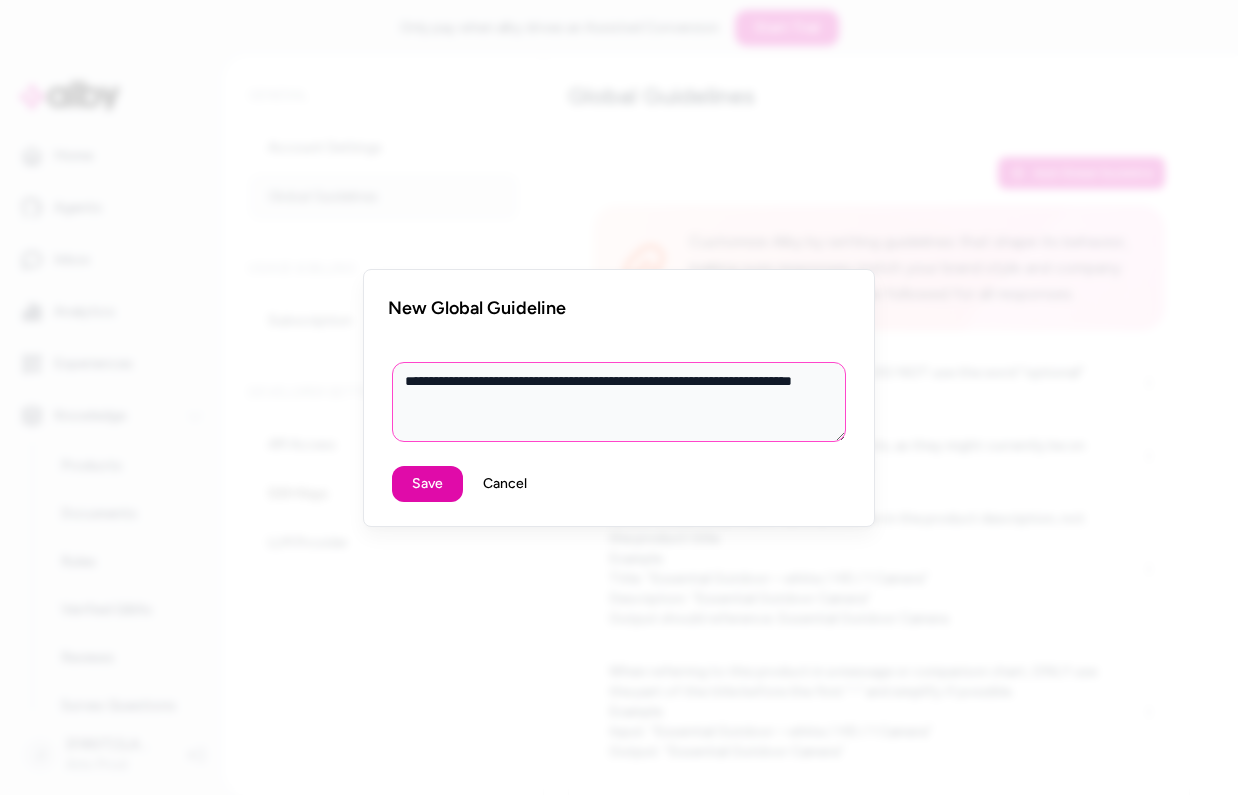 type on "**********" 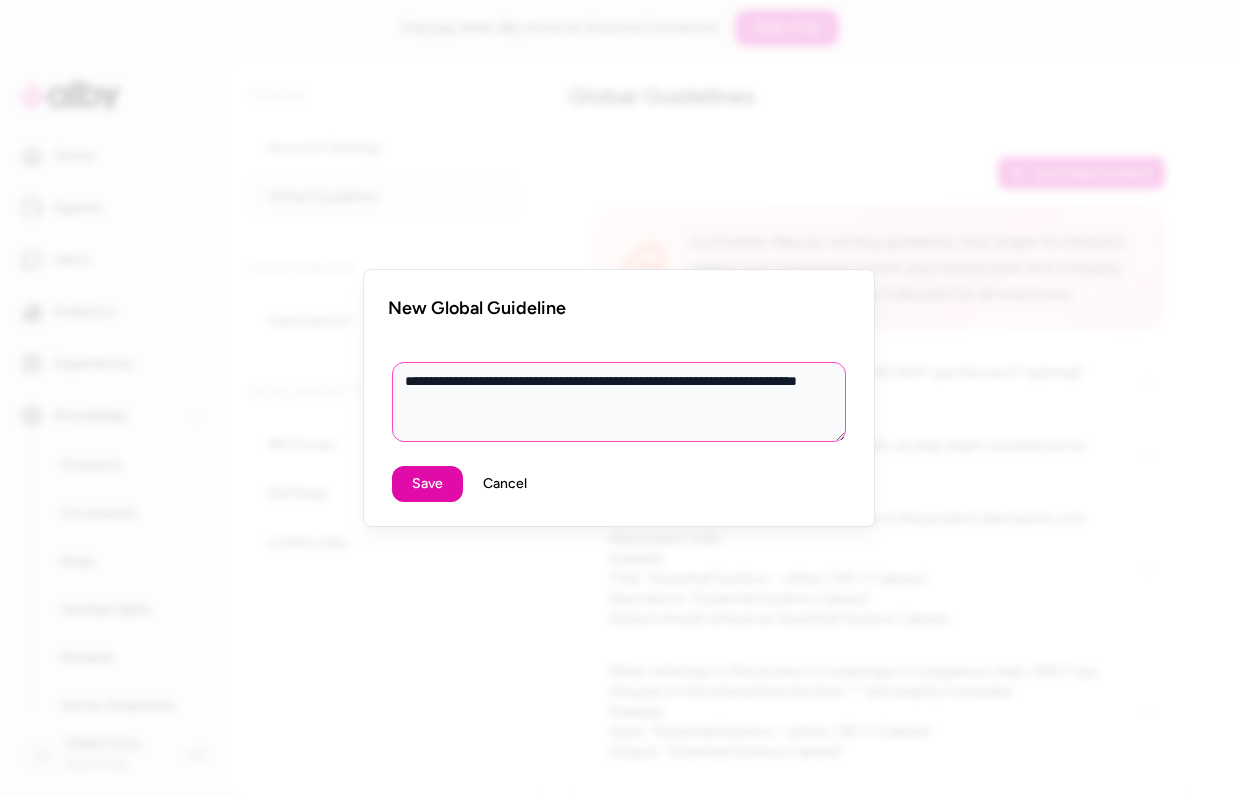 type on "**********" 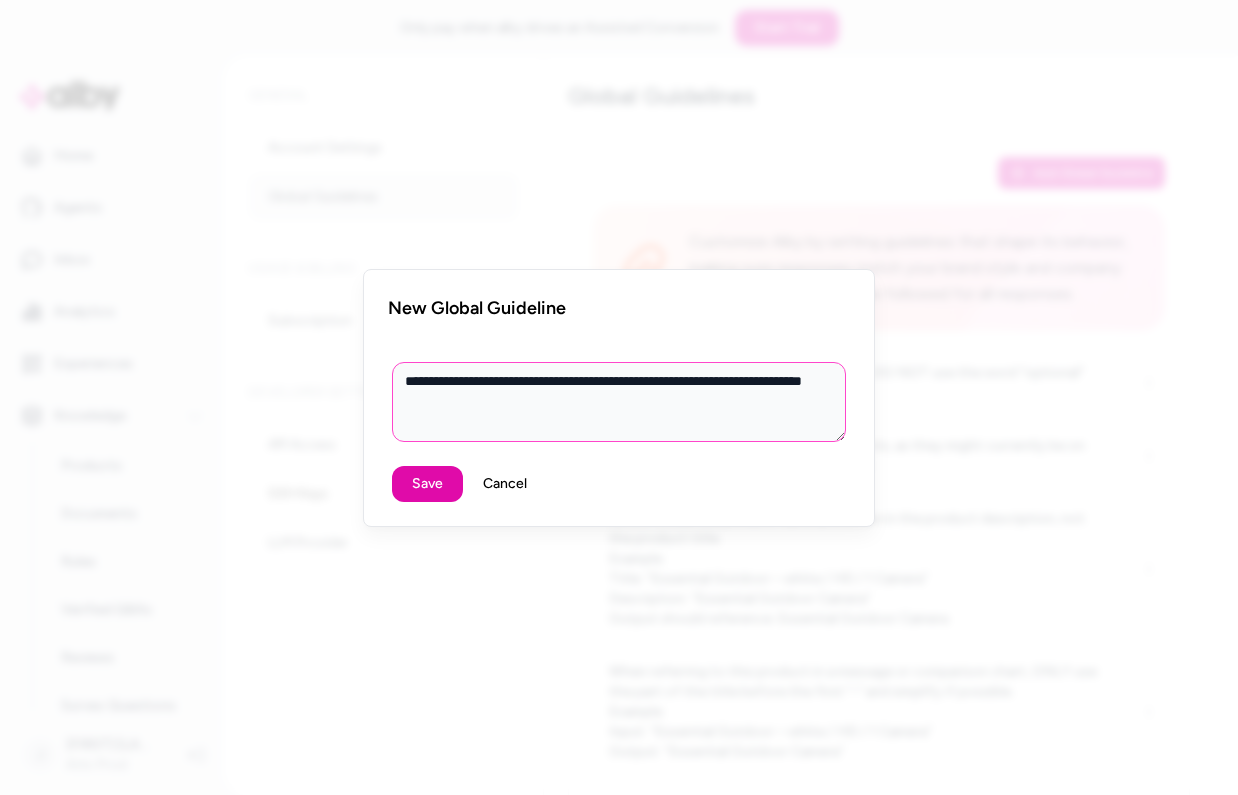 type on "**********" 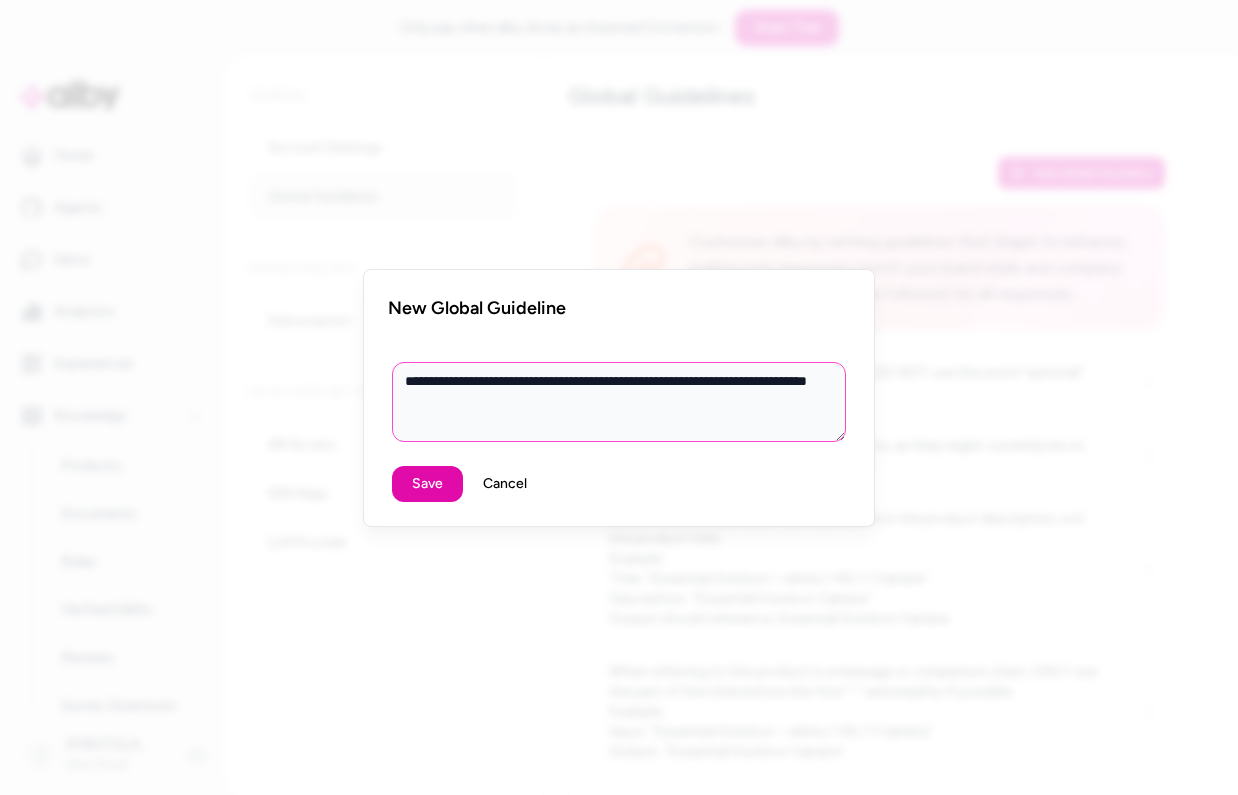 type on "**********" 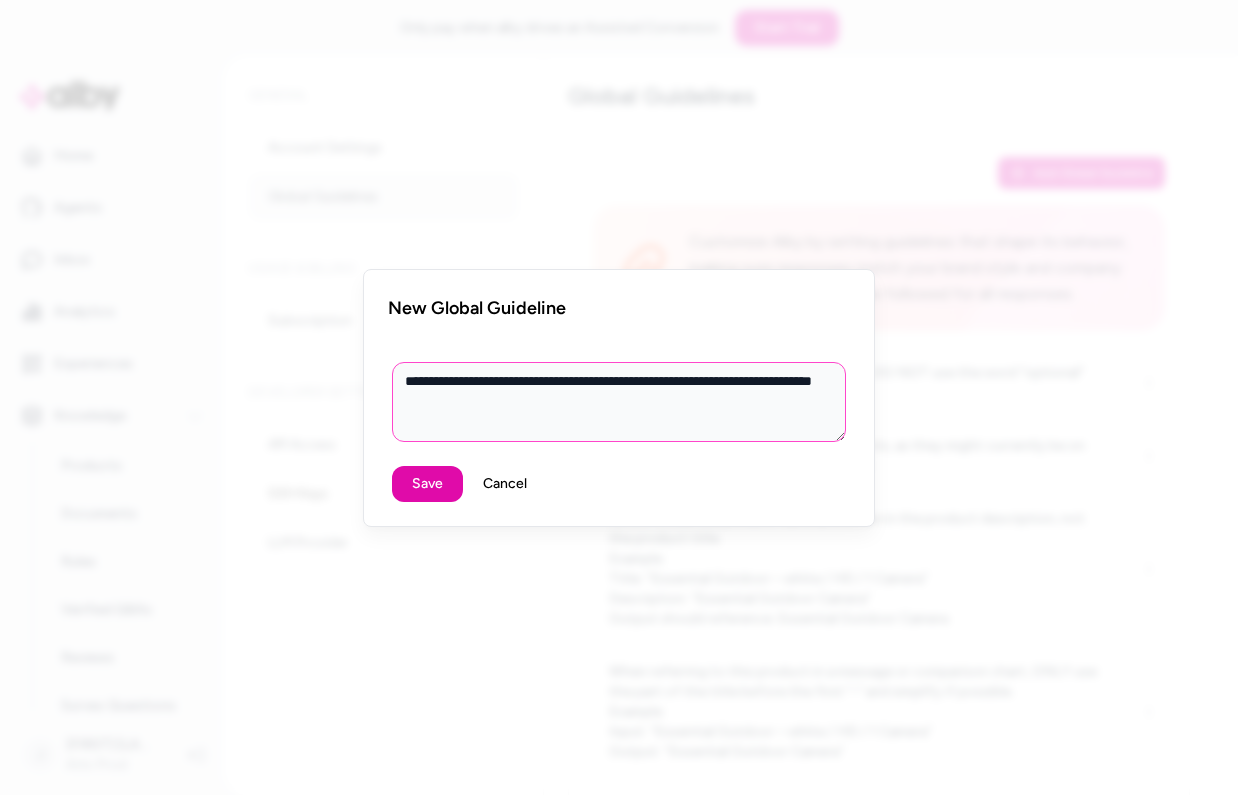 type 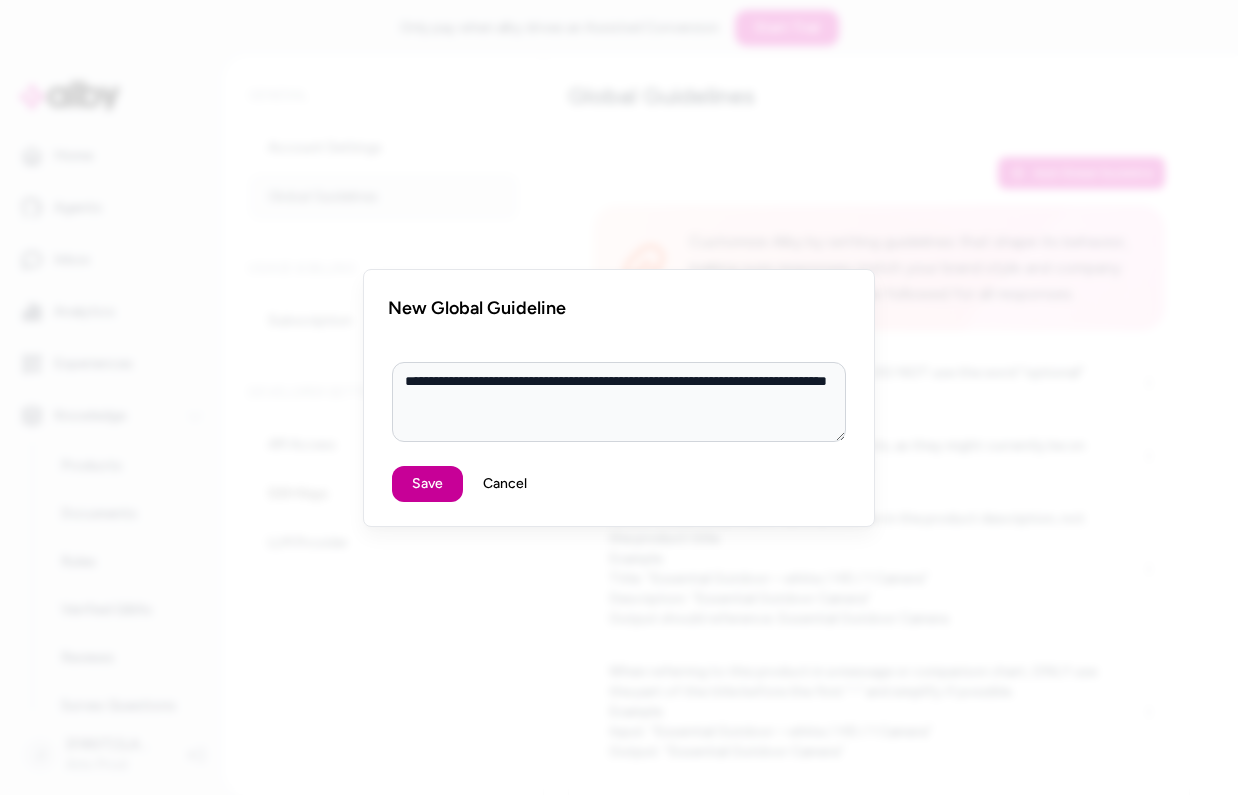 click on "Save" at bounding box center (427, 484) 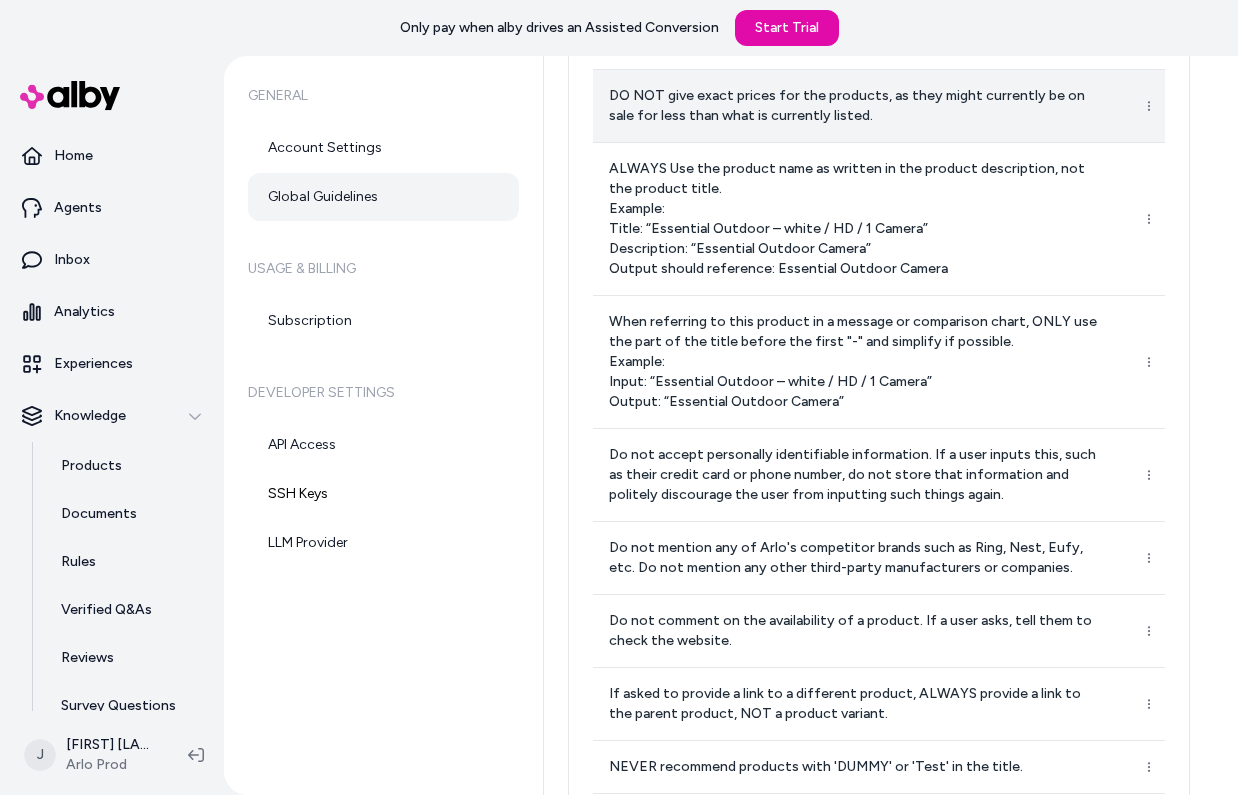 scroll, scrollTop: 571, scrollLeft: 0, axis: vertical 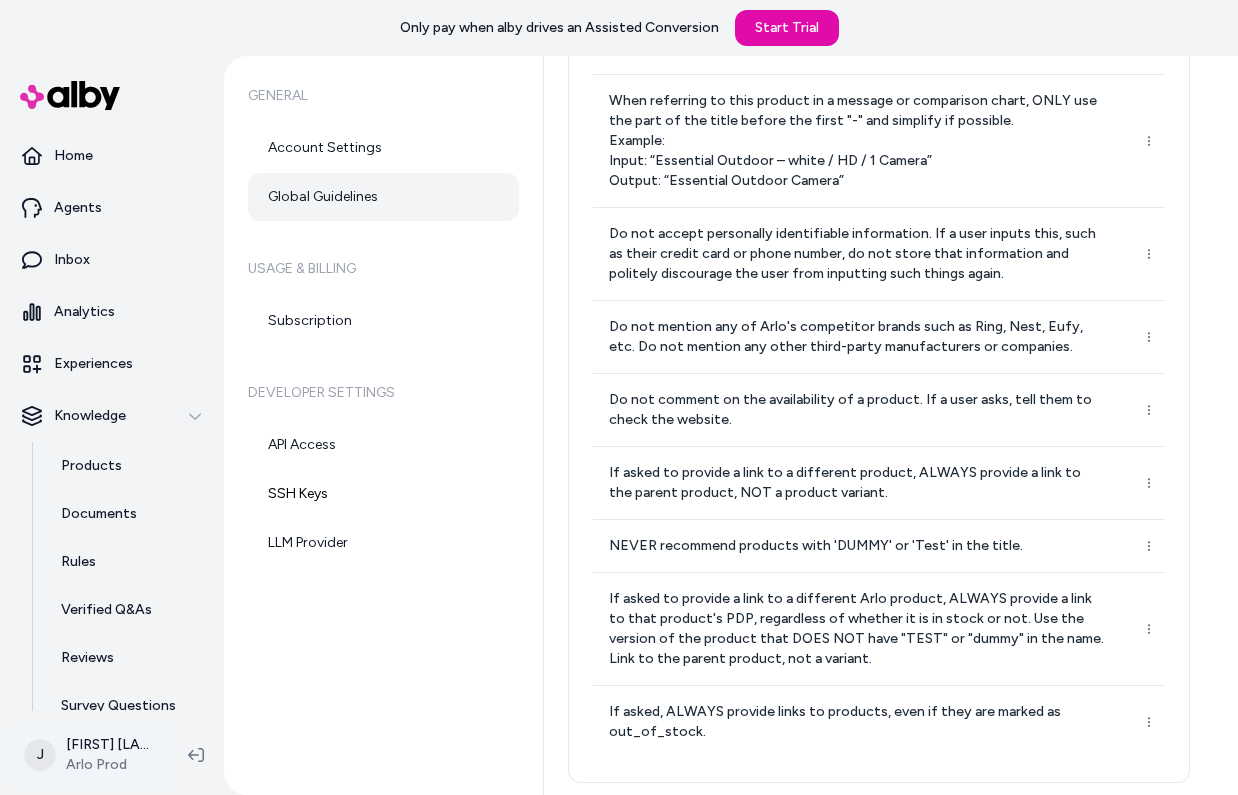 click on "Only pay when alby drives an Assisted Conversion Start Trial Home Agents Inbox Analytics Experiences Knowledge Products Documents Rules Verified Q&As Reviews Survey Questions Integrations J Jennifer Tso Arlo Prod General Account Settings Global Guidelines Usage & Billing Subscription Developer Settings API Access SSH Keys LLM Provider Global Guidelines  Add Global Guideline Customize Alby by setting guidelines that shape its behavior, making sure responses match your brand style and company policies. These rules will be followed for all responses. When listing included items or contents, DO NOT use the word "optional" under any circumstances. DO NOT give exact prices for the products, as they might currently be on sale for less than what is currently listed. ALWAYS Use the product name as written in the product description, not the product title.
Example:
Title: “Essential Outdoor – white / HD / 1 Camera”
Description: “Essential Outdoor Camera”
Output should reference: Essential Outdoor Camera *" at bounding box center [619, 397] 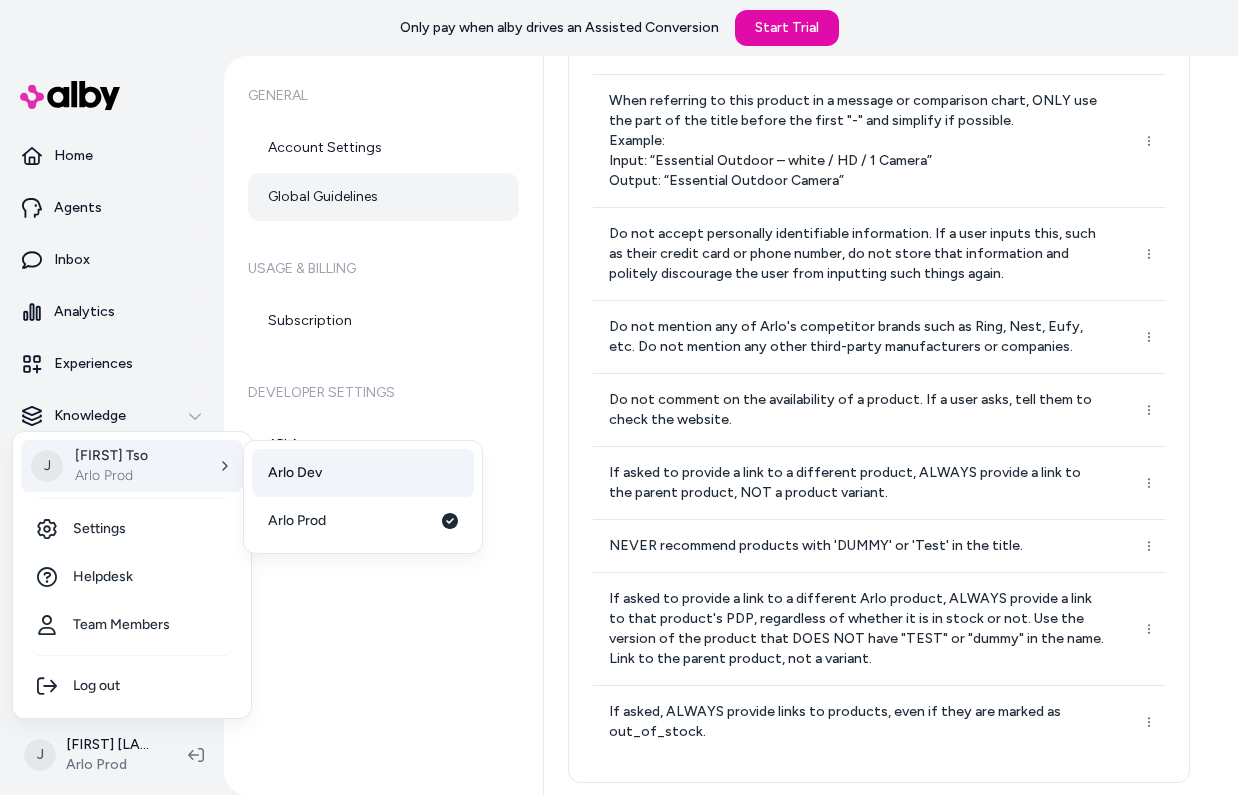 click on "Arlo Dev" at bounding box center (295, 473) 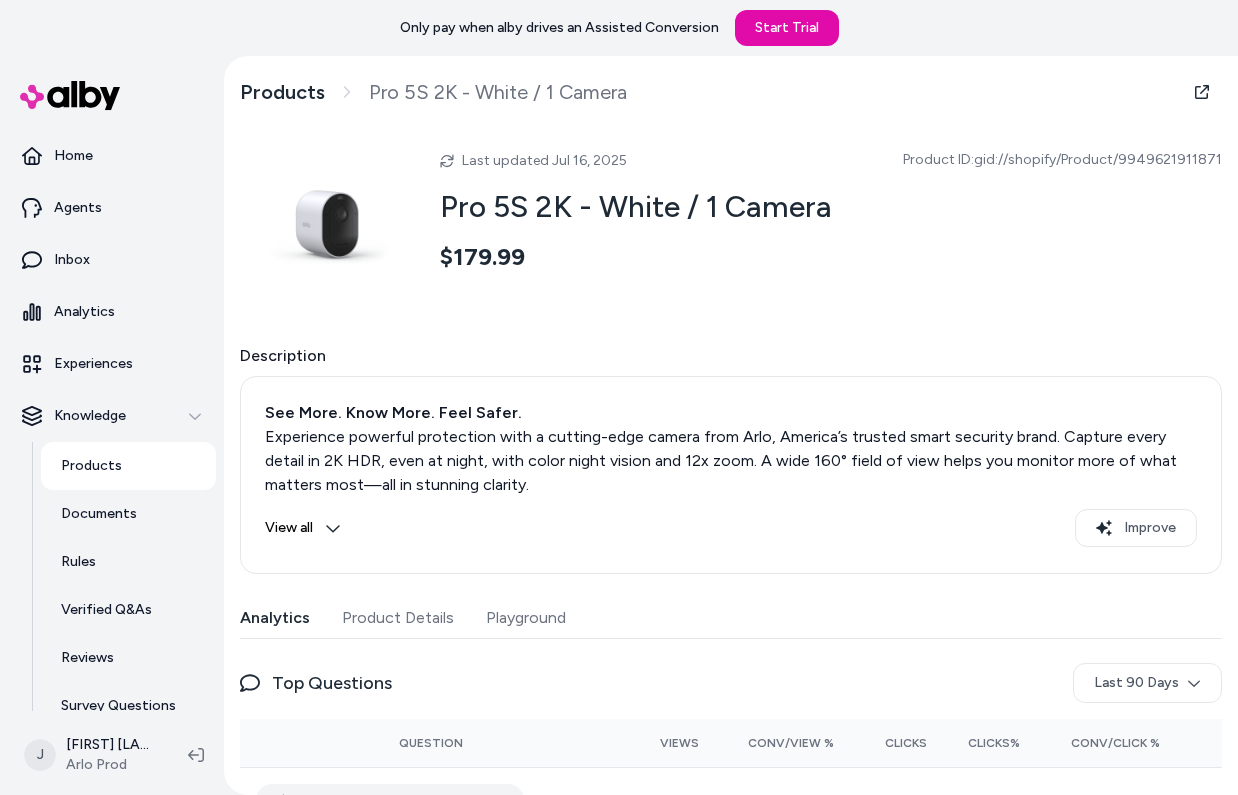scroll, scrollTop: 0, scrollLeft: 0, axis: both 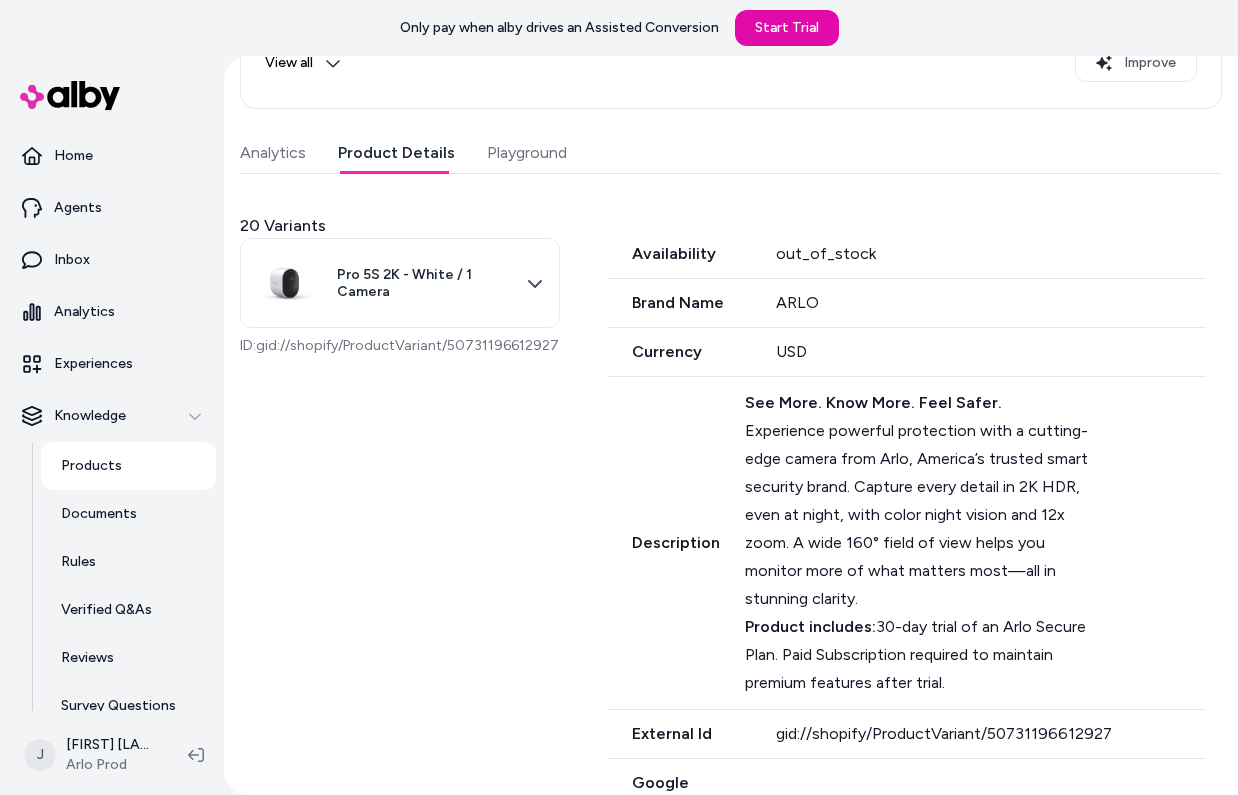 click on "Product Details" at bounding box center [396, 153] 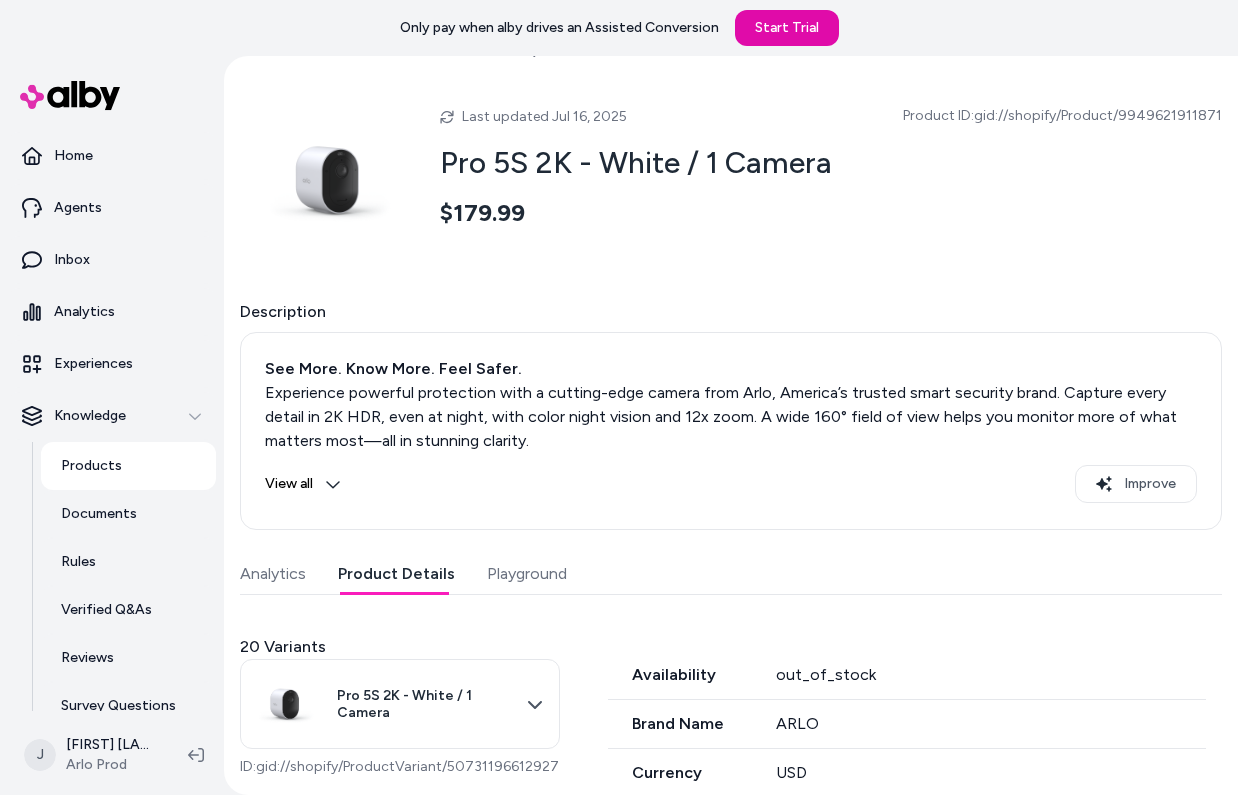 scroll, scrollTop: 49, scrollLeft: 0, axis: vertical 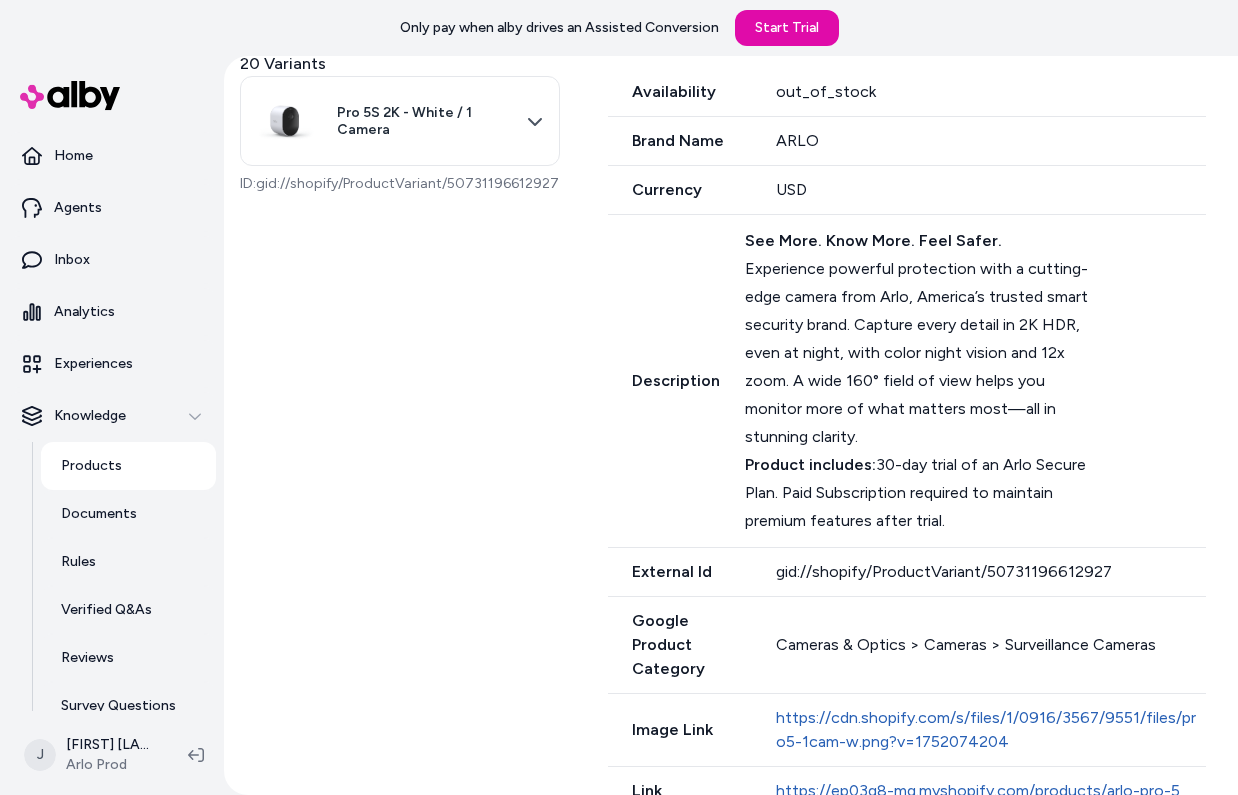 click on "Products" at bounding box center (128, 466) 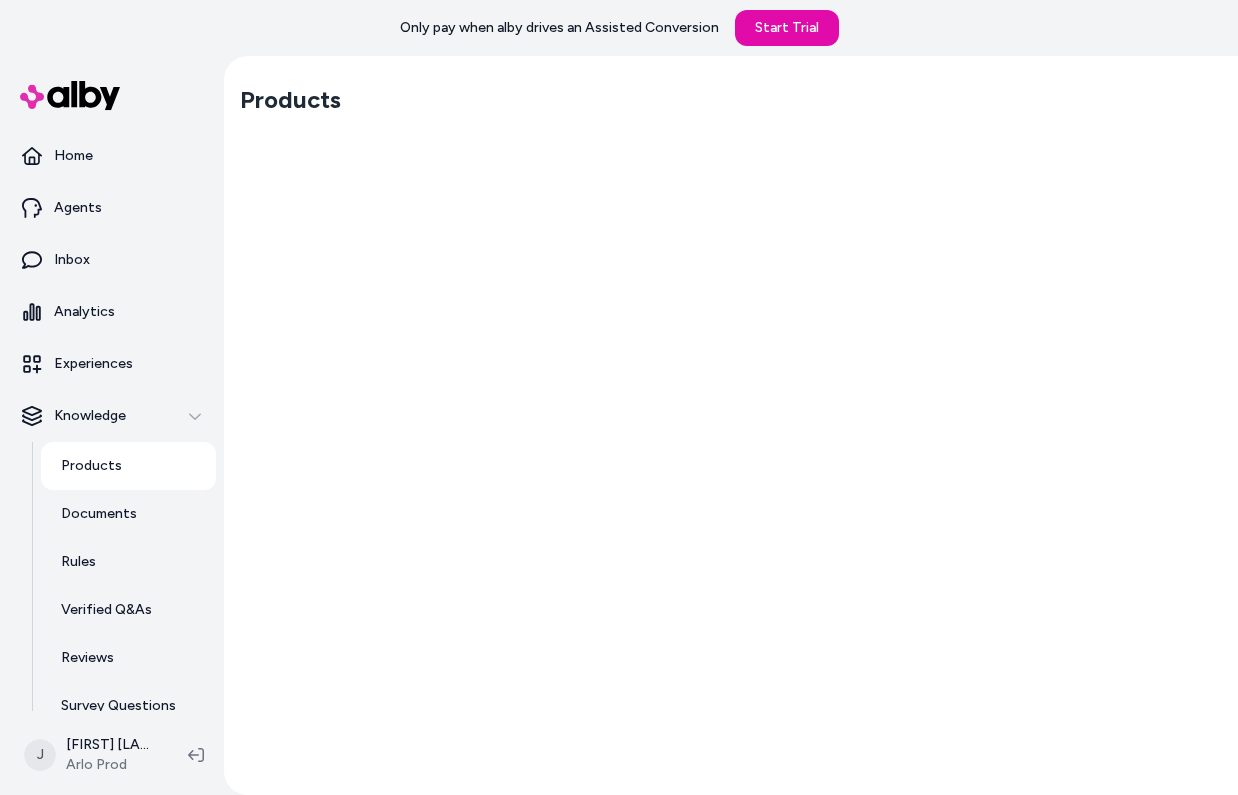 scroll, scrollTop: 0, scrollLeft: 0, axis: both 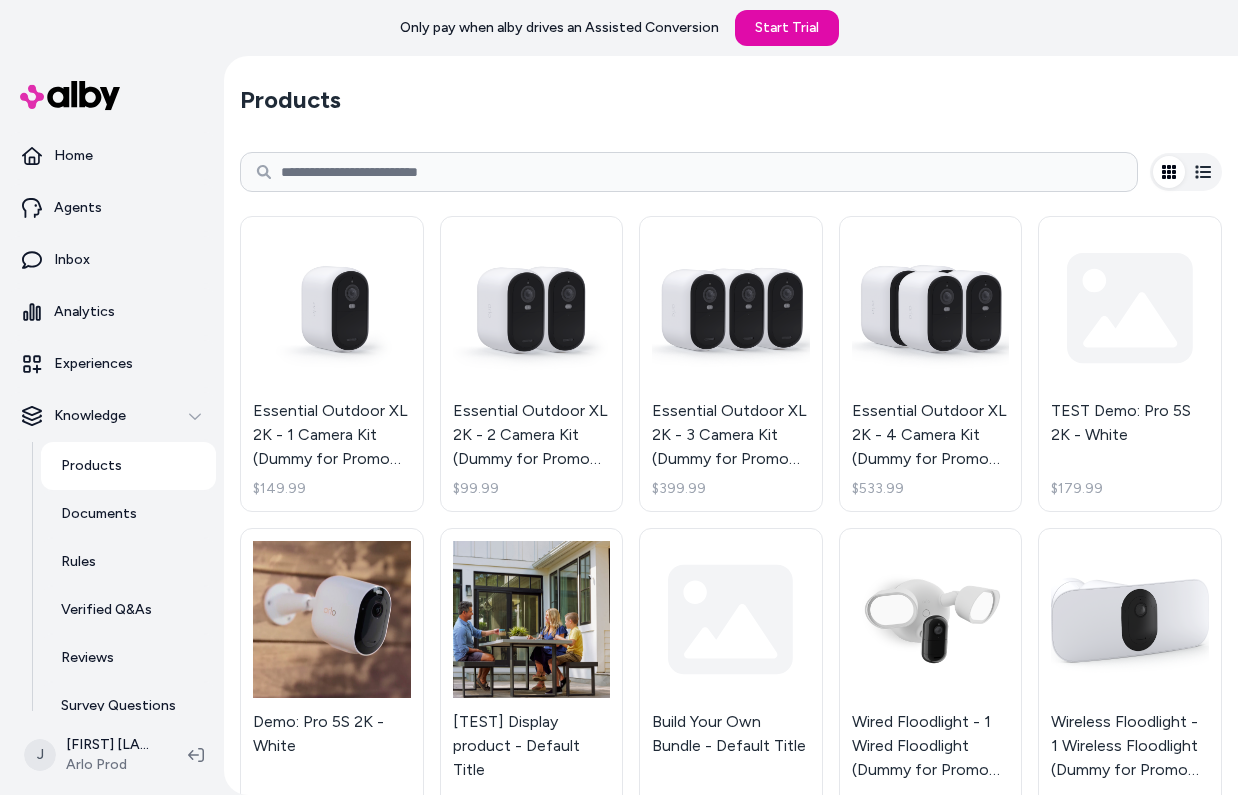 click at bounding box center [689, 172] 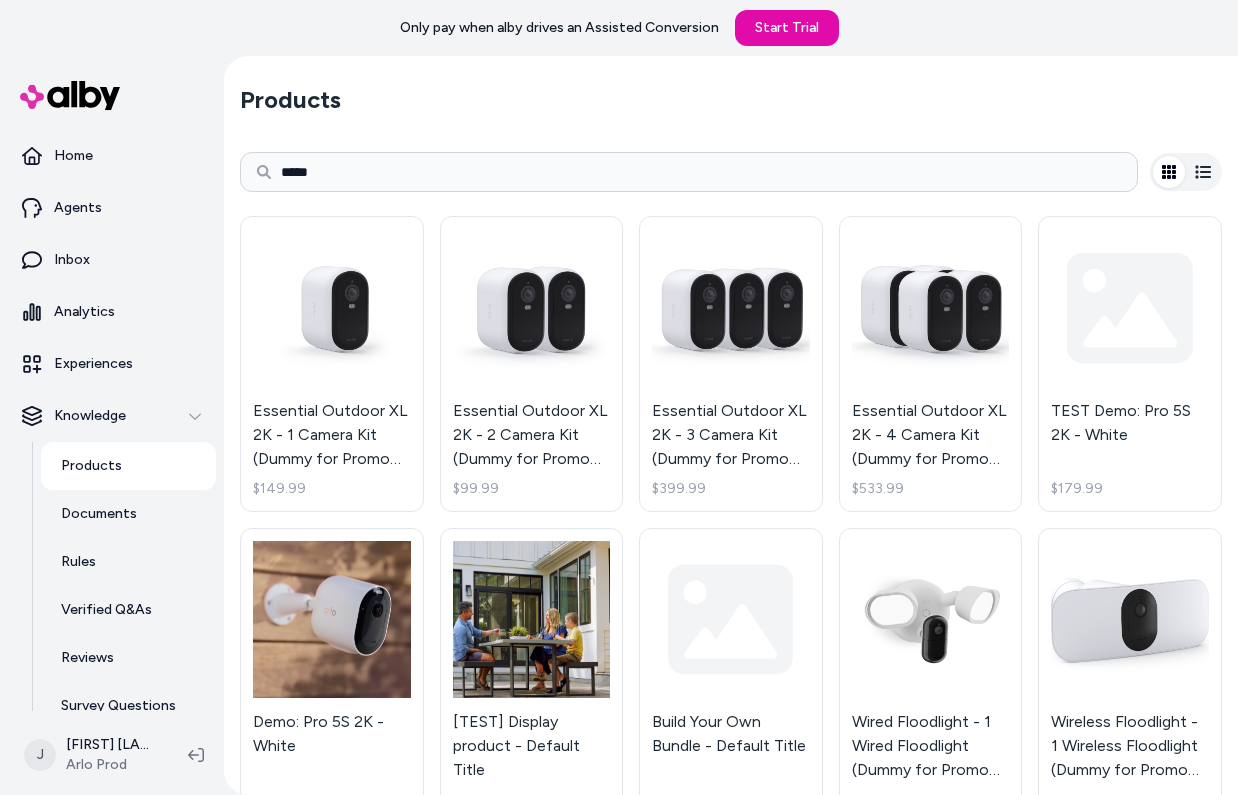 type on "*****" 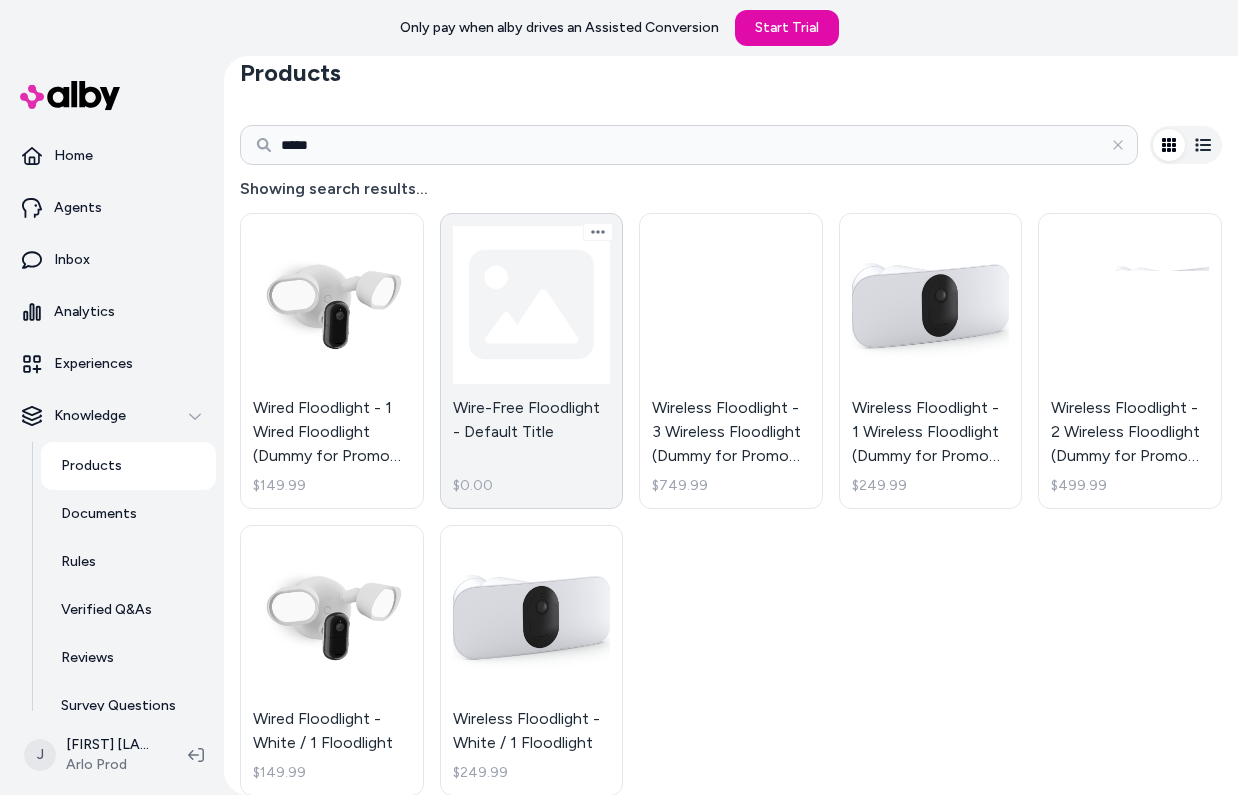 scroll, scrollTop: 28, scrollLeft: 0, axis: vertical 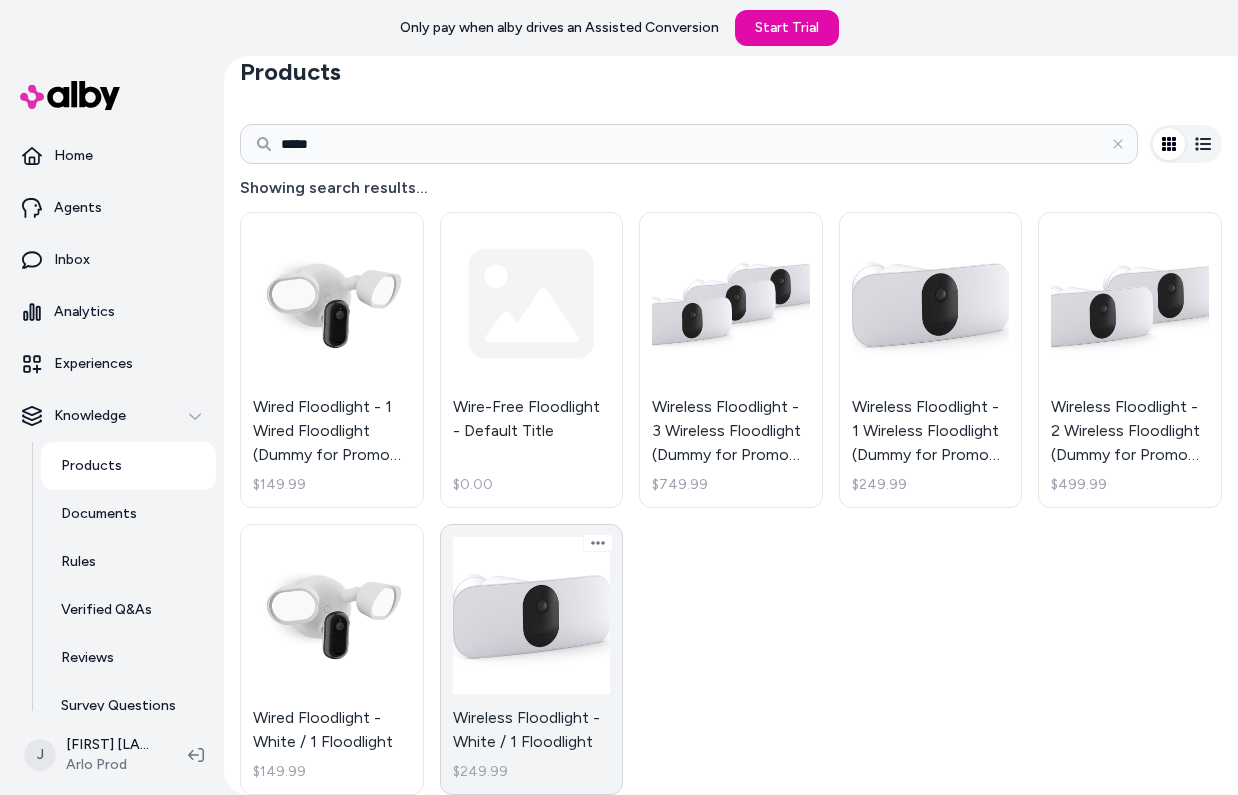 click on "Wireless Floodlight - White / 1 Floodlight $249.99" at bounding box center [532, 660] 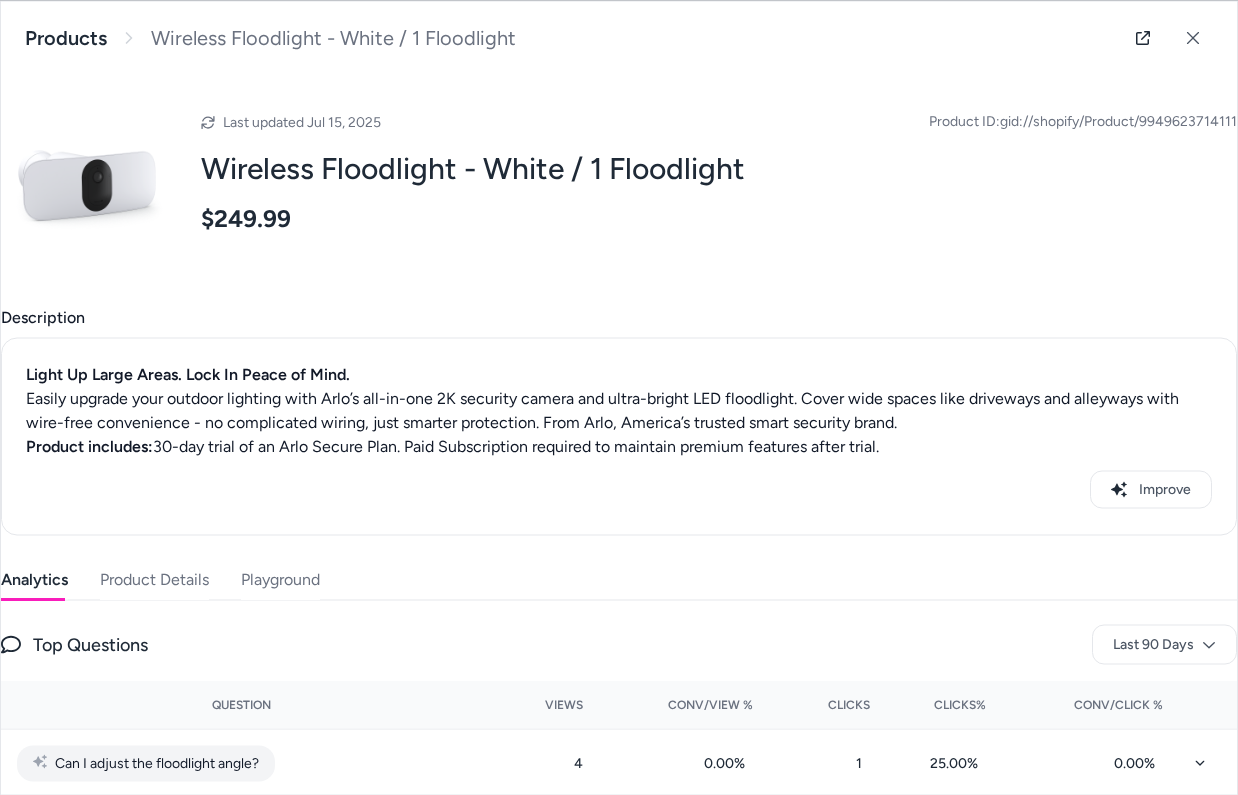 scroll, scrollTop: 118, scrollLeft: 0, axis: vertical 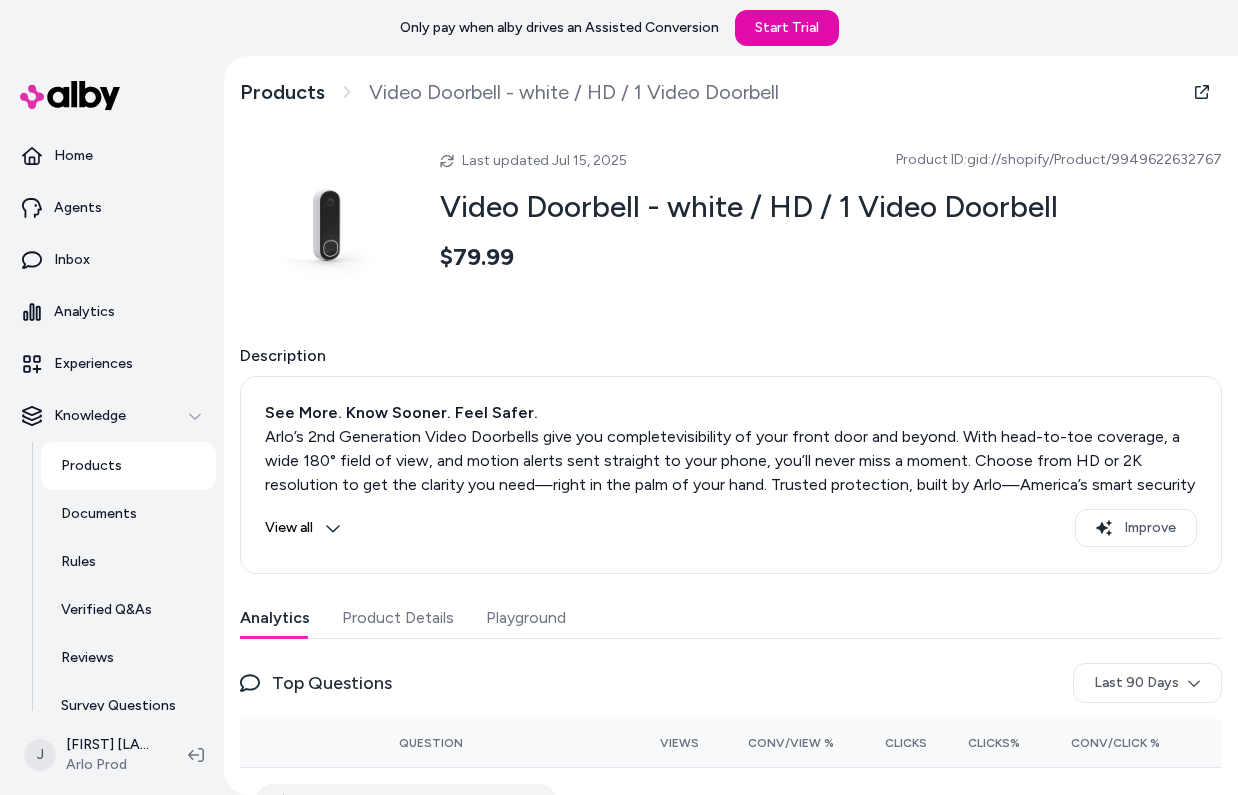 click on "Product Details" at bounding box center [398, 618] 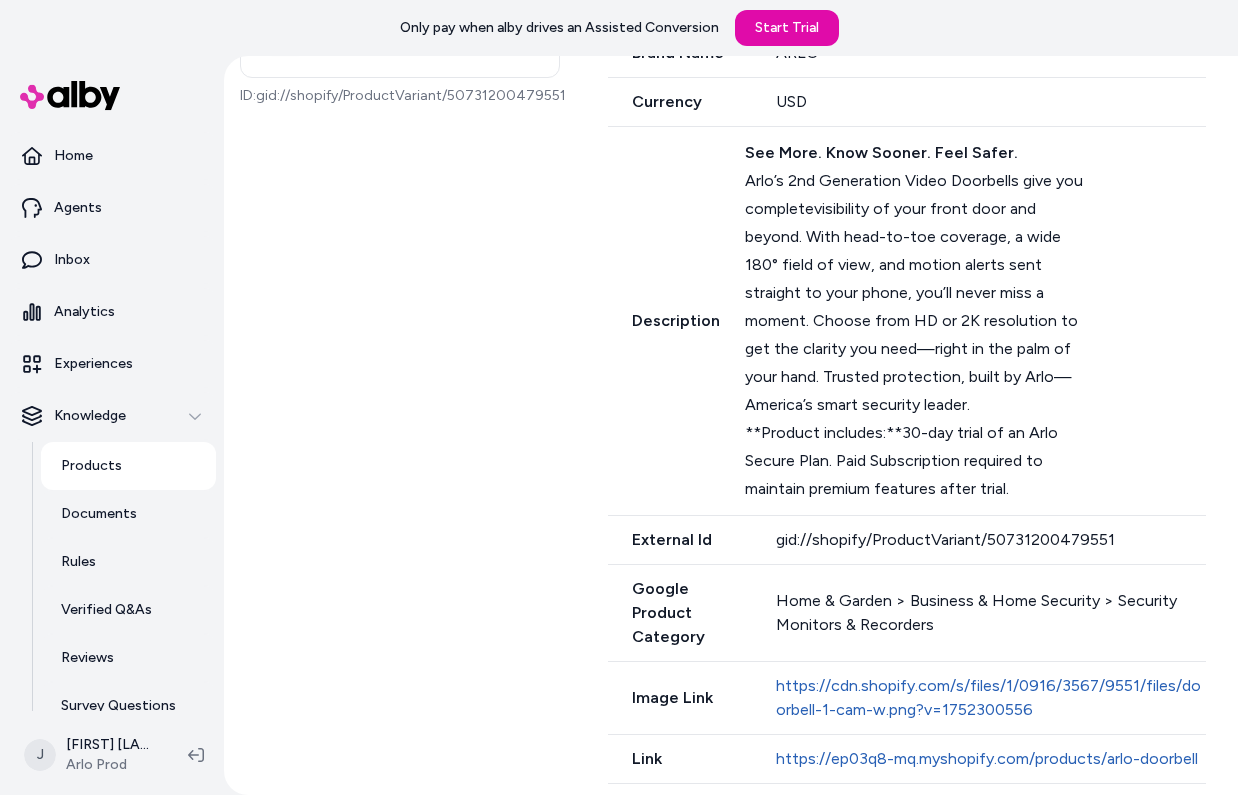 scroll, scrollTop: 745, scrollLeft: 0, axis: vertical 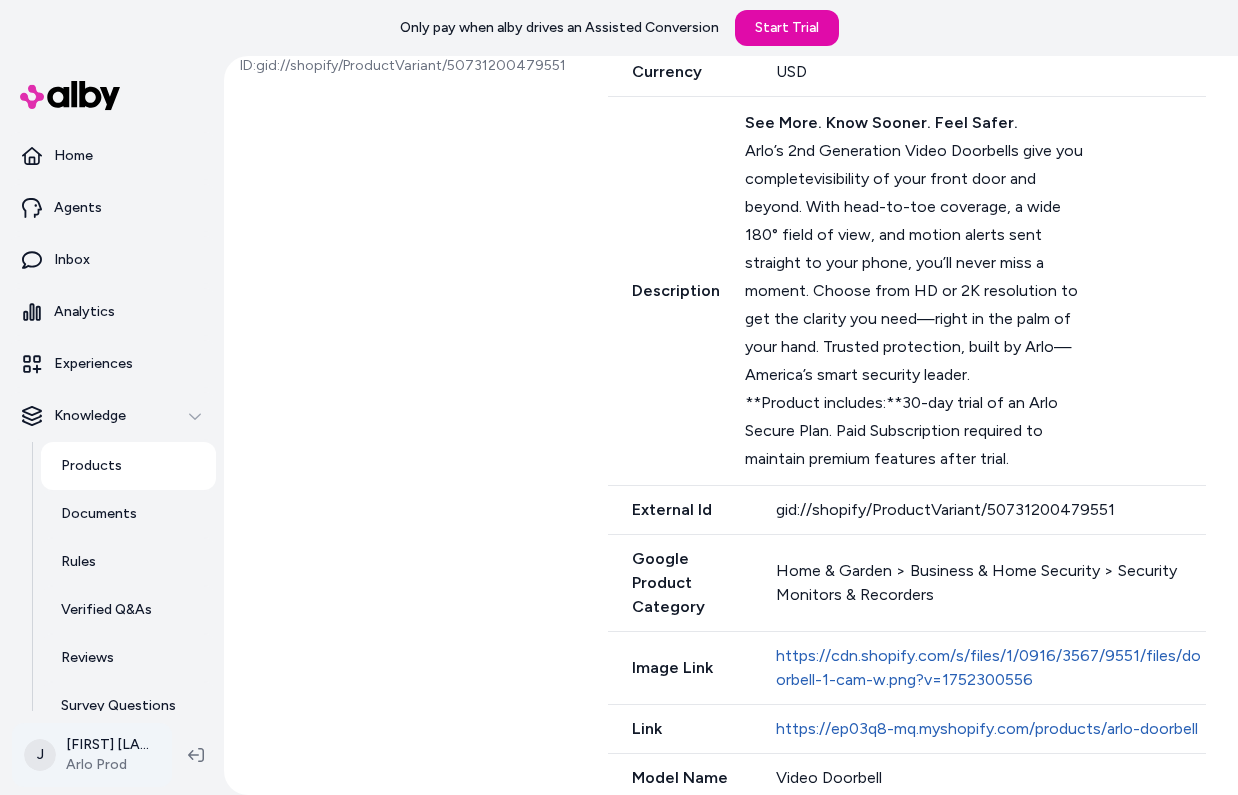 click on "Only pay when alby drives an Assisted Conversion Start Trial Home Agents Inbox Analytics Experiences Knowledge Products Documents Rules Verified Q&As Reviews Survey Questions Integrations J Jennifer Tso Arlo Prod Products Video Doorbell - white / HD / 1 Video Doorbell Last updated Jul 15, 2025 Product ID:  gid://shopify/Product/9949622632767 Video Doorbell - white / HD / 1 Video Doorbell $79.99 Description See More. Know Sooner. Feel Safer.
Arlo’s 2nd Generation Video Doorbells give you completevisibility of your front door and beyond. With head-to-toe coverage, a wide 180° field of view, and motion alerts sent straight to your phone, you’ll never miss a moment. Choose from HD or 2K resolution to get the clarity you need—right in the palm of your hand. Trusted protection, built by Arlo—America’s smart security leader.
**Product includes:**30-day trial of an Arlo Secure Plan. Paid Subscription required to maintain premium features after trial. View all  Improve Analytics Product Details ID:" at bounding box center [619, 397] 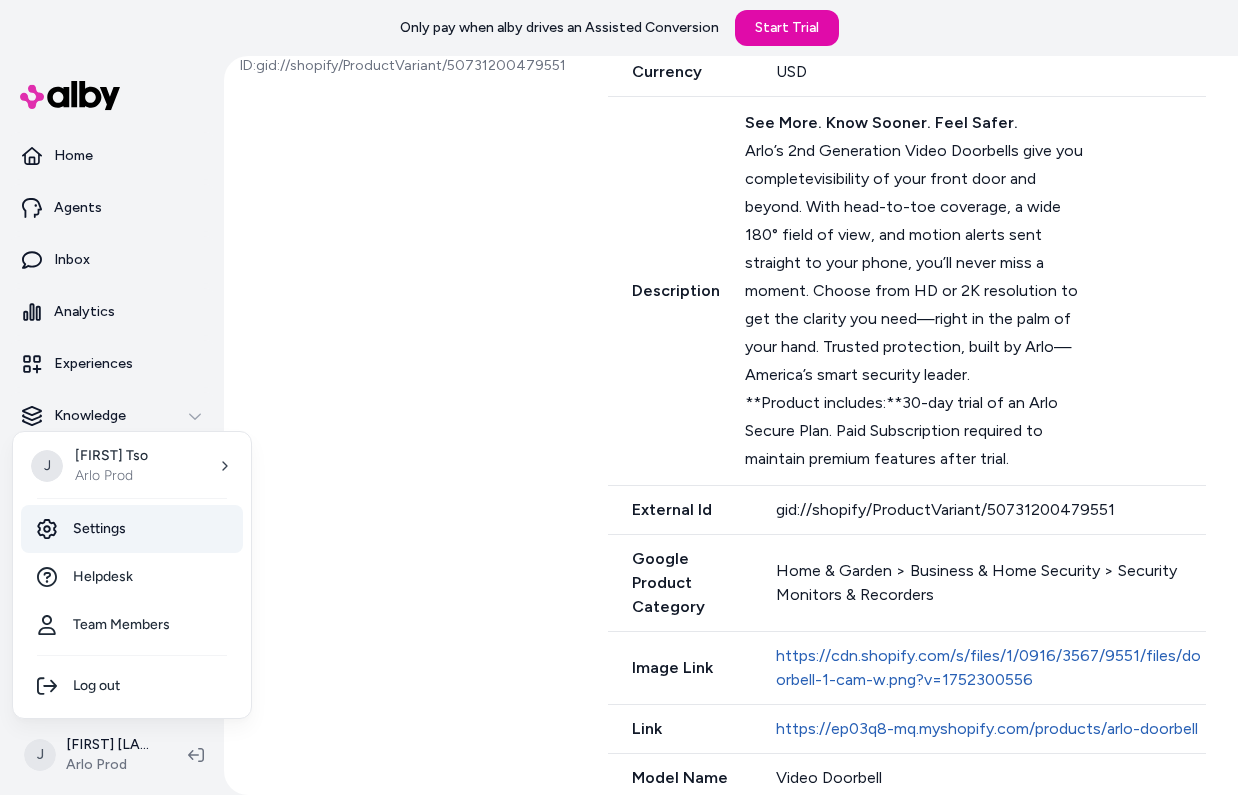 click on "Settings" at bounding box center [132, 529] 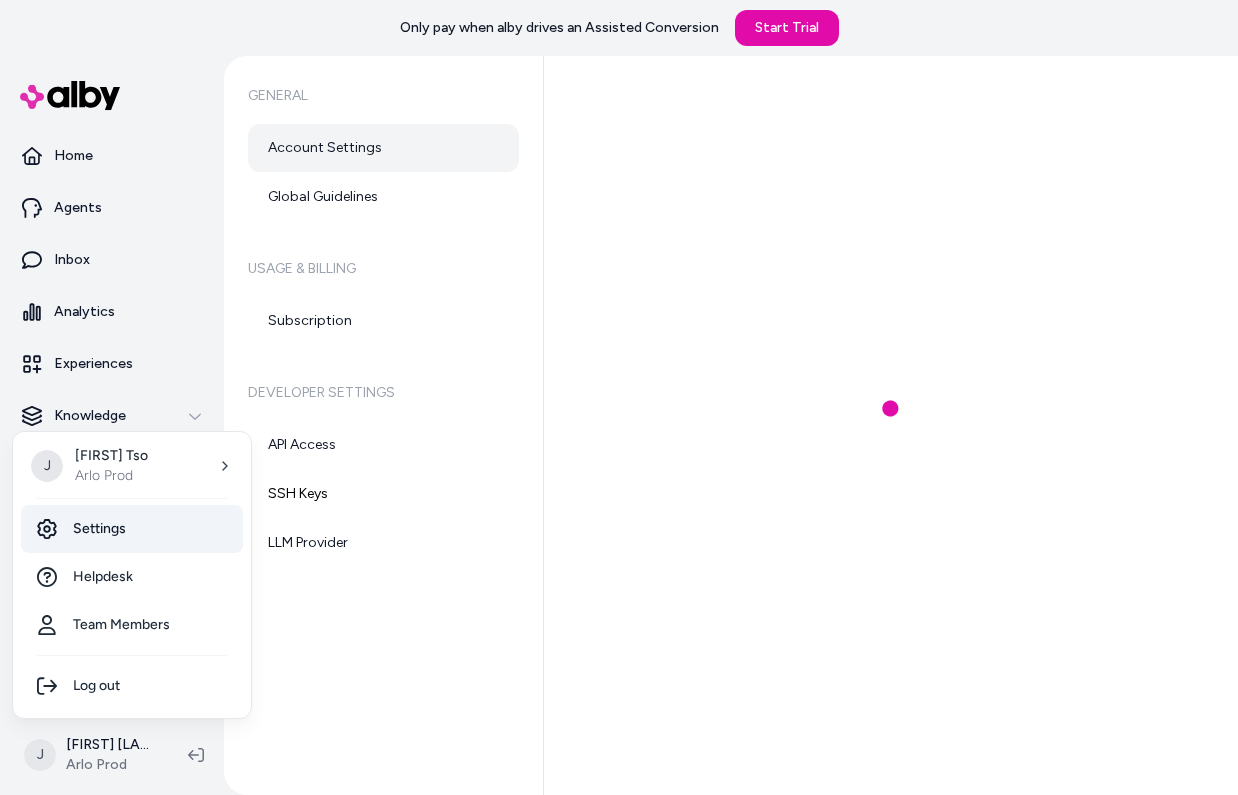 scroll, scrollTop: 0, scrollLeft: 0, axis: both 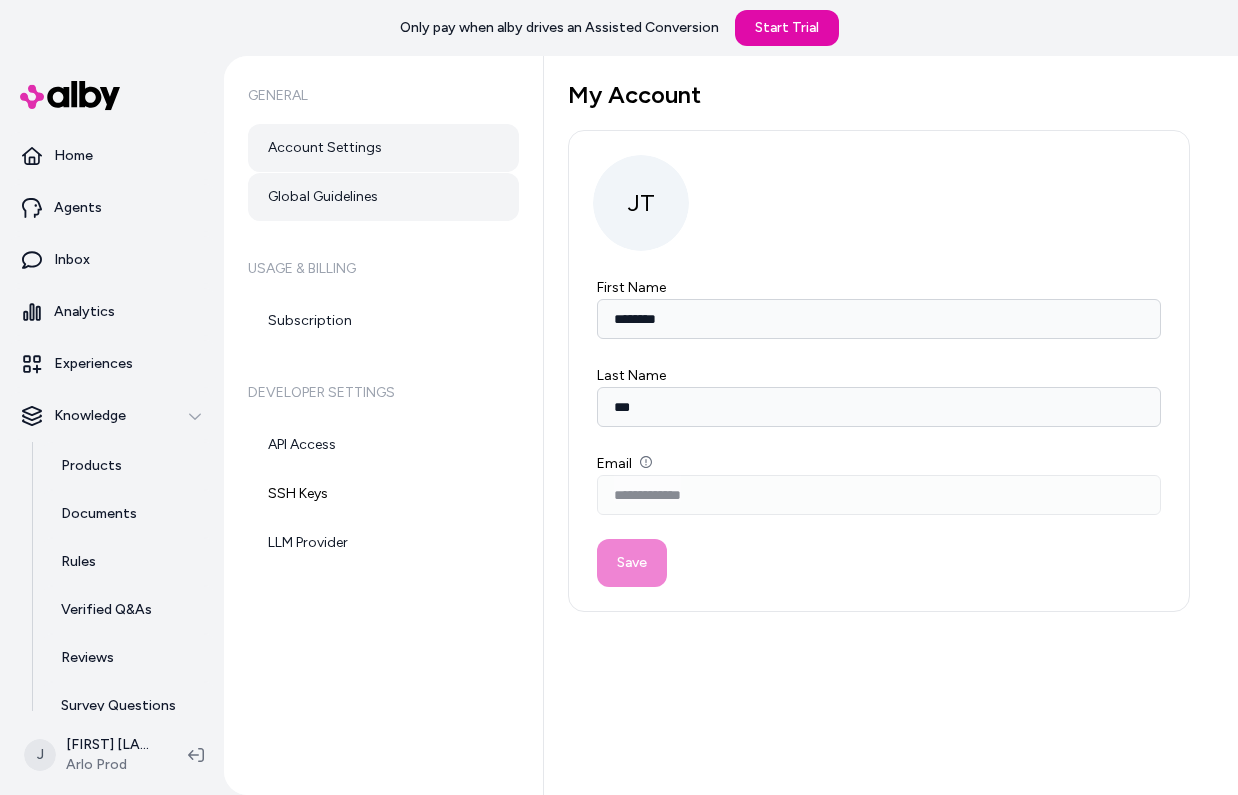 click on "Global Guidelines" at bounding box center [383, 197] 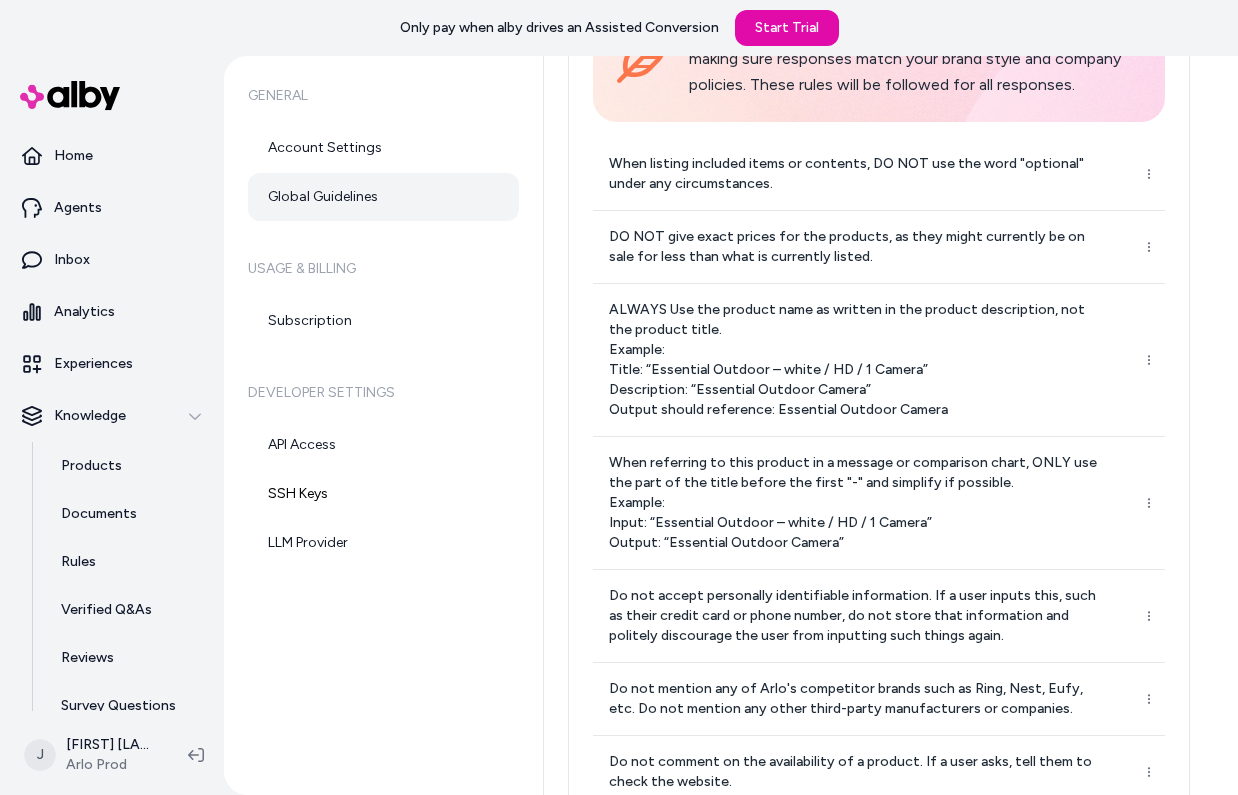 scroll, scrollTop: 478, scrollLeft: 0, axis: vertical 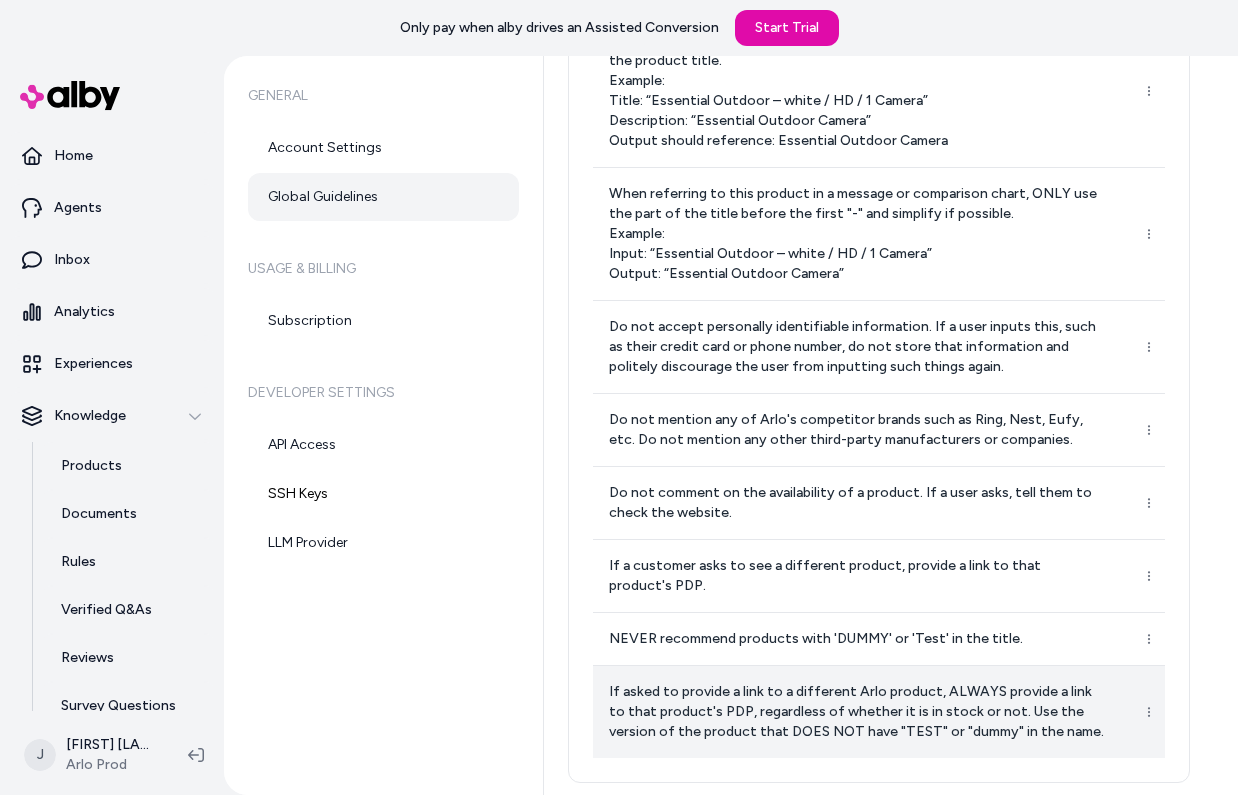 click on "If asked to provide a link to a different Arlo product, ALWAYS provide a link to that product's PDP, regardless of whether it is in stock or not. Use the version of the product that DOES NOT have "TEST" or "dummy" in the name." at bounding box center [857, 712] 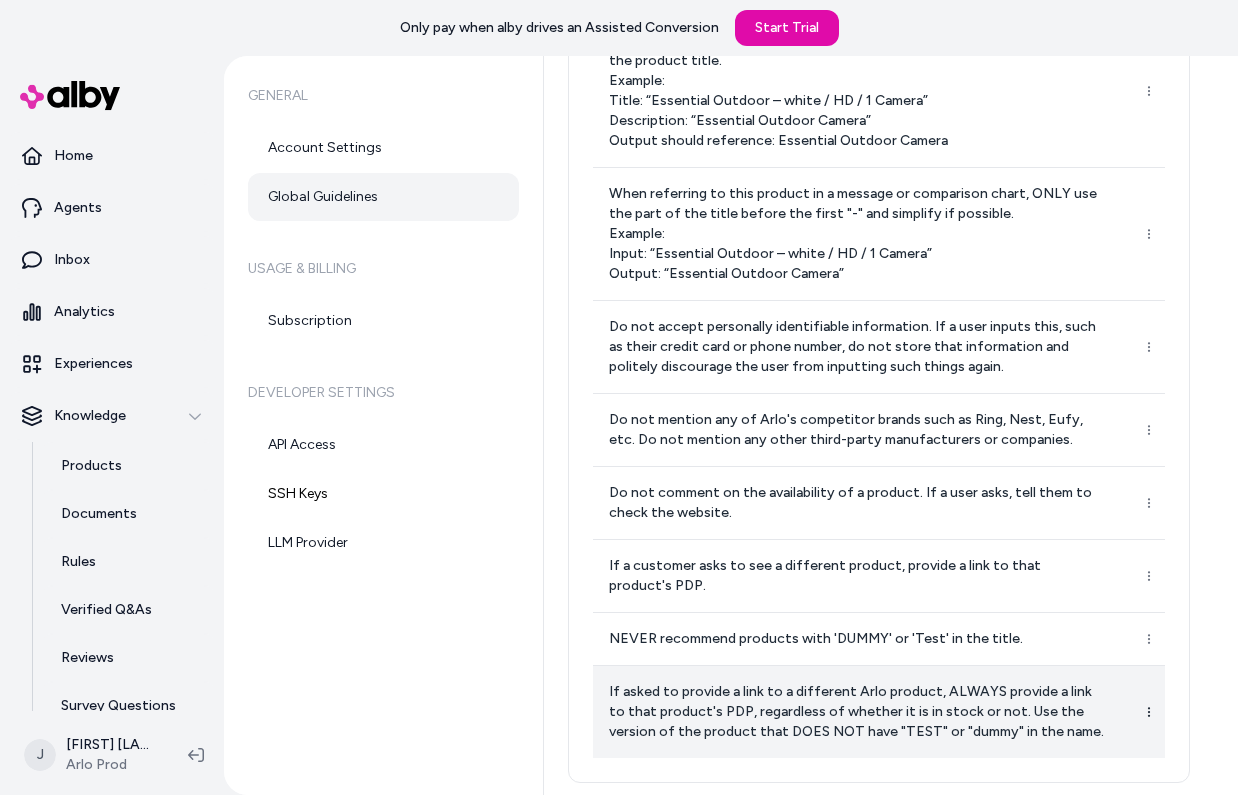 click on "Only pay when alby drives an Assisted Conversion Start Trial Home Agents Inbox Analytics Experiences Knowledge Products Documents Rules Verified Q&As Reviews Survey Questions Integrations J Jennifer Tso Arlo Prod General Account Settings Global Guidelines Usage & Billing Subscription Developer Settings API Access SSH Keys LLM Provider Global Guidelines  Add Global Guideline Customize Alby by setting guidelines that shape its behavior, making sure responses match your brand style and company policies. These rules will be followed for all responses. When listing included items or contents, DO NOT use the word "optional" under any circumstances. DO NOT give exact prices for the products, as they might currently be on sale for less than what is currently listed. ALWAYS Use the product name as written in the product description, not the product title.
Example:
Title: “Essential Outdoor – white / HD / 1 Camera”
Description: “Essential Outdoor Camera”
Output should reference: Essential Outdoor Camera" at bounding box center (619, 397) 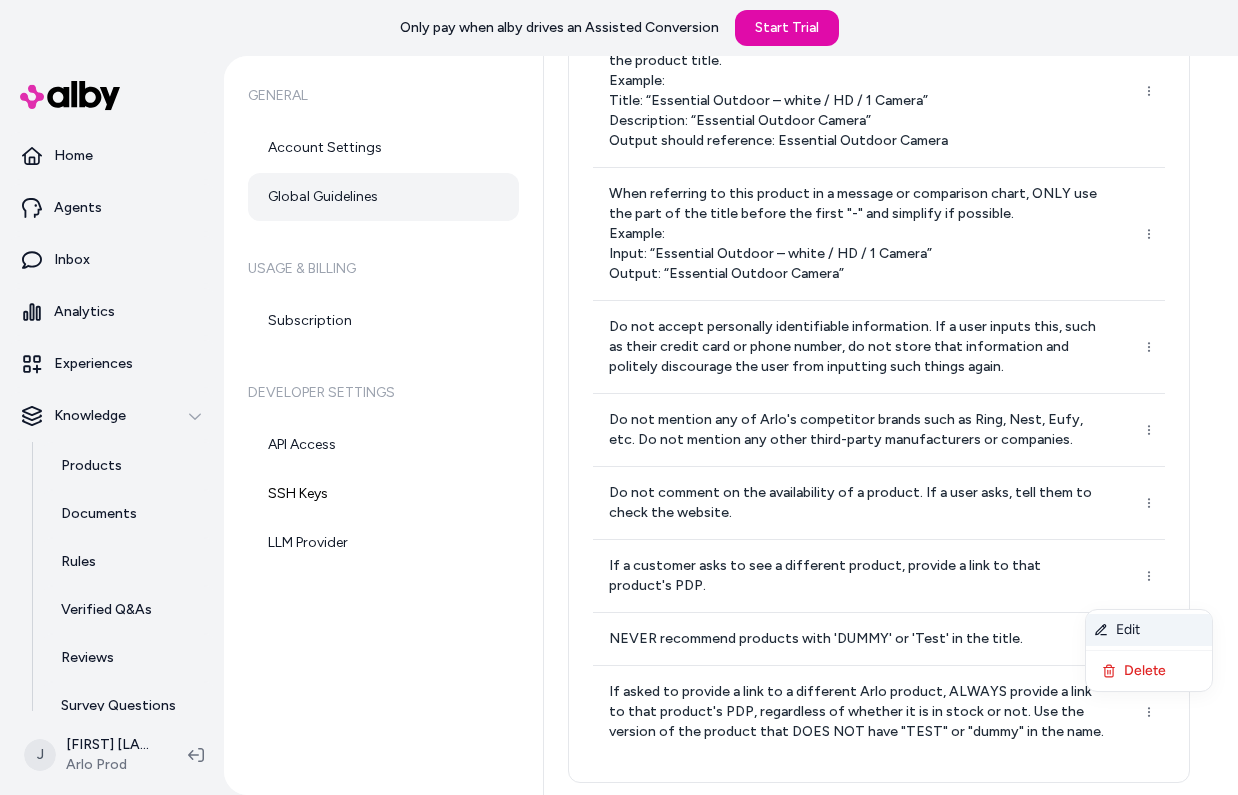 click on "Edit" at bounding box center [1149, 630] 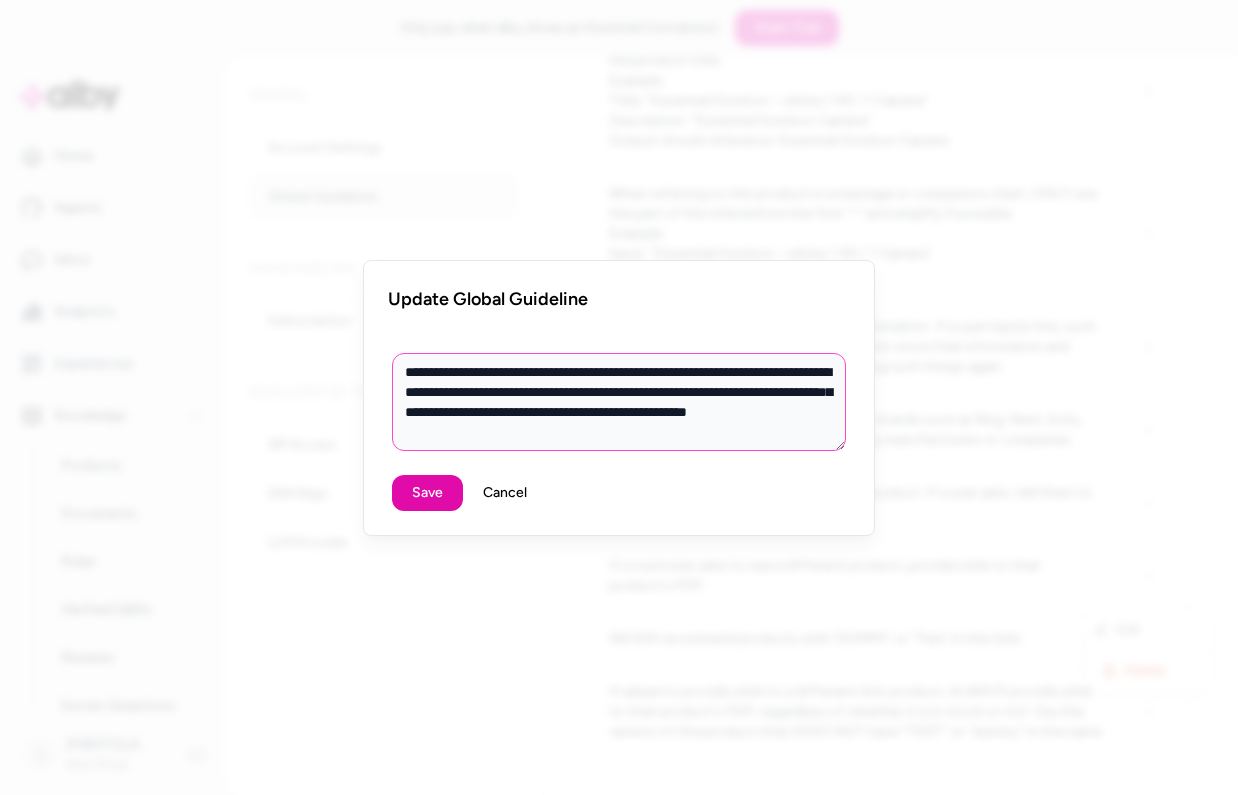 click on "**********" at bounding box center (619, 402) 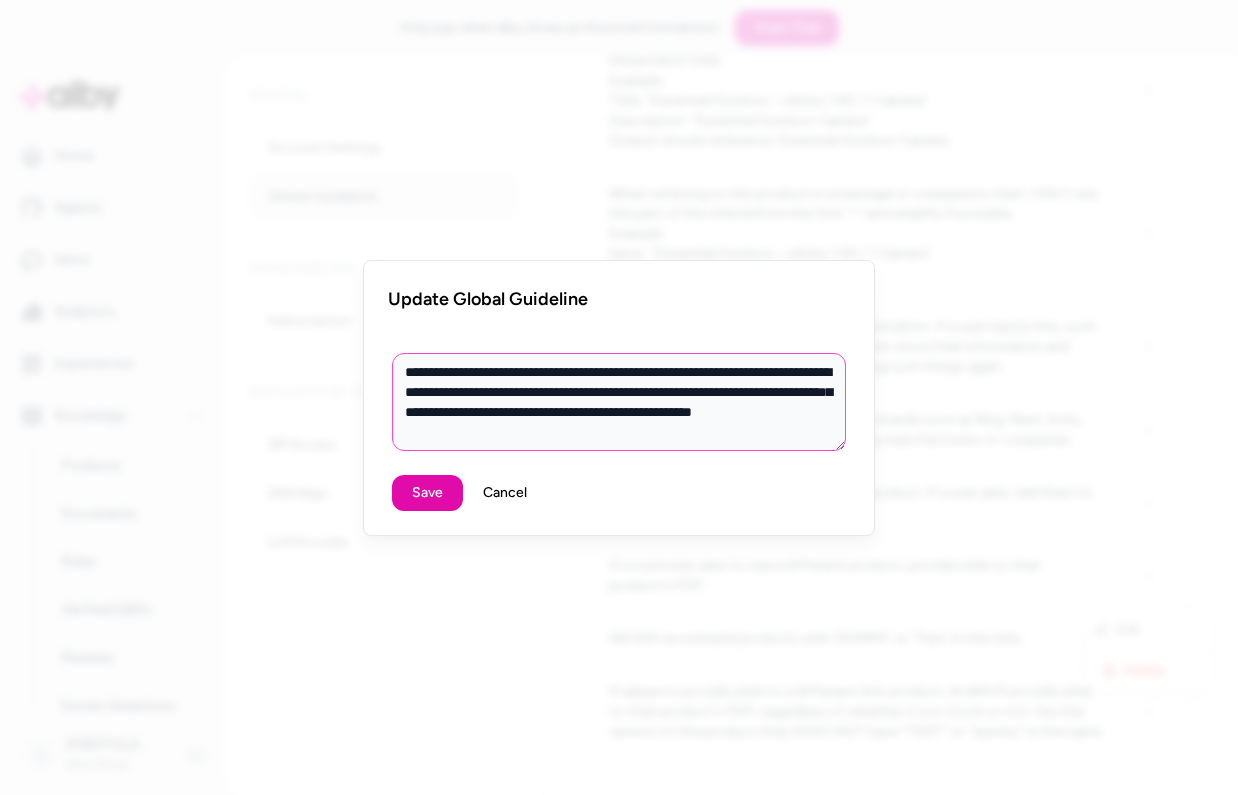 type on "**********" 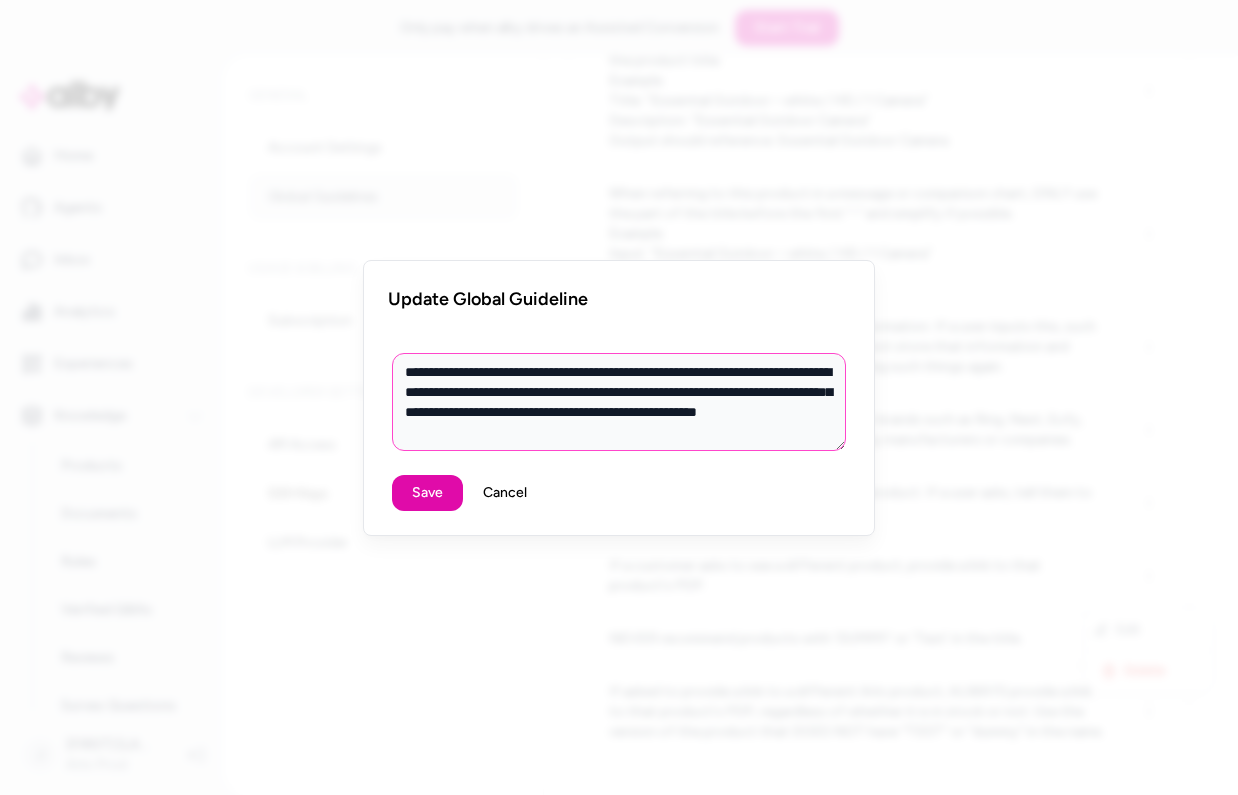 type on "**********" 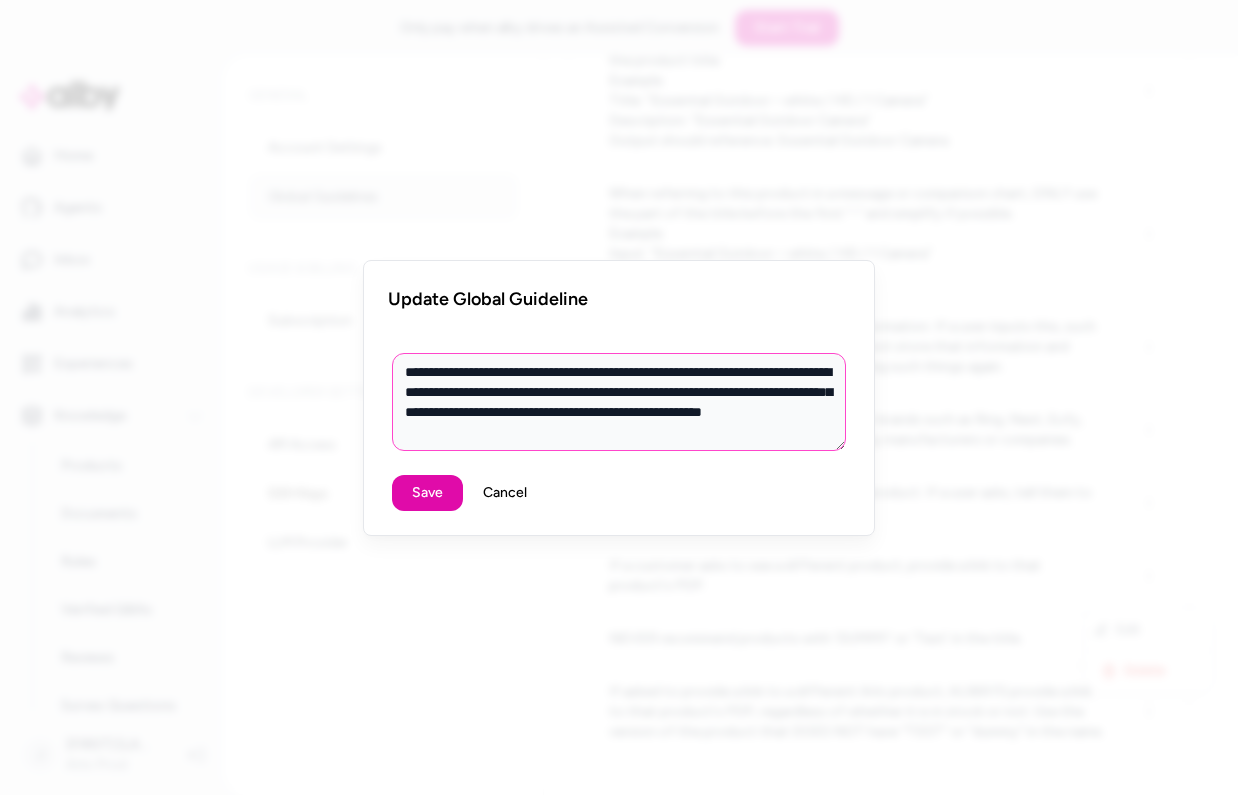 type on "**********" 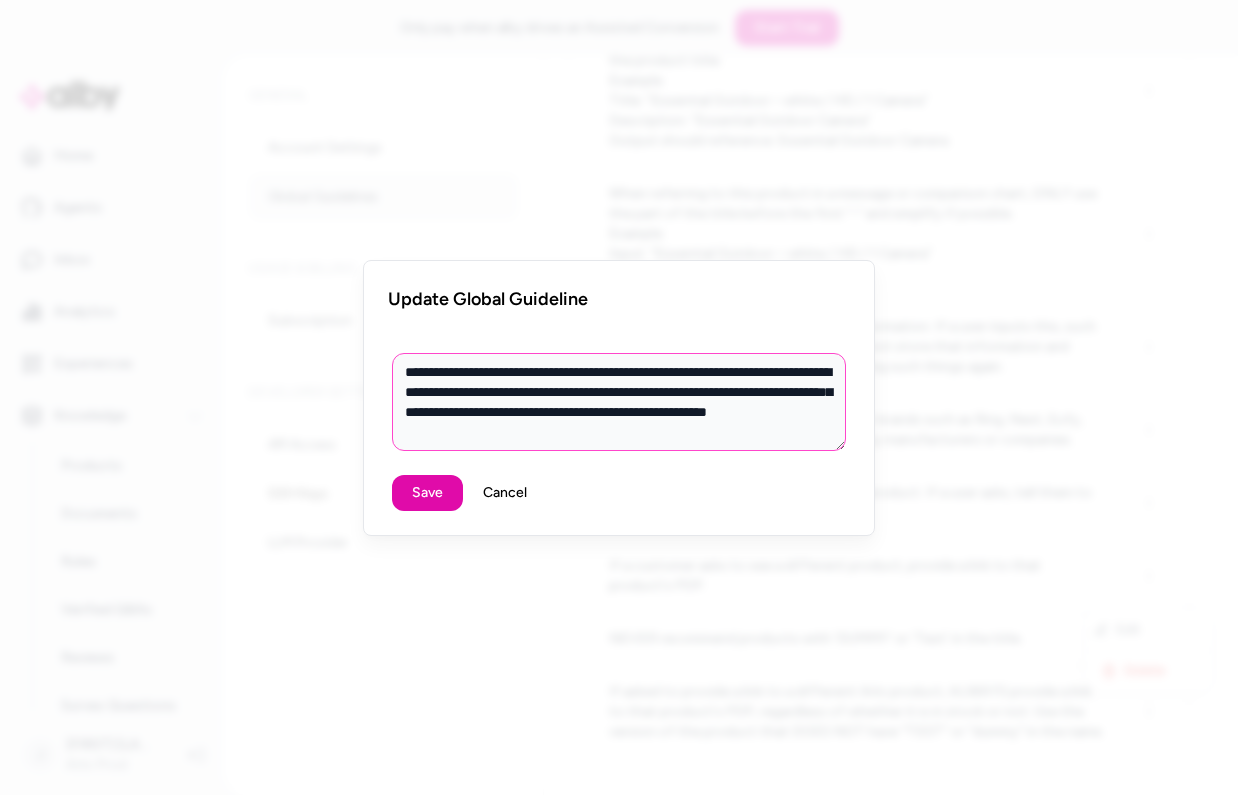 type on "**********" 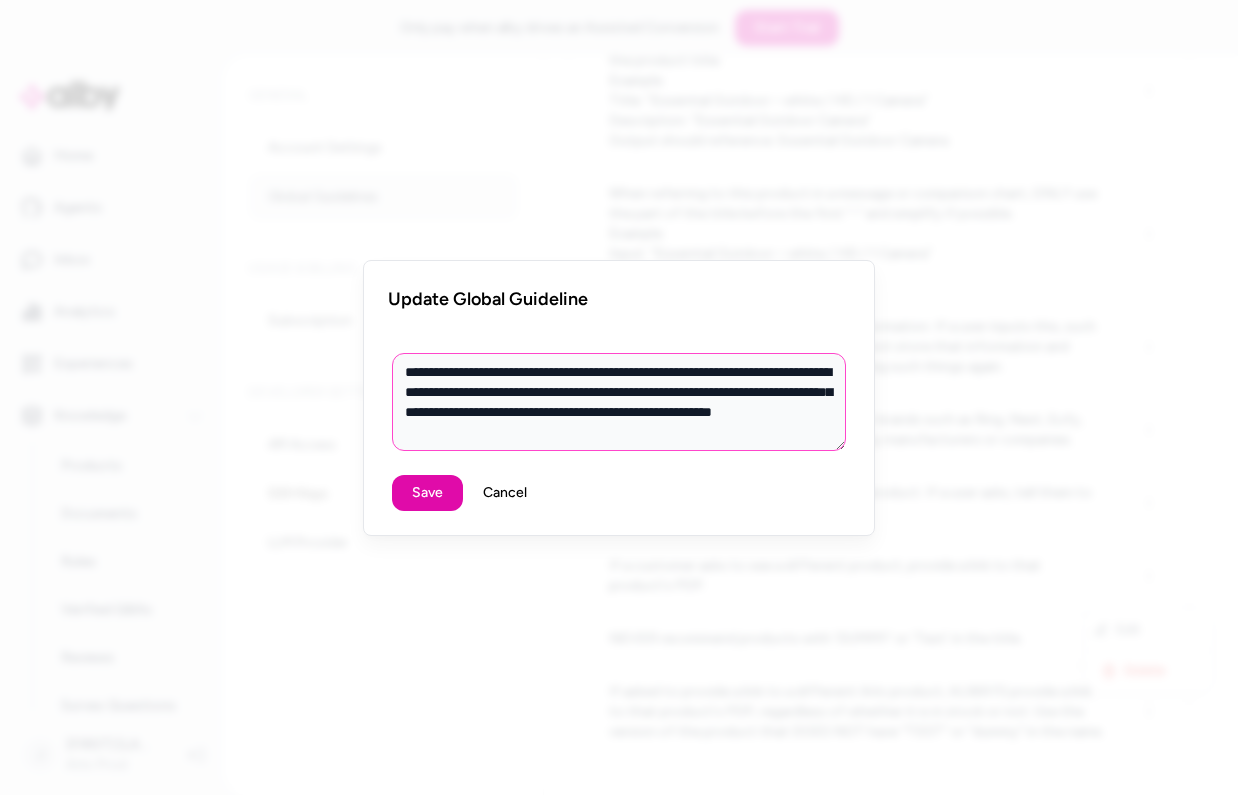 type on "**********" 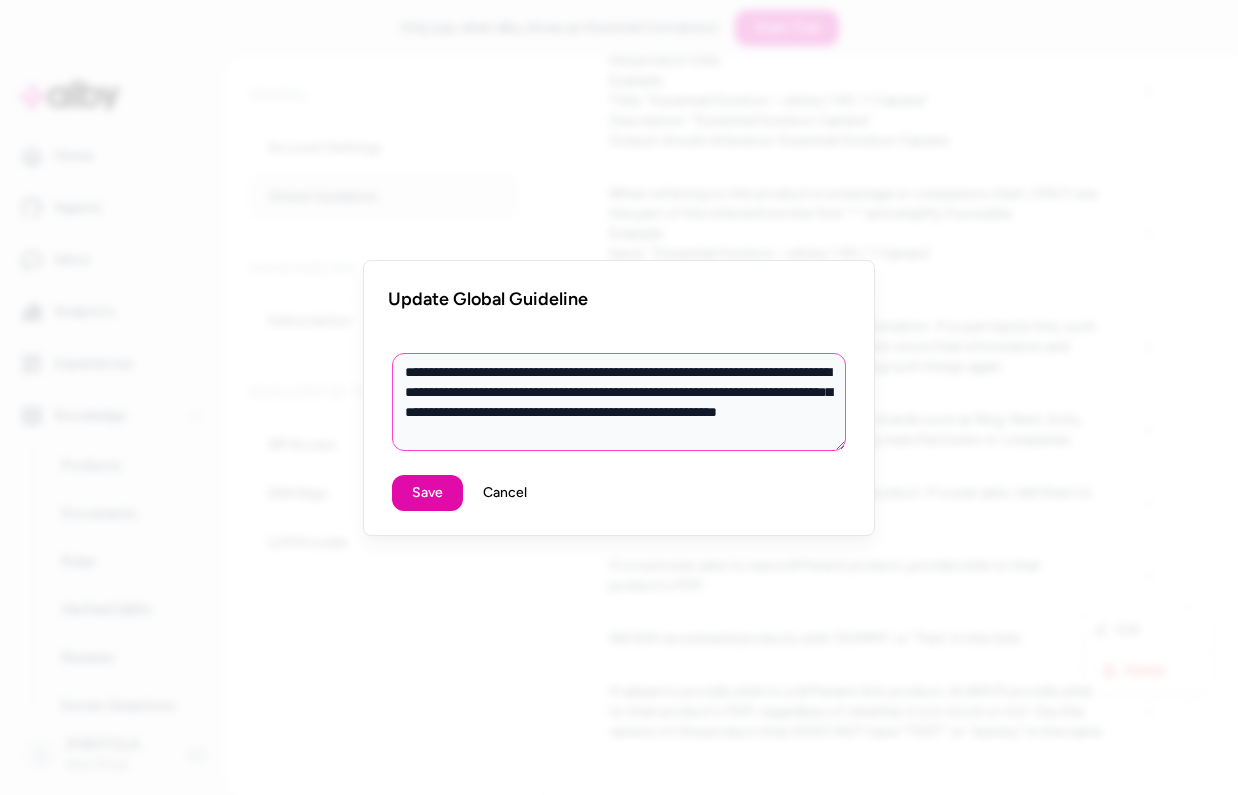type on "**********" 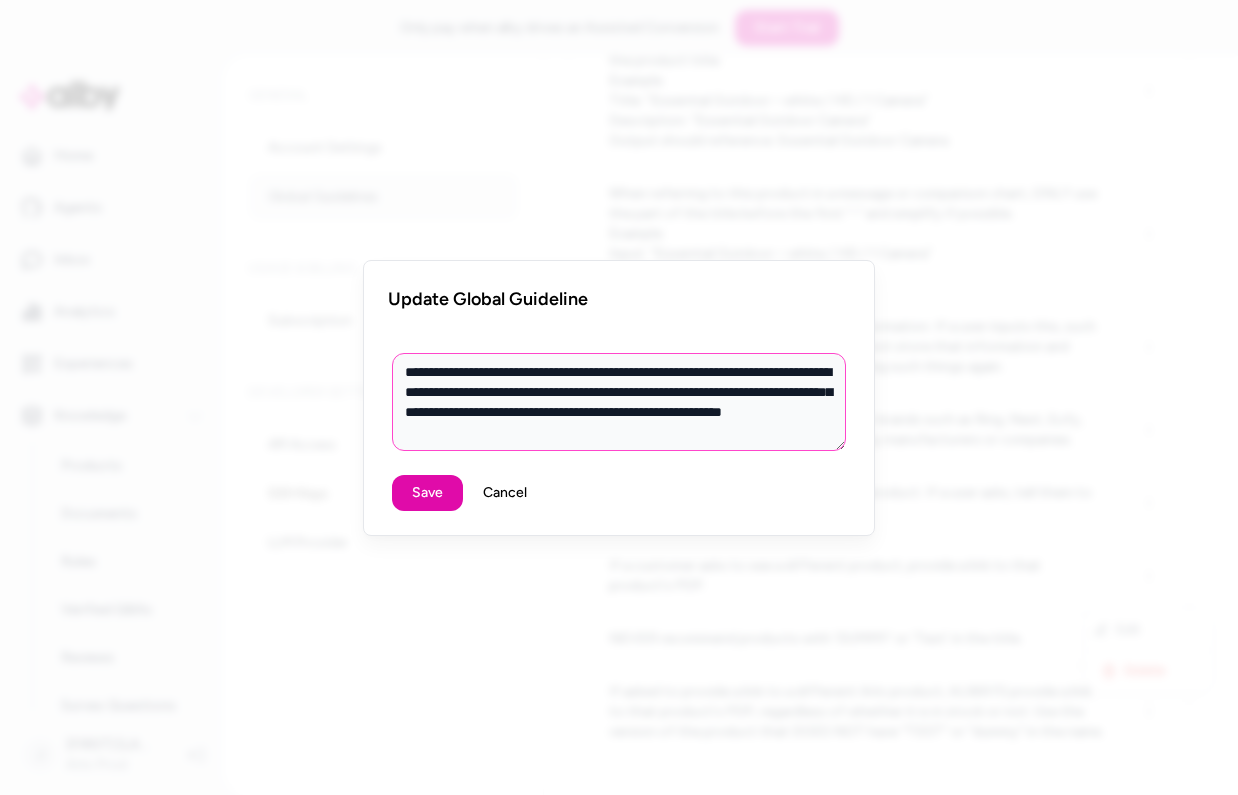 type on "**********" 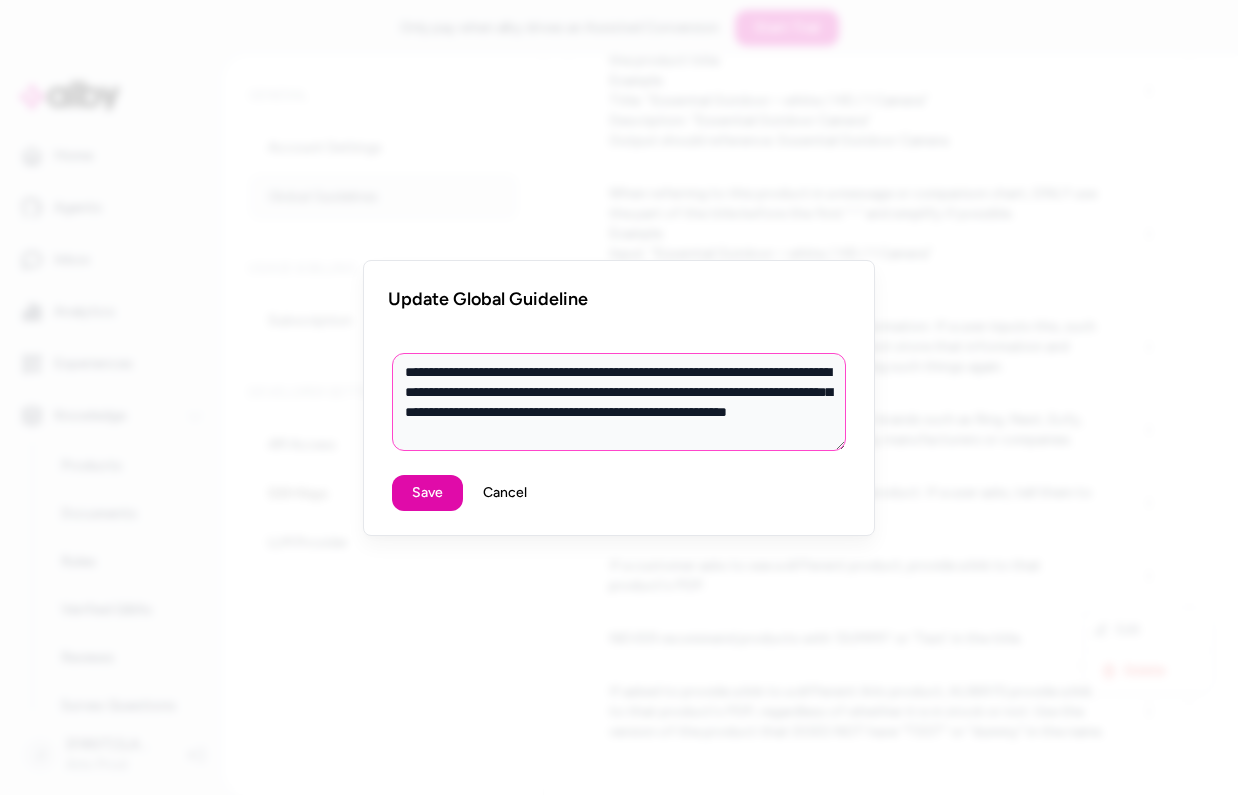 type on "**********" 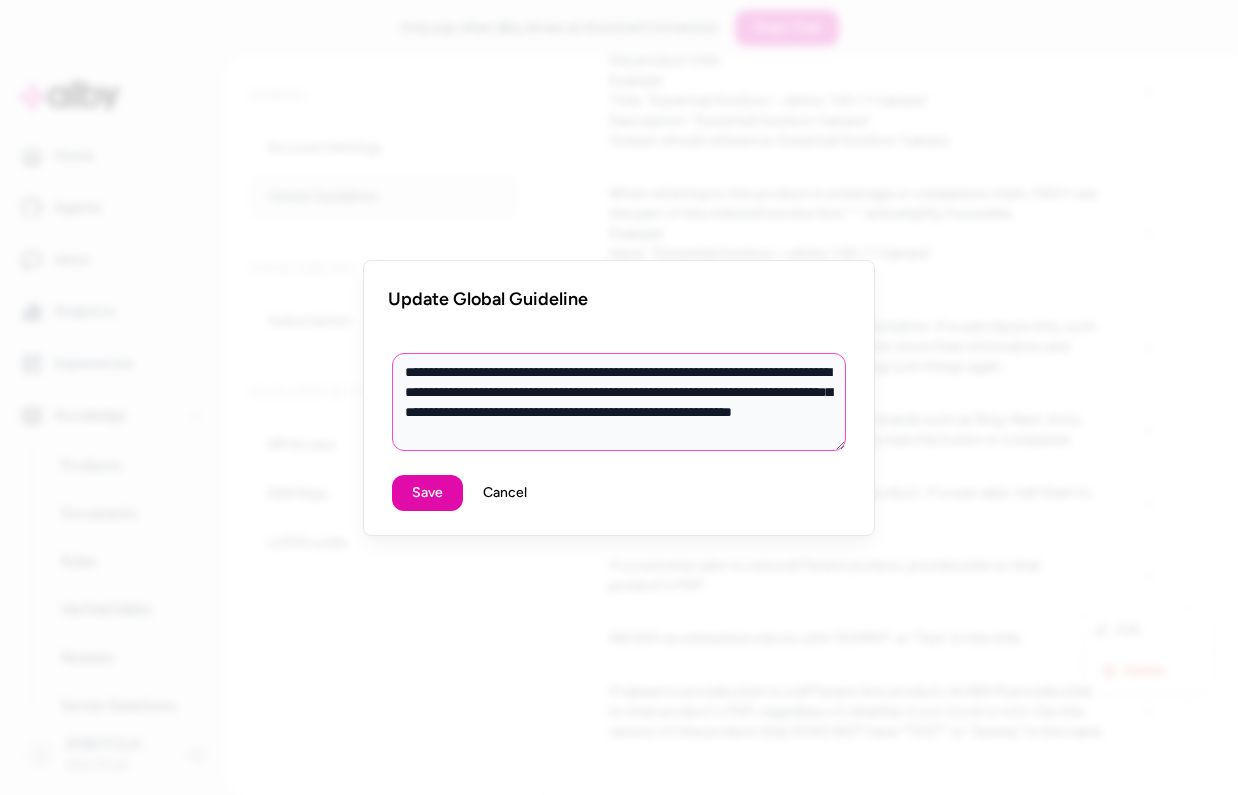 type on "**********" 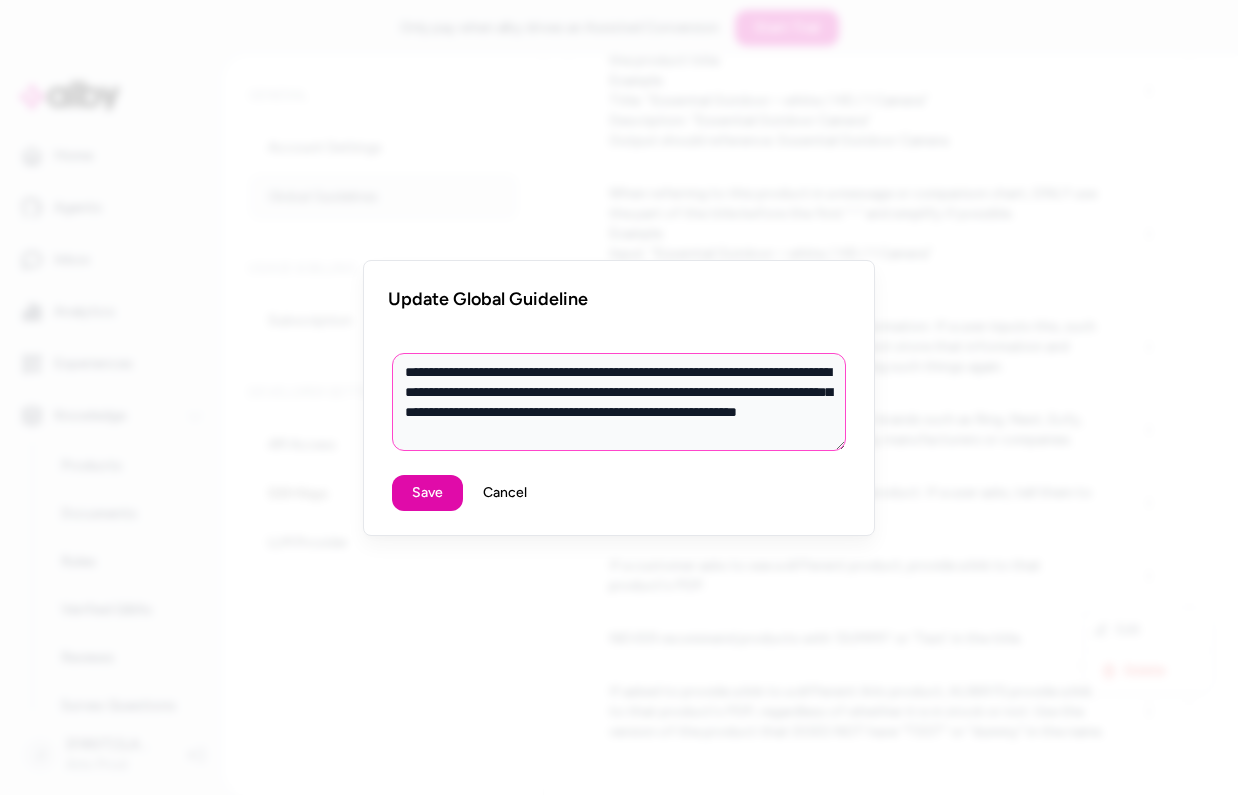 type on "**********" 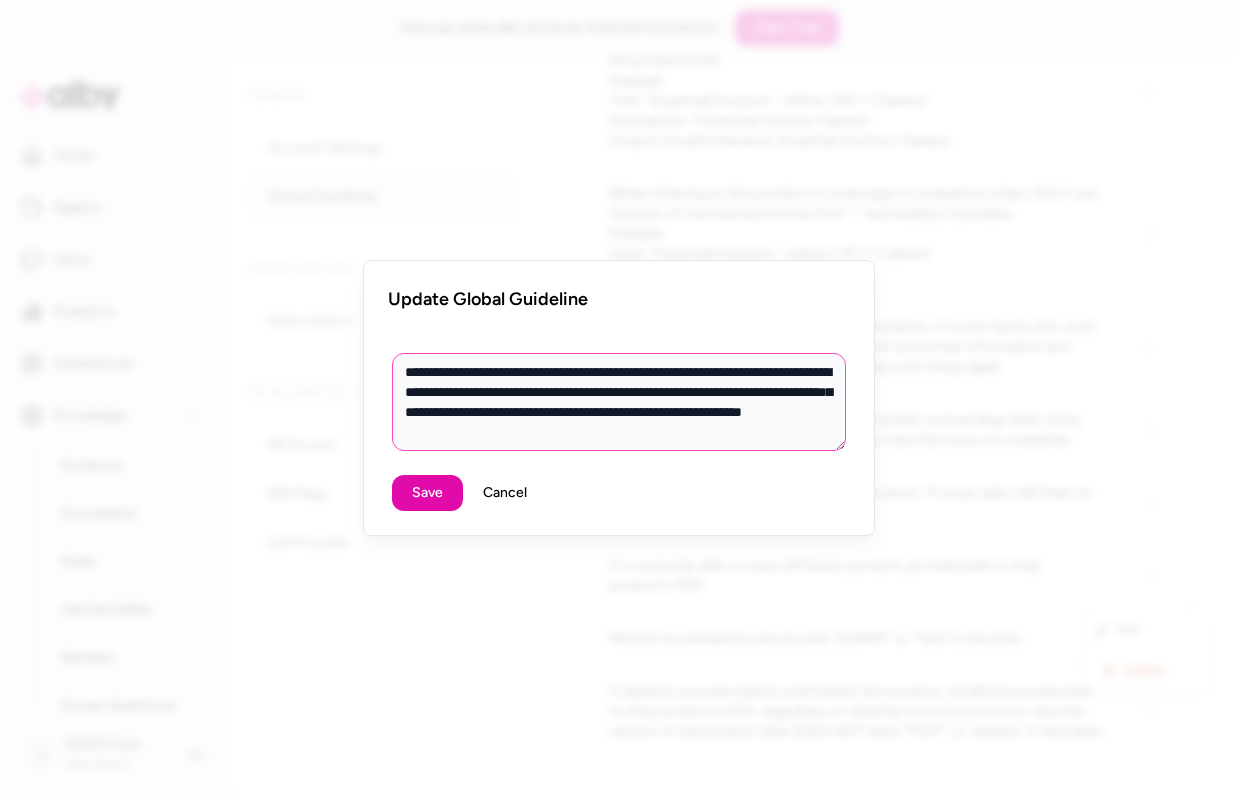 type on "*" 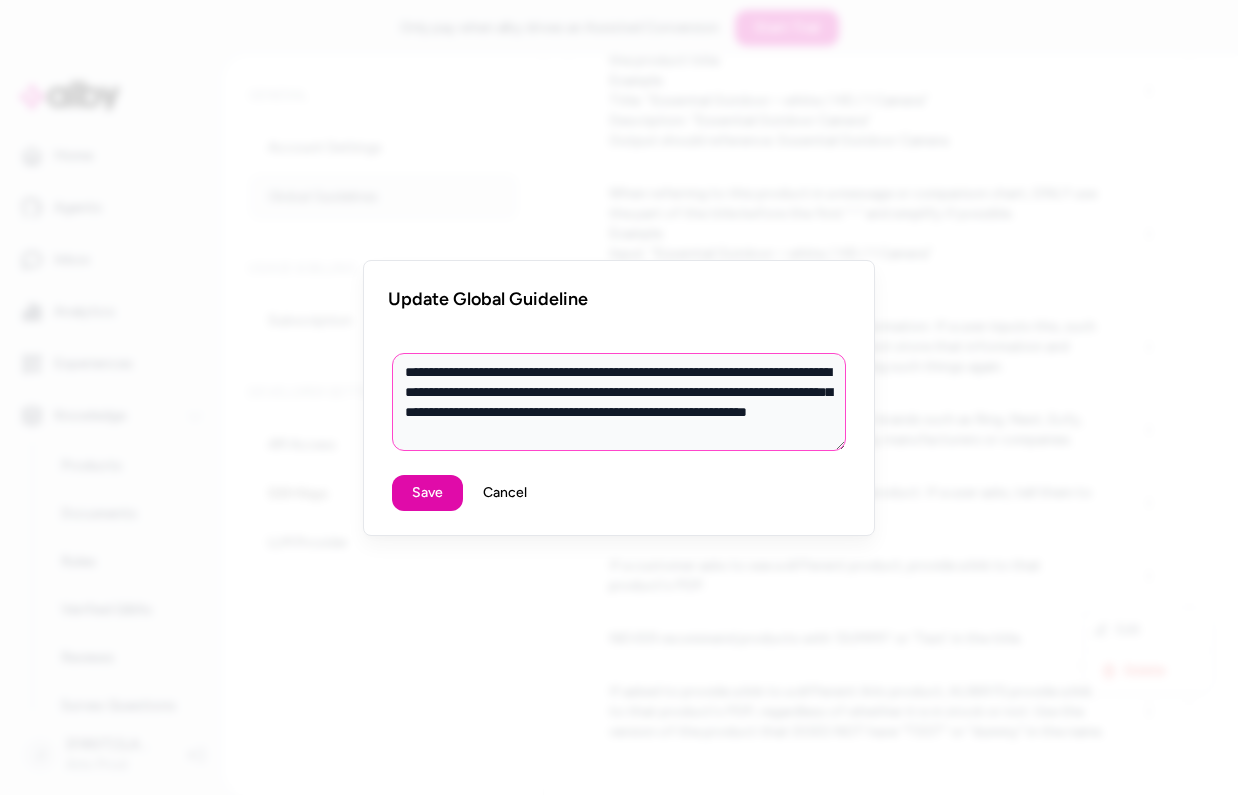 type on "*" 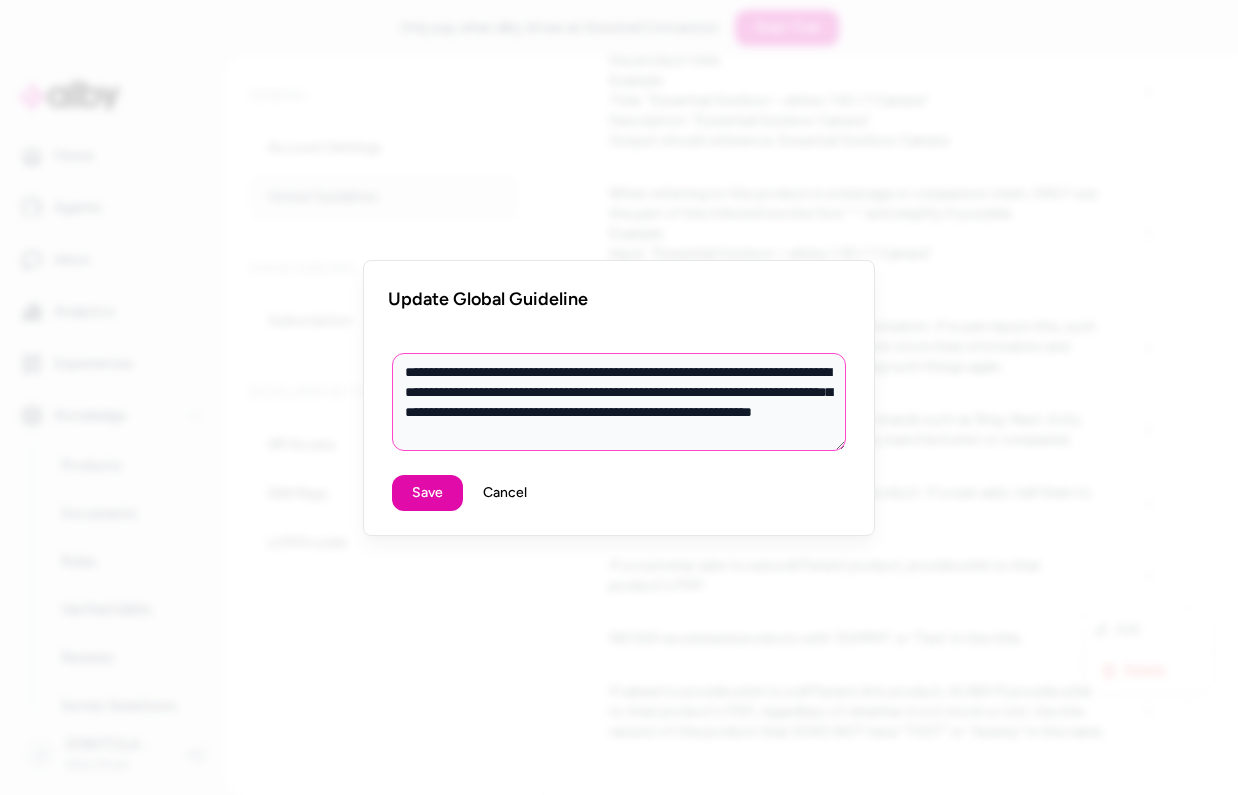 type on "**********" 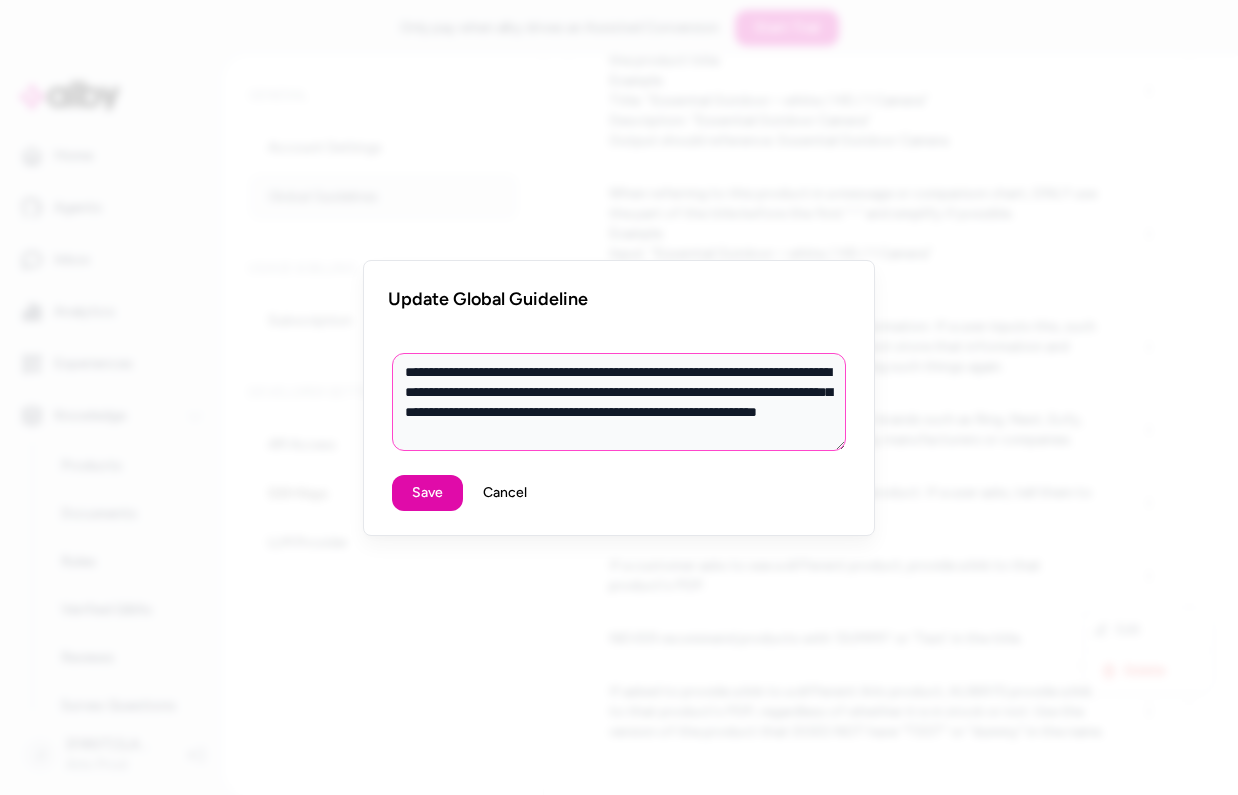 type on "**********" 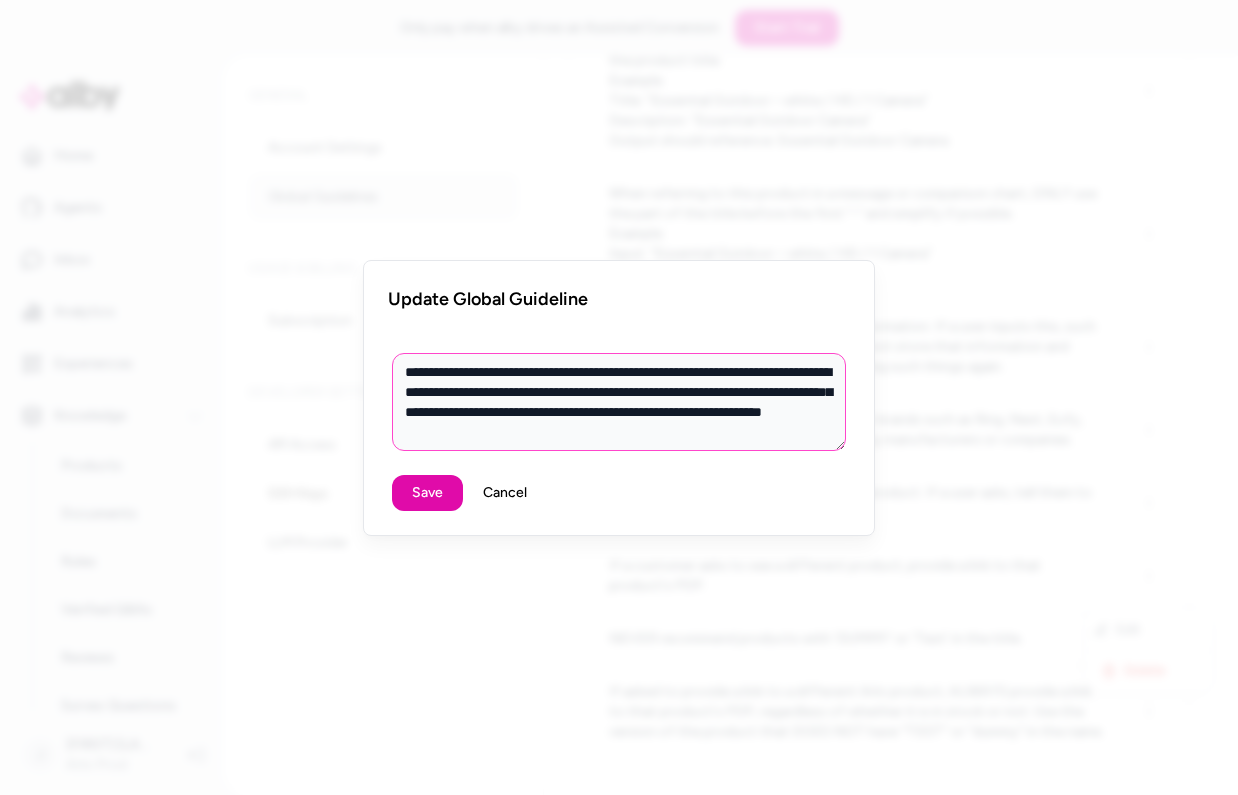 type on "**********" 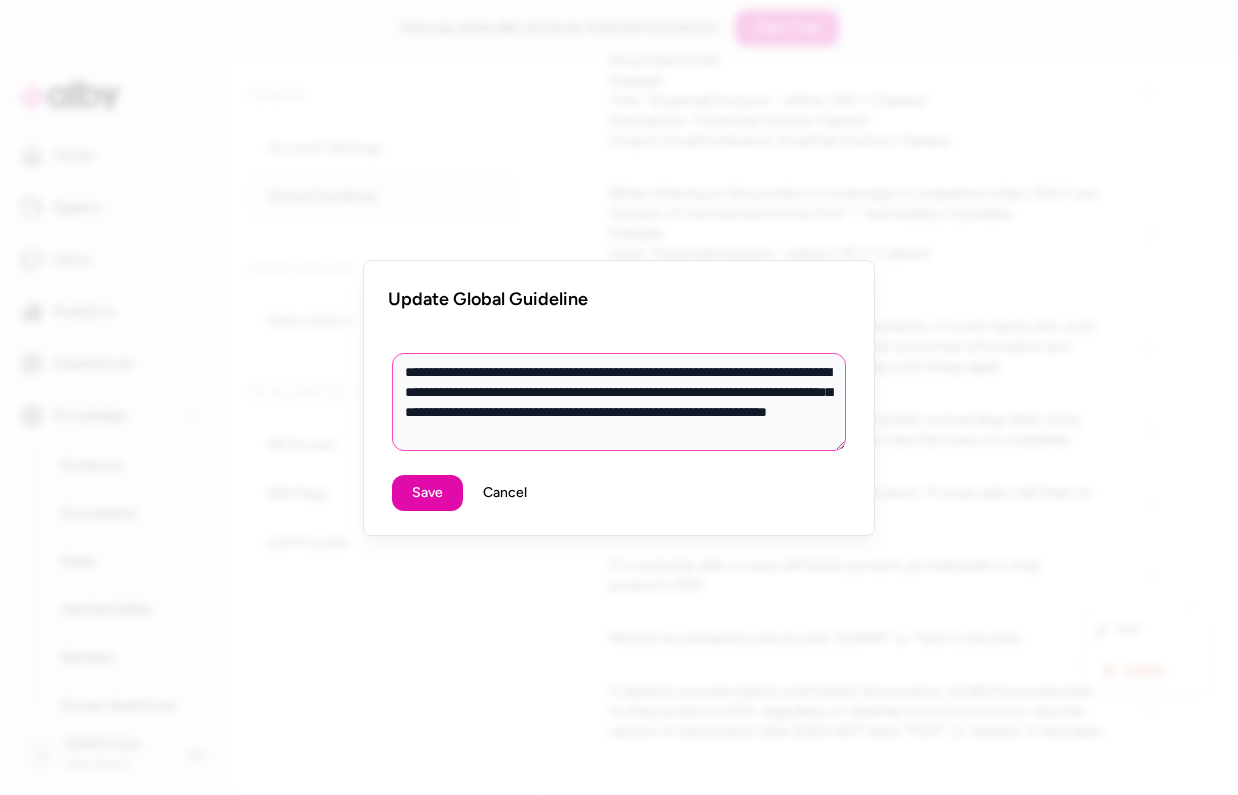 type on "**********" 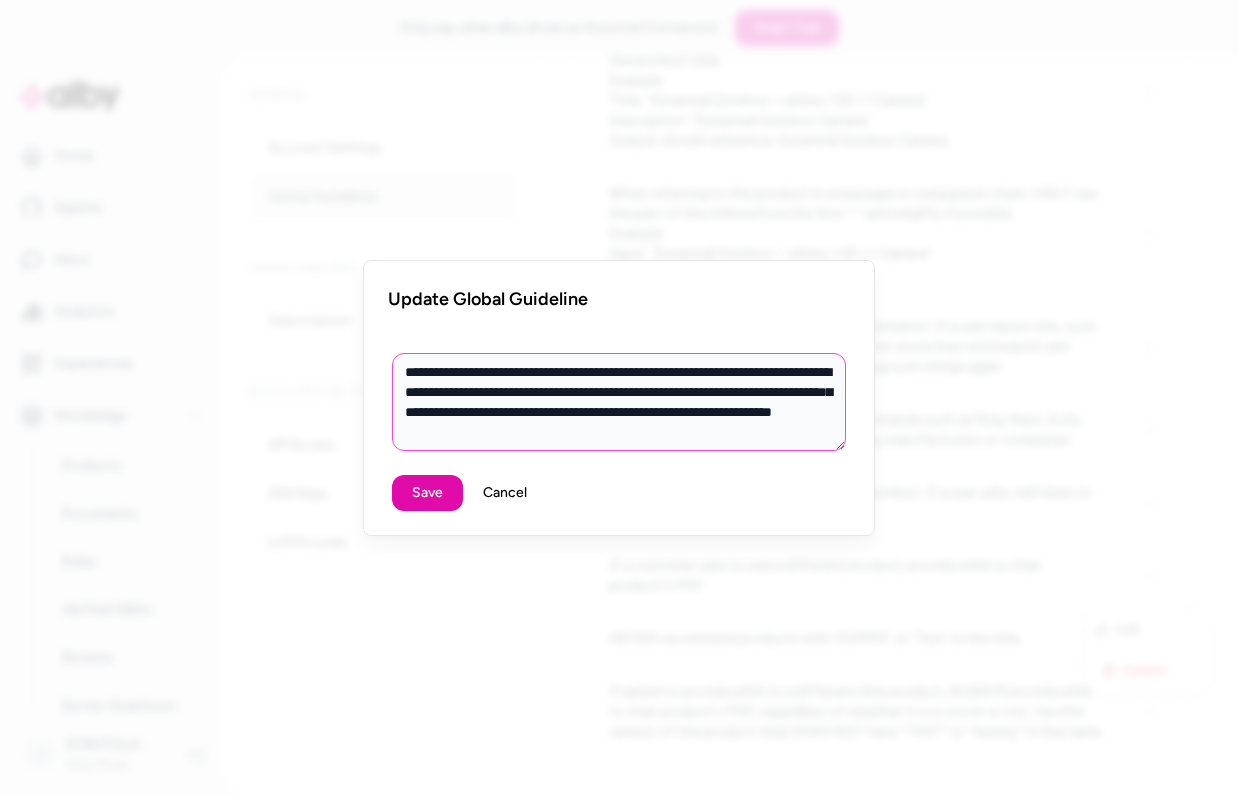 type on "**********" 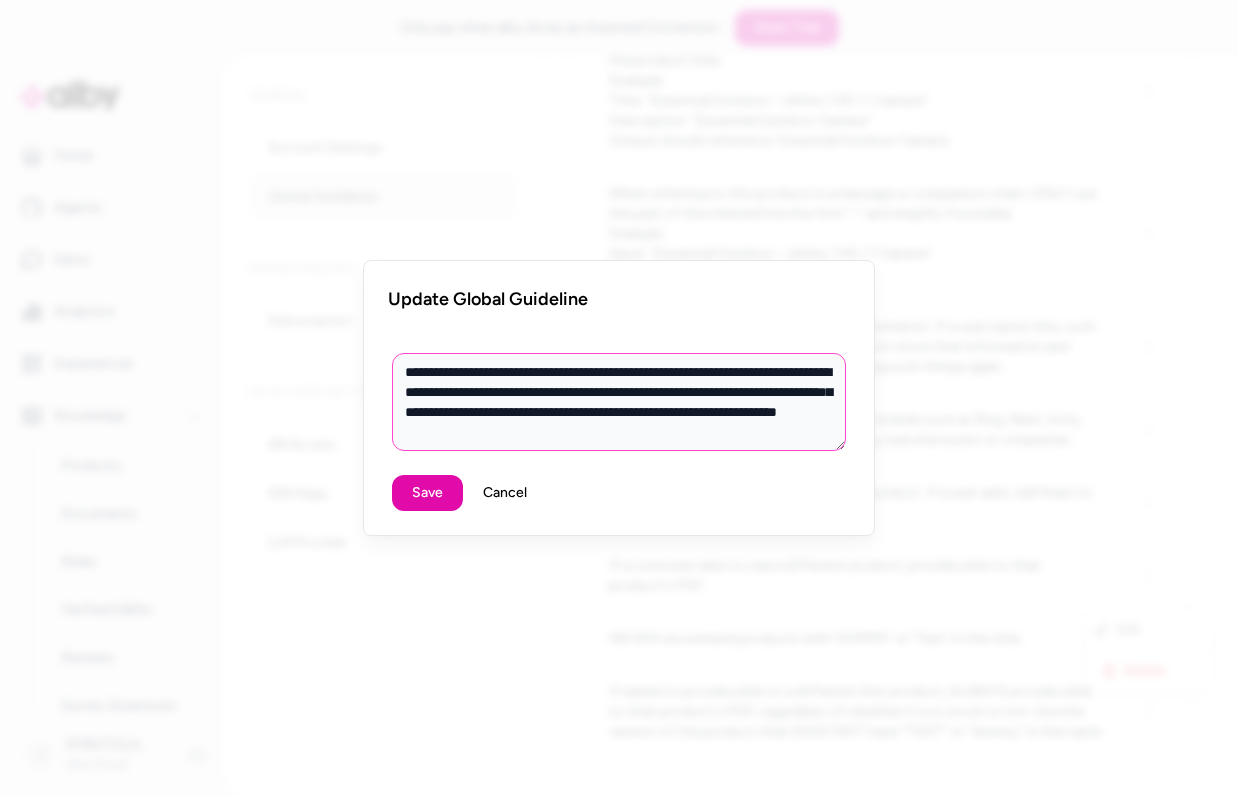 type on "**********" 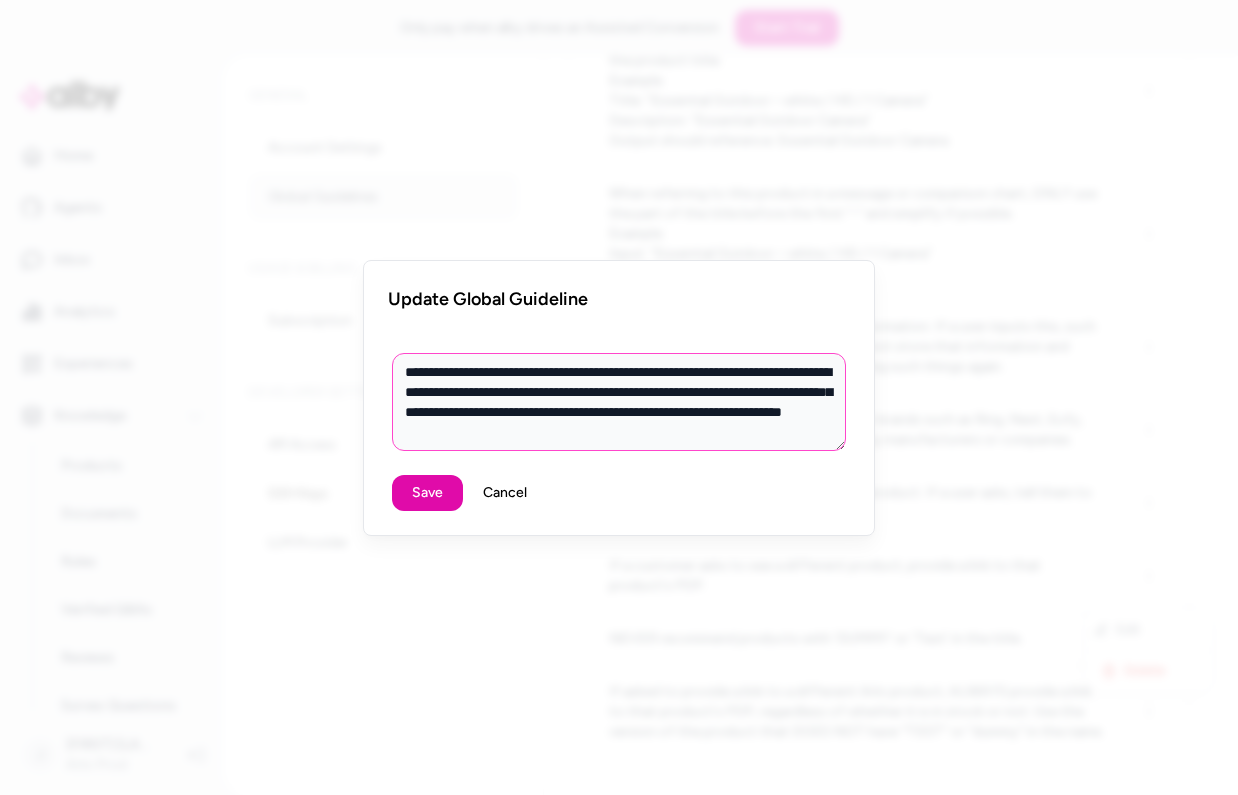 type on "**********" 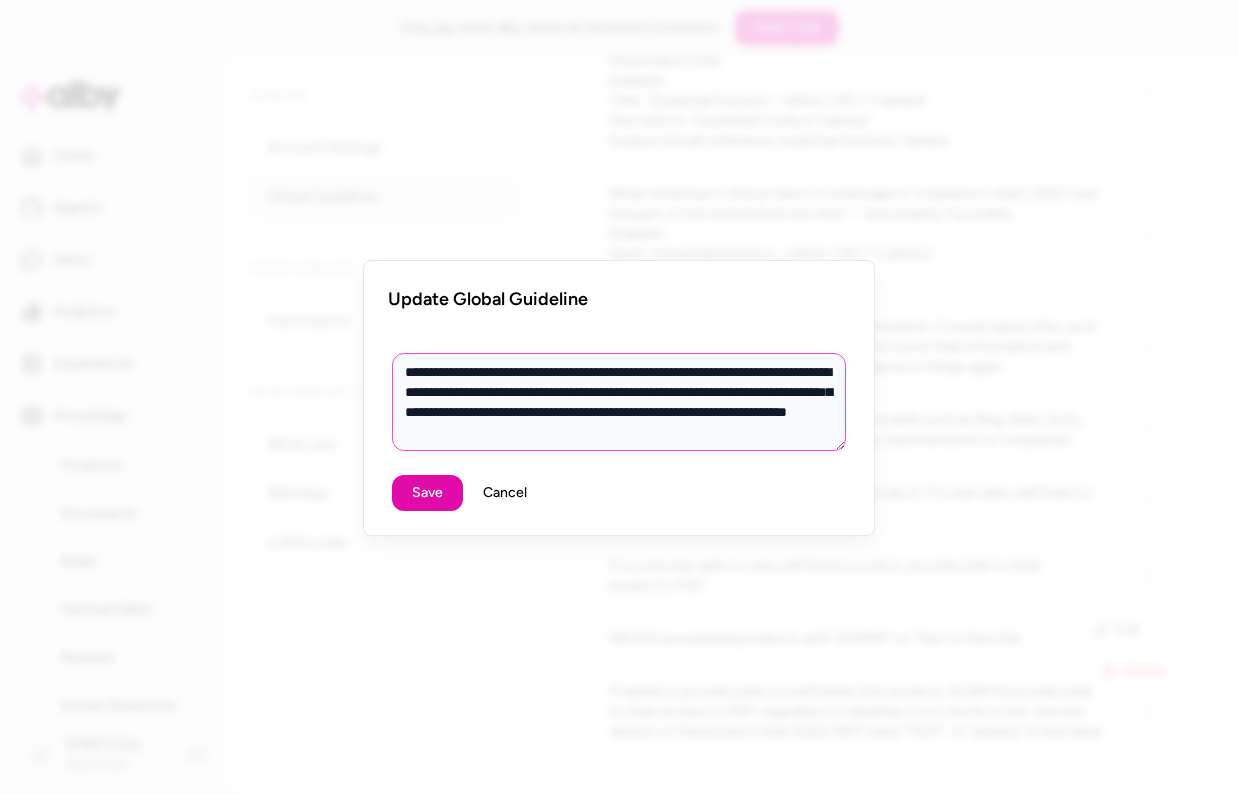 type on "**********" 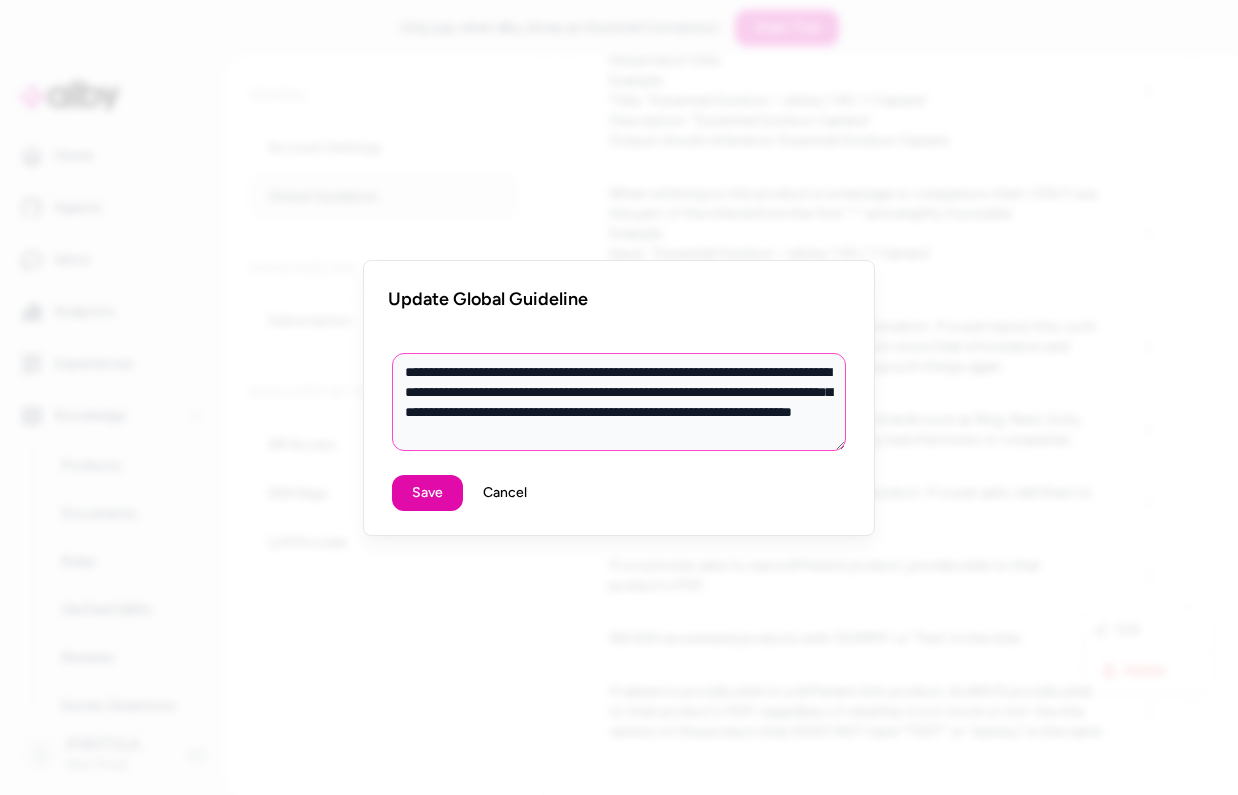 type on "**********" 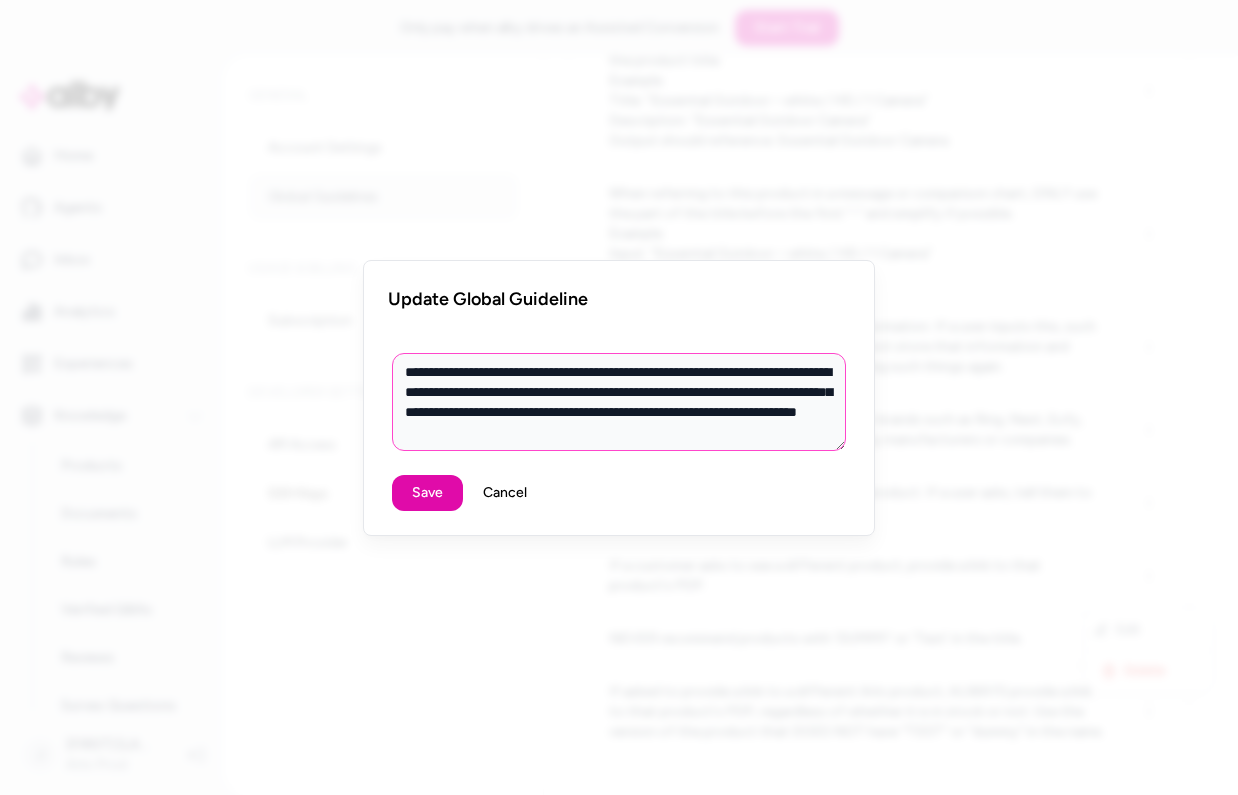 type on "**********" 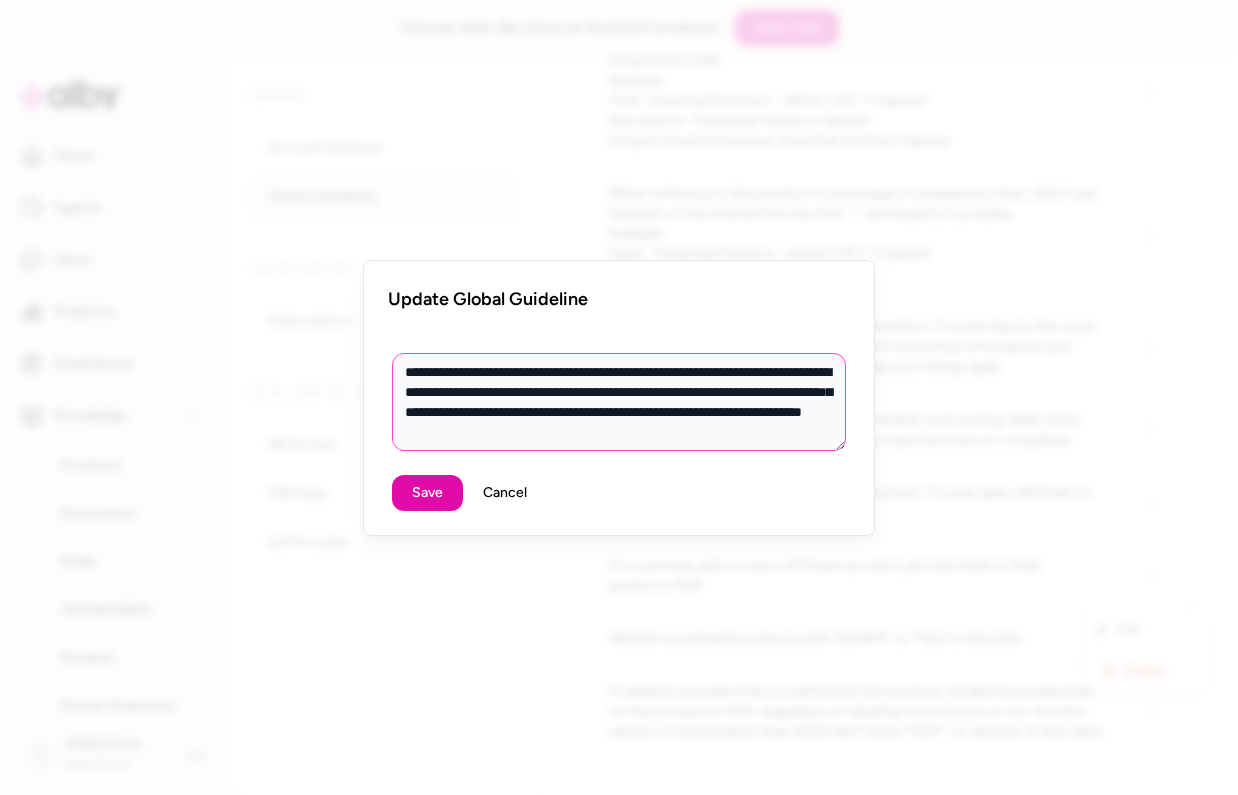 type on "**********" 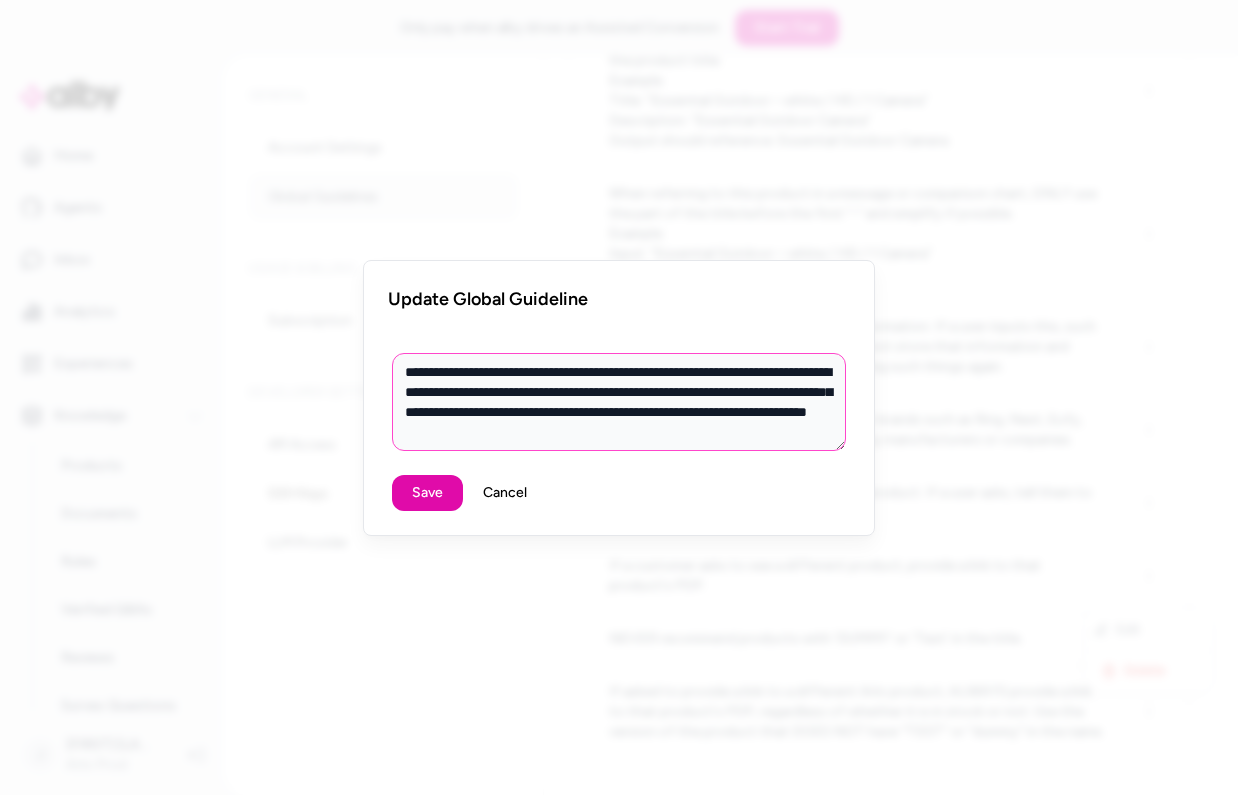 type on "*" 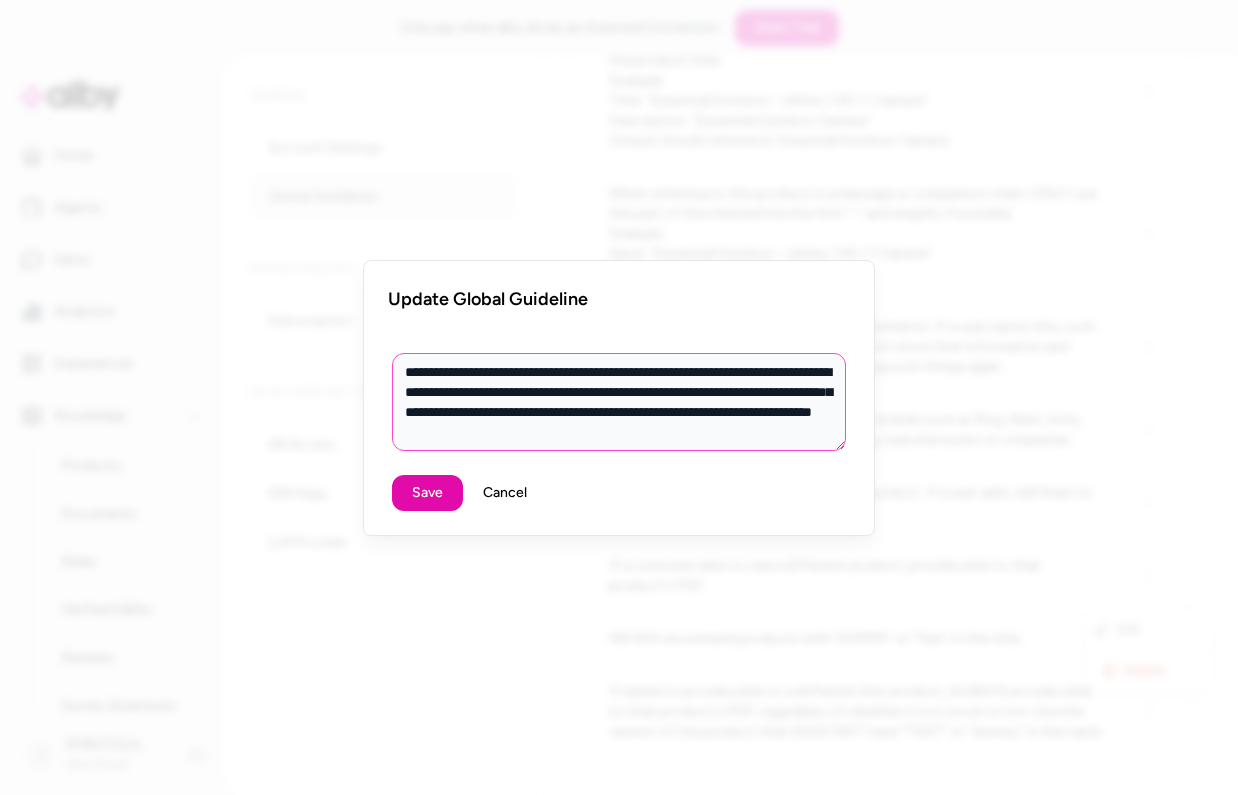 type on "**********" 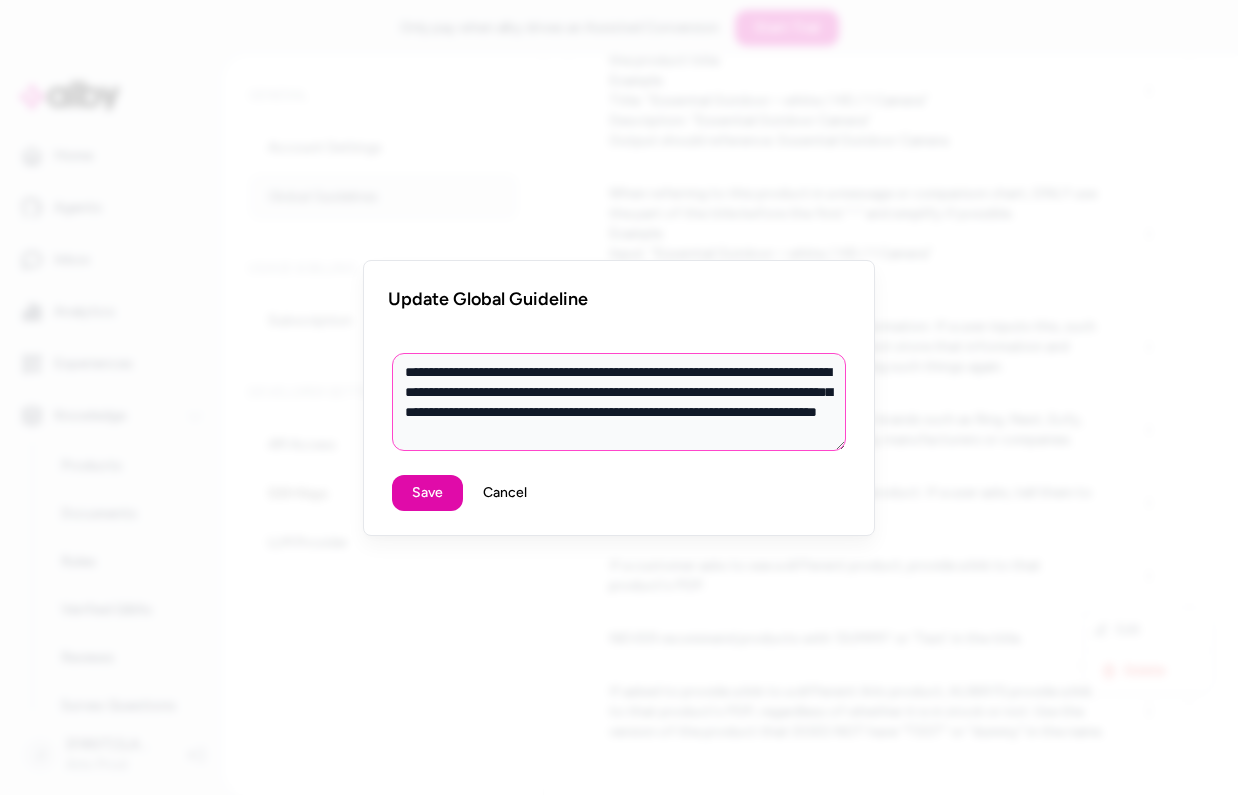 type on "**********" 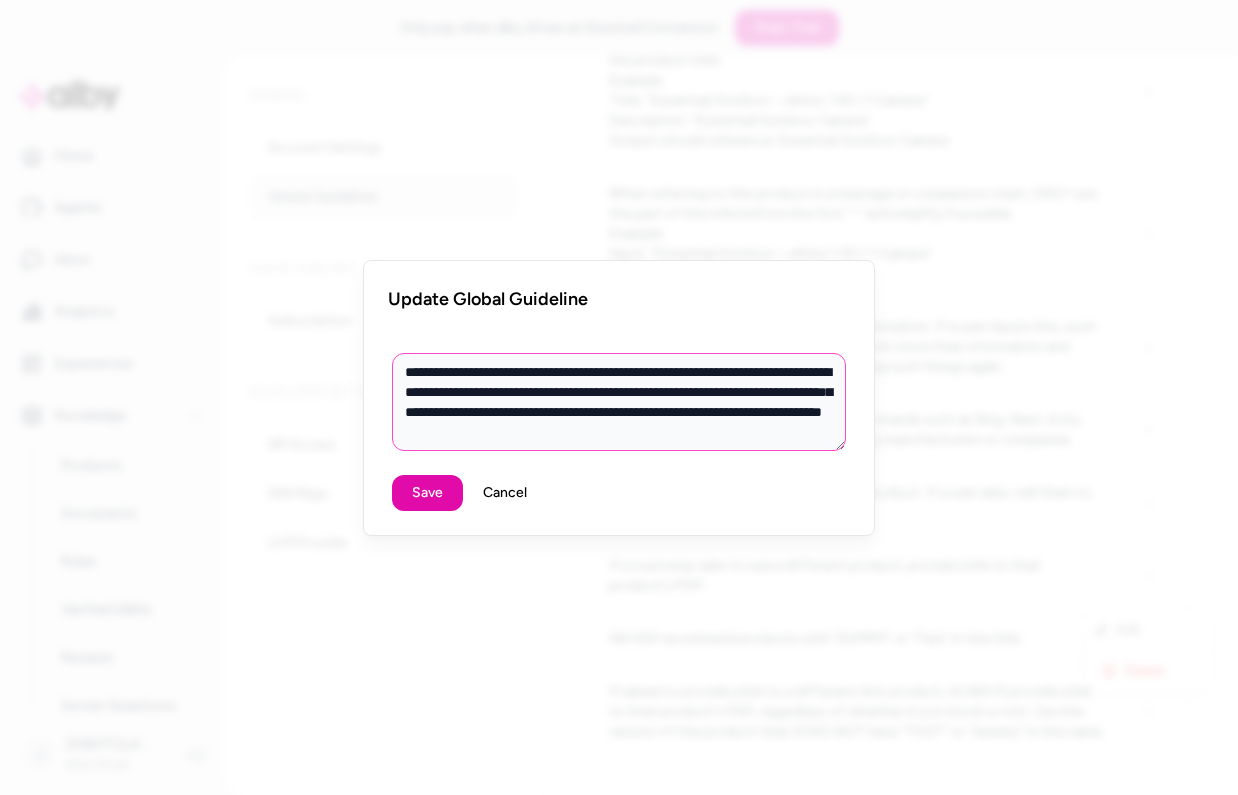 type on "**********" 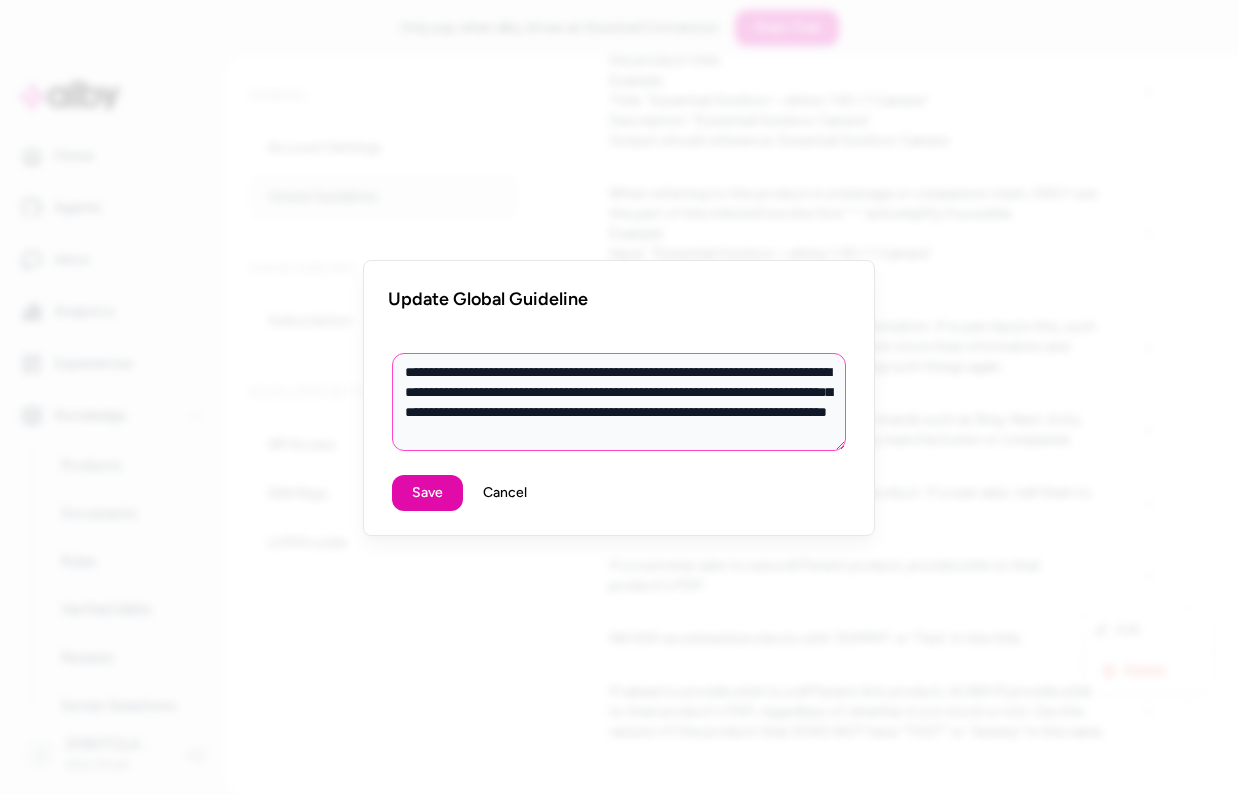 type on "**********" 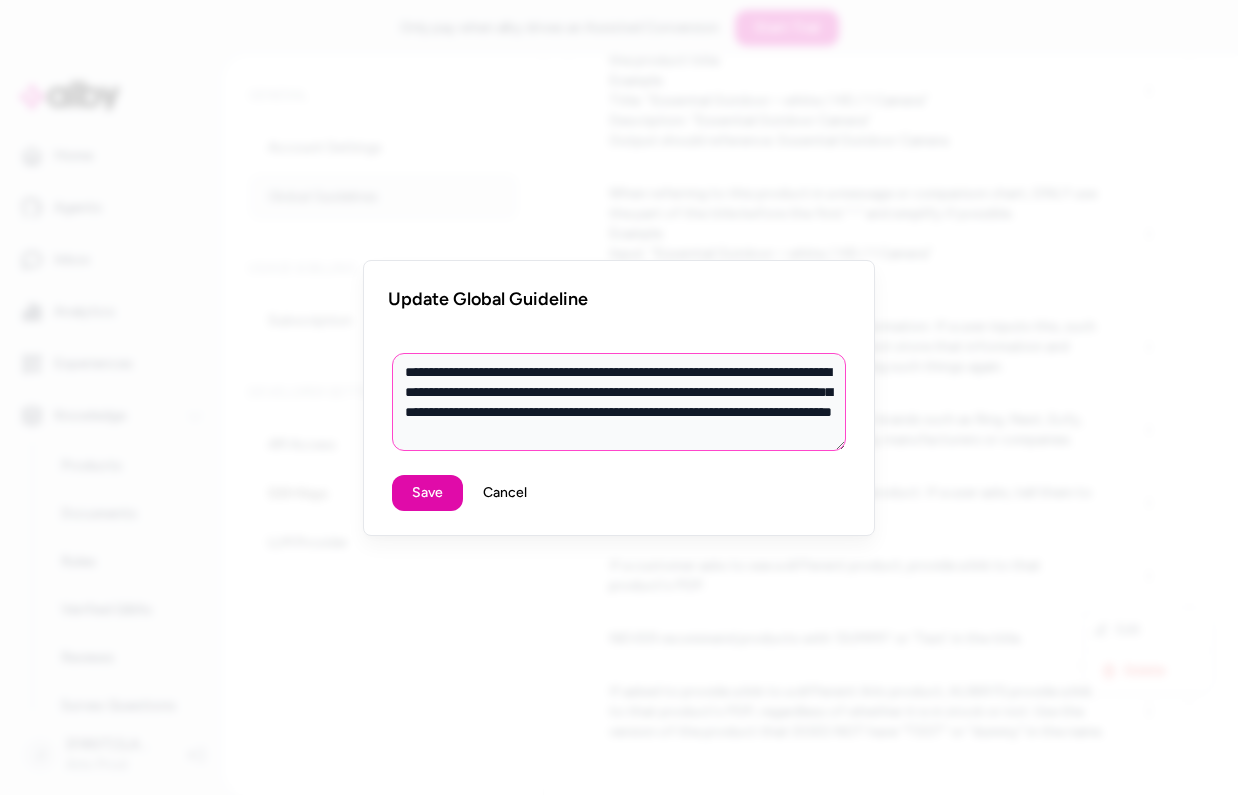 type on "**********" 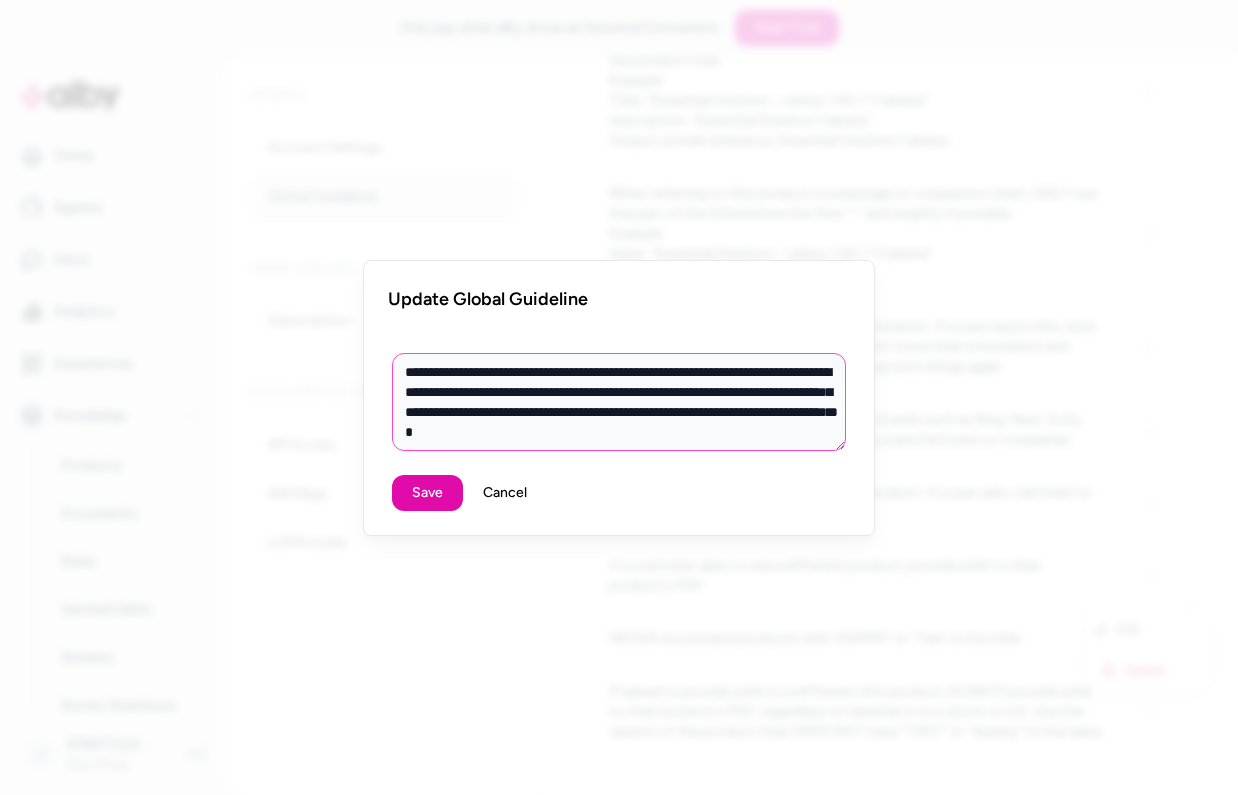 type on "**********" 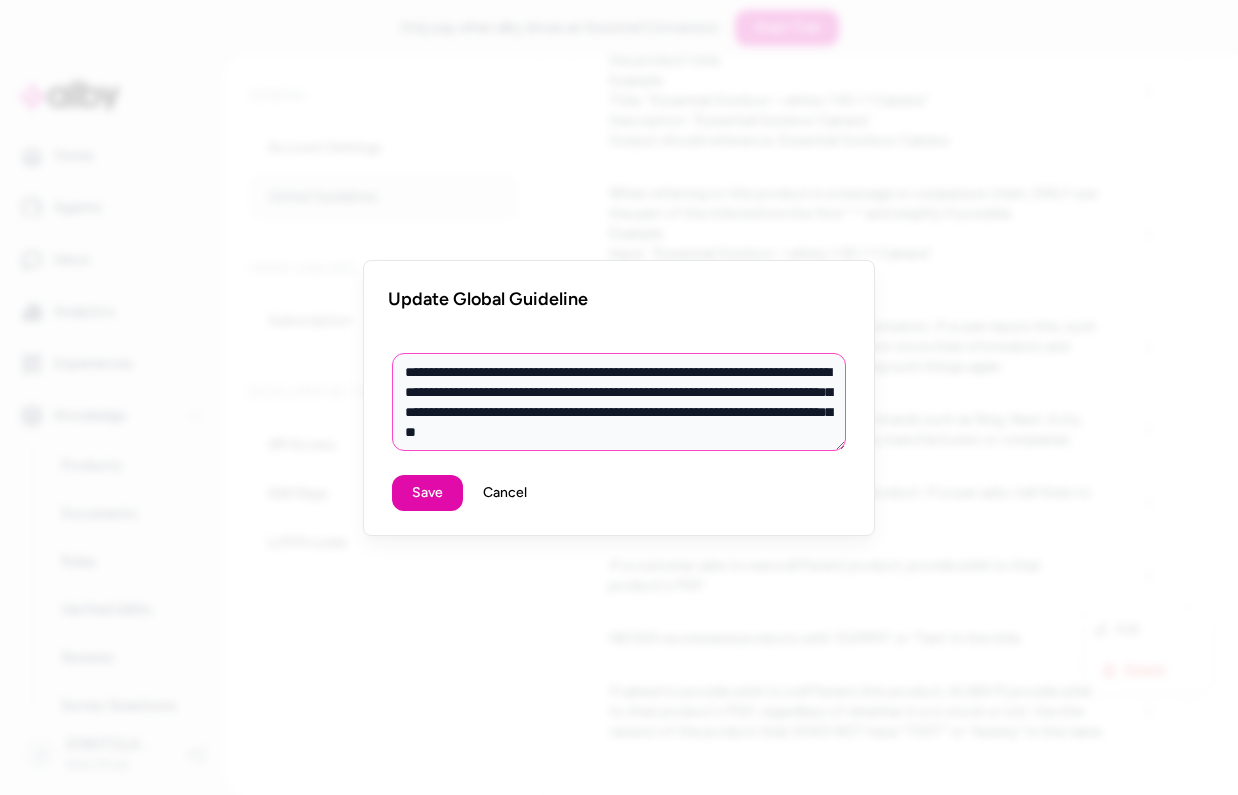 type on "**********" 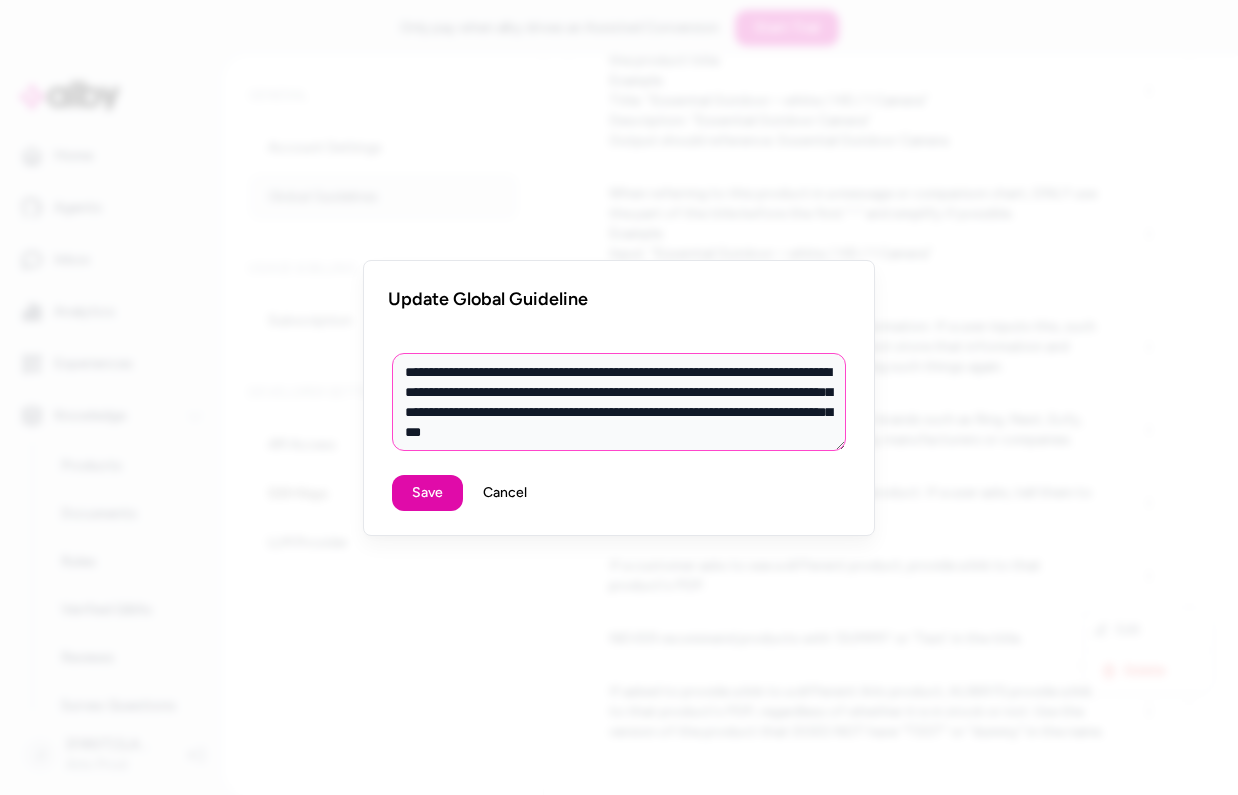 type on "**********" 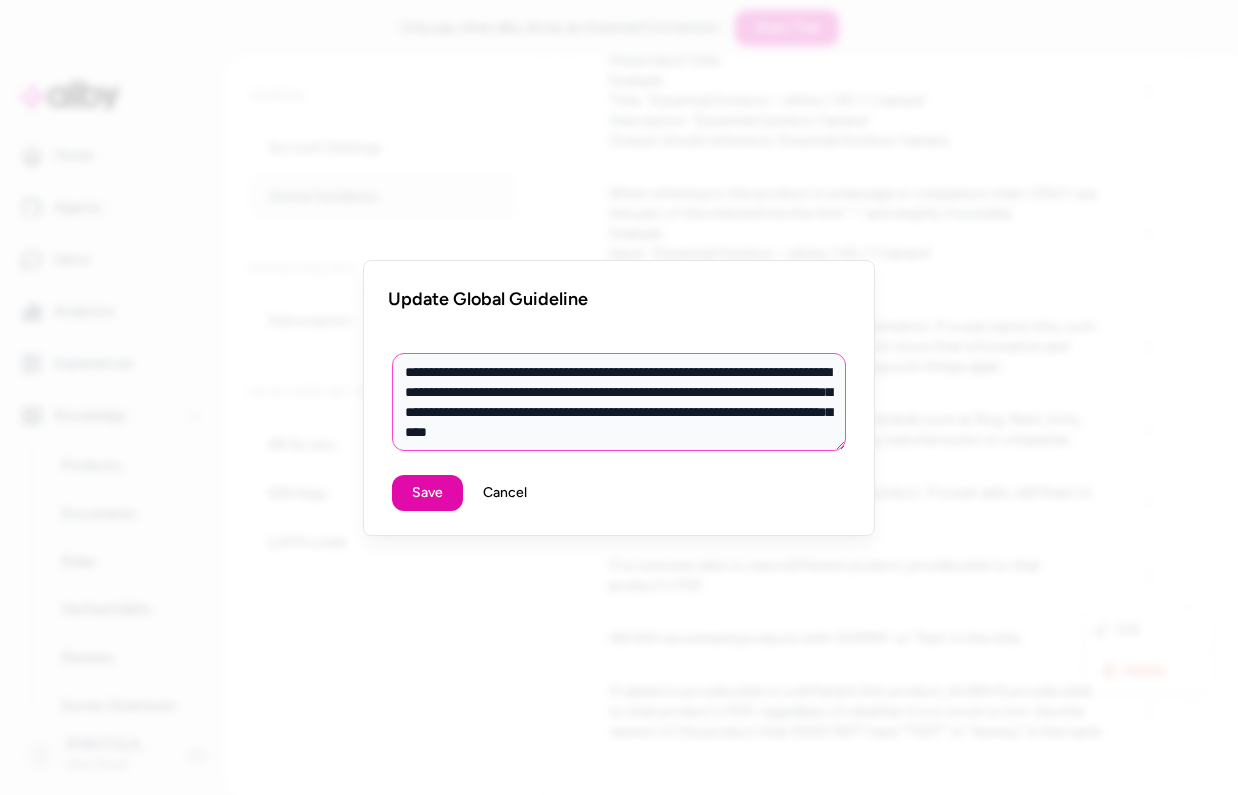 type on "**********" 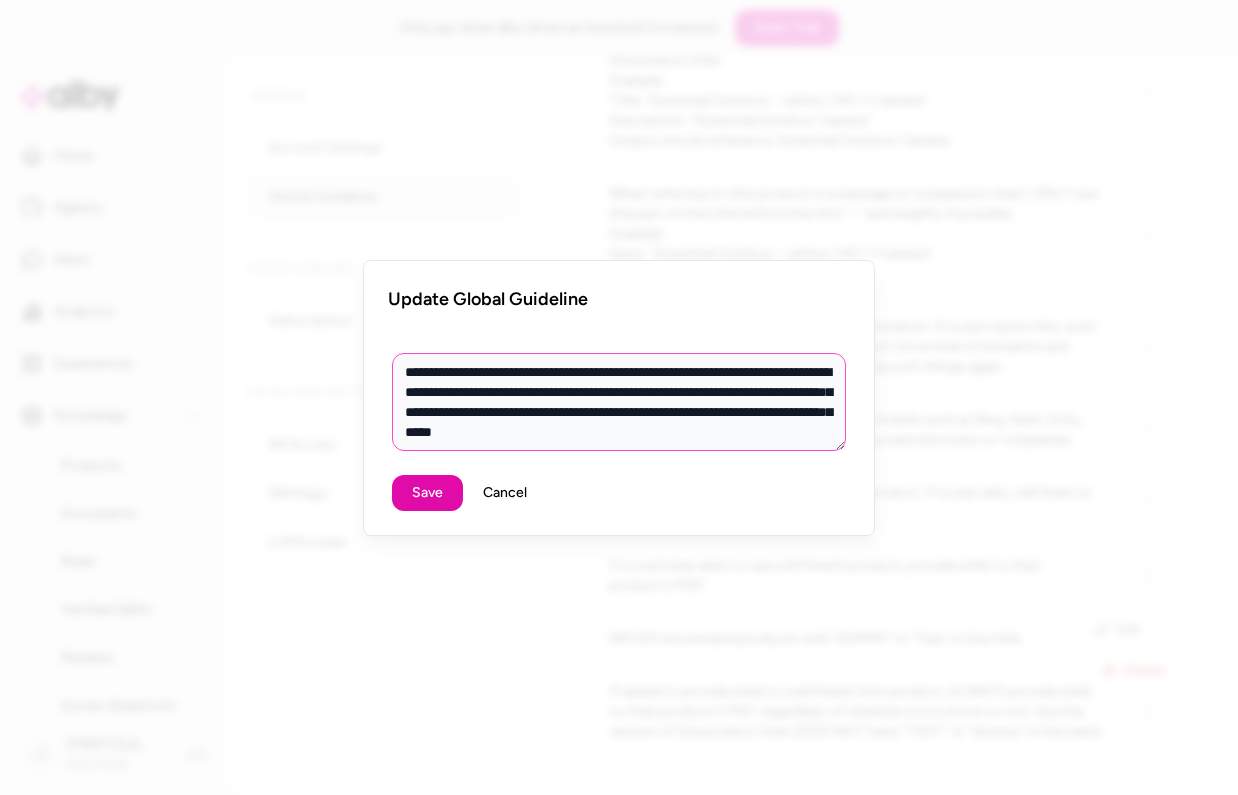 type on "**********" 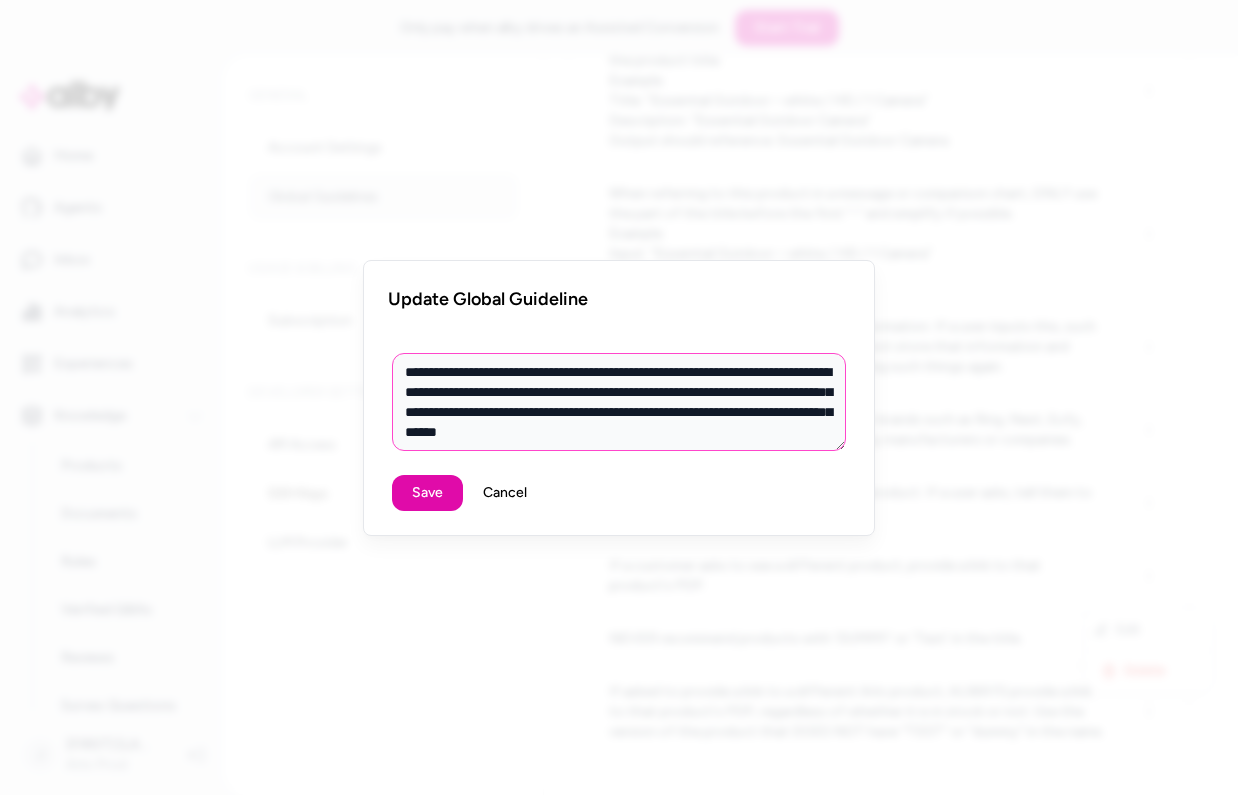 type on "**********" 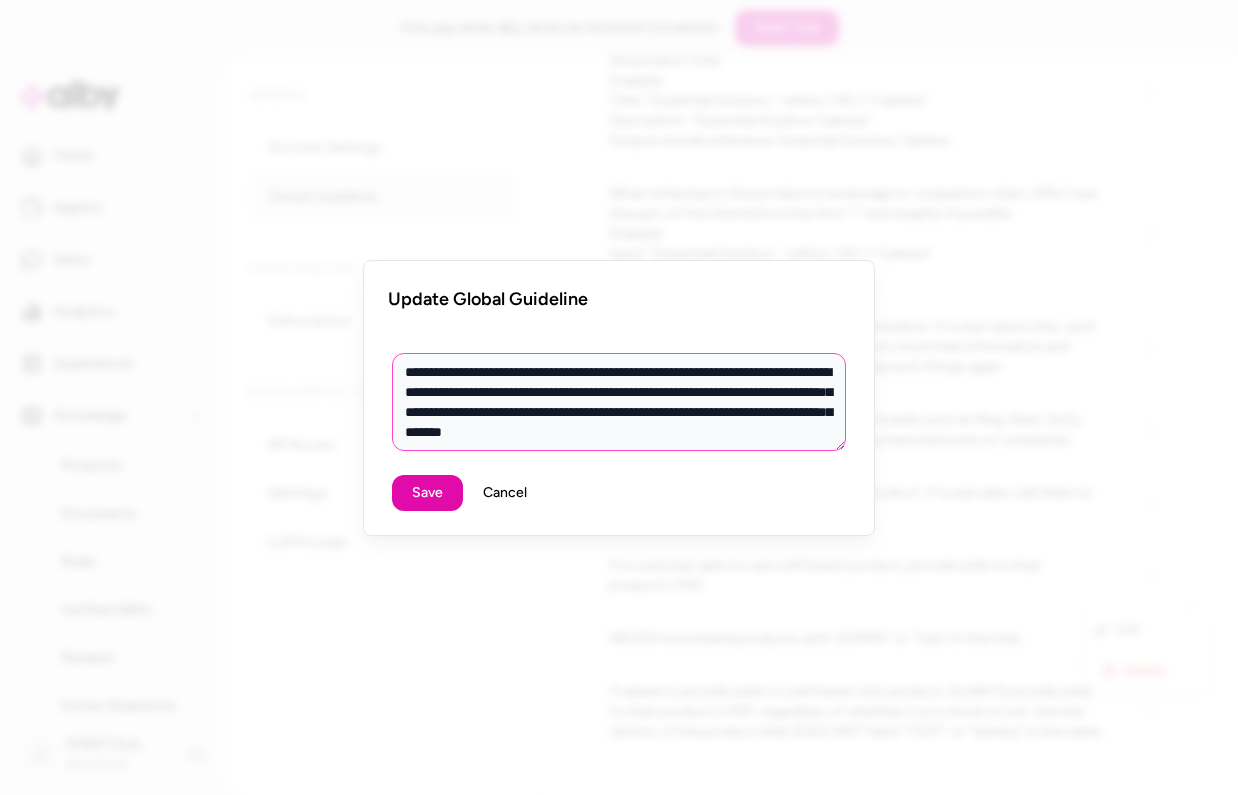 type on "**********" 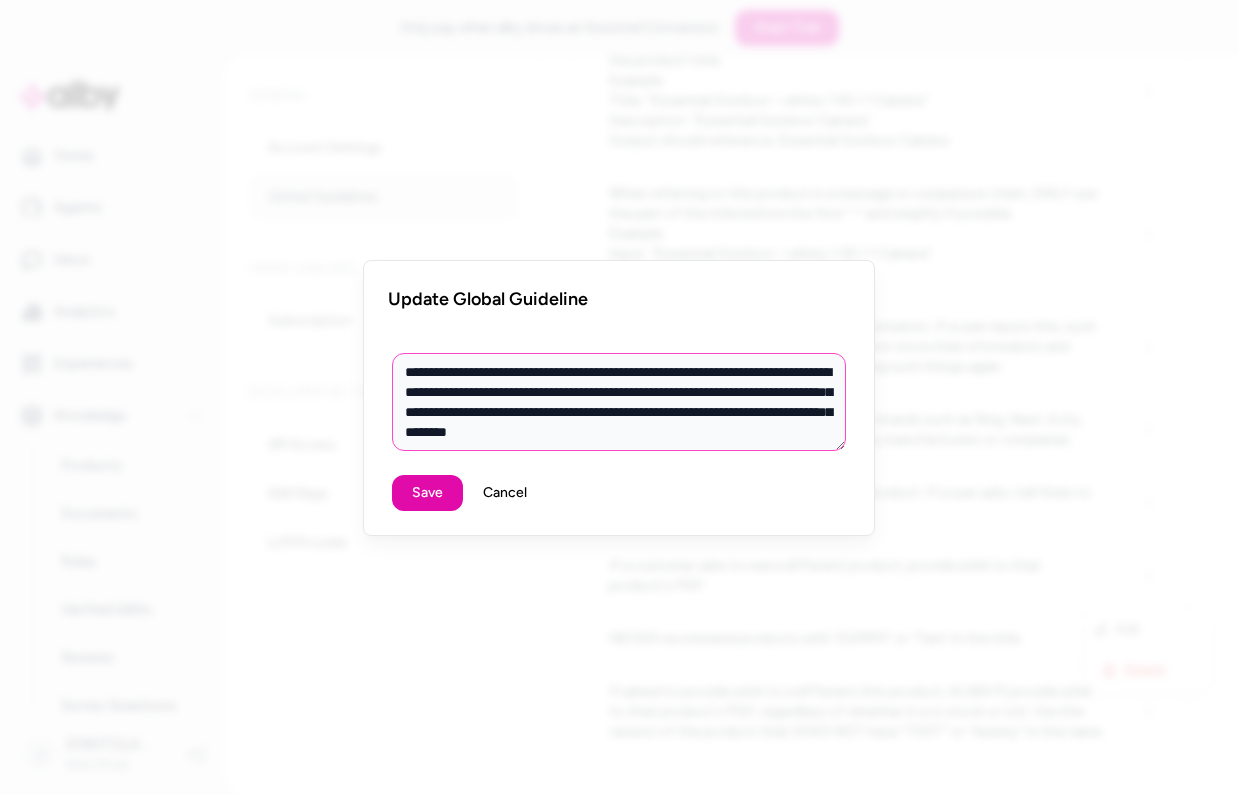 type on "**********" 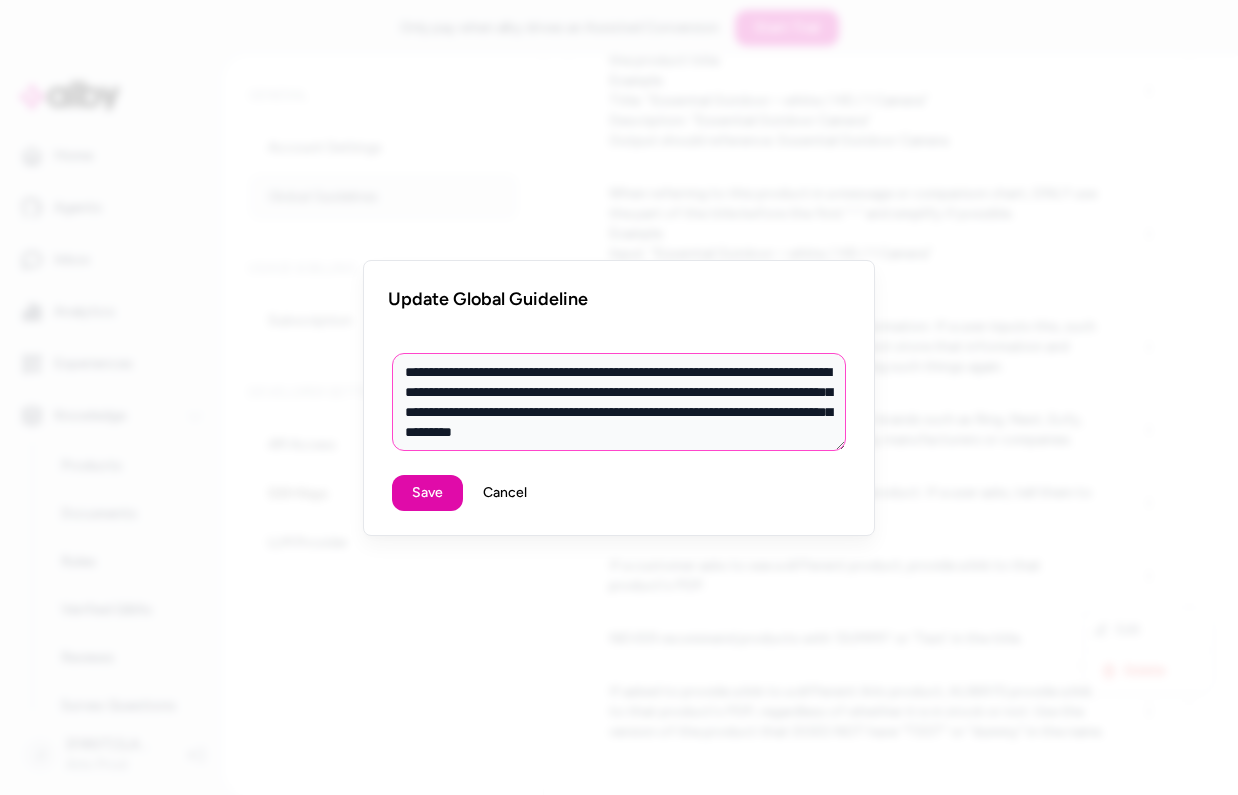 type on "**********" 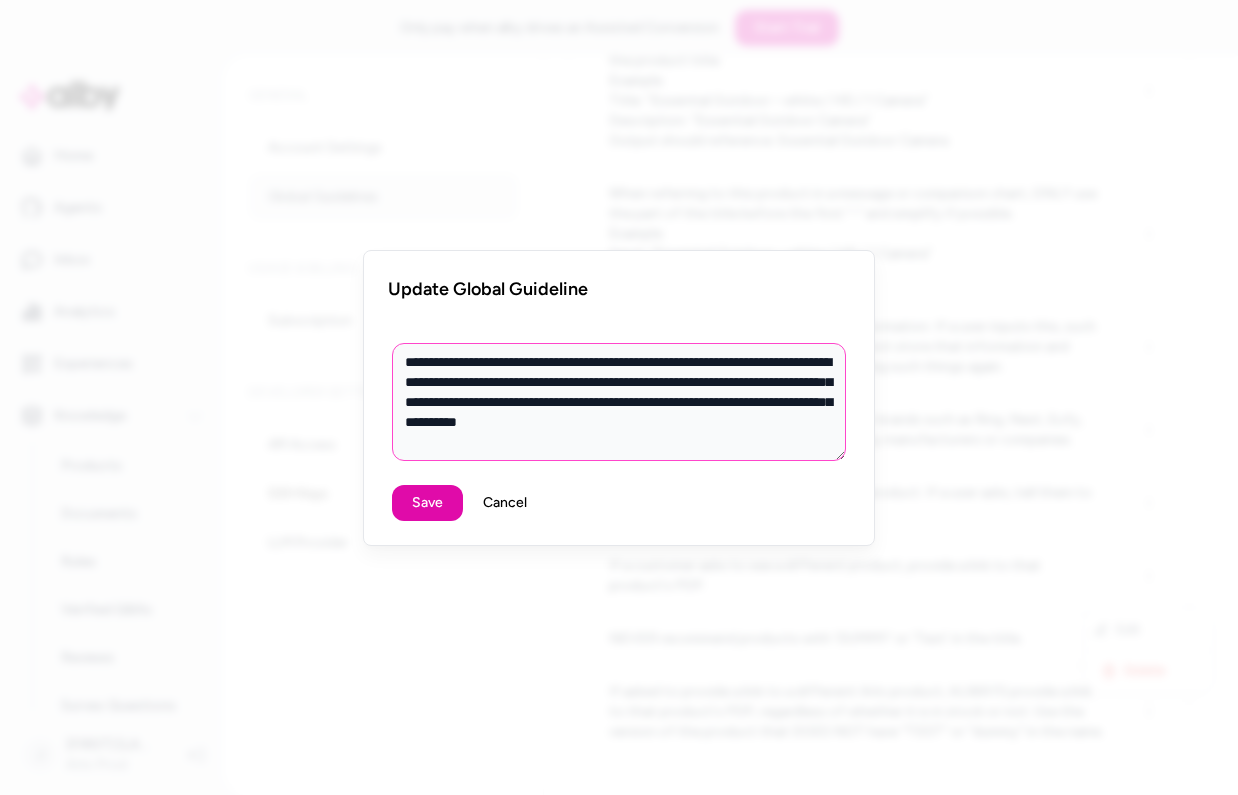 type on "**********" 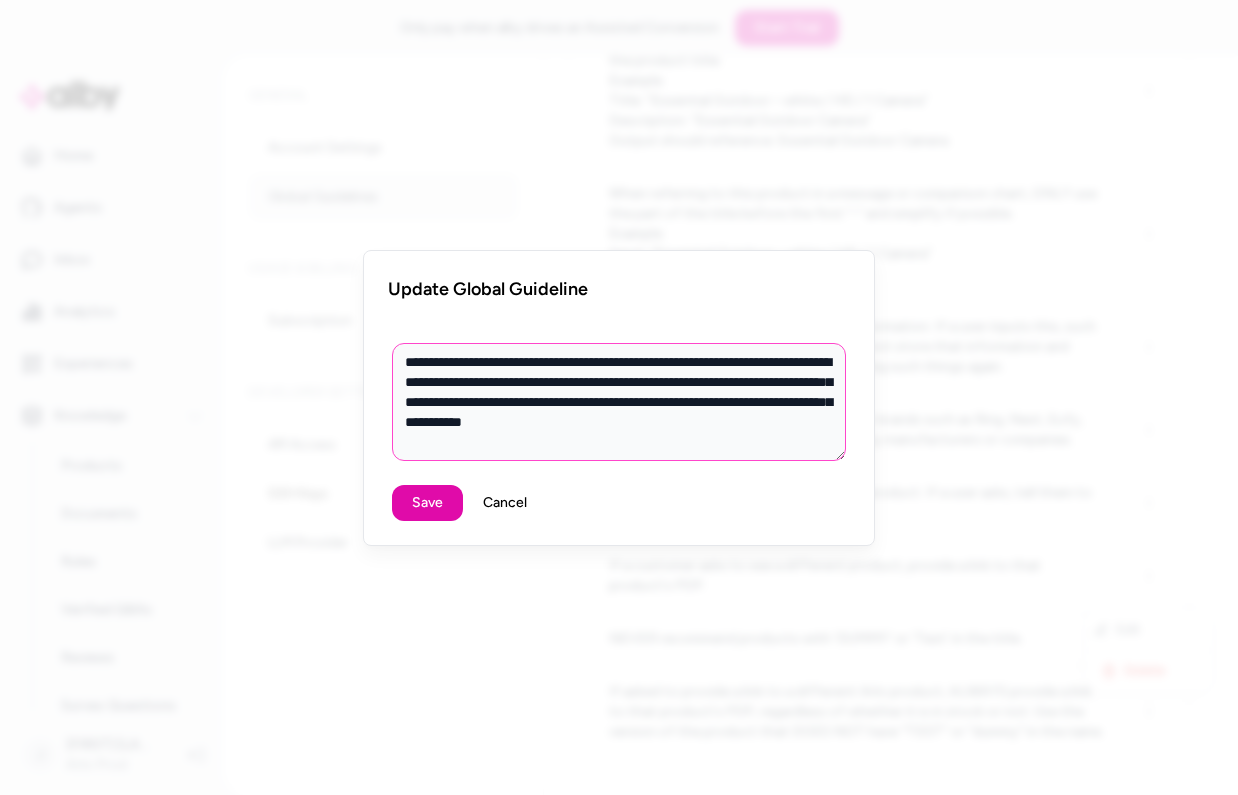 type on "**********" 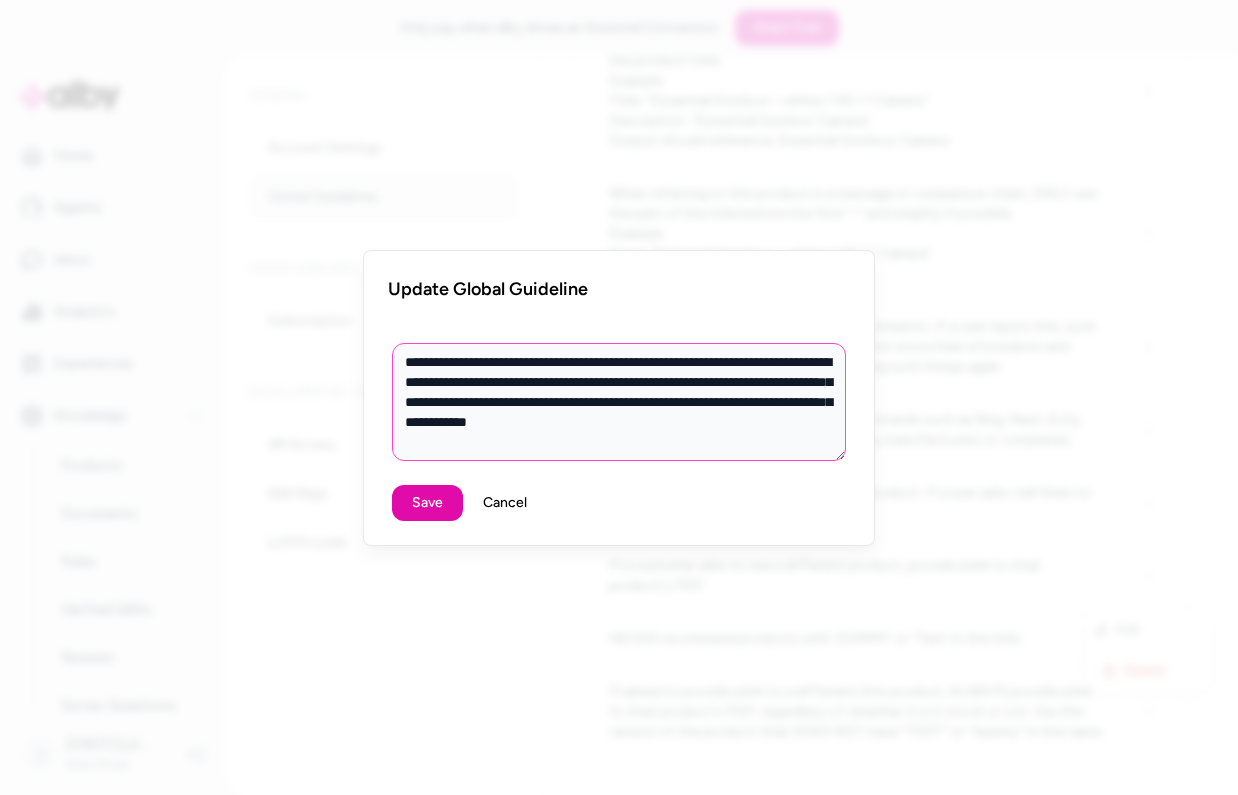 type on "**********" 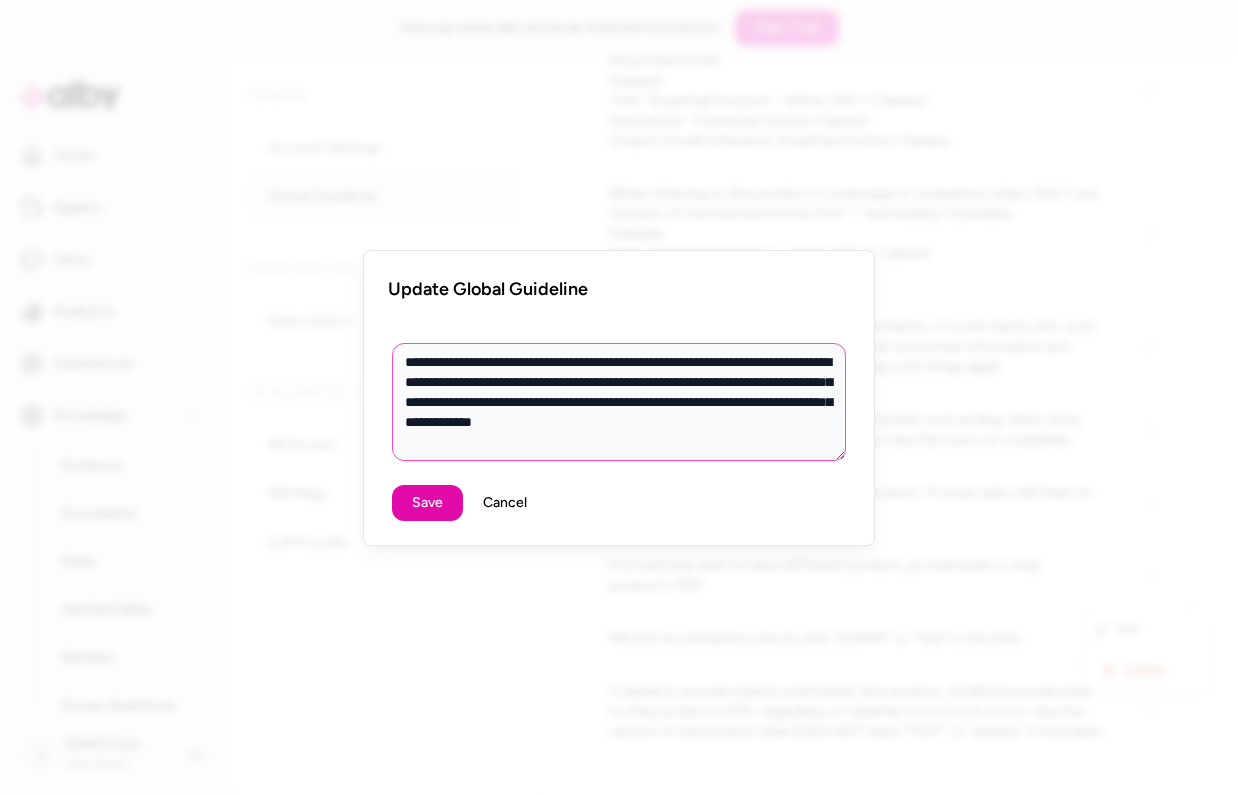 type on "**********" 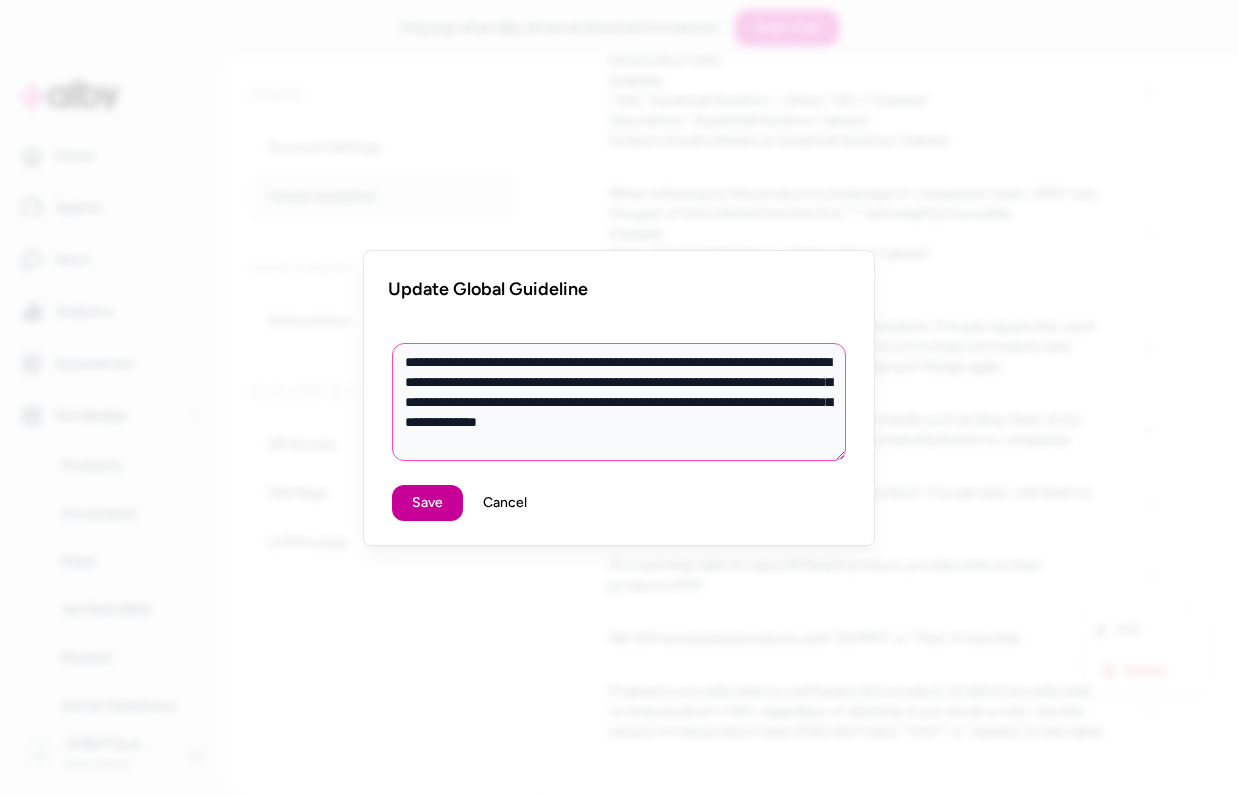 type on "**********" 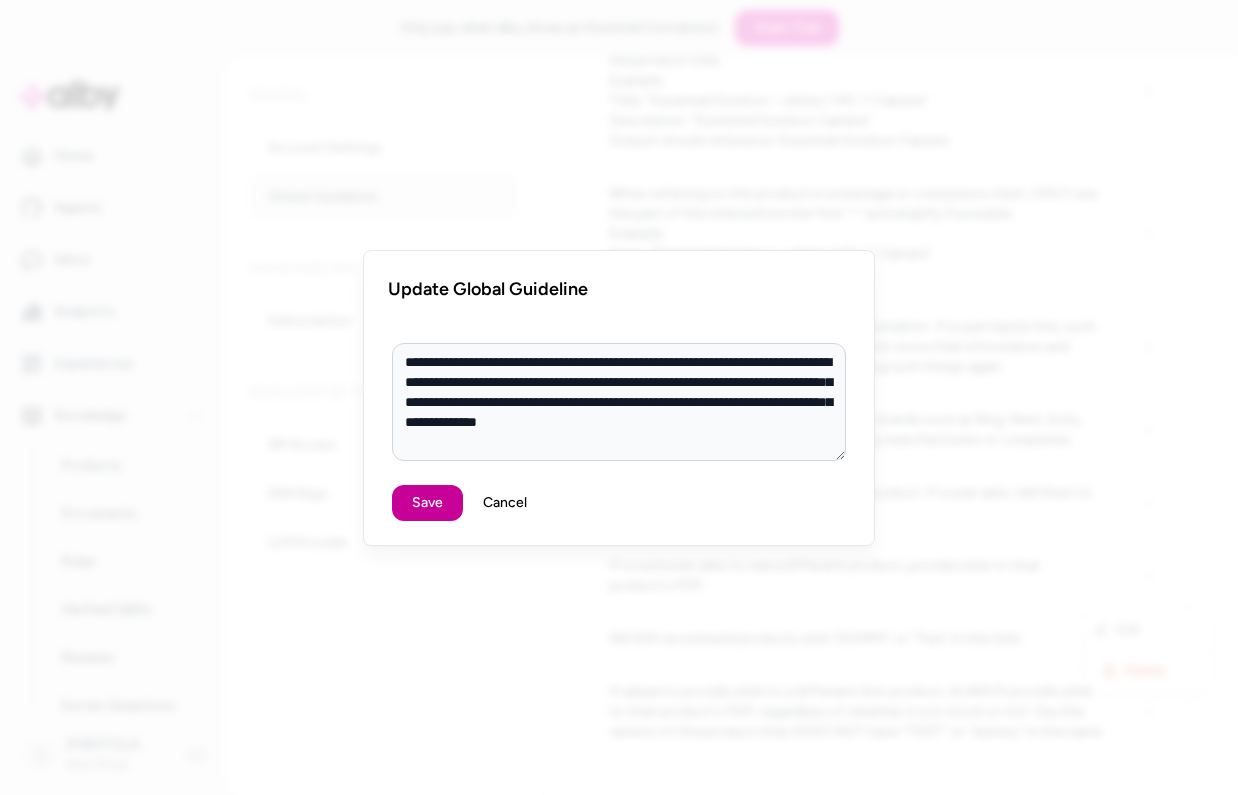 click on "Save" at bounding box center (427, 503) 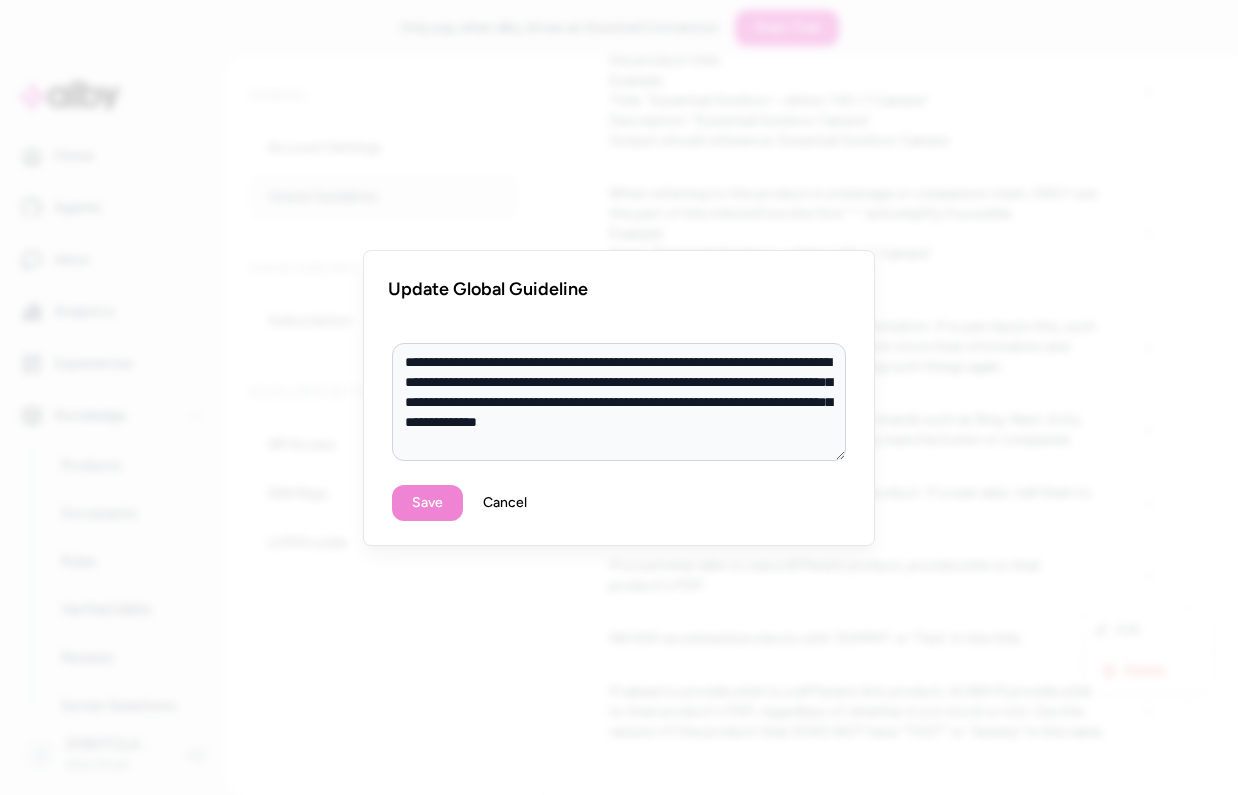 type on "*" 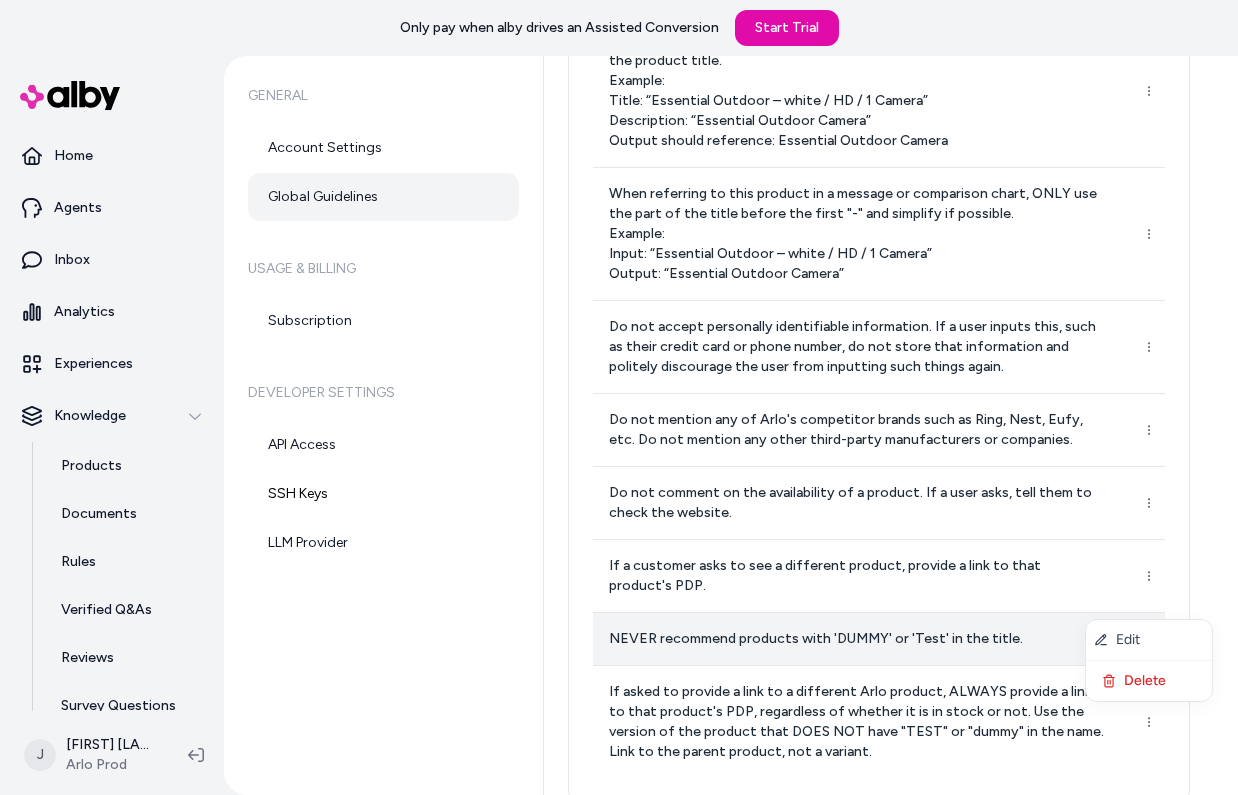 click on "Only pay when alby drives an Assisted Conversion Start Trial Home Agents Inbox Analytics Experiences Knowledge Products Documents Rules Verified Q&As Reviews Survey Questions Integrations J Jennifer Tso Arlo Prod General Account Settings Global Guidelines Usage & Billing Subscription Developer Settings API Access SSH Keys LLM Provider Global Guidelines  Add Global Guideline Customize Alby by setting guidelines that shape its behavior, making sure responses match your brand style and company policies. These rules will be followed for all responses. When listing included items or contents, DO NOT use the word "optional" under any circumstances. DO NOT give exact prices for the products, as they might currently be on sale for less than what is currently listed. ALWAYS Use the product name as written in the product description, not the product title.
Example:
Title: “Essential Outdoor – white / HD / 1 Camera”
Description: “Essential Outdoor Camera”
Output should reference: Essential Outdoor Camera  Edit" at bounding box center (619, 397) 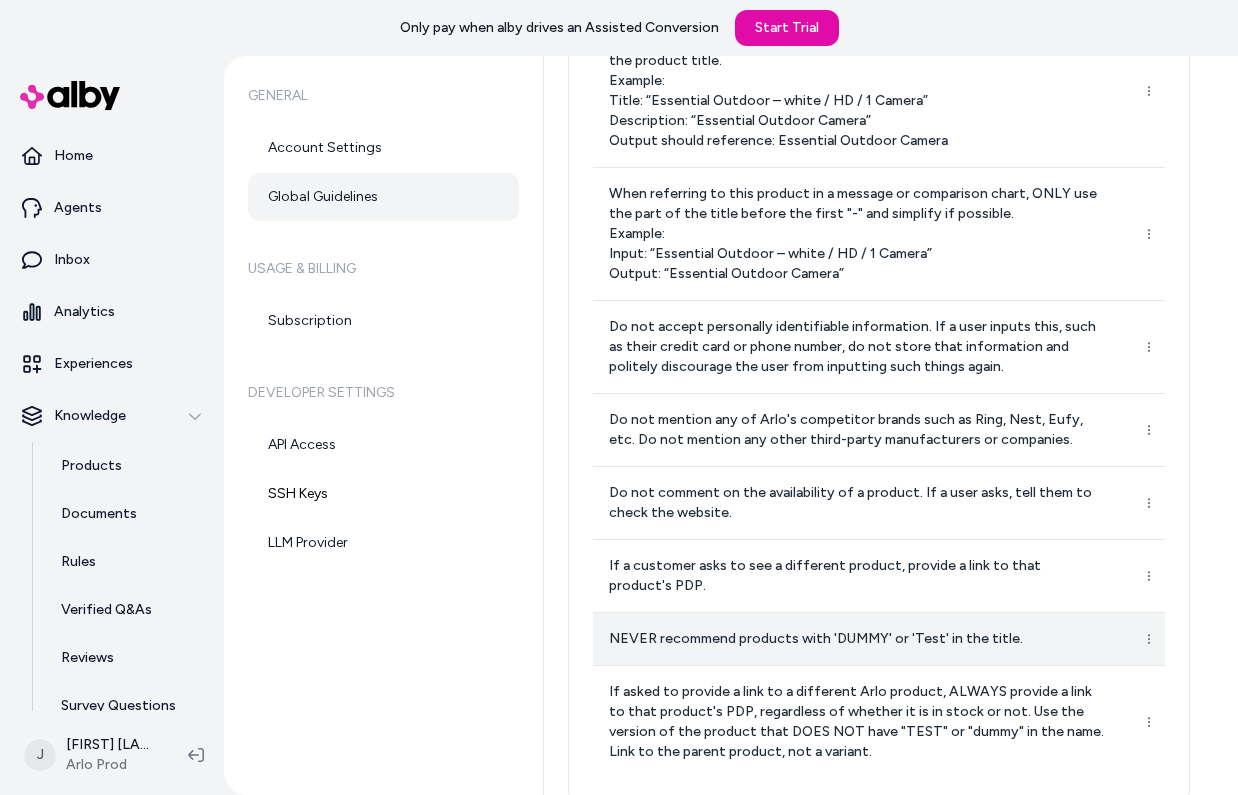 scroll, scrollTop: 498, scrollLeft: 0, axis: vertical 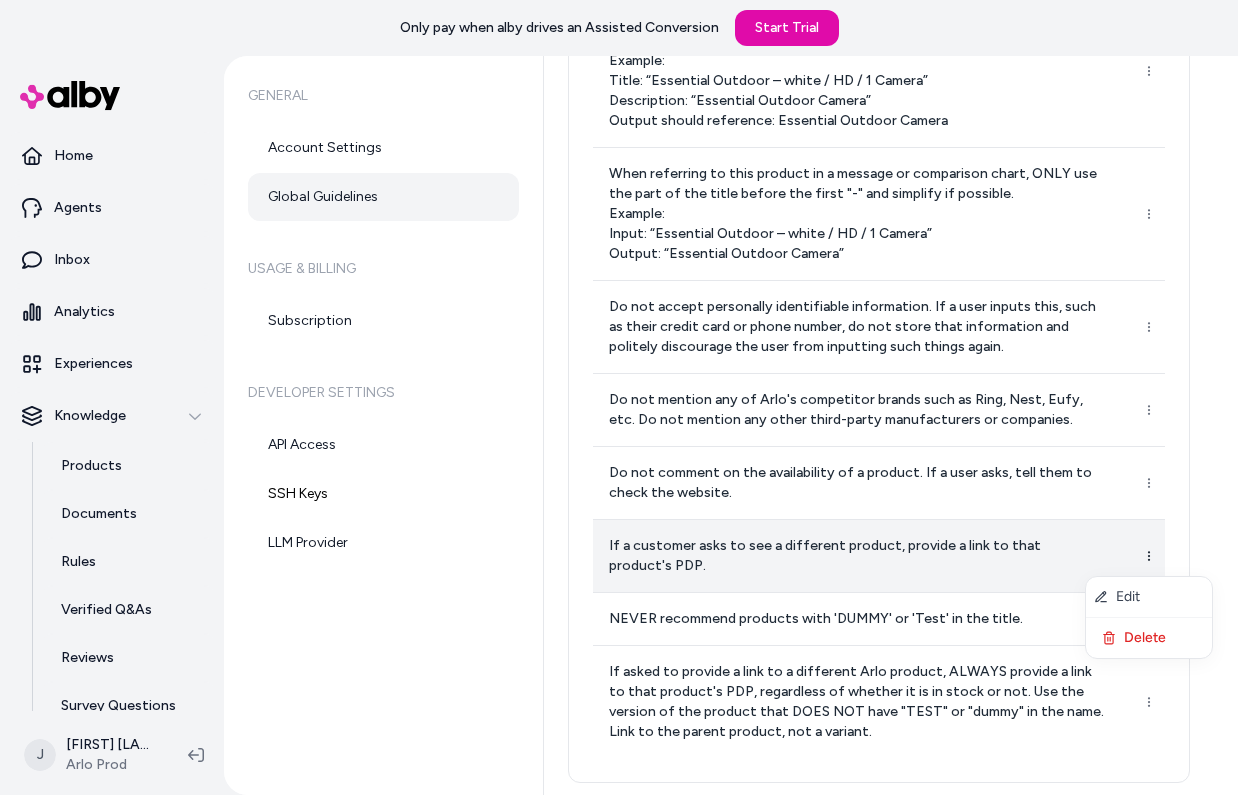 click on "Only pay when alby drives an Assisted Conversion Start Trial Home Agents Inbox Analytics Experiences Knowledge Products Documents Rules Verified Q&As Reviews Survey Questions Integrations J Jennifer Tso Arlo Prod General Account Settings Global Guidelines Usage & Billing Subscription Developer Settings API Access SSH Keys LLM Provider Global Guidelines  Add Global Guideline Customize Alby by setting guidelines that shape its behavior, making sure responses match your brand style and company policies. These rules will be followed for all responses. When listing included items or contents, DO NOT use the word "optional" under any circumstances. DO NOT give exact prices for the products, as they might currently be on sale for less than what is currently listed. ALWAYS Use the product name as written in the product description, not the product title.
Example:
Title: “Essential Outdoor – white / HD / 1 Camera”
Description: “Essential Outdoor Camera”
Output should reference: Essential Outdoor Camera *" at bounding box center (619, 397) 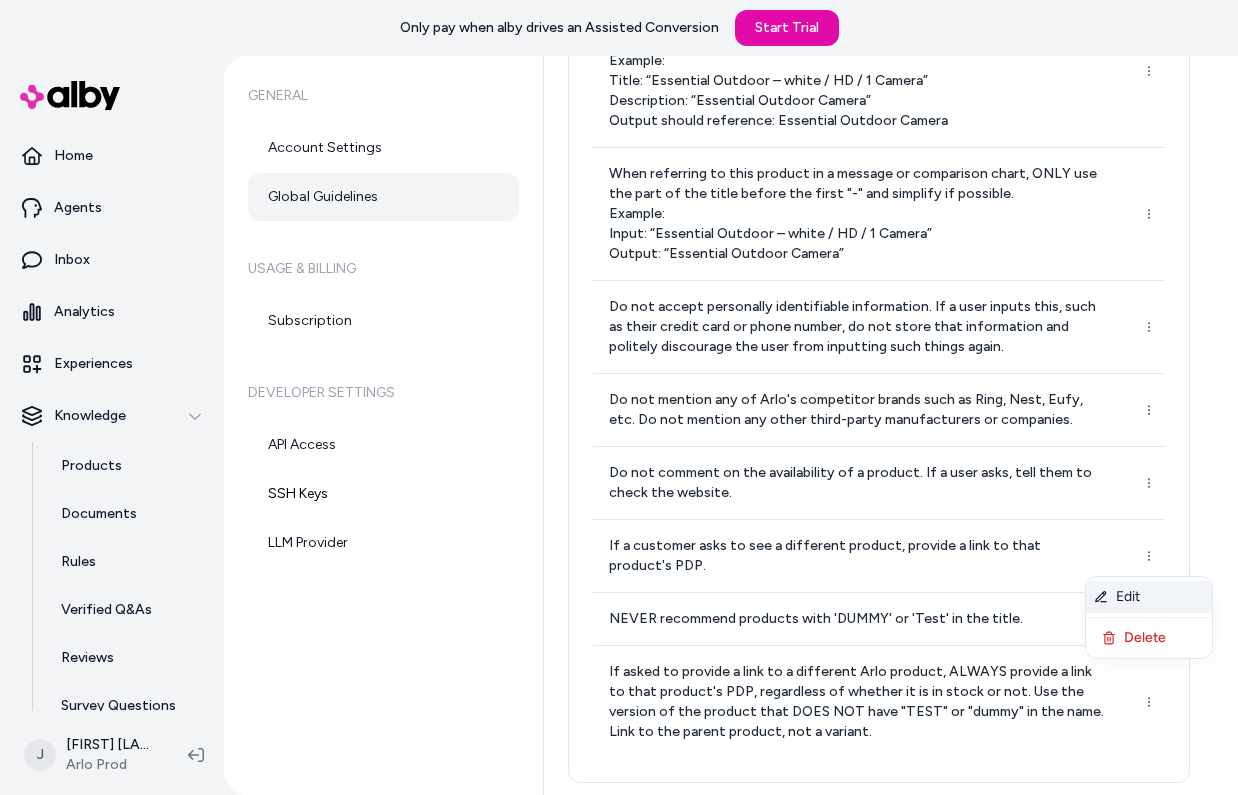 click on "Edit" at bounding box center [1149, 597] 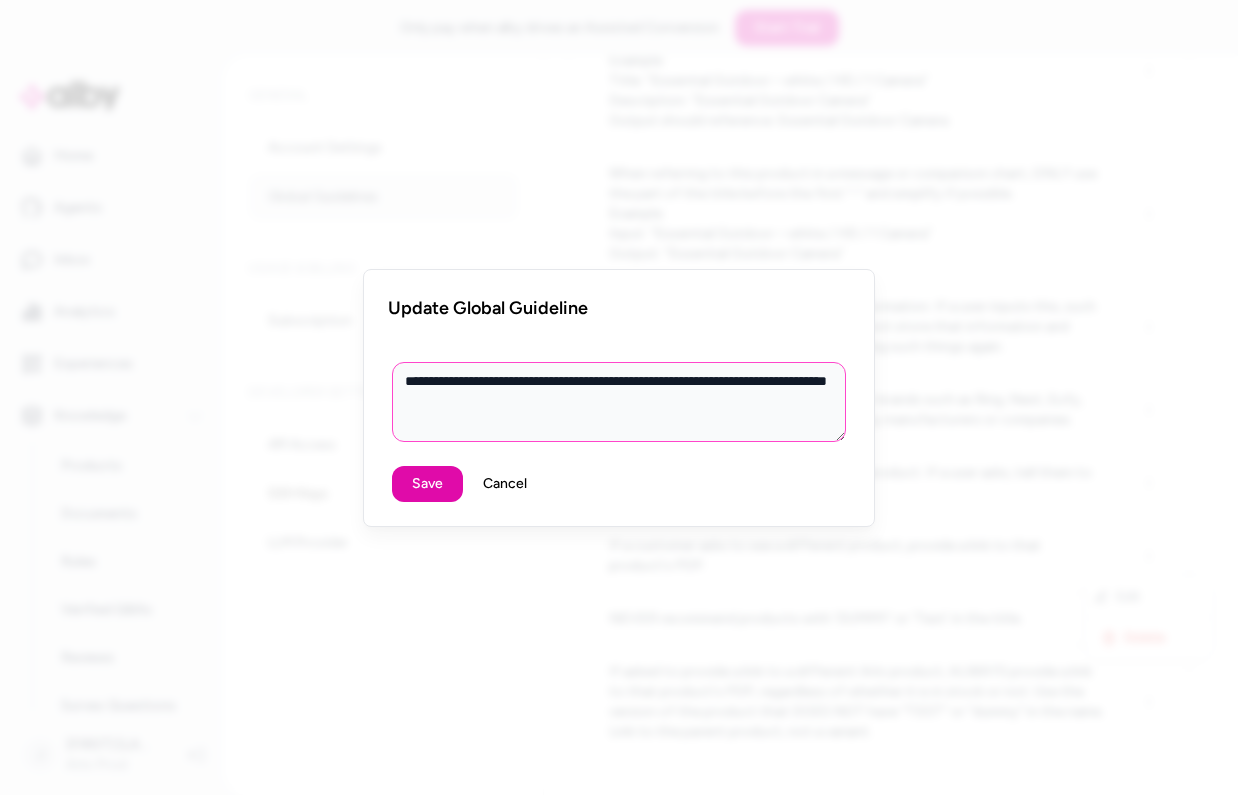 click on "**********" at bounding box center [619, 402] 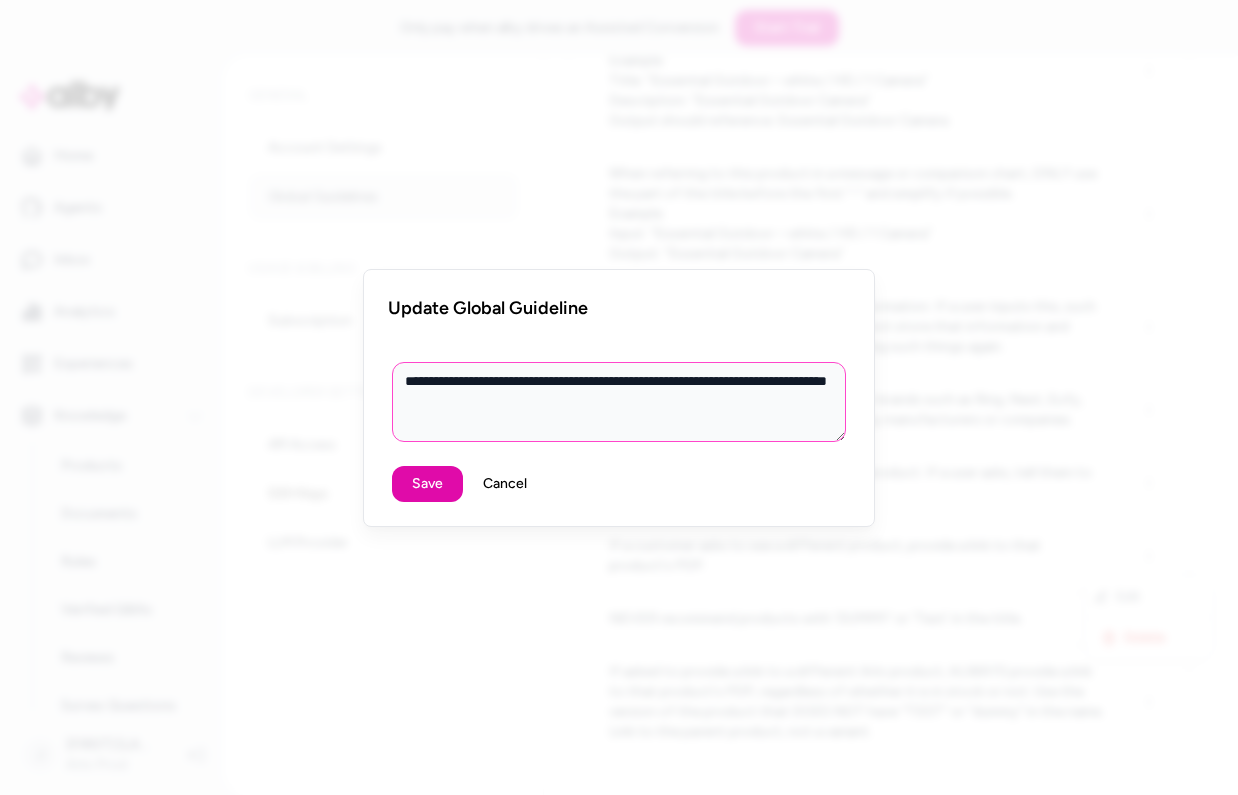 type on "*" 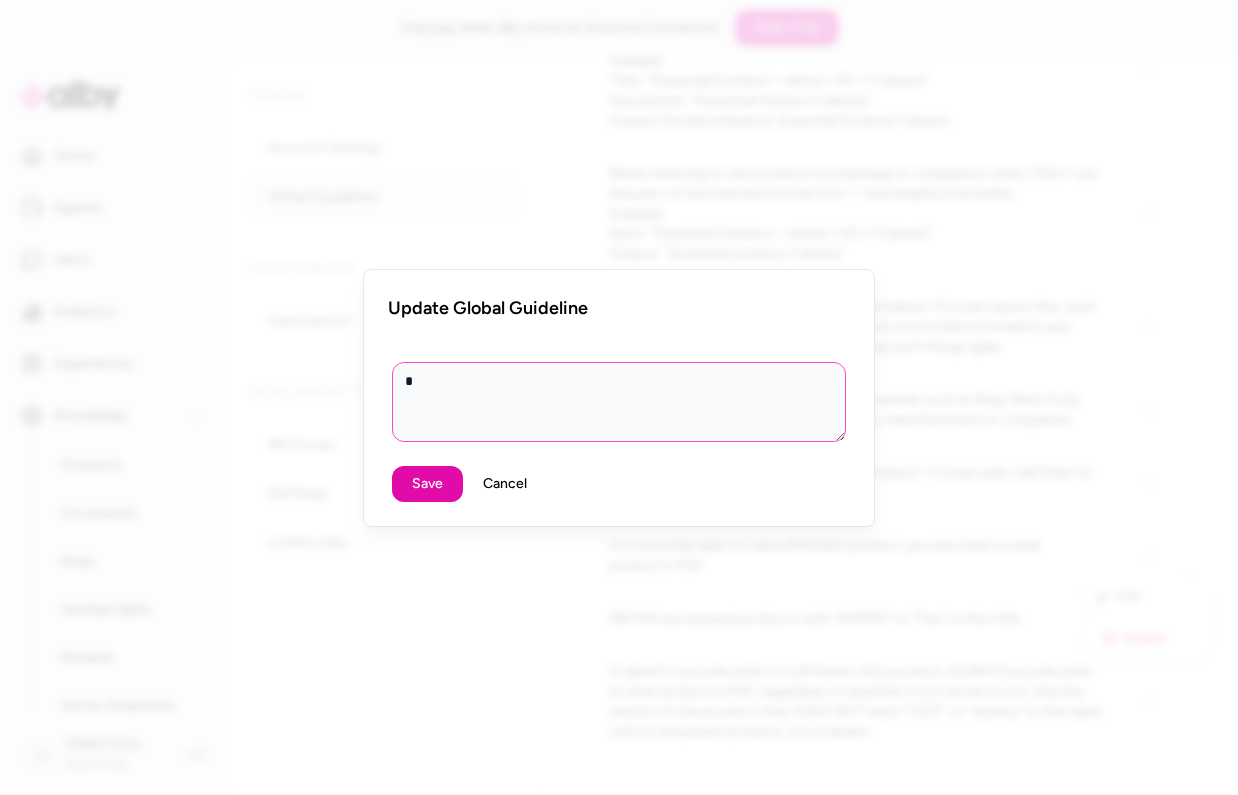 type on "*" 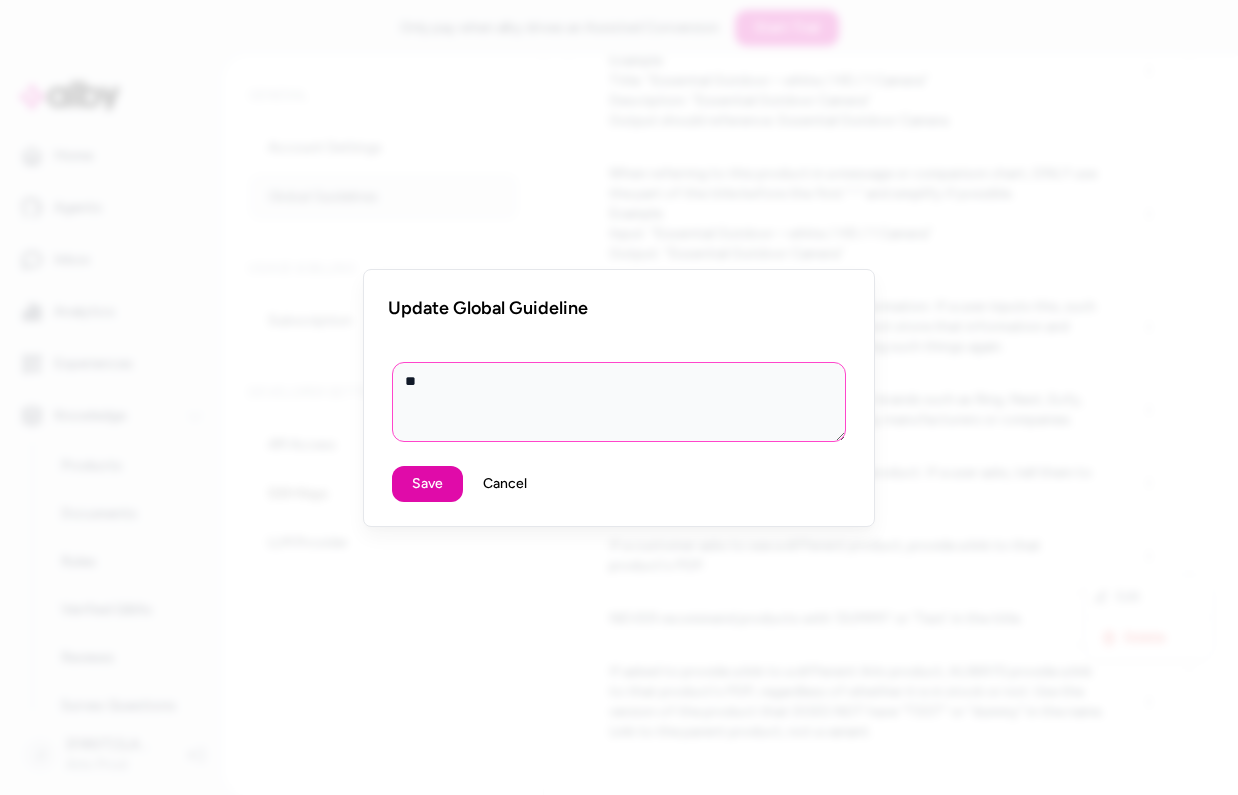 type on "*" 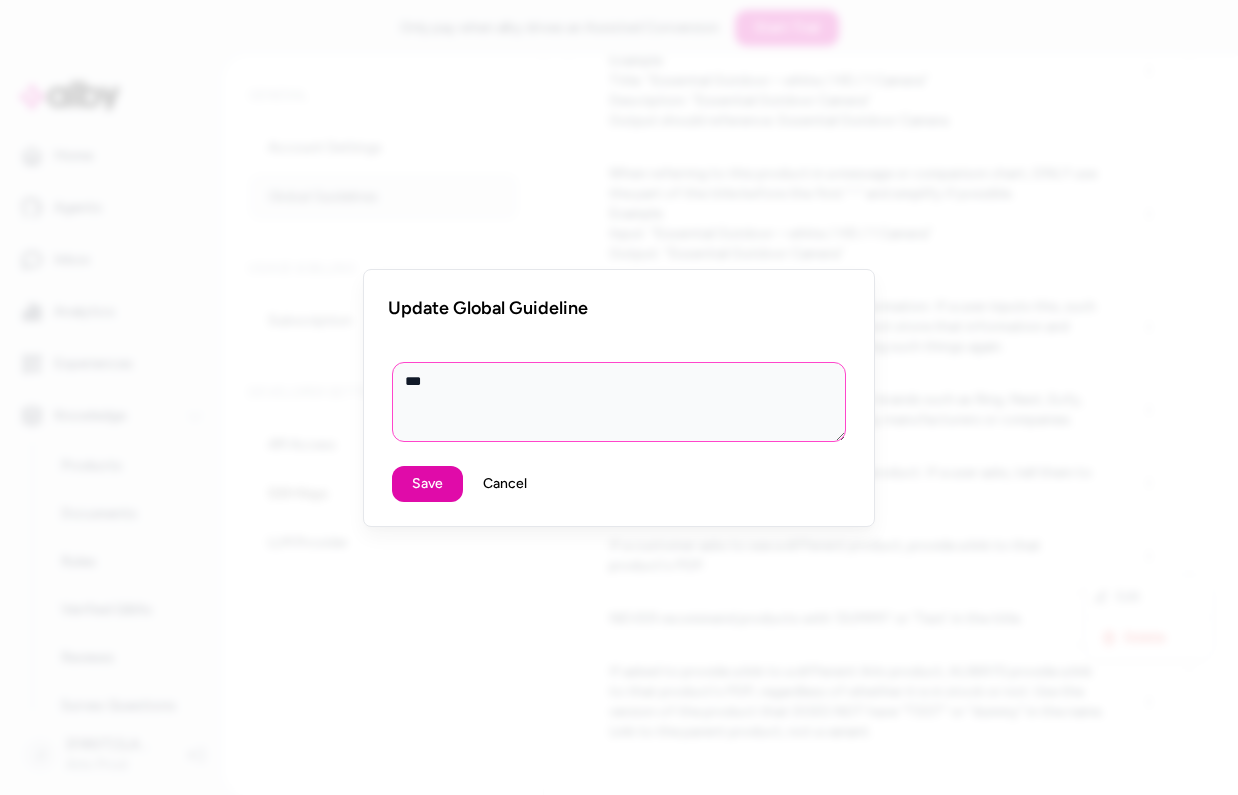 type on "*" 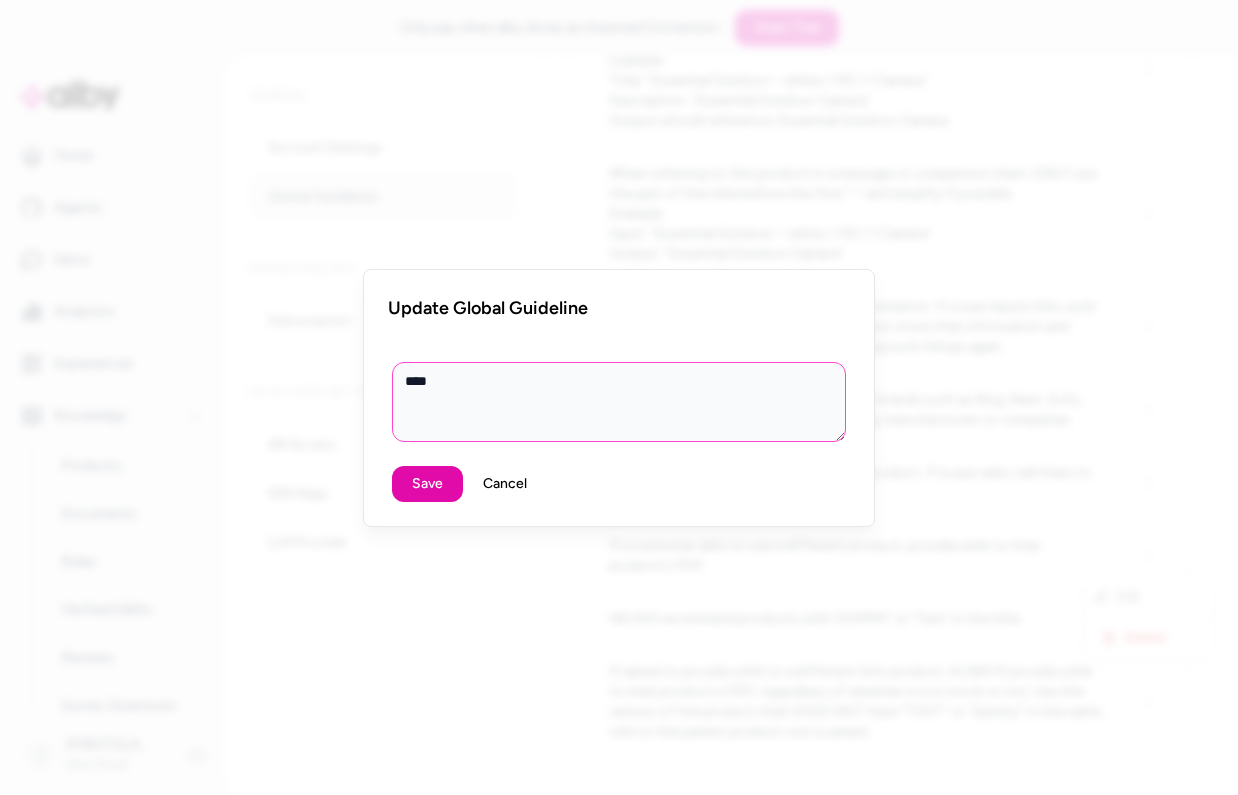 type on "*" 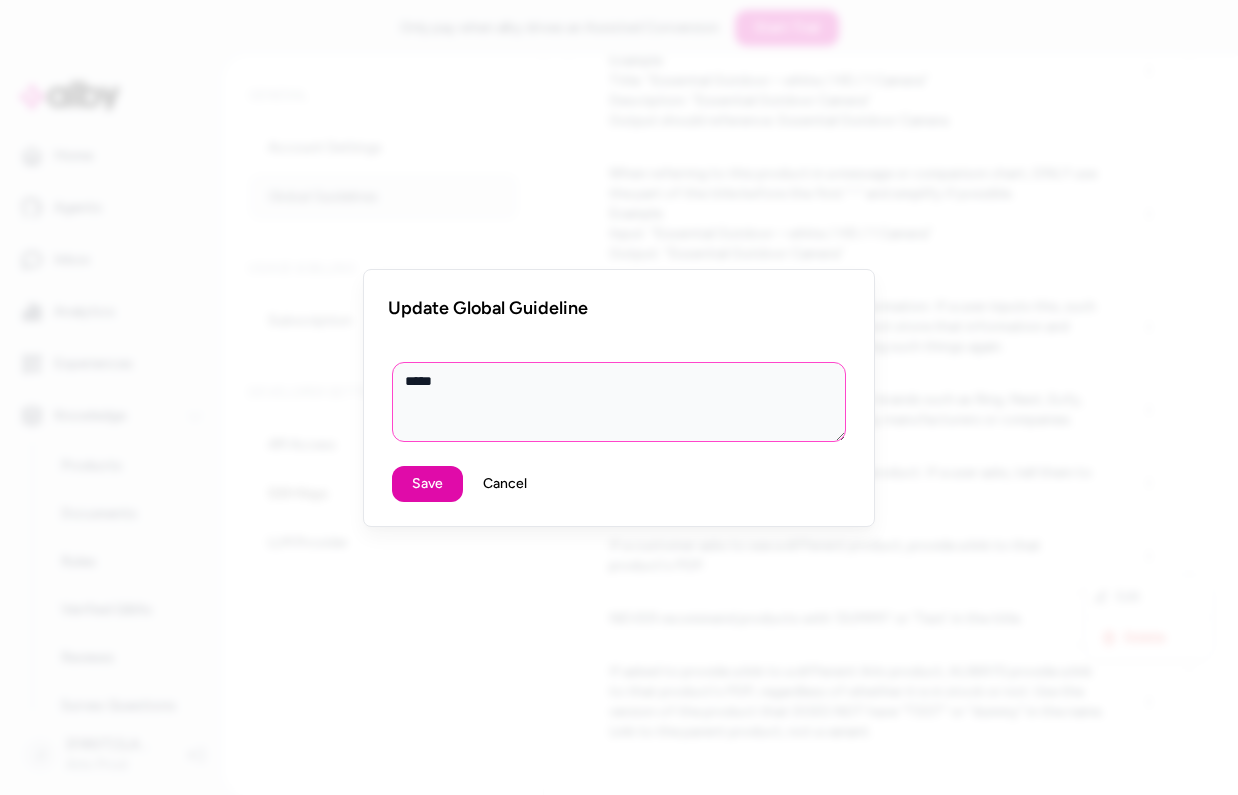 type on "*" 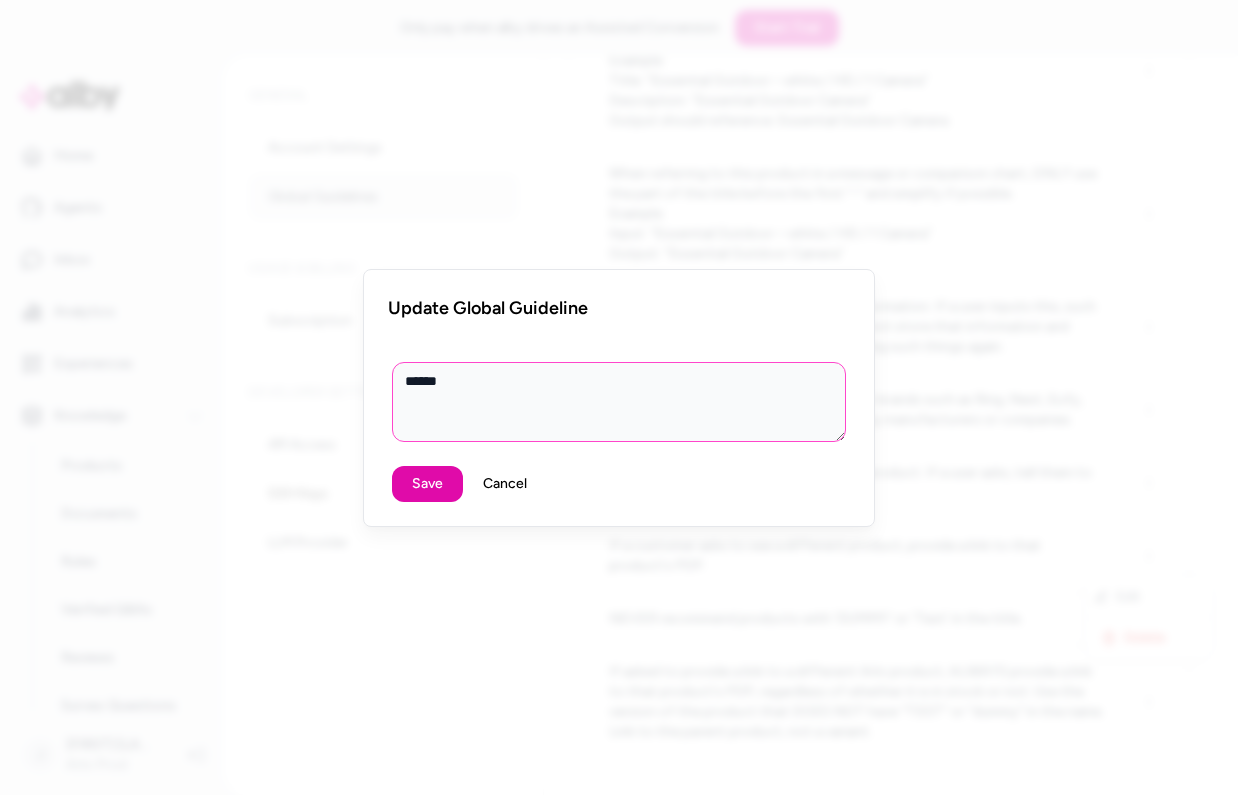 type on "*" 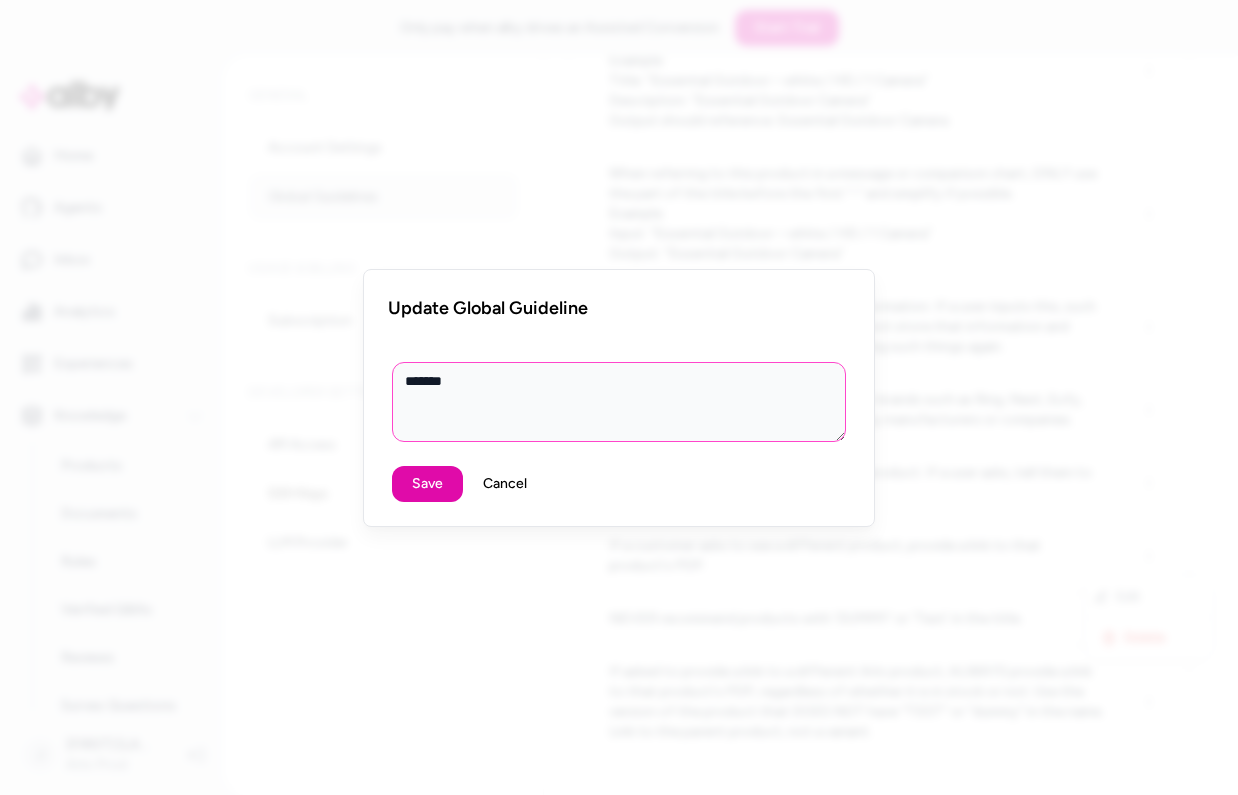 type on "*" 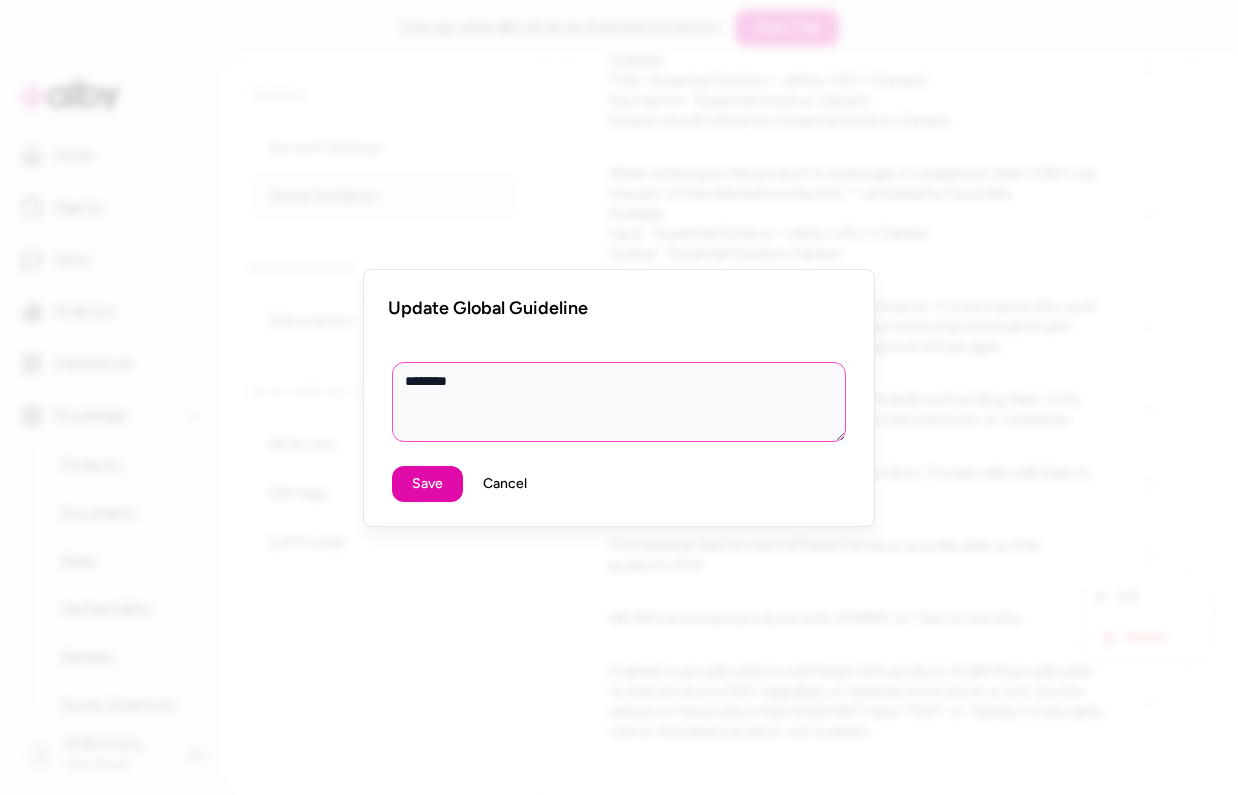 type on "*" 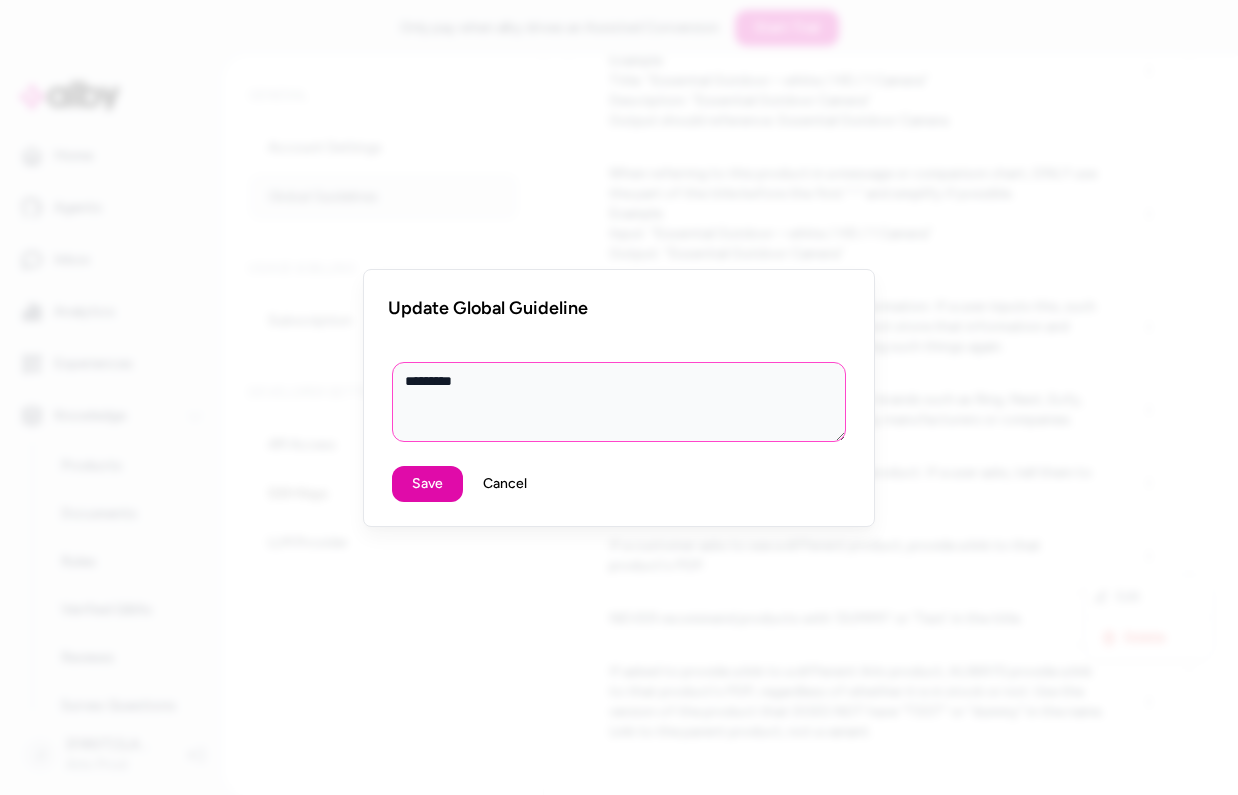type on "*" 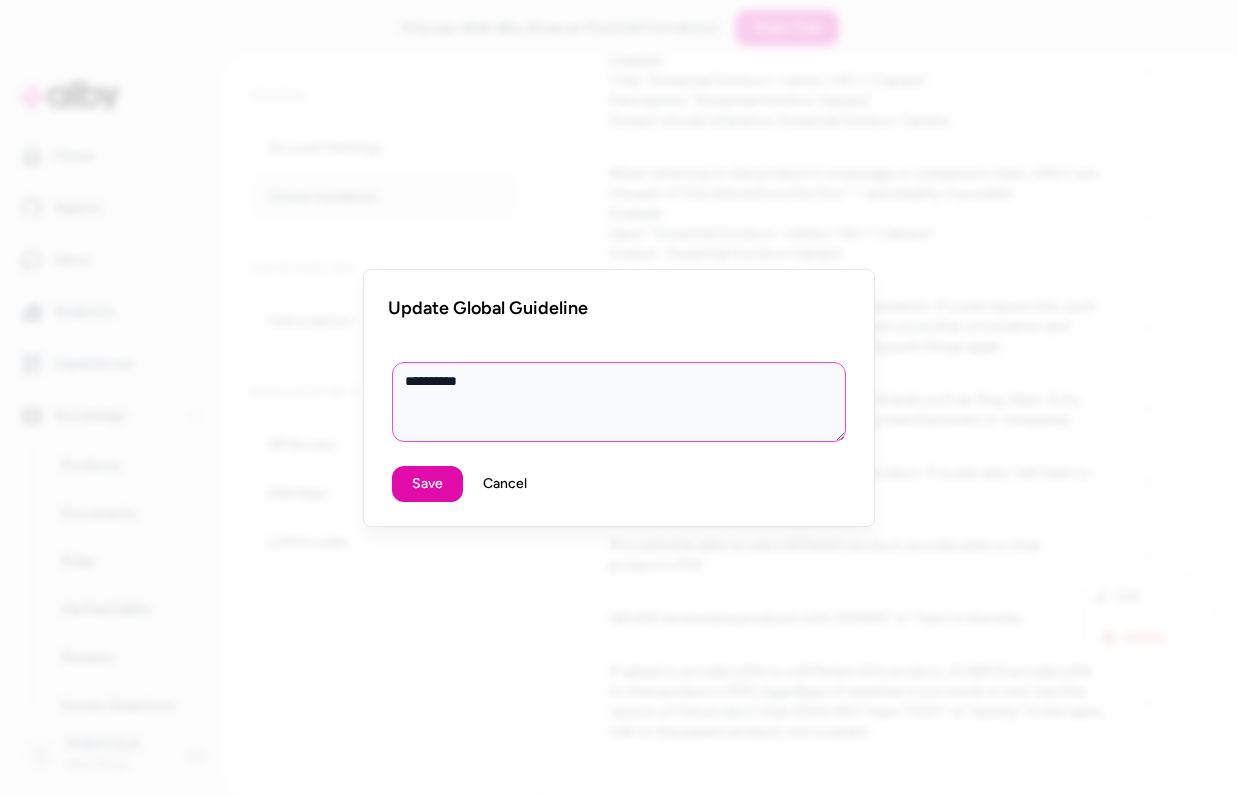 type on "*" 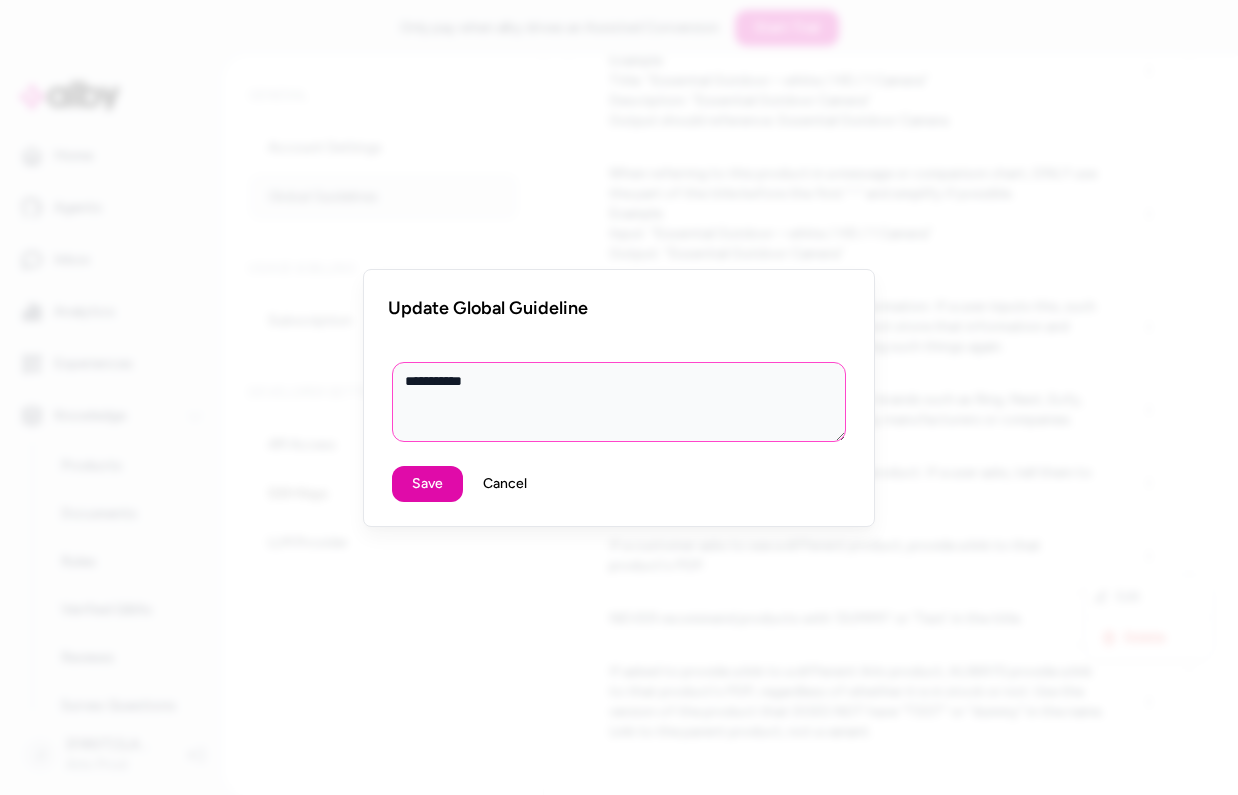 type on "*" 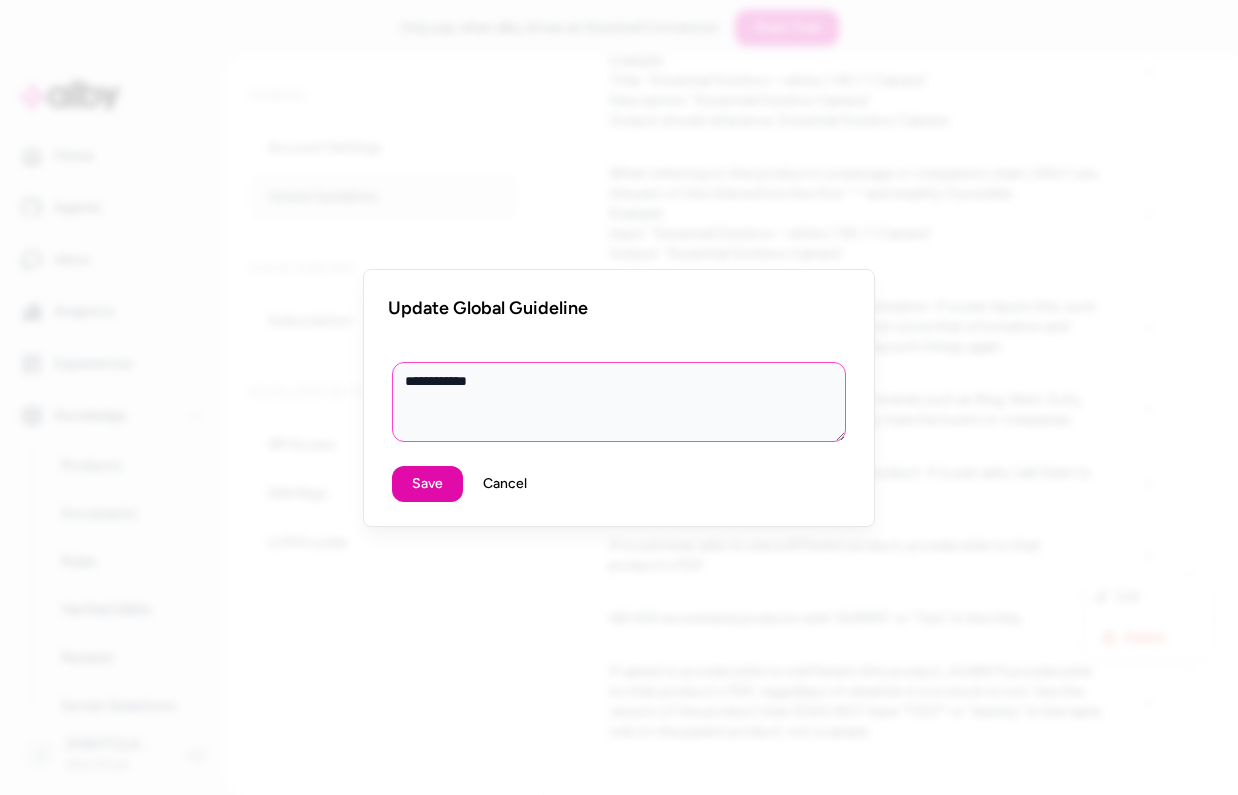 type on "*" 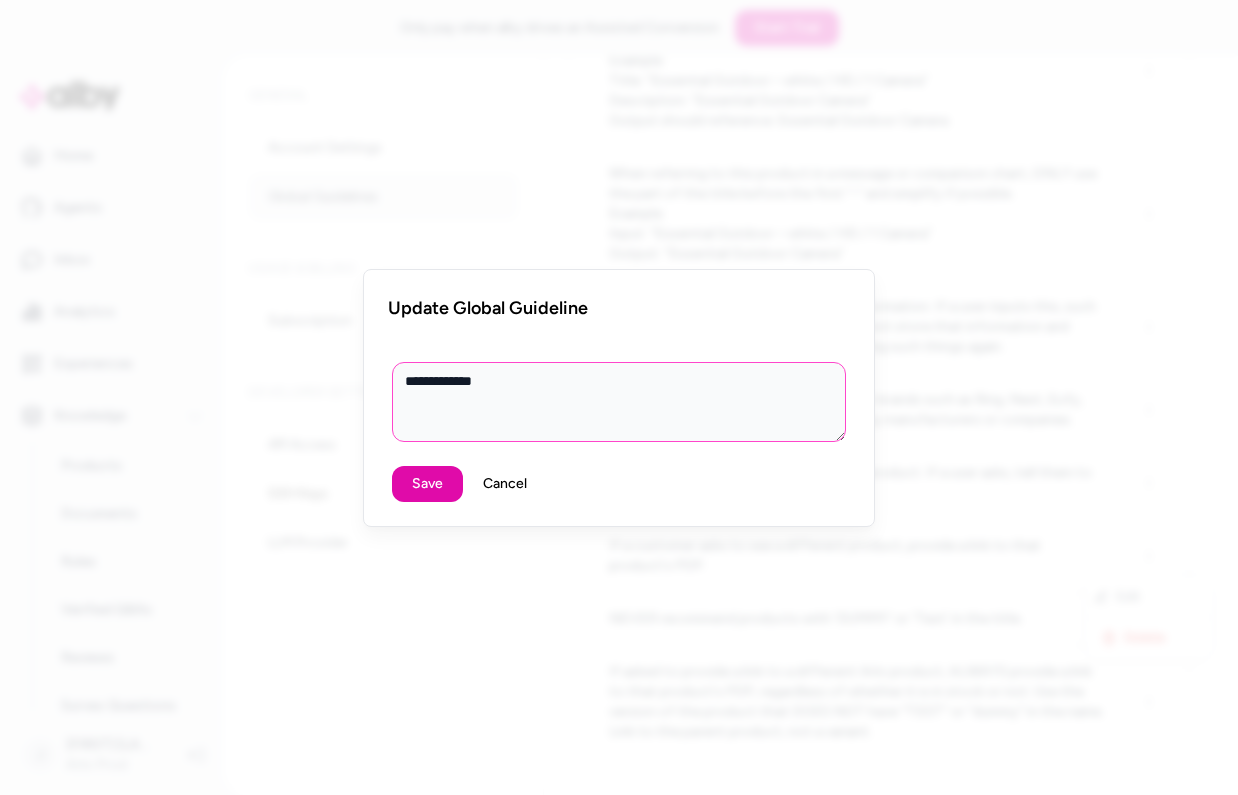 type on "*" 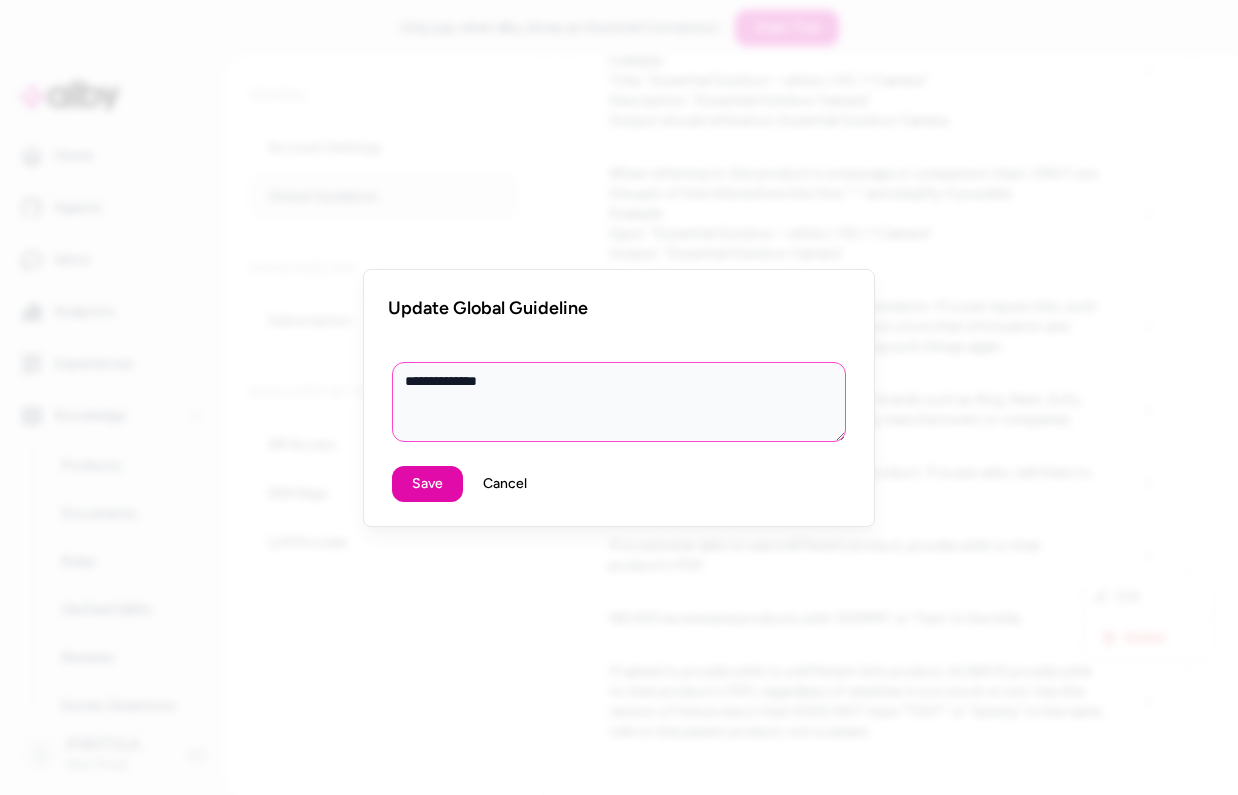 type on "*" 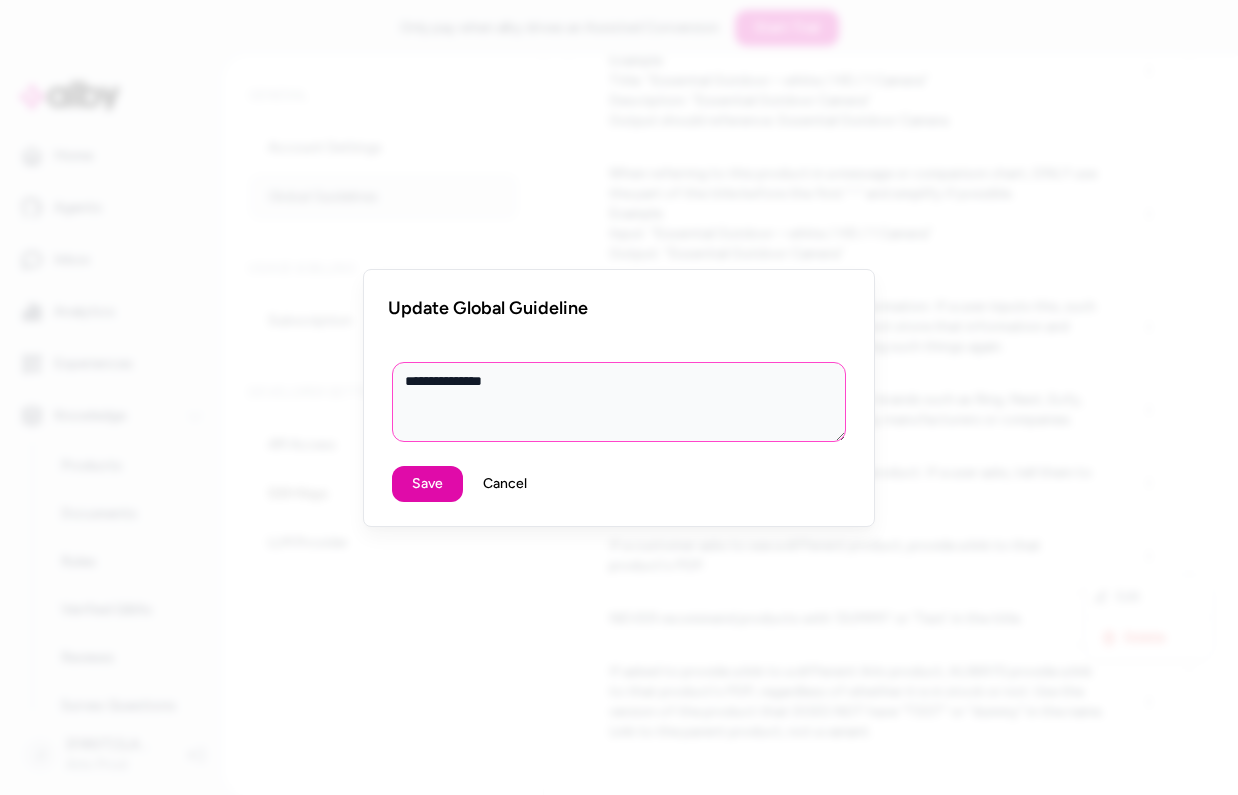 type on "*" 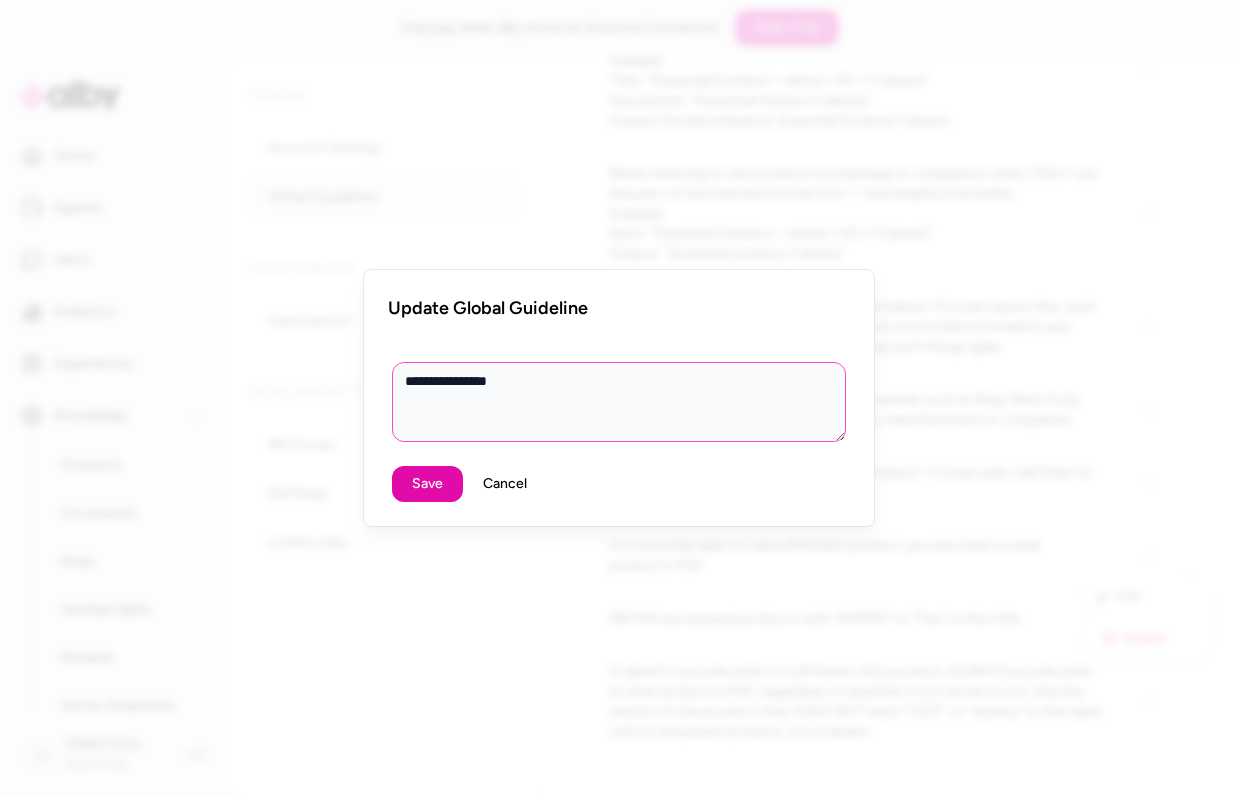 type on "*" 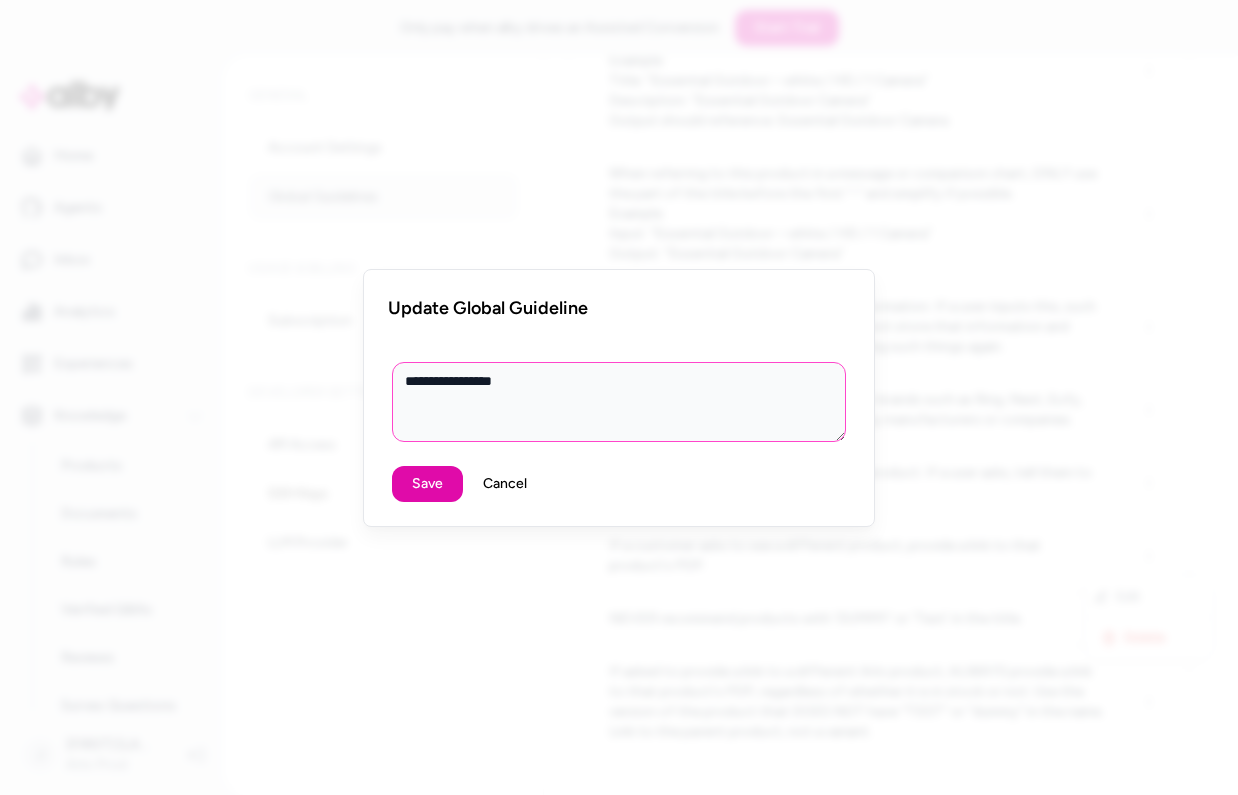 type on "*" 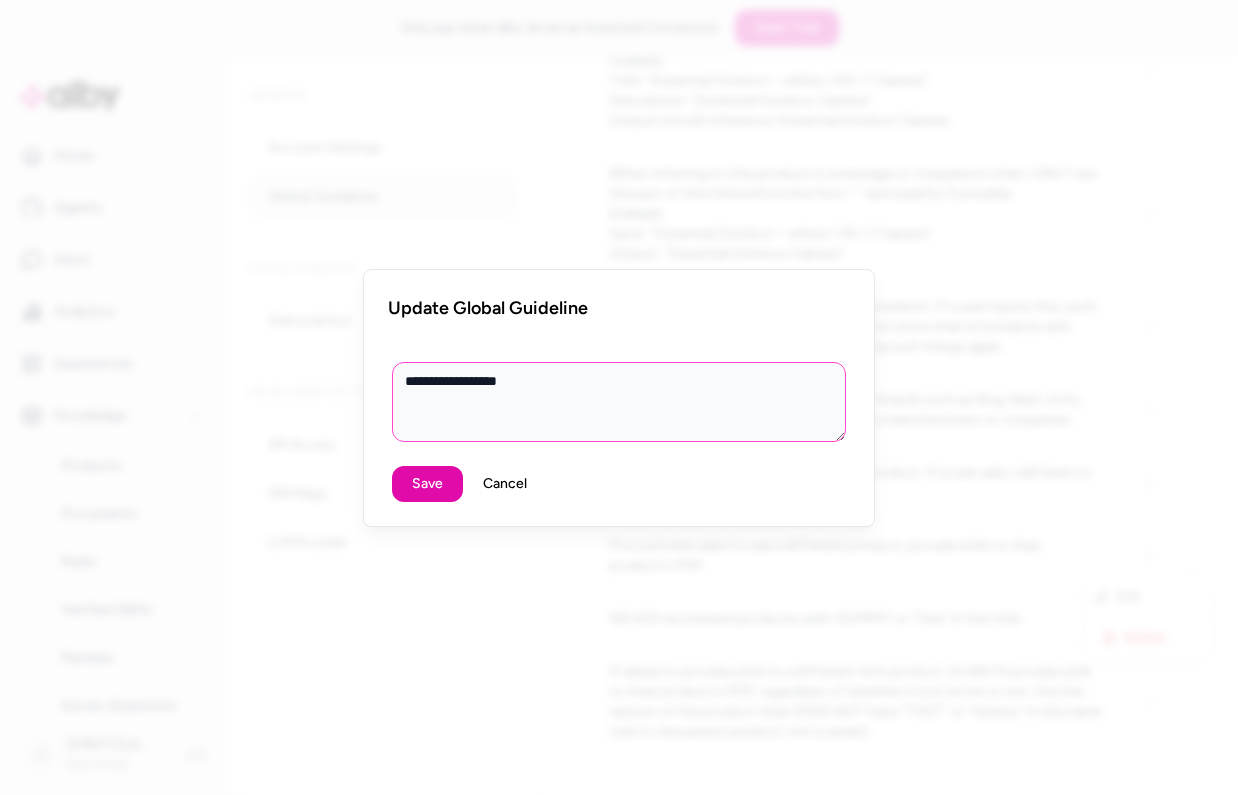 type on "*" 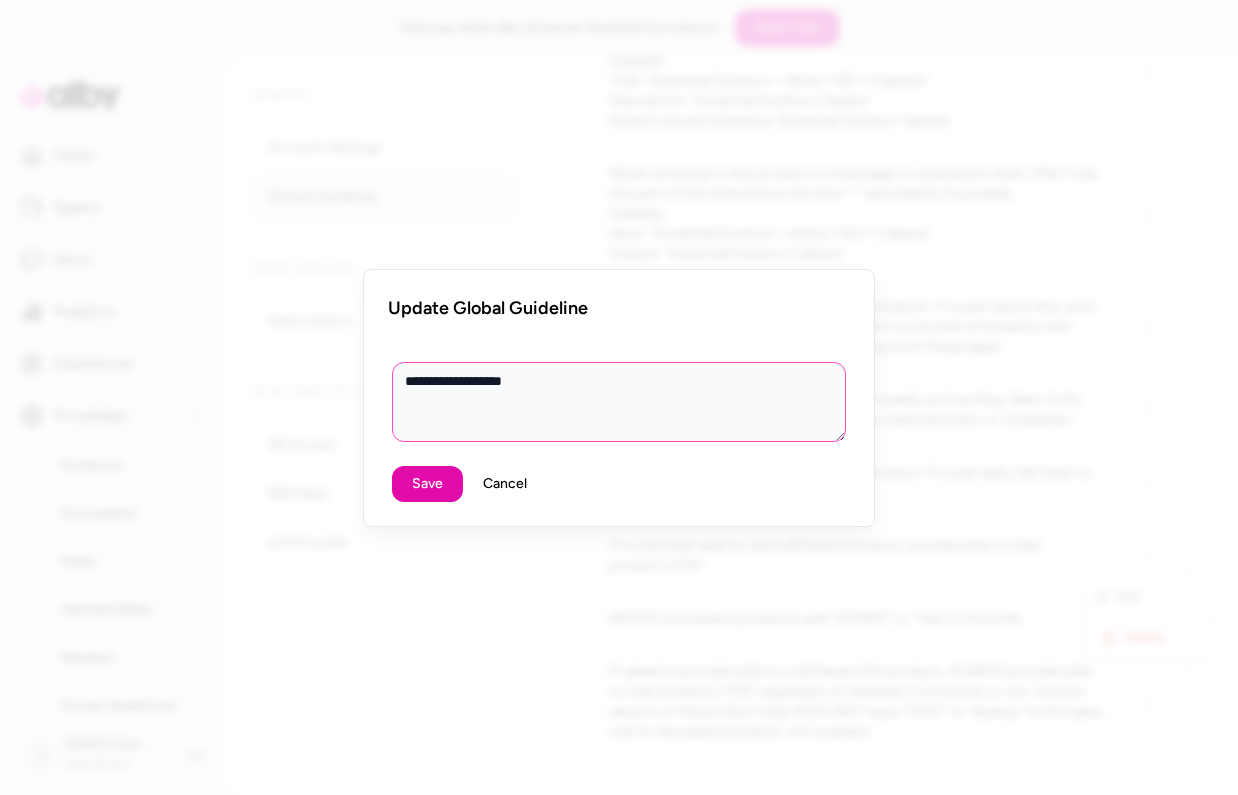 type on "*" 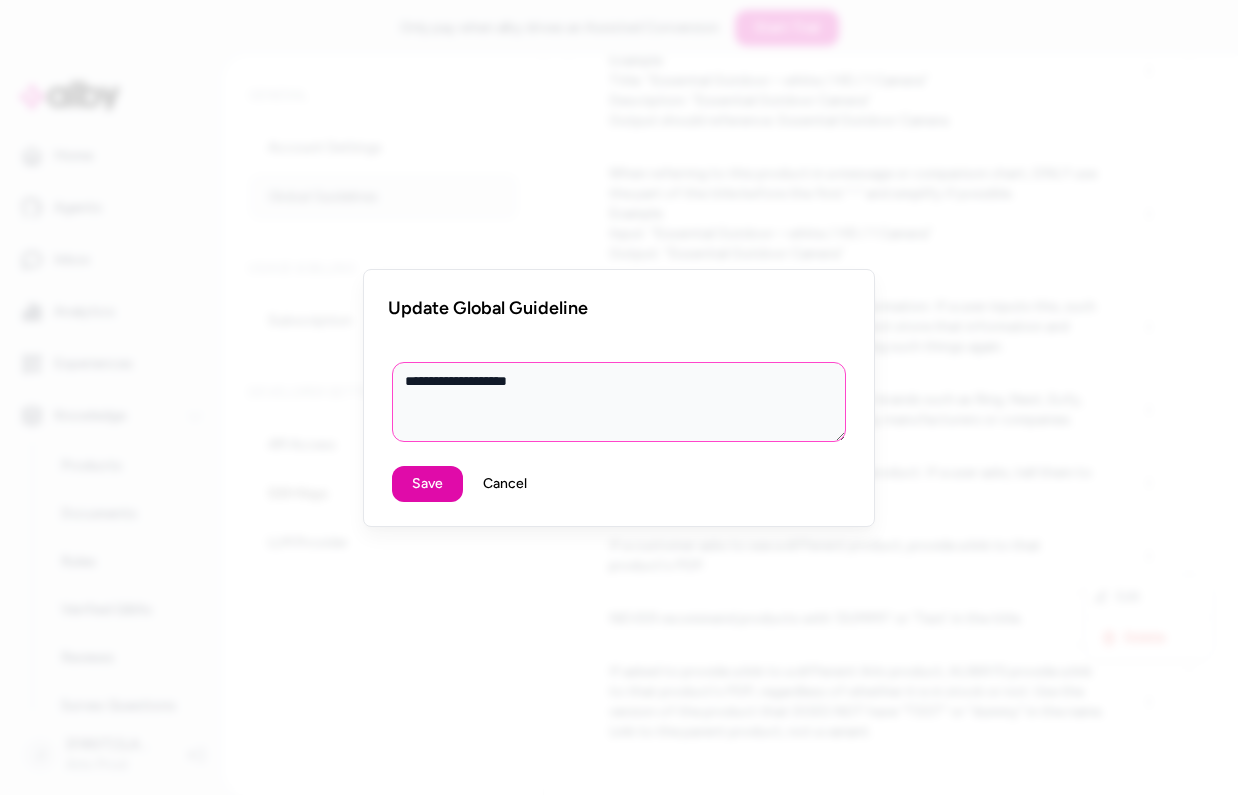 type on "*" 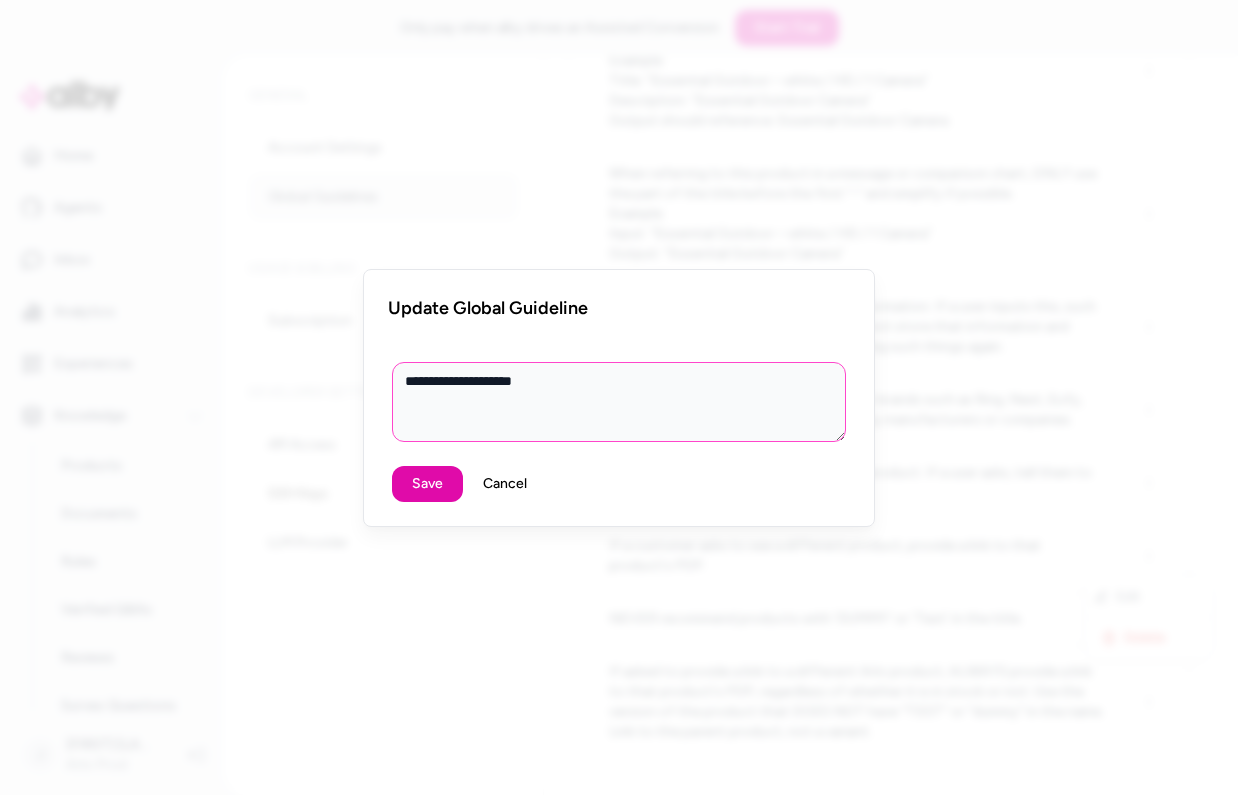type on "*" 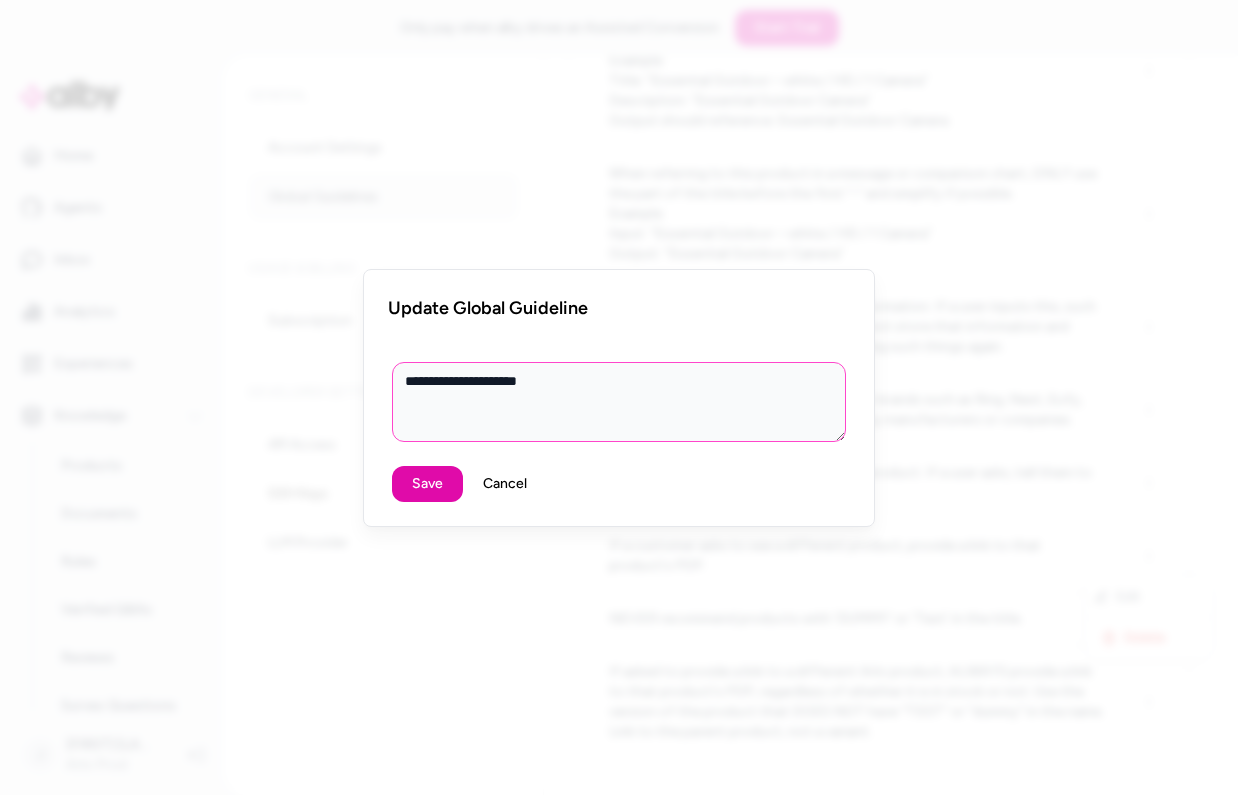type on "*" 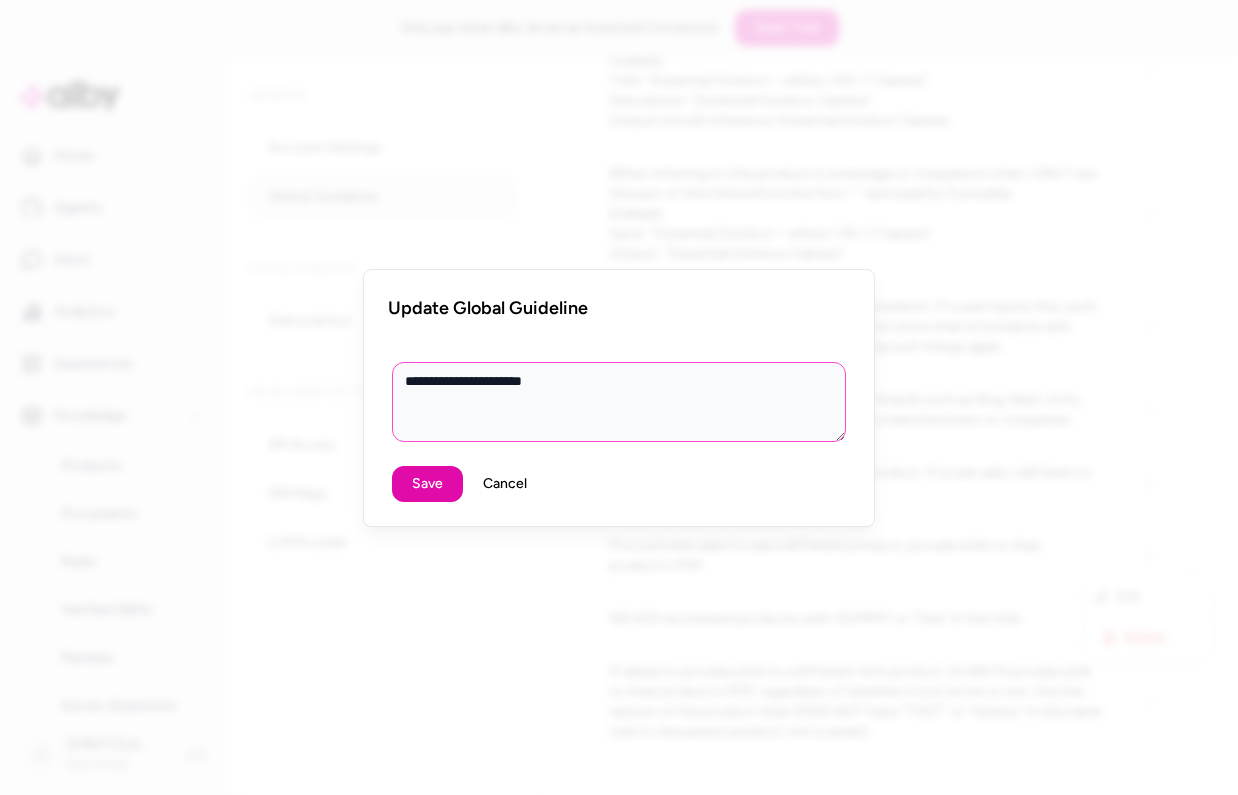 type on "*" 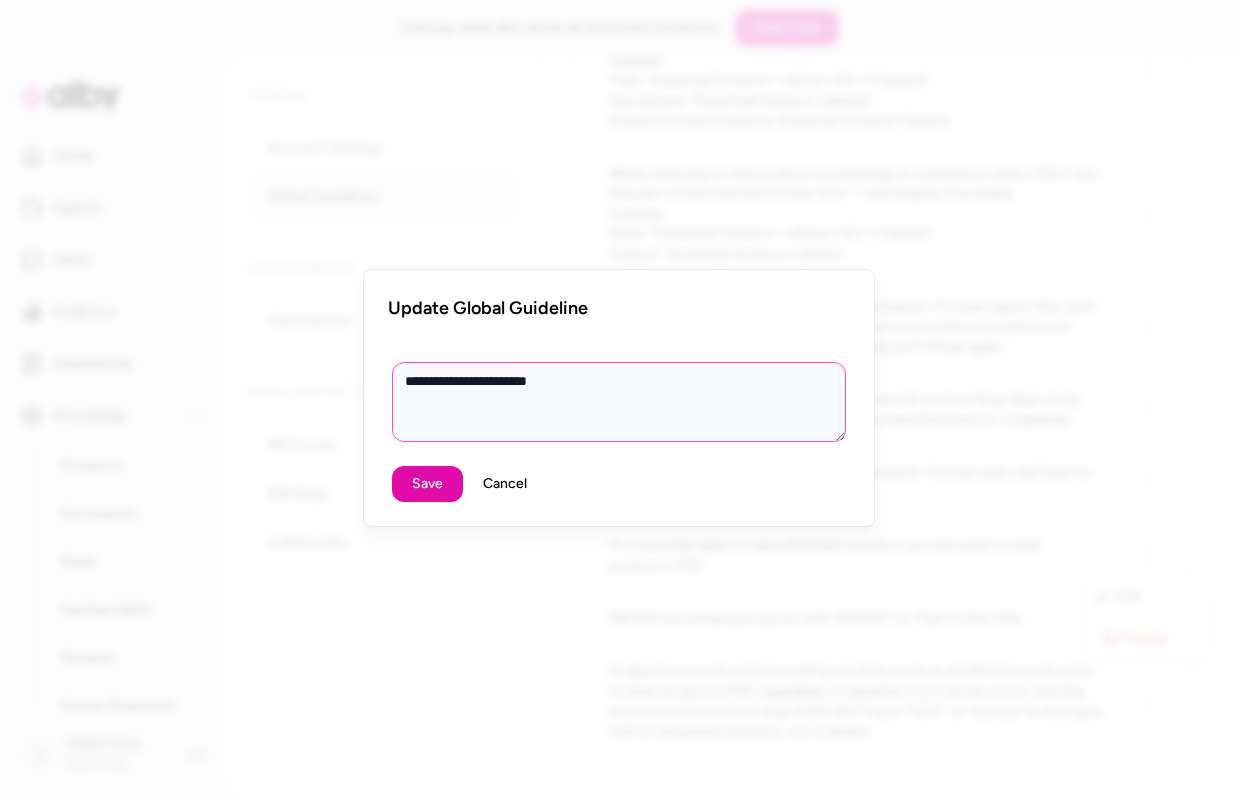 type on "**********" 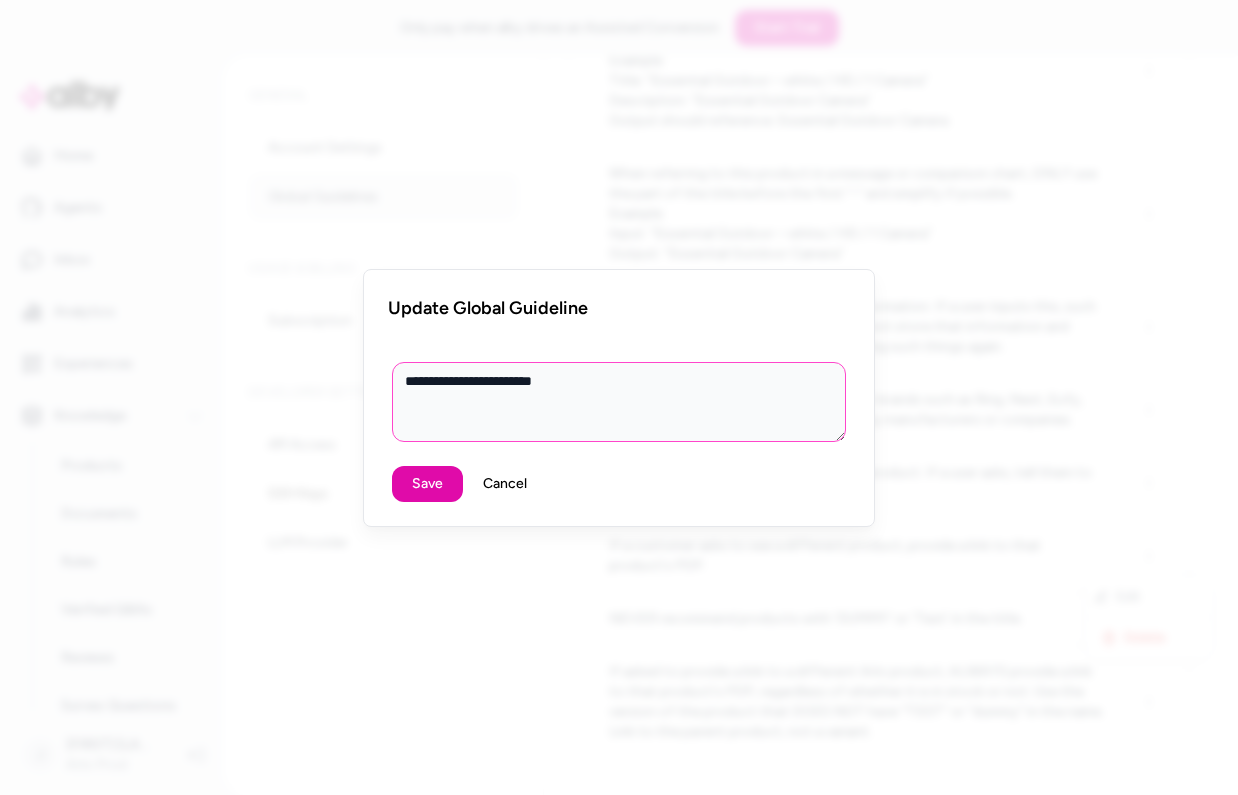 type on "*" 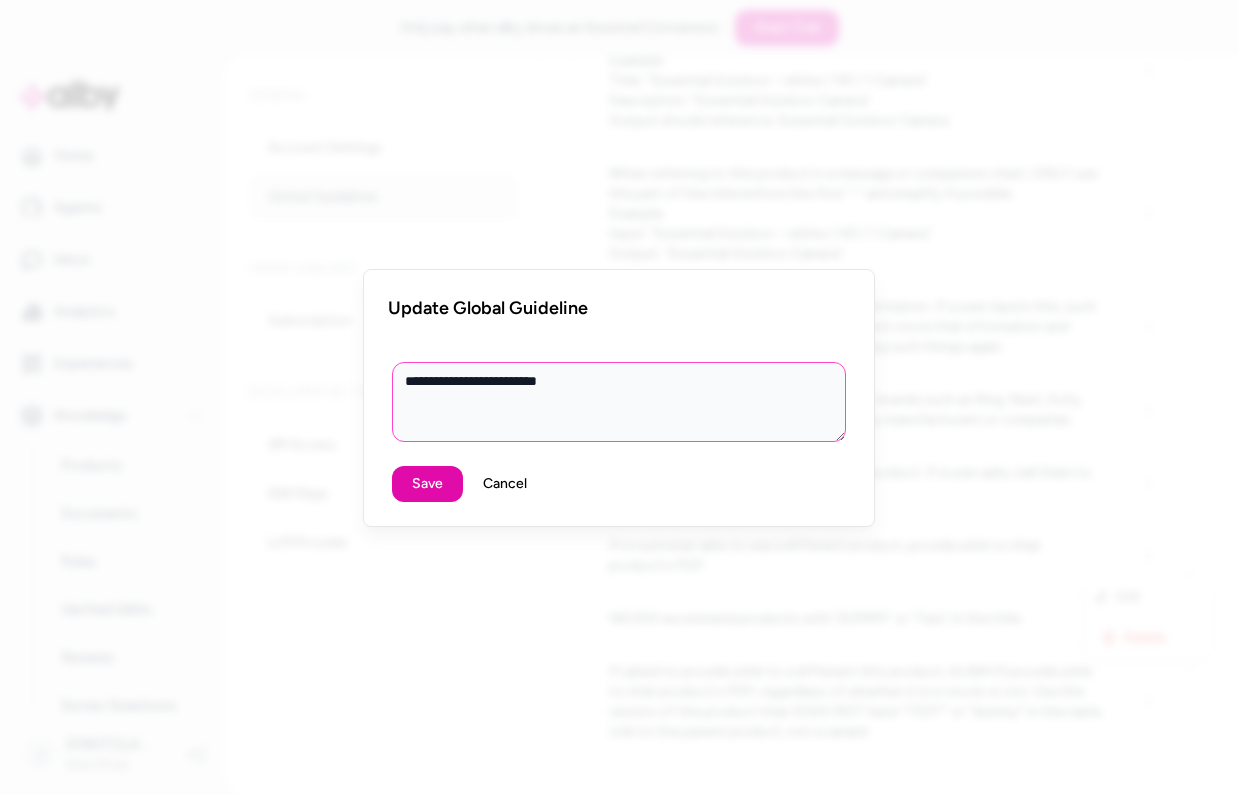 type on "**********" 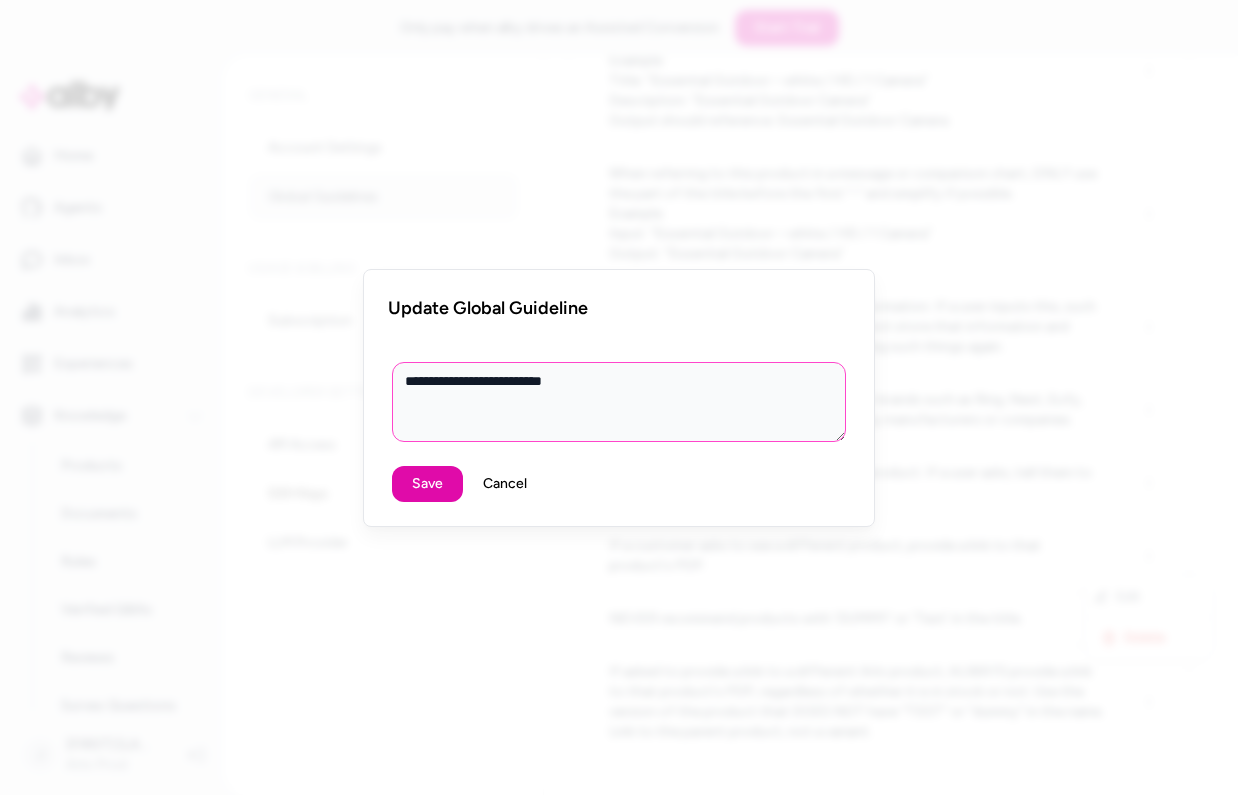 type on "*" 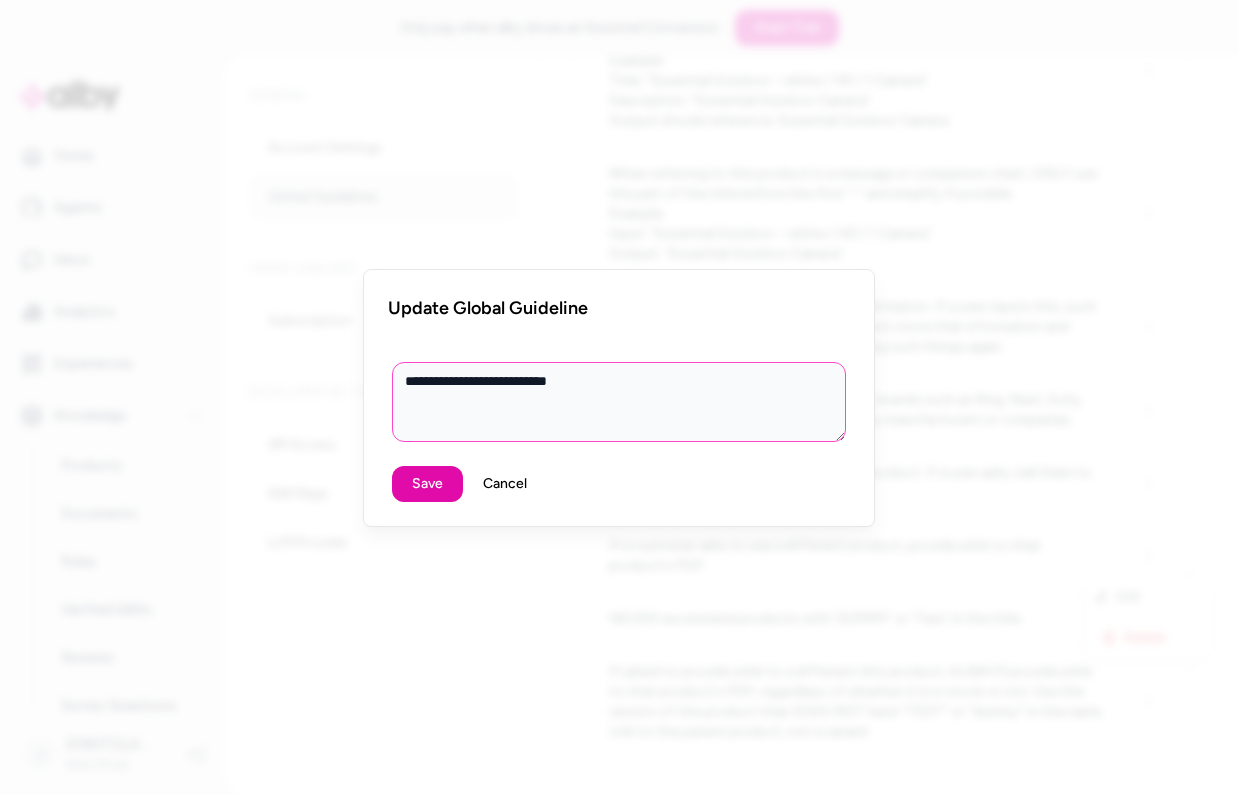 type on "*" 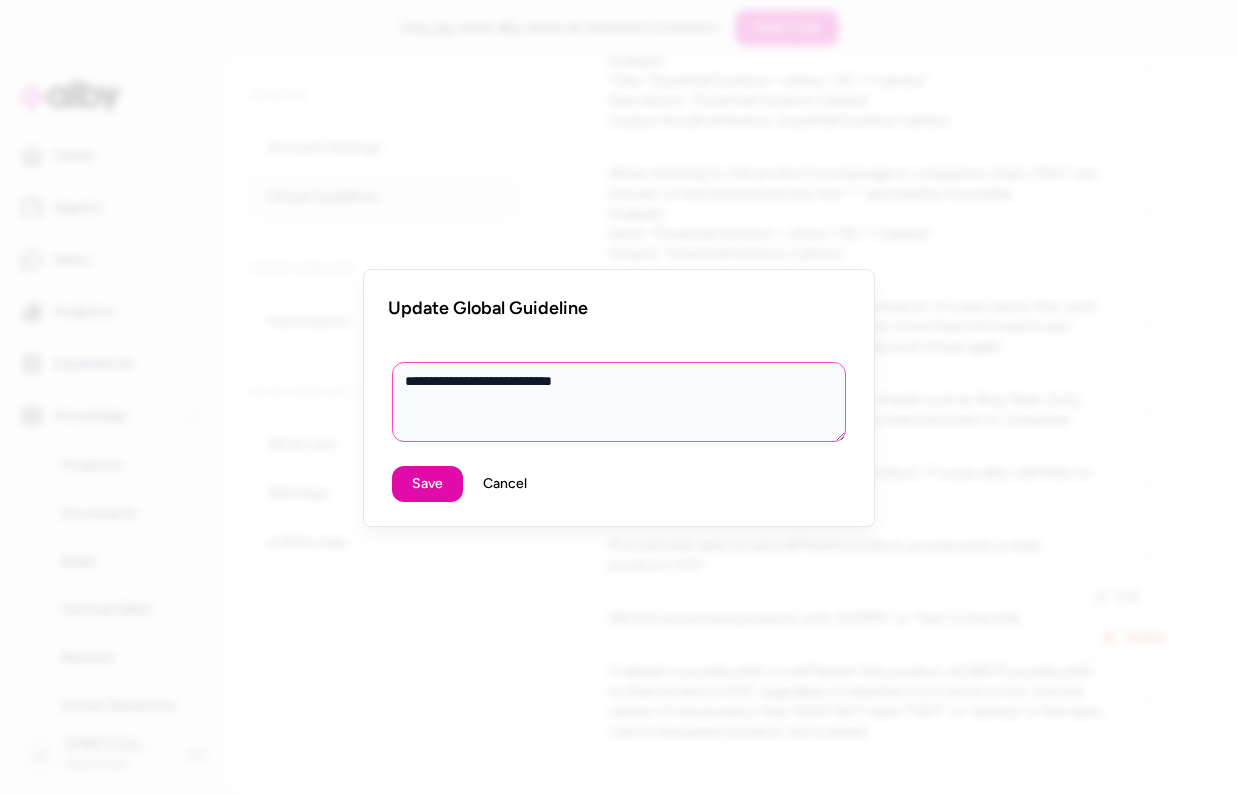 type on "*" 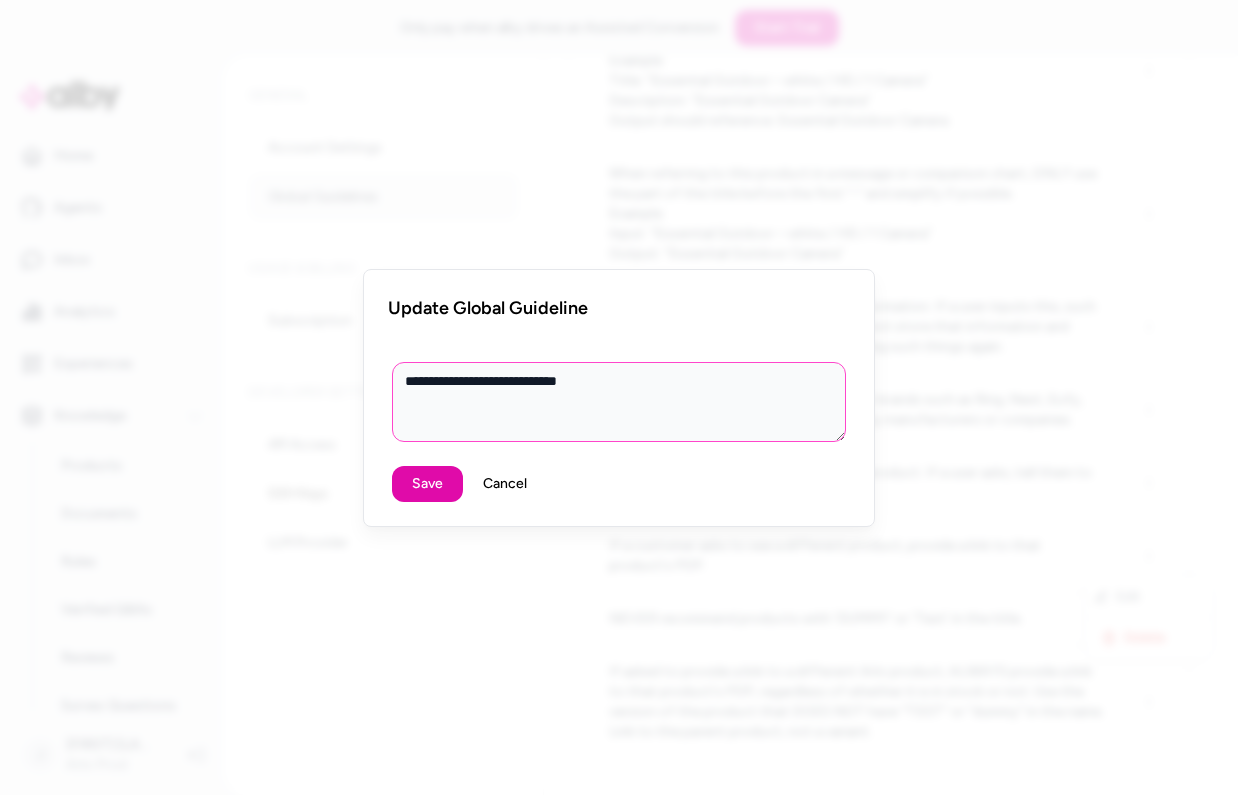 type on "*" 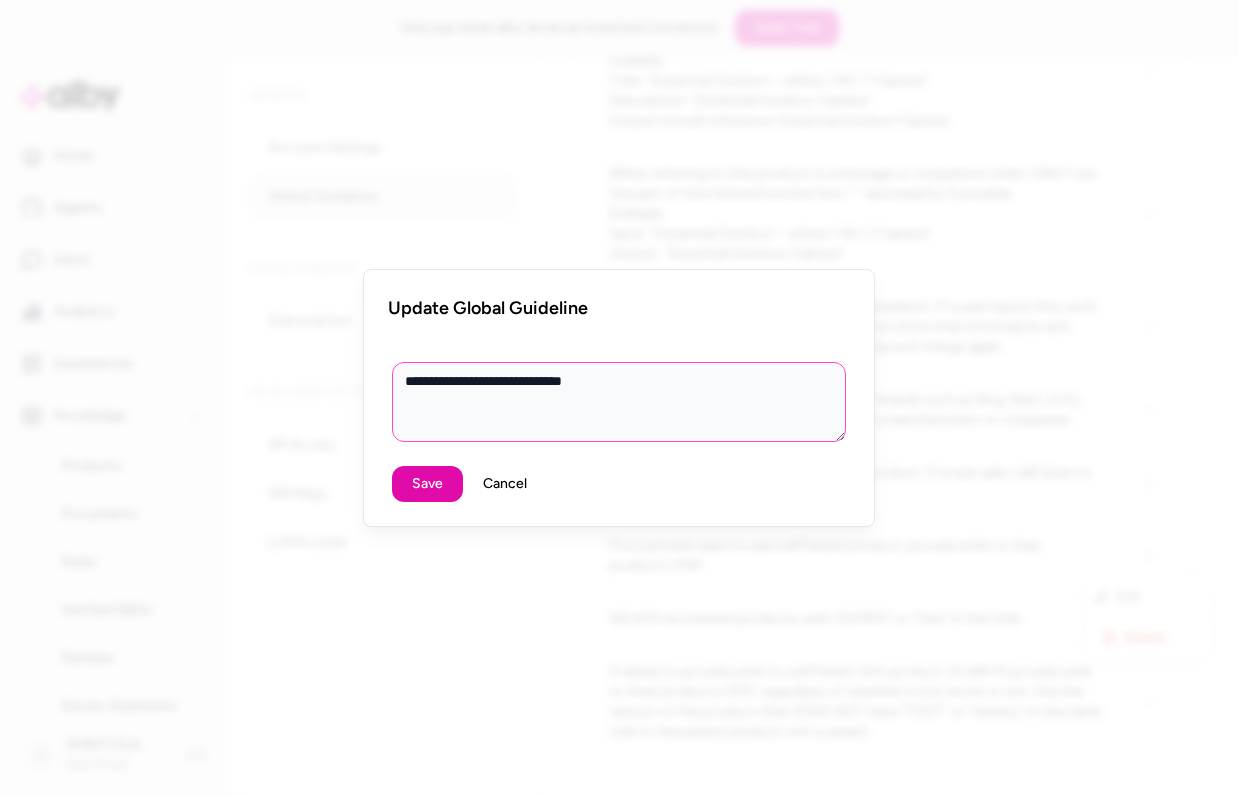 type on "*" 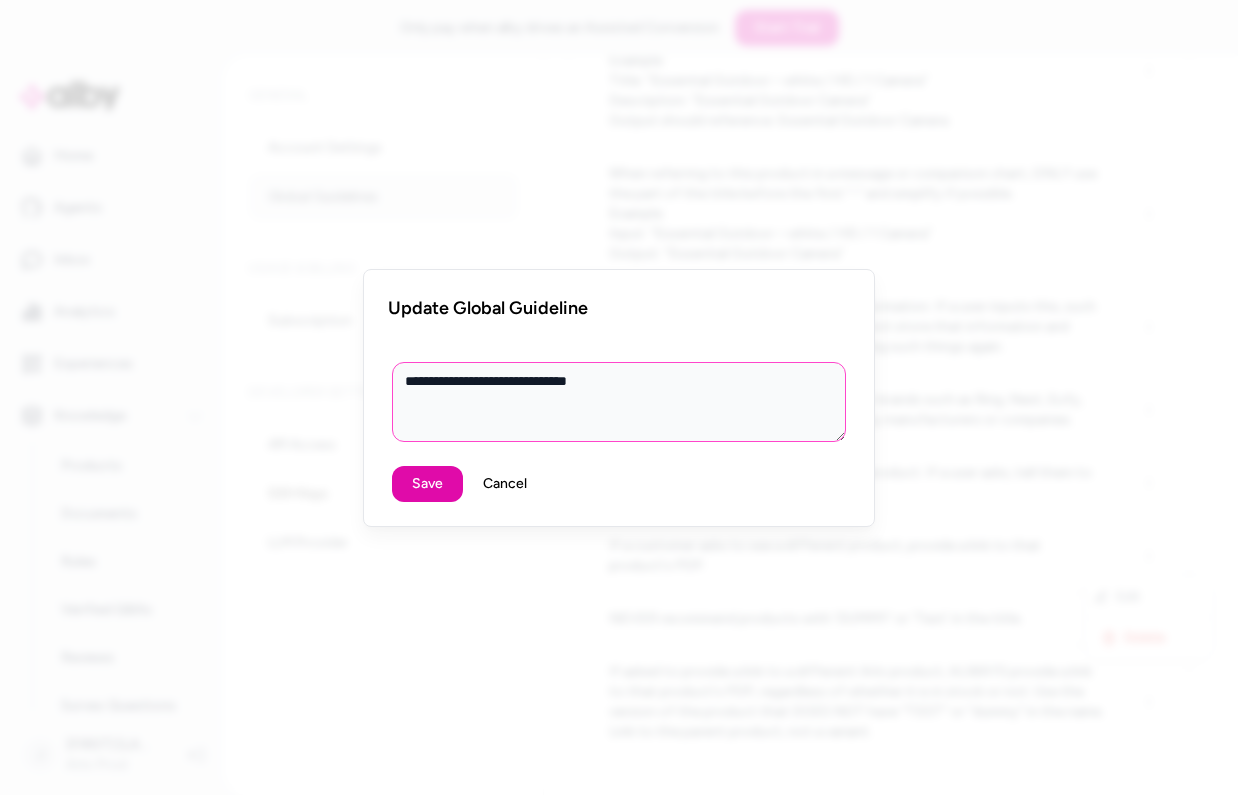 type on "*" 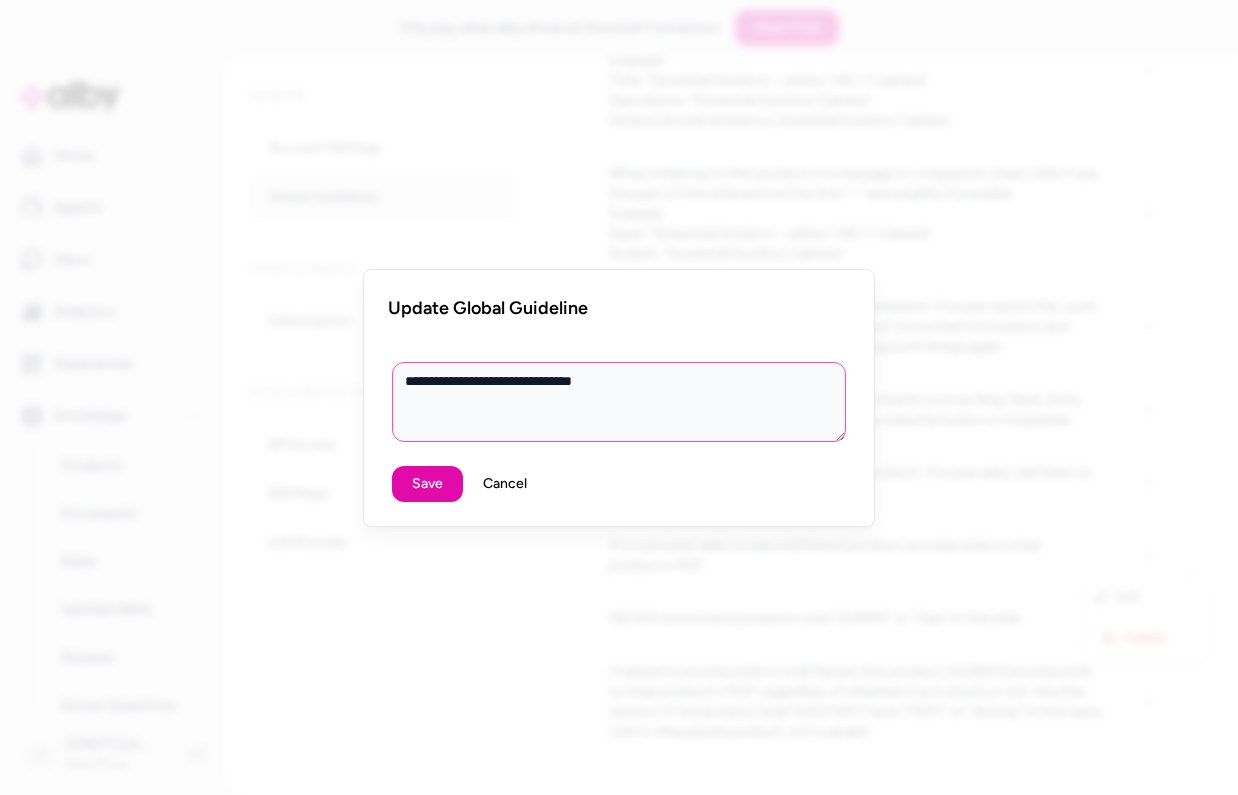 type on "*" 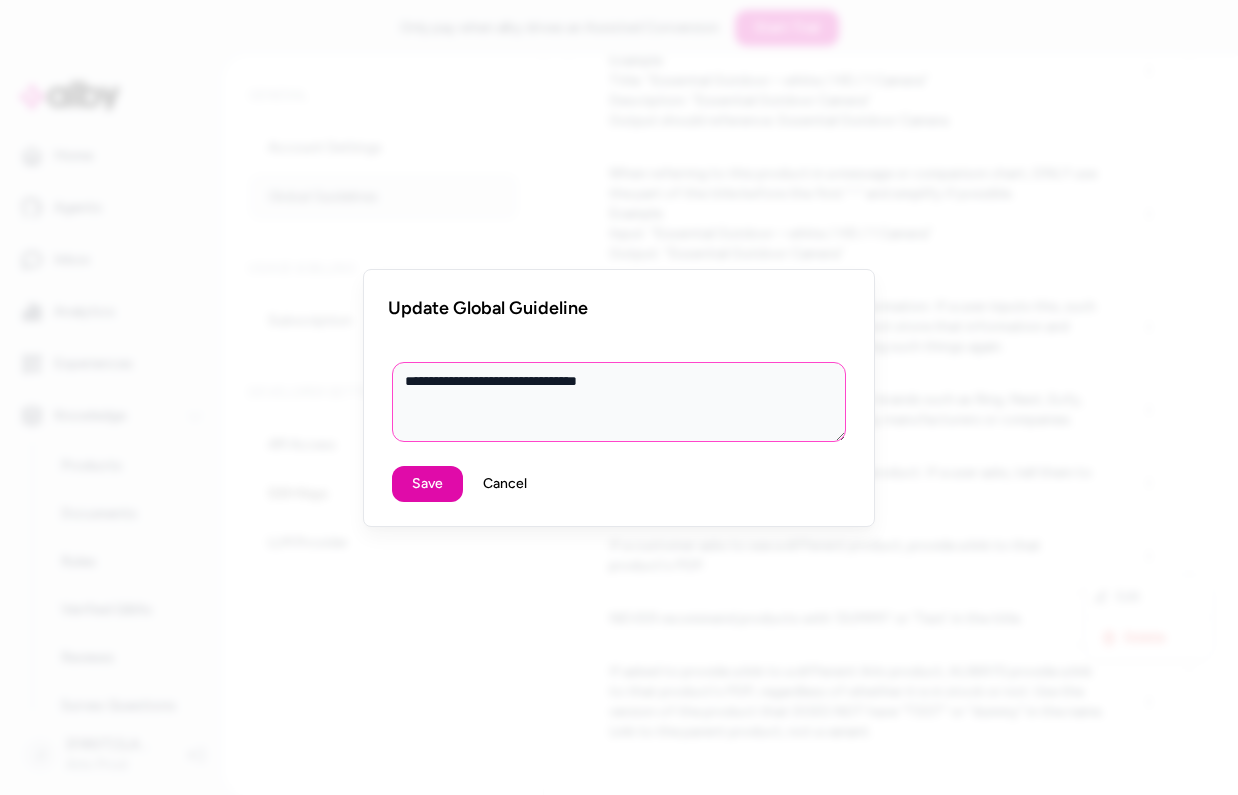 type on "*" 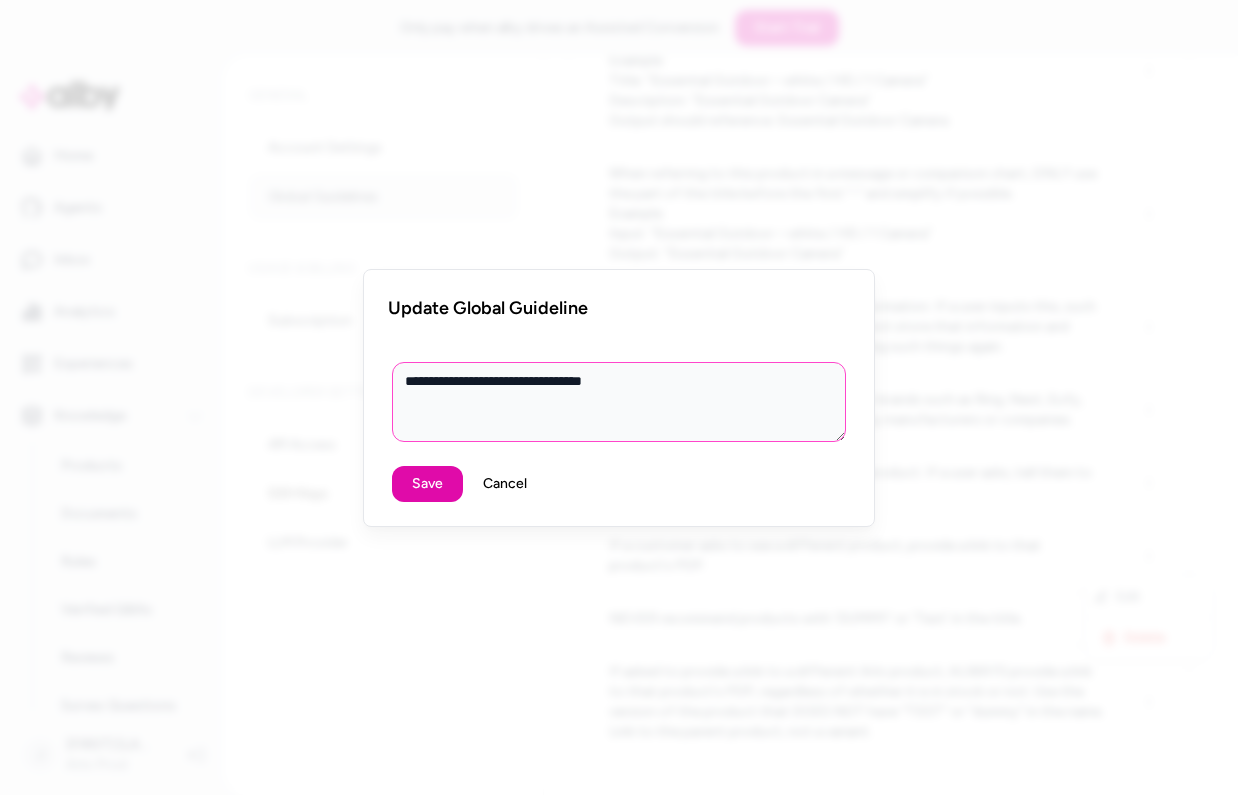 type on "*" 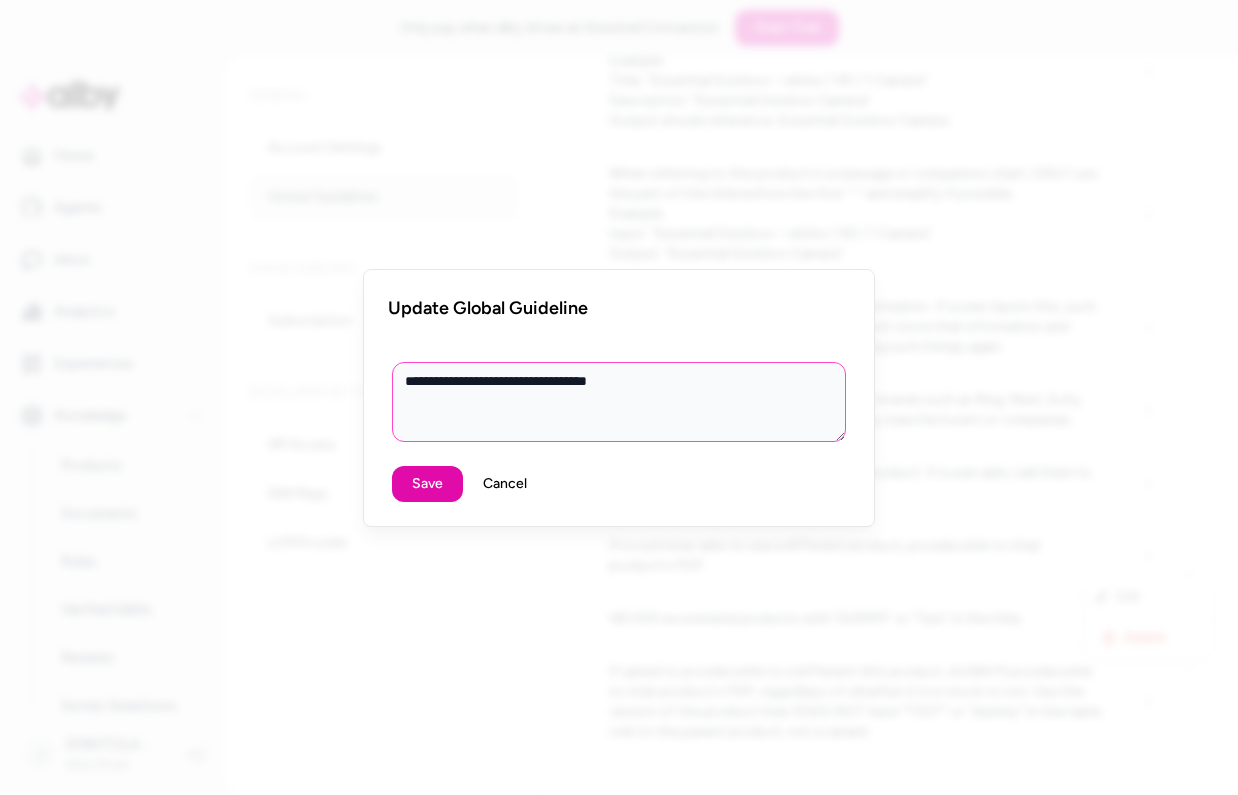 type on "*" 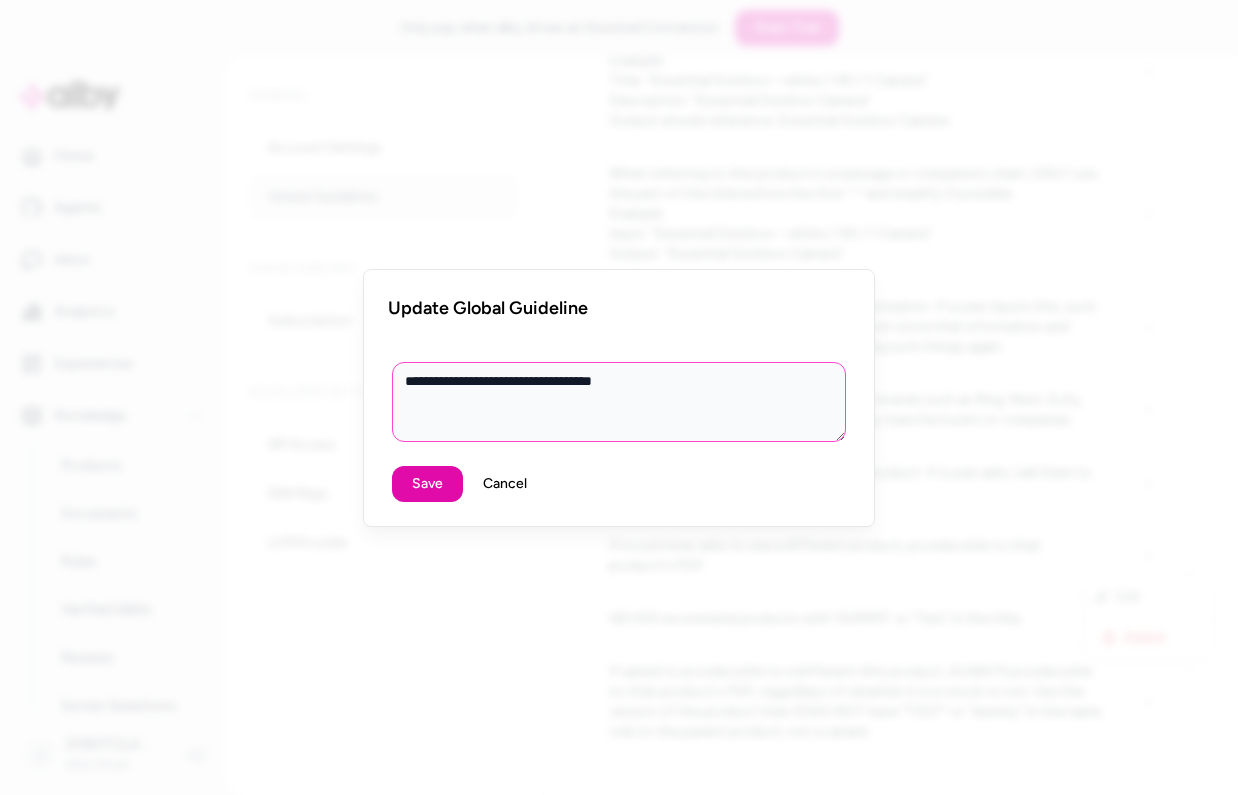 type on "*" 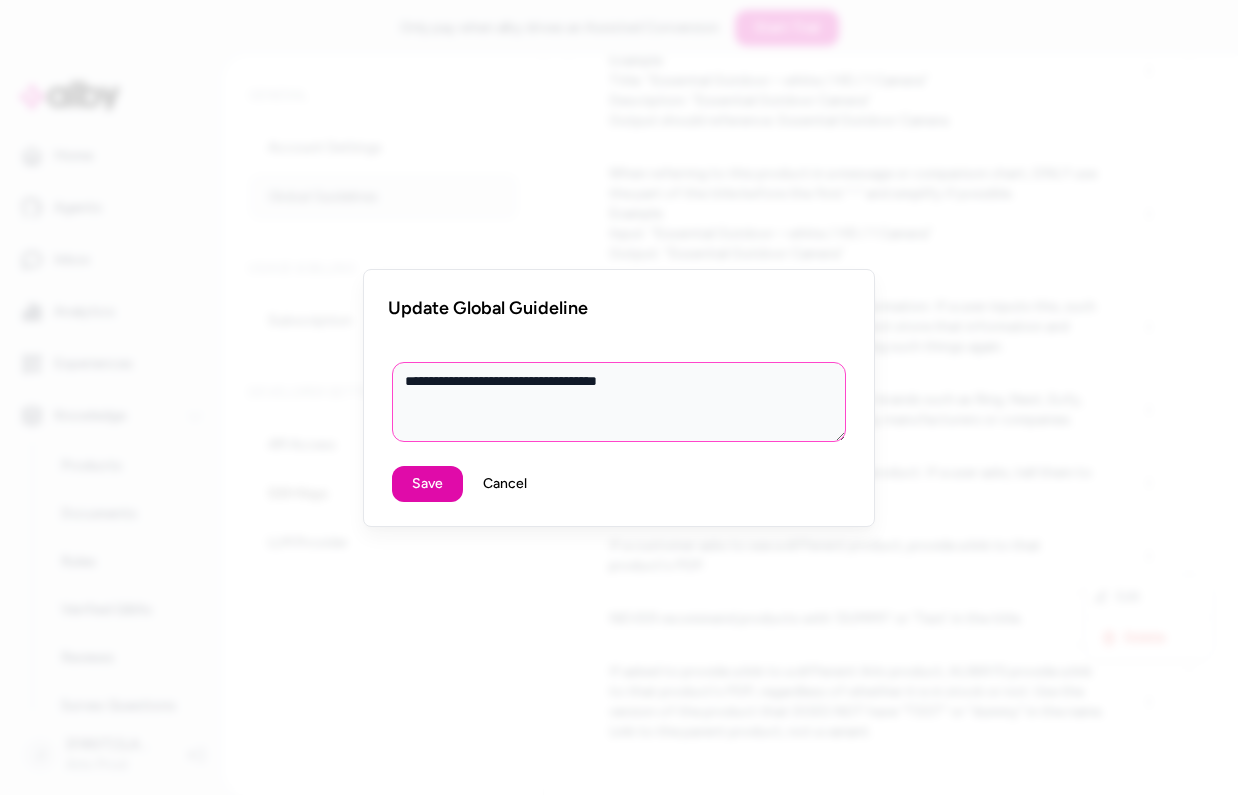 type on "*" 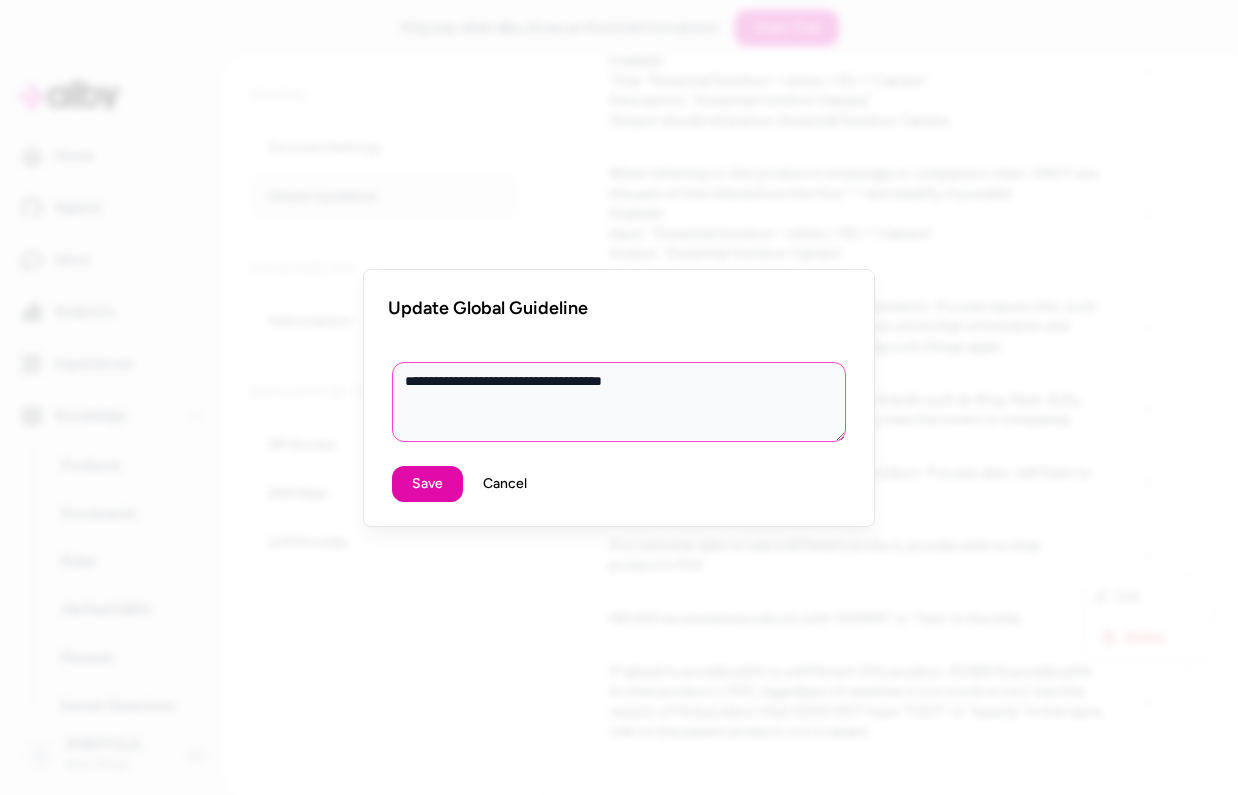 type on "*" 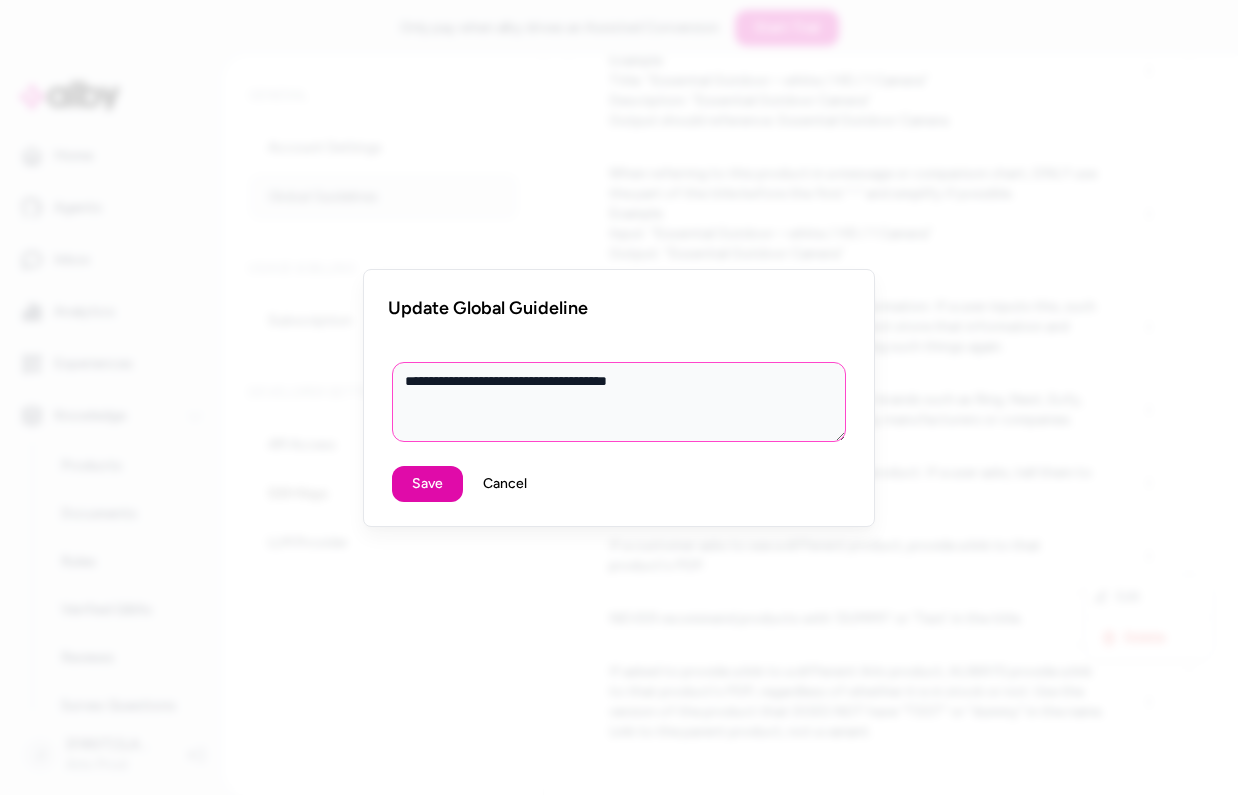 type on "*" 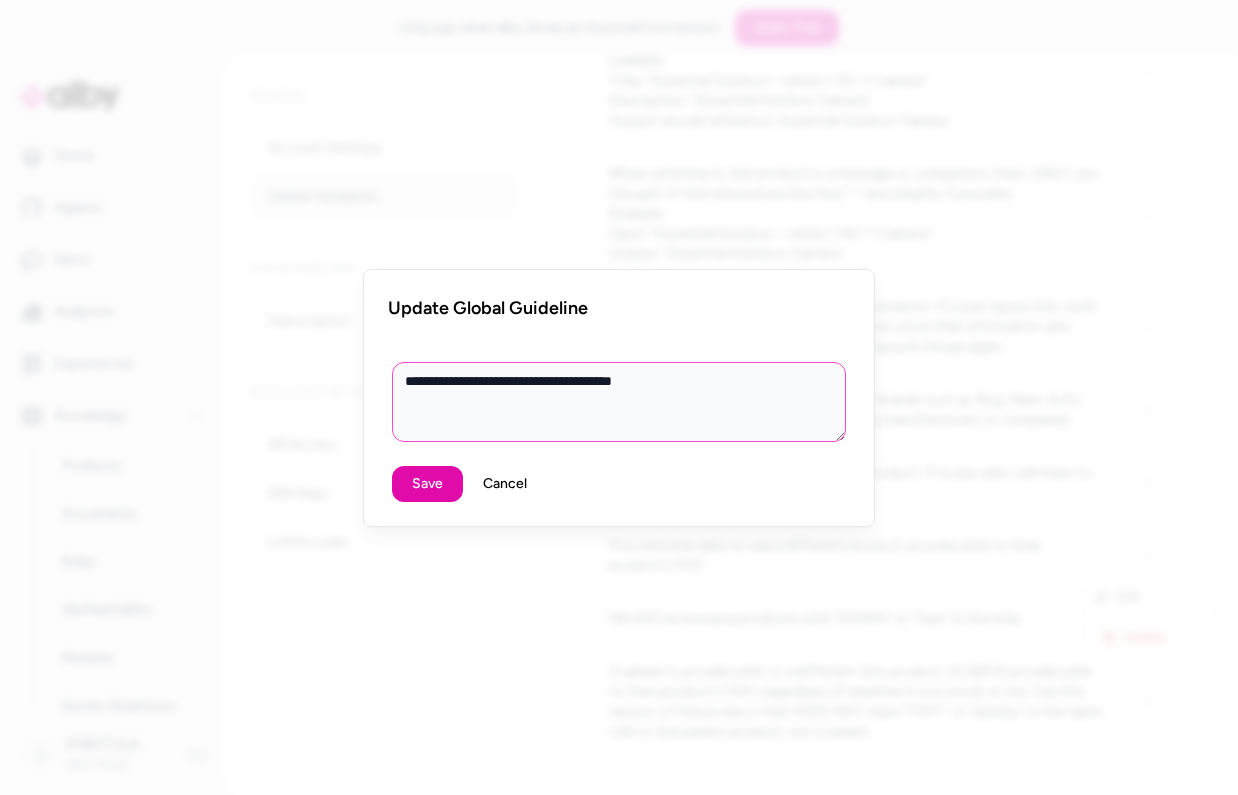 type on "*" 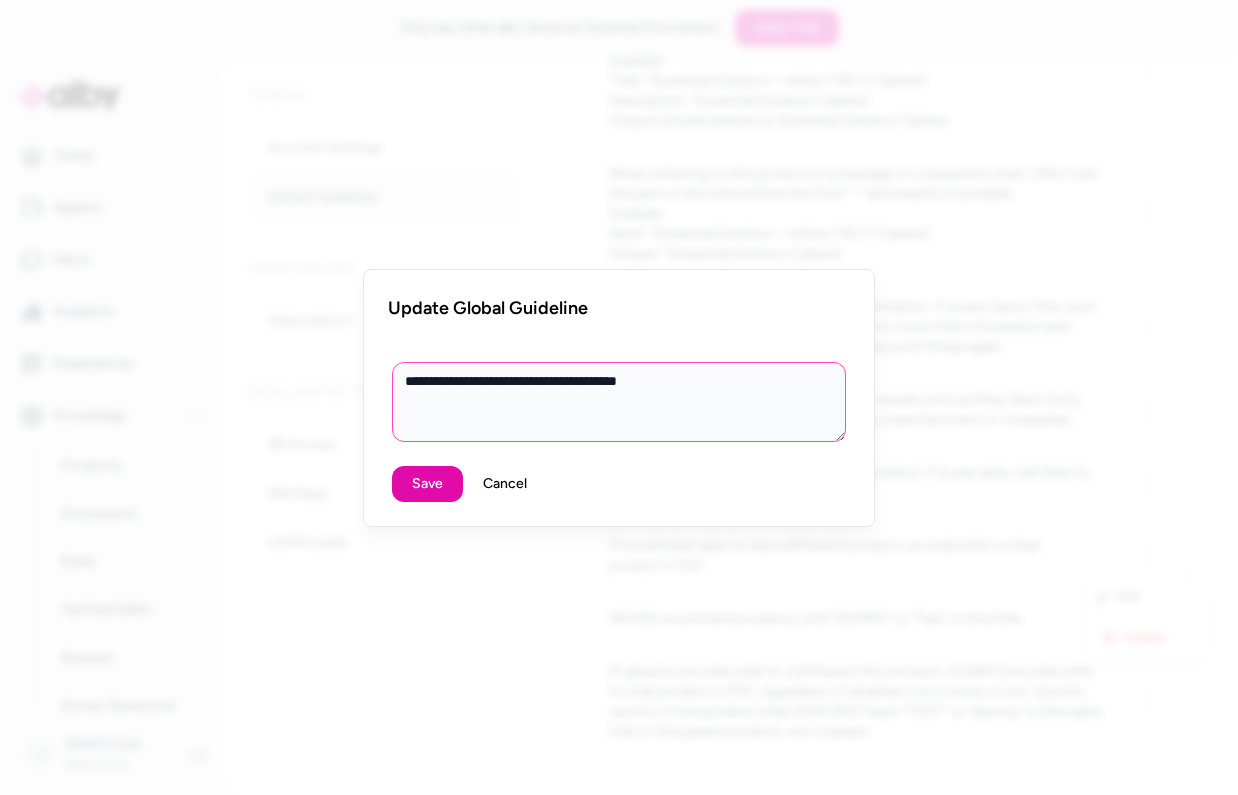 type on "*" 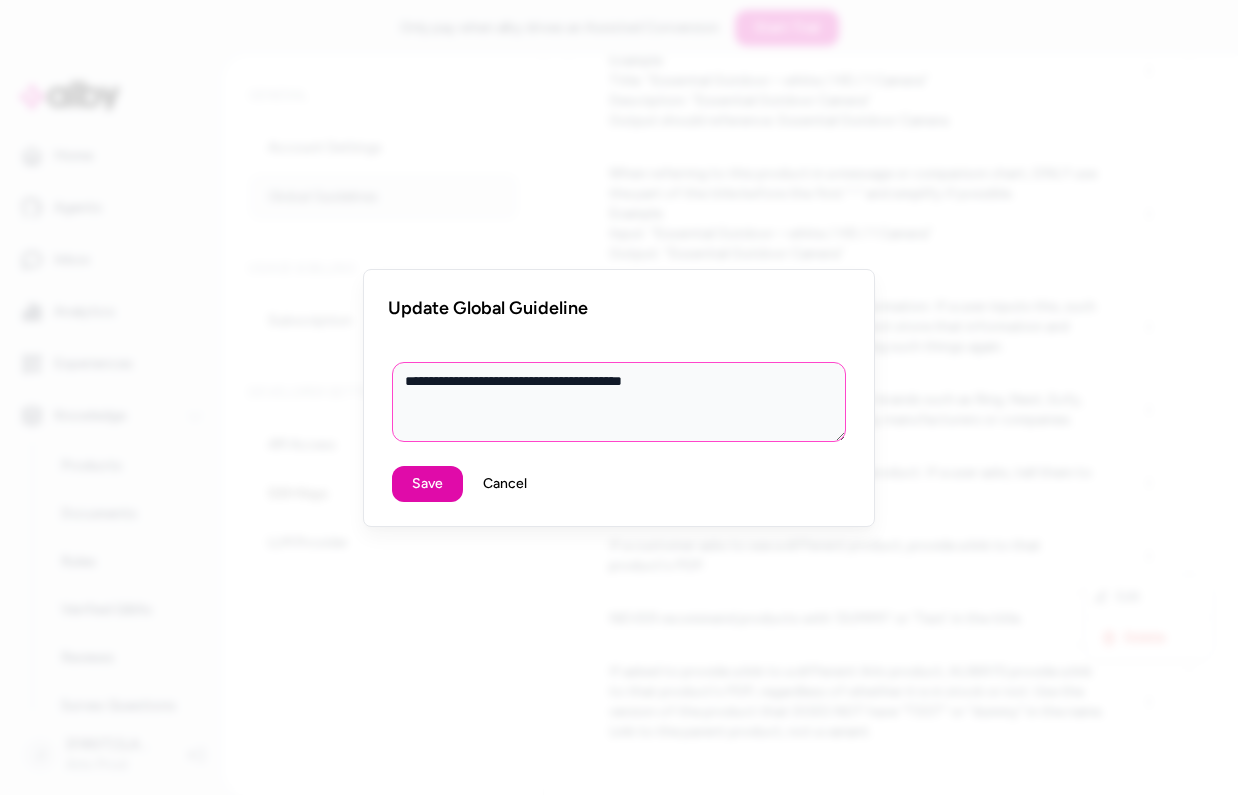 type on "*" 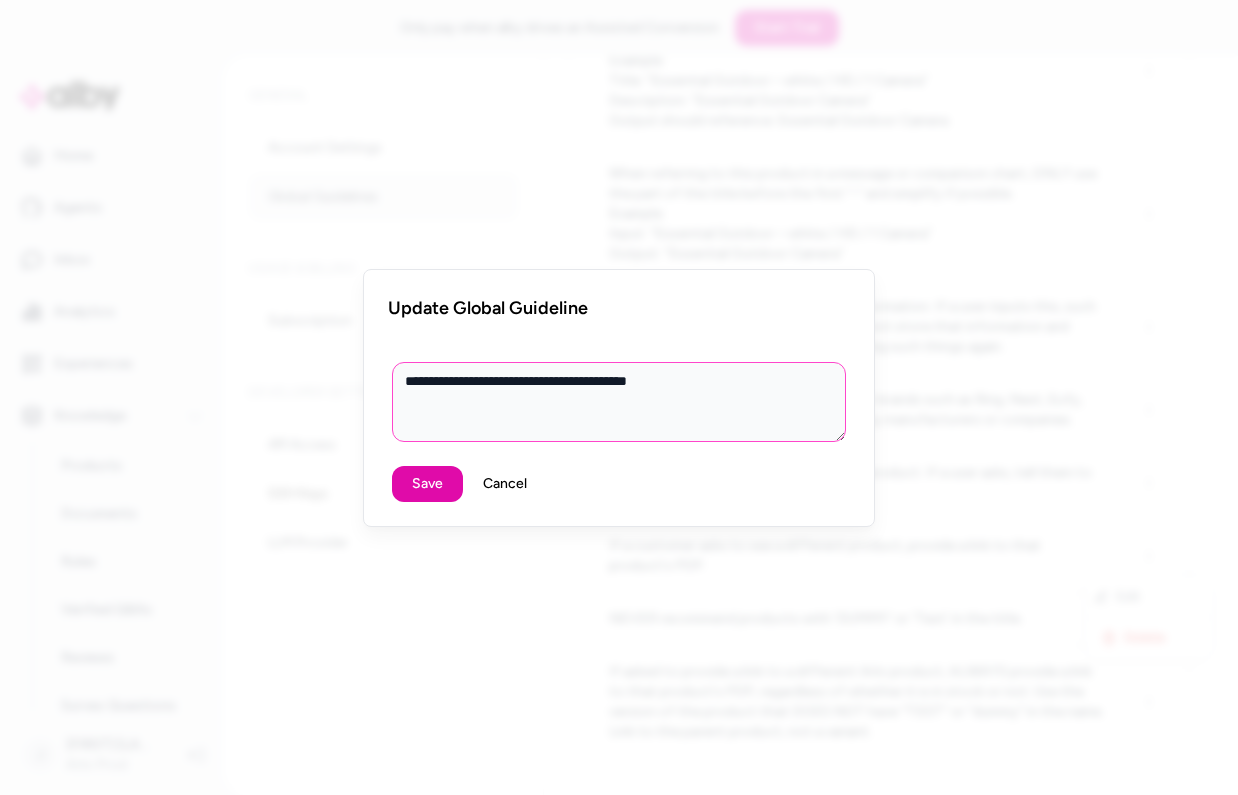type on "*" 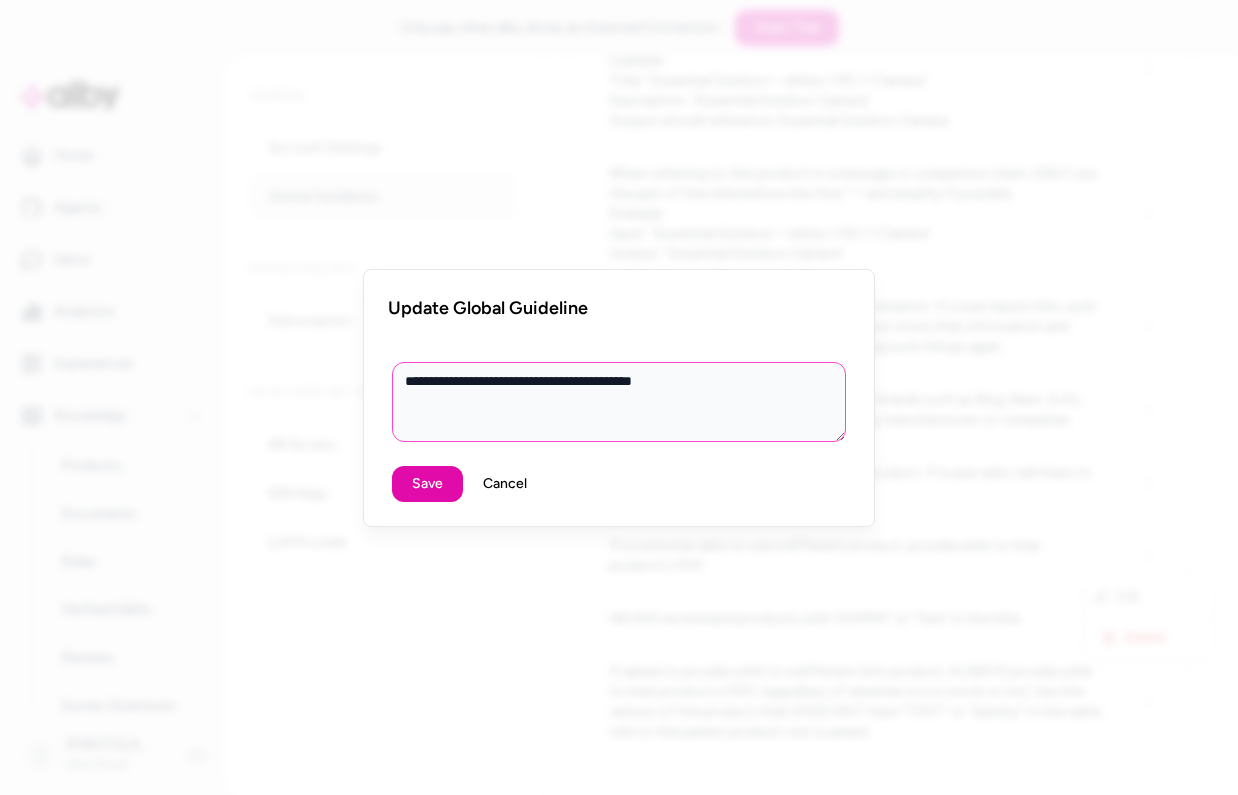 type on "*" 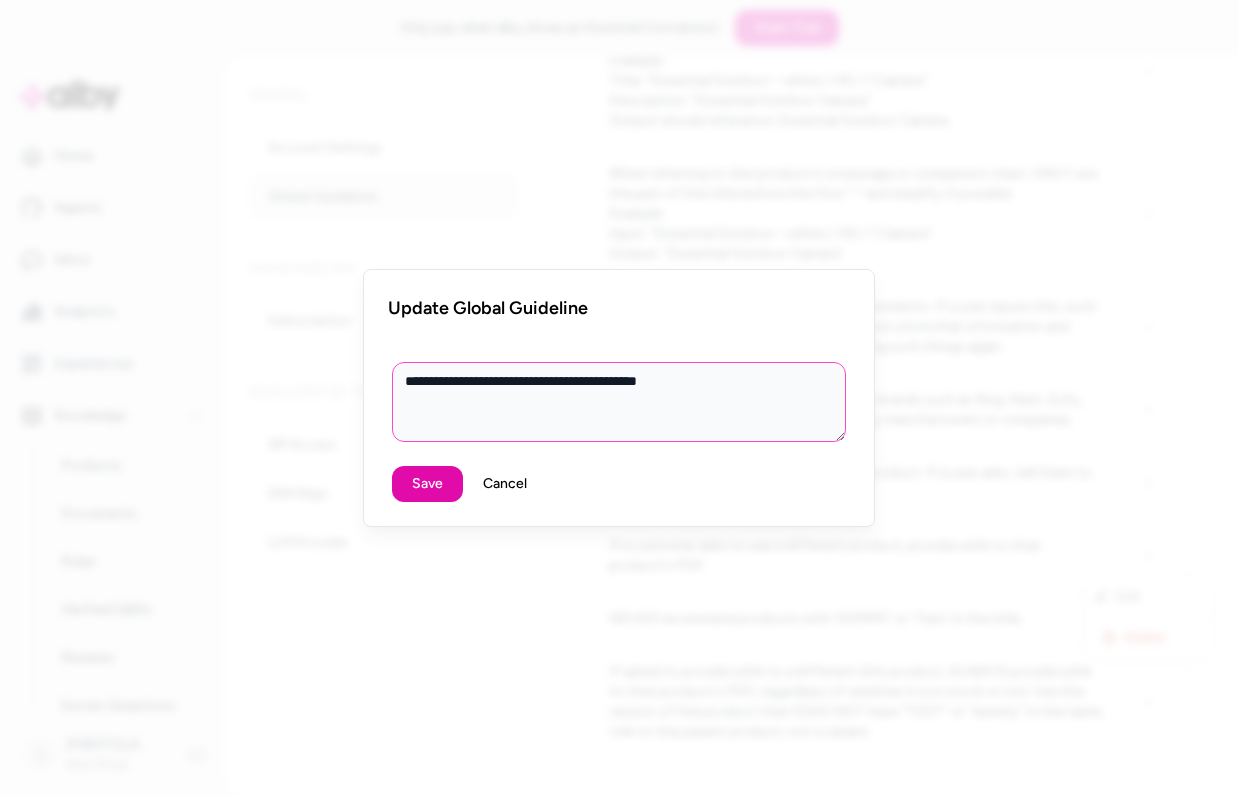 type on "*" 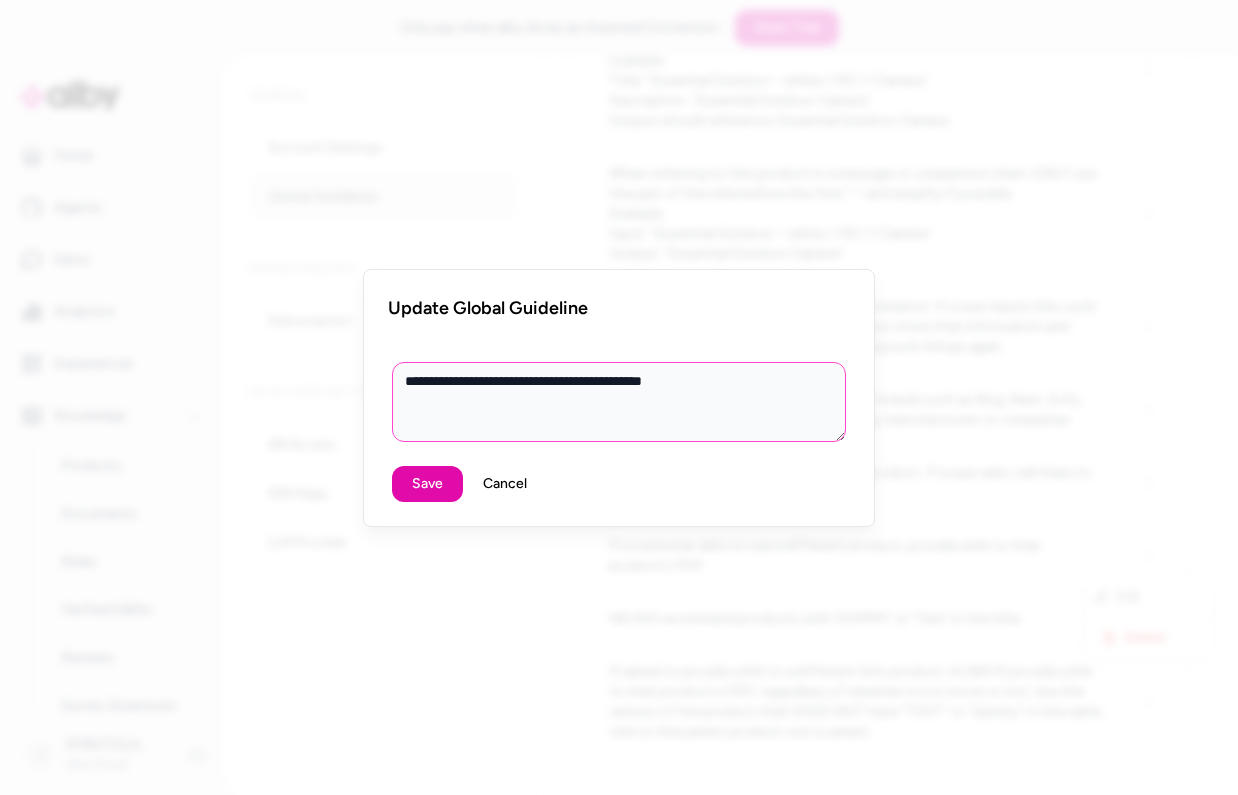 type on "*" 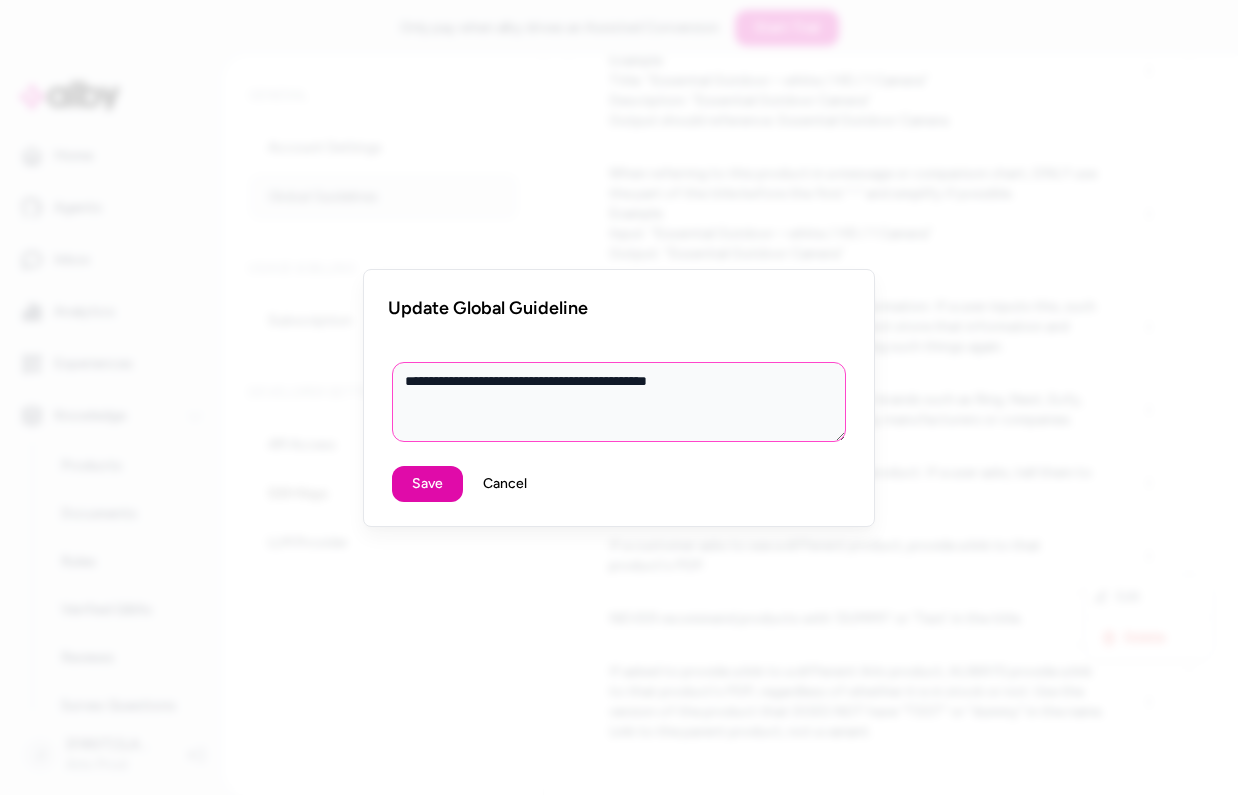 type on "*" 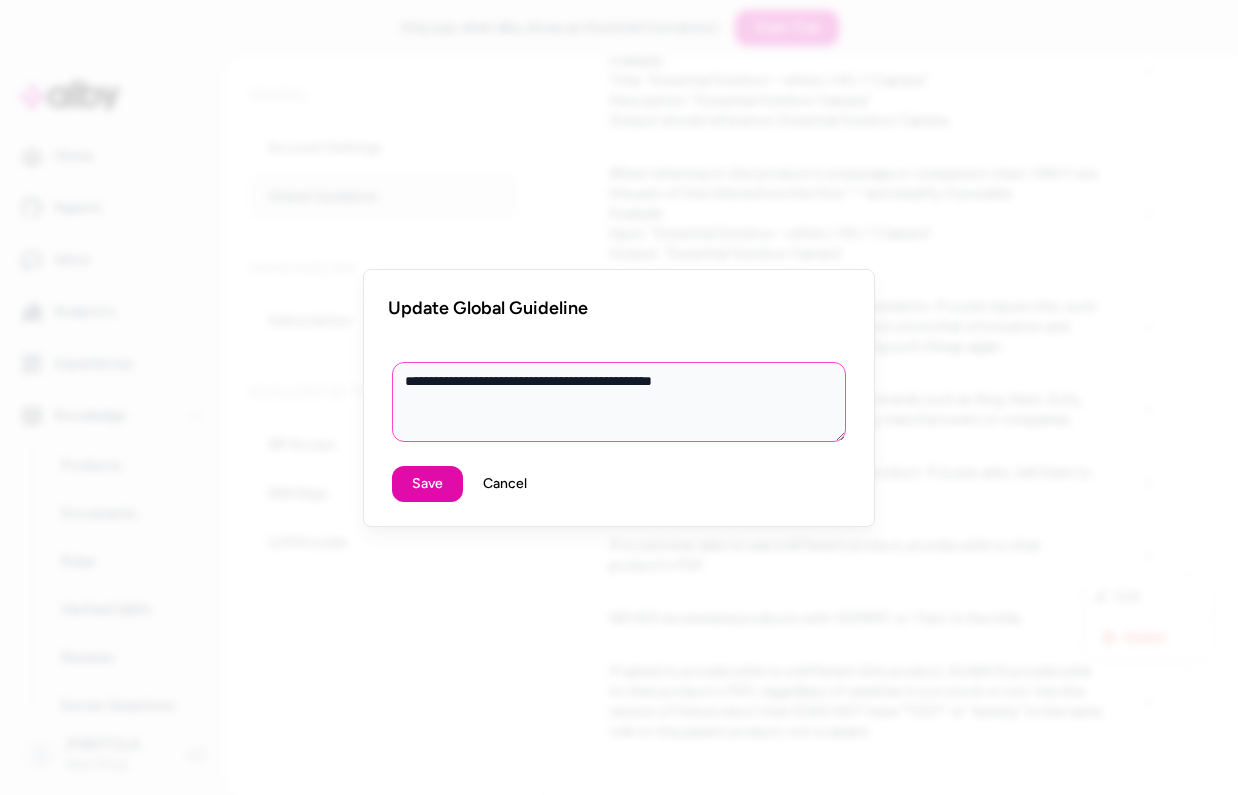 type on "*" 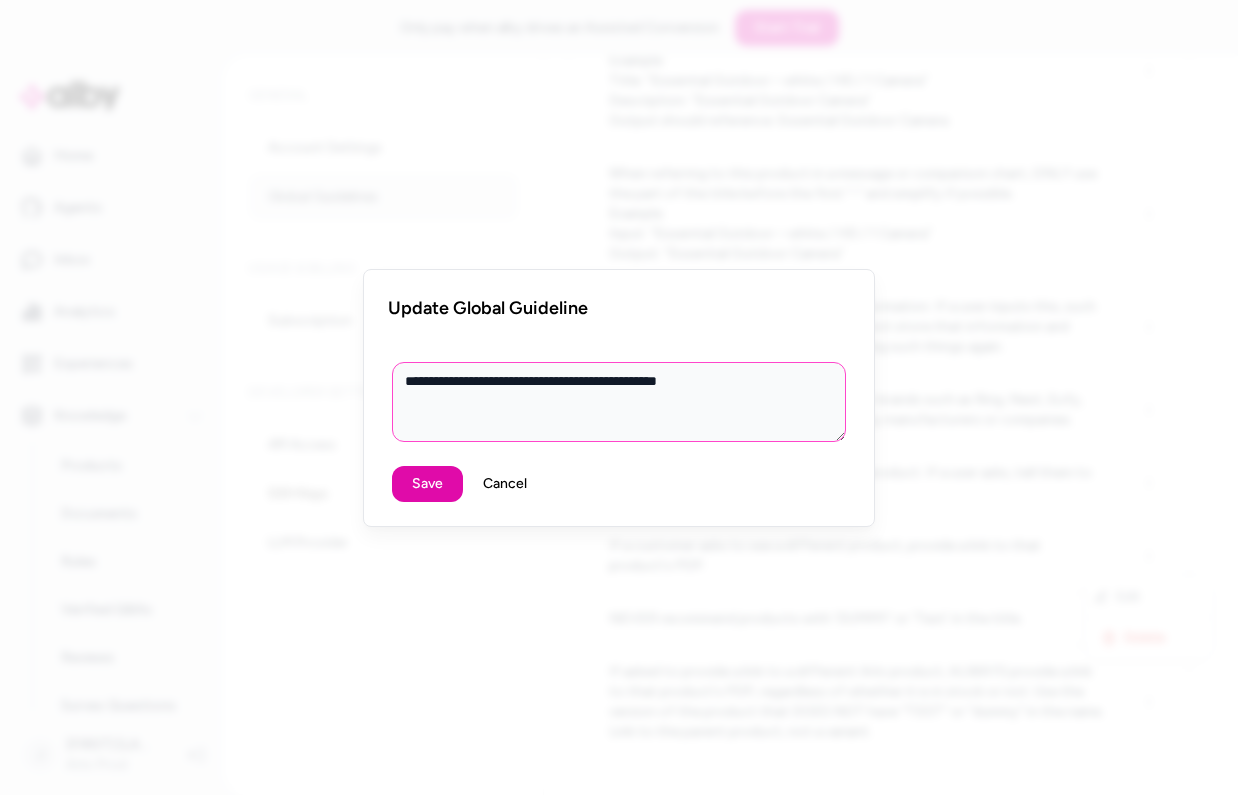 type on "*" 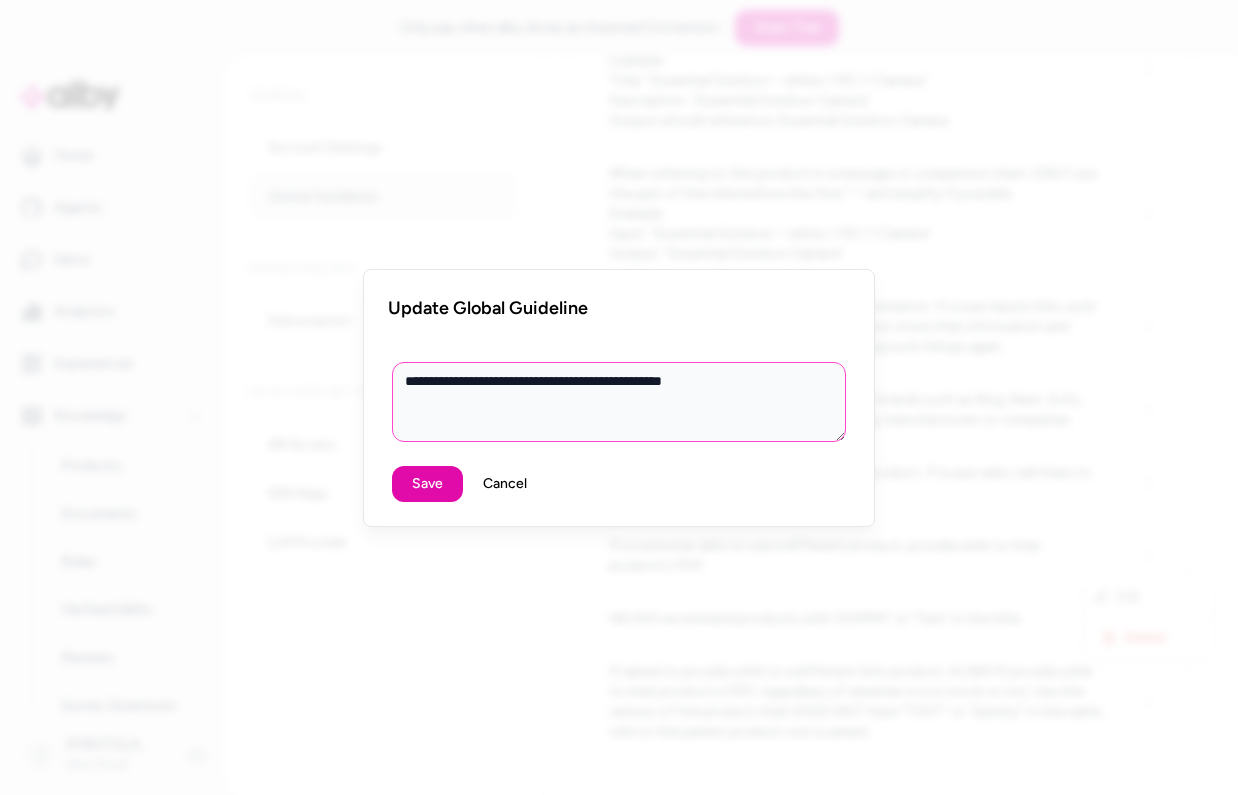 type on "*" 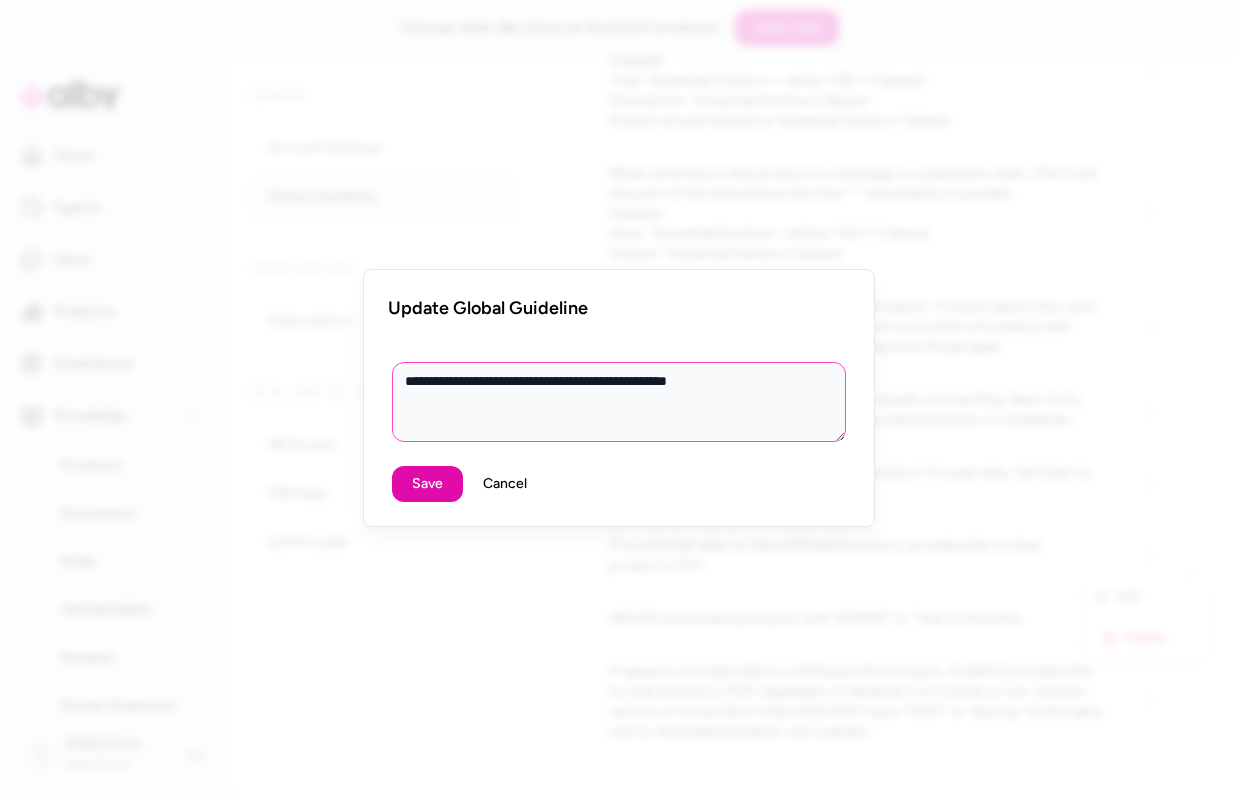 type on "*" 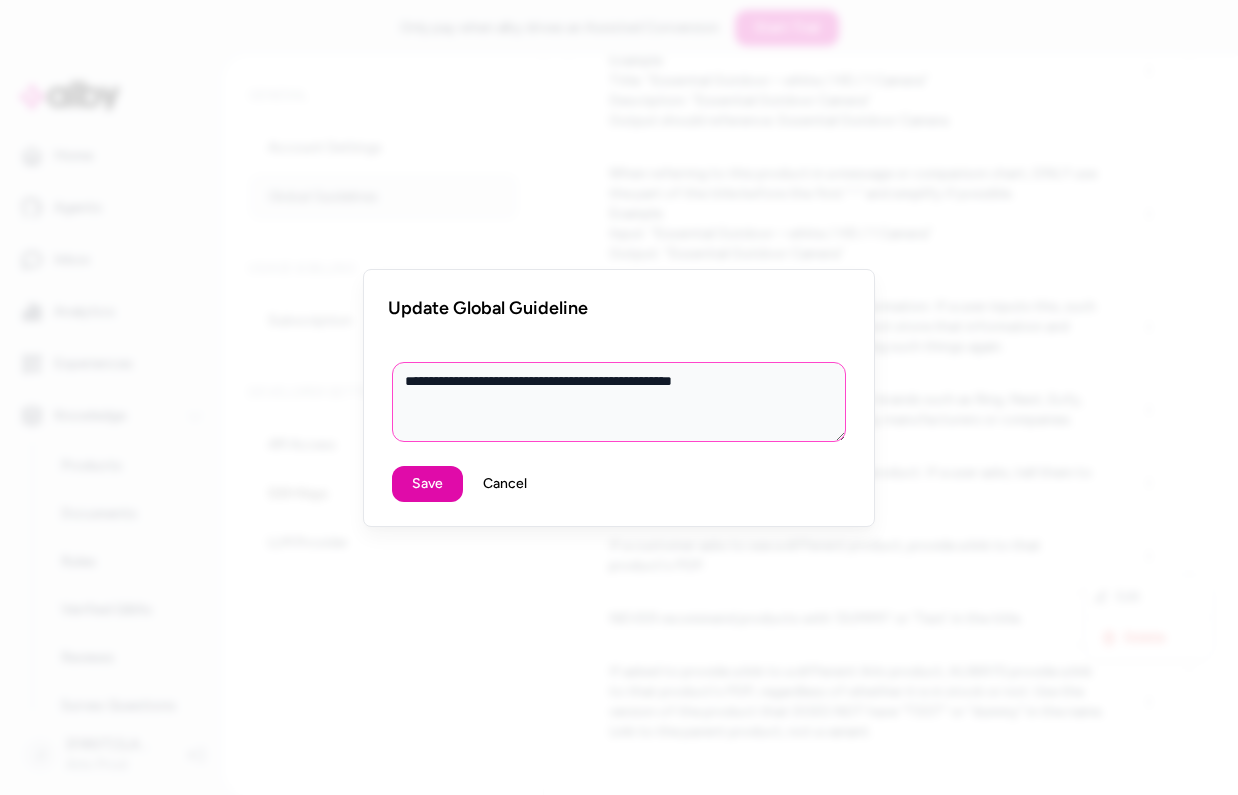 type on "*" 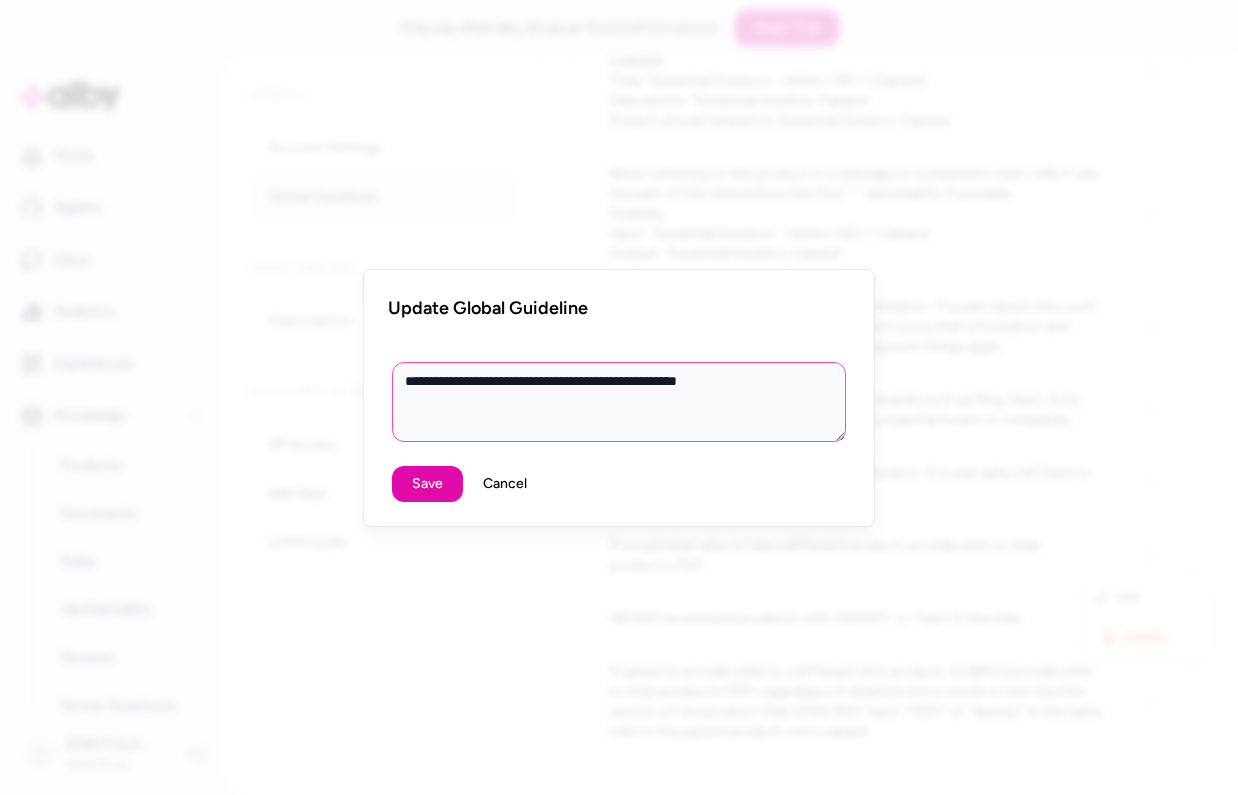 type on "**********" 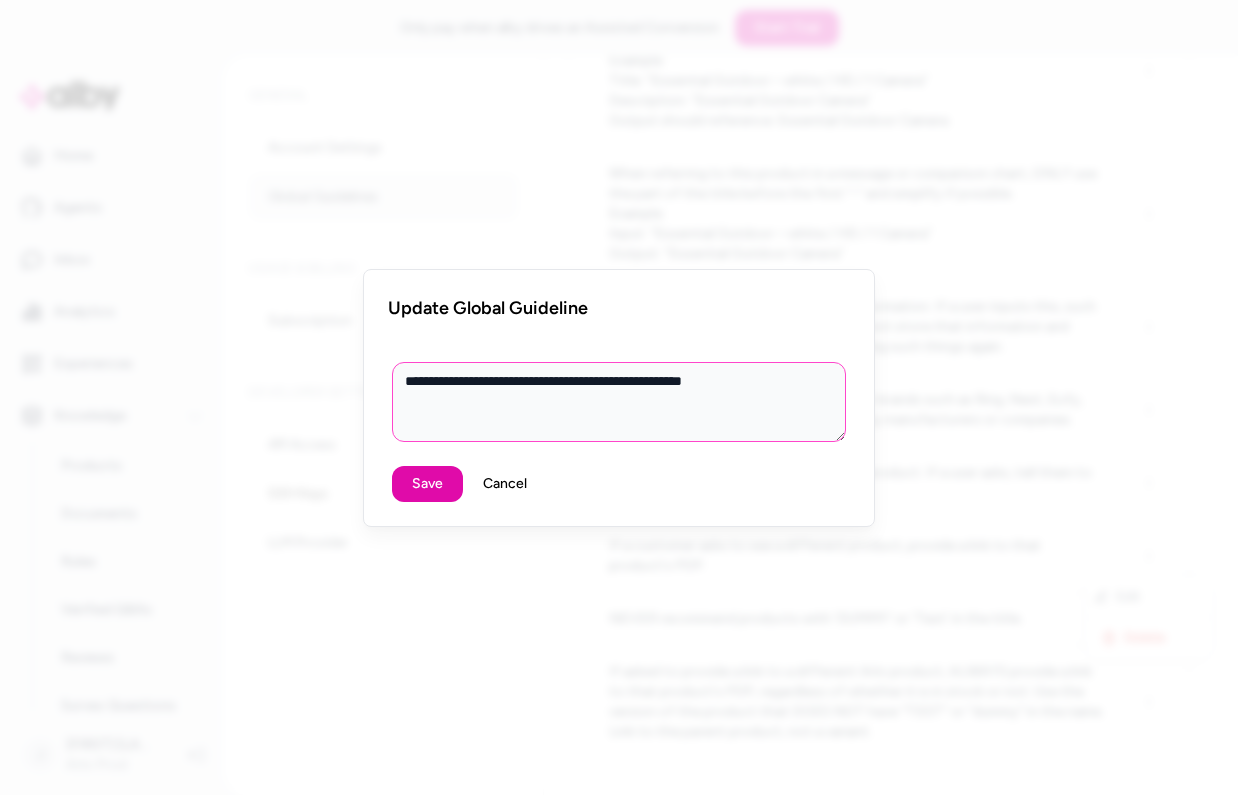 type on "*" 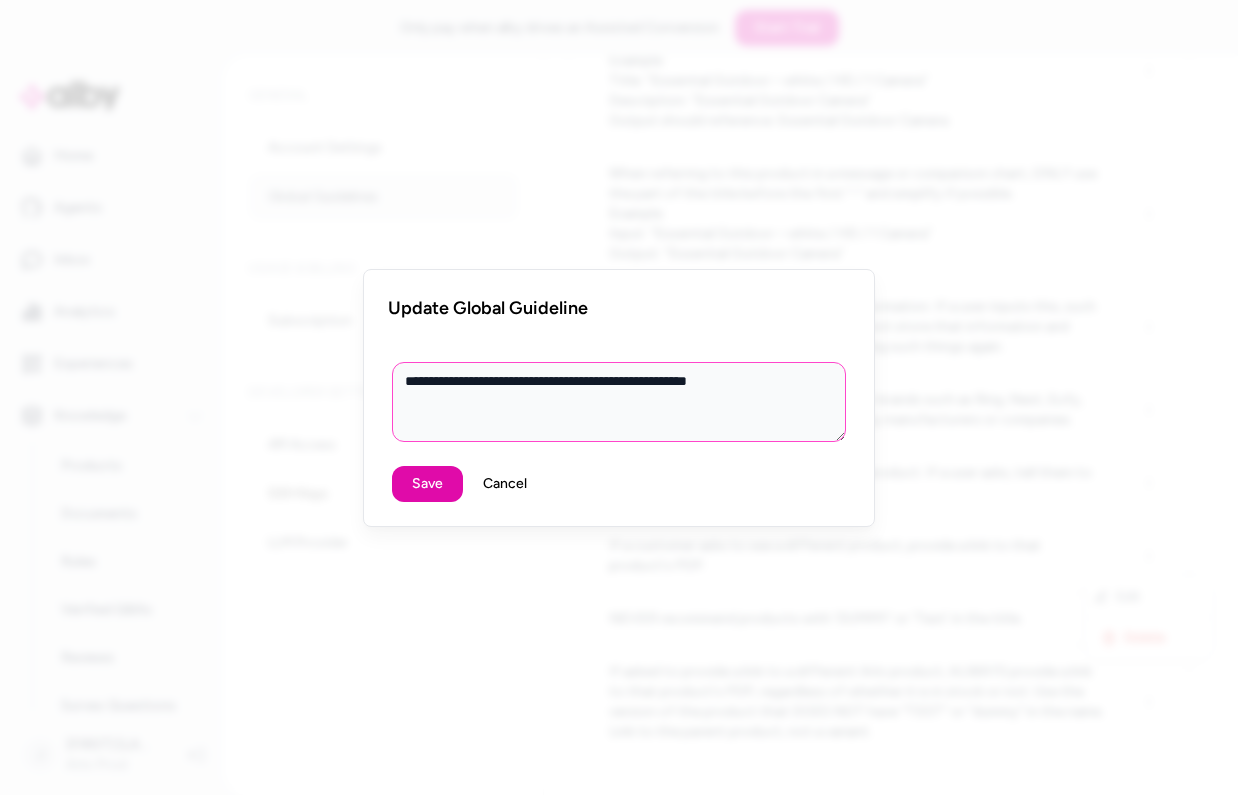 type on "*" 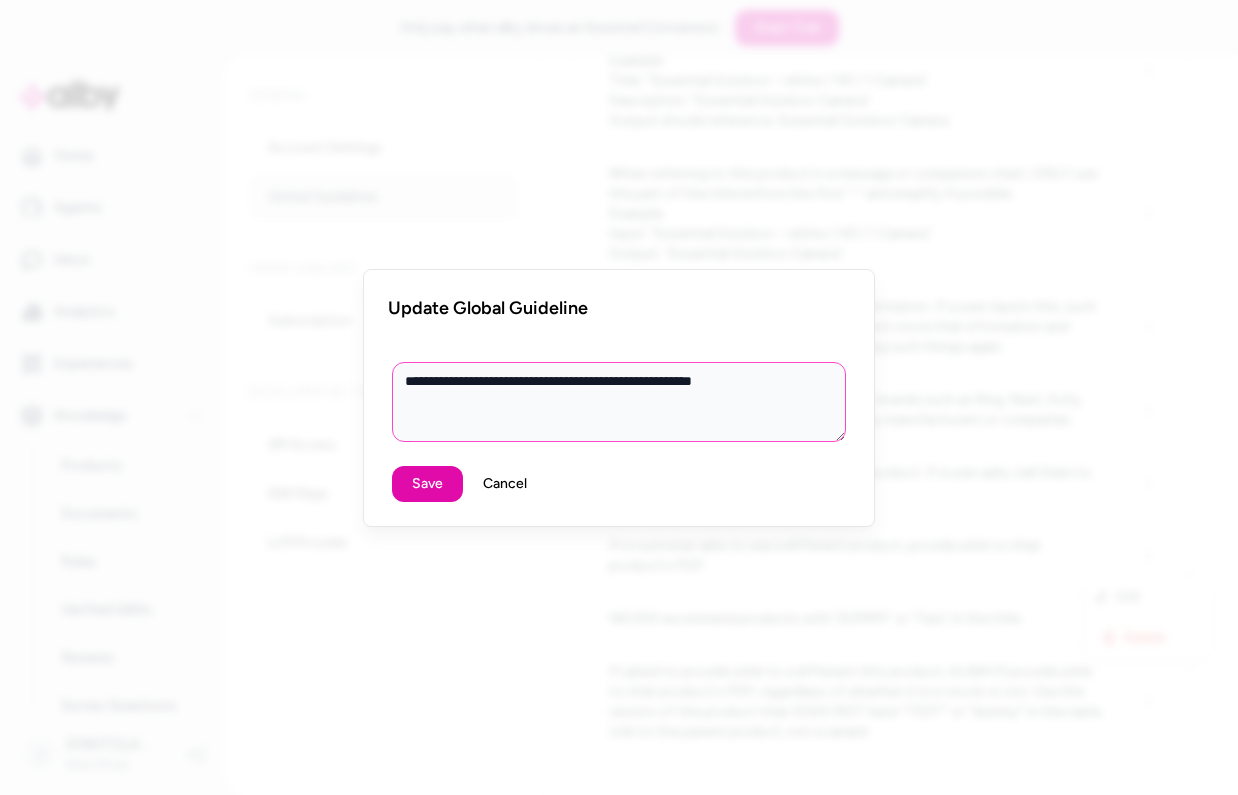 type on "*" 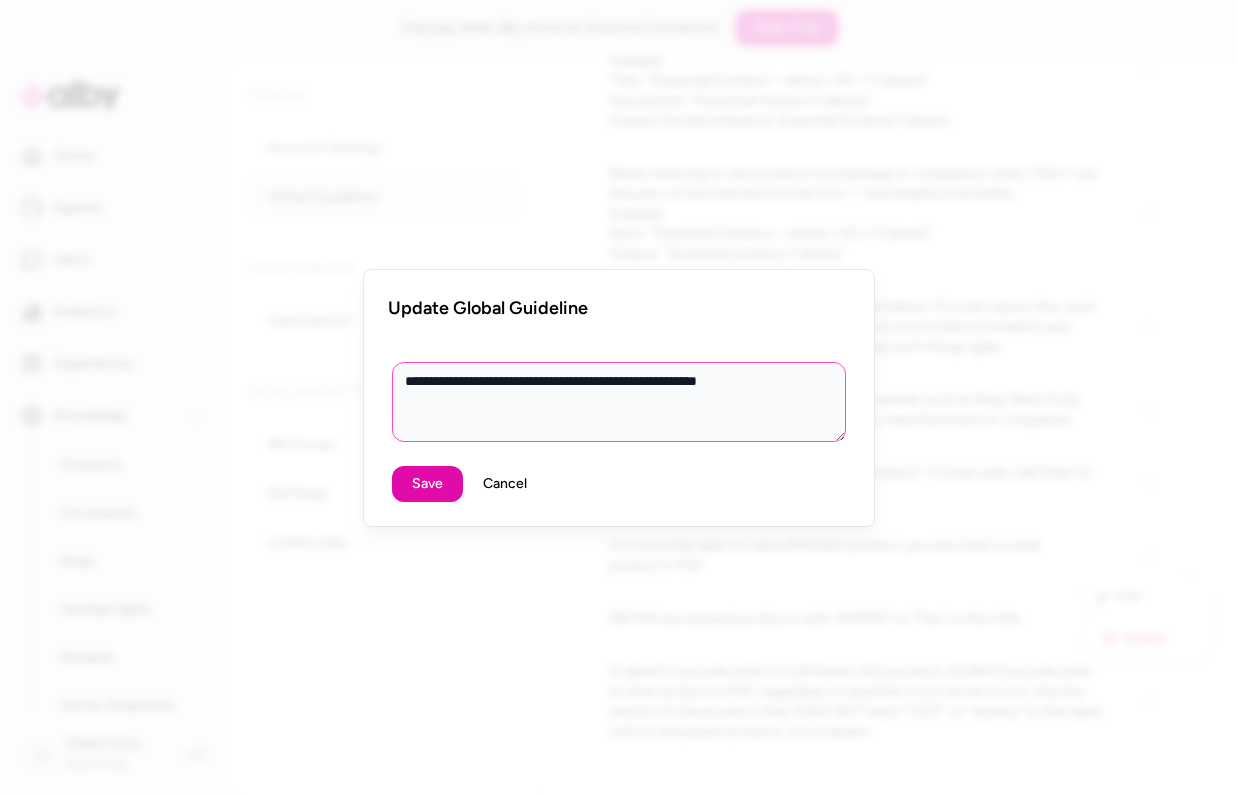 type on "**********" 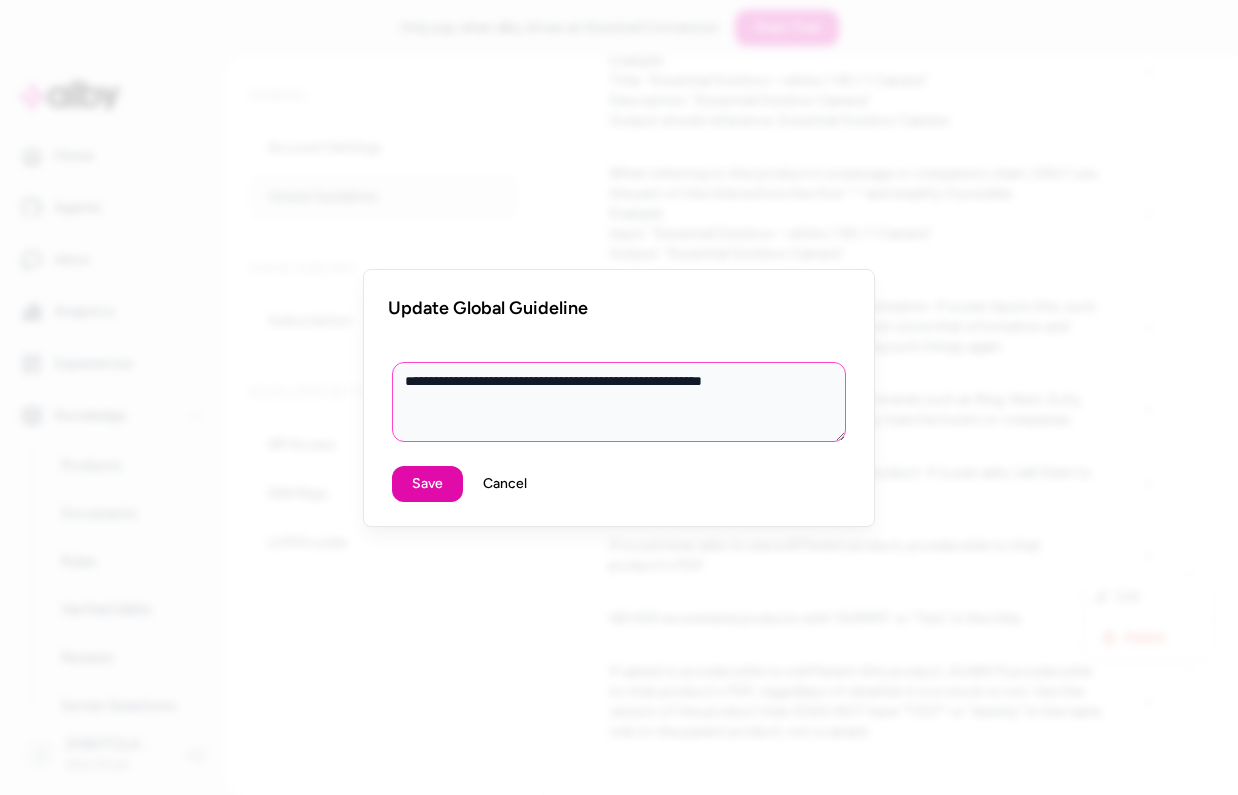type on "*" 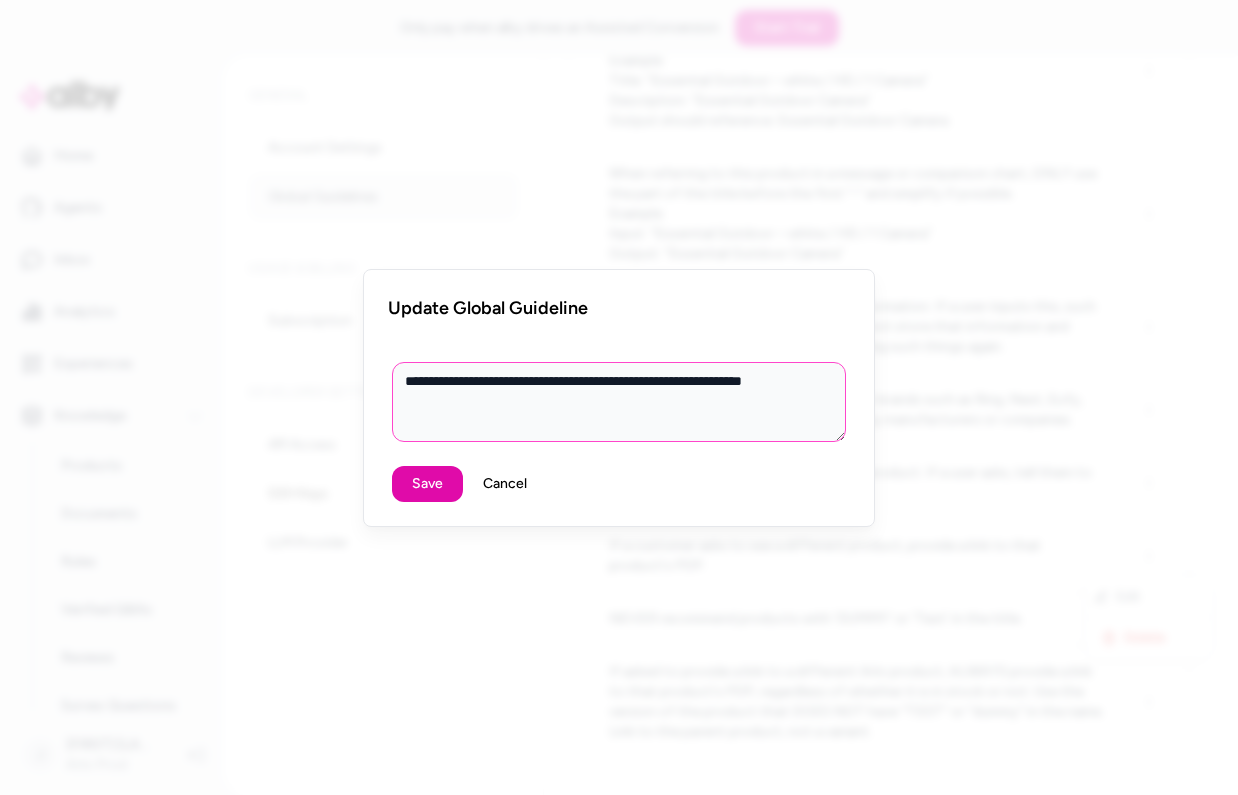 click on "**********" at bounding box center (619, 402) 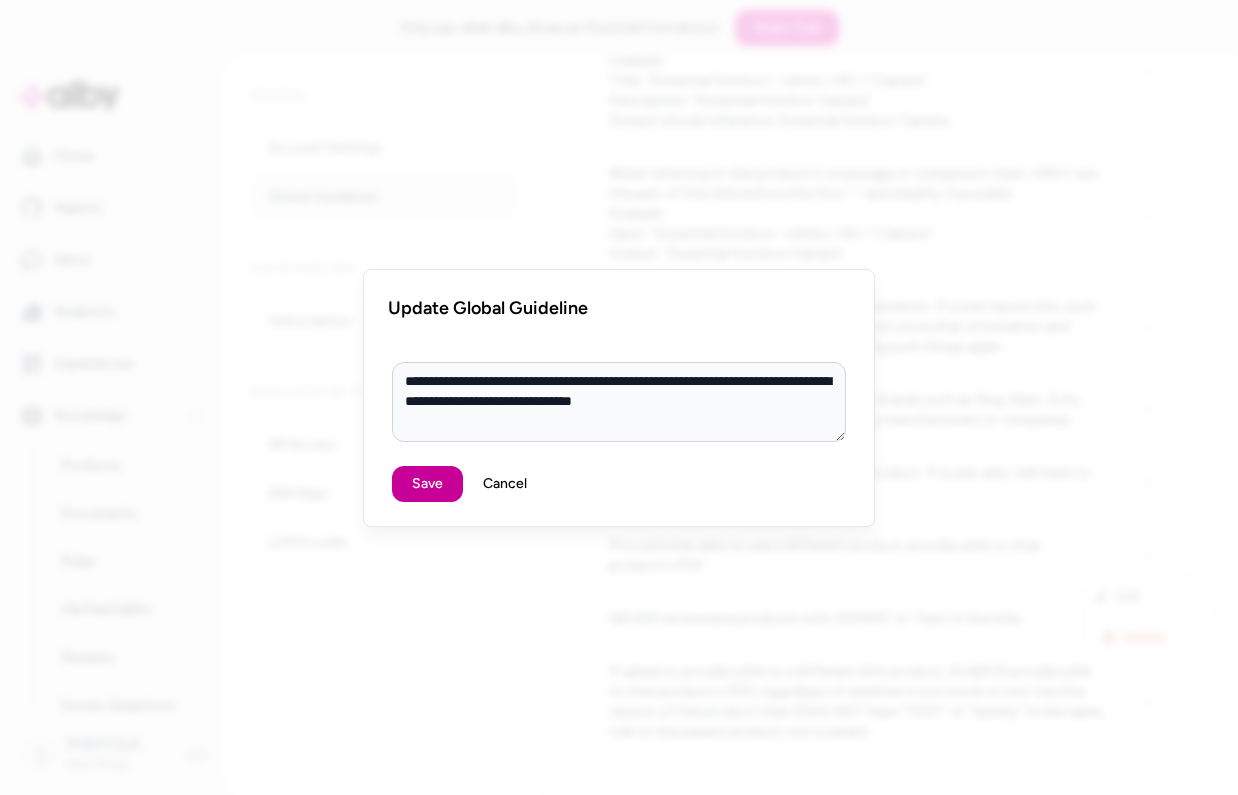 click on "Save" at bounding box center [427, 484] 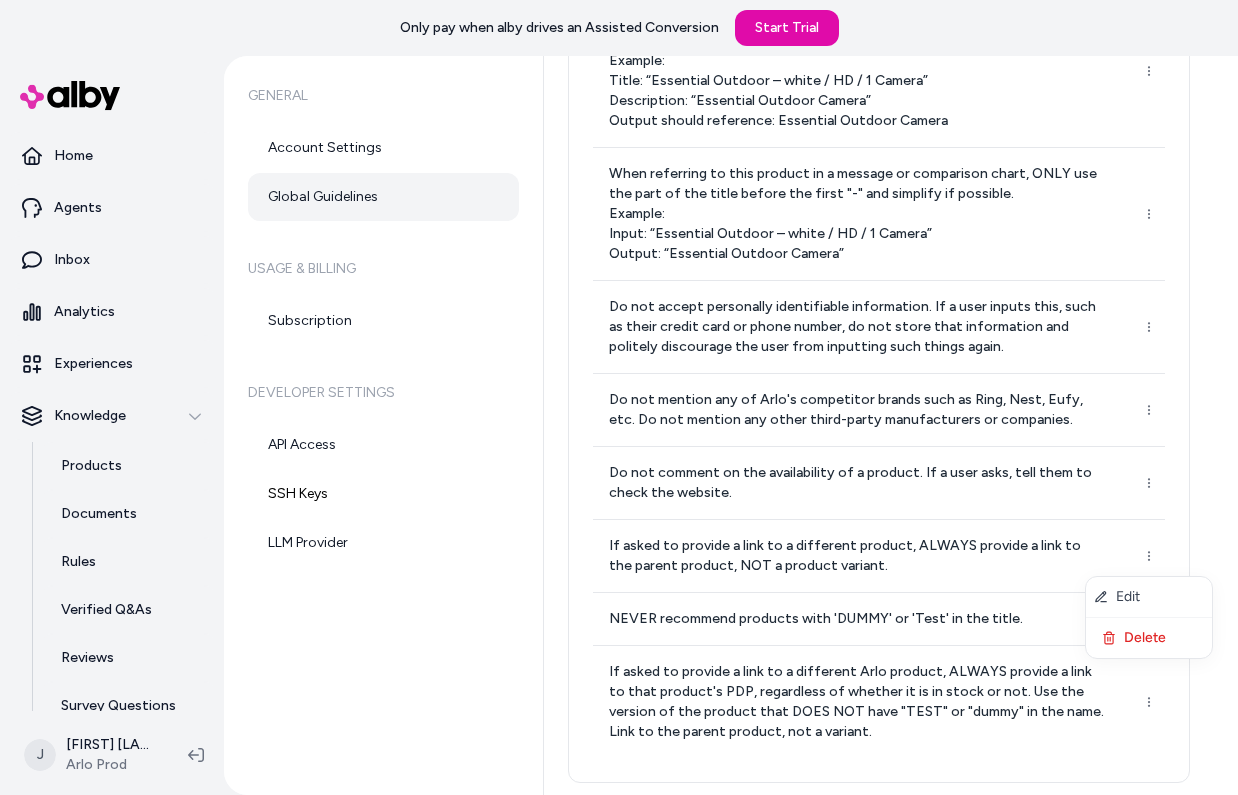 click on "Only pay when alby drives an Assisted Conversion Start Trial Home Agents Inbox Analytics Experiences Knowledge Products Documents Rules Verified Q&As Reviews Survey Questions Integrations J Jennifer Tso Arlo Prod General Account Settings Global Guidelines Usage & Billing Subscription Developer Settings API Access SSH Keys LLM Provider Global Guidelines  Add Global Guideline Customize Alby by setting guidelines that shape its behavior, making sure responses match your brand style and company policies. These rules will be followed for all responses. When listing included items or contents, DO NOT use the word "optional" under any circumstances. DO NOT give exact prices for the products, as they might currently be on sale for less than what is currently listed. ALWAYS Use the product name as written in the product description, not the product title.
Example:
Title: “Essential Outdoor – white / HD / 1 Camera”
Description: “Essential Outdoor Camera”
Output should reference: Essential Outdoor Camera *" at bounding box center (619, 397) 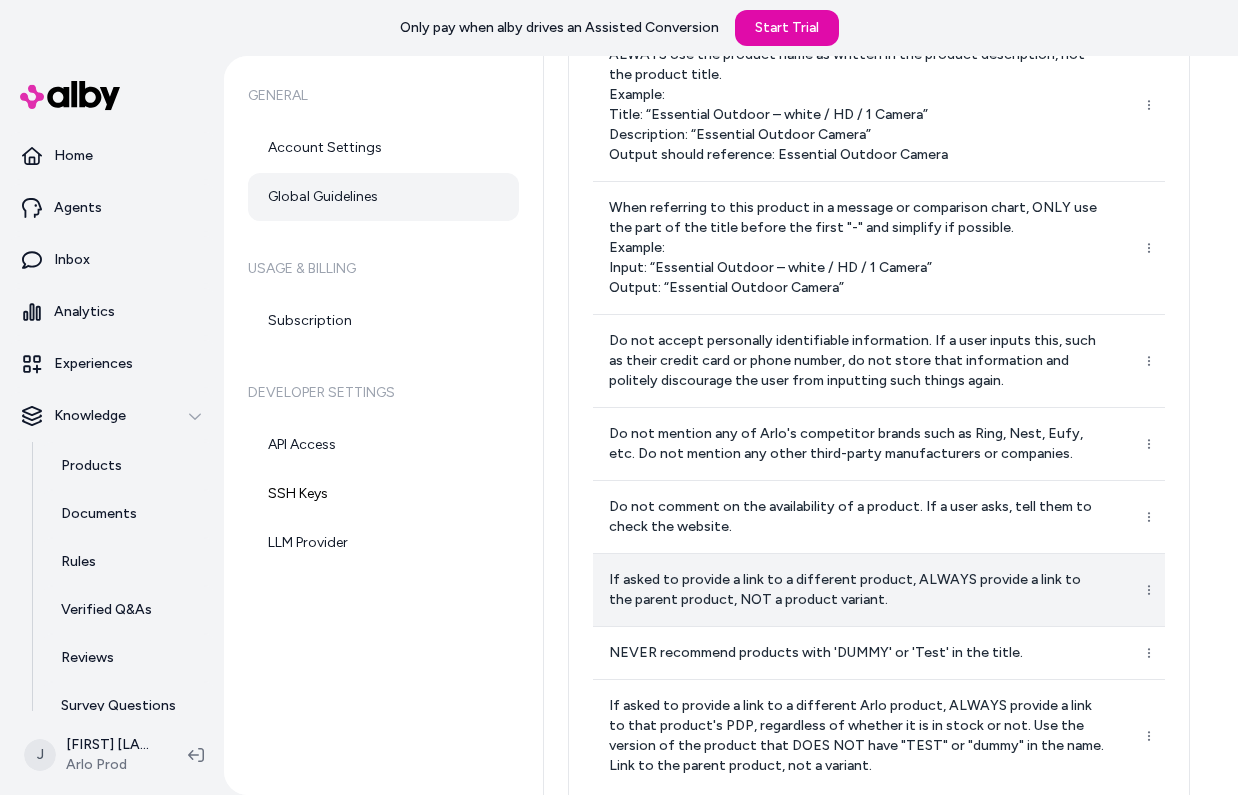 scroll, scrollTop: 439, scrollLeft: 0, axis: vertical 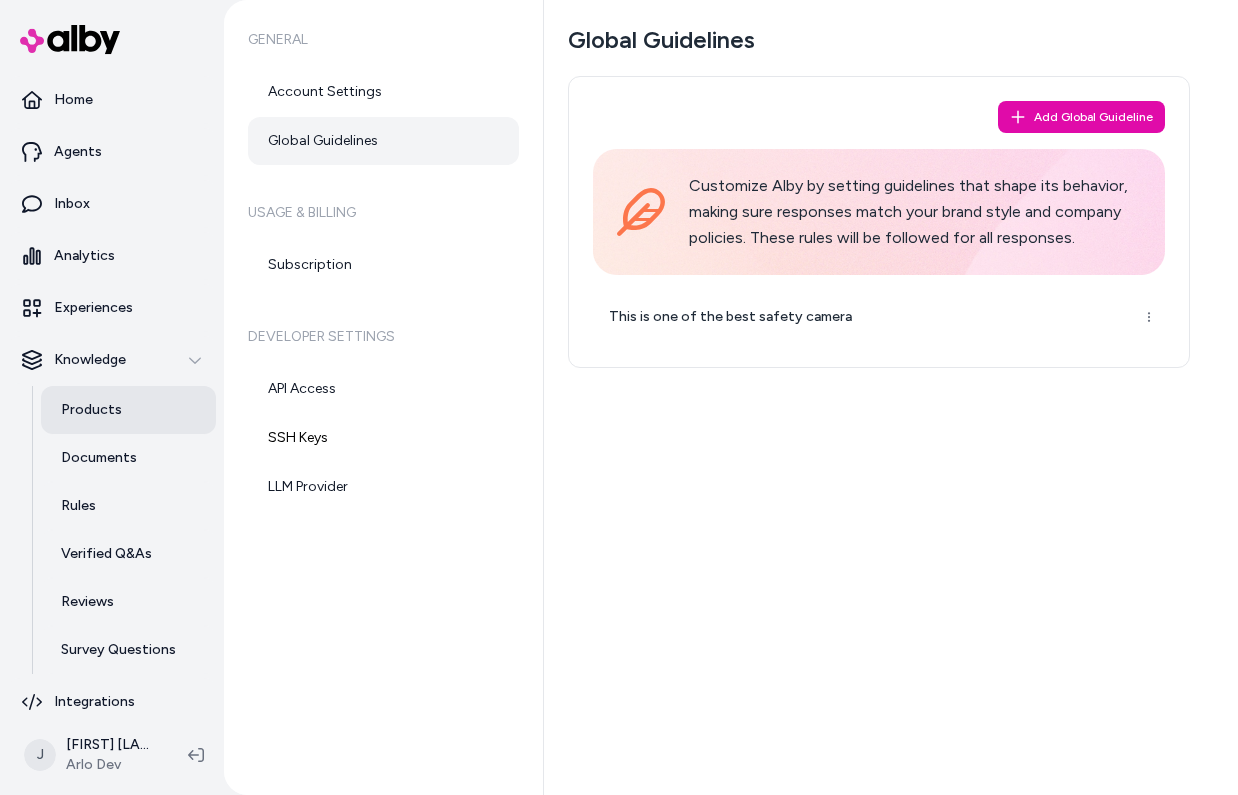 click on "Products" at bounding box center [128, 410] 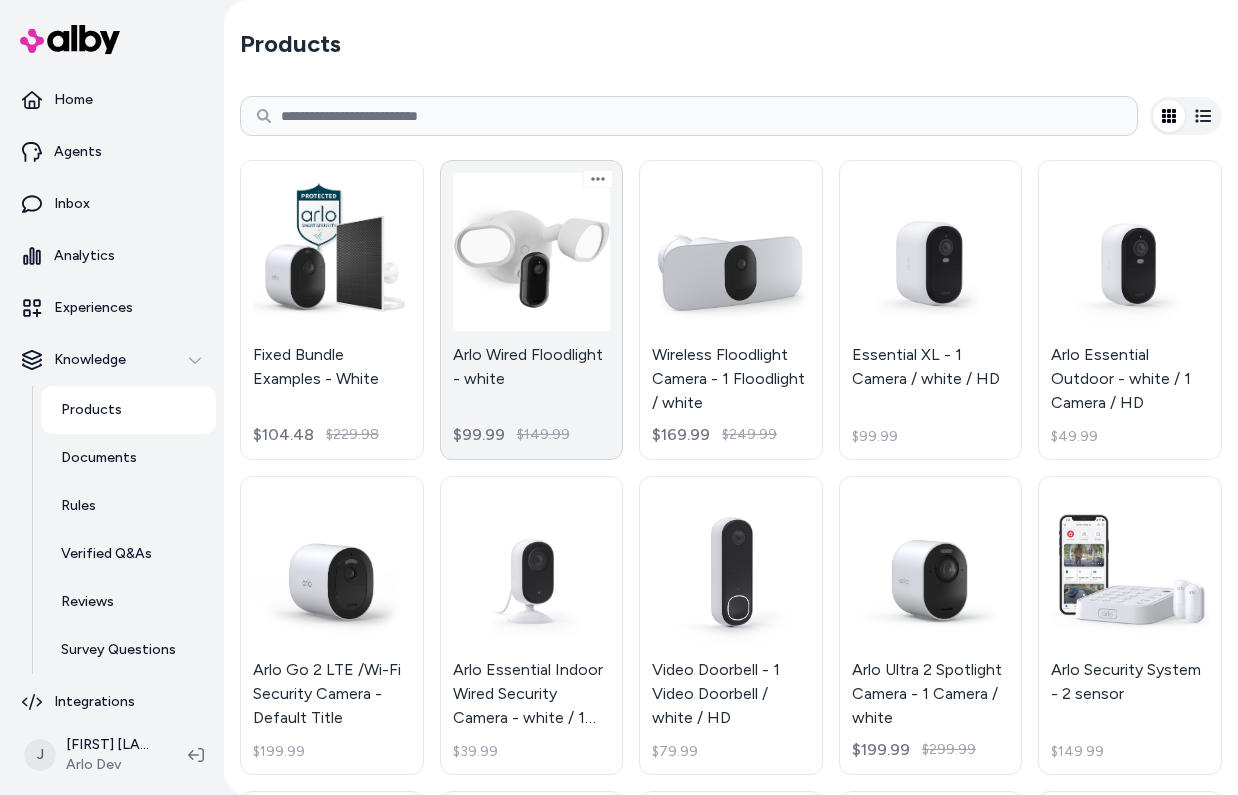 click on "Arlo Wired Floodlight - white $99.99 $149.99" at bounding box center [532, 310] 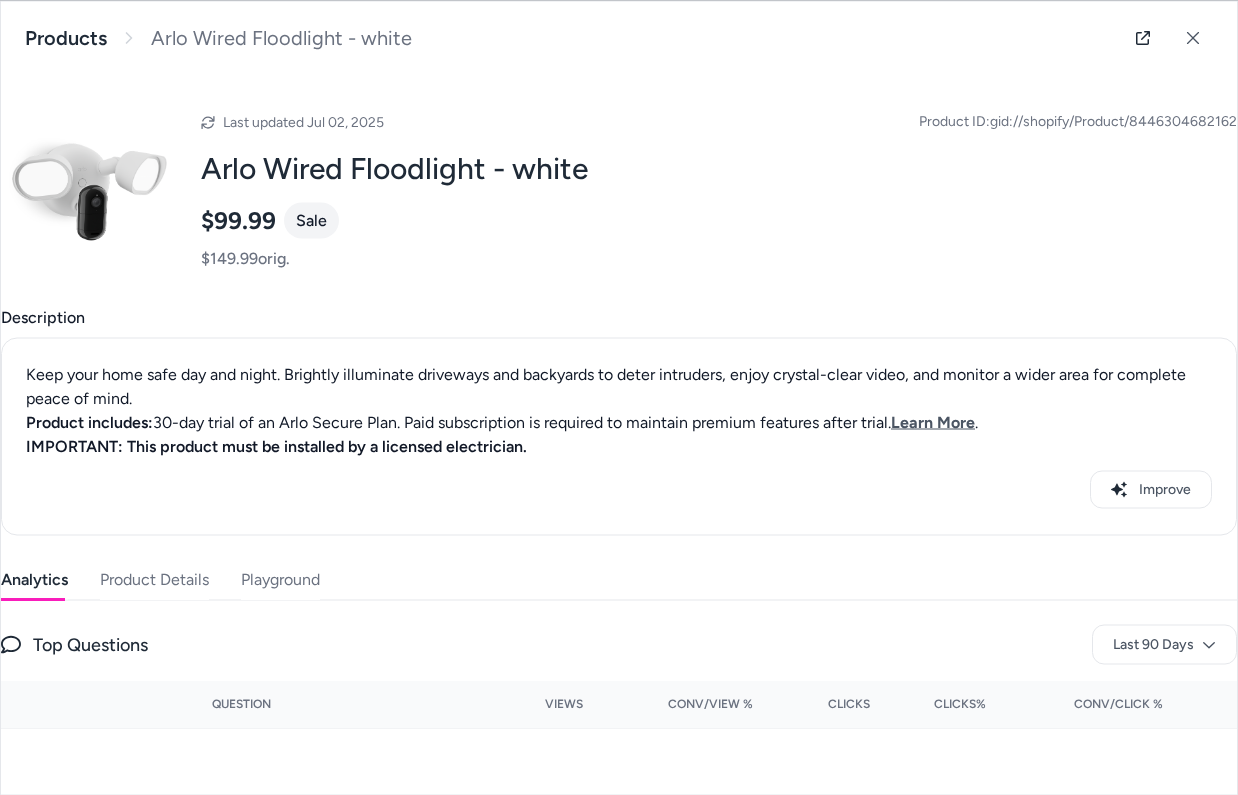 click on "Product Details" at bounding box center (154, 579) 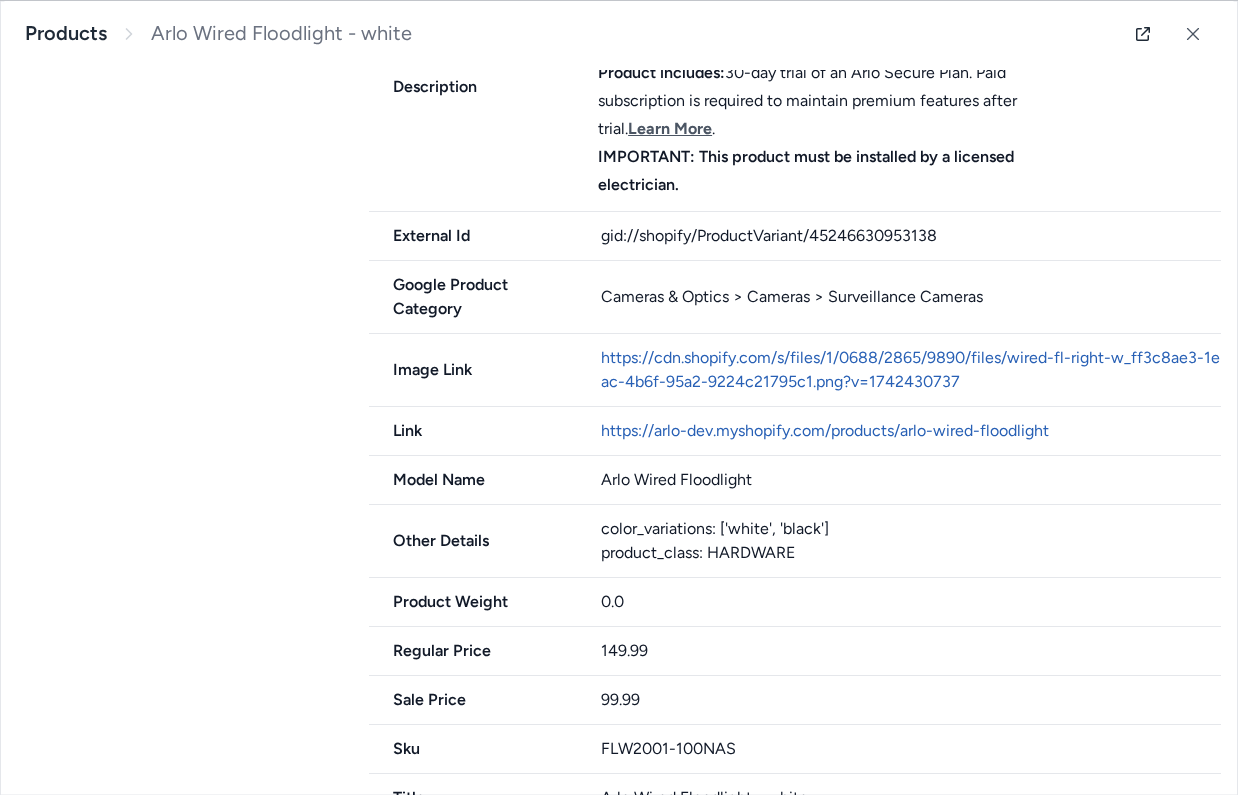 scroll, scrollTop: 950, scrollLeft: 0, axis: vertical 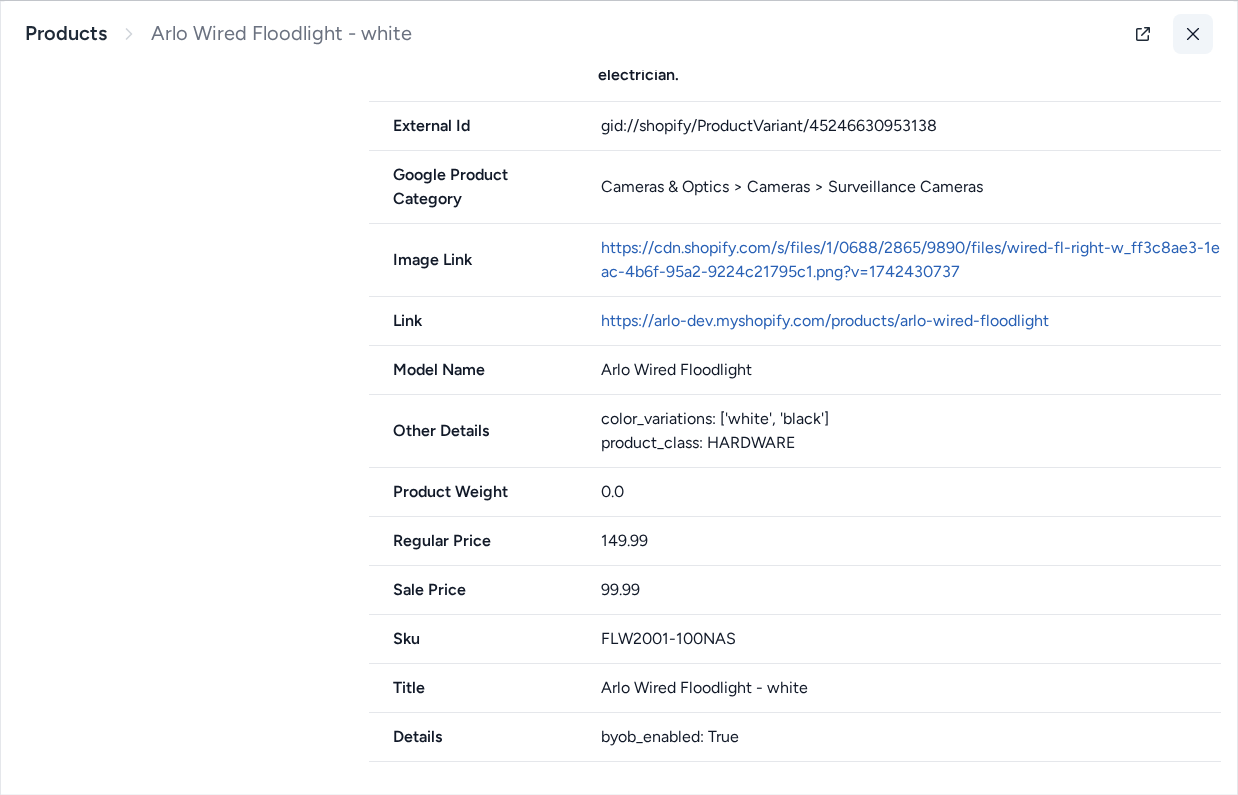 click 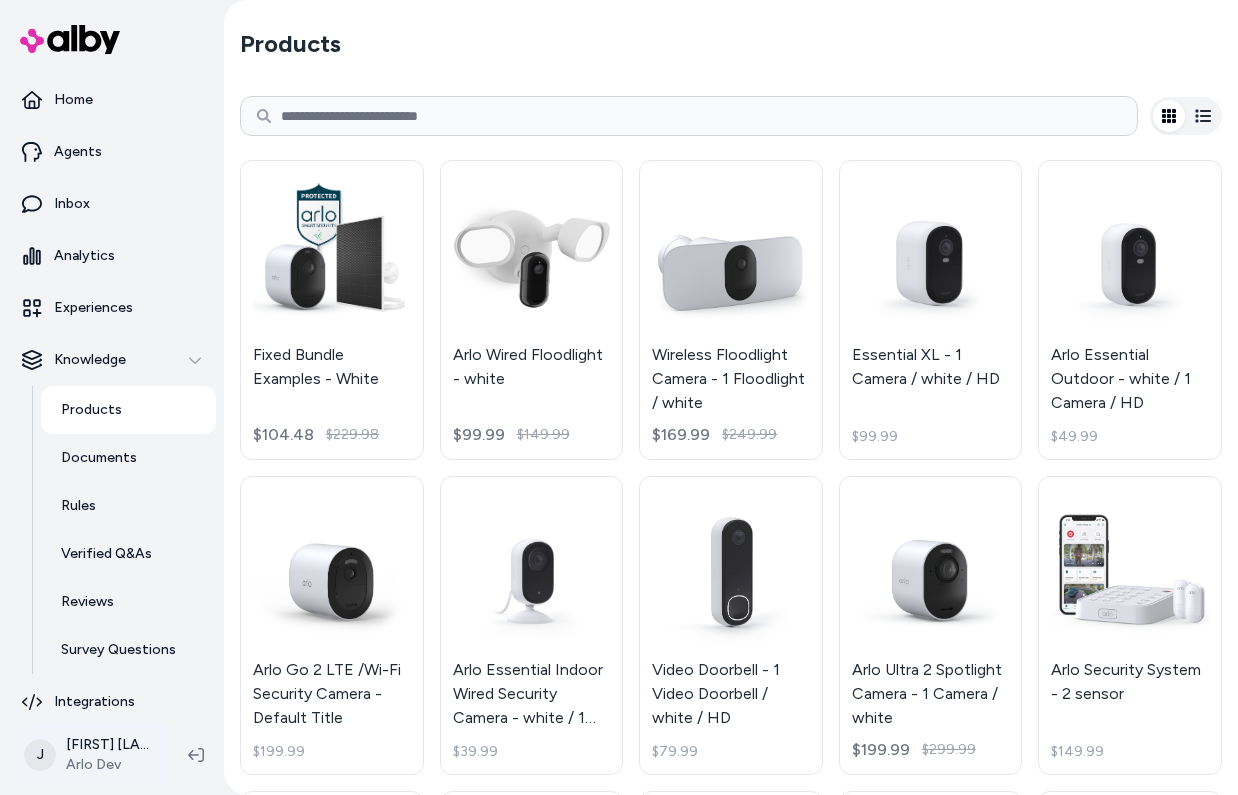 click on "Home Agents Inbox Analytics Experiences Knowledge Products Documents Rules Verified Q&As Reviews Survey Questions Integrations J [FIRST] [LAST] Arlo Dev Products Fixed Bundle Examples - White $104.48 $229.98 Arlo Wired Floodlight - white $99.99 $149.99 Wireless Floodlight Camera - 1 Floodlight / white $169.99 $249.99 Essential XL - 1 Camera / white / HD $99.99 Arlo Essential Outdoor - white / 1 Camera / HD $49.99 Arlo Go 2 LTE /Wi-Fi Security Camera - Default Title $199.99 Arlo Essential Indoor Wired Security Camera - white / 1 Indoor Camera / HD $39.99 Video Doorbell - 1 Video Doorbell / white / HD $79.99 Arlo Ultra 2 Spotlight Camera - 1 Camera / white $199.99 $299.99 Arlo Security System - 2 sensor $149.99 Arlo Pro 5S 2K - White / 1 Camera $119.99 $179.99 Rechargeable Battery - Default Title $30.00 $49.99 Rechargeable Battery - Default Title $29.99 $49.99 Arlo Go Rechargeable Battery - Default Title $79.99 Go 2 &  XL Rechargeable Battery - Default Title $59.99 $79.99 Dual Charging Station - Default Title" at bounding box center (619, 397) 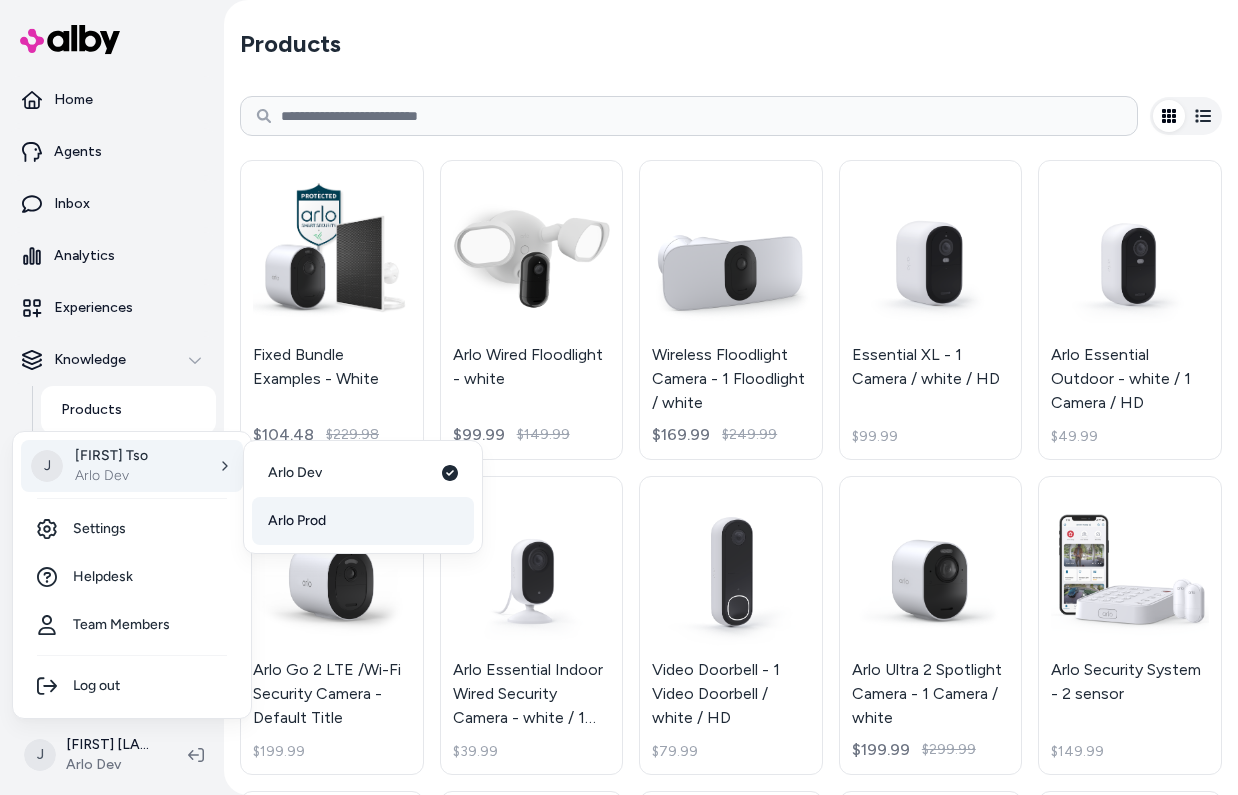 click on "Arlo Prod" at bounding box center (363, 521) 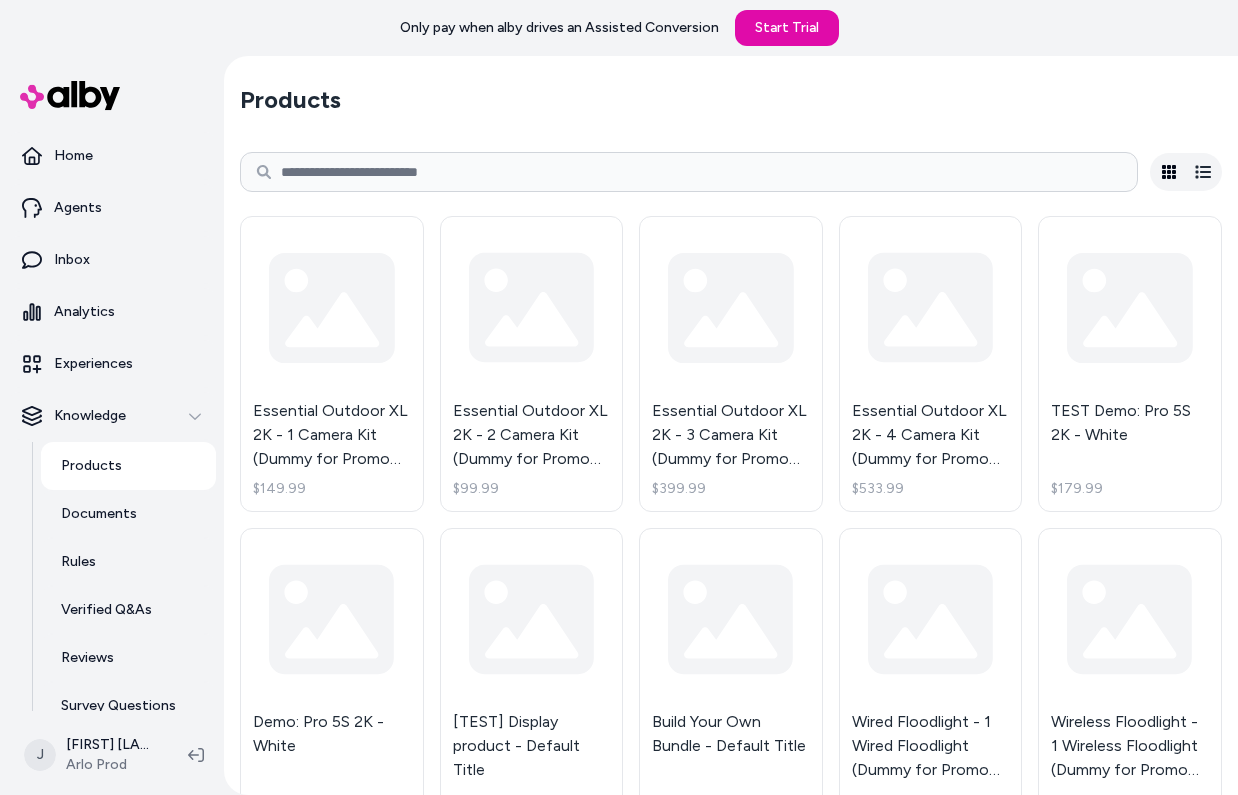 scroll, scrollTop: 0, scrollLeft: 0, axis: both 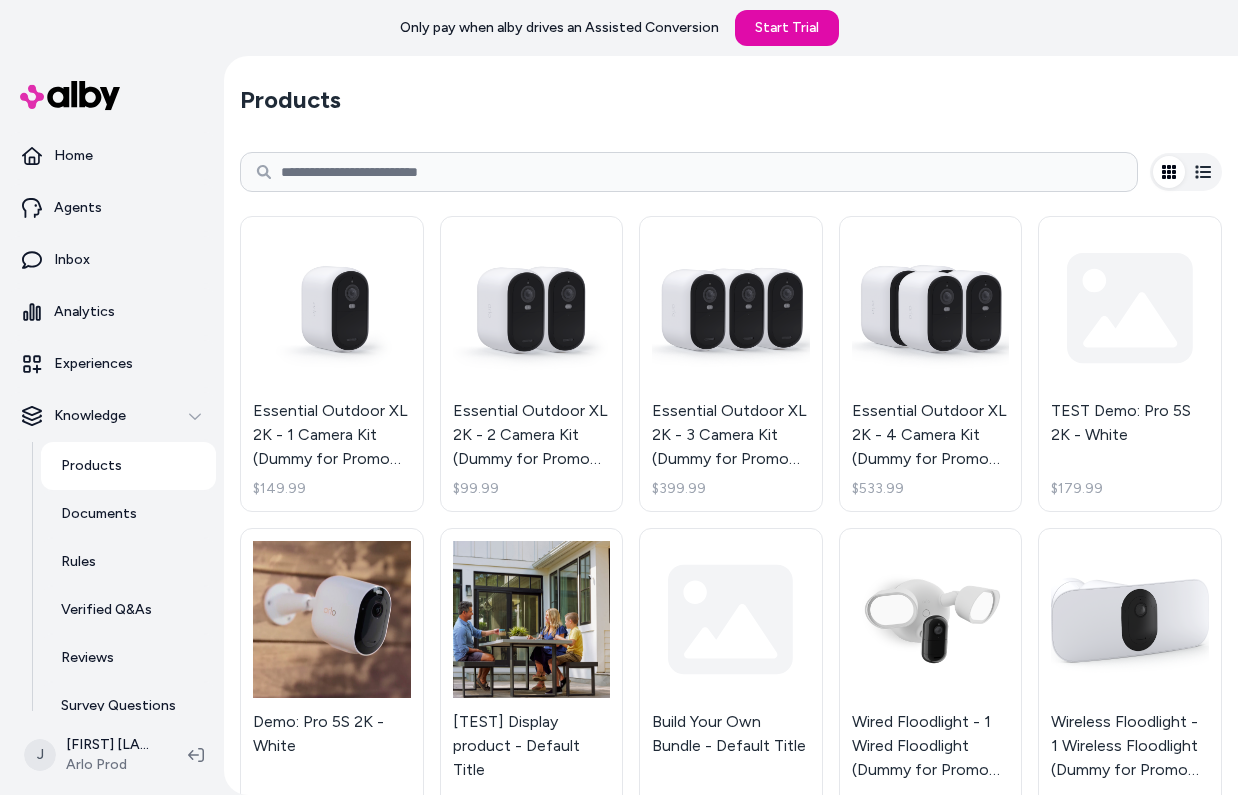 click at bounding box center [689, 172] 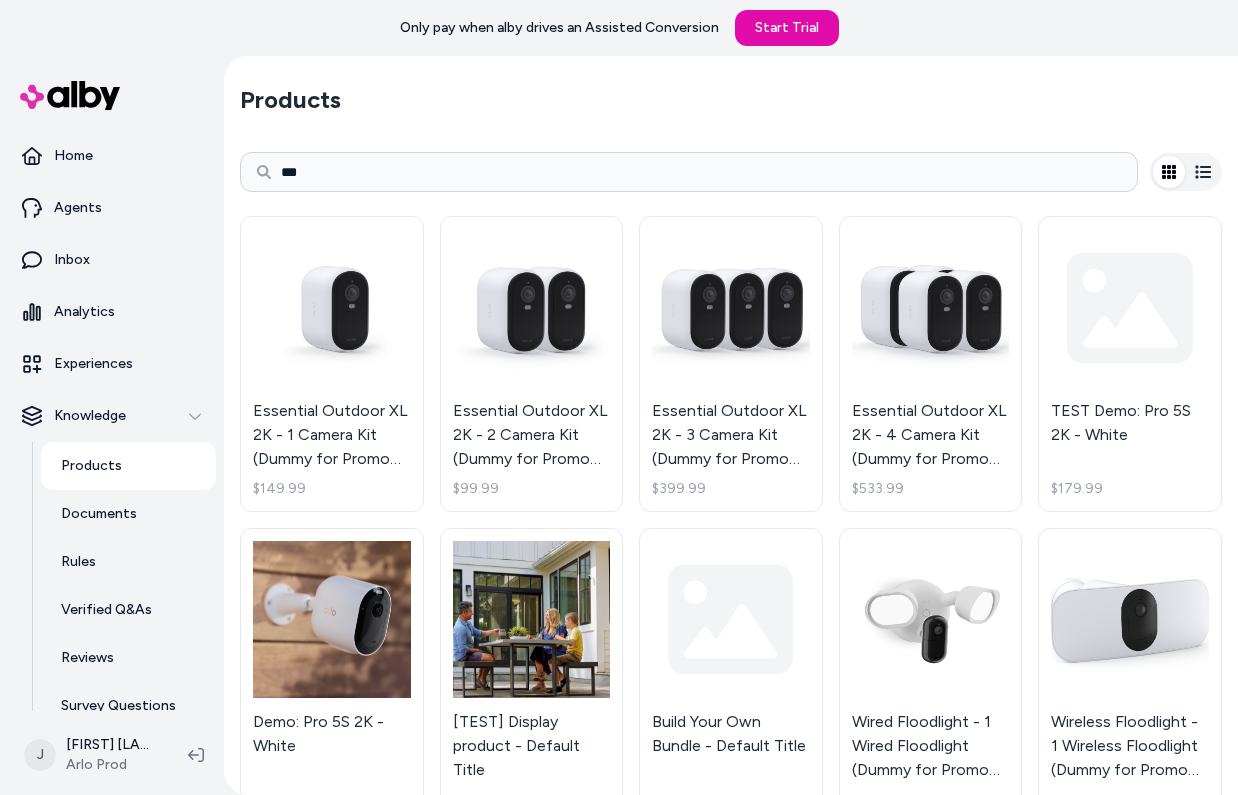 type on "***" 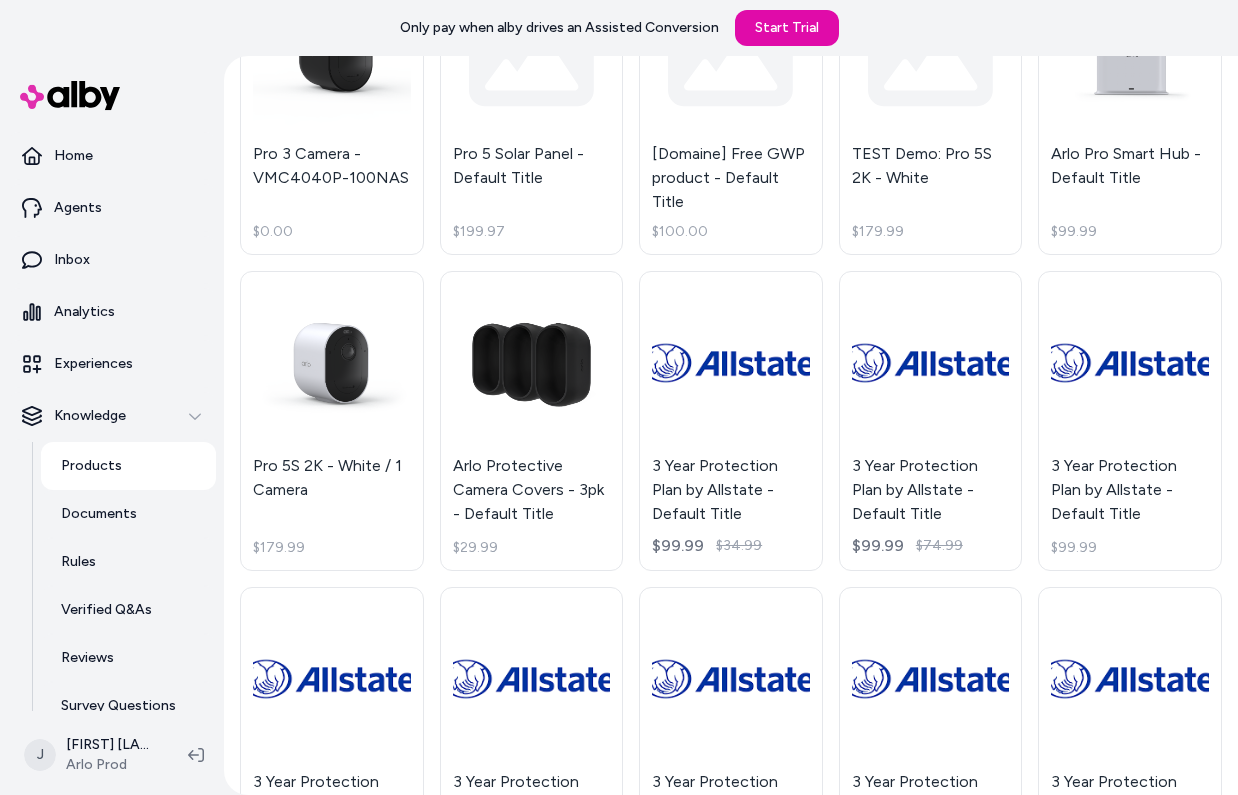 scroll, scrollTop: 1229, scrollLeft: 0, axis: vertical 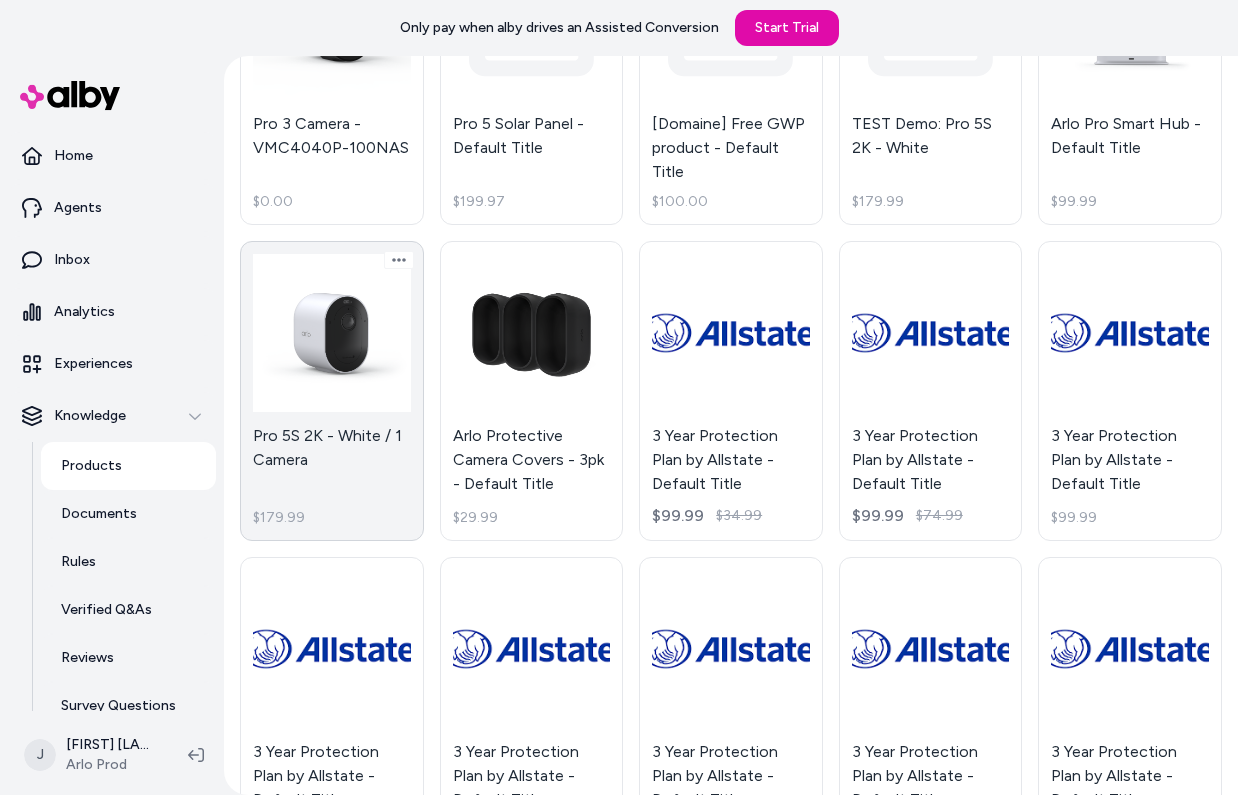 click on "Pro 5S 2K - White / 1 Camera $179.99" at bounding box center [332, 391] 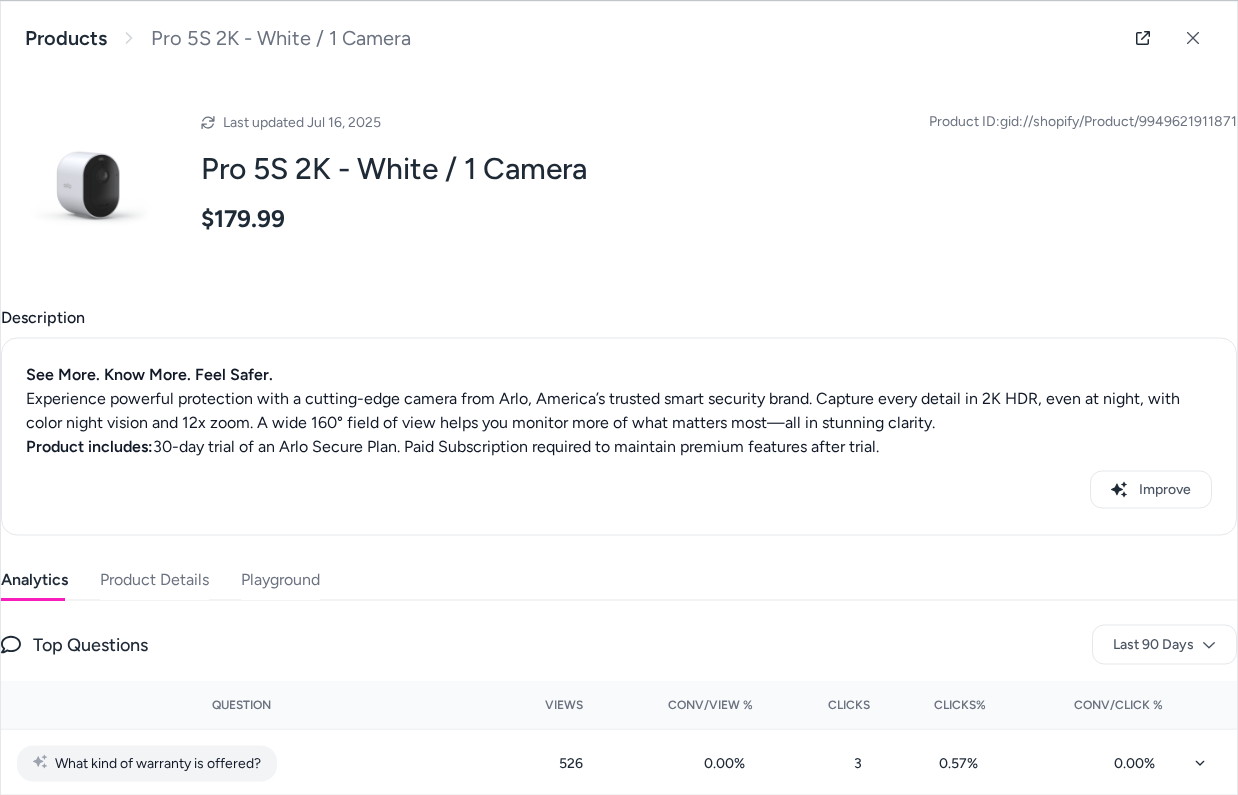 click on "Product Details" at bounding box center (154, 579) 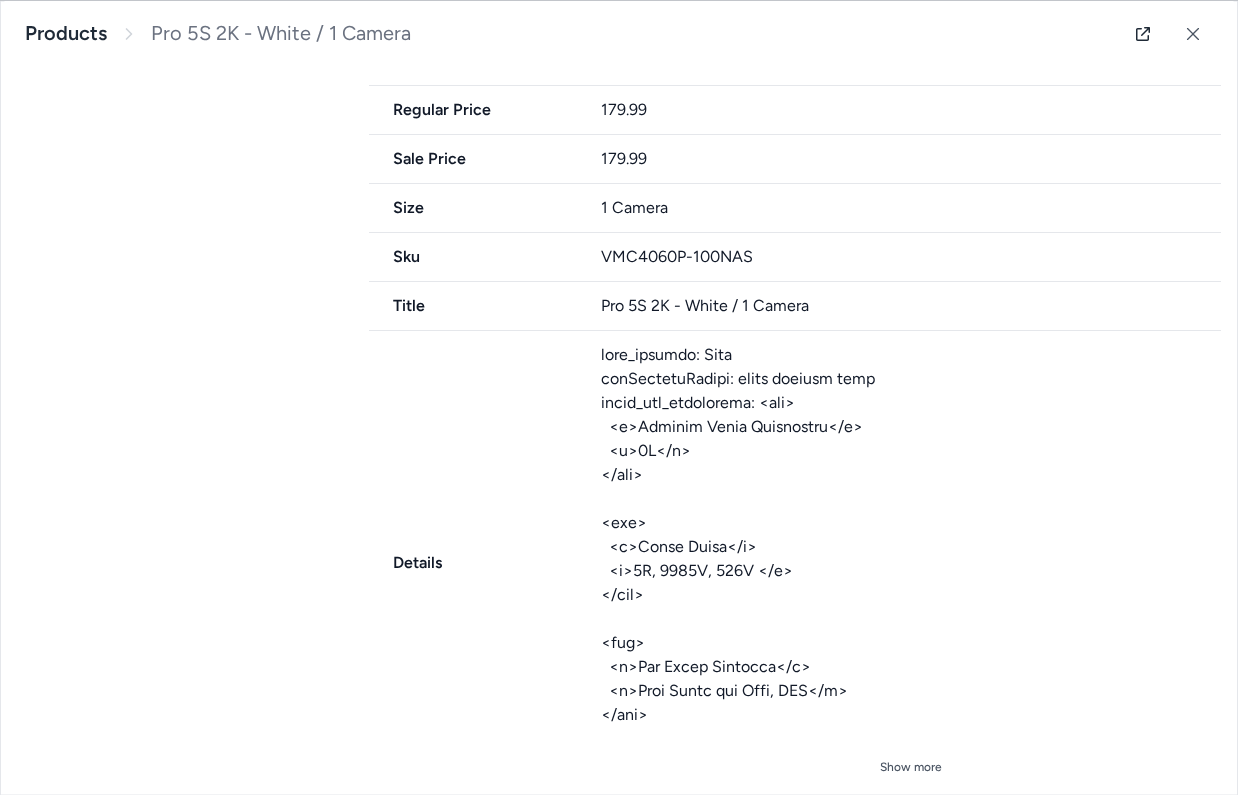 scroll, scrollTop: 1856, scrollLeft: 0, axis: vertical 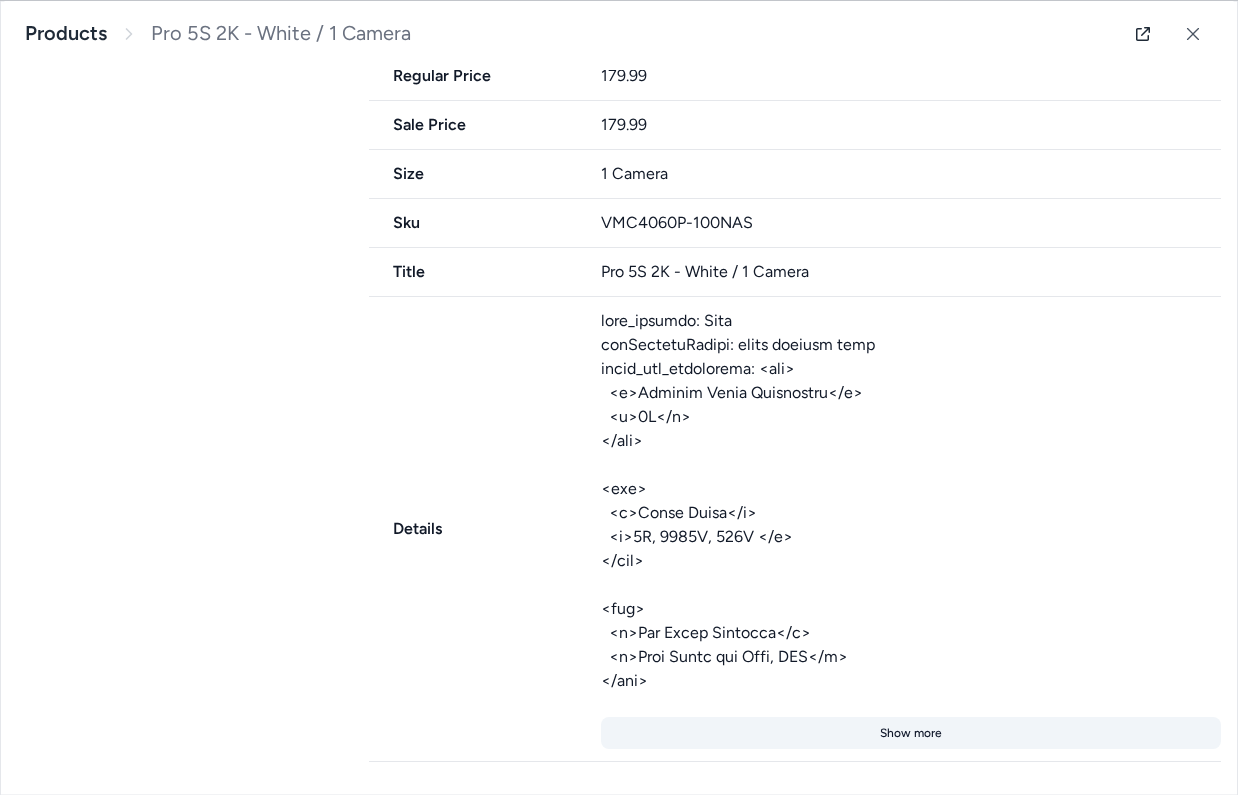 click on "Show more" at bounding box center (911, 733) 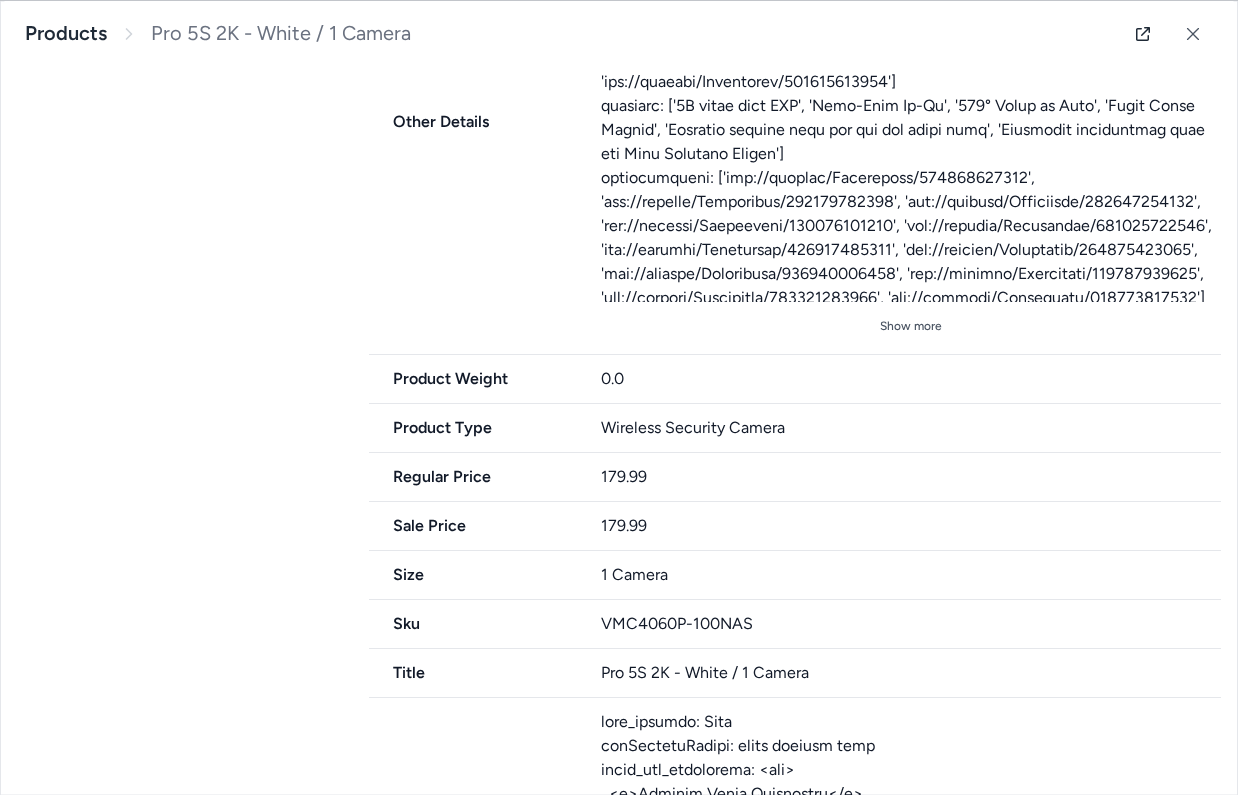 scroll, scrollTop: 1418, scrollLeft: 0, axis: vertical 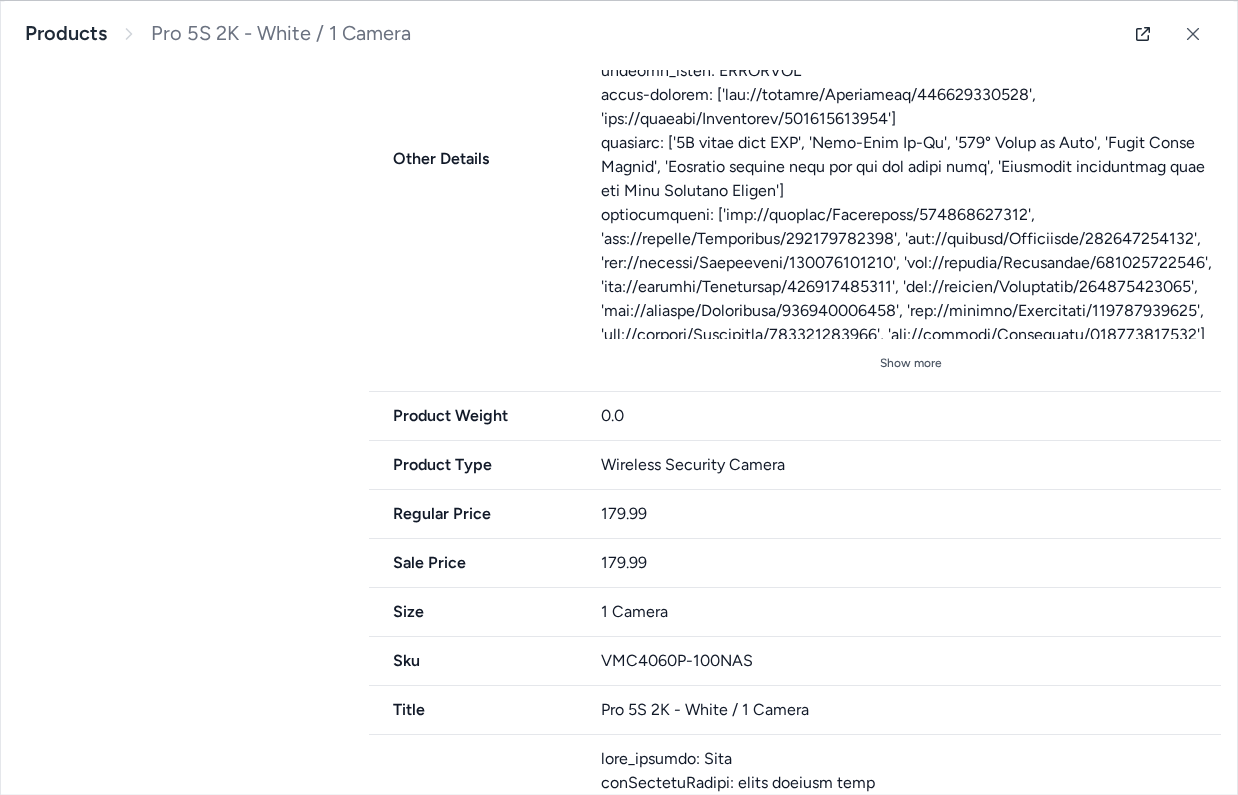 click on "Pro 5S 2K - White / 1 Camera" at bounding box center (911, 710) 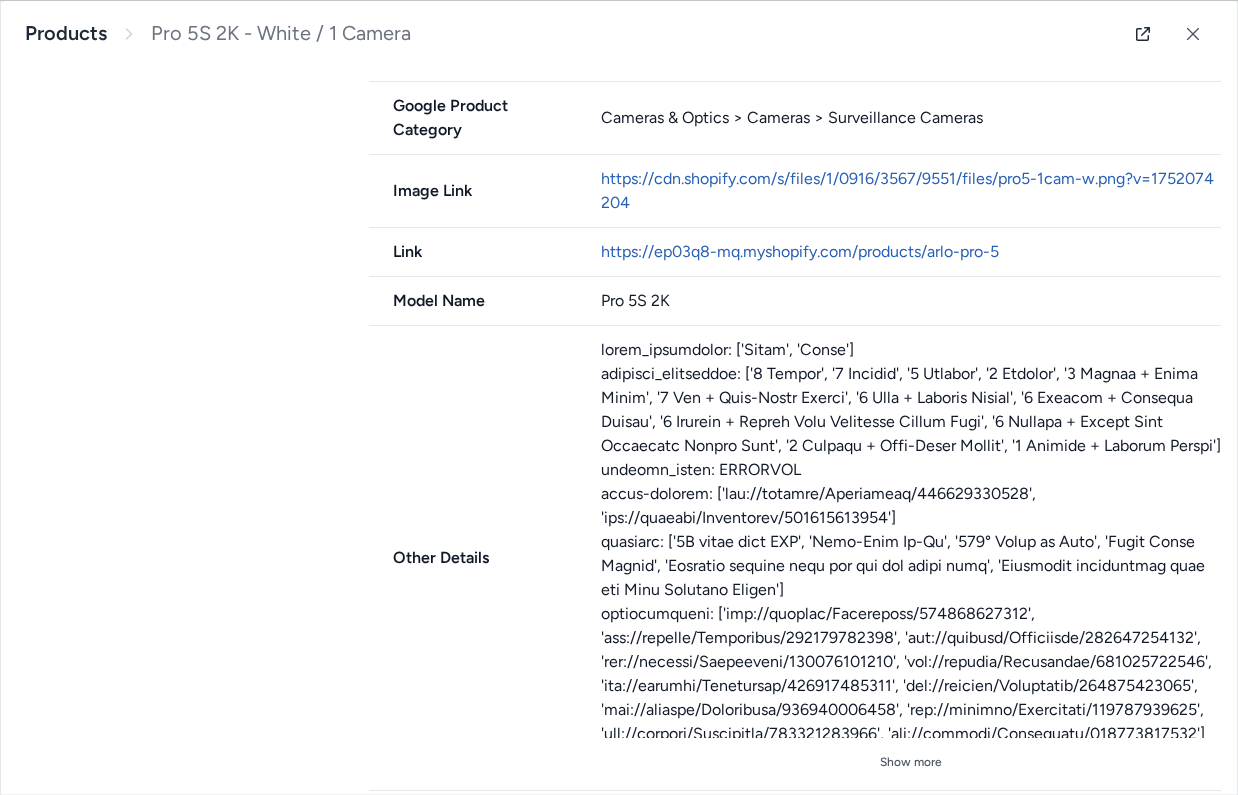 scroll, scrollTop: 1021, scrollLeft: 0, axis: vertical 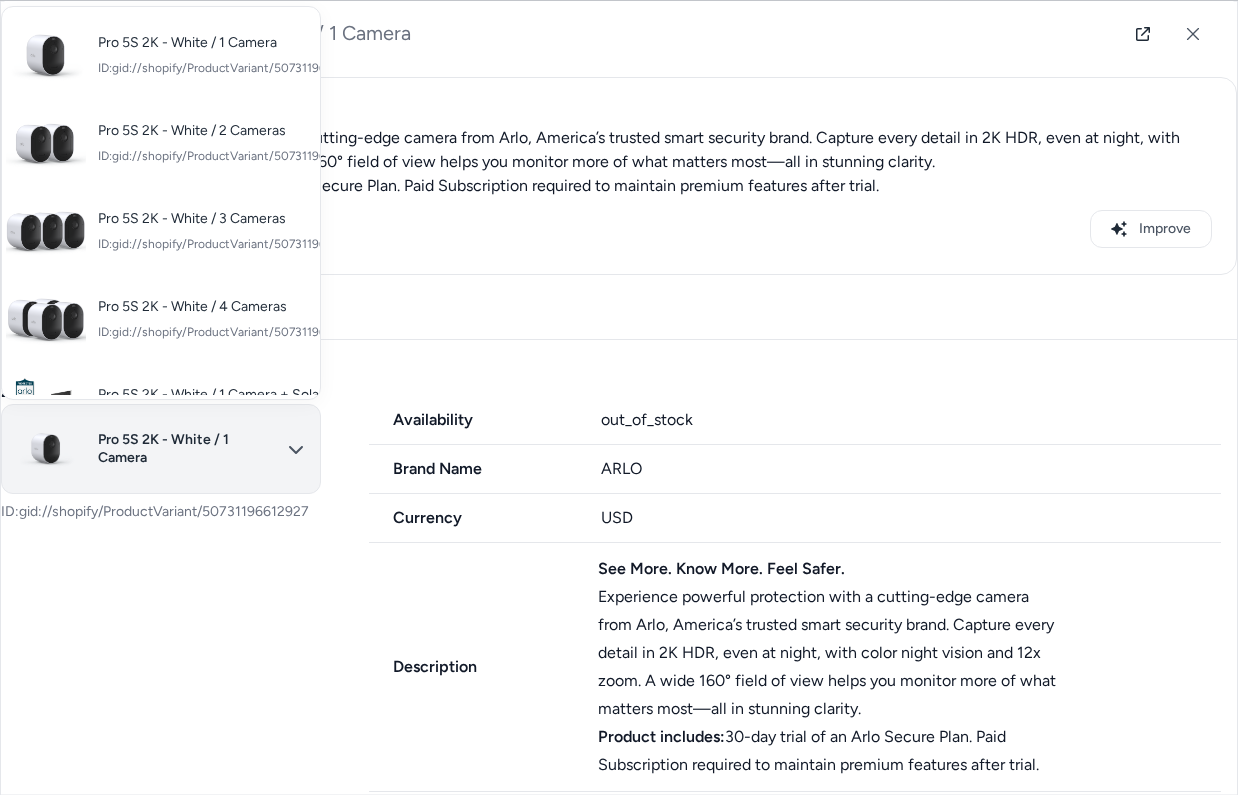 click on "Only pay when alby drives an Assisted Conversion Start Trial Home Agents Inbox Analytics Experiences Knowledge Products Documents Rules Verified Q&As Reviews Survey Questions Integrations J [FIRST] [LAST] Arlo Prod Products *** Showing search results... Pro 5S 2K & Solar Panel Bundle (Dummy for Promo Page) - White $239.99 Pro 5S 2K - 1 Camera Kit (Dummy for Promo Page) - White $179.99 Pro 5S 2K - 4 Camera Kit (Dummy for Promo Page) - White $599.99 Pro 5S 2K - 3 Camera Kit (Dummy for Promo Page) - White $449.99 Pro 5S 2K - 2 Camera Kit (Dummy for Promo Page) - White $329.99 Pro 5S 2K - 3 Cameras & Outdoor Mounts Bundle (Dummy for Promo Page) - White $199.99 $499.99 Pro 5S 2K - 3 Cameras & Magnetic Mounts Bundle (Dummy for Promo Page) - White $199.99 $499.99 Pro 5S 2K - 3 Cameras & Anti-Theft Mounts Bundle (Dummy for Promo Page) - White $199.99 $499.99 Ashley Test Product - Default Title $0.00 [TEST] Display product - Default Title $119.99 $179.99 Test Bundle Product - Default Title $500.00 $555.00 $179.99 $0.00" at bounding box center [619, 397] 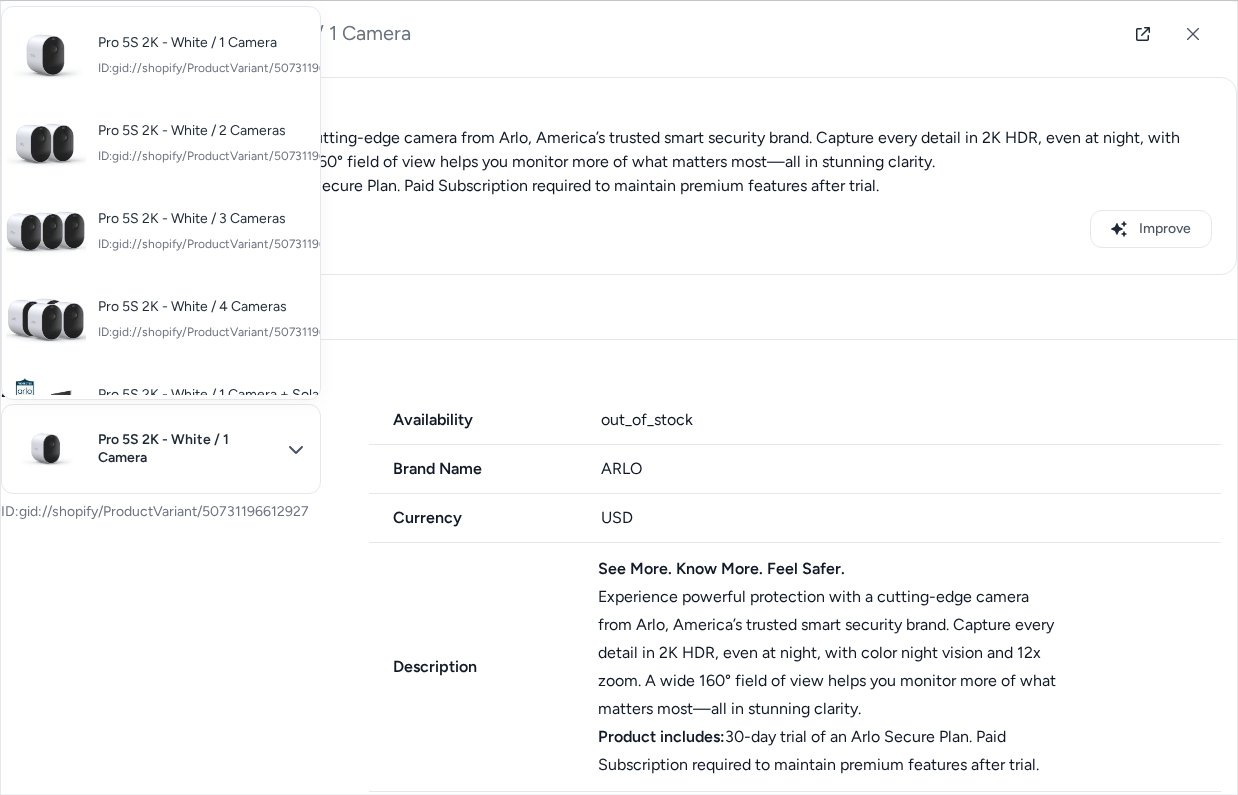 click at bounding box center [619, 397] 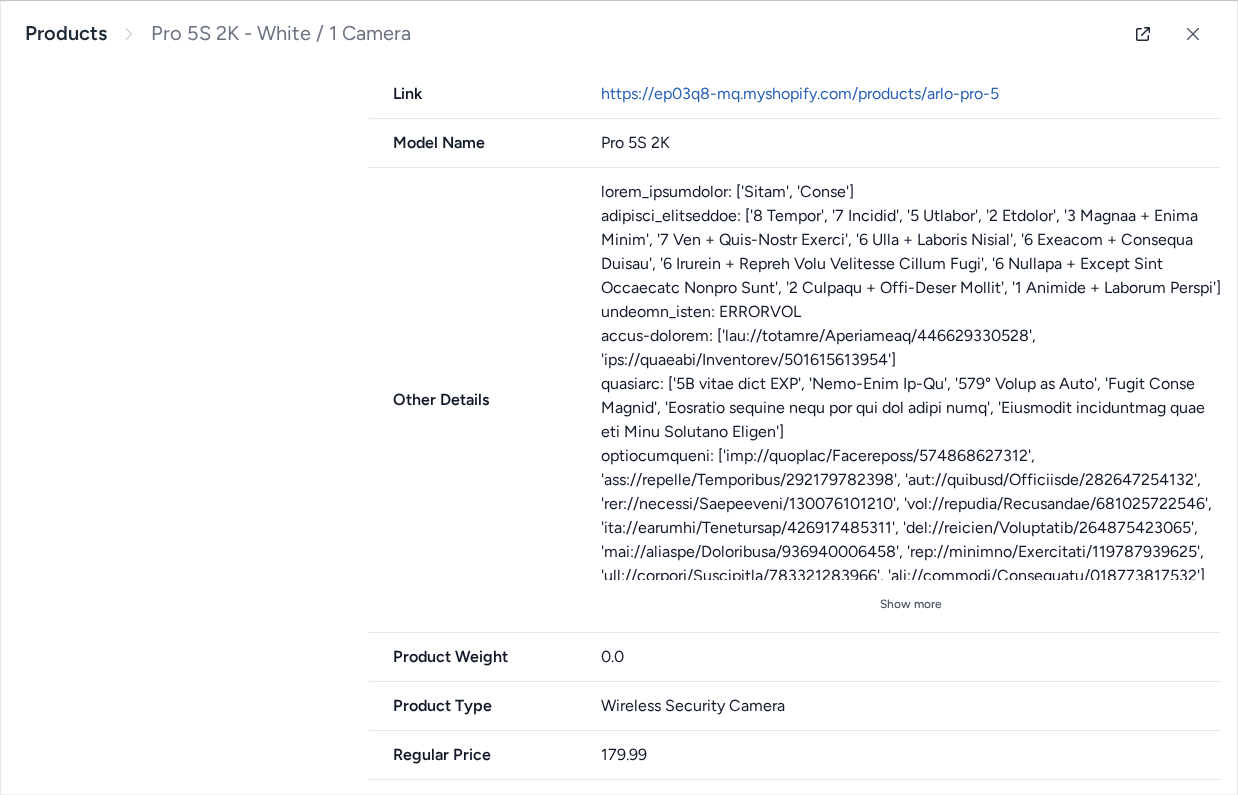 scroll, scrollTop: 1181, scrollLeft: 0, axis: vertical 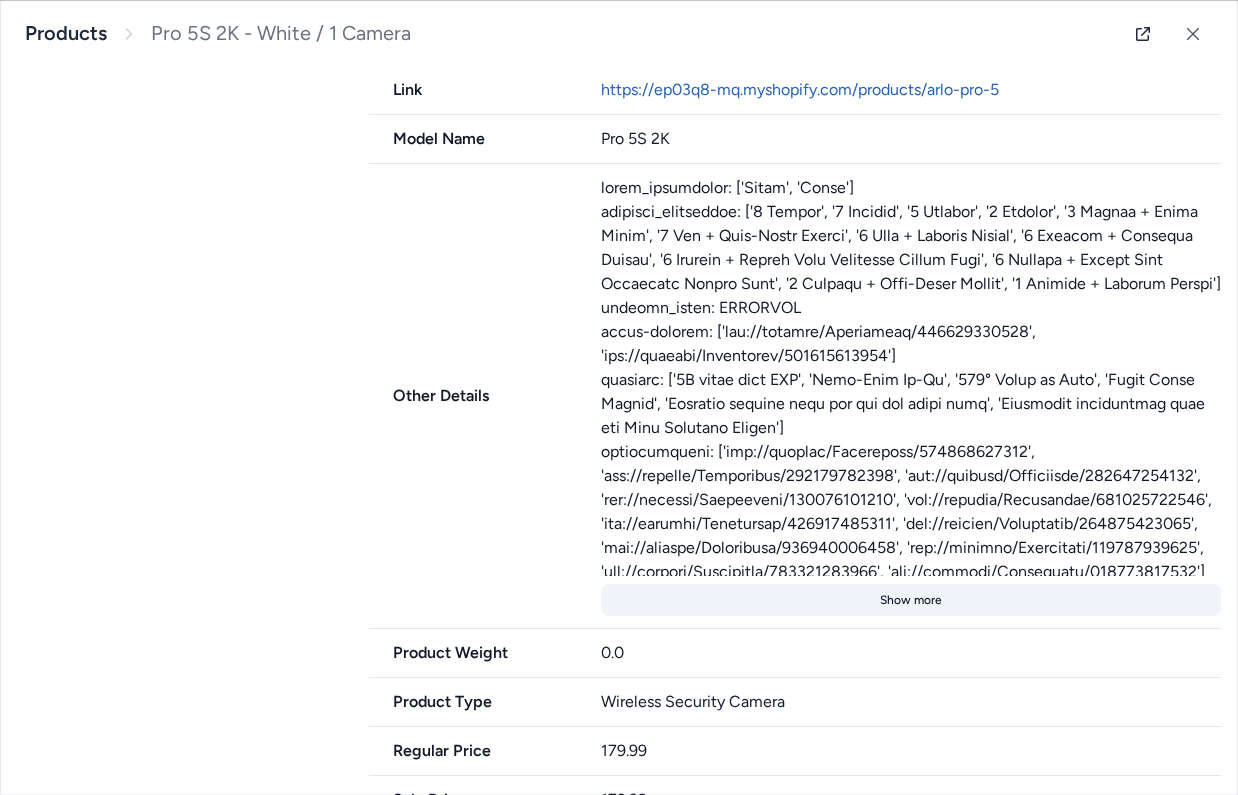 click on "Show more" at bounding box center [911, 600] 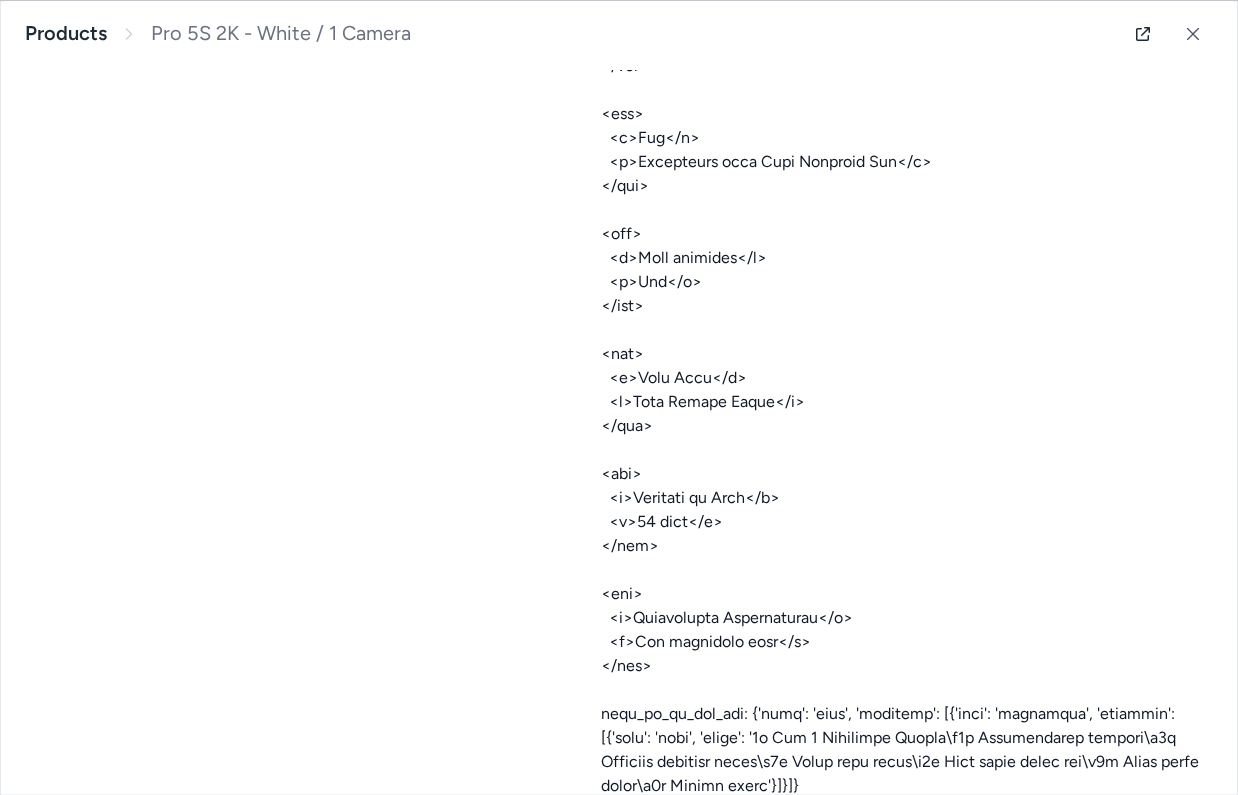 scroll, scrollTop: 5256, scrollLeft: 0, axis: vertical 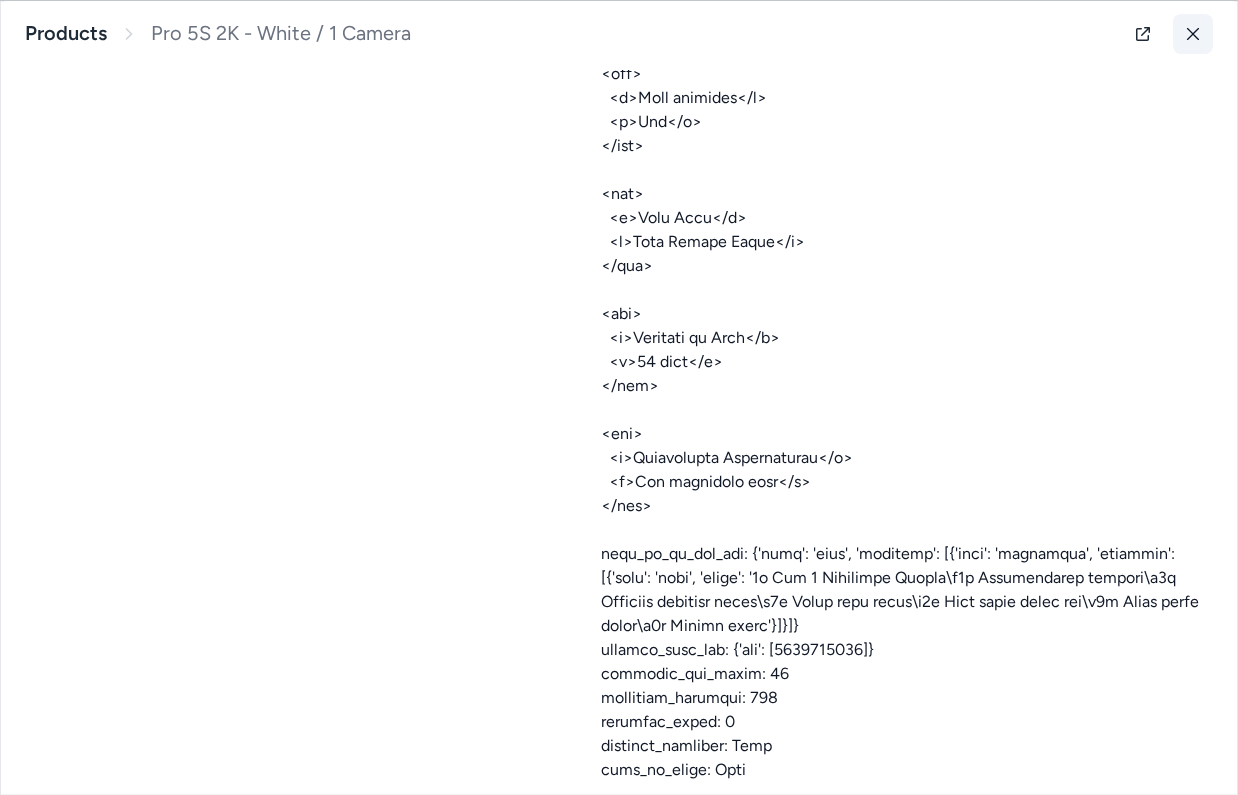 click at bounding box center [1193, 33] 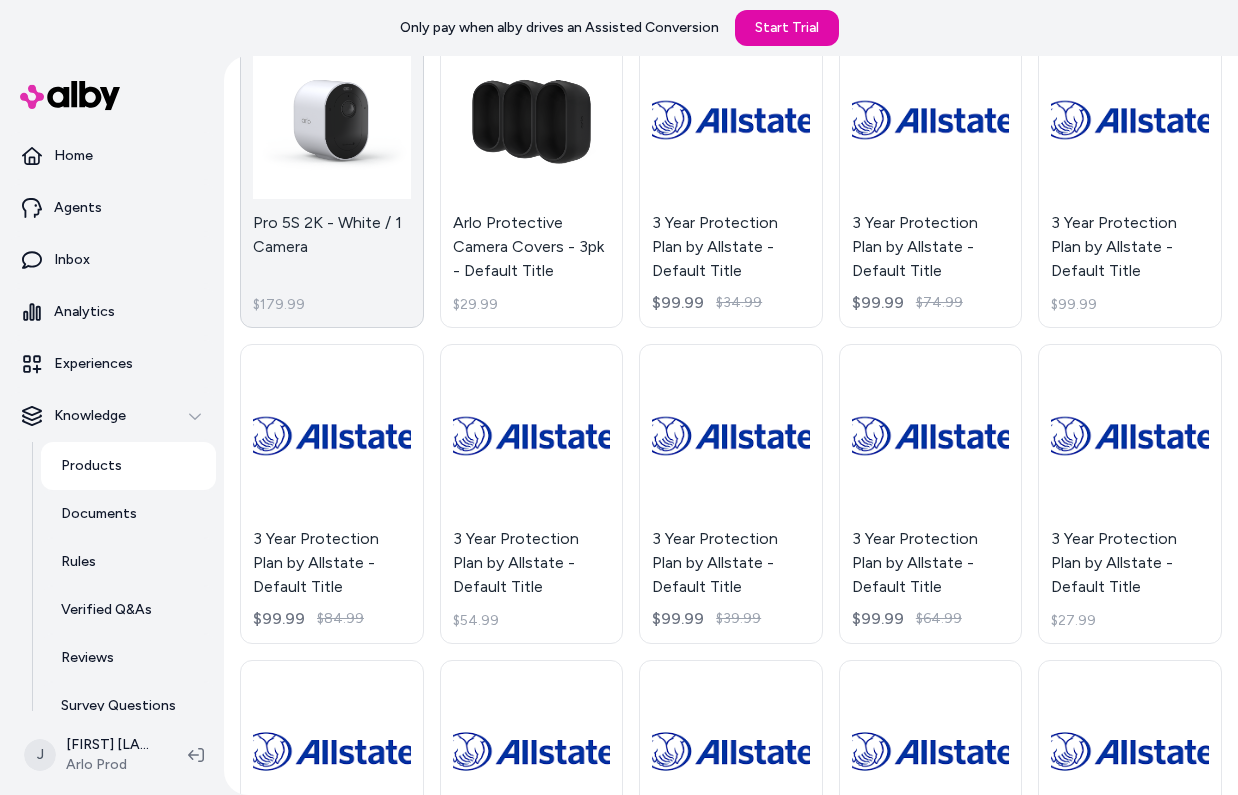 scroll, scrollTop: 1459, scrollLeft: 0, axis: vertical 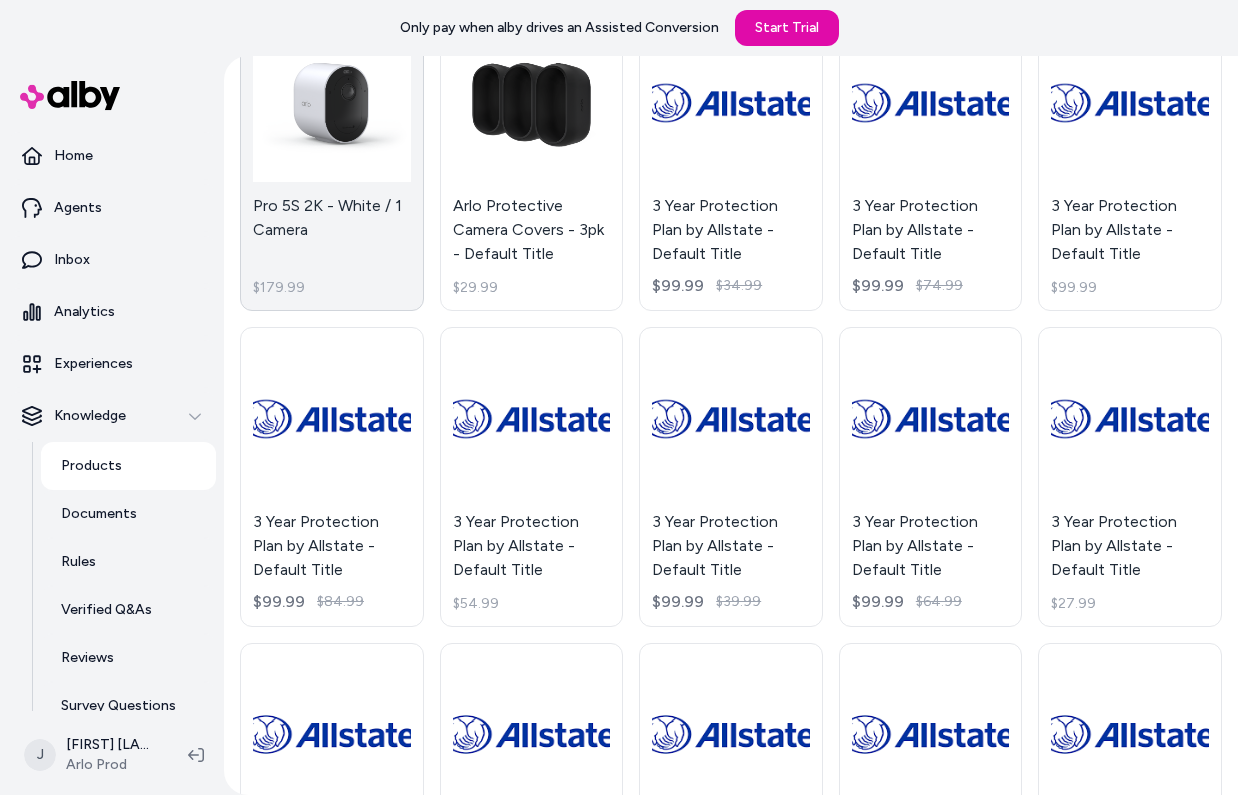click on "Pro 5S 2K - White / 1 Camera $179.99" at bounding box center [332, 161] 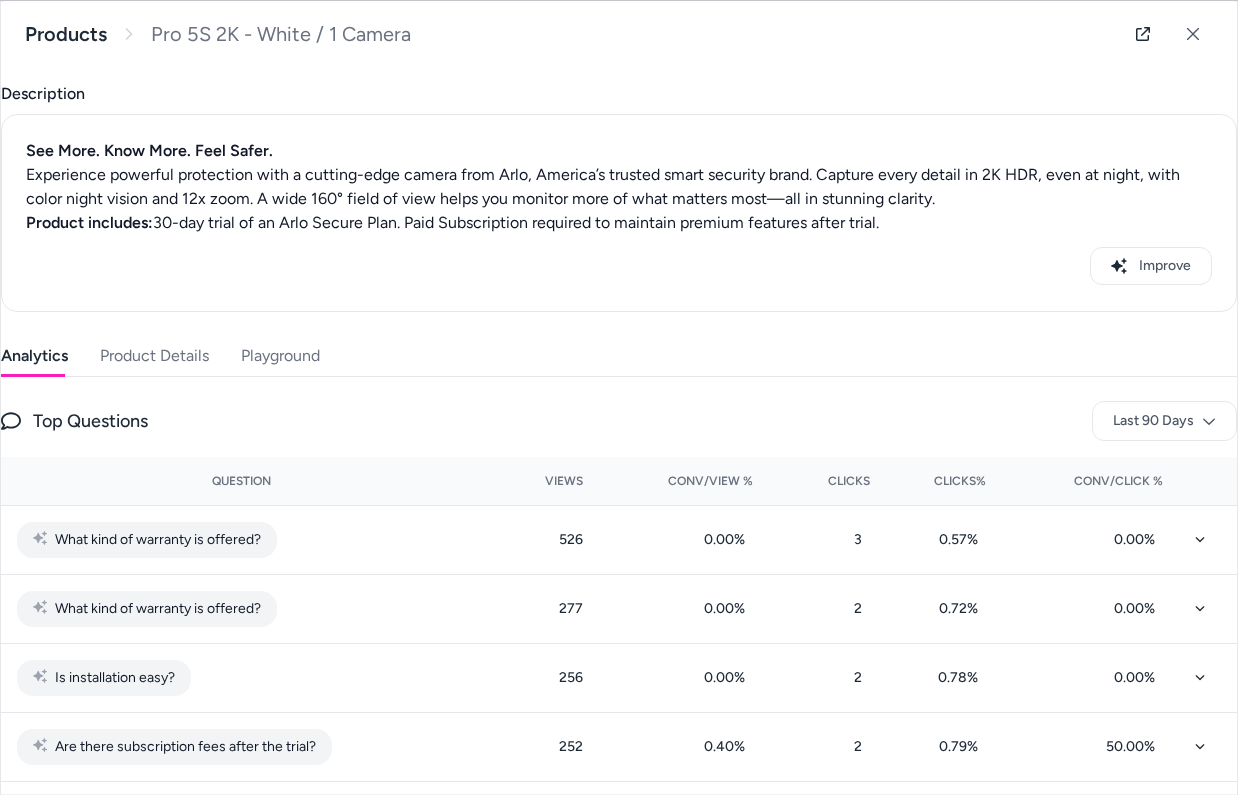 scroll, scrollTop: 0, scrollLeft: 0, axis: both 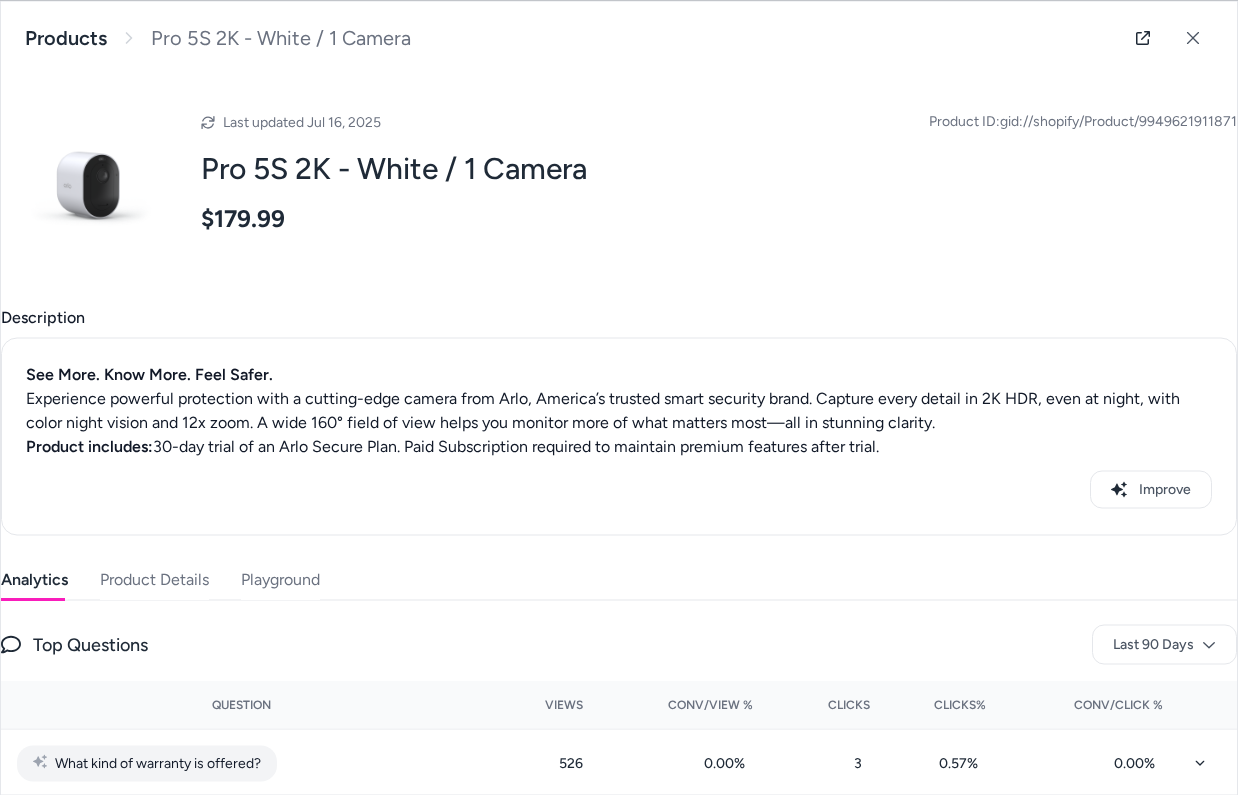 click on "Last updated Jul 16, 2025 Product ID:  gid://shopify/Product/9949621911871 Pro 5S 2K - White / 1 Camera $179.99 Description See More. Know More. Feel Safer.
Experience powerful protection with a cutting-edge camera from Arlo, America’s trusted smart security brand. Capture every detail in 2K HDR, even at night, with color night vision and 12x zoom. A wide 160° field of view helps you monitor more of what matters most—all in stunning clarity.
Product includes:  30-day trial of an Arlo Secure Plan. Paid Subscription required to maintain premium features after trial.  Improve Analytics Product Details Playground Top Questions Last 90 Days   Question Views Conv/View % Clicks Clicks% Conv/Click % What kind of warranty is offered? 526 0.00 % 3 0.57 % 0.00 % What kind of warranty is offered? 277 0.00 % 2 0.72 % 0.00 % Is installation easy? 256 0.00 % 2 0.78 % 0.00 % Are there subscription fees after the trial? 252 0.40 % 2 0.79 % 50.00 % Does it have motion detection alerts? 216 0.00 % 2 0.93 % 0.00 % 211 %" at bounding box center [619, 1194] 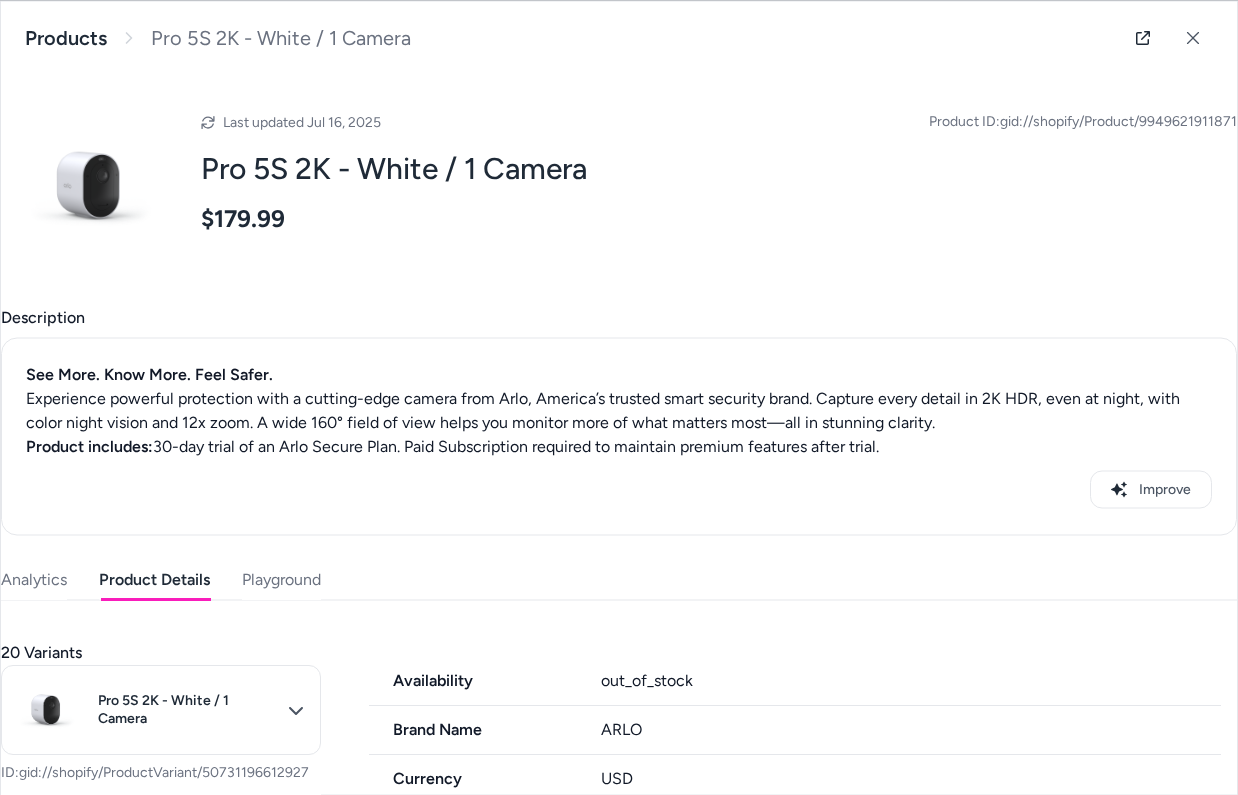 click on "Product Details" at bounding box center (154, 579) 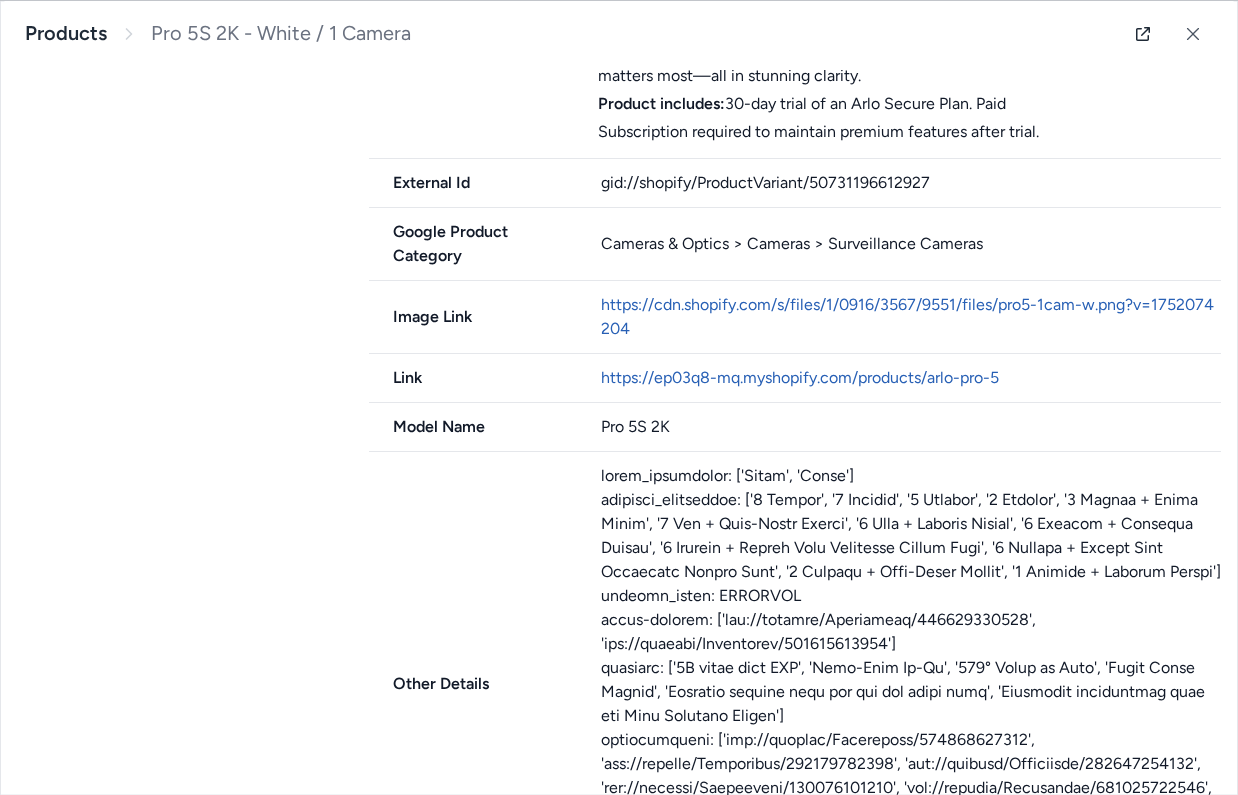 scroll, scrollTop: 1011, scrollLeft: 0, axis: vertical 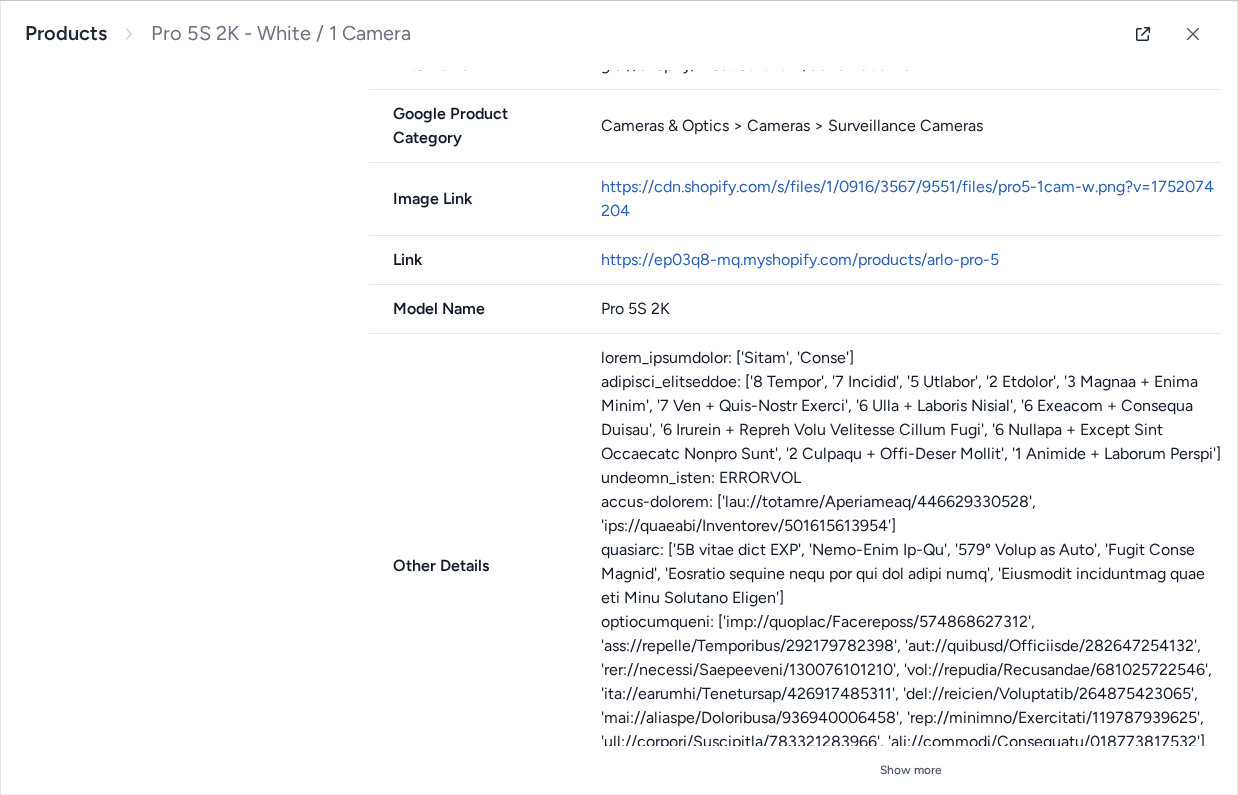 click on "Pro 5S 2K" at bounding box center [911, 309] 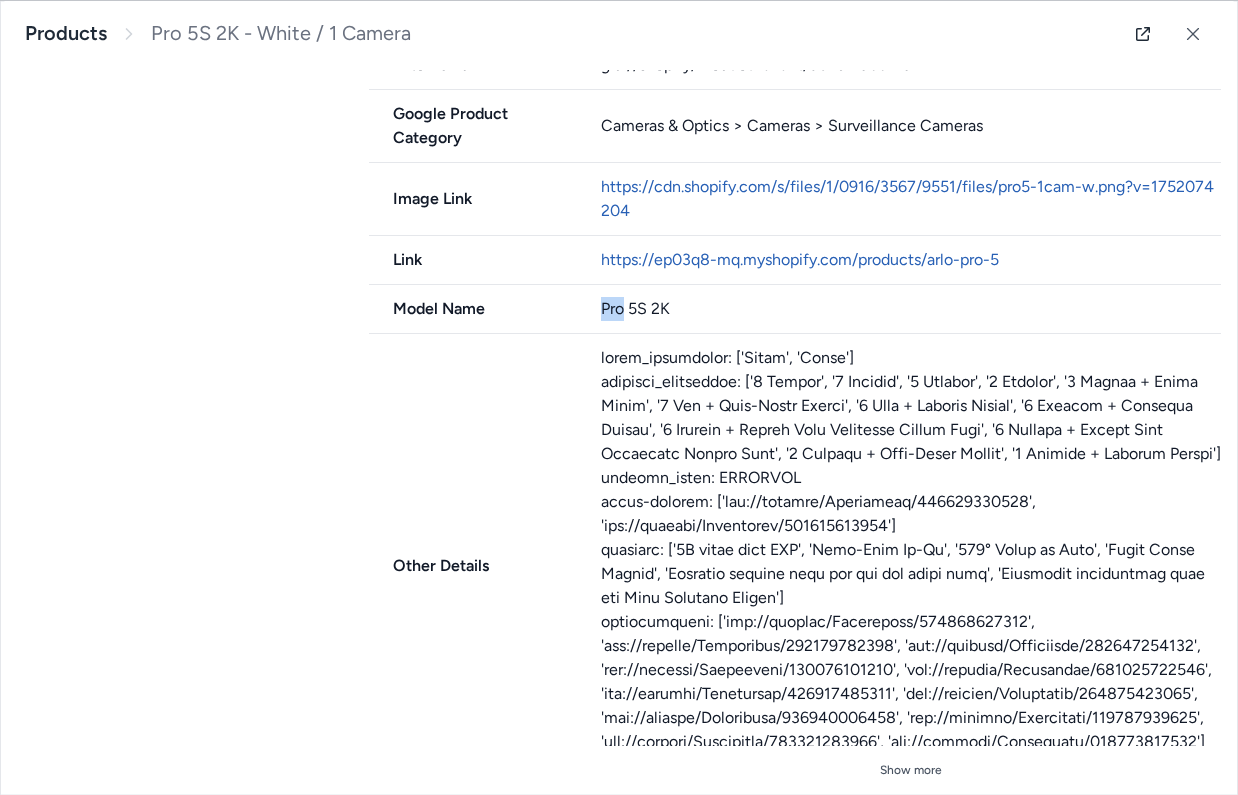 click on "Pro 5S 2K" at bounding box center (911, 309) 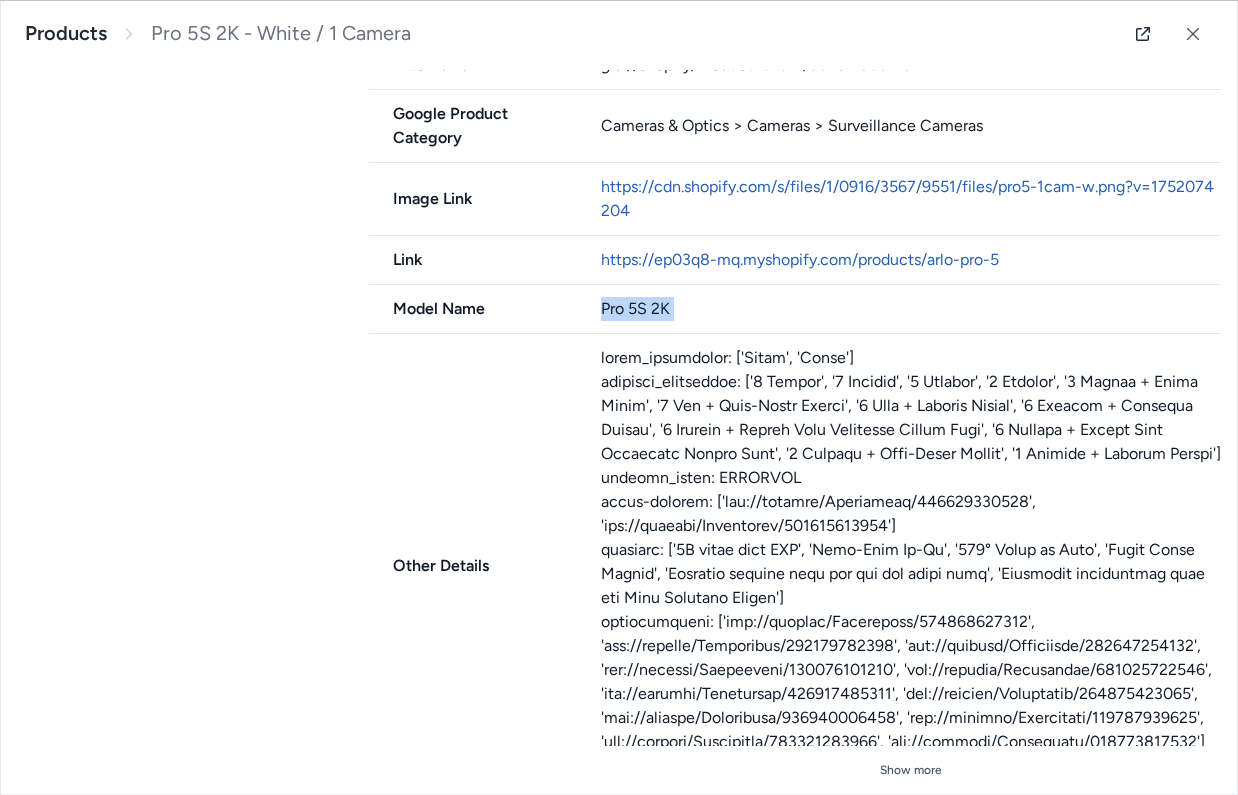 click on "Pro 5S 2K" at bounding box center [911, 309] 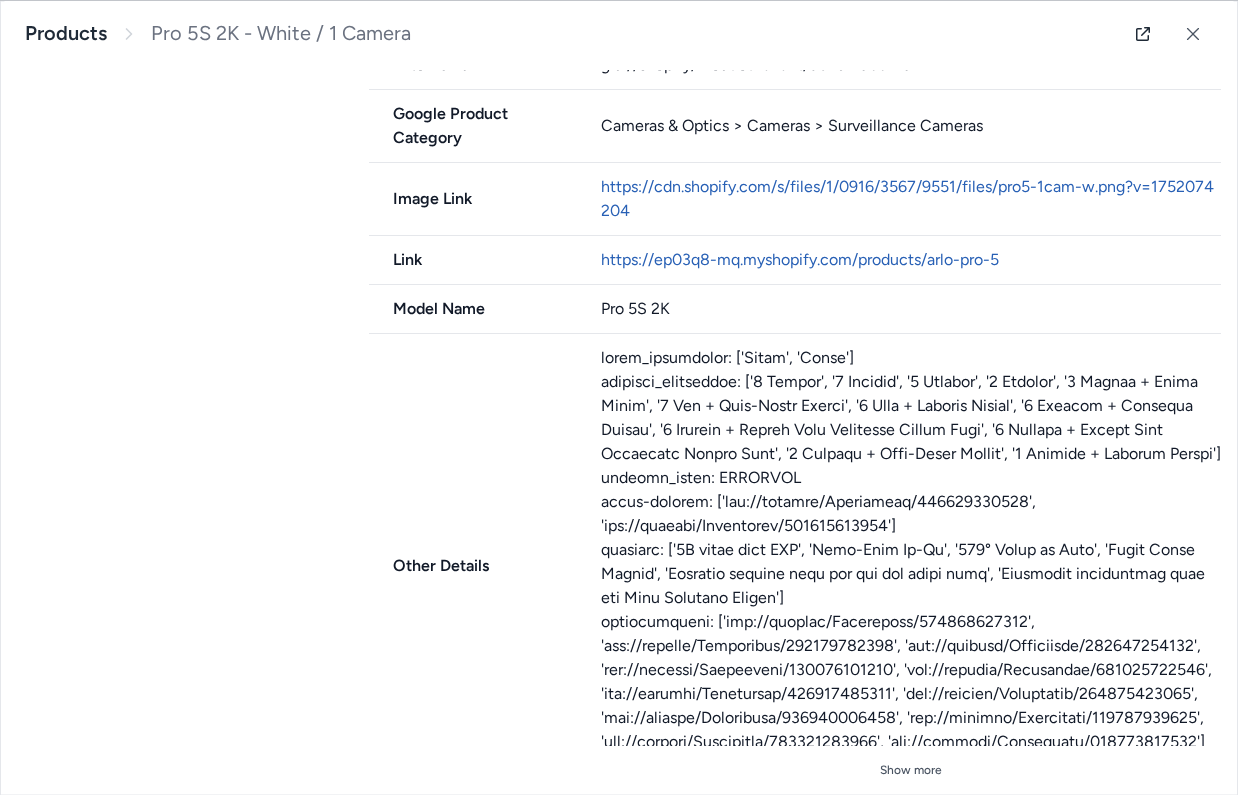 click on "Other Details Show more" at bounding box center [795, 566] 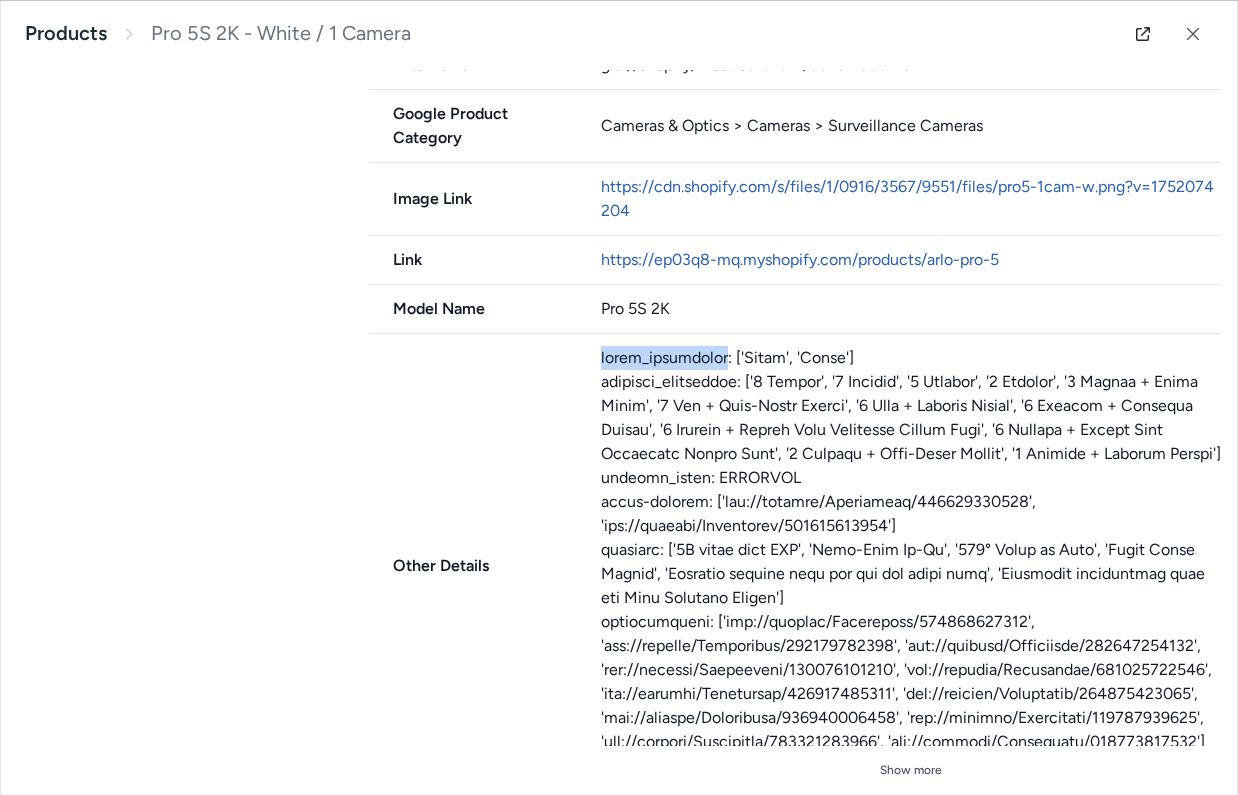 click on "Other Details Show more" at bounding box center (795, 566) 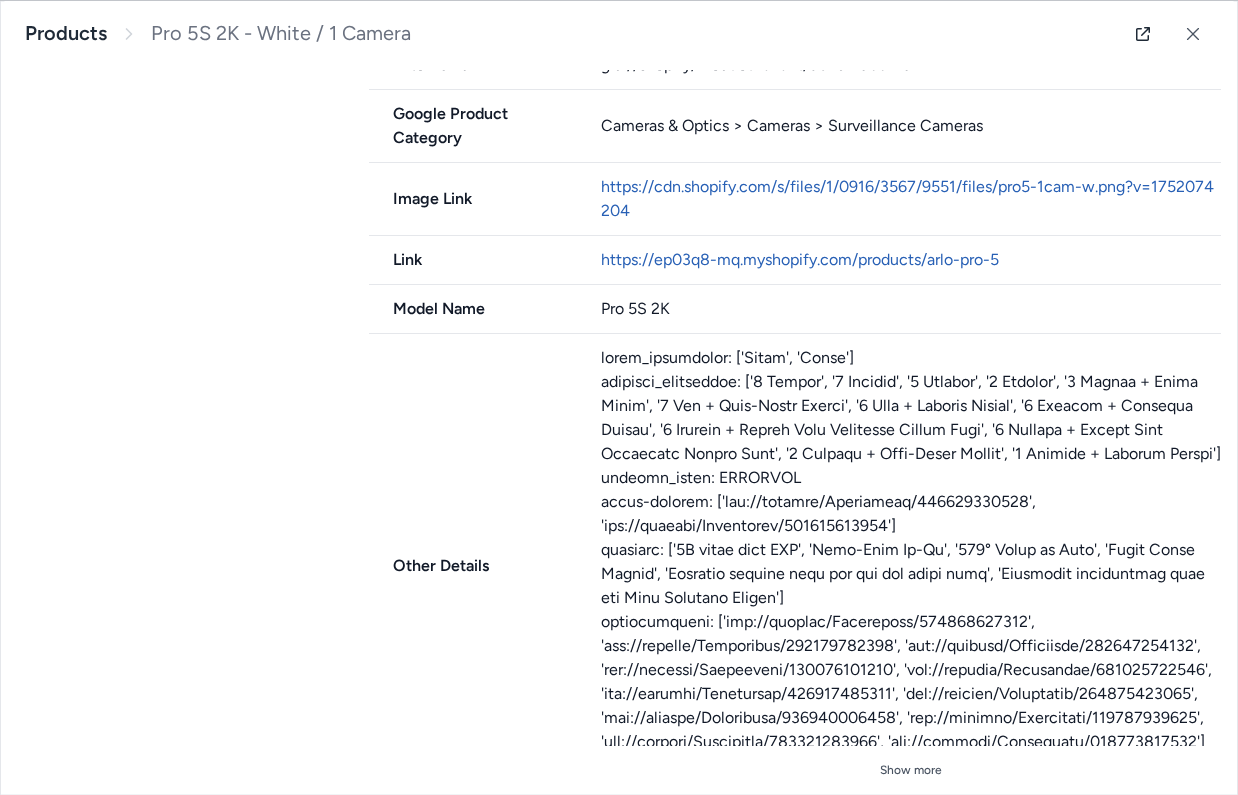 click on "Model Name" at bounding box center [473, 309] 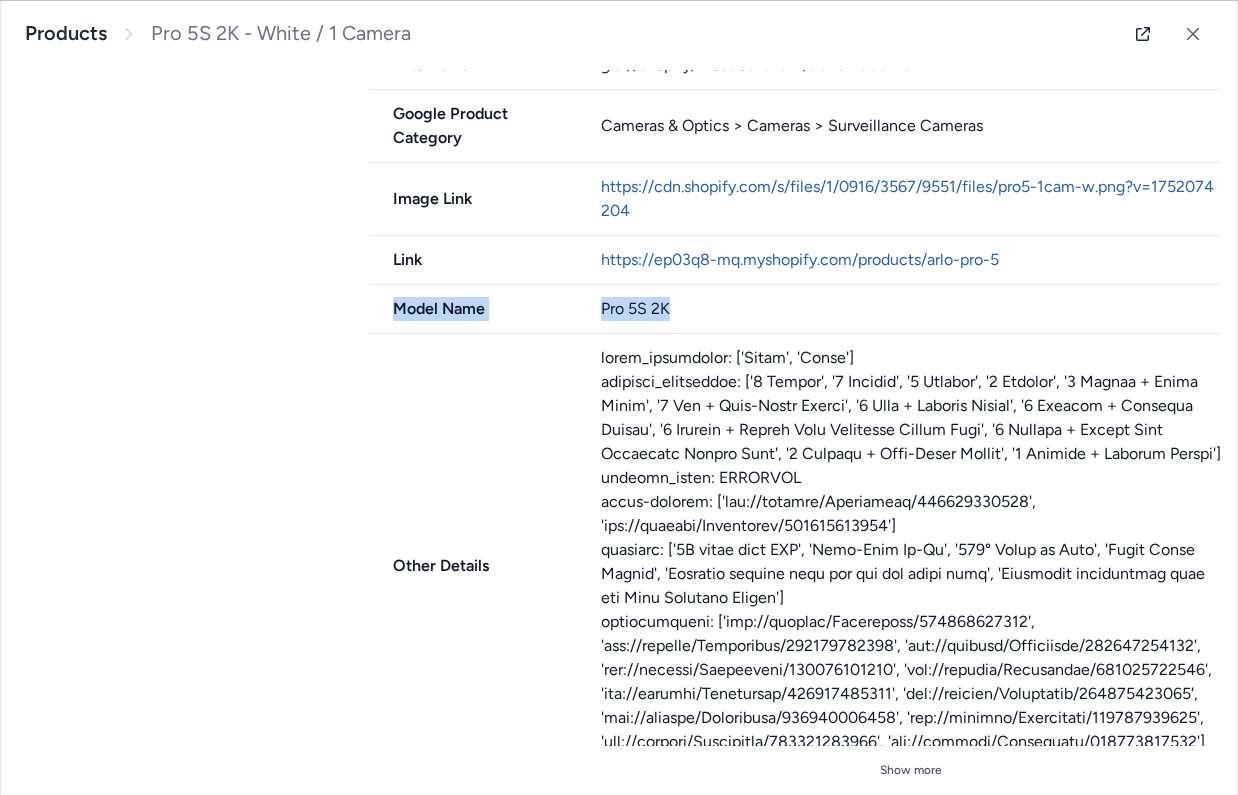drag, startPoint x: 682, startPoint y: 306, endPoint x: 341, endPoint y: 300, distance: 341.0528 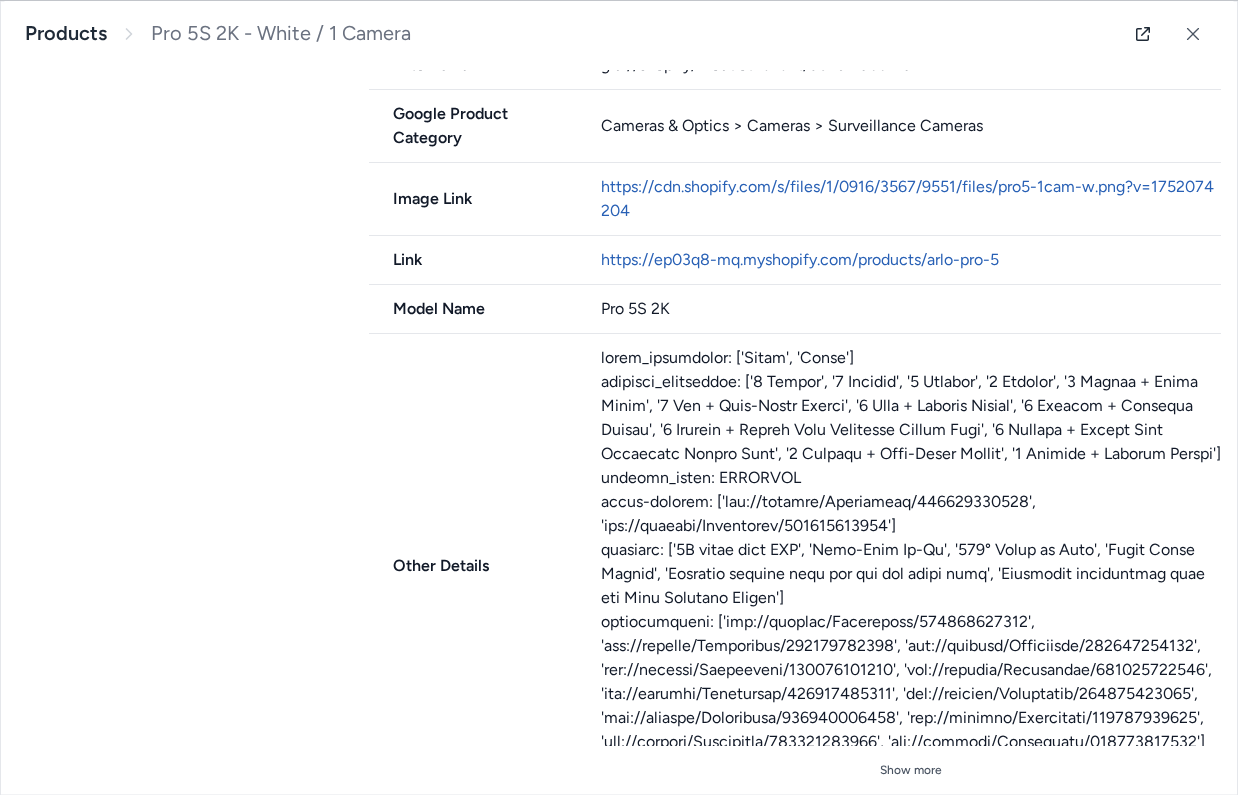 click on "Model Name" at bounding box center [473, 309] 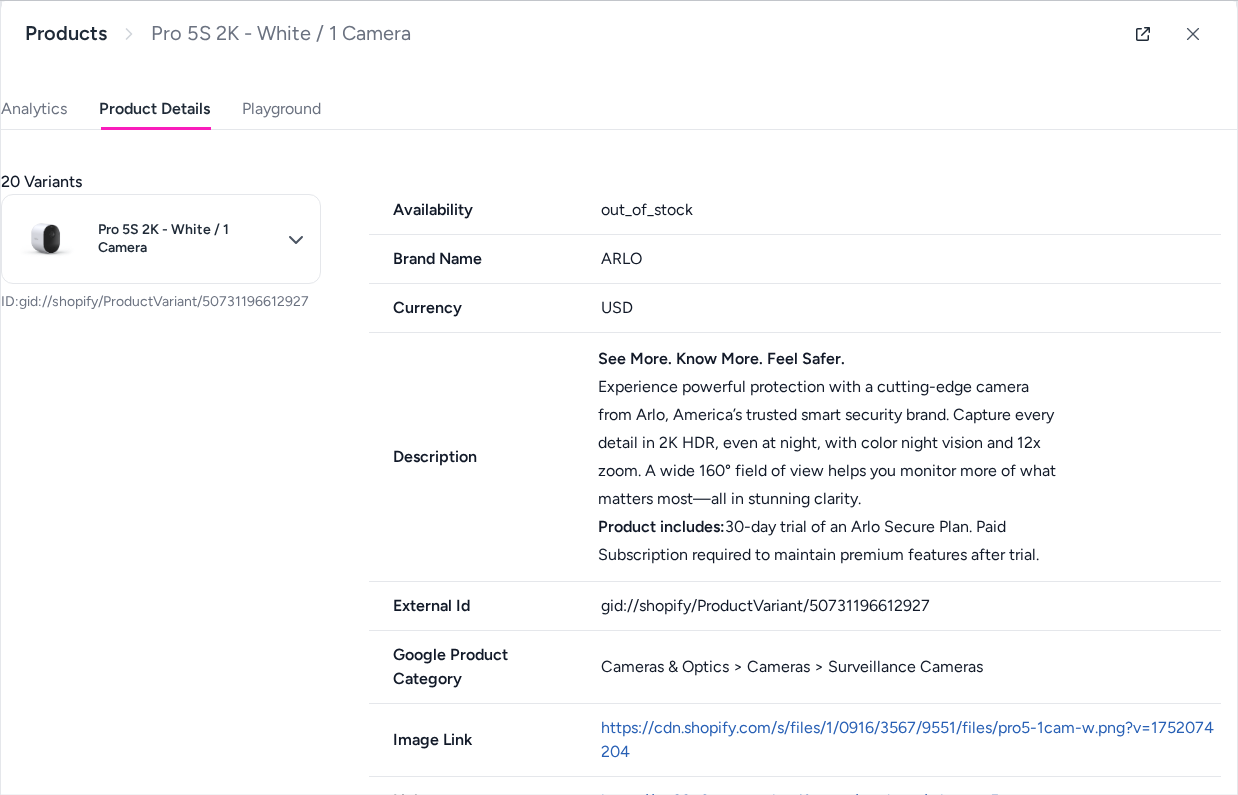 scroll, scrollTop: 471, scrollLeft: 0, axis: vertical 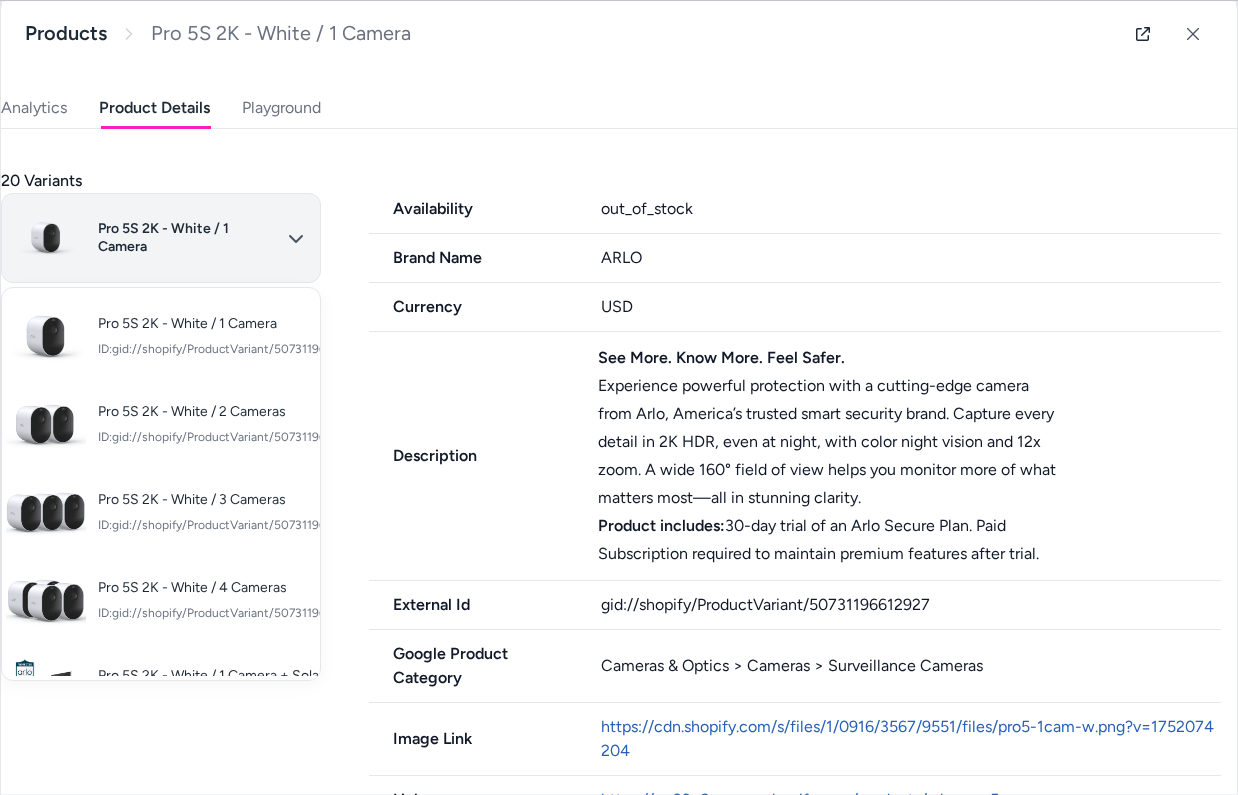 click on "Only pay when alby drives an Assisted Conversion Start Trial Home Agents Inbox Analytics Experiences Knowledge Products Documents Rules Verified Q&As Reviews Survey Questions Integrations J [FIRST] [LAST] Arlo Prod Products *** Showing search results... Pro 5S 2K & Solar Panel Bundle (Dummy for Promo Page) - White $239.99 Pro 5S 2K - 1 Camera Kit (Dummy for Promo Page) - White $179.99 Pro 5S 2K - 4 Camera Kit (Dummy for Promo Page) - White $599.99 Pro 5S 2K - 3 Camera Kit (Dummy for Promo Page) - White $449.99 Pro 5S 2K - 2 Camera Kit (Dummy for Promo Page) - White $329.99 Pro 5S 2K - 3 Cameras & Outdoor Mounts Bundle (Dummy for Promo Page) - White $199.99 $499.99 Pro 5S 2K - 3 Cameras & Magnetic Mounts Bundle (Dummy for Promo Page) - White $199.99 $499.99 Pro 5S 2K - 3 Cameras & Anti-Theft Mounts Bundle (Dummy for Promo Page) - White $199.99 $499.99 Ashley Test Product - Default Title $0.00 [TEST] Display product - Default Title $119.99 $179.99 Test Bundle Product - Default Title $500.00 $555.00 $179.99 $0.00" at bounding box center (619, 397) 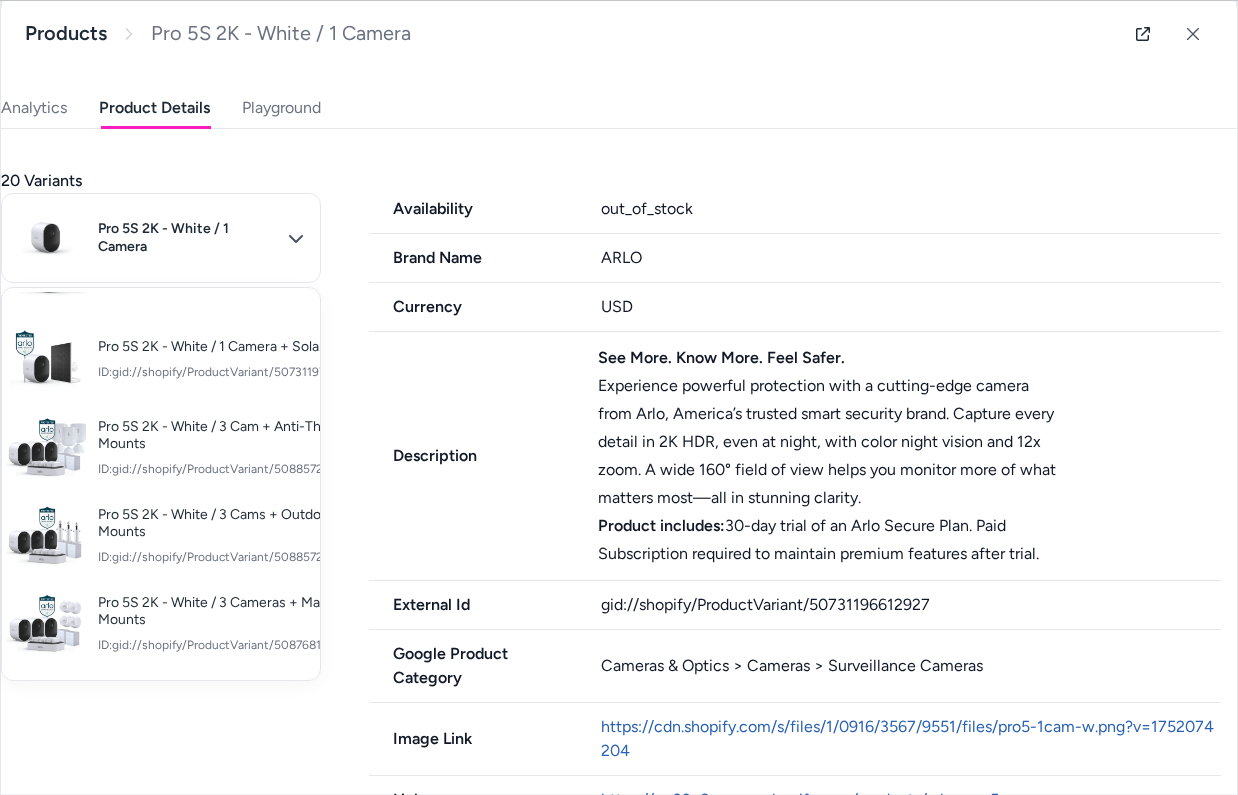 scroll, scrollTop: 411, scrollLeft: 0, axis: vertical 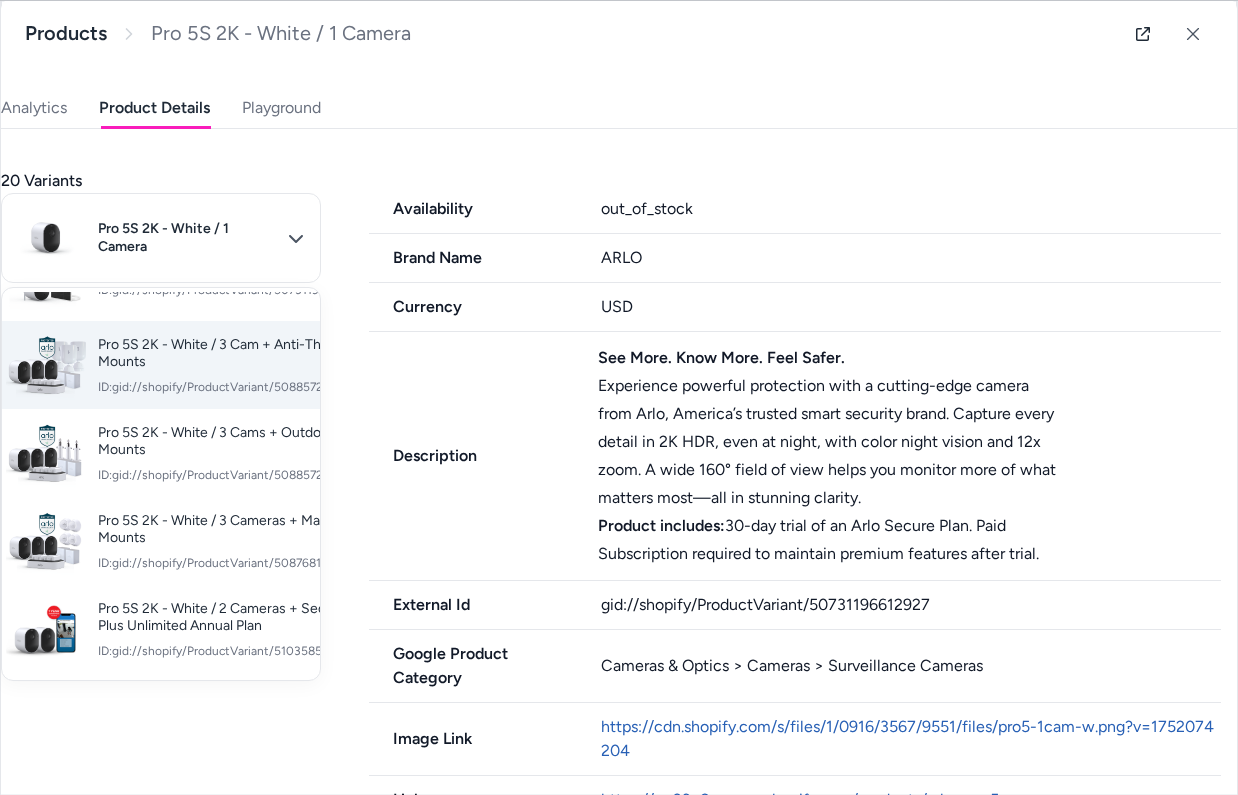 click on "Pro 5S 2K - White / 3 Cam + Anti-Theft Mounts ID:  gid://shopify/ProductVariant/50885728862527" at bounding box center [234, 365] 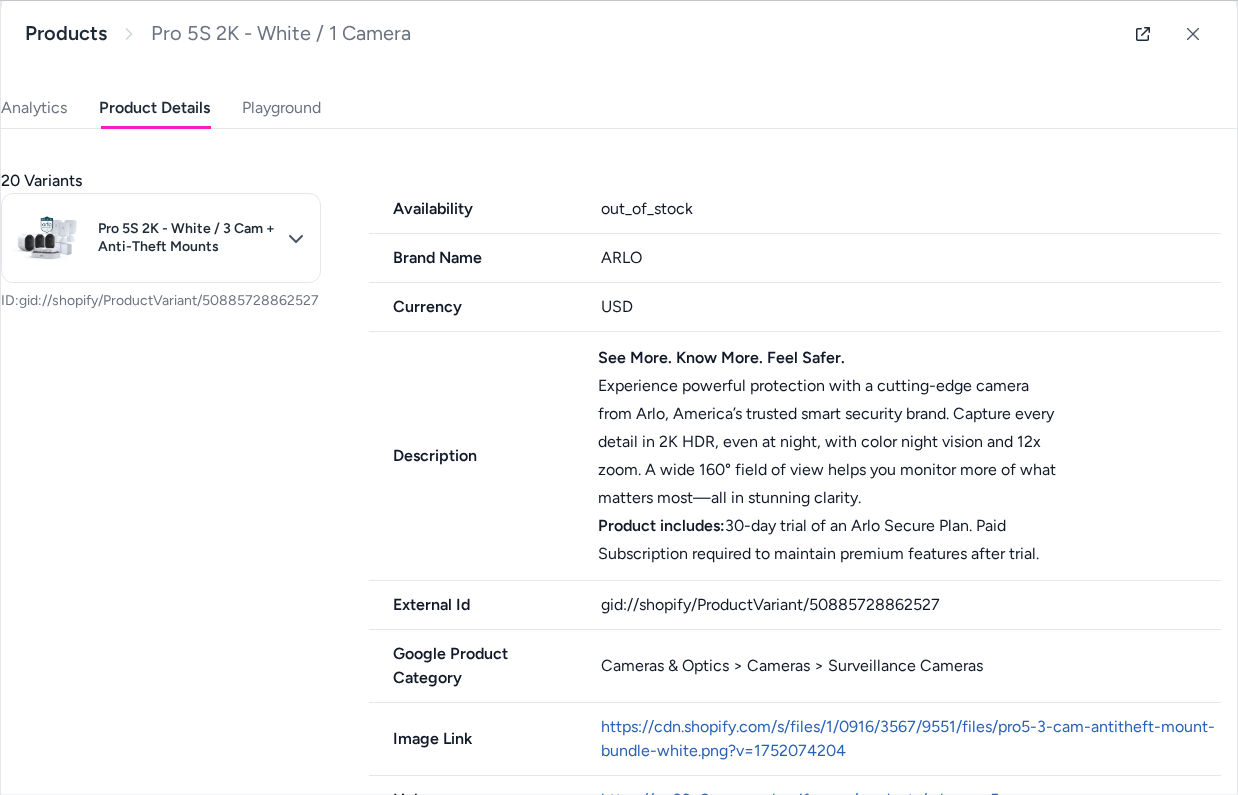 scroll, scrollTop: 1856, scrollLeft: 0, axis: vertical 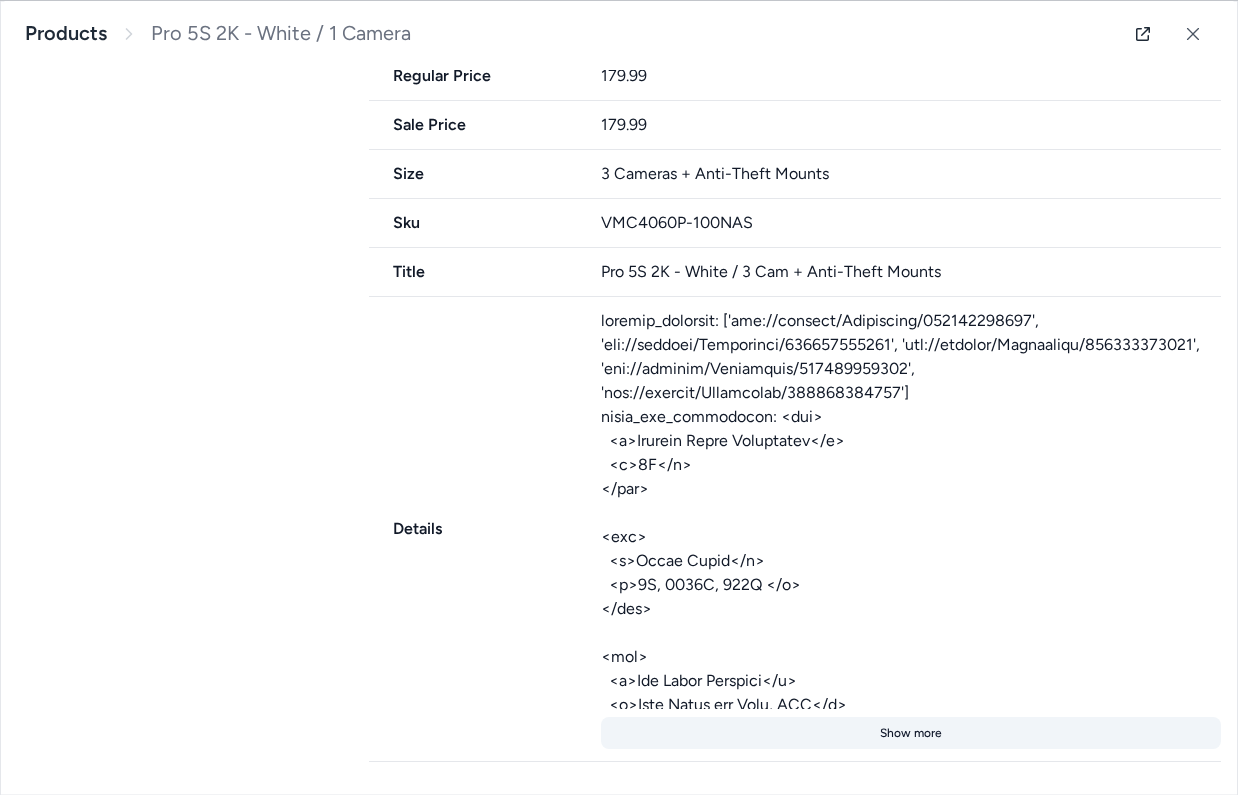 click on "Show more" at bounding box center (911, 733) 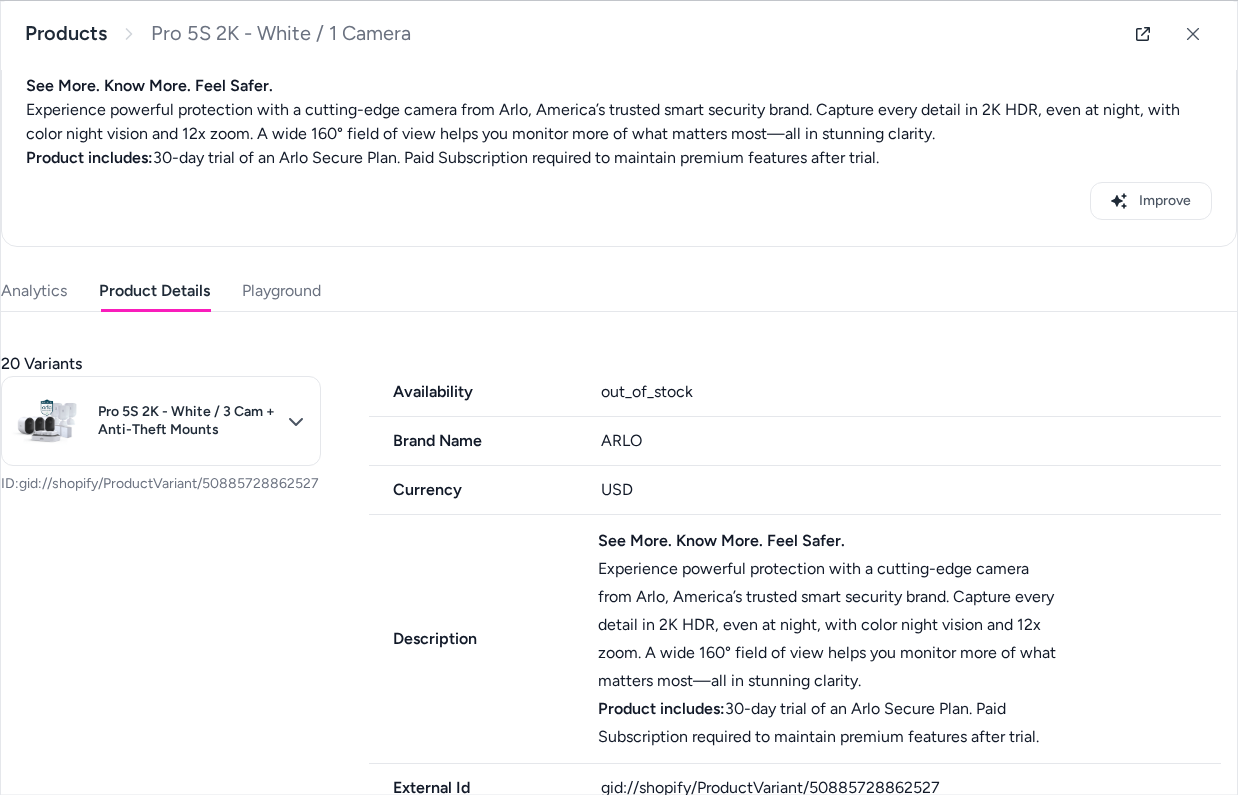 scroll, scrollTop: 0, scrollLeft: 0, axis: both 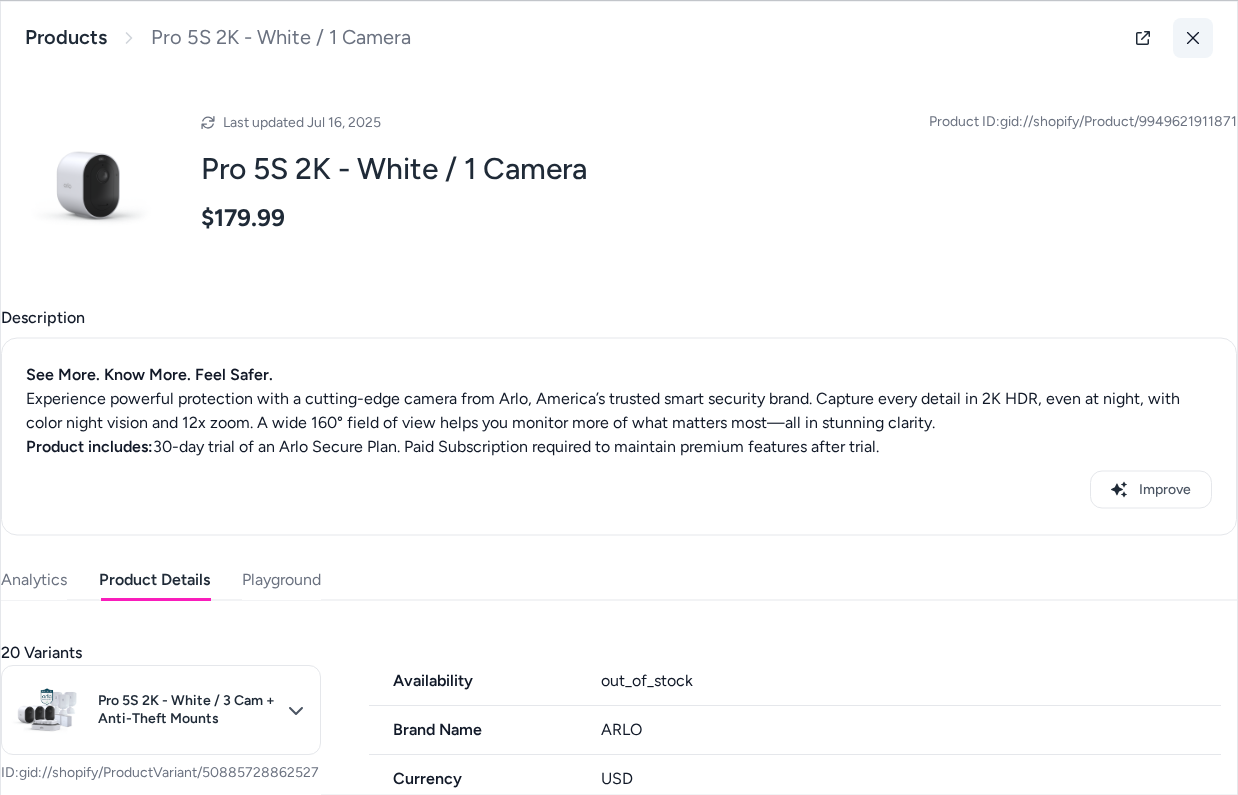click 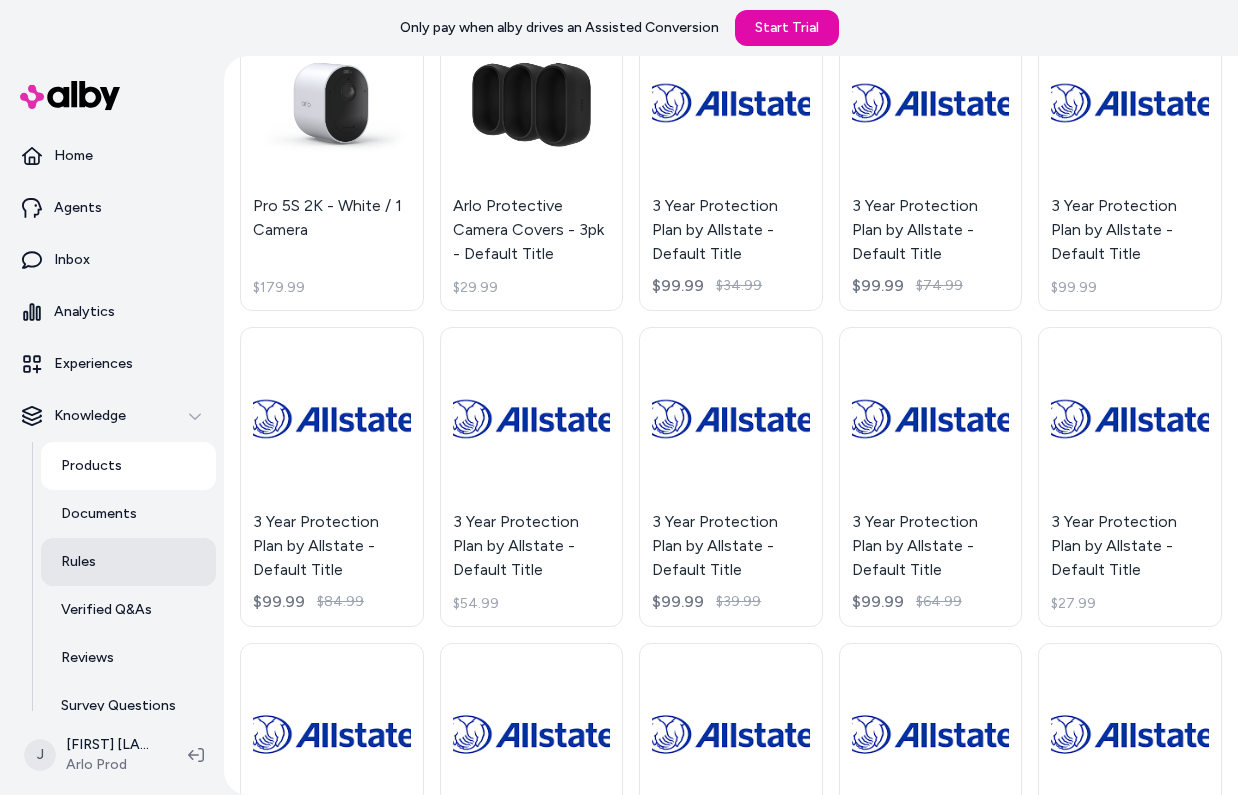 click on "Rules" at bounding box center [128, 562] 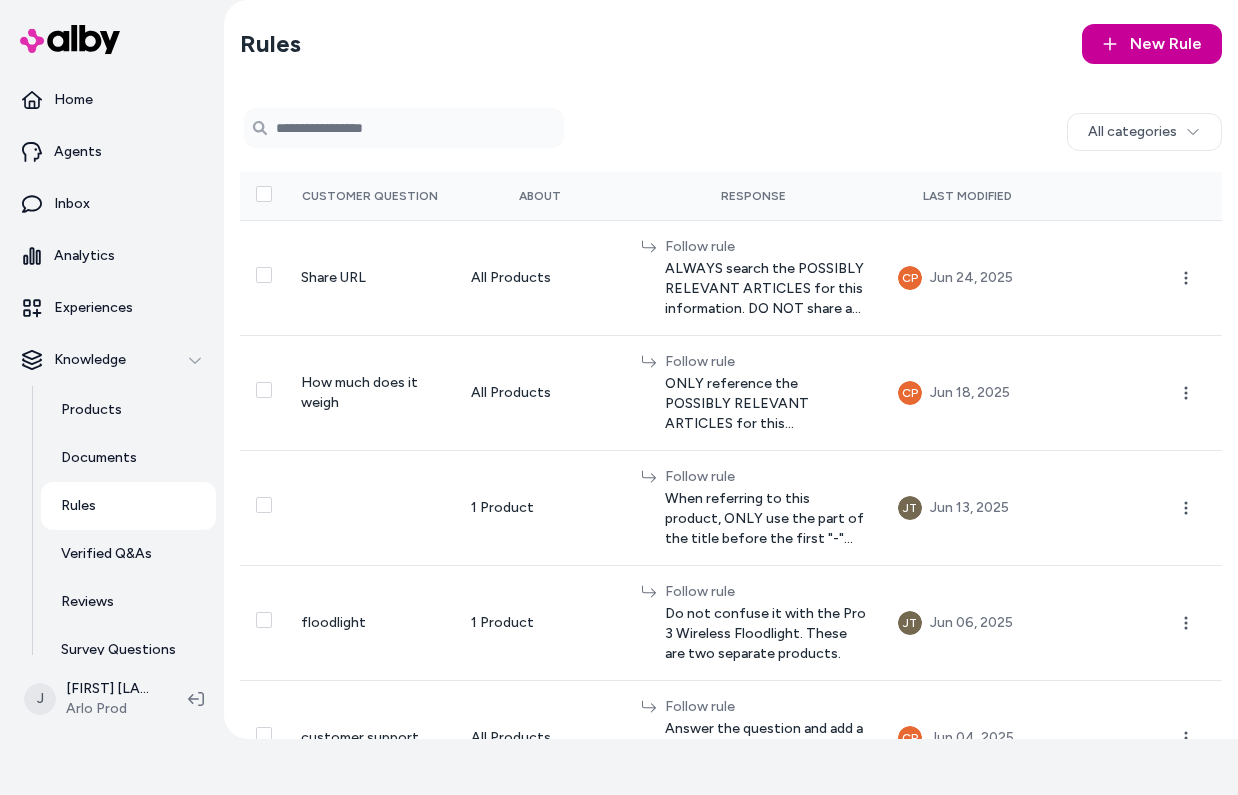 click on "New Rule" at bounding box center (1166, 44) 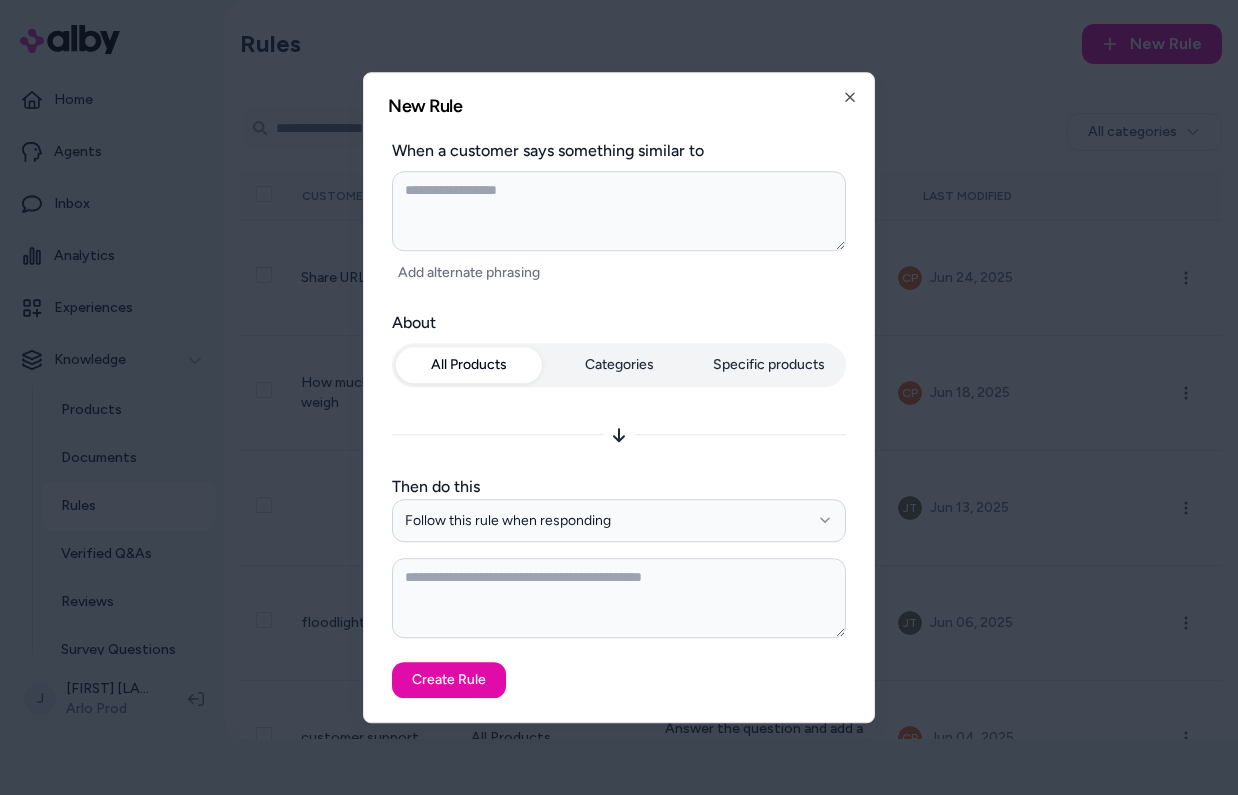 click on "All Products" at bounding box center [469, 365] 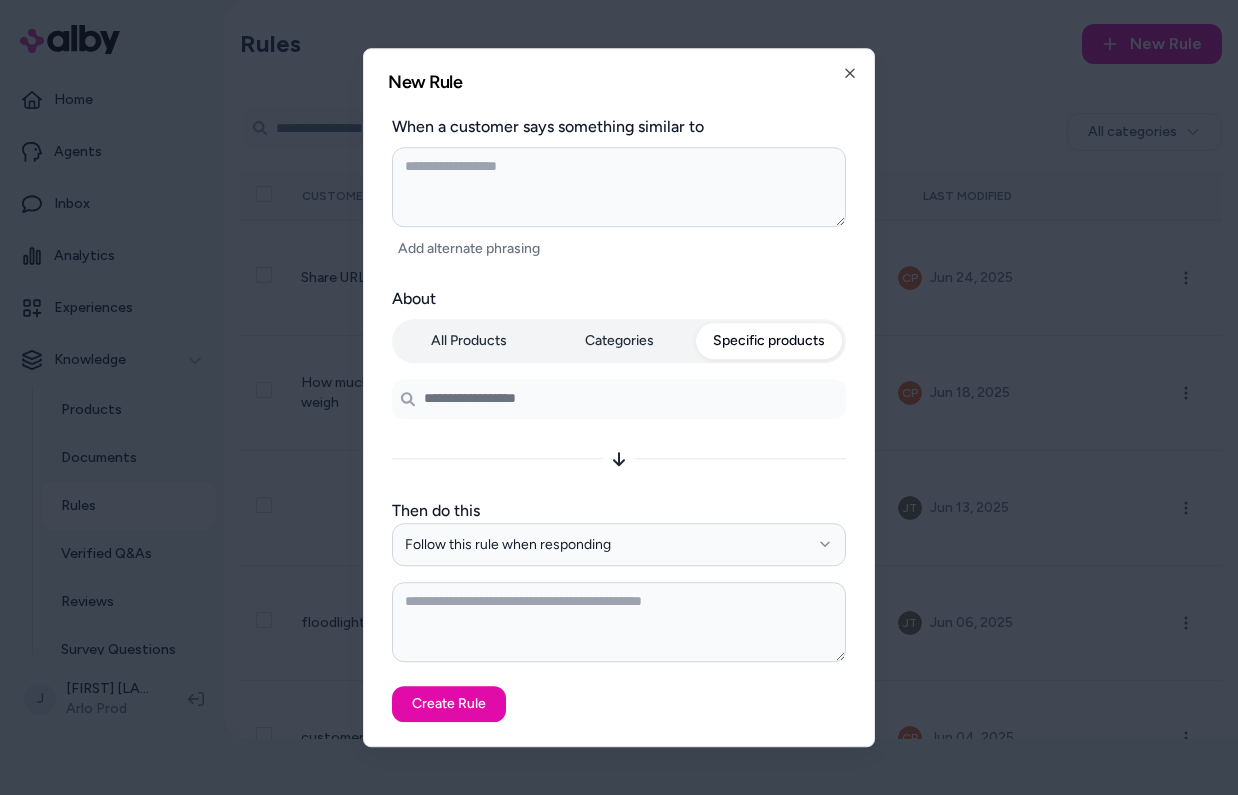 click on "Search products..." at bounding box center (619, 399) 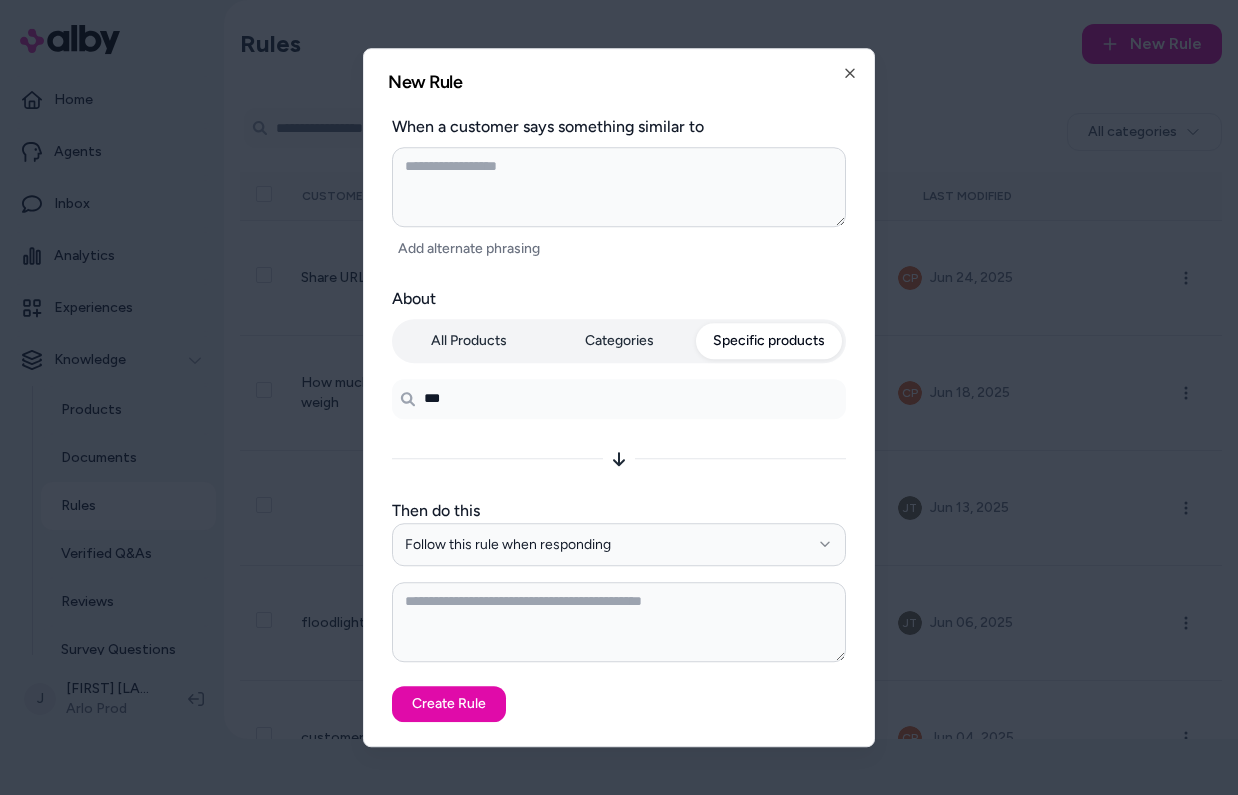 type on "****" 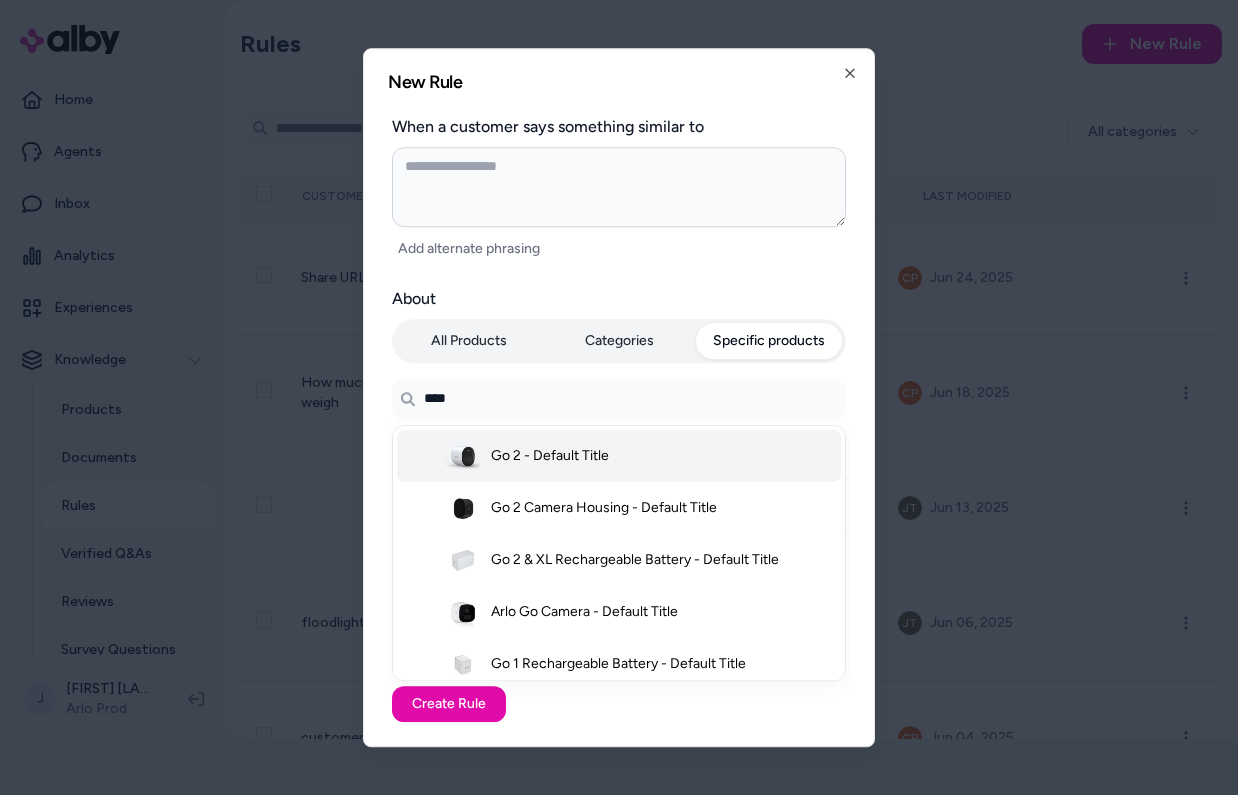 click at bounding box center (463, 456) 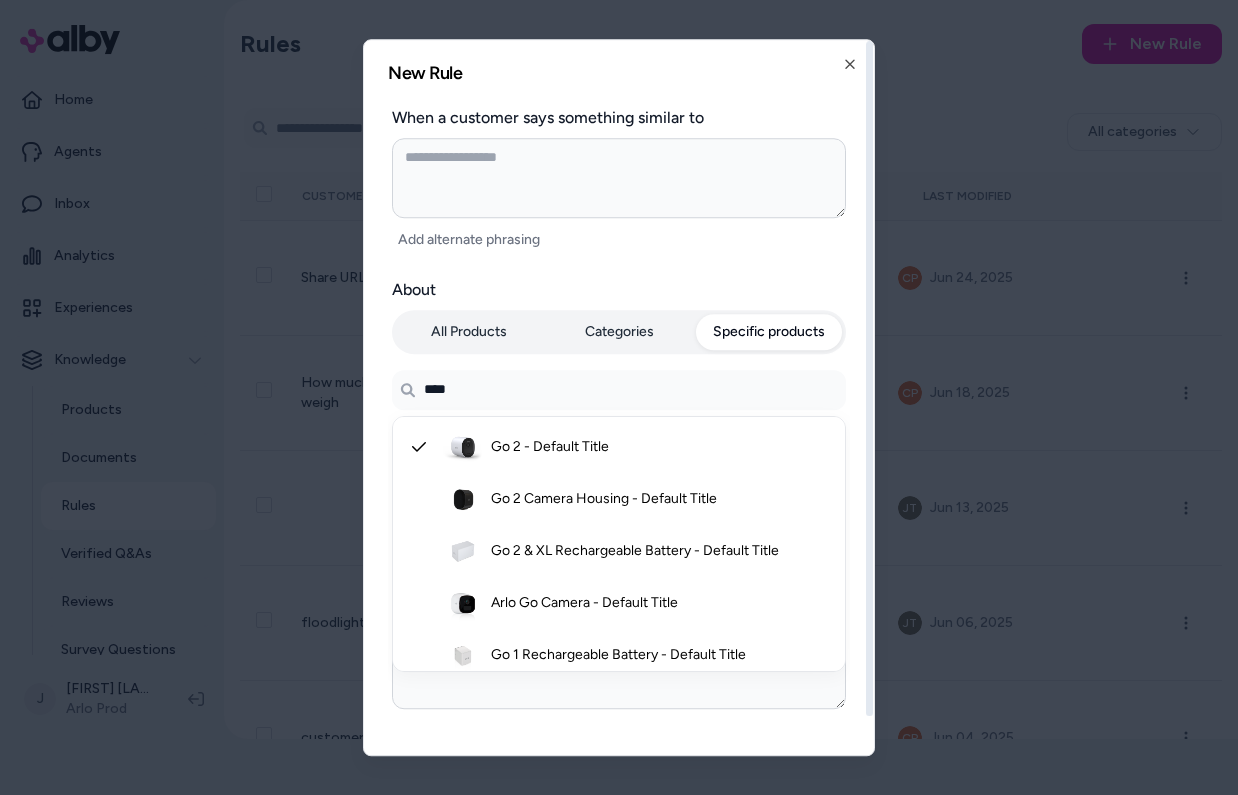 type on "****" 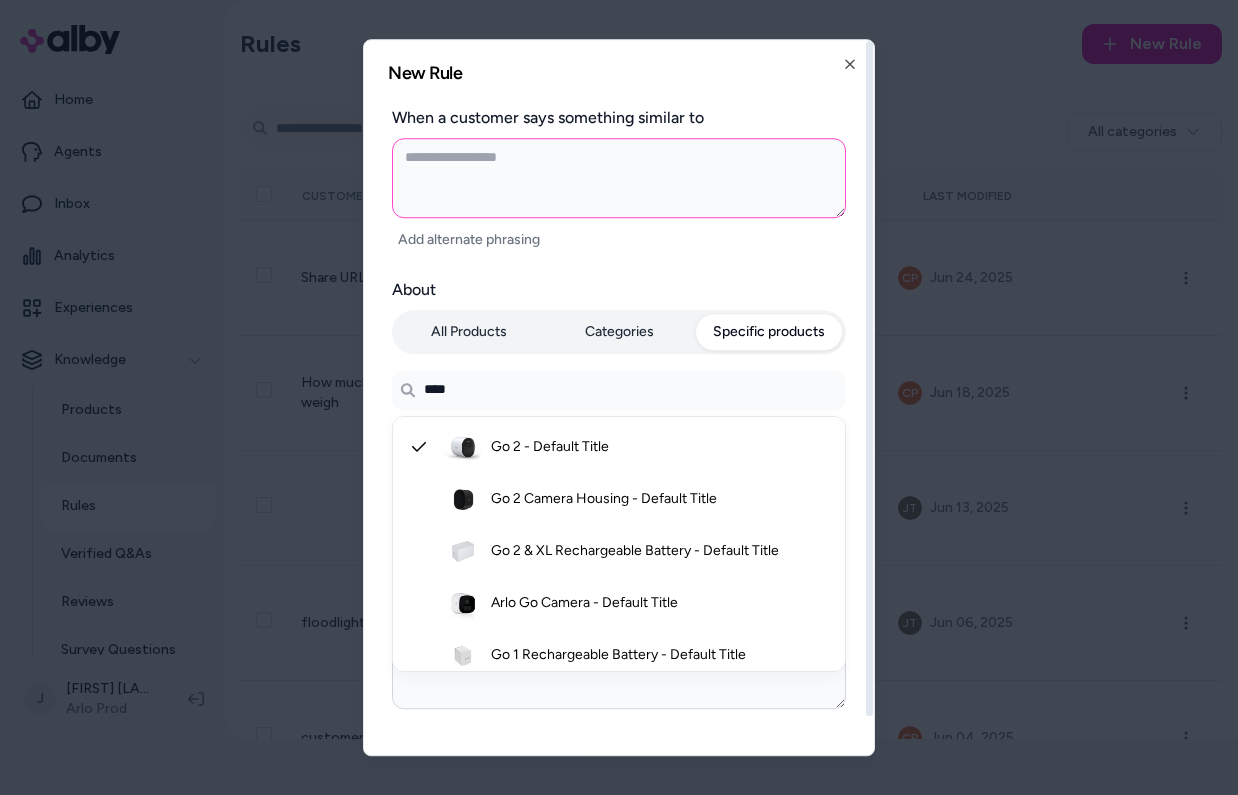 click at bounding box center (619, 178) 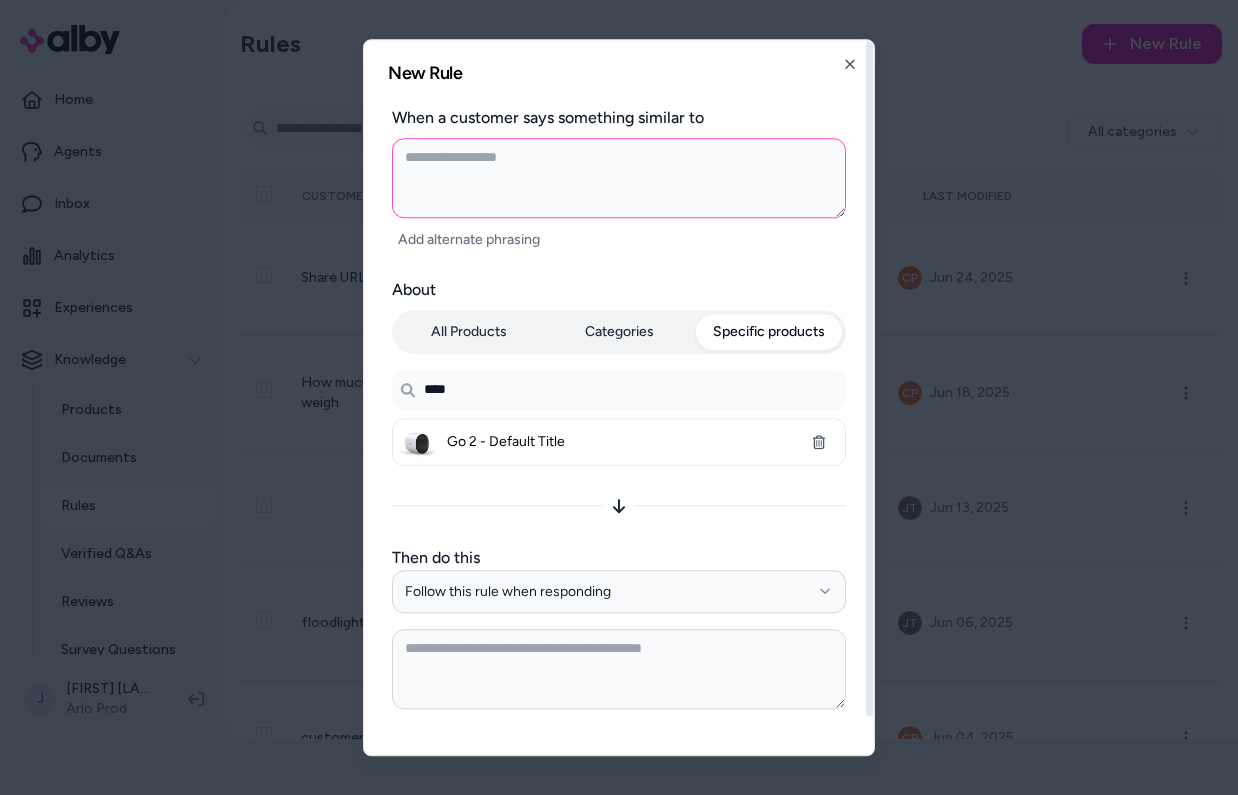 type on "*" 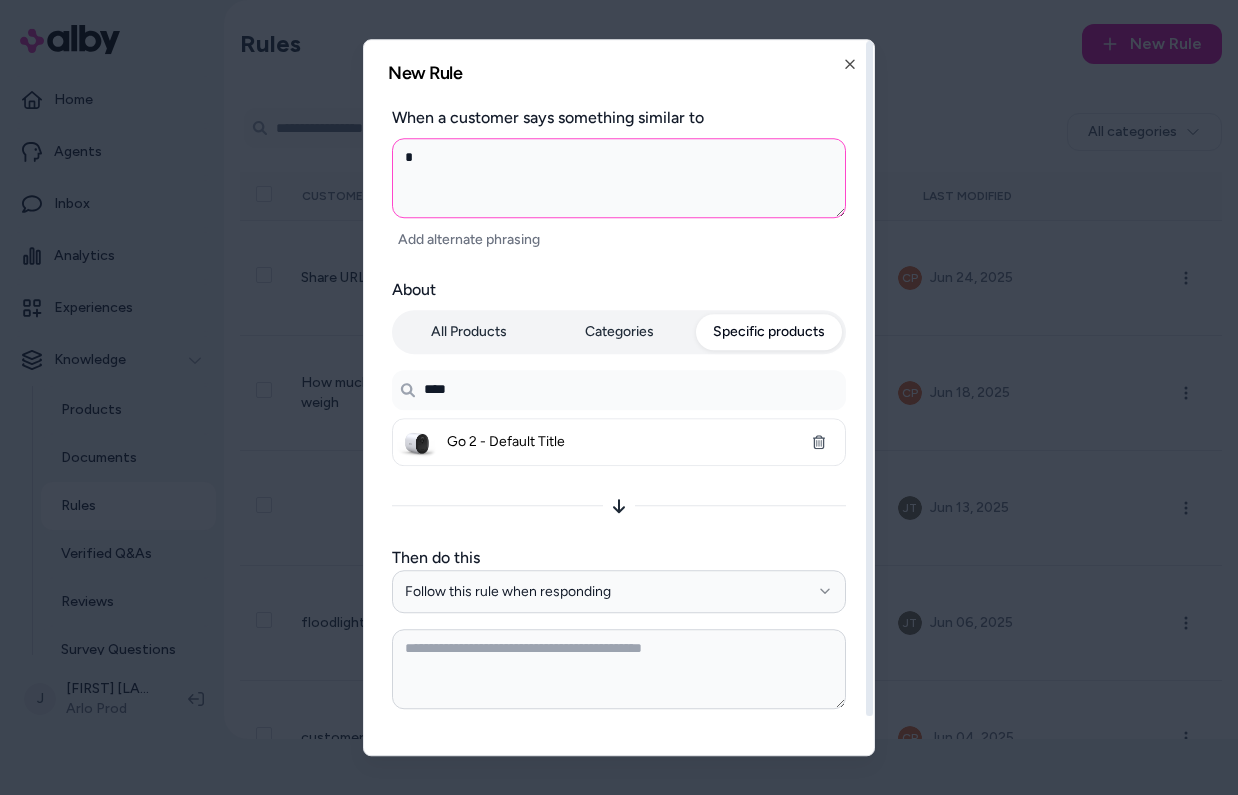 type on "**" 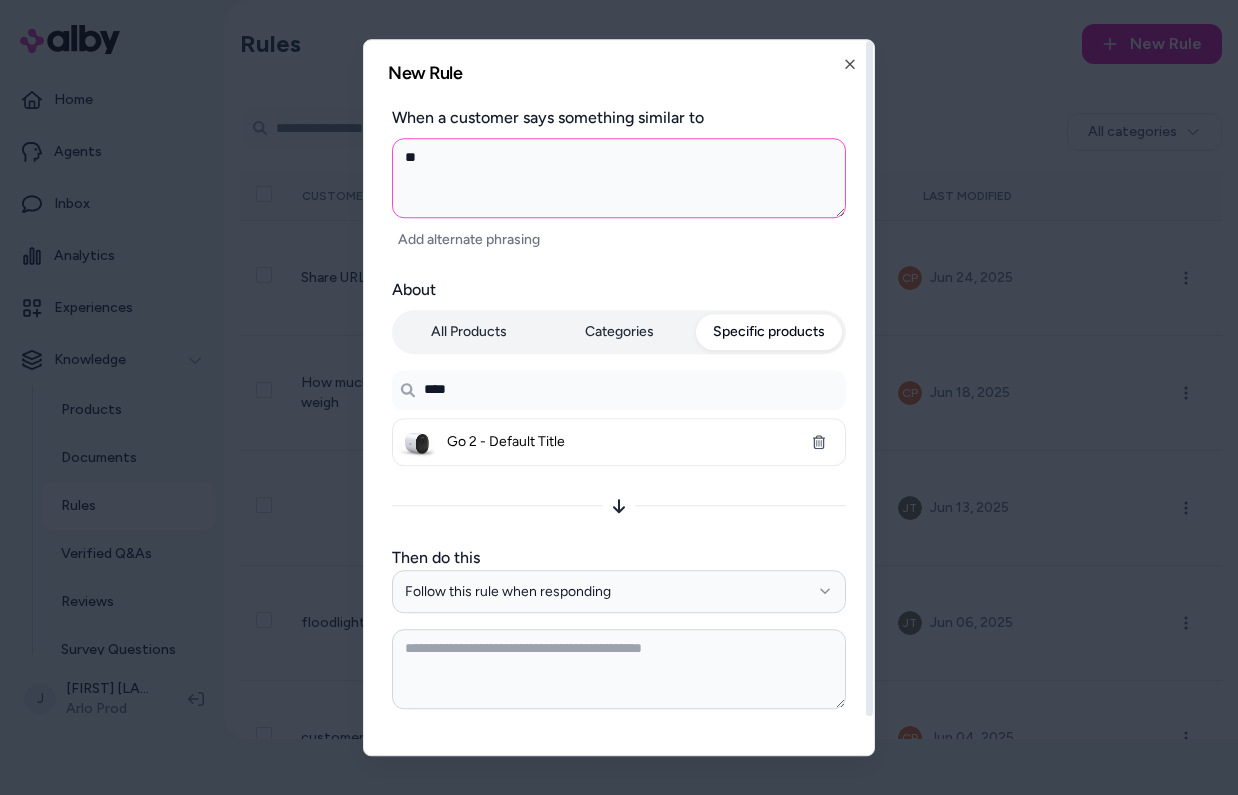type on "***" 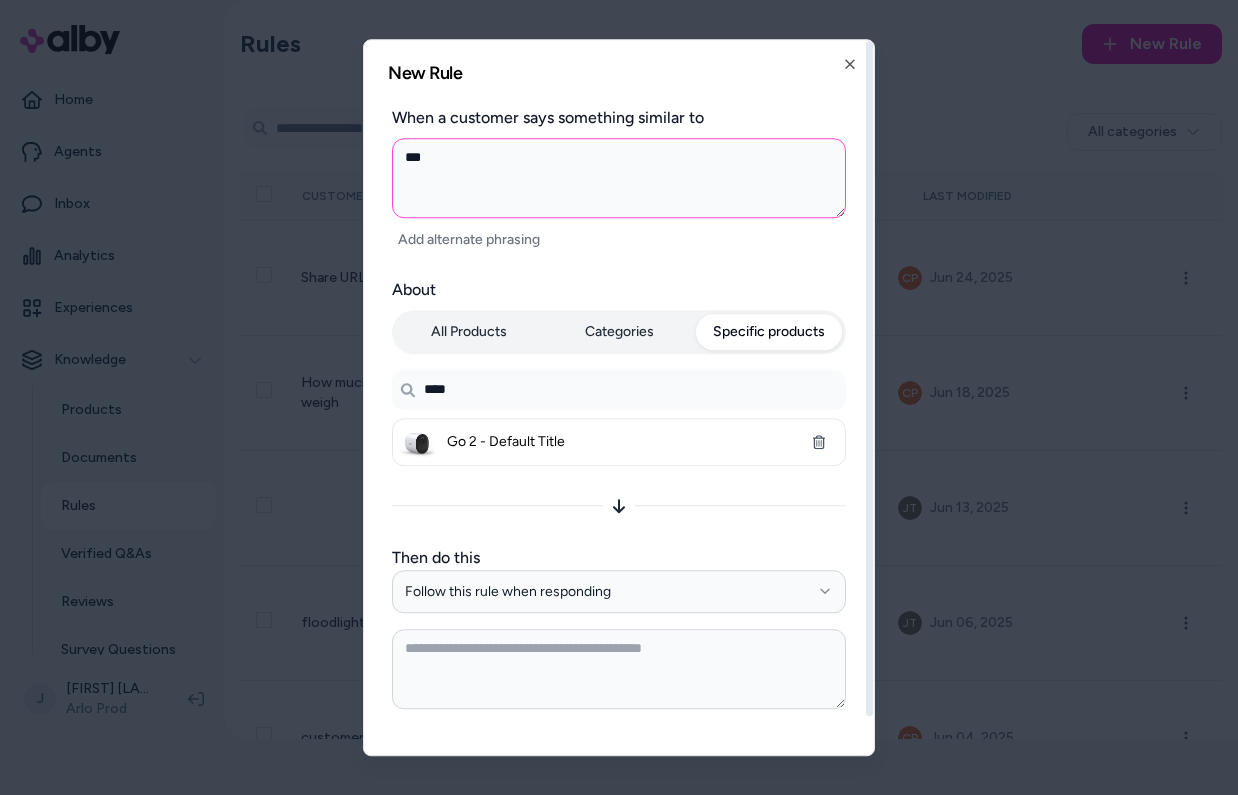 type on "***" 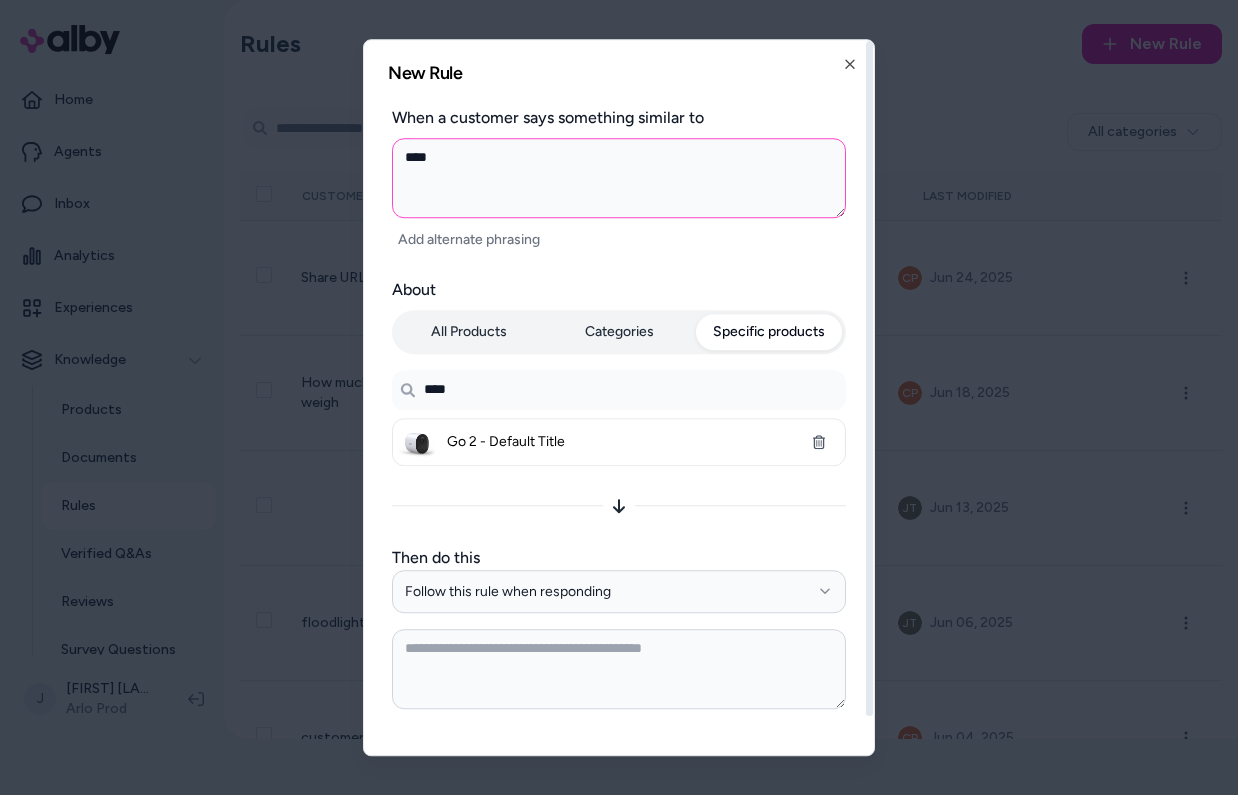 type on "*****" 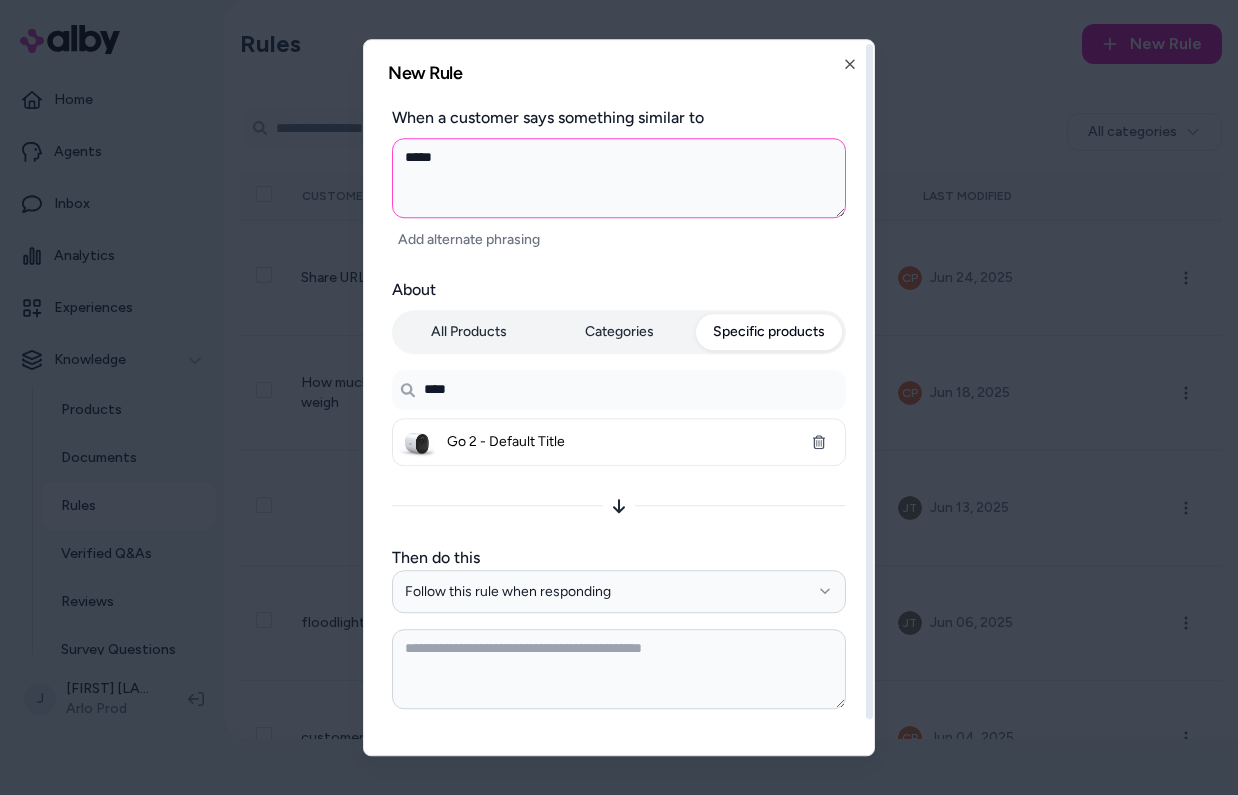 scroll, scrollTop: 3, scrollLeft: 0, axis: vertical 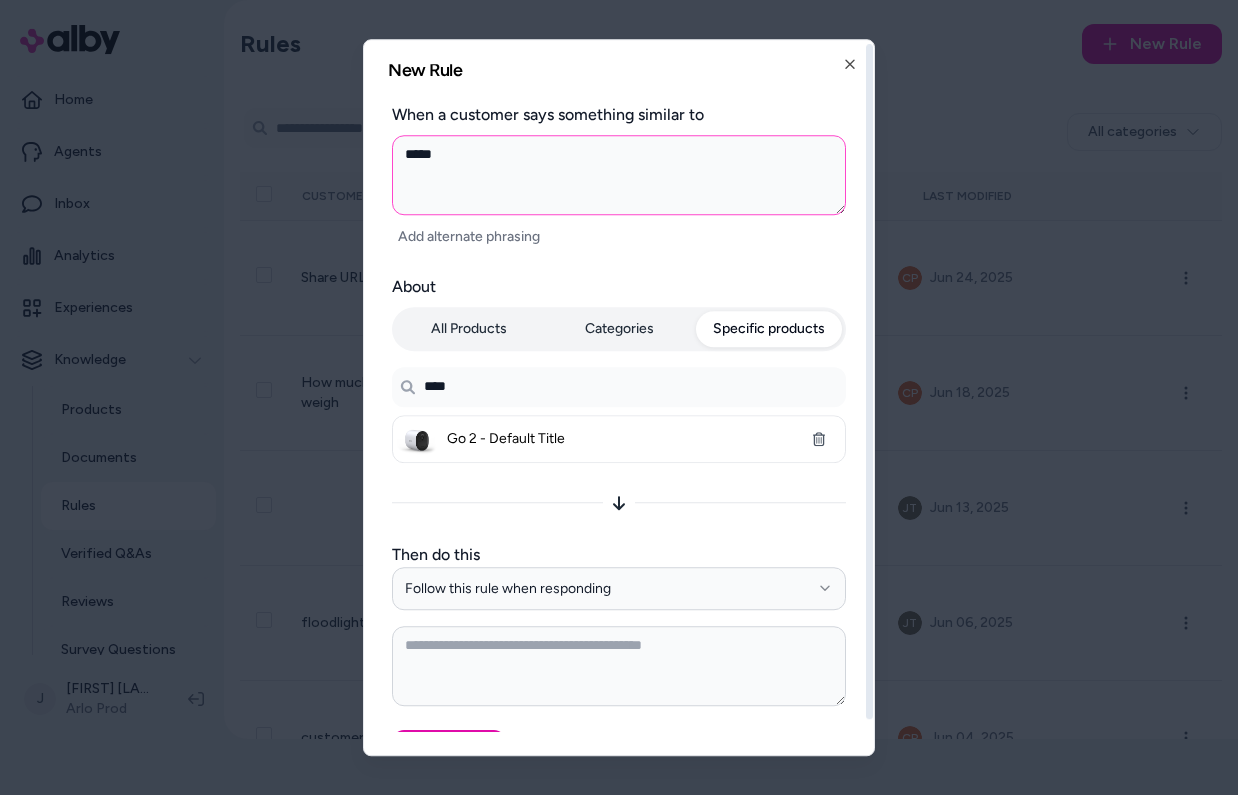 type on "*****" 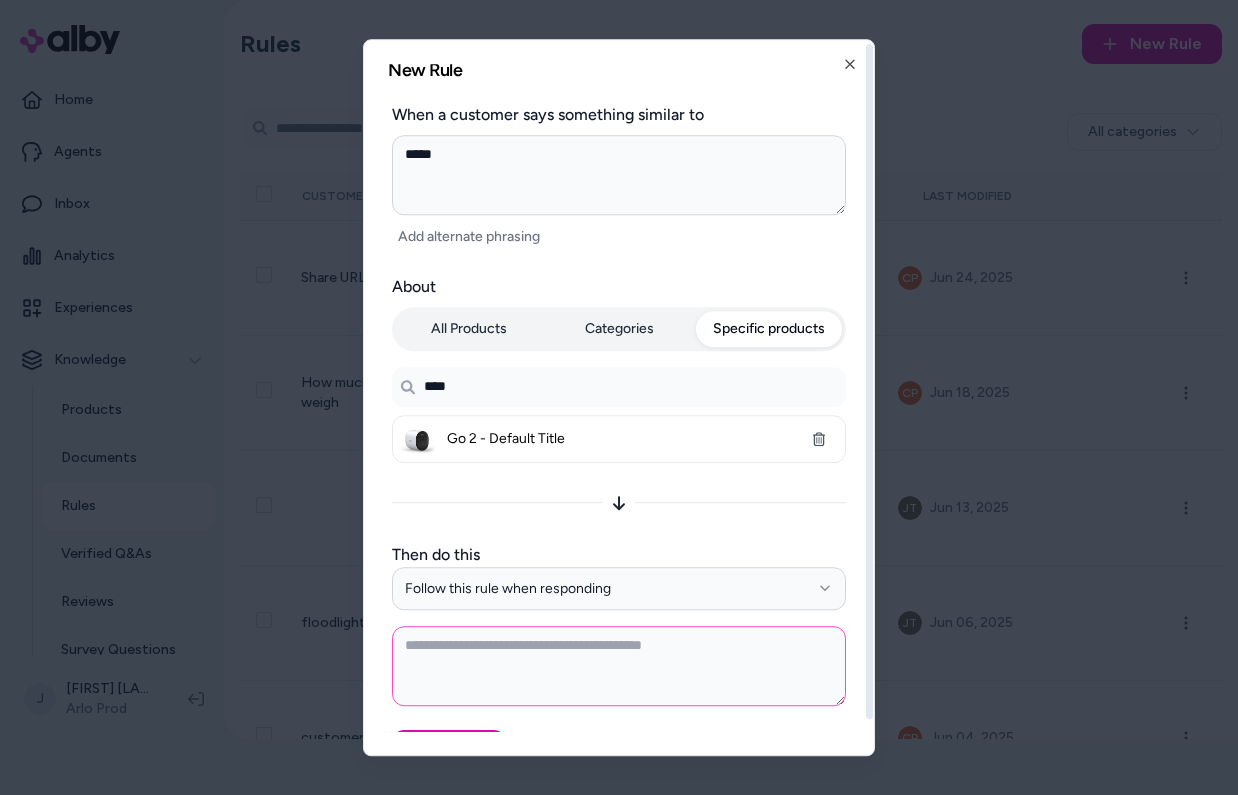 click at bounding box center (619, 666) 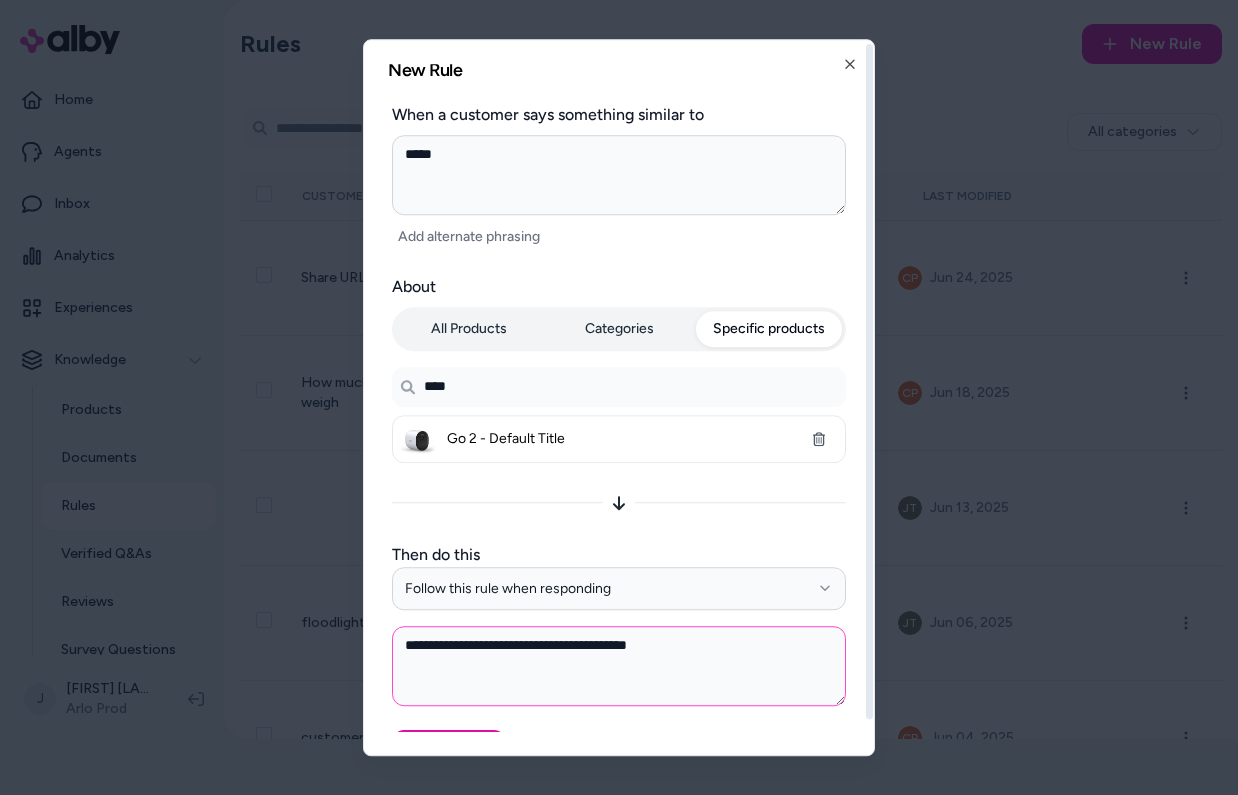 type on "**********" 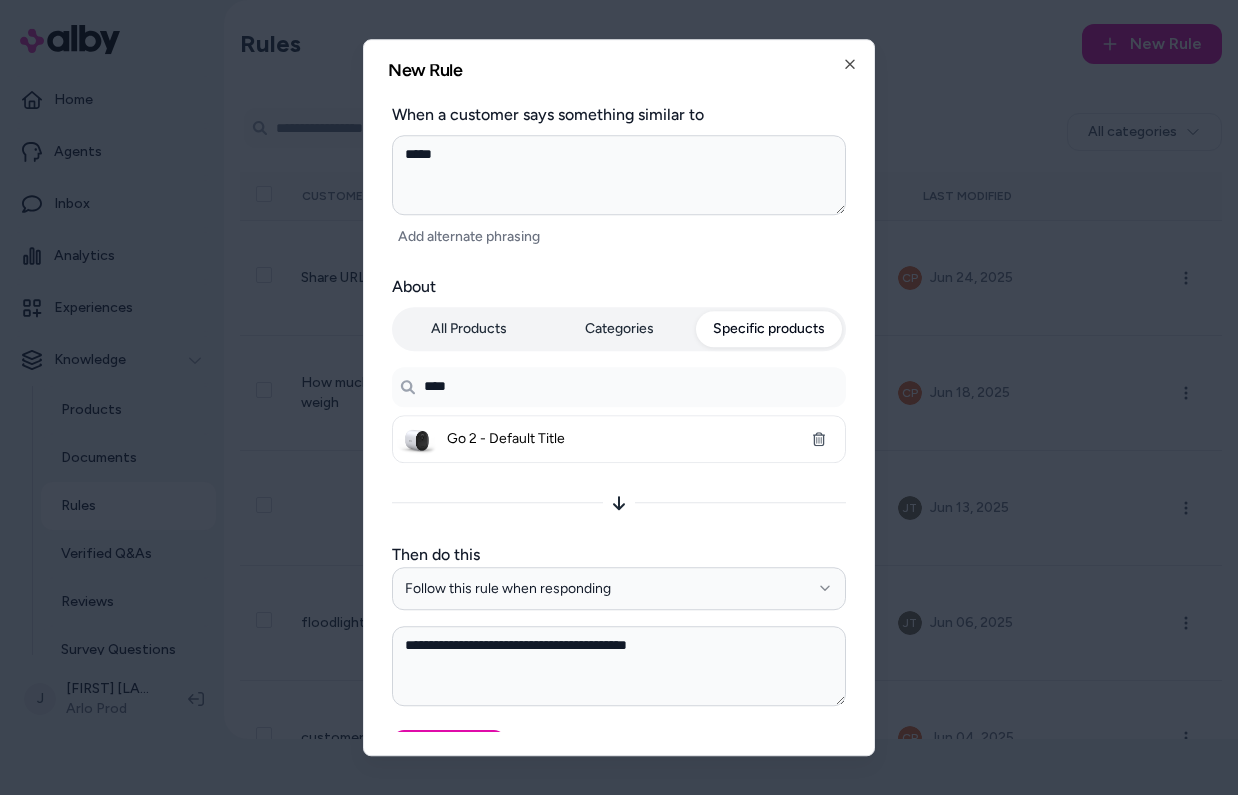 type on "*" 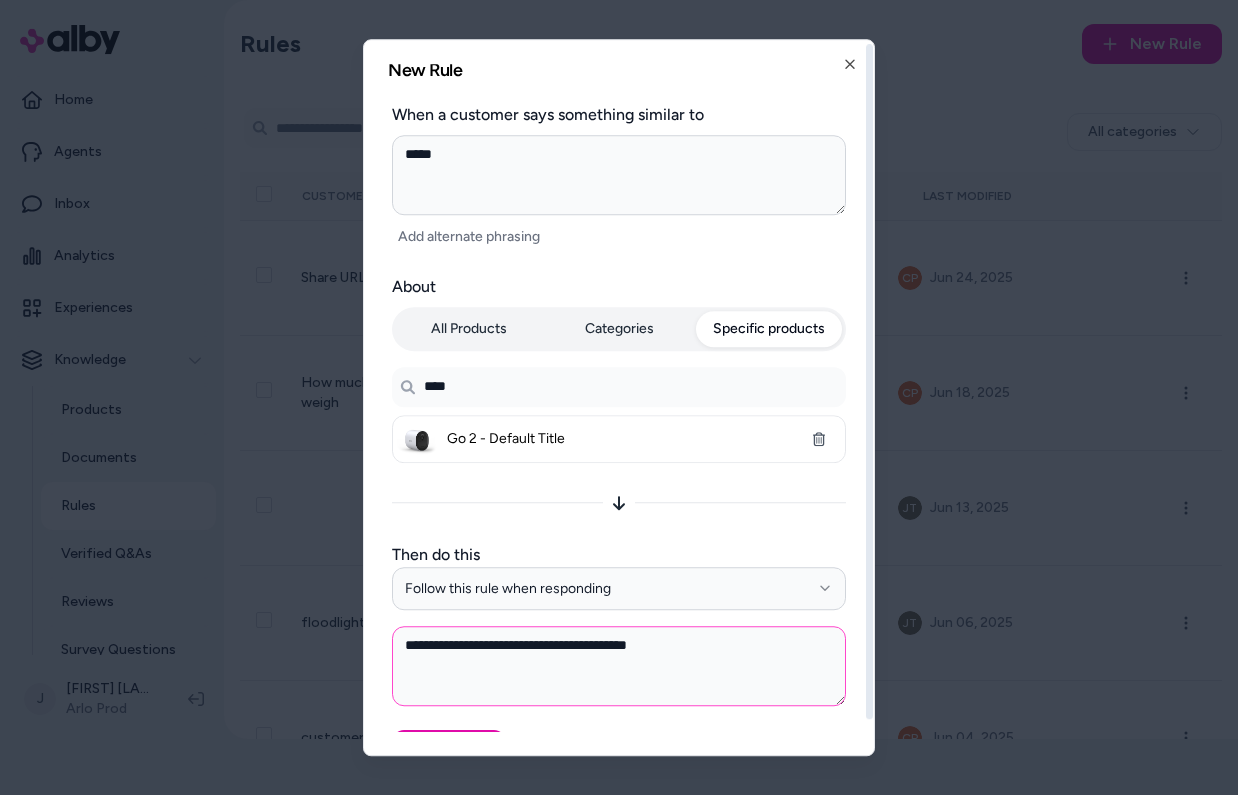 paste on "**********" 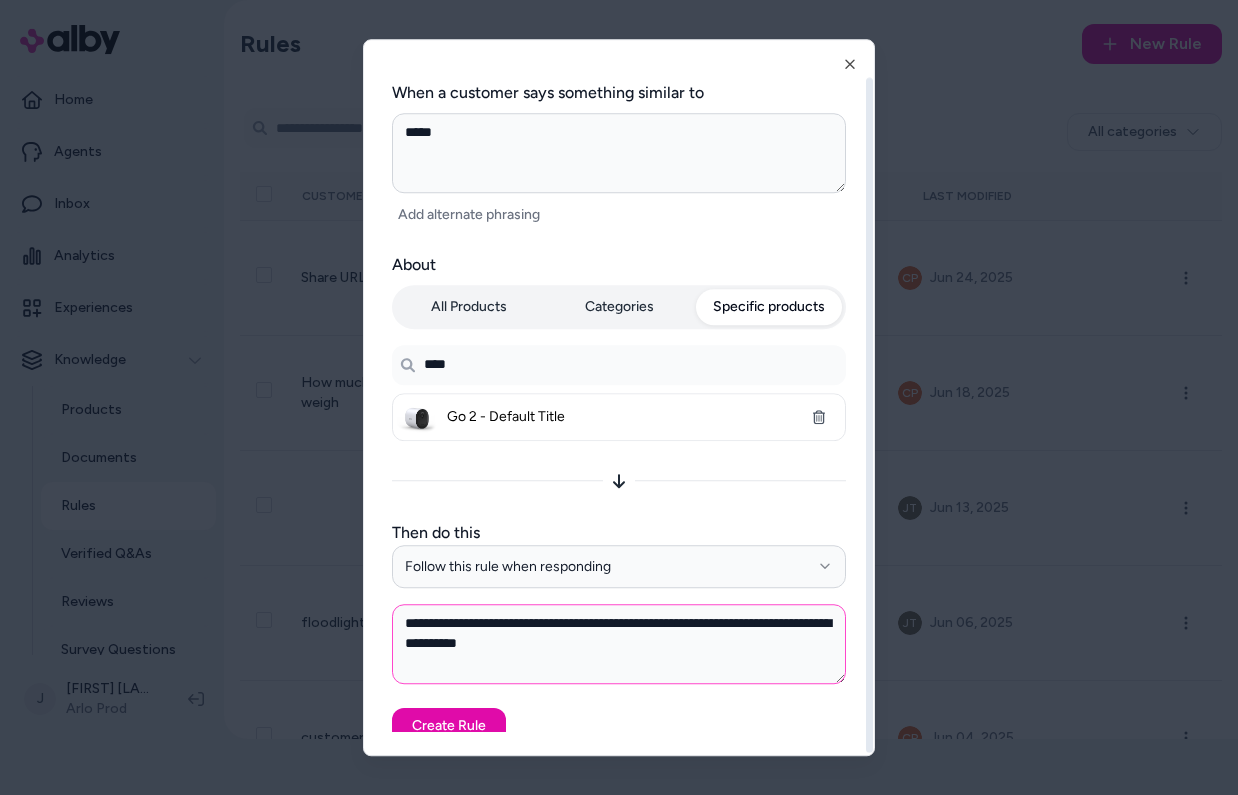 scroll, scrollTop: 38, scrollLeft: 0, axis: vertical 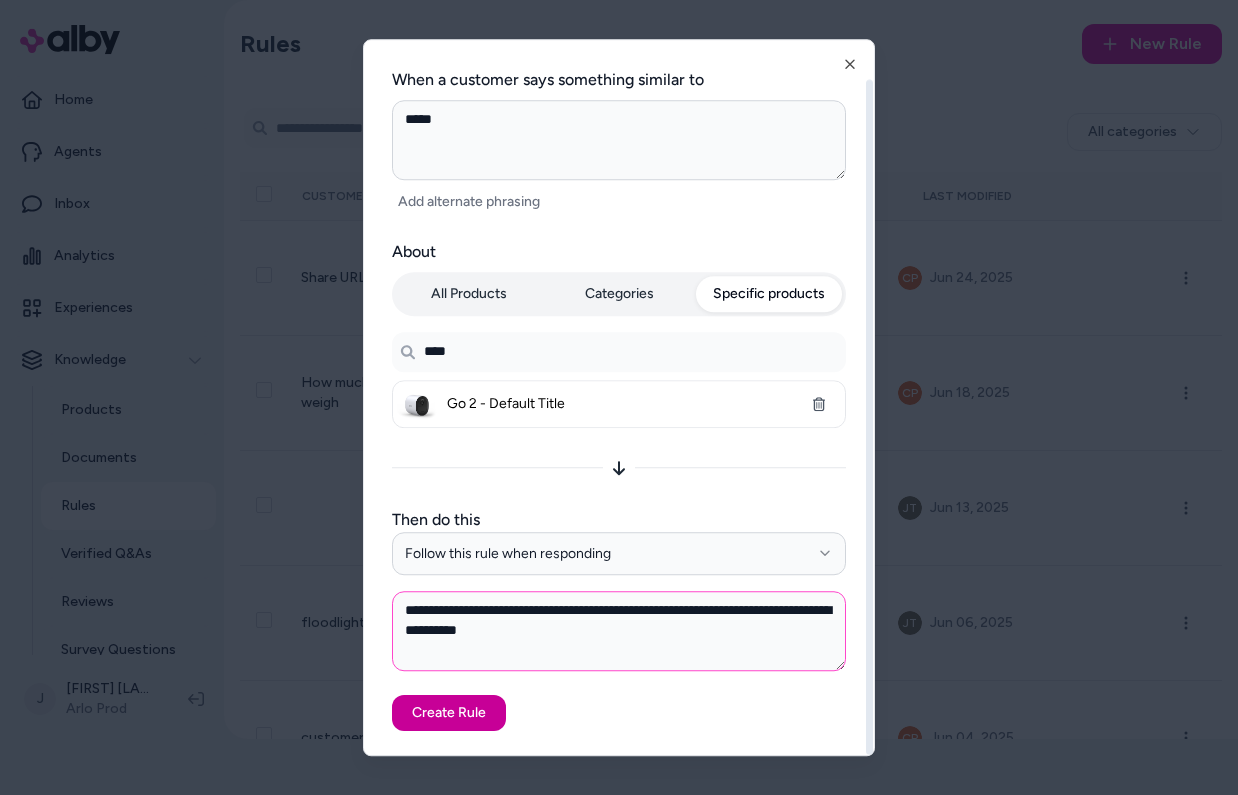 type on "**********" 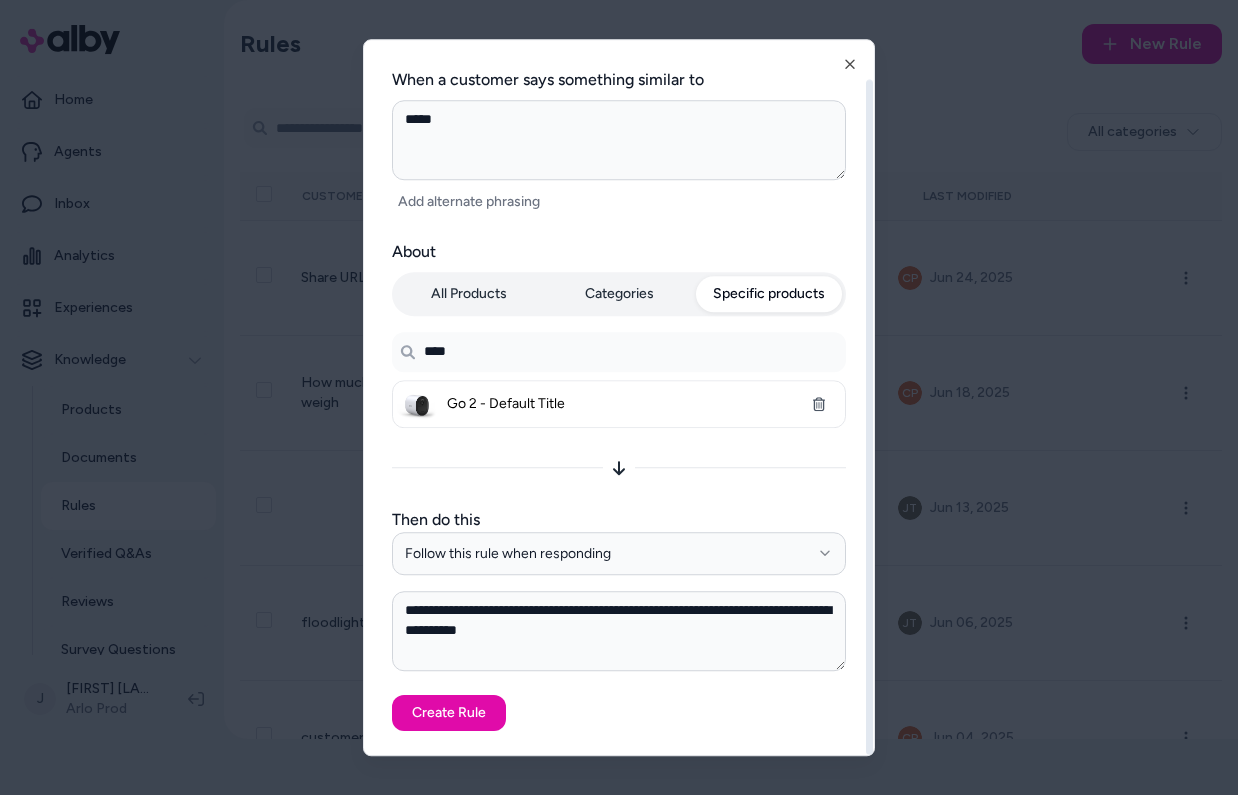 drag, startPoint x: 468, startPoint y: 719, endPoint x: 571, endPoint y: 324, distance: 408.20828 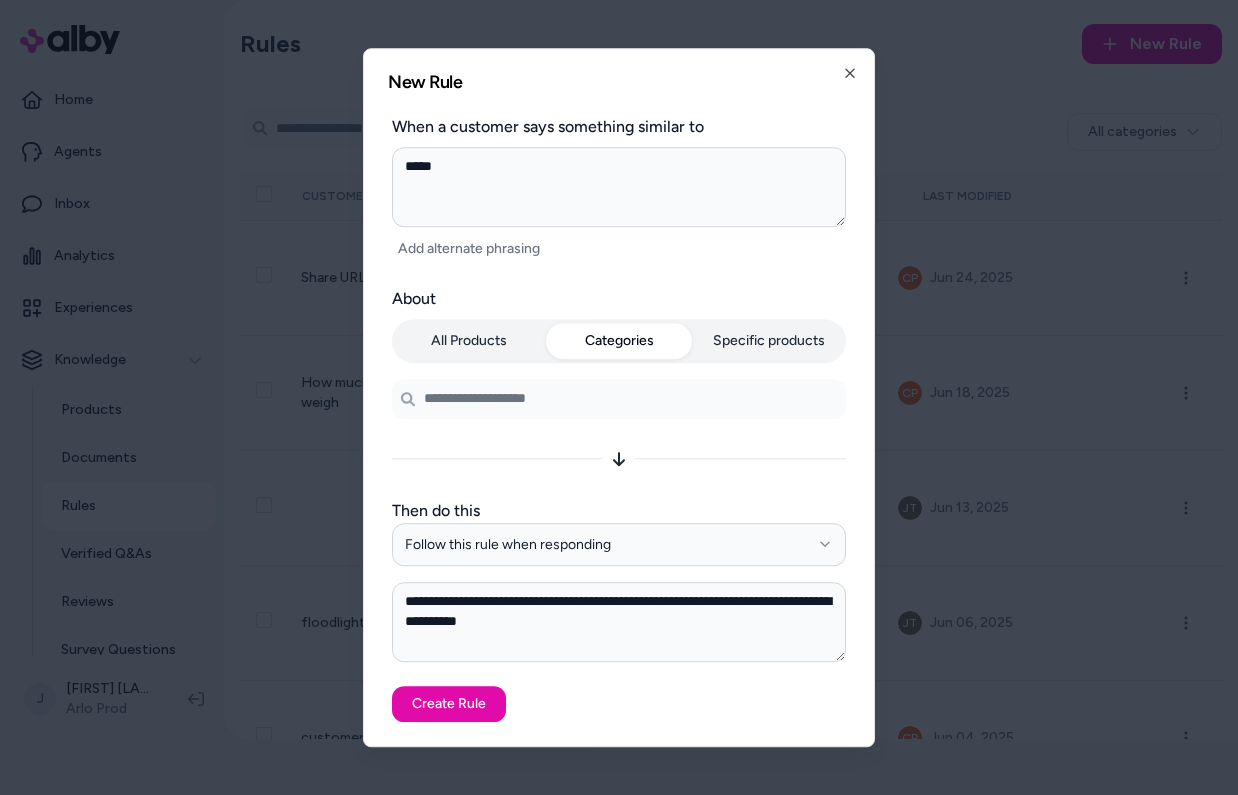 scroll, scrollTop: 0, scrollLeft: 0, axis: both 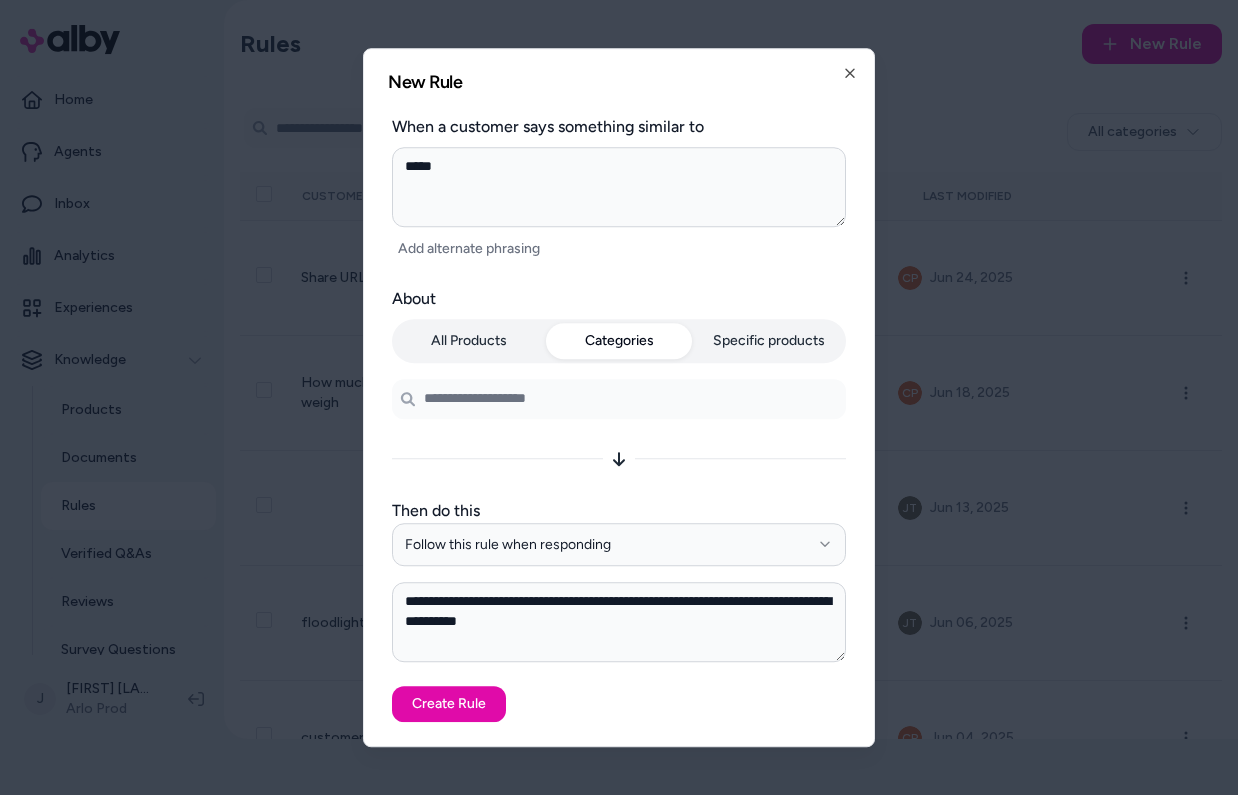 type on "*" 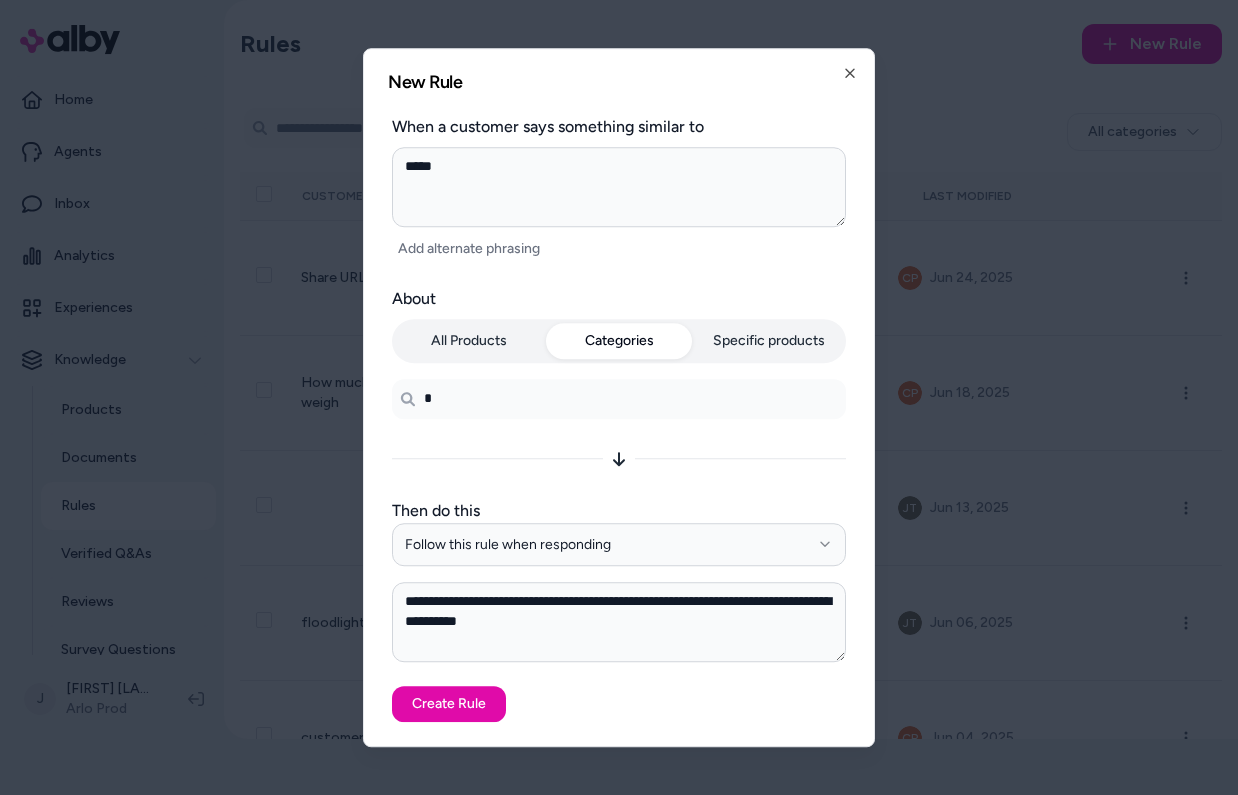 click on "Specific products" at bounding box center [769, 341] 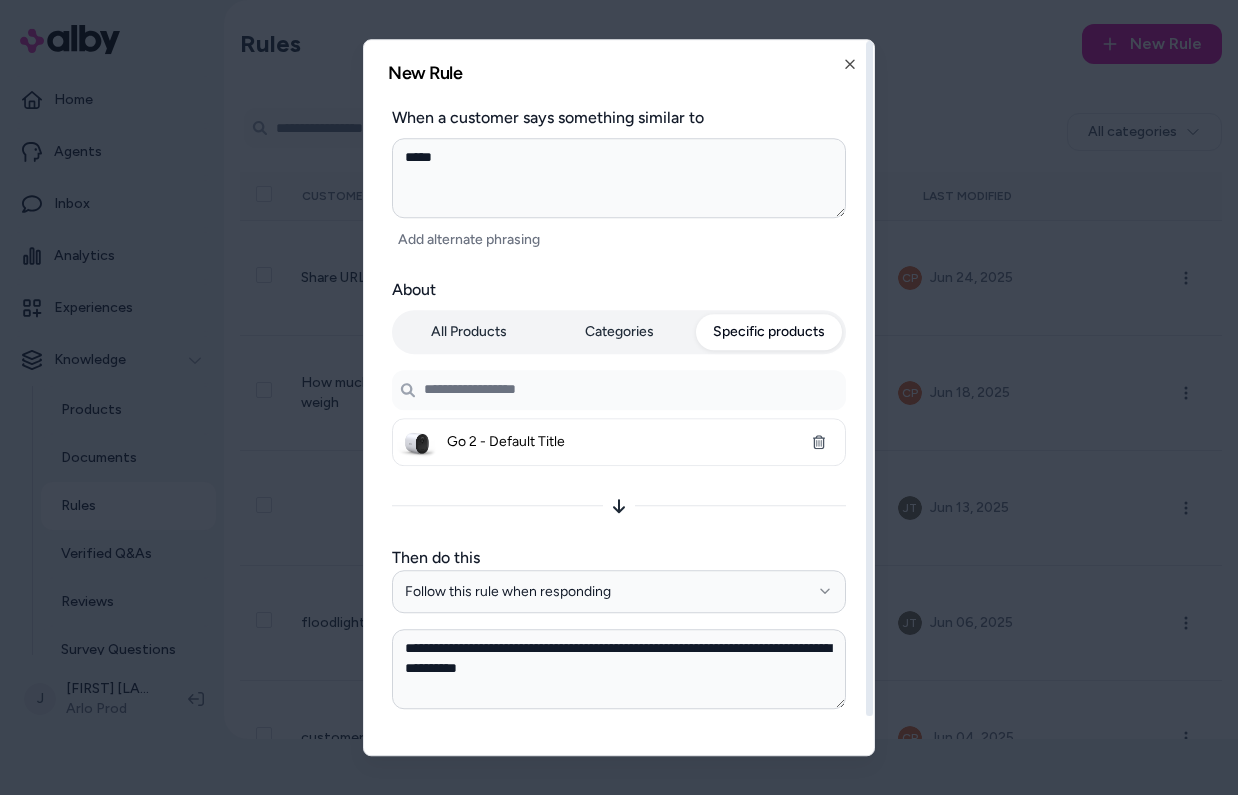 scroll, scrollTop: 38, scrollLeft: 0, axis: vertical 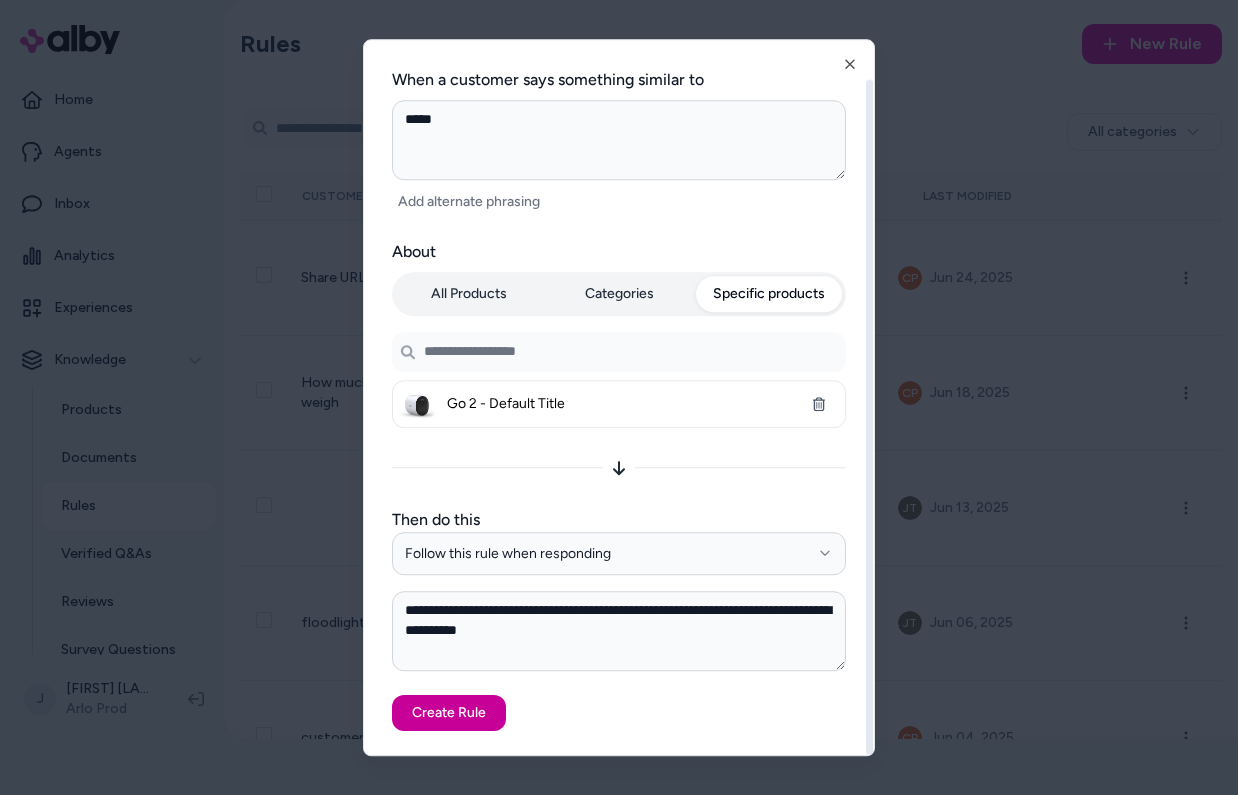 click on "Create Rule" at bounding box center (449, 713) 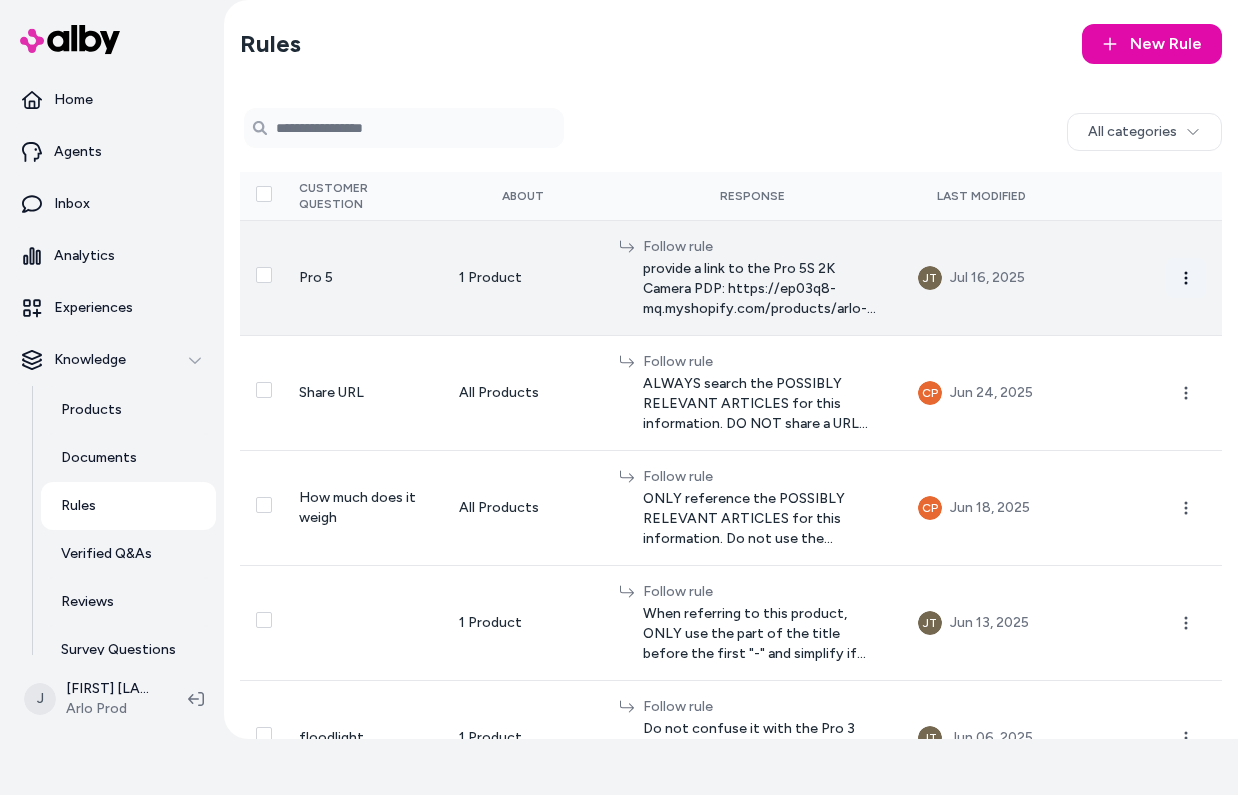 click 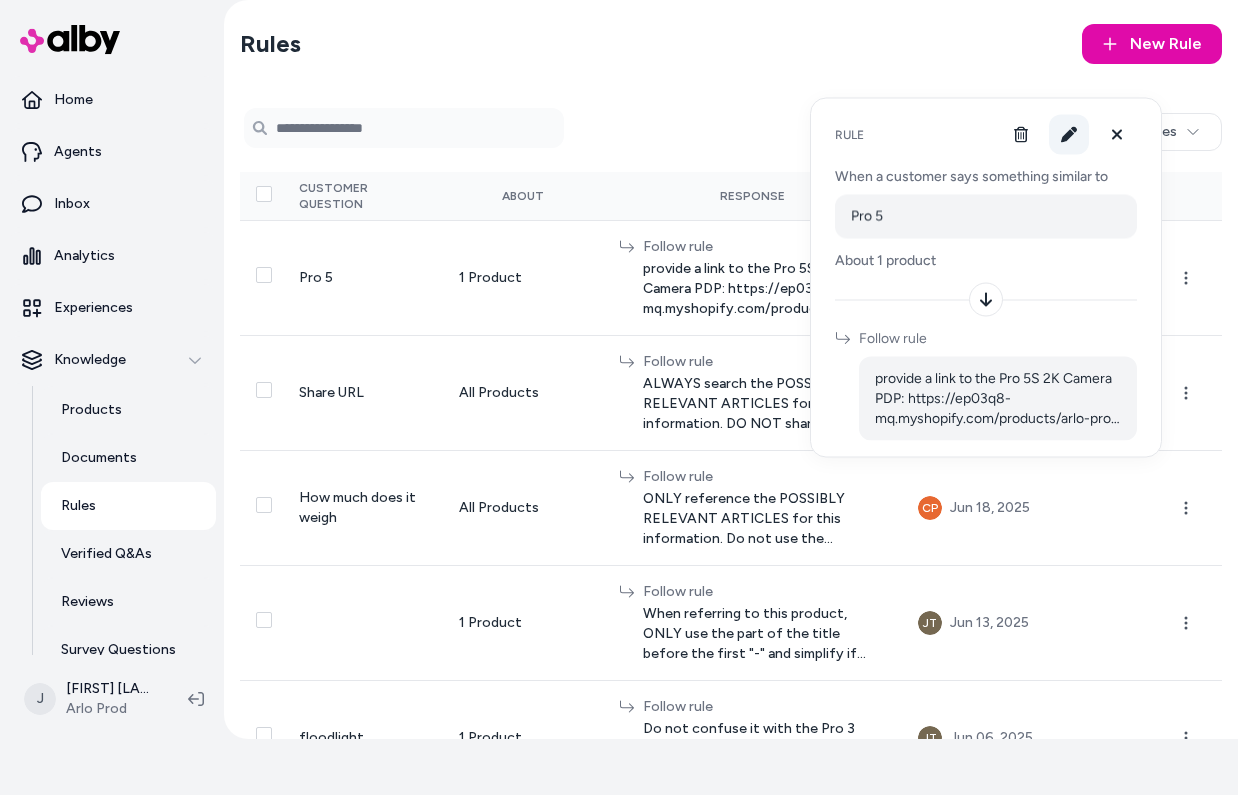 click 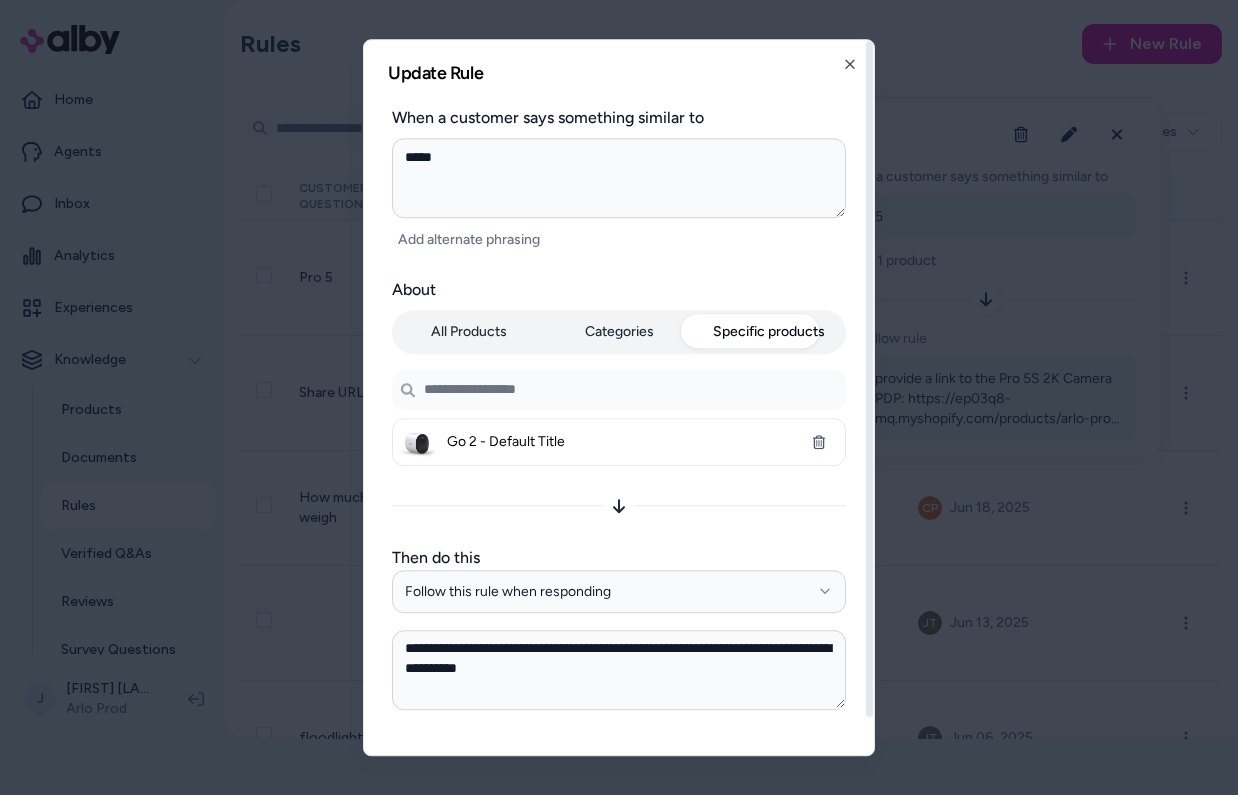 click on "All Products Categories Specific products" at bounding box center [619, 332] 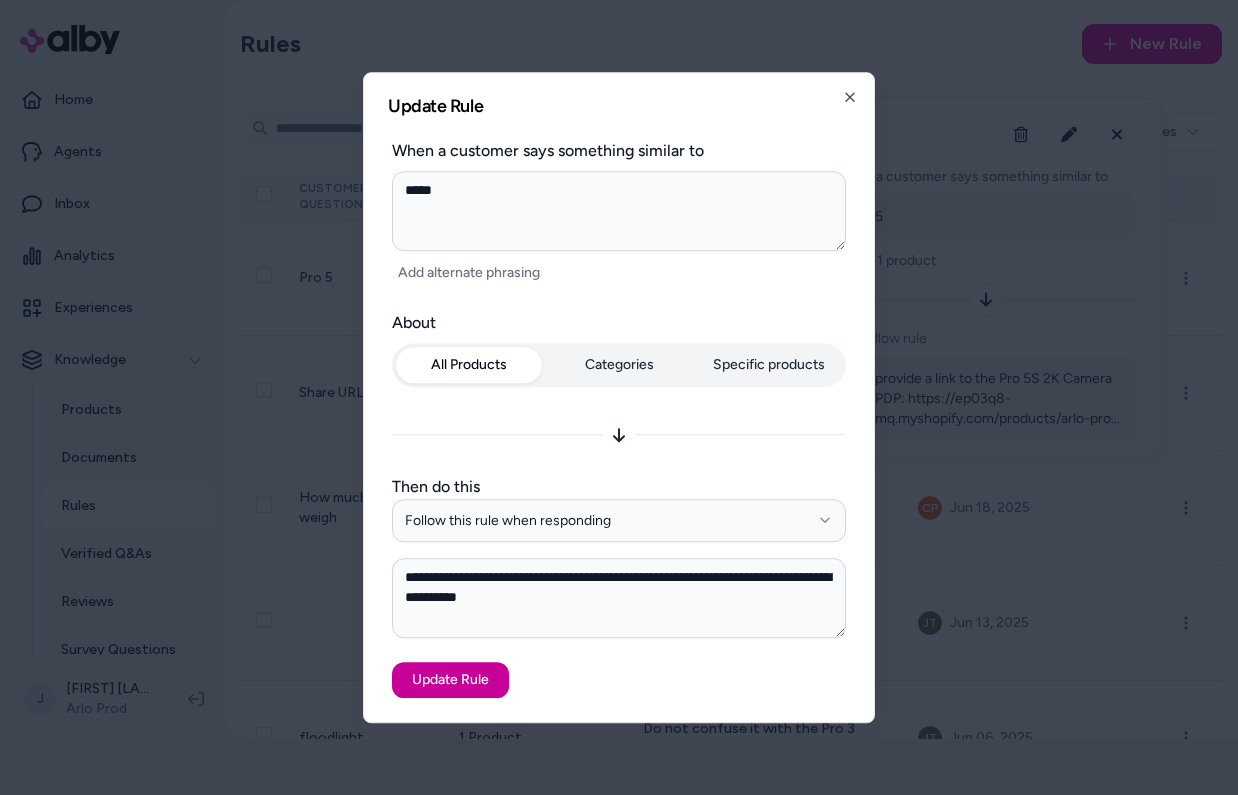click on "Update Rule" at bounding box center (450, 680) 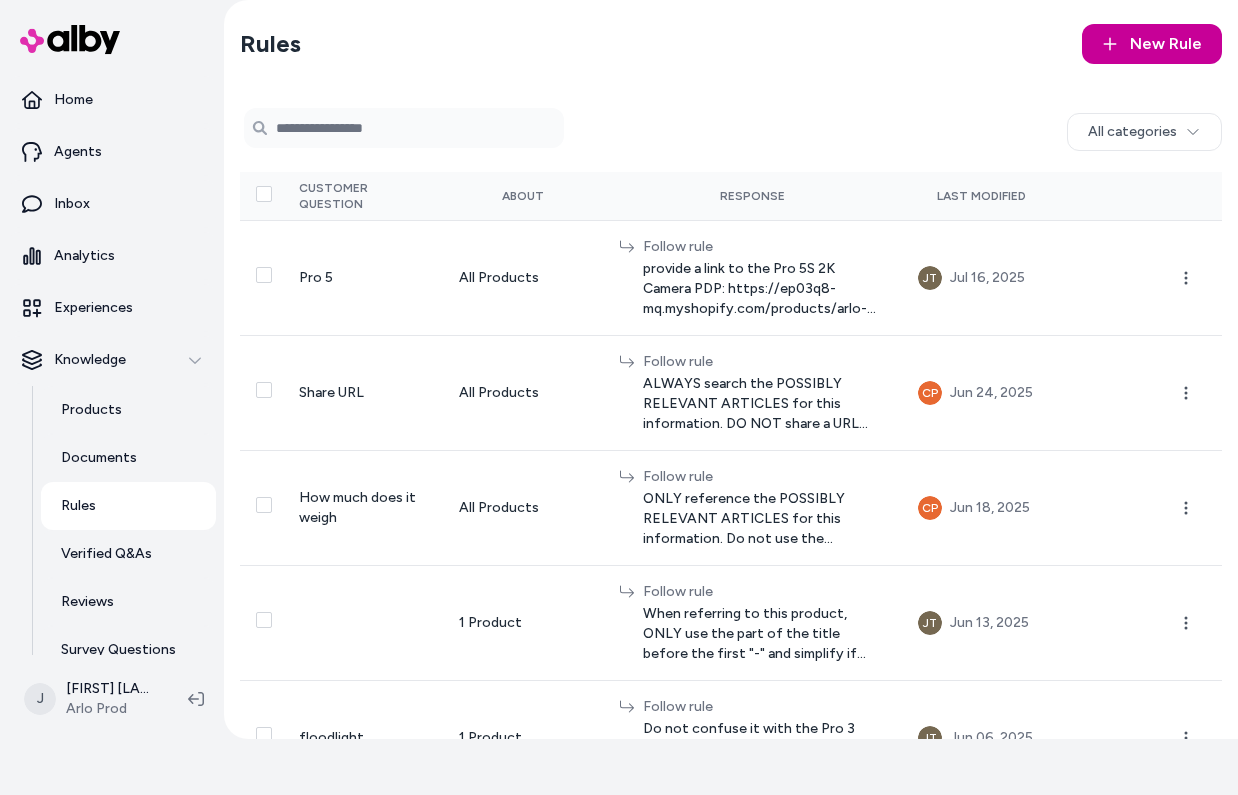click on "New Rule" at bounding box center (1152, 44) 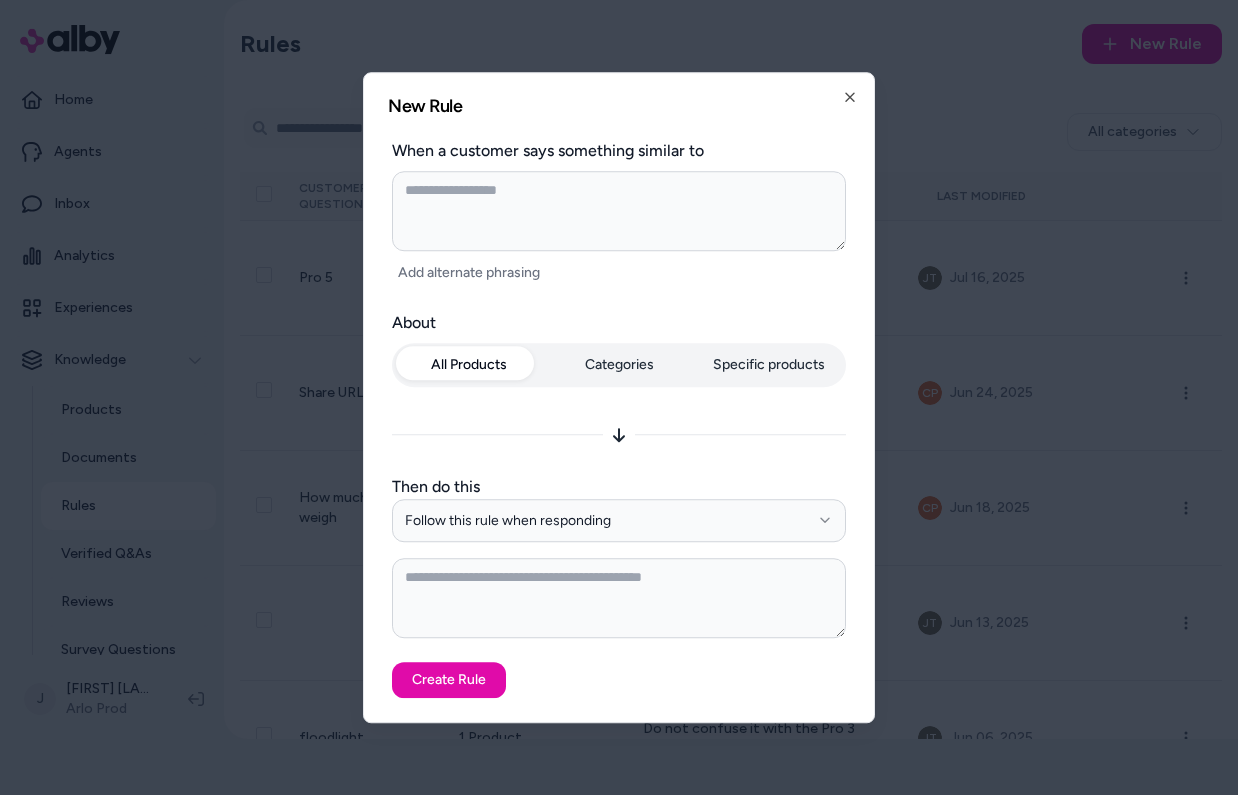 type on "*" 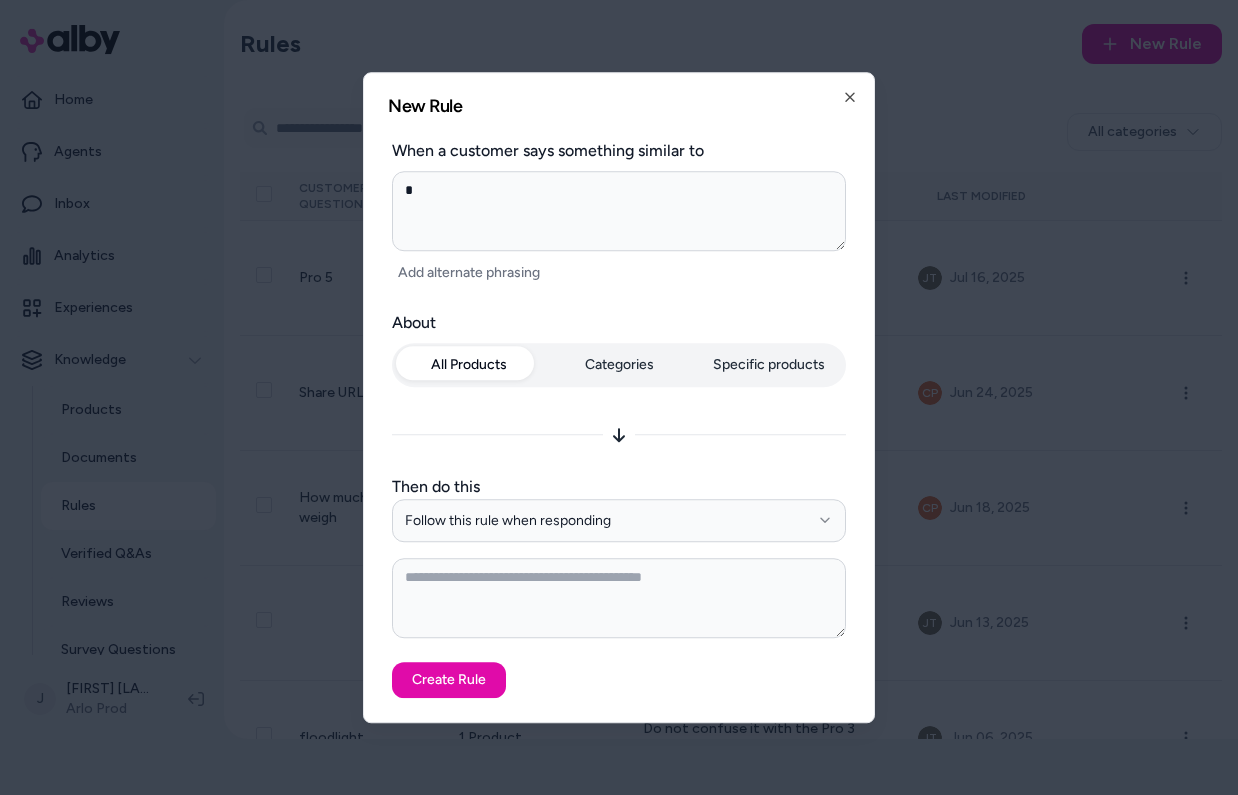 type on "*" 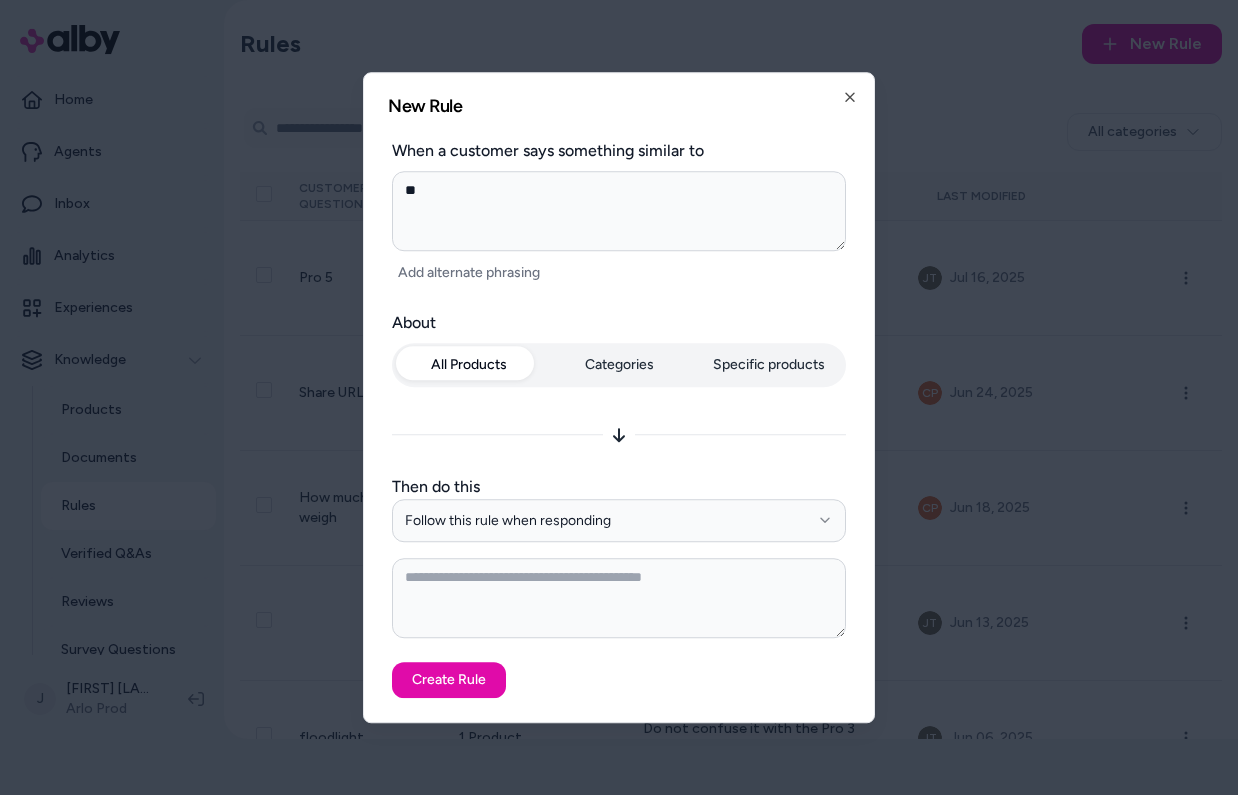 type on "*" 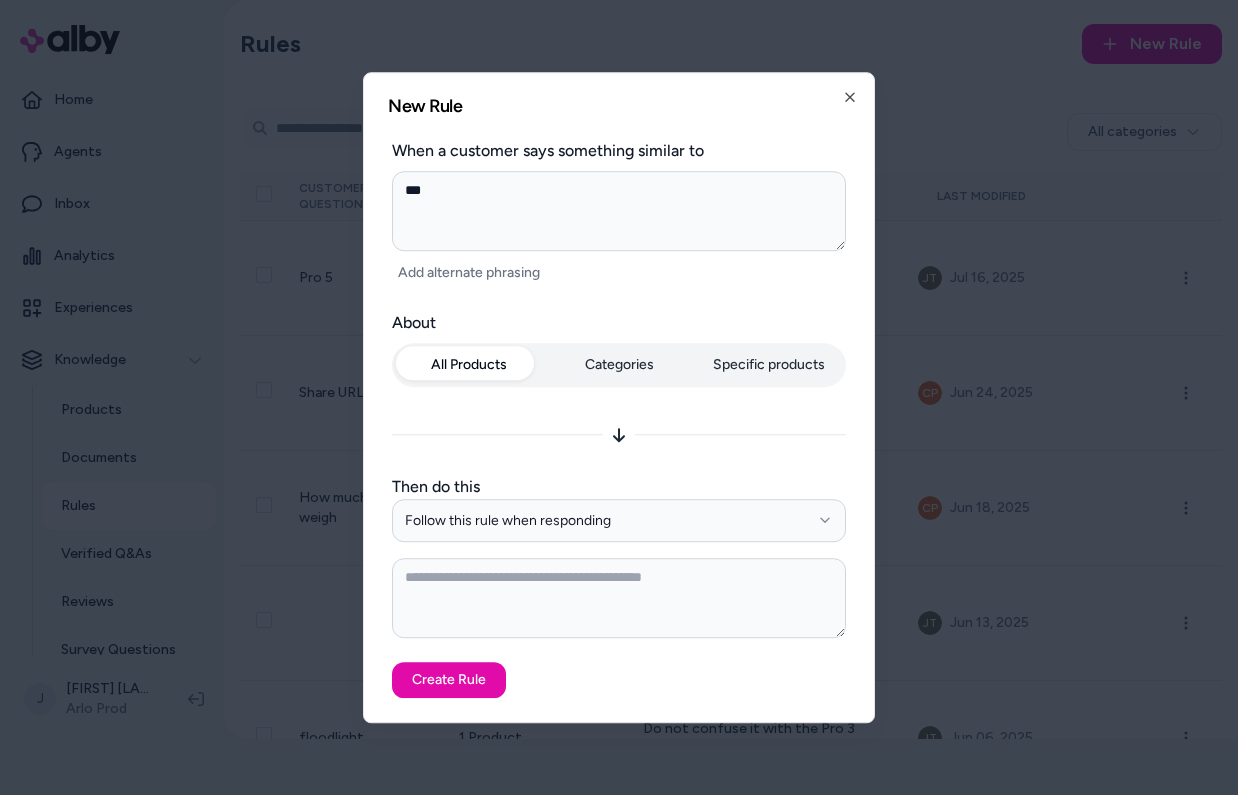 type on "*" 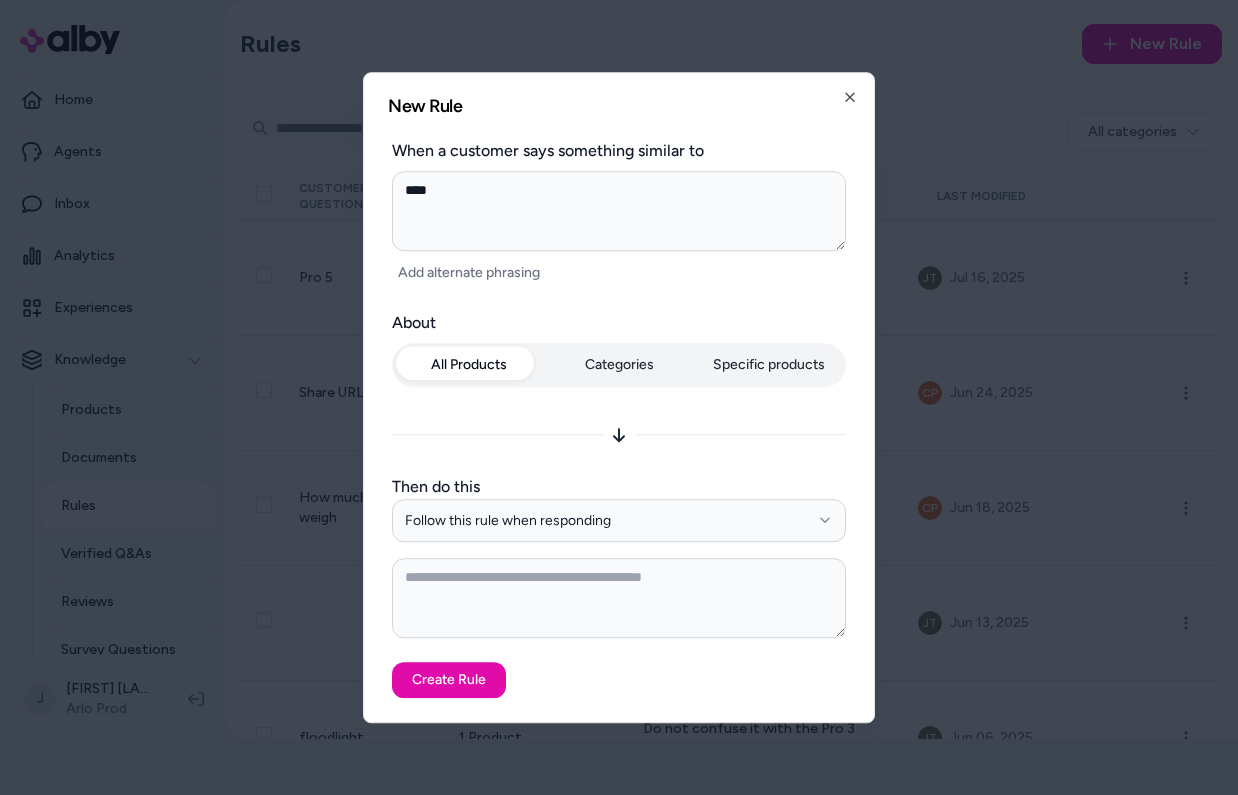 type on "*" 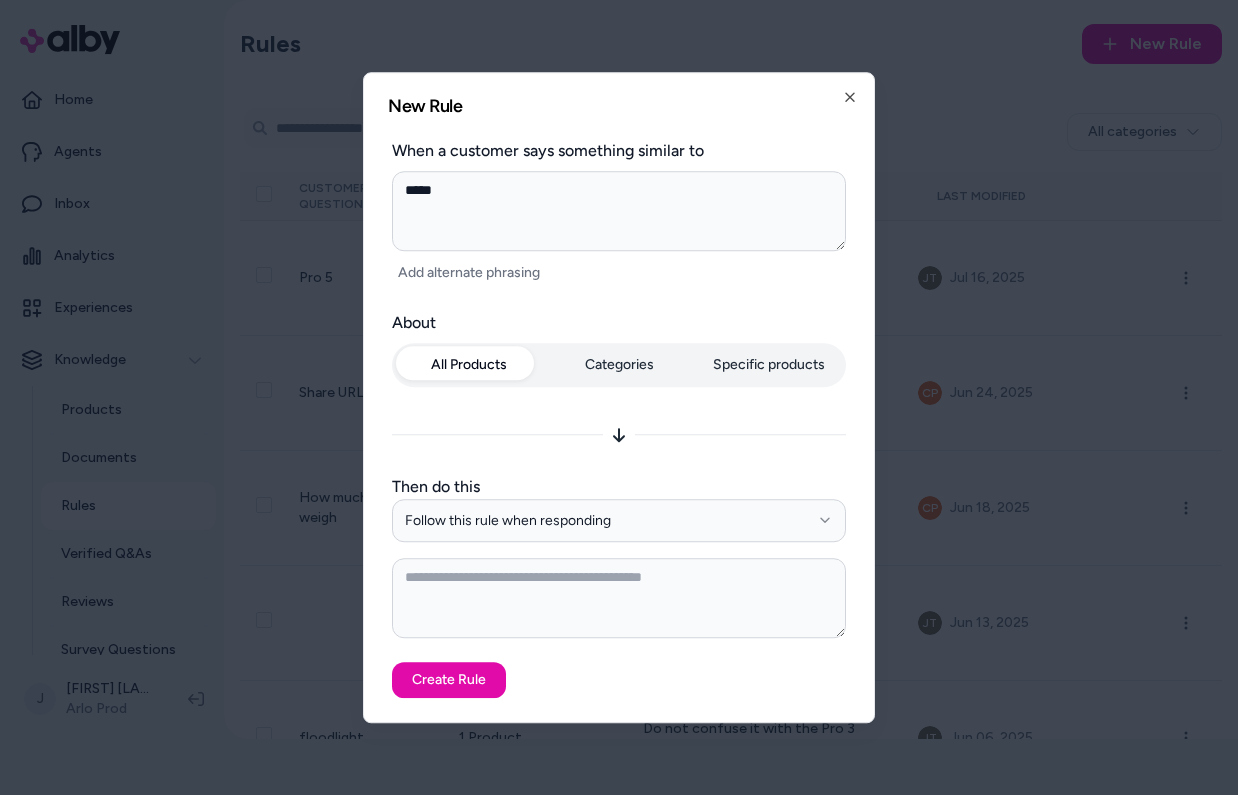 type on "*" 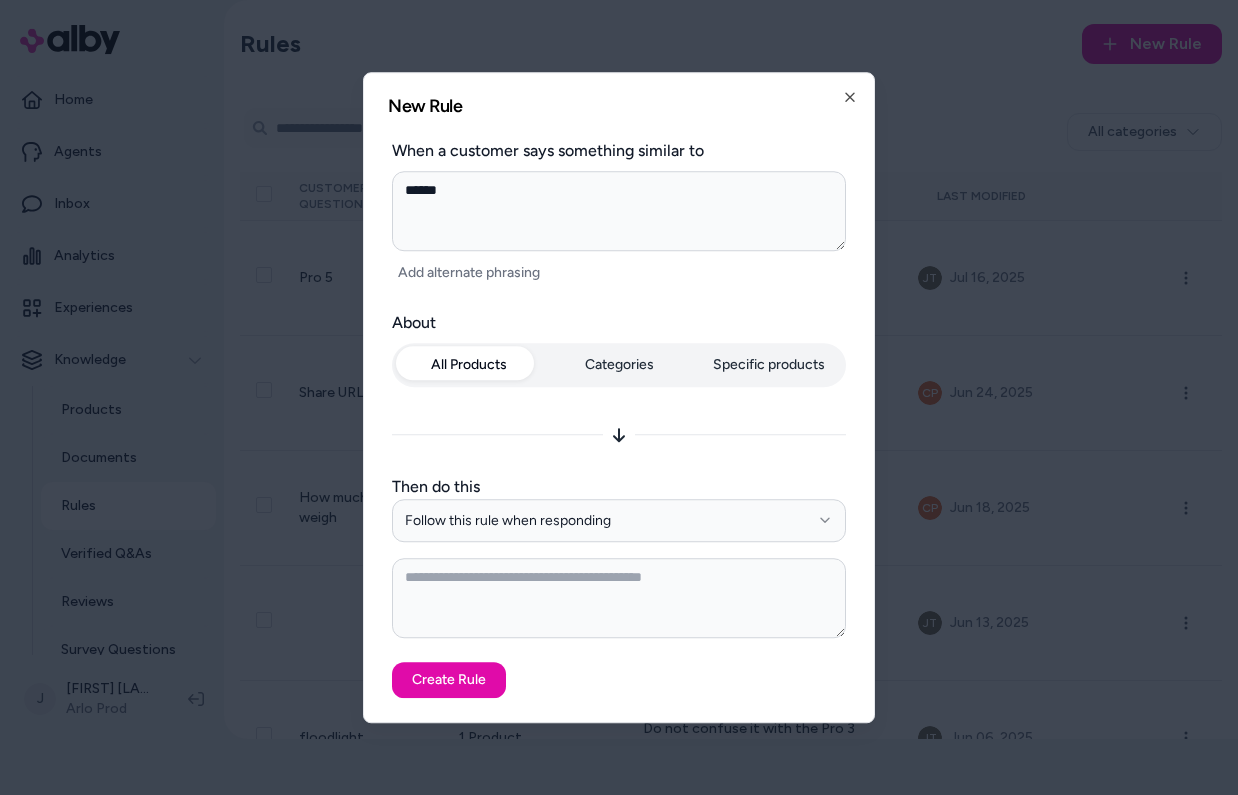 type on "*" 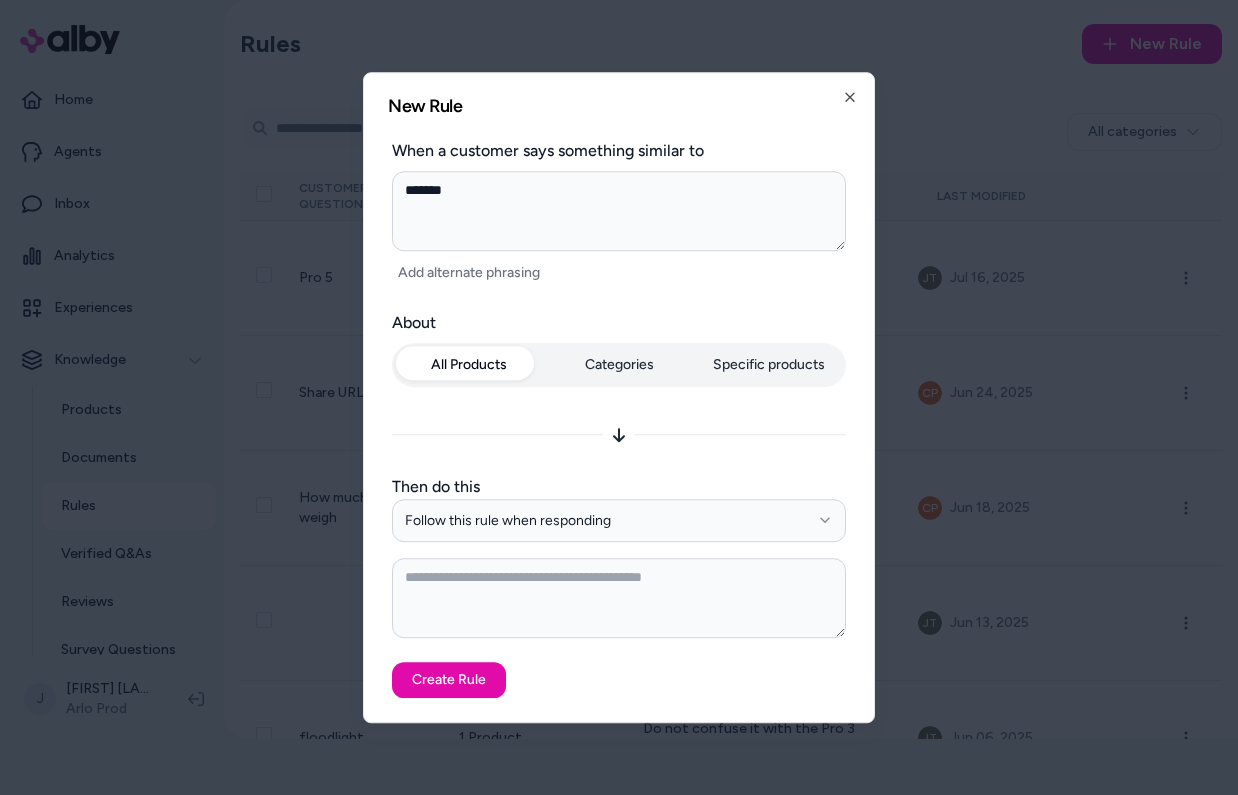 type on "*" 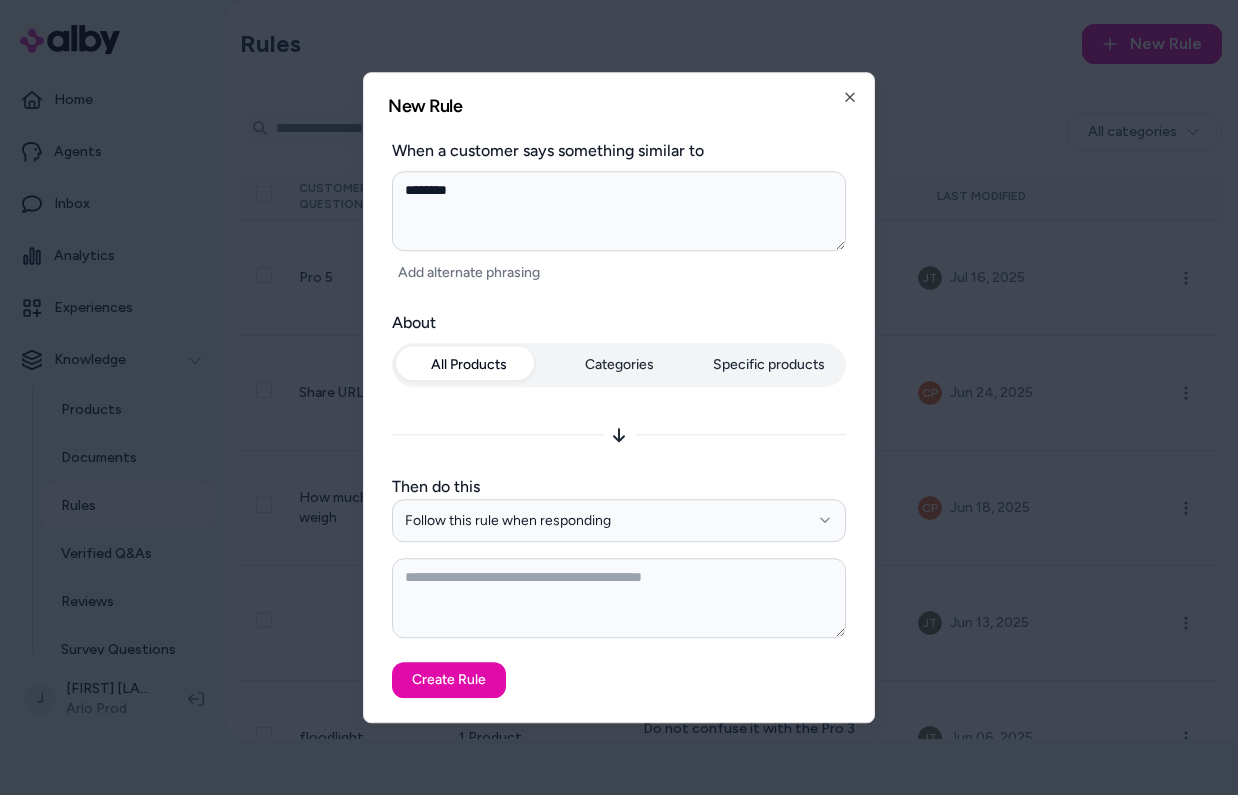 type on "*" 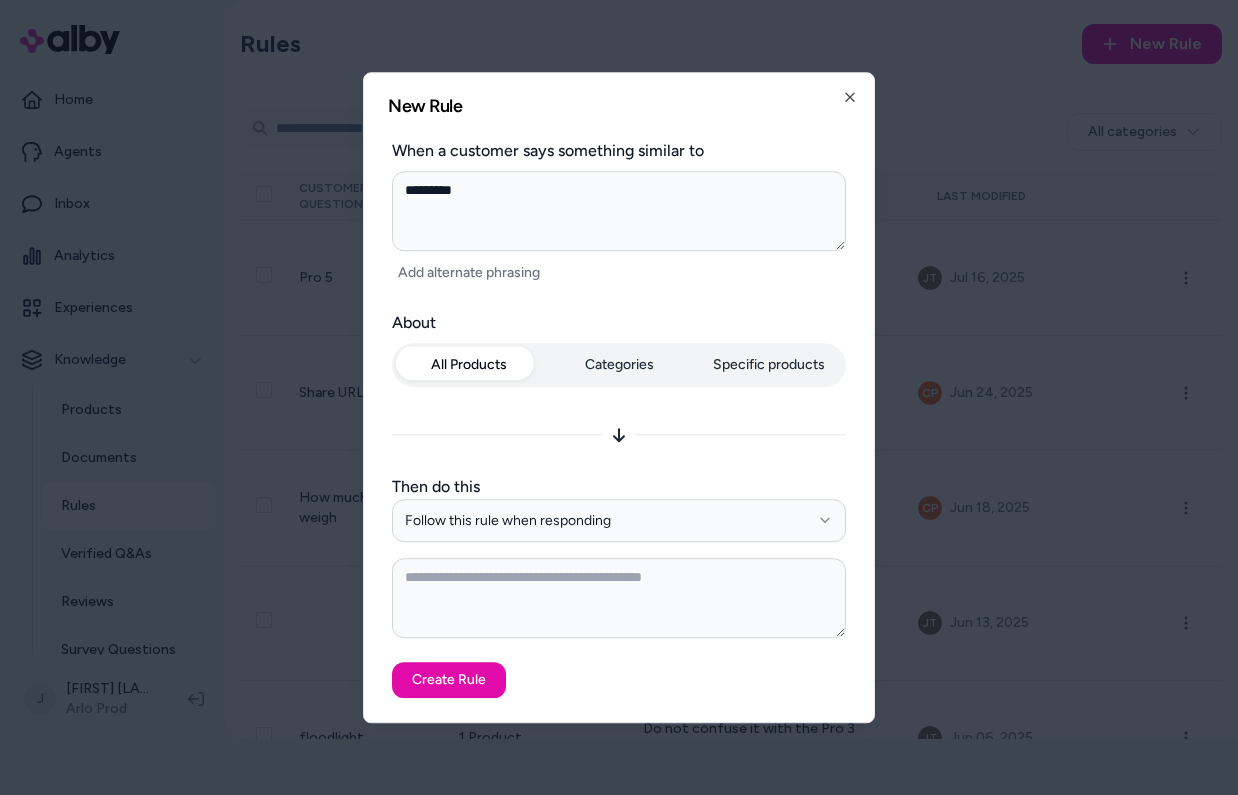 type on "*" 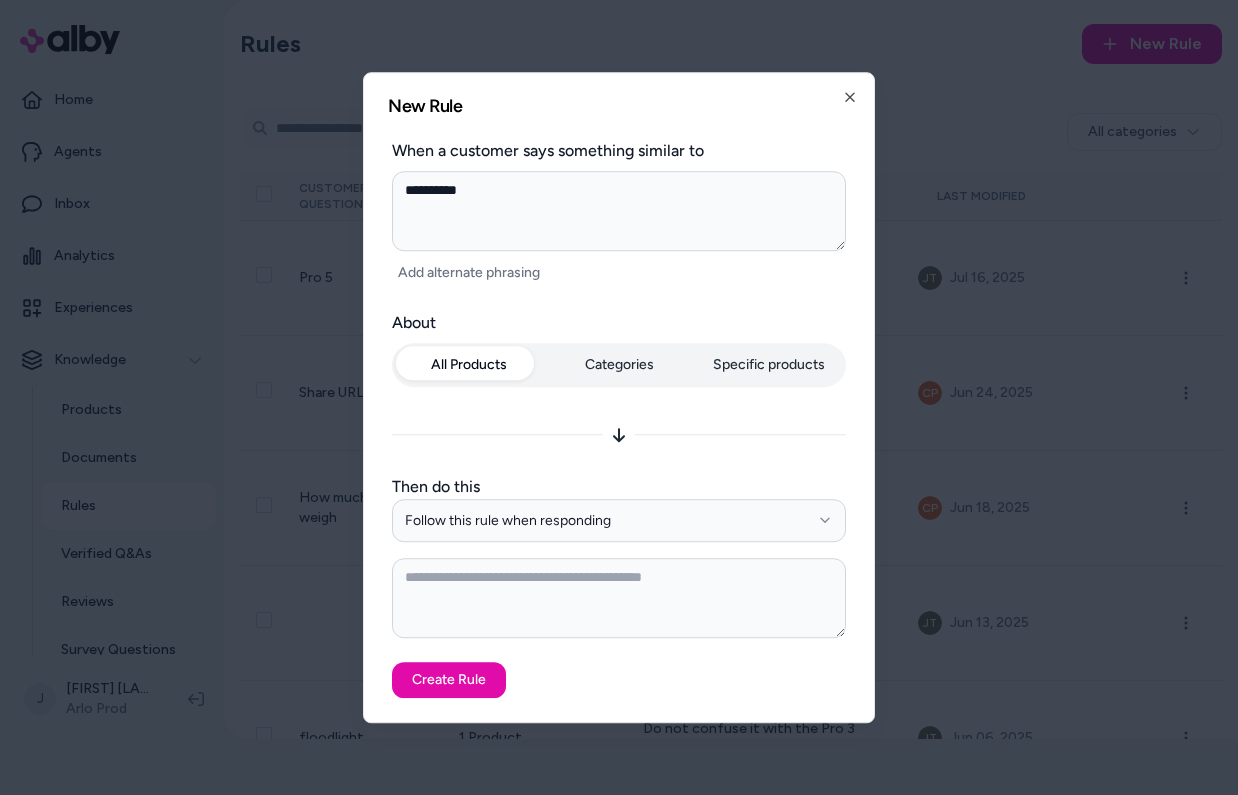 type on "*" 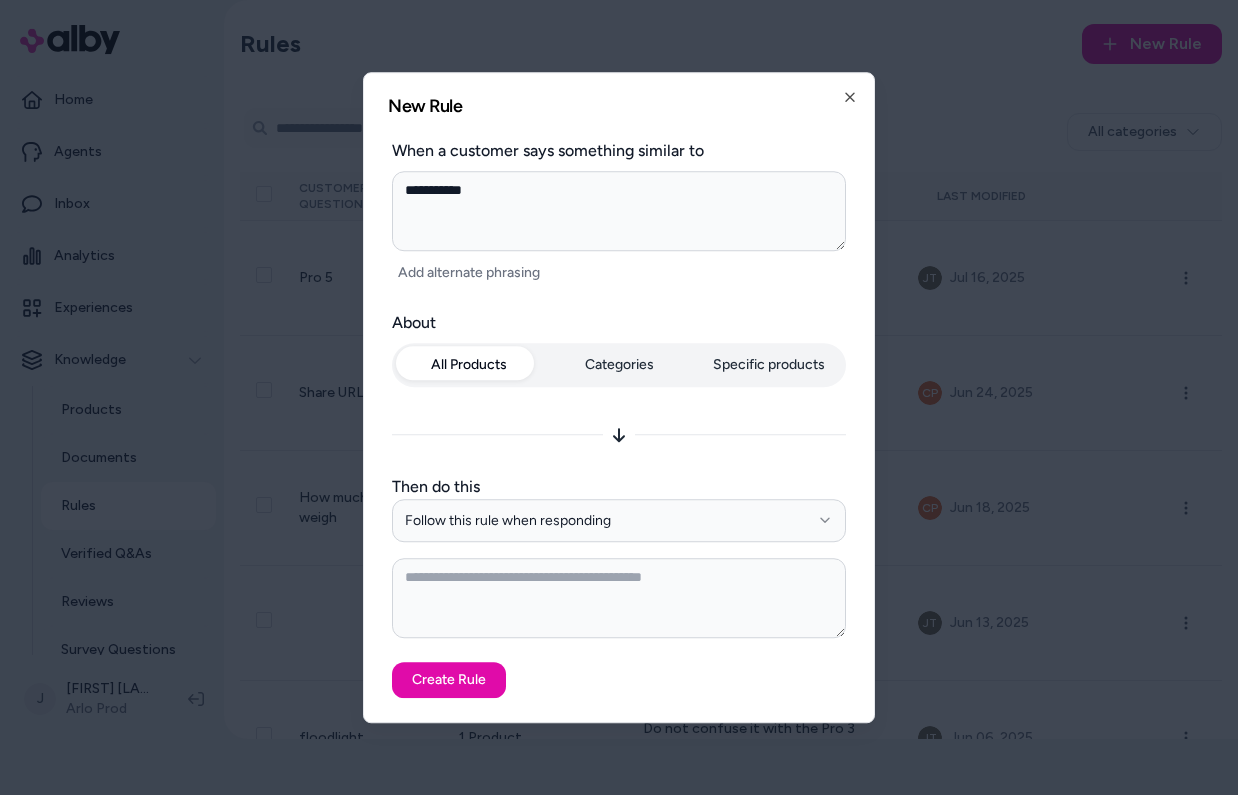 type on "*" 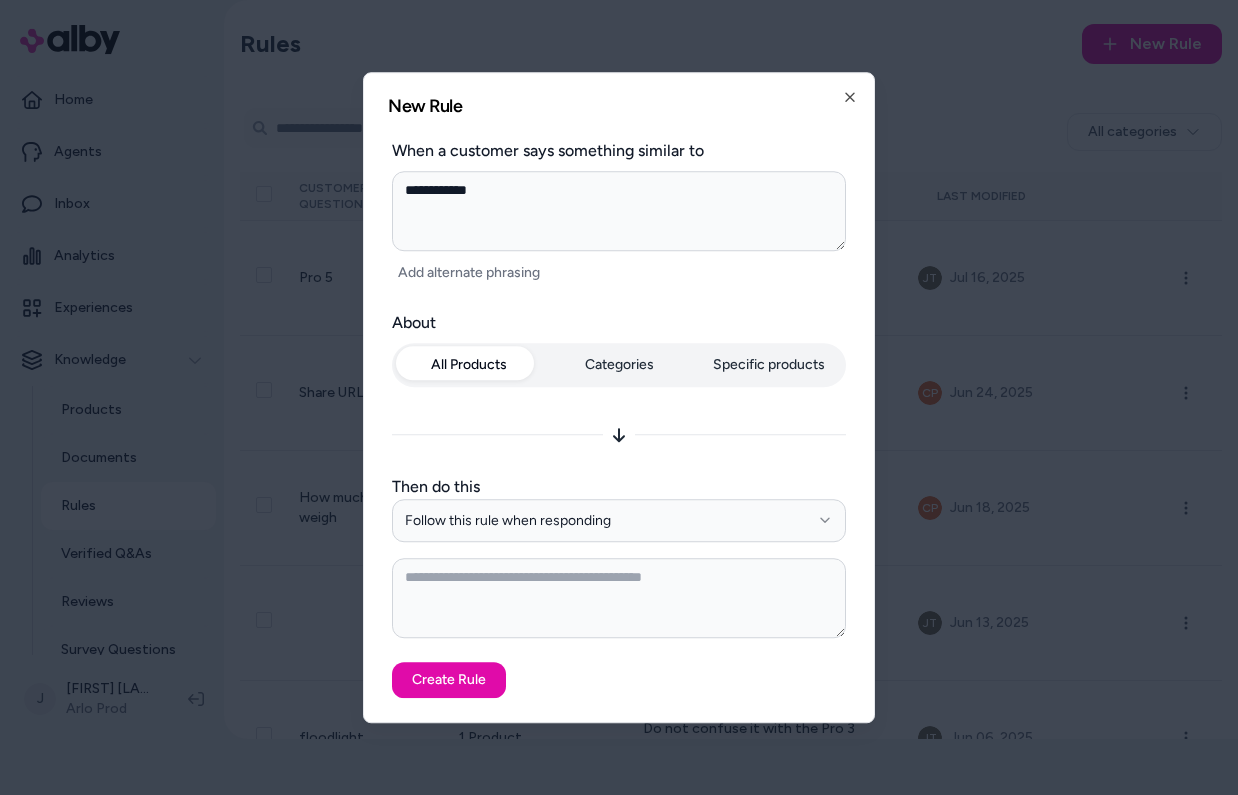 type on "*" 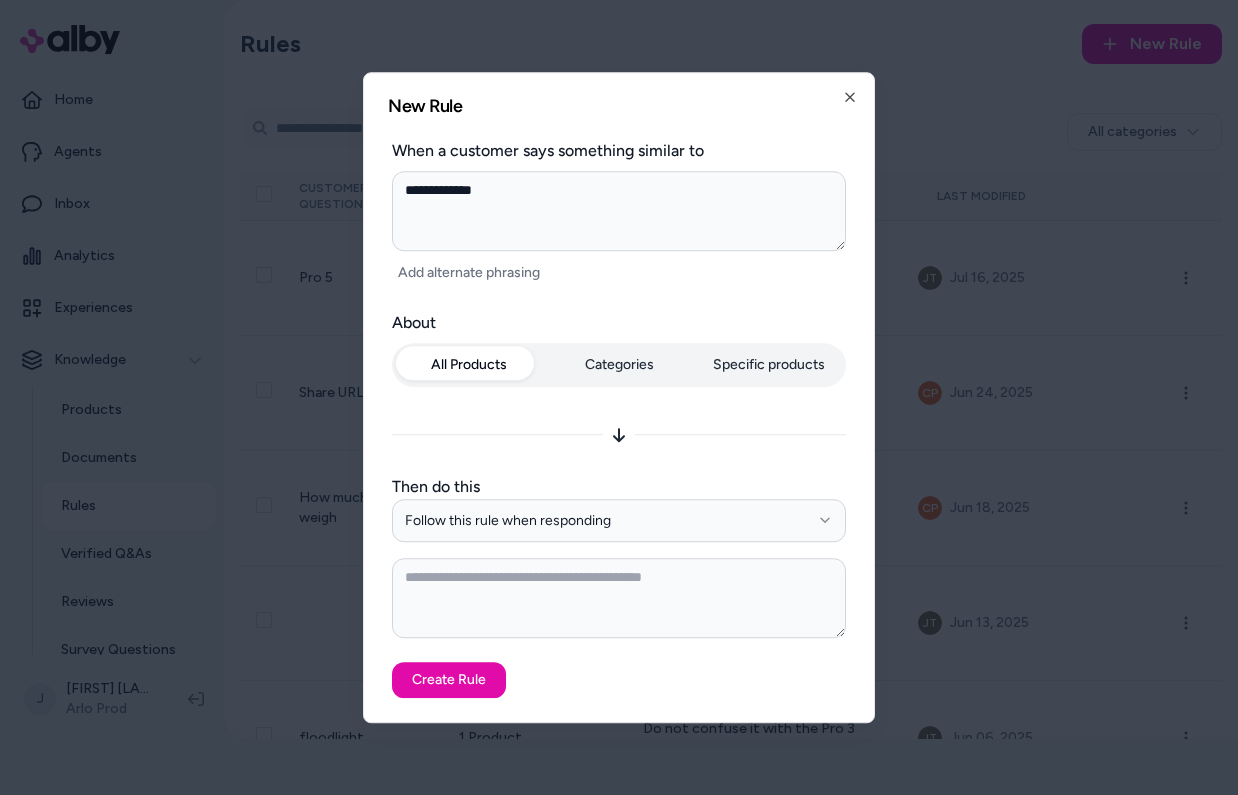 type on "*" 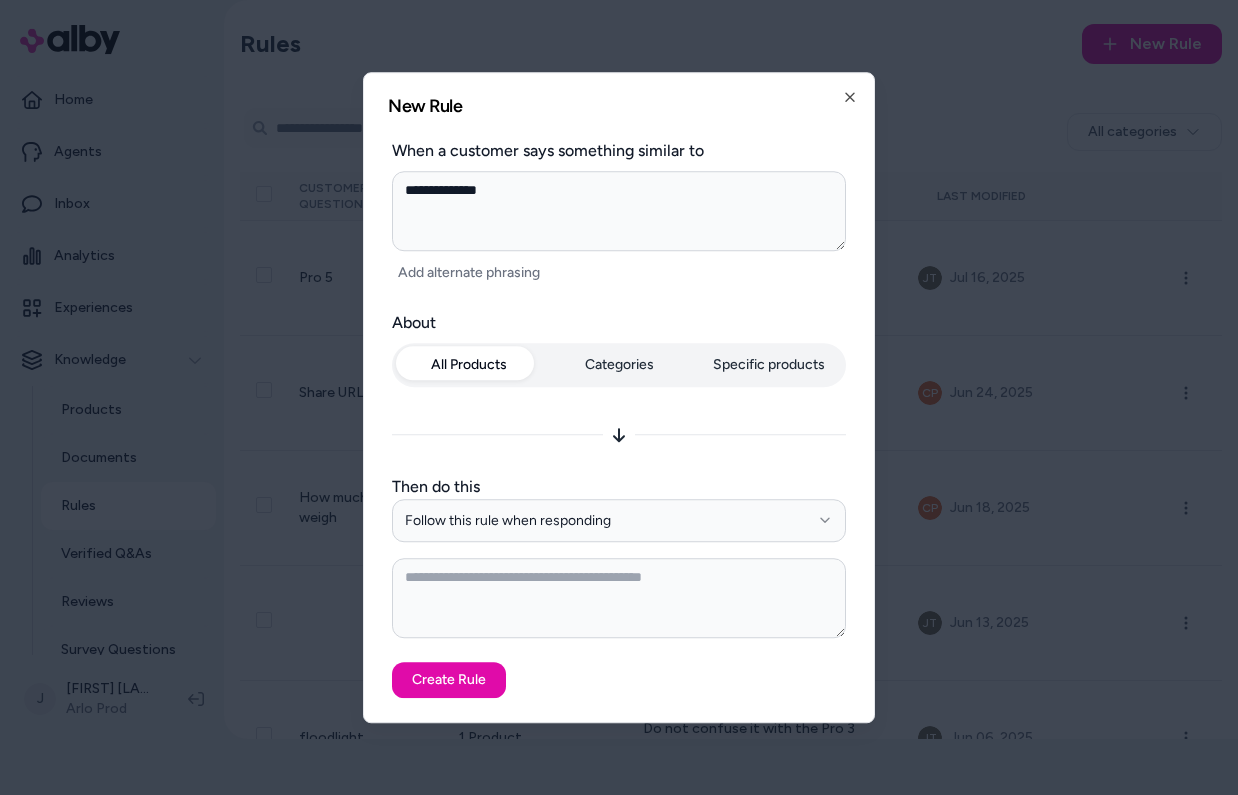 type on "*" 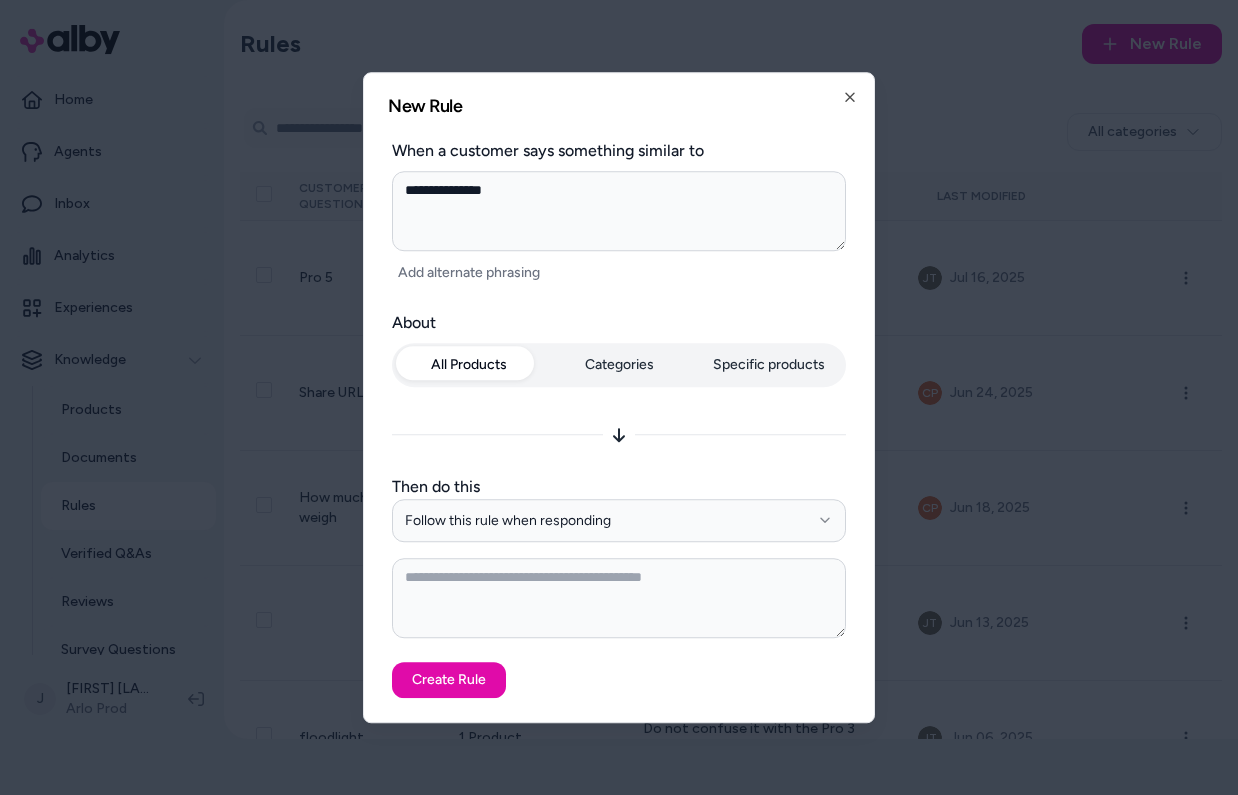 type on "*" 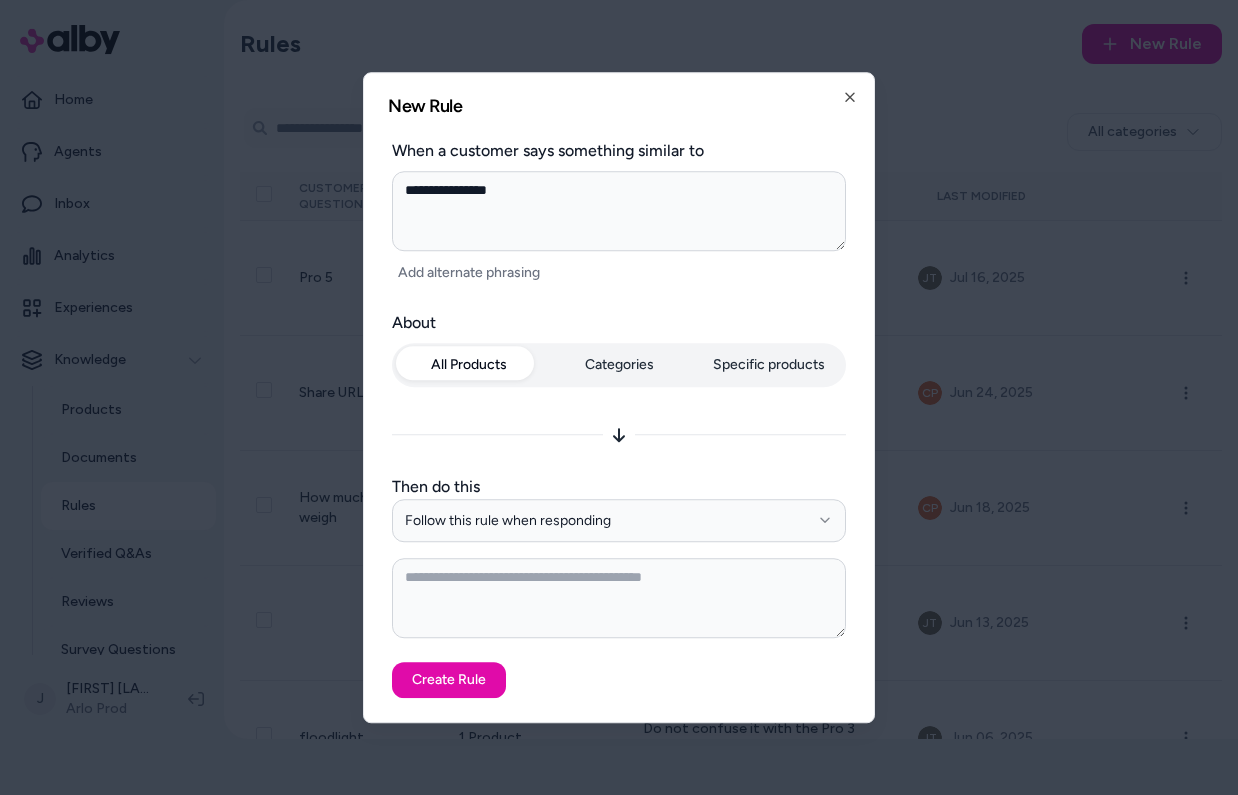 type on "**********" 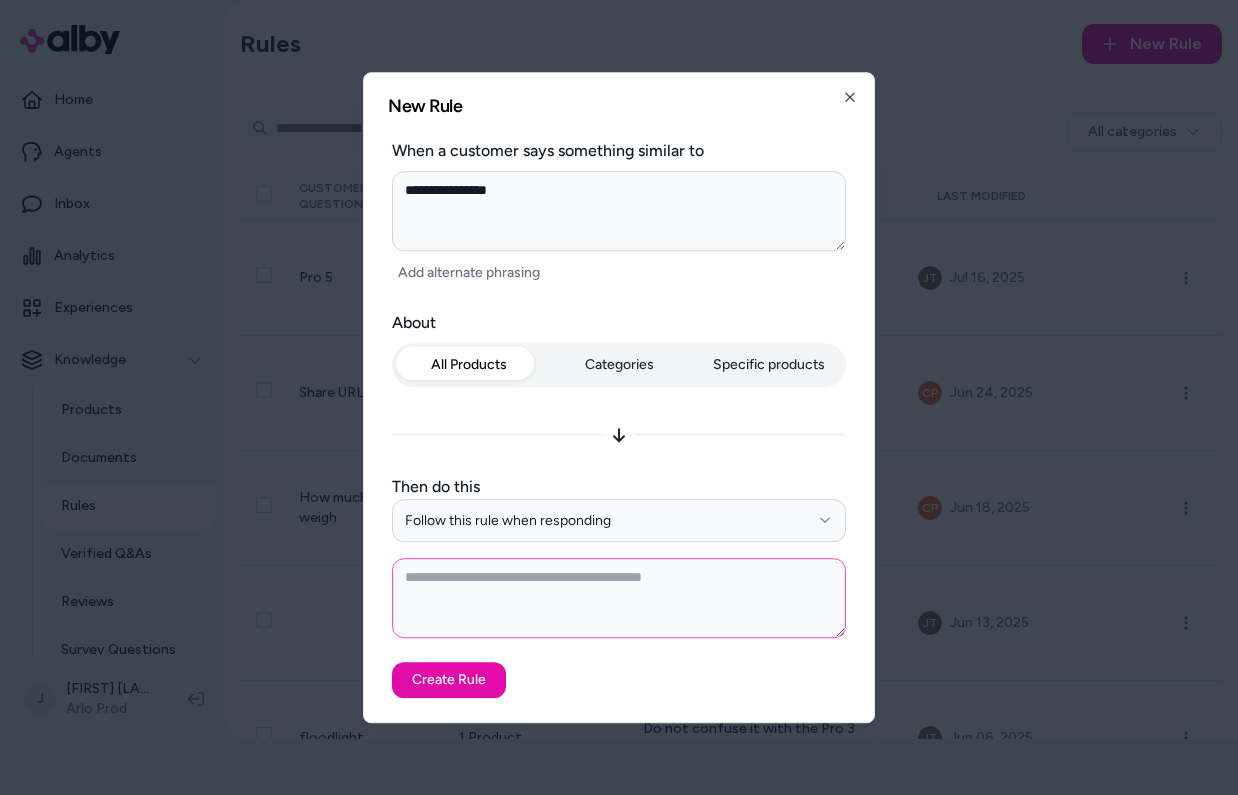 click at bounding box center [619, 598] 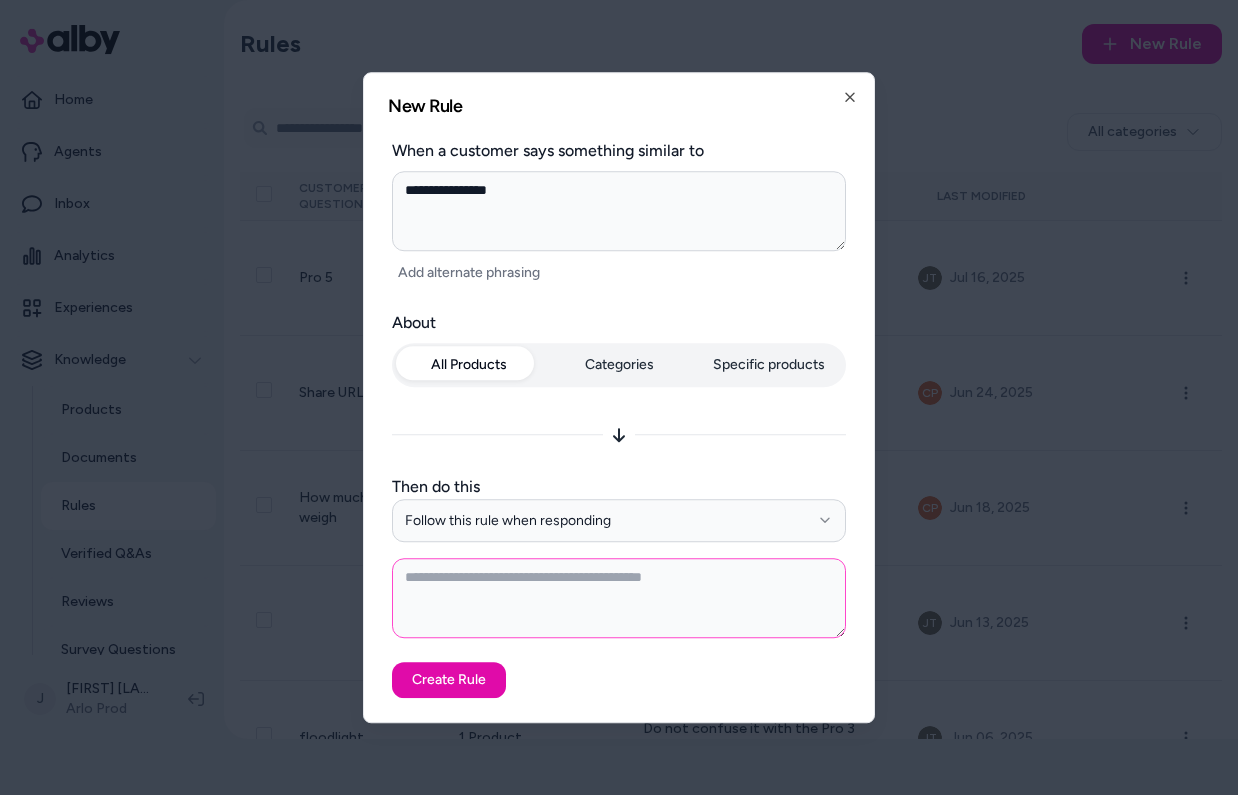 type on "*" 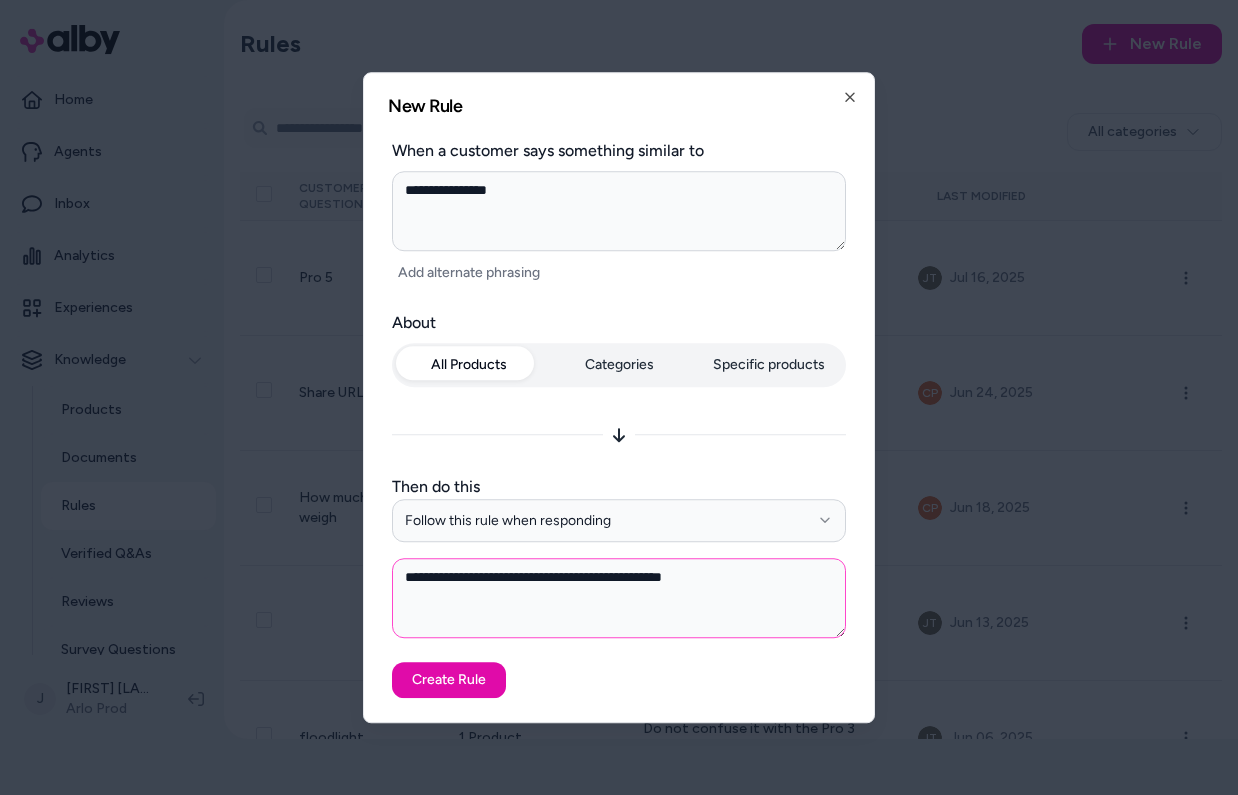 paste on "**********" 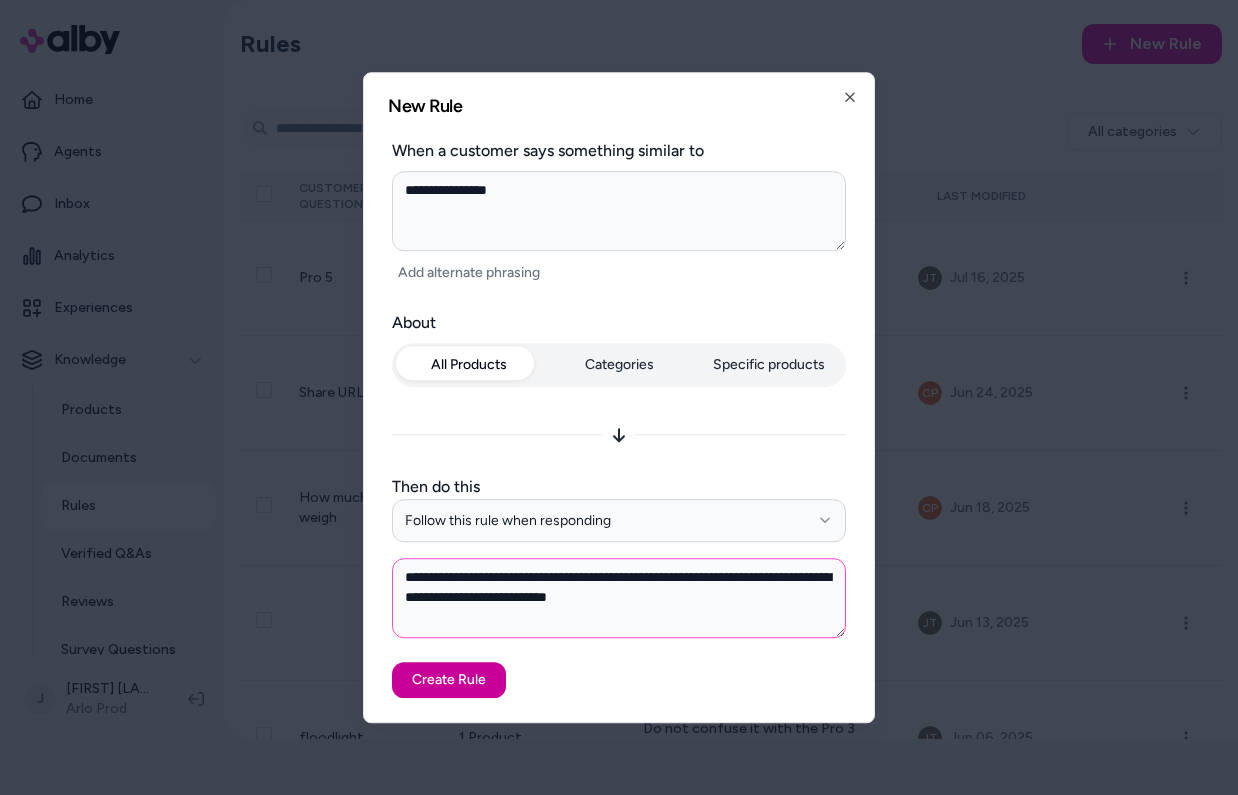 type on "**********" 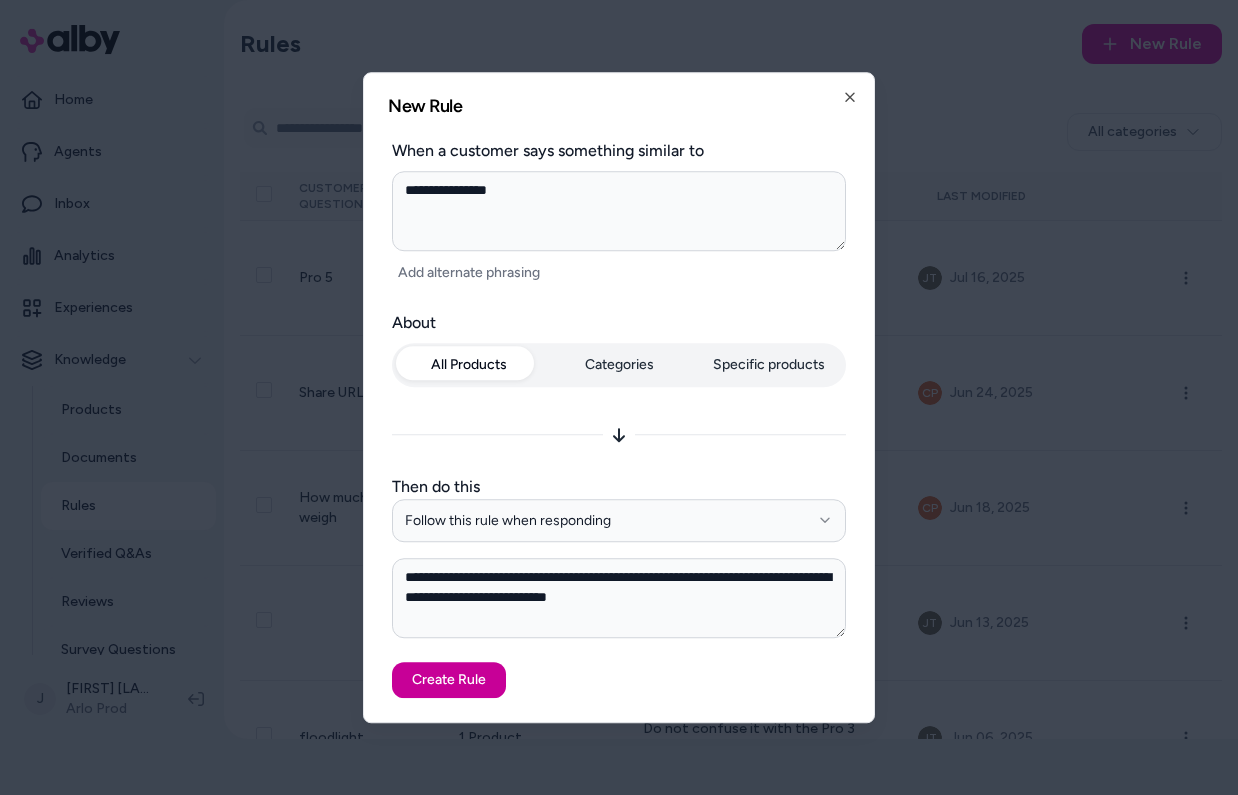 click on "Create Rule" at bounding box center [449, 680] 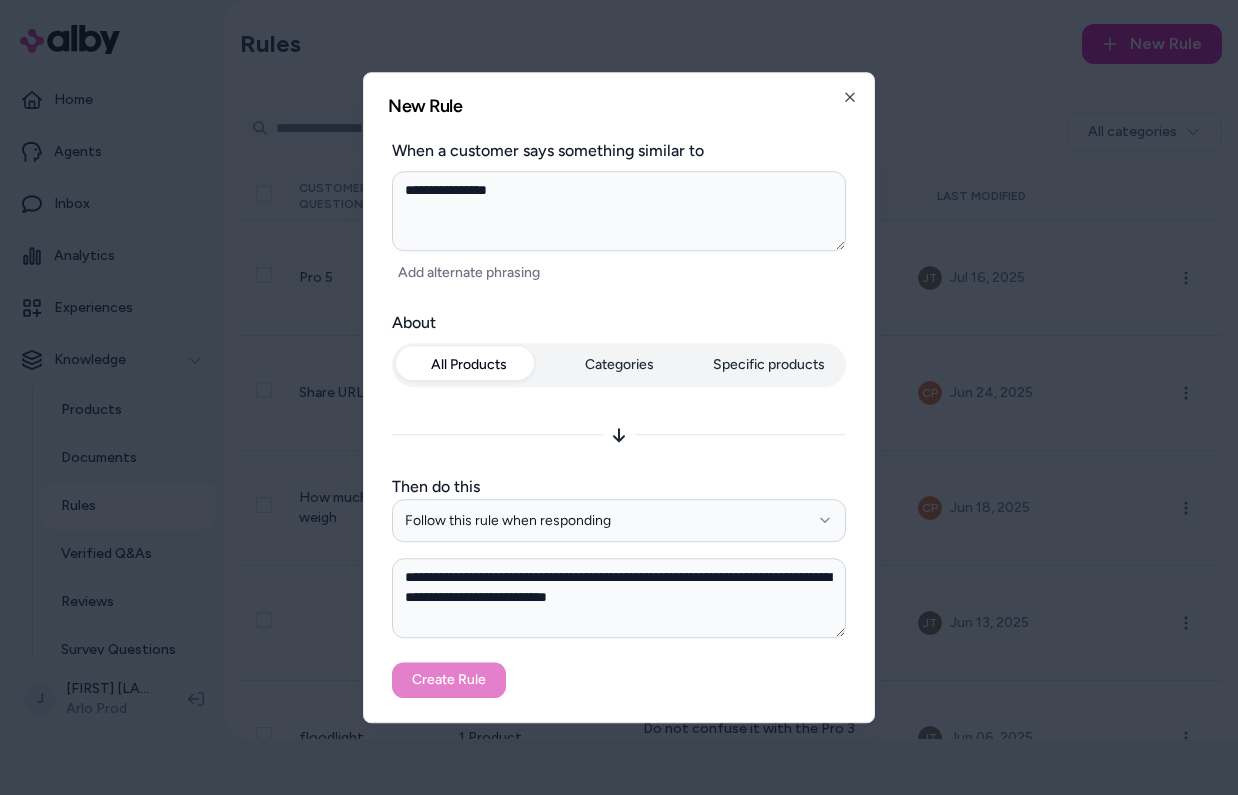 type on "*" 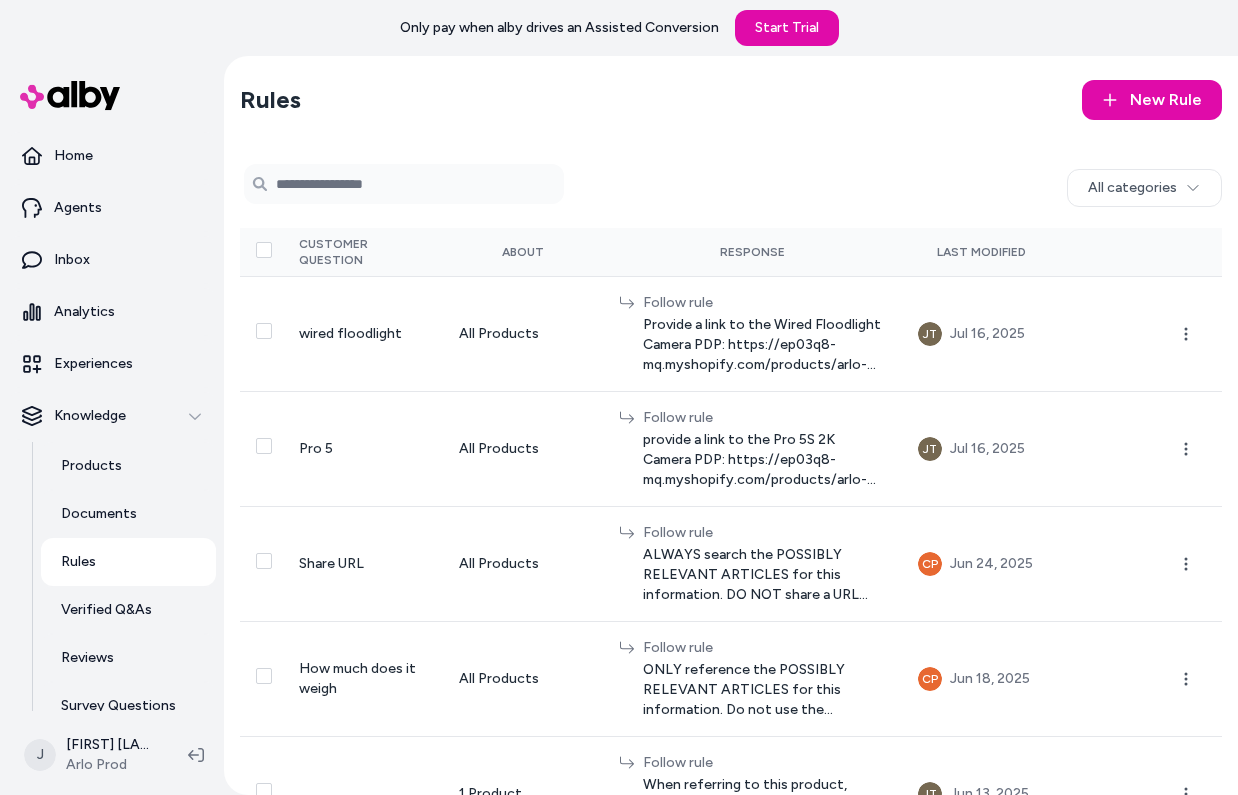 type 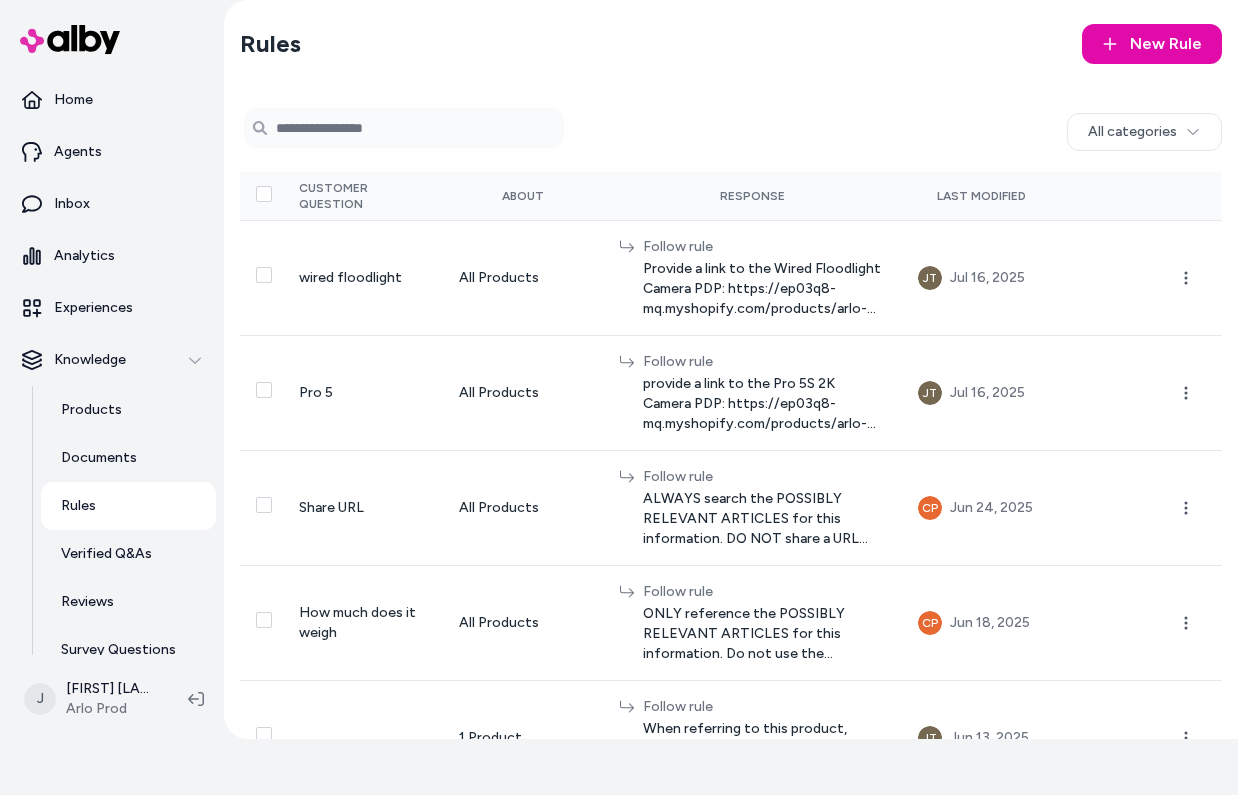 scroll, scrollTop: 56, scrollLeft: 0, axis: vertical 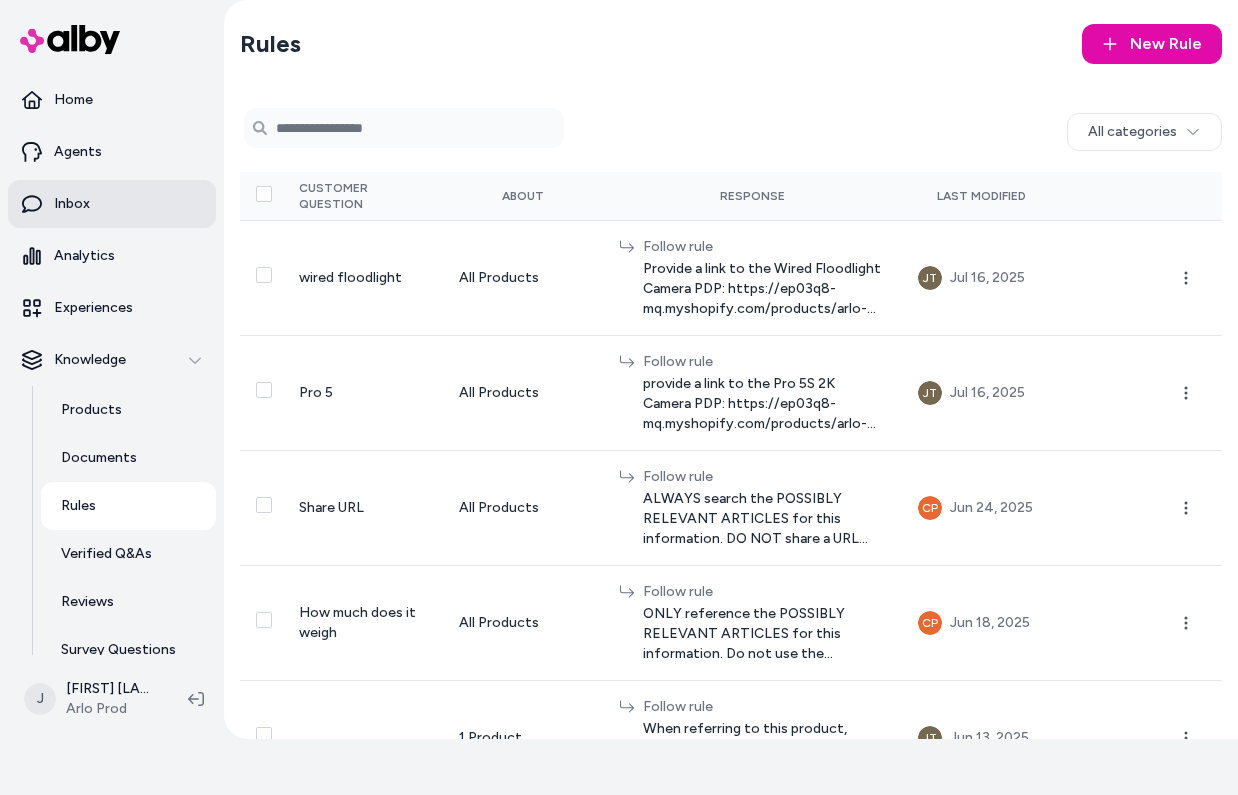 click on "Inbox" at bounding box center (112, 204) 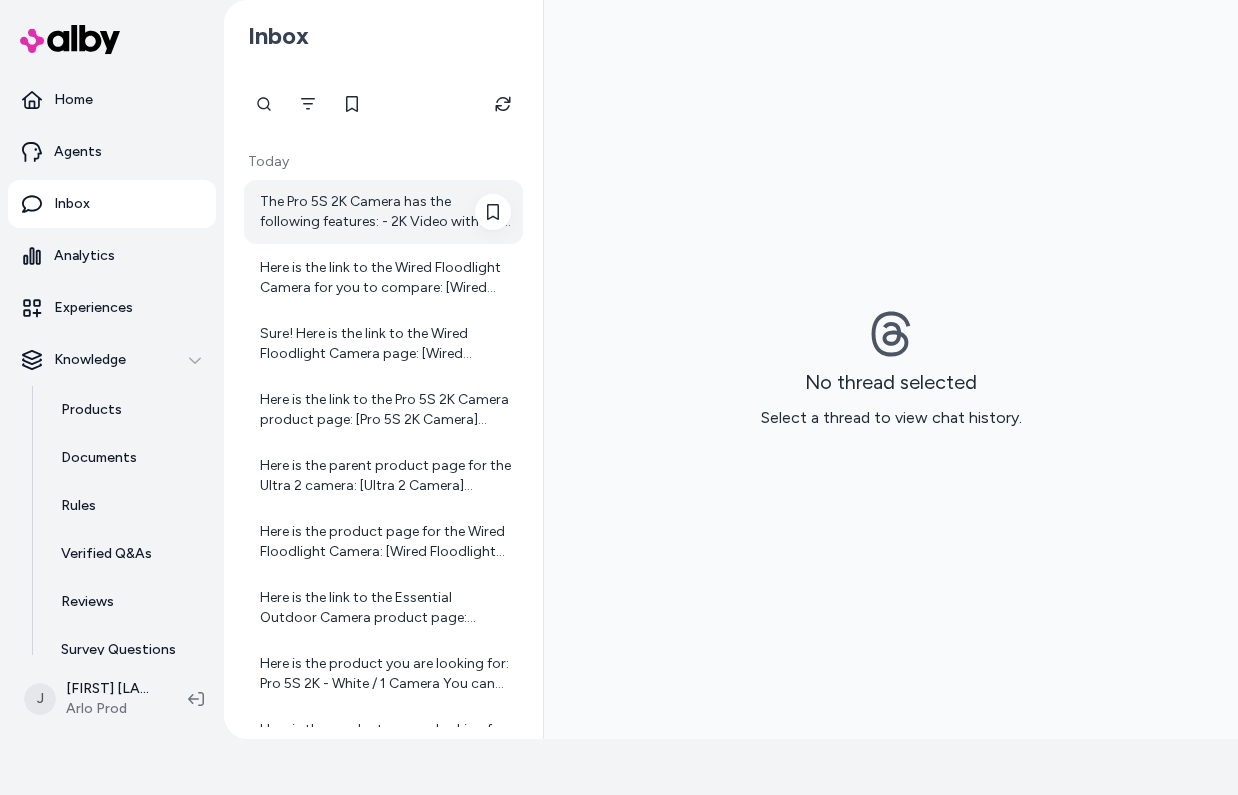 click on "The Pro 5S 2K Camera has the following features:
- 2K Video with HDR for clear and detailed video quality
- 160° Field of View to cover a wide area
- Color Night Vision for better visibility in low light
- Rechargeable Battery for wire-free convenience
- Dual Band Wi-Fi for reliable connectivity
If you want, I can provide more detailed specifications or help with anything else about this camera." at bounding box center (385, 212) 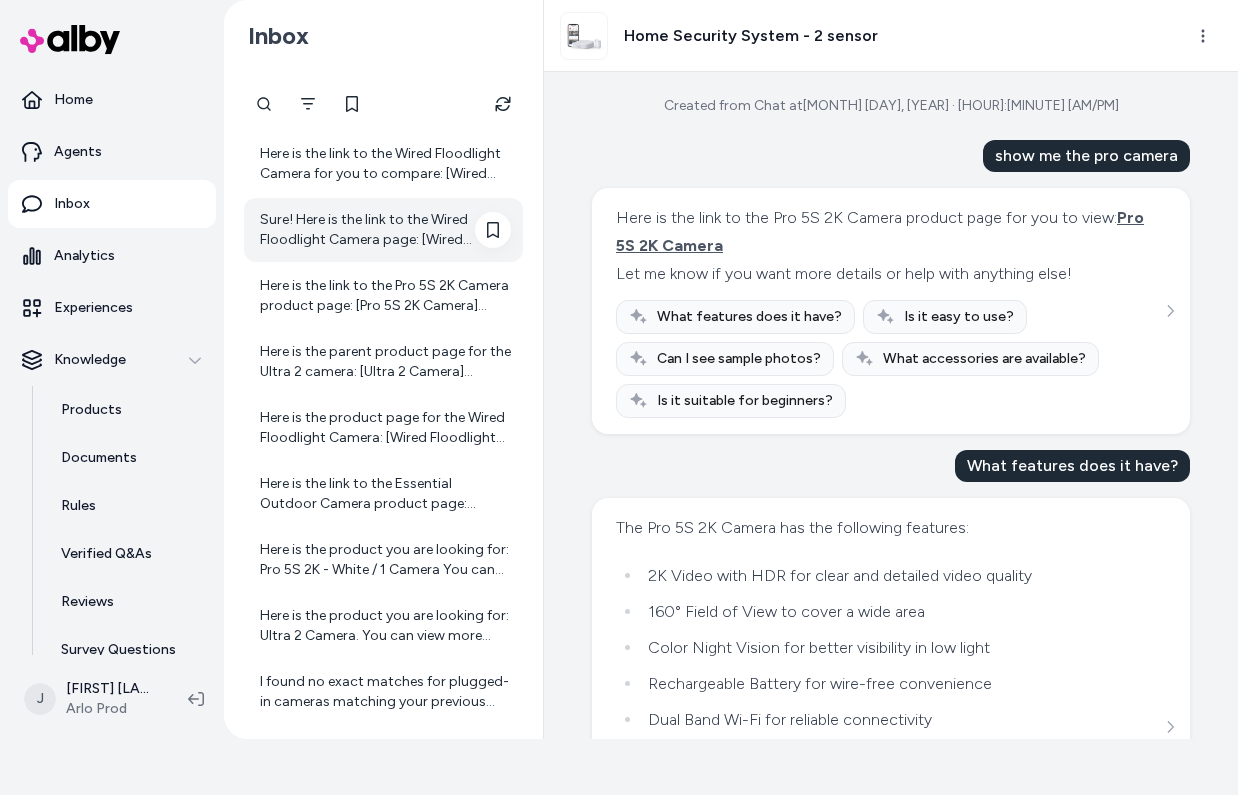scroll, scrollTop: 125, scrollLeft: 0, axis: vertical 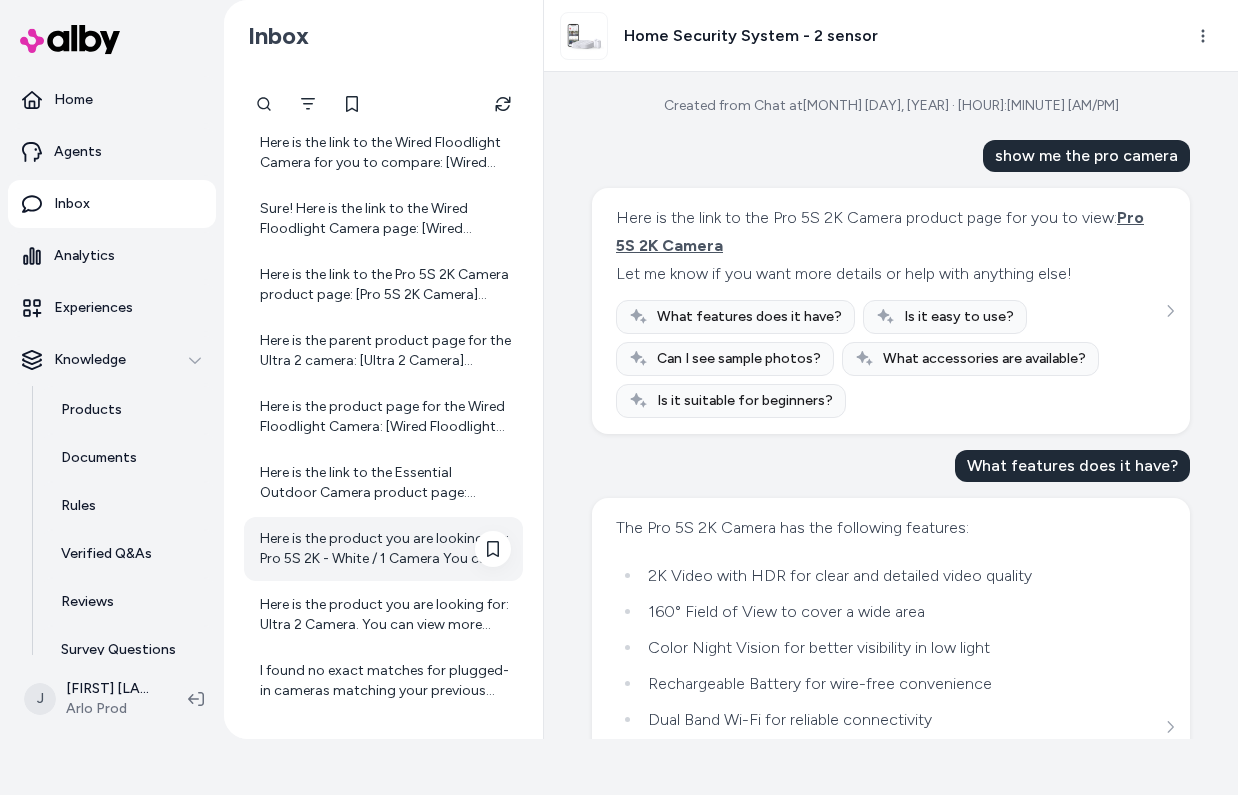 click on "Here is the product you are looking for:
Pro 5S 2K - White / 1 Camera
You can view more details or purchase it on the product page: [Pro 5S 2K - White / 1 Camera](https://ep03q8-mq.myshopify.com/products/pro-5s-2k-white-1-camera)
If you want, I can also help you compare it with other cameras or find more options. Let me know!" at bounding box center [385, 549] 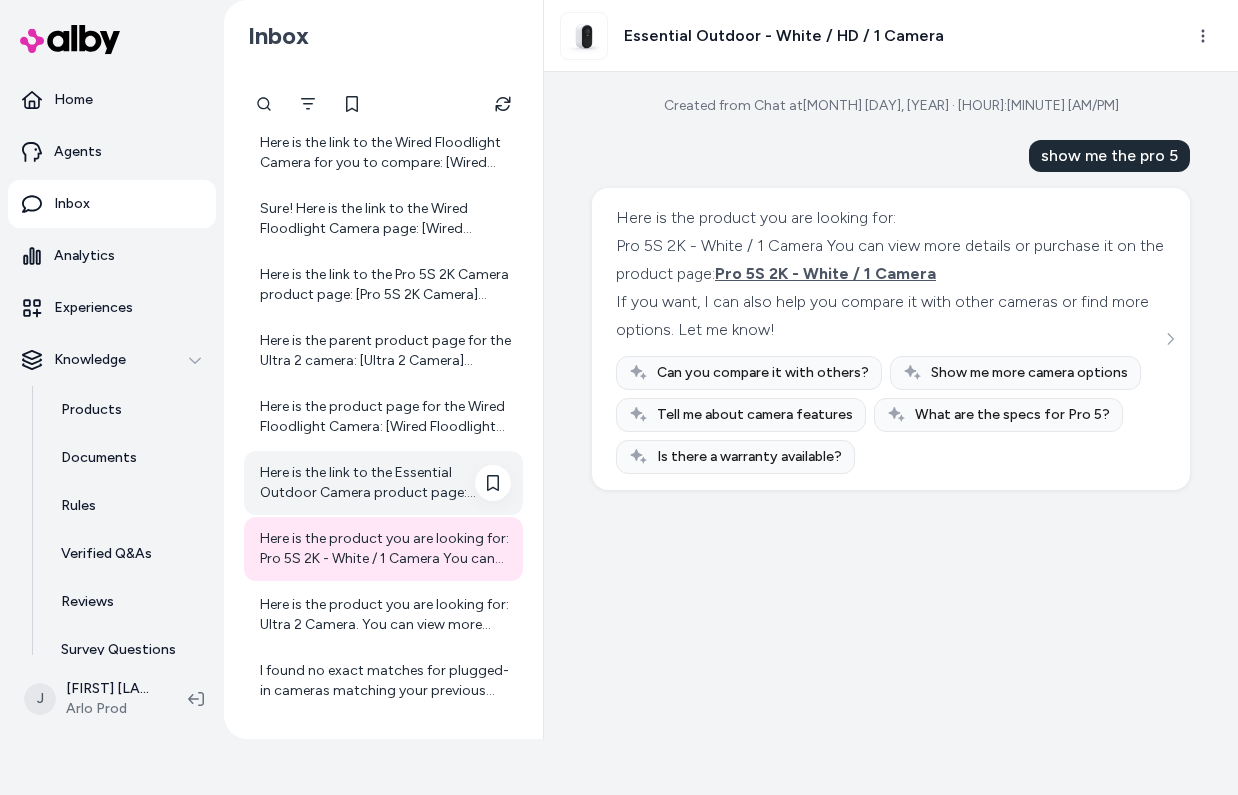 click on "Here is the link to the Essential Outdoor Camera product page: [Essential Outdoor Camera](https://ep03q8-mq.myshopify.com/products/essential-outdoor)" at bounding box center (385, 483) 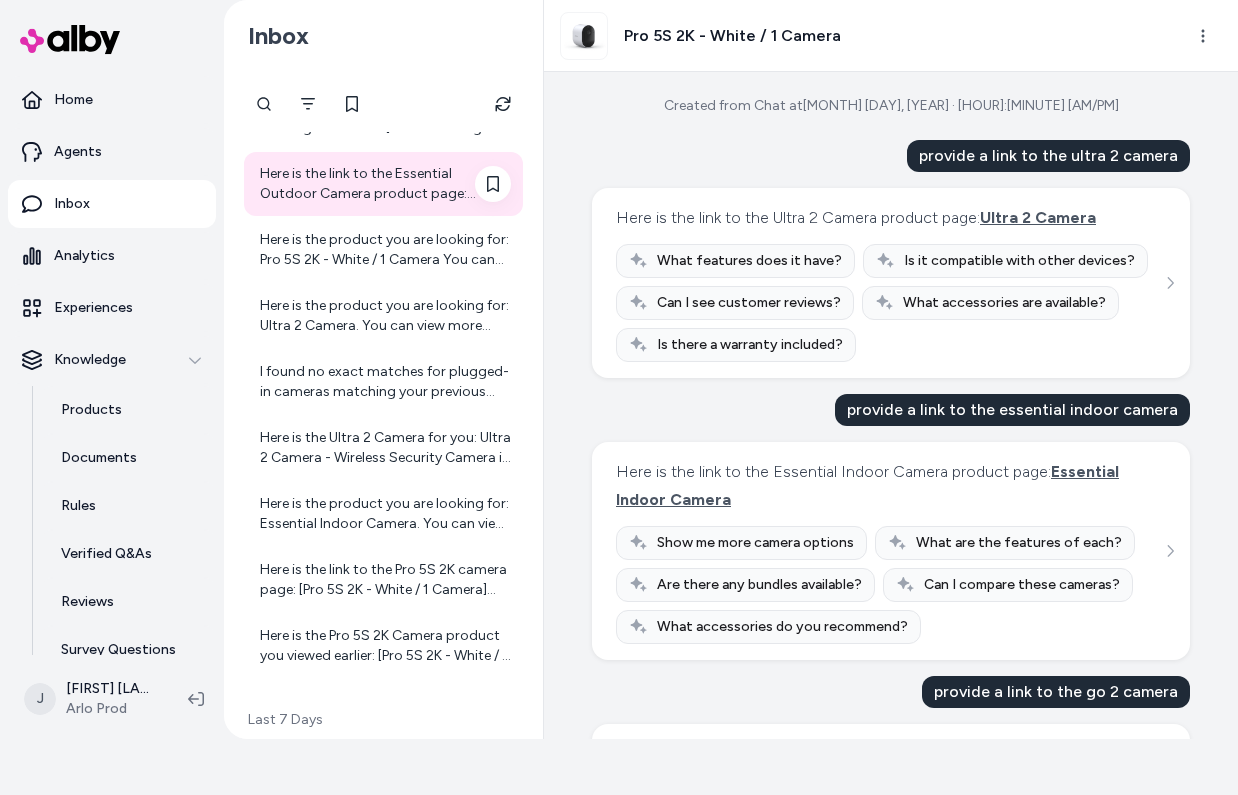 scroll, scrollTop: 430, scrollLeft: 0, axis: vertical 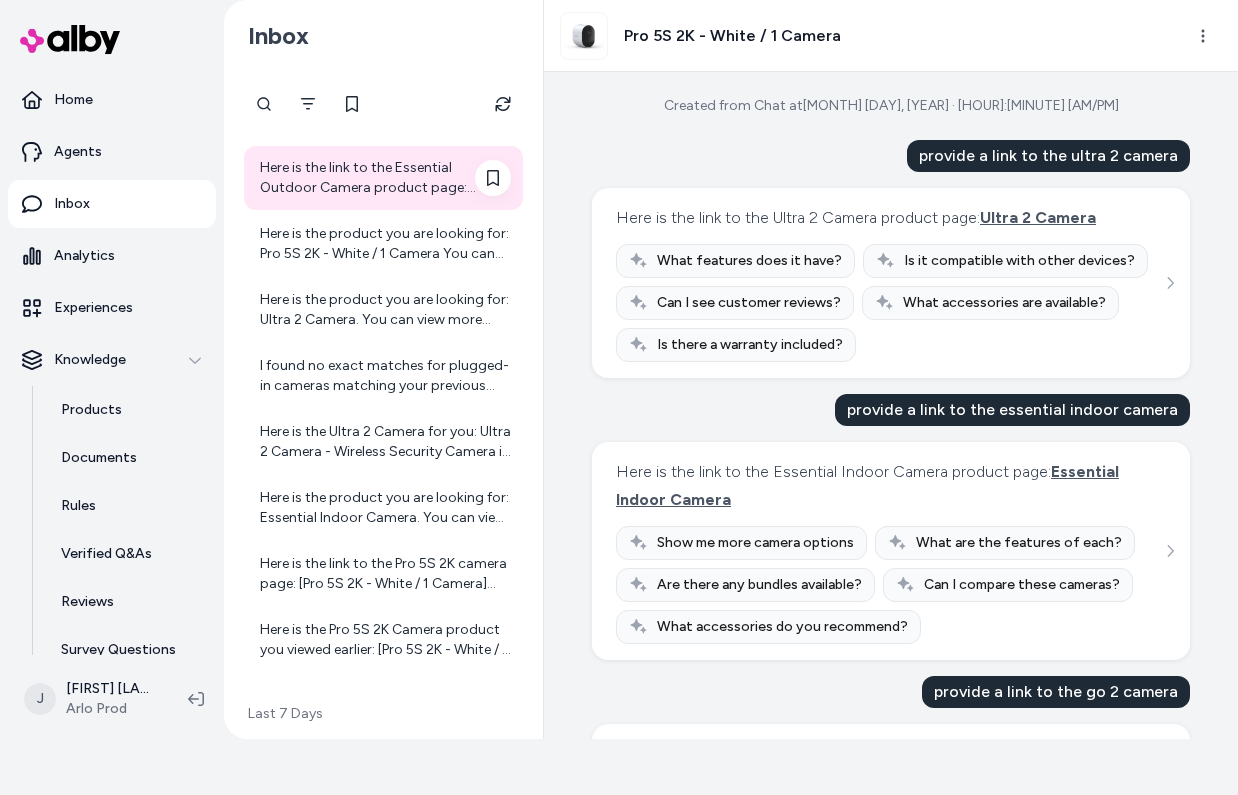 click on "Here is the product you are looking for: Essential Indoor Camera.
You can view more details and purchase it here: [Essential Indoor Camera - White / HD / 1 Camera](https://ep03q8-mq.myshopify.com/products/essential-indoor-white-hd-1-camera)" at bounding box center [383, 508] 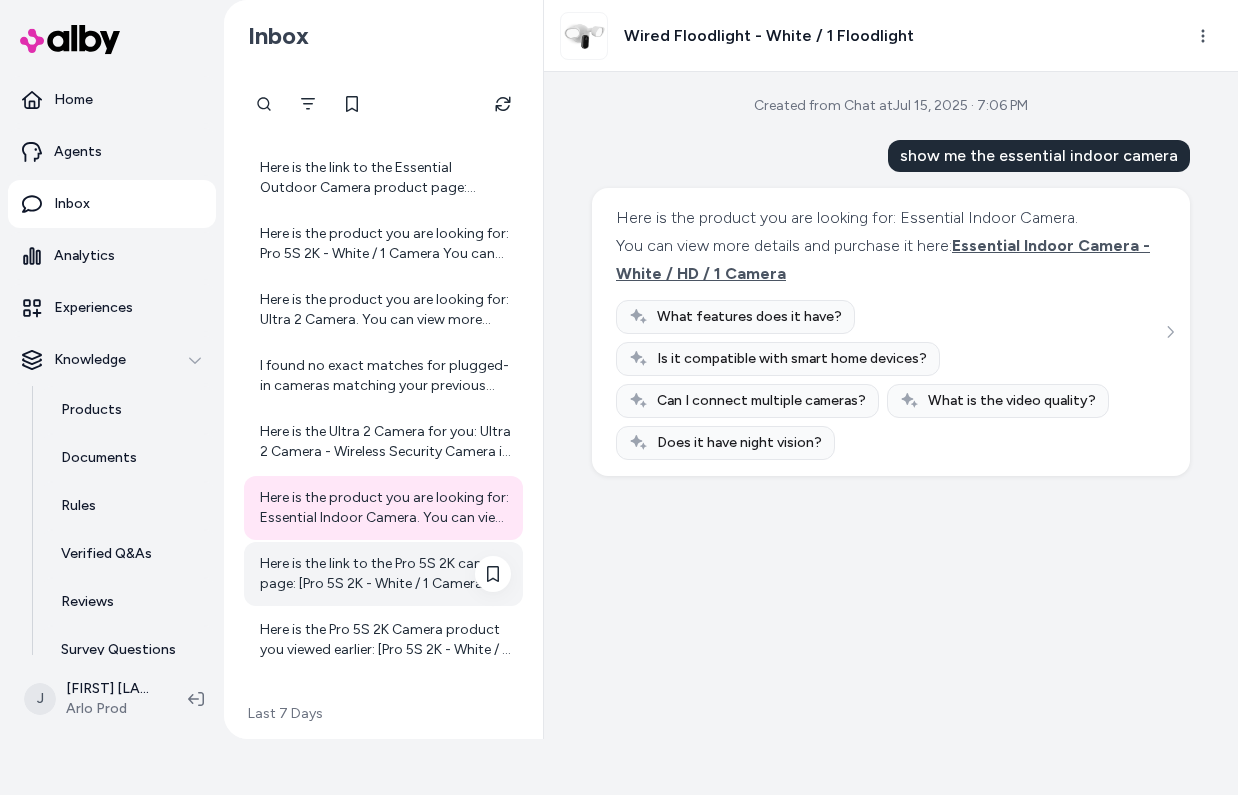 click on "Here is the link to the Pro 5S 2K camera page: [Pro 5S 2K - White / 1 Camera](https://ep03q8-mq.myshopify.com/products/arlo-pro-5s-2k-1-camera)" at bounding box center (385, 574) 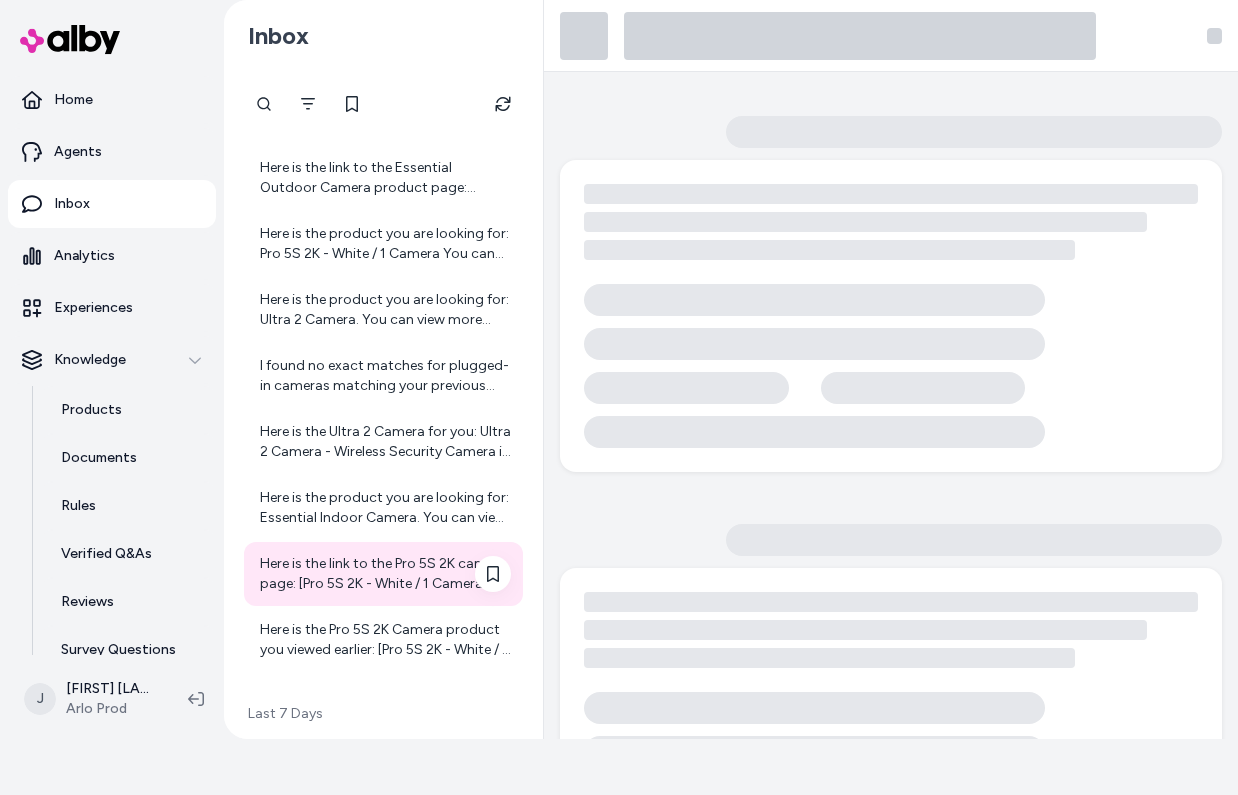 scroll, scrollTop: 843, scrollLeft: 0, axis: vertical 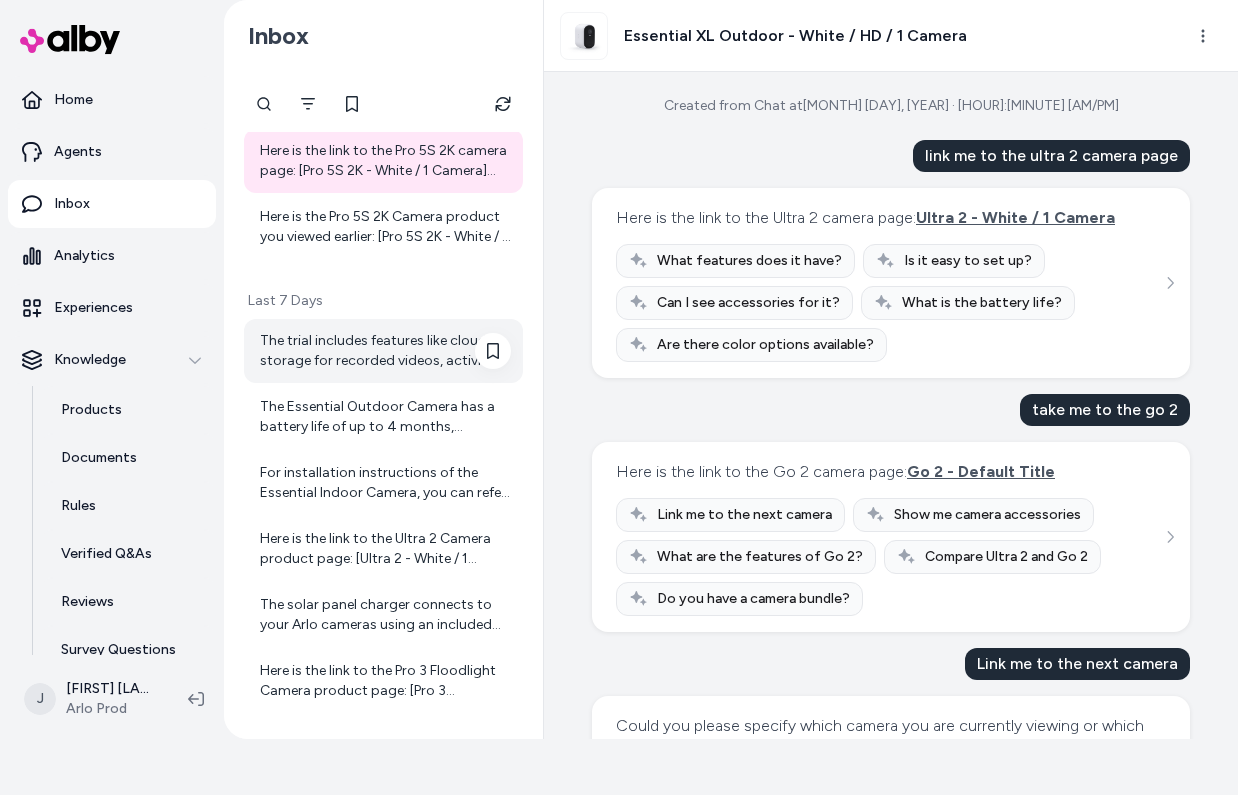 click on "The trial includes features like cloud storage for recorded videos, activity zones, and advanced motion detection alerts to enhance your security experience." at bounding box center [385, 351] 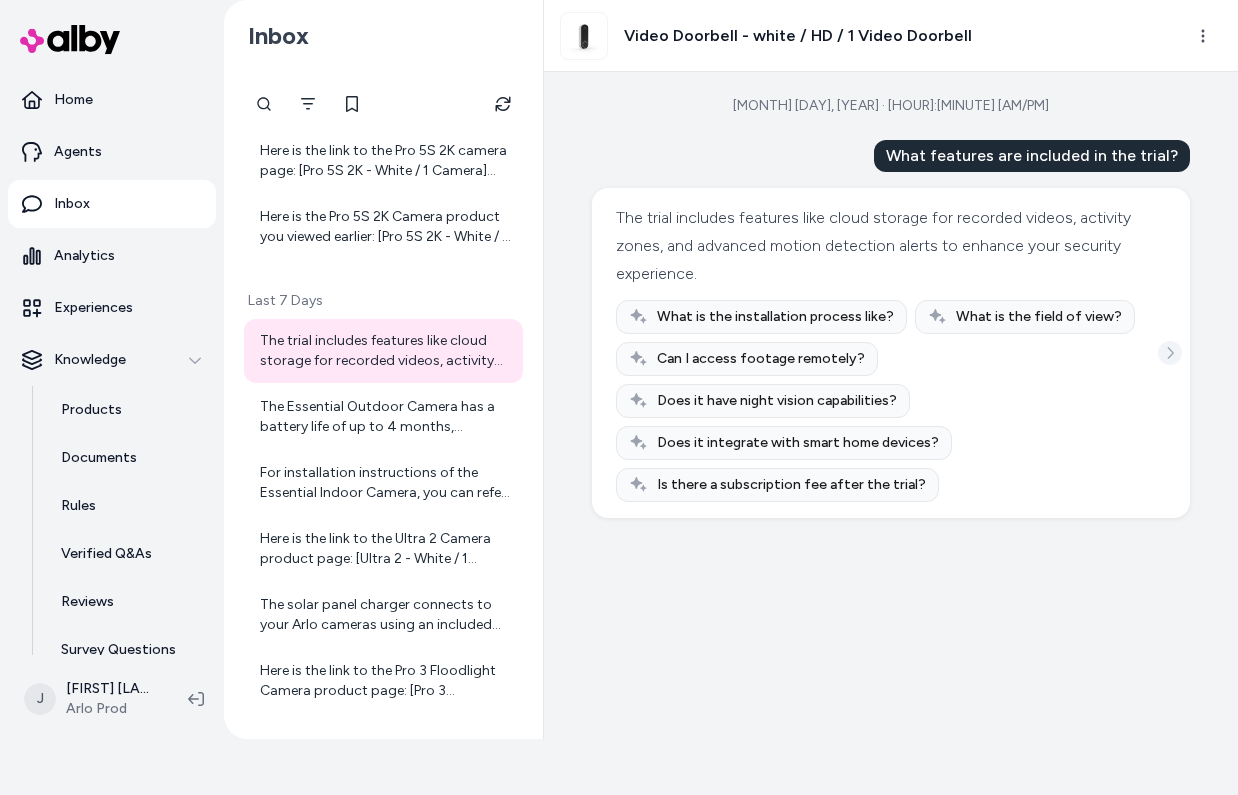 click at bounding box center (1170, 353) 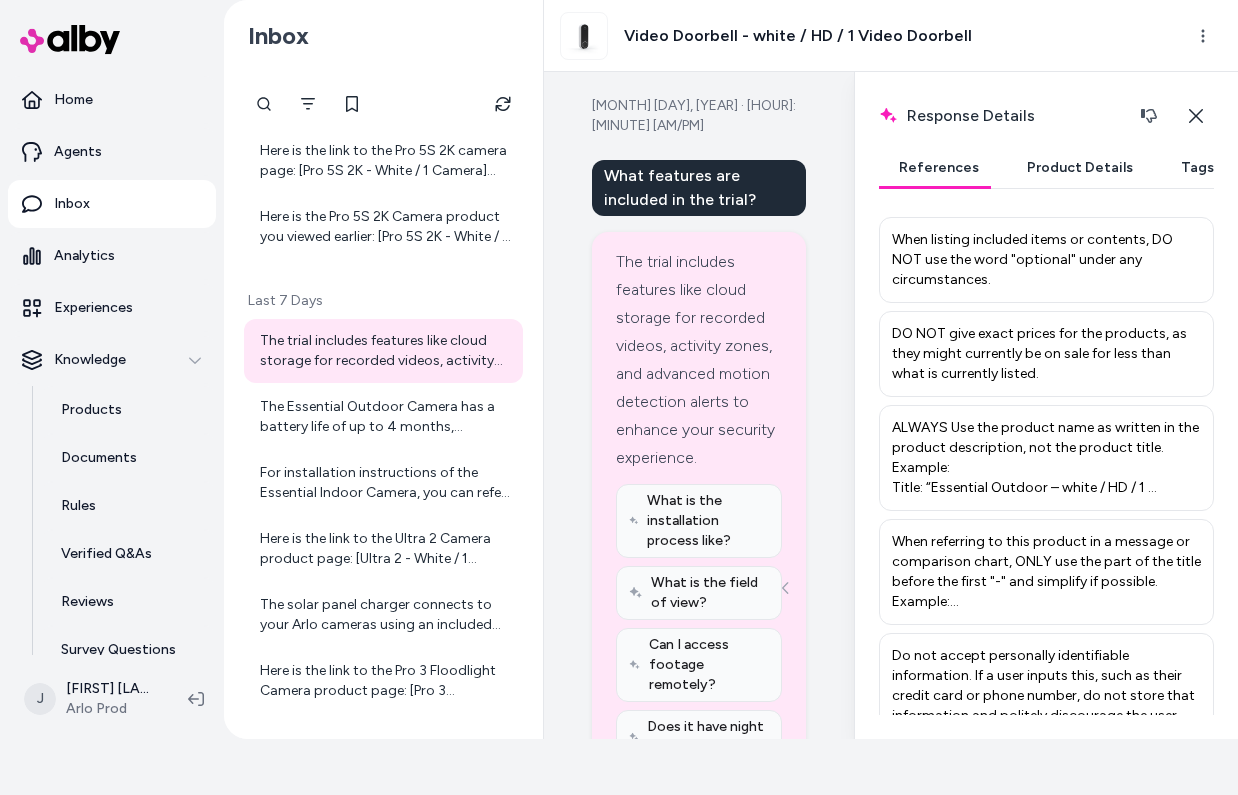 scroll, scrollTop: 400, scrollLeft: 0, axis: vertical 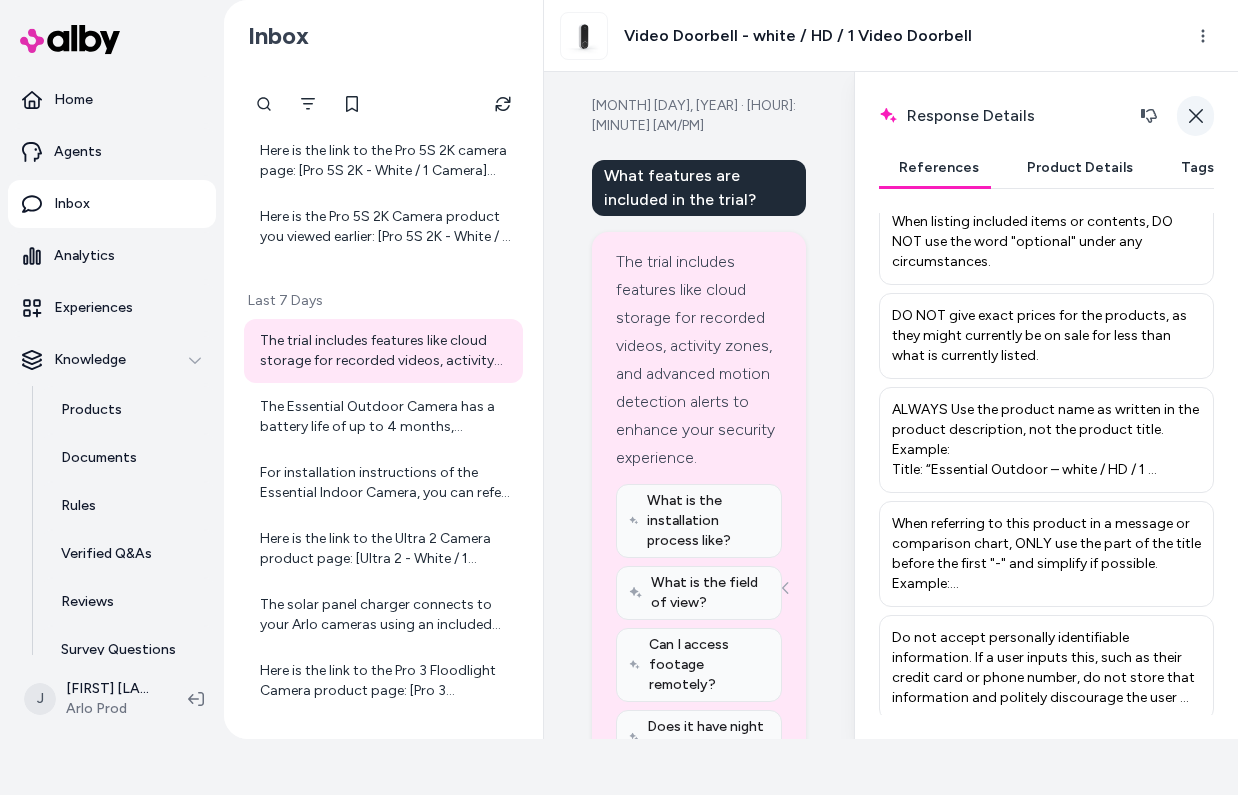 click 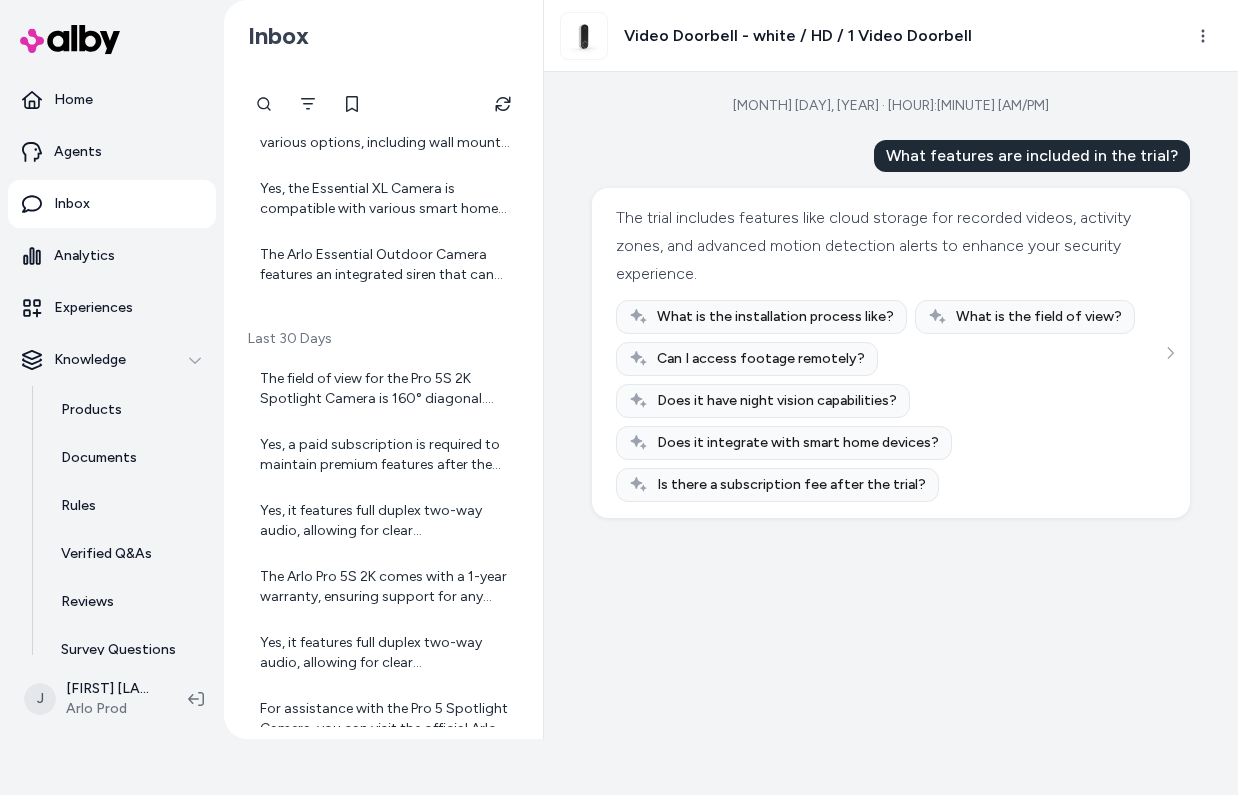 scroll, scrollTop: 2598, scrollLeft: 0, axis: vertical 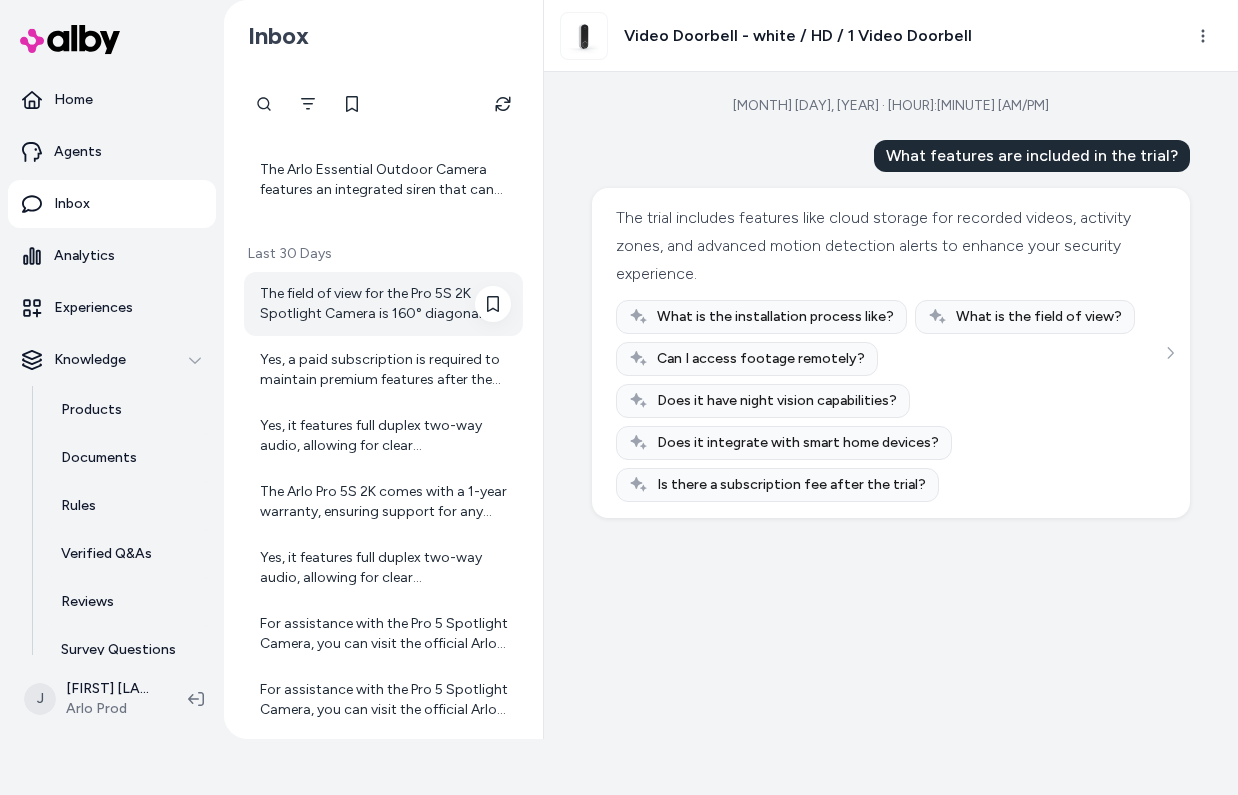 click on "The field of view for the Pro 5S 2K Spotlight Camera is 160° diagonal. This gives you a wide view area to capture more details. You can actually adjust the field of view in the Arlo Secure App to three settings: Full (110 degrees), Wide (125 degrees), or Super wide (160 degrees), depending on your viewing preference. The app also automatically corrects the image to reduce fisheye effect at each of these settings. Would you like instructions on how to change the field of view in the app?" at bounding box center (385, 304) 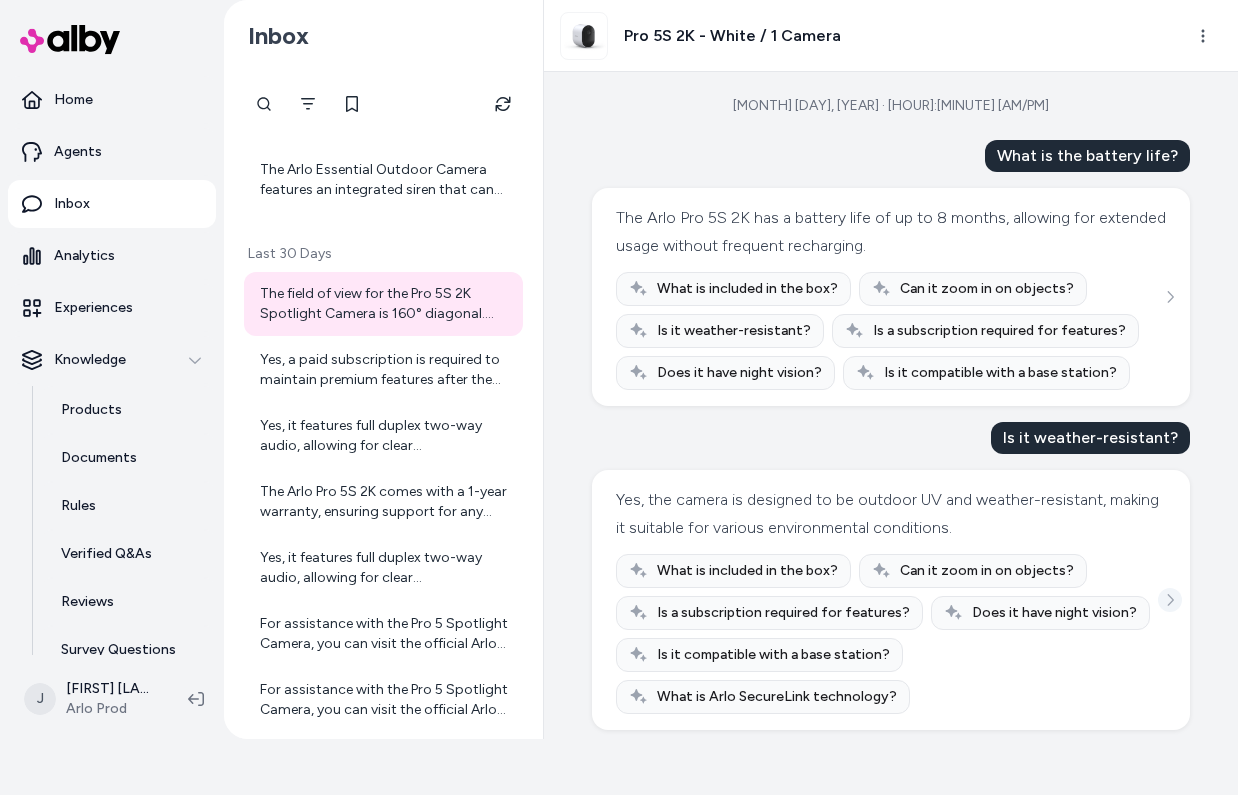 click at bounding box center (1170, 600) 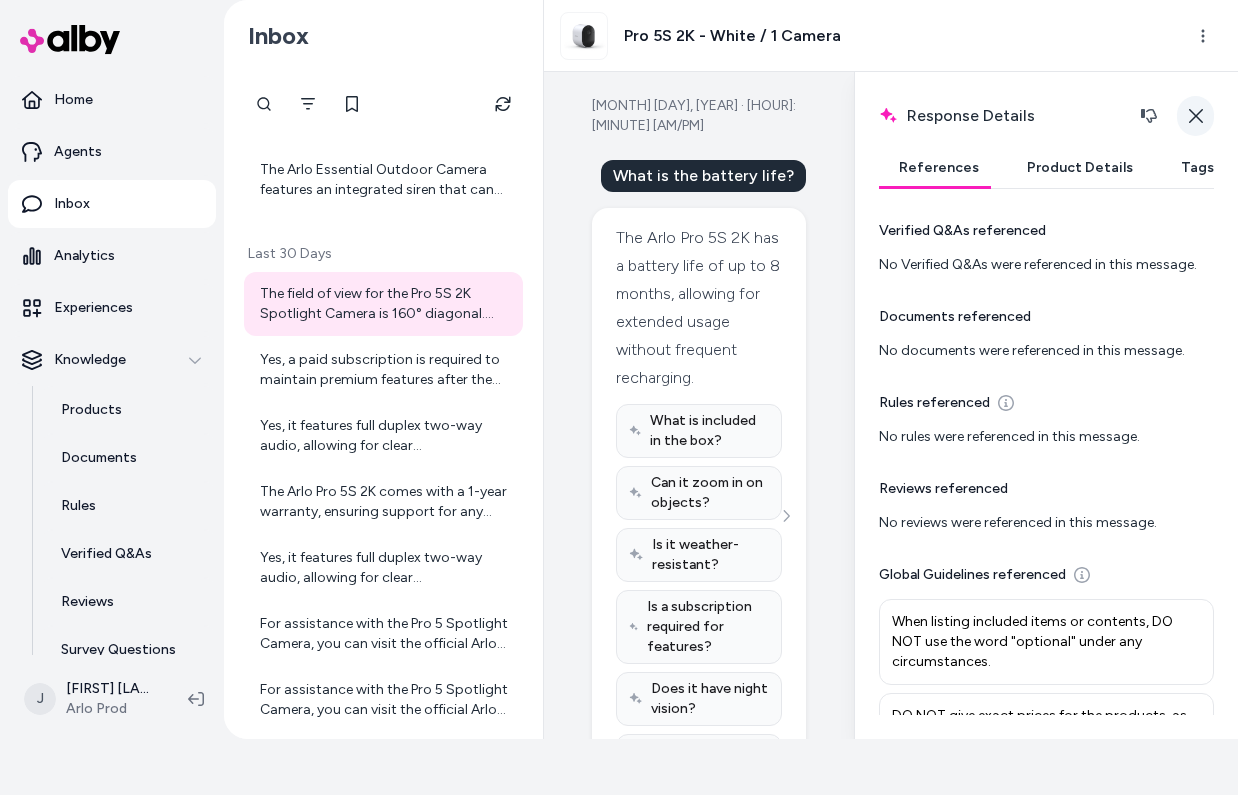 click on "Close" at bounding box center (1195, 116) 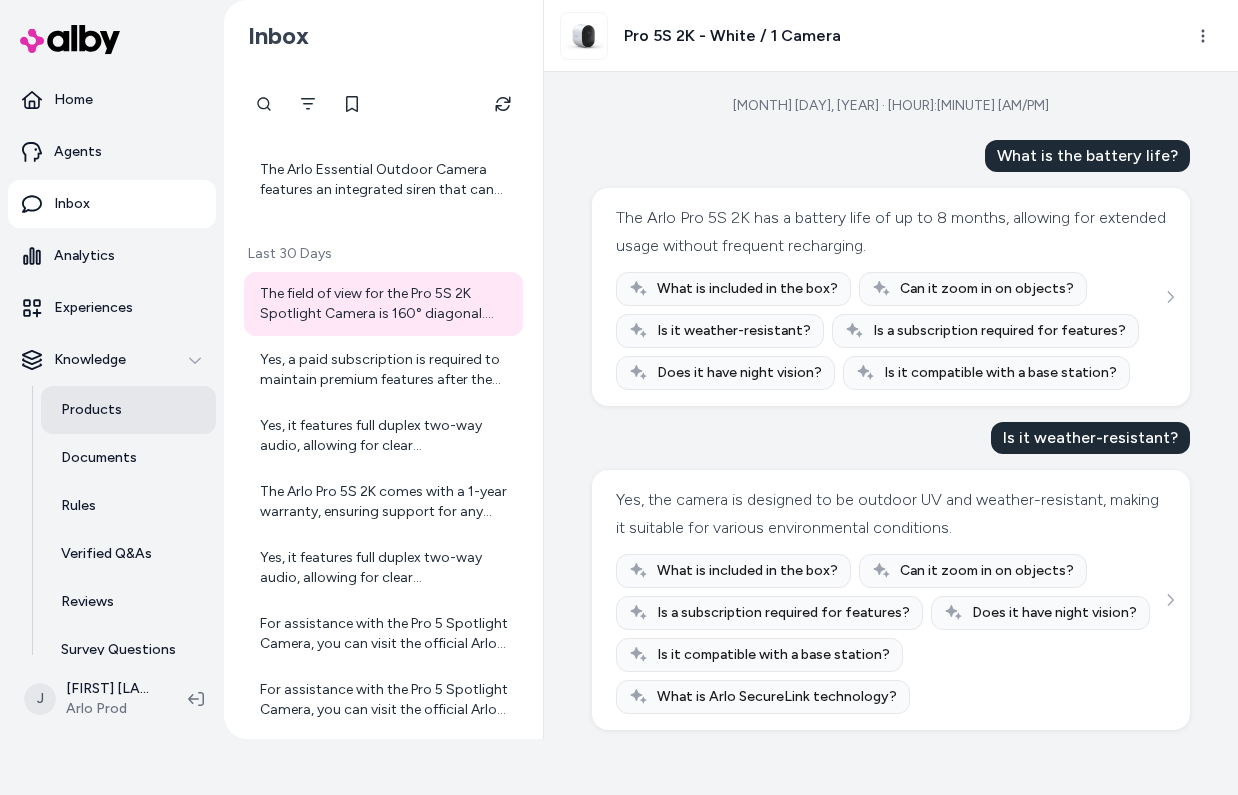 click on "Products" at bounding box center [128, 410] 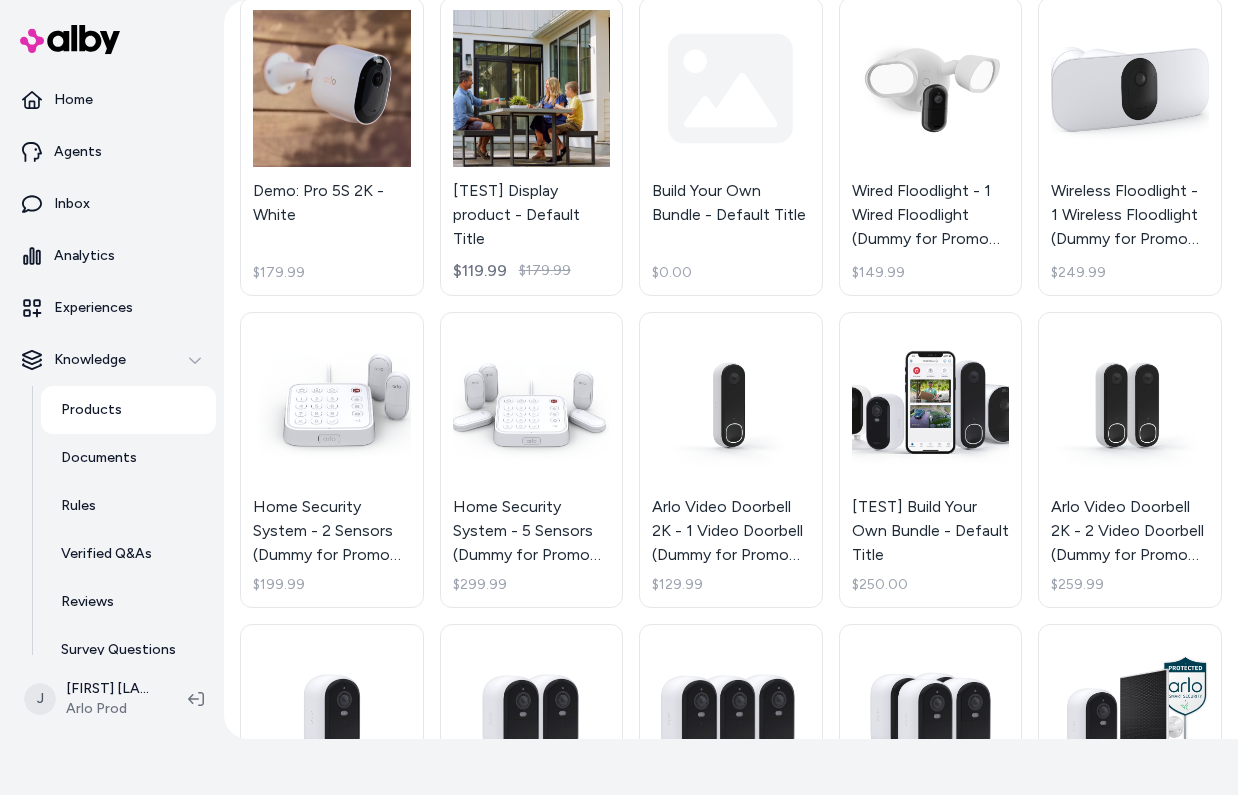 scroll, scrollTop: 0, scrollLeft: 0, axis: both 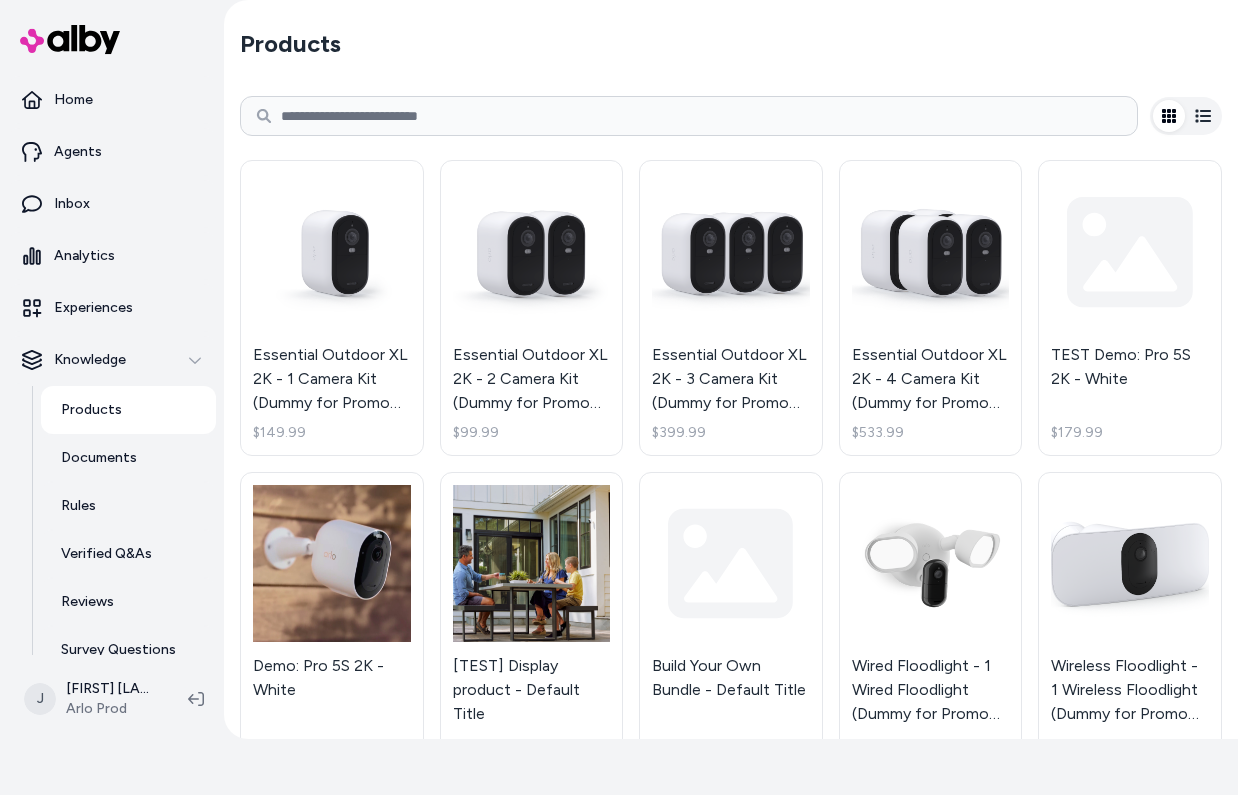 click at bounding box center [689, 116] 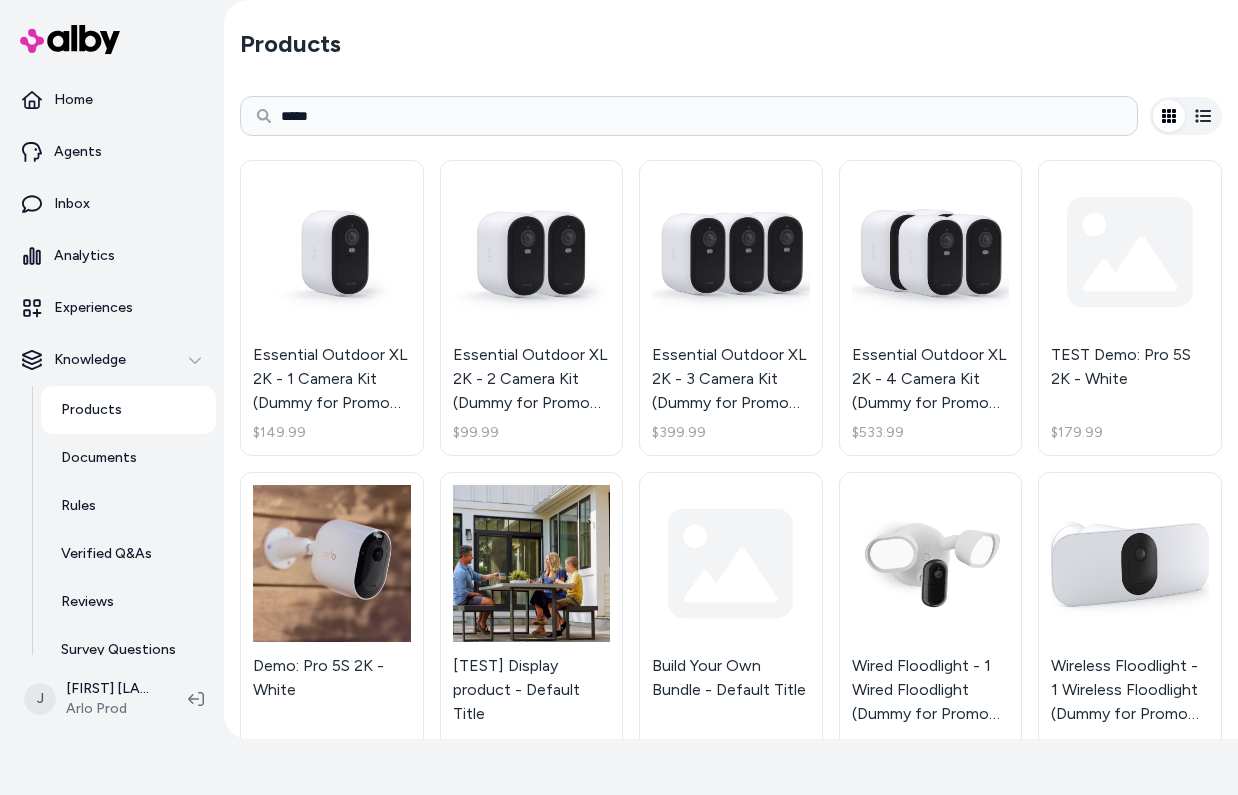 type on "*****" 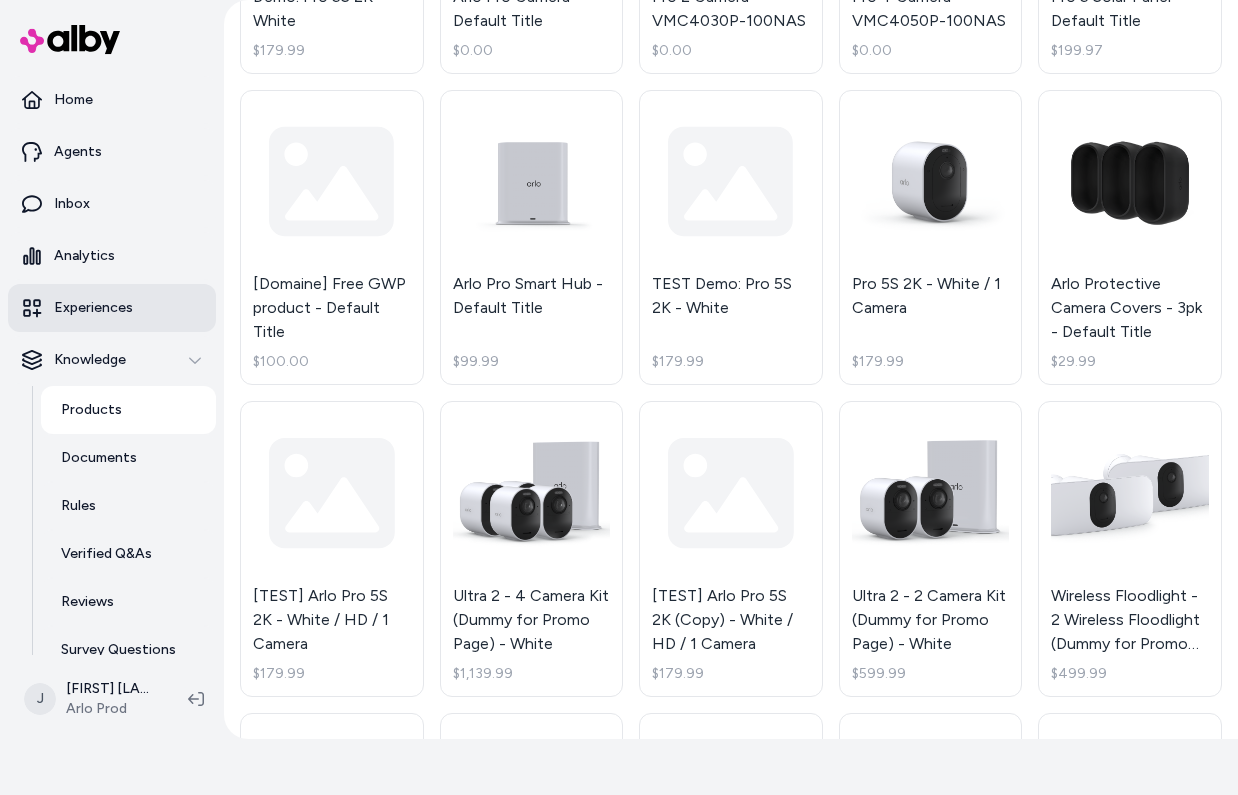 scroll, scrollTop: 2966, scrollLeft: 0, axis: vertical 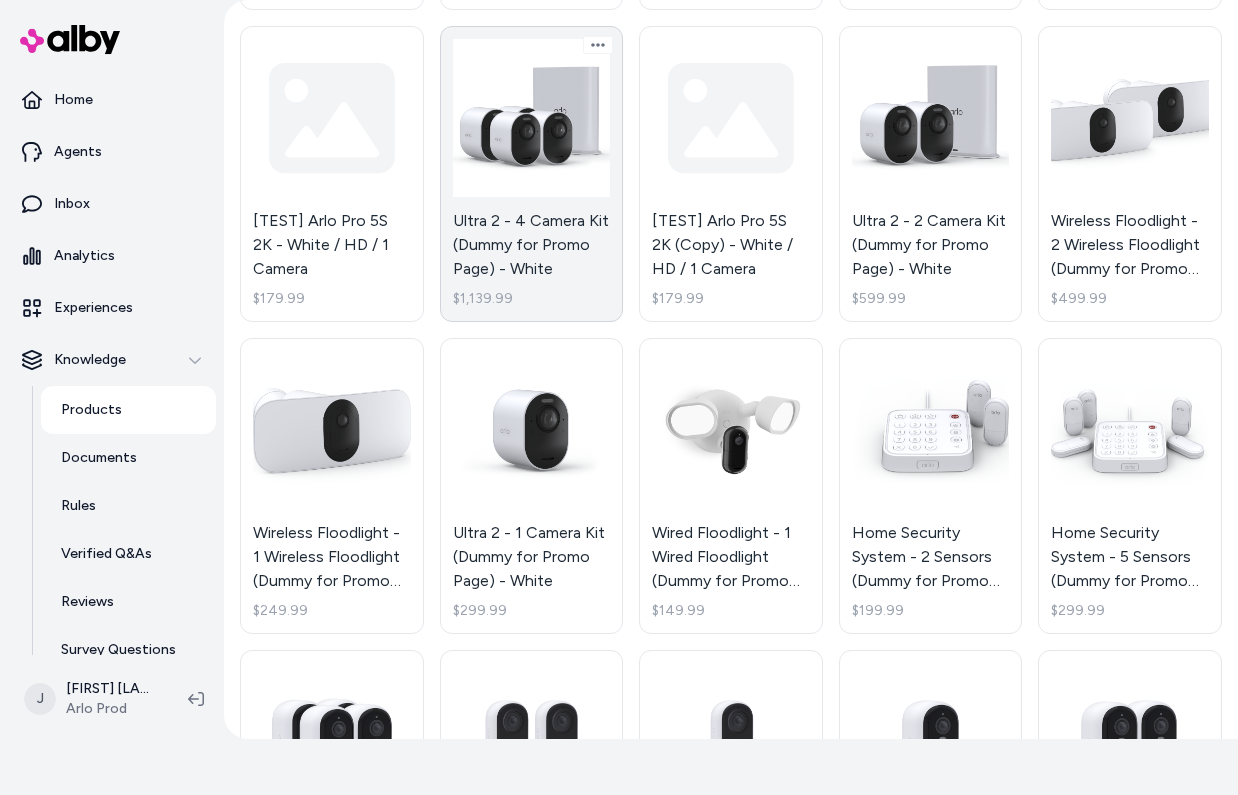 click on "Ultra 2 - 4 Camera Kit (Dummy for Promo Page) - White $1,139.99" at bounding box center (532, 174) 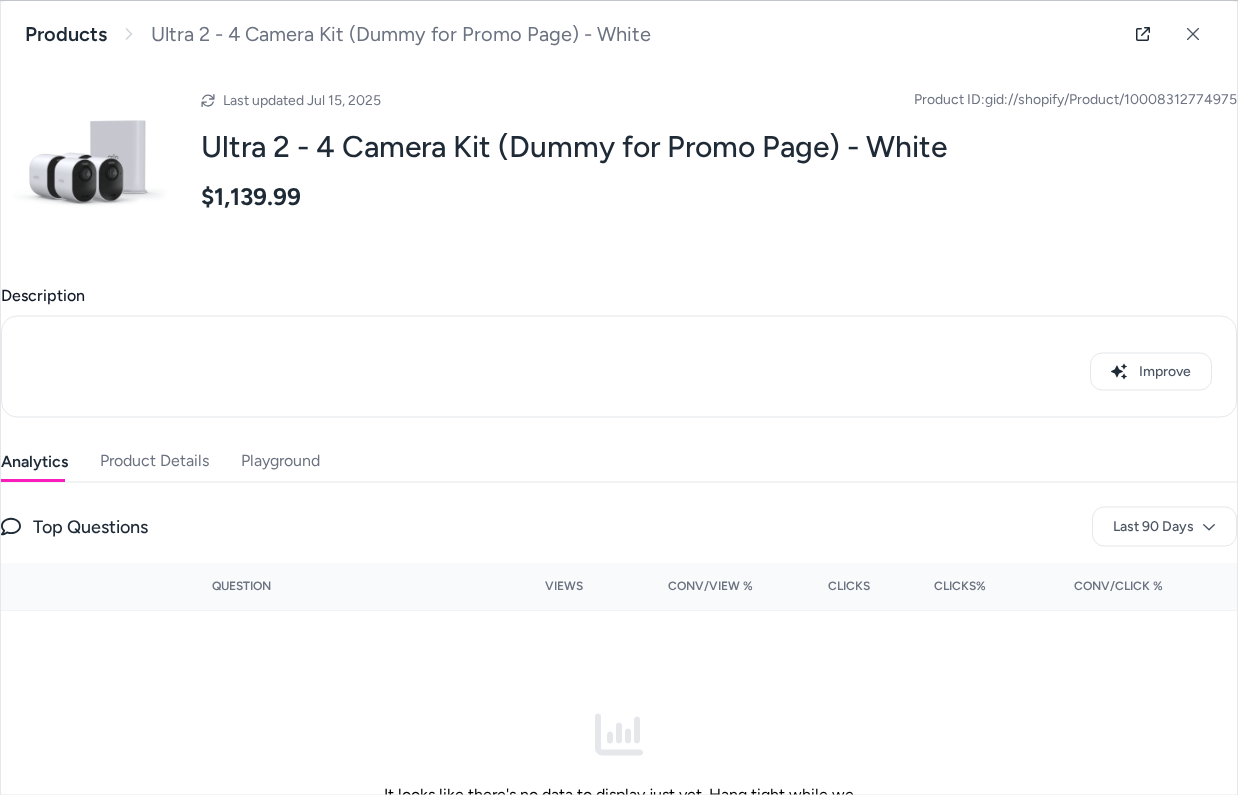 scroll, scrollTop: 190, scrollLeft: 0, axis: vertical 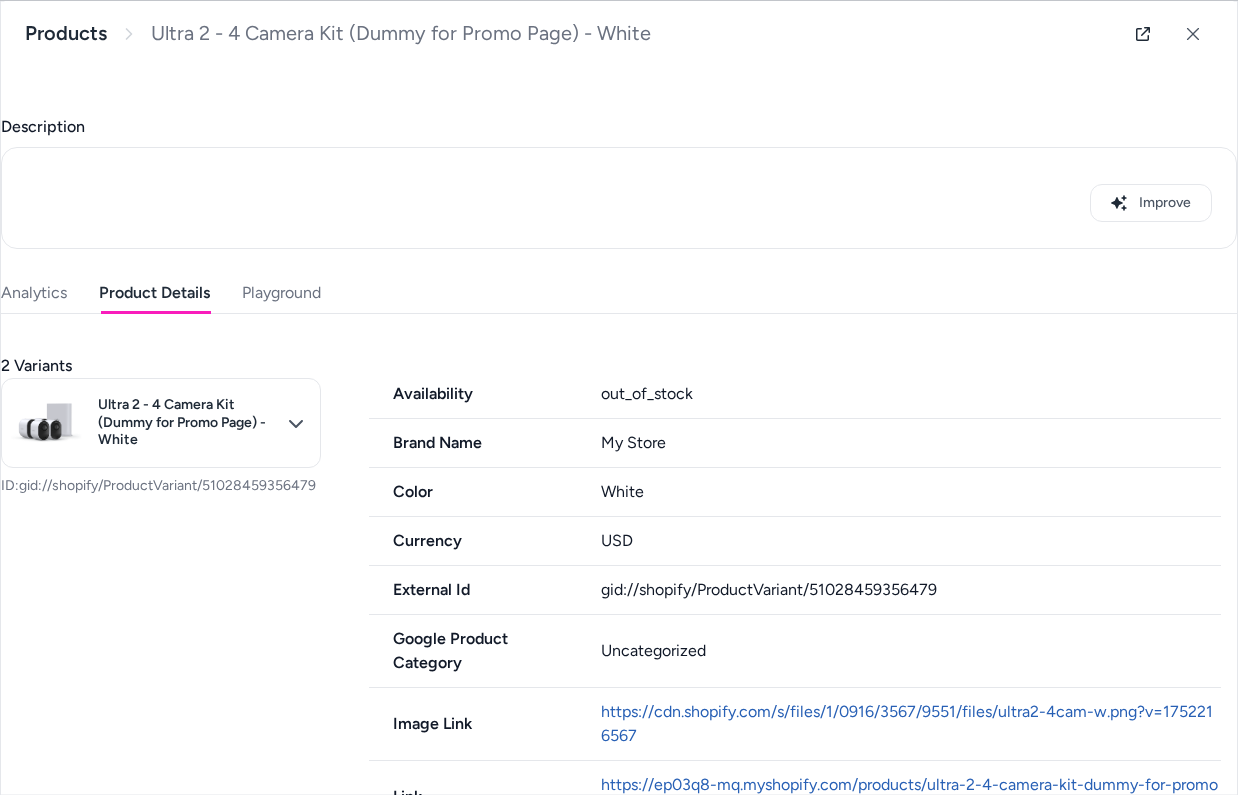click on "Product Details" at bounding box center (154, 293) 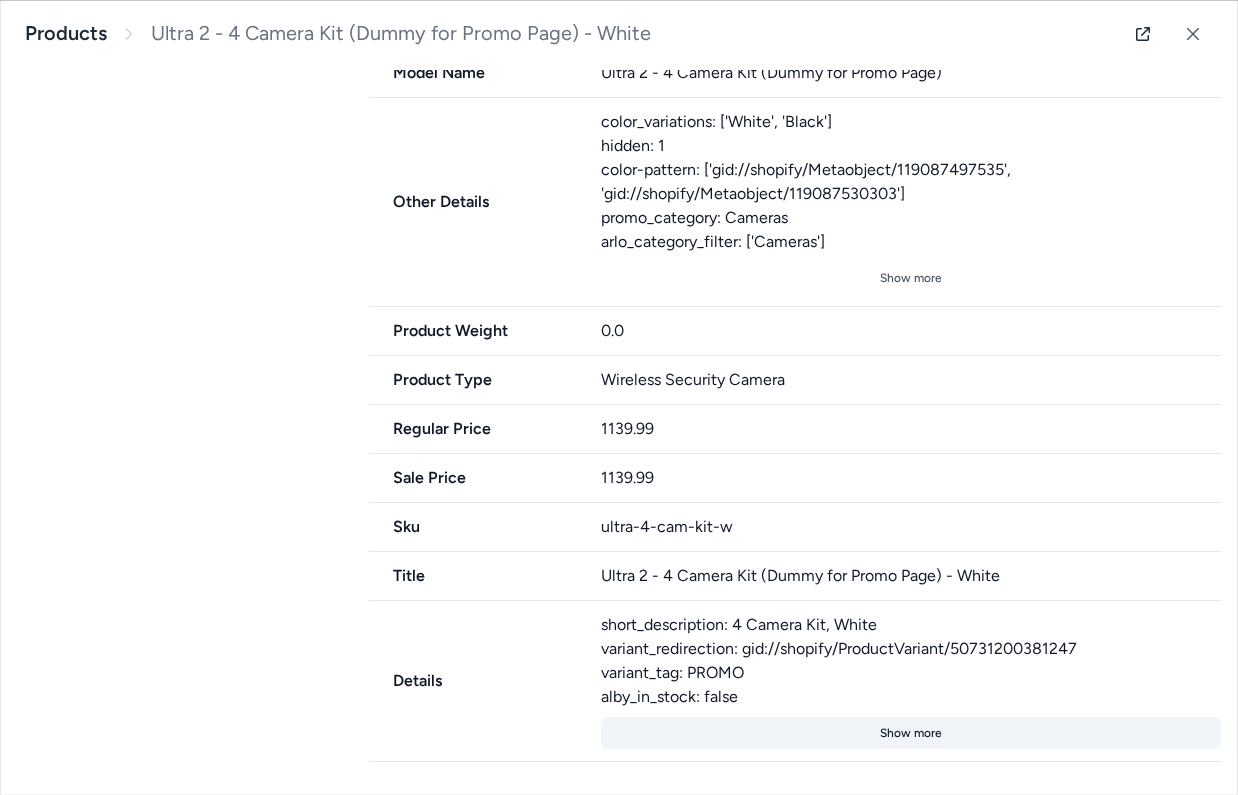 click on "Show more" at bounding box center (911, 733) 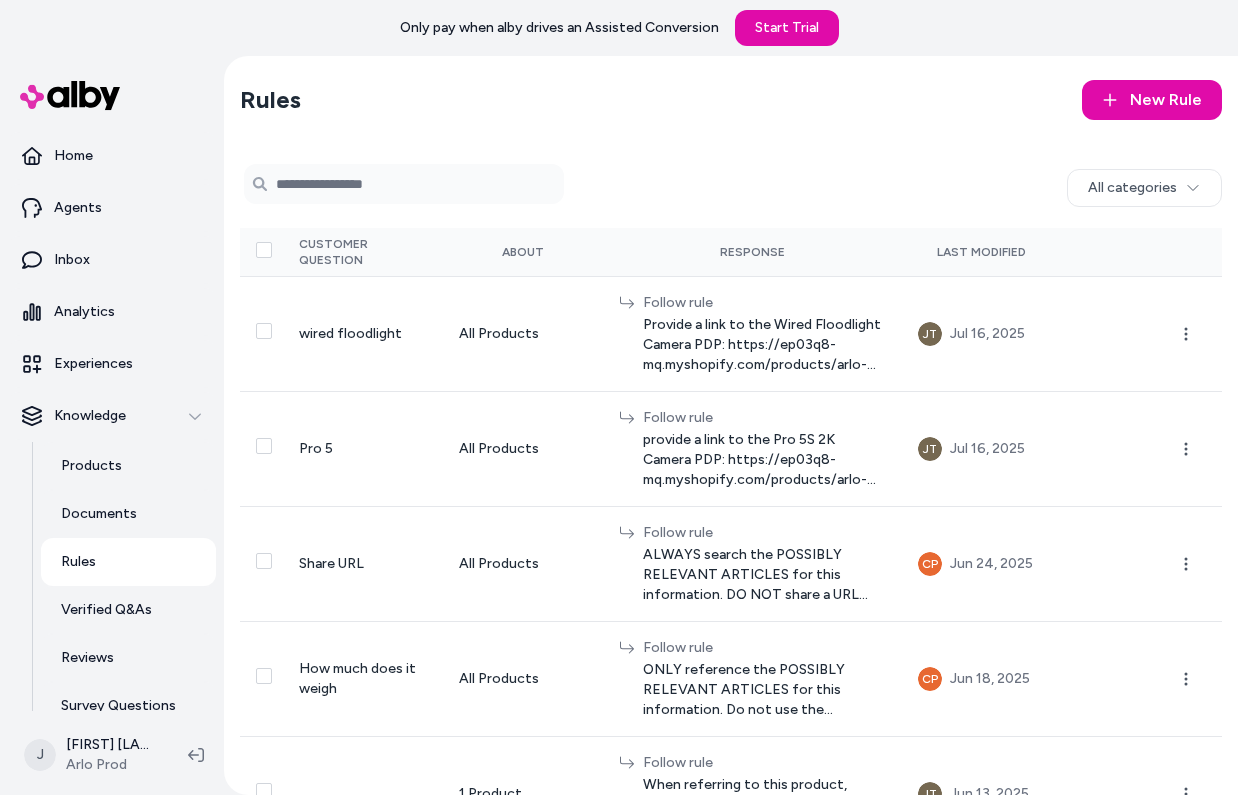 scroll, scrollTop: 56, scrollLeft: 0, axis: vertical 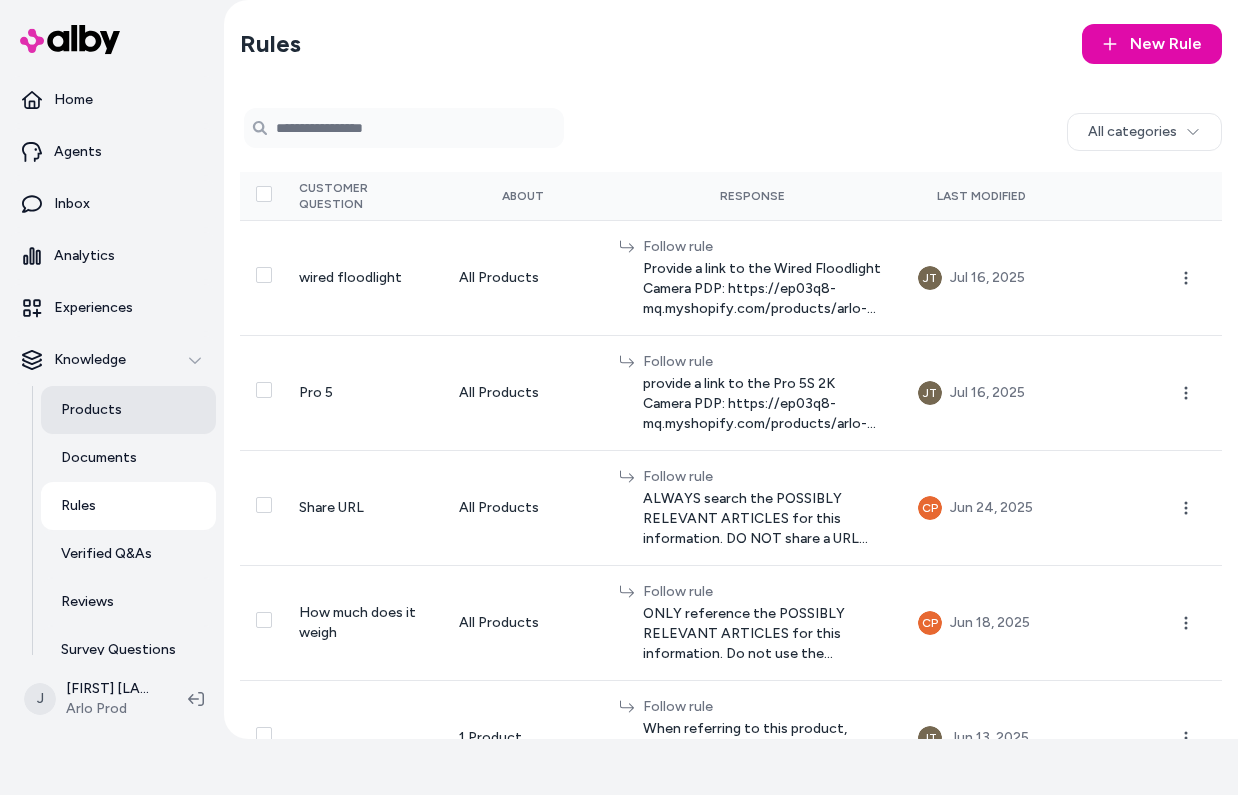 click on "Products" at bounding box center [91, 410] 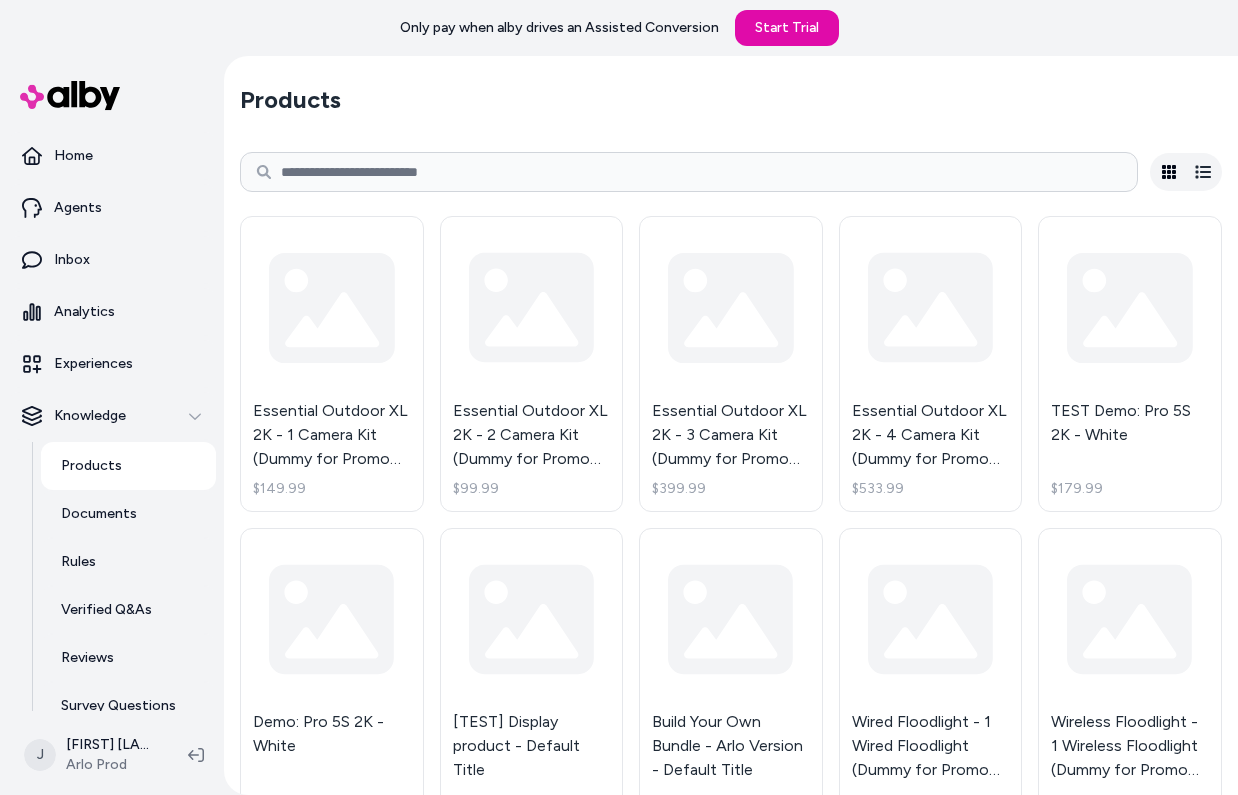 scroll, scrollTop: 0, scrollLeft: 0, axis: both 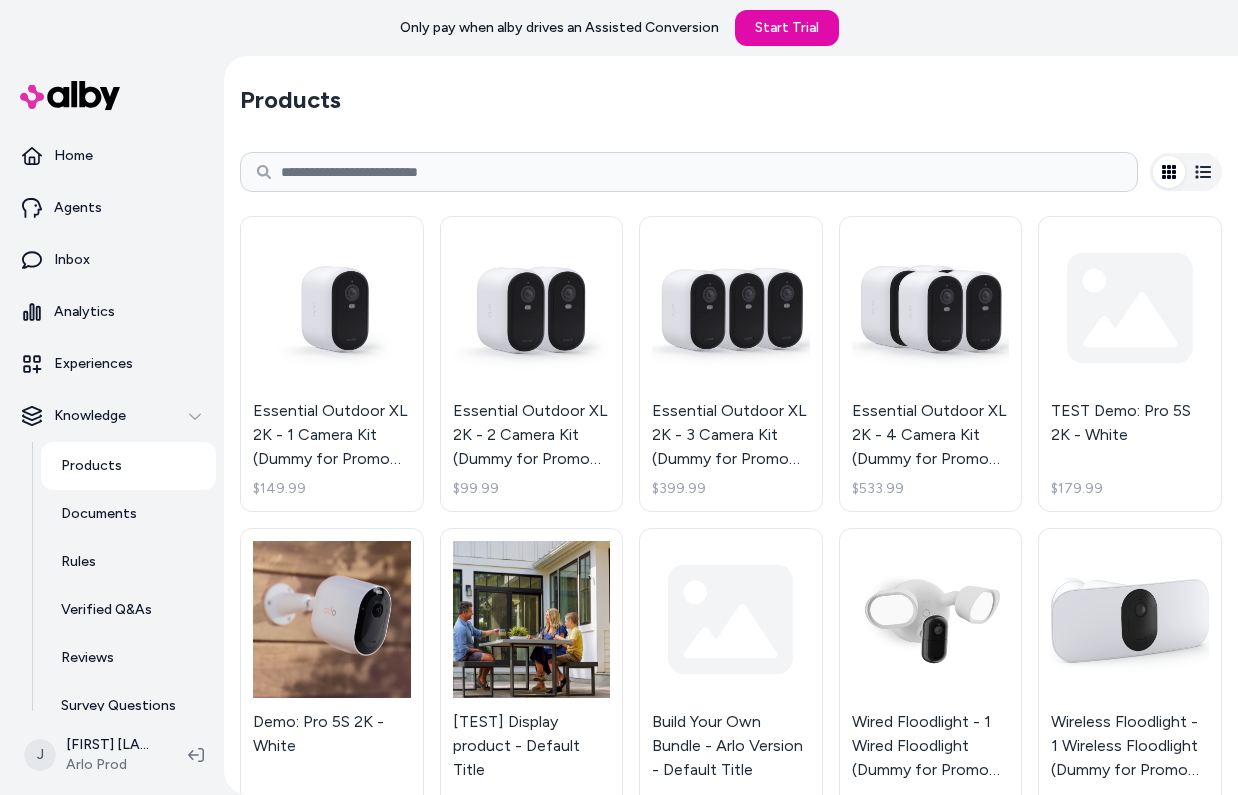 click at bounding box center [689, 172] 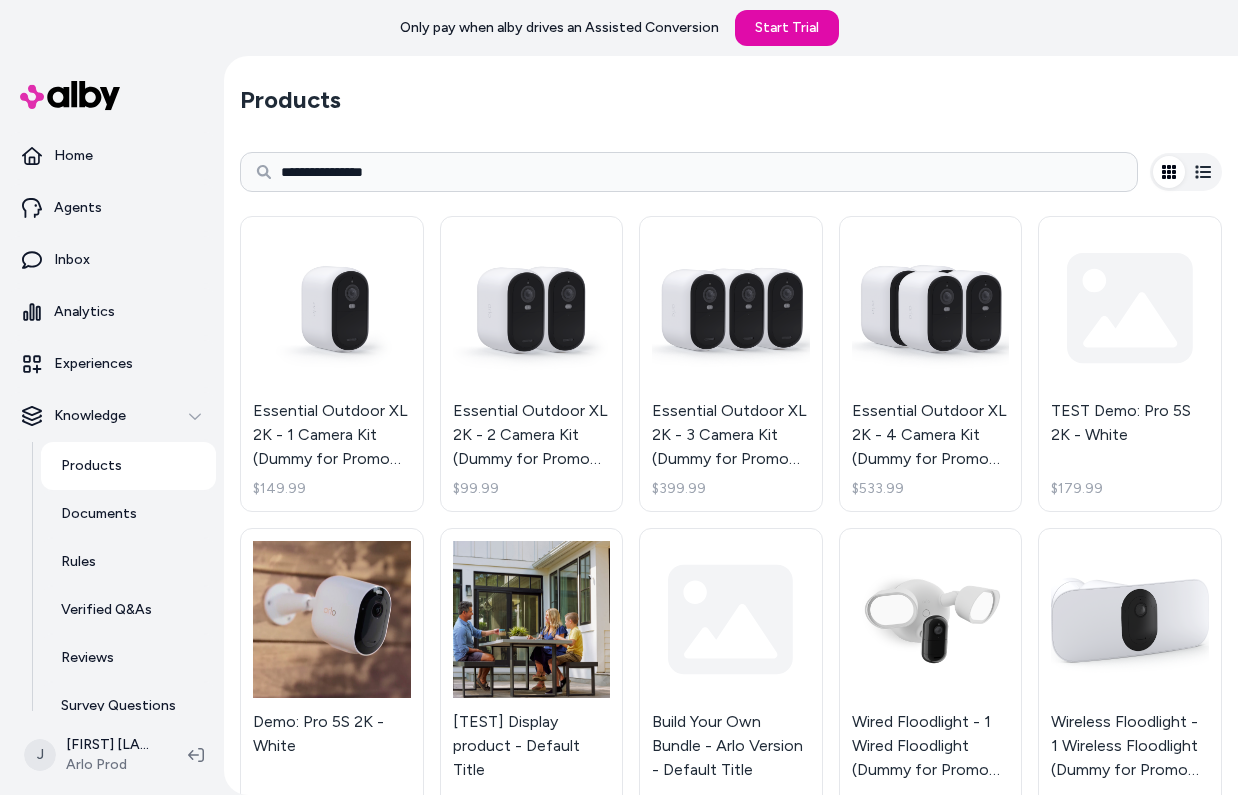 type on "**********" 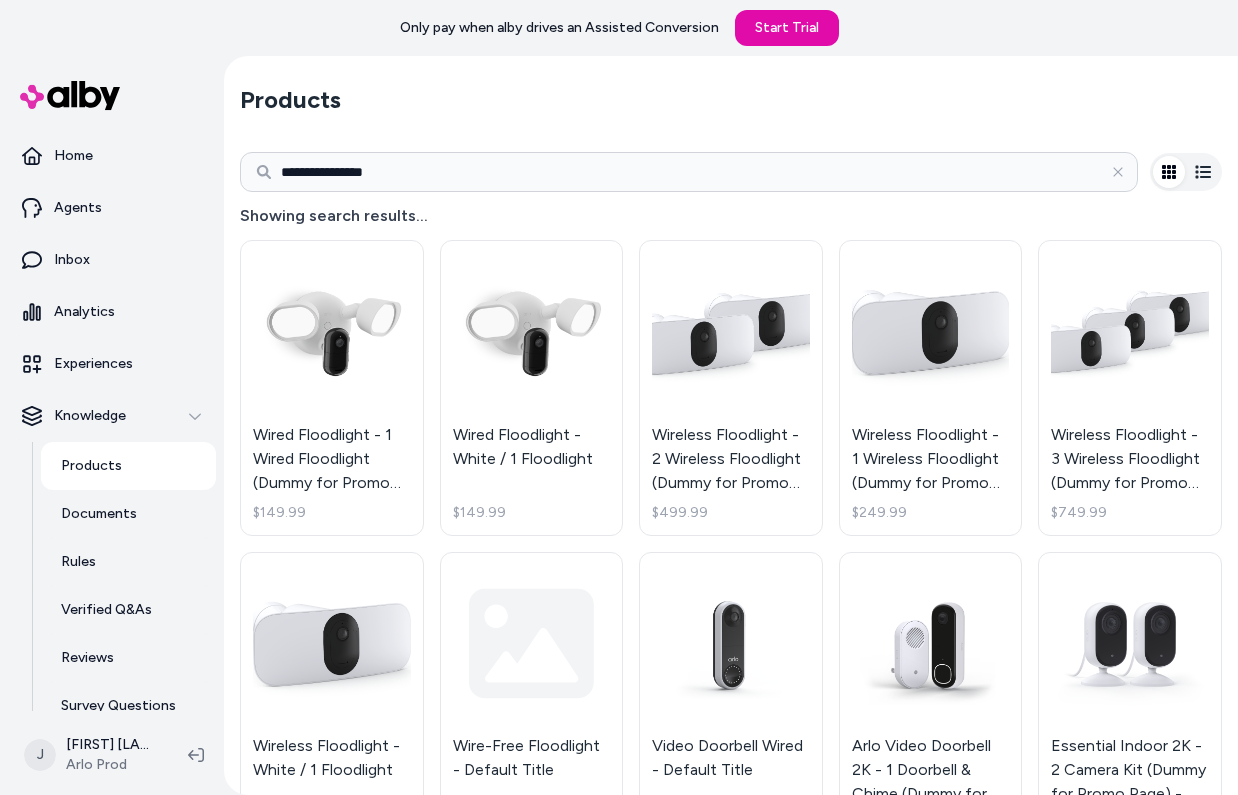 click on "Wired Floodlight - White / 1 Floodlight $149.99" at bounding box center [532, 388] 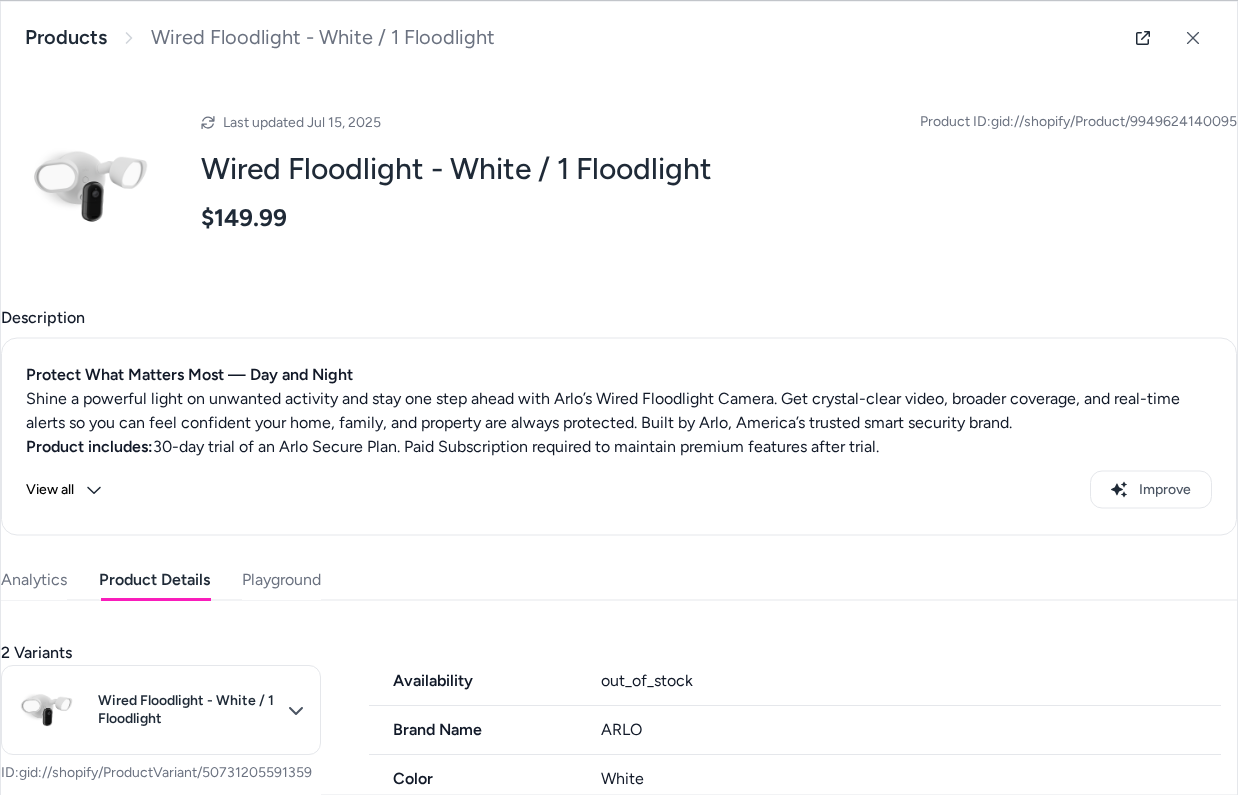 click on "Product Details" at bounding box center [154, 579] 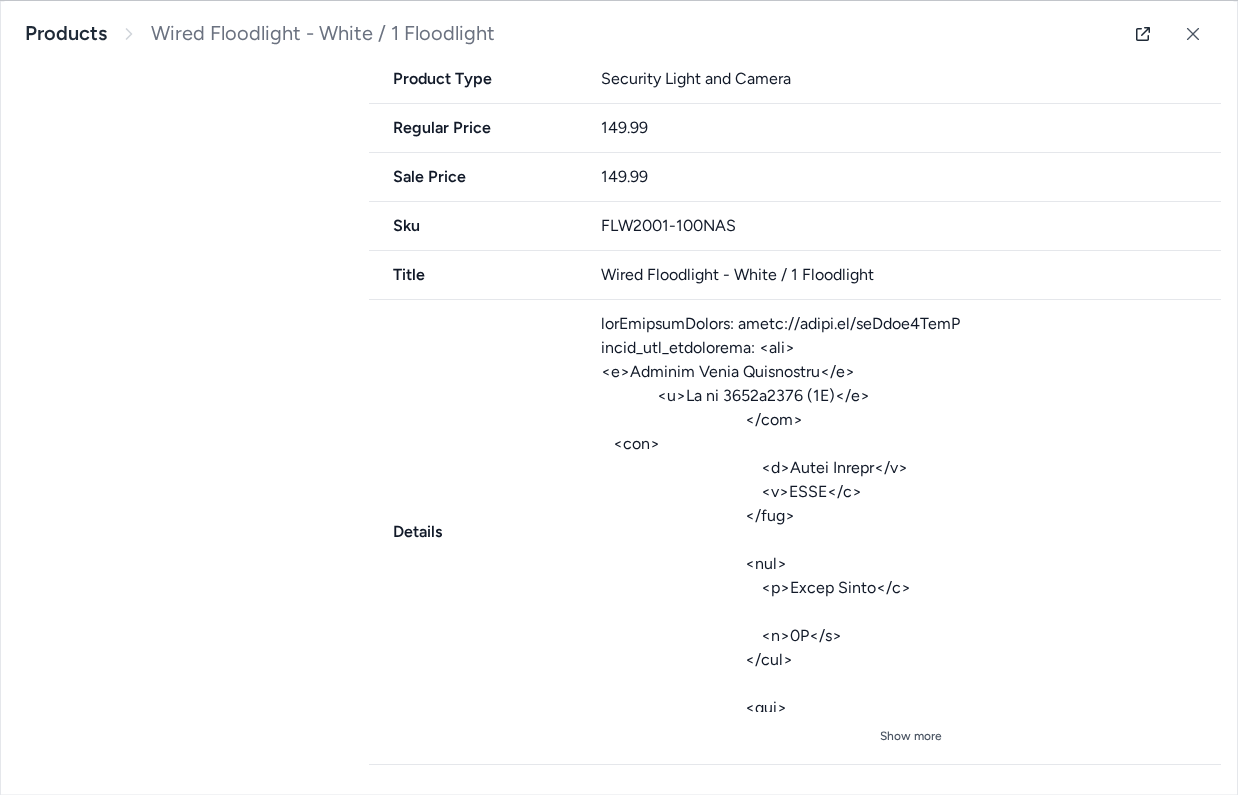 scroll, scrollTop: 1912, scrollLeft: 0, axis: vertical 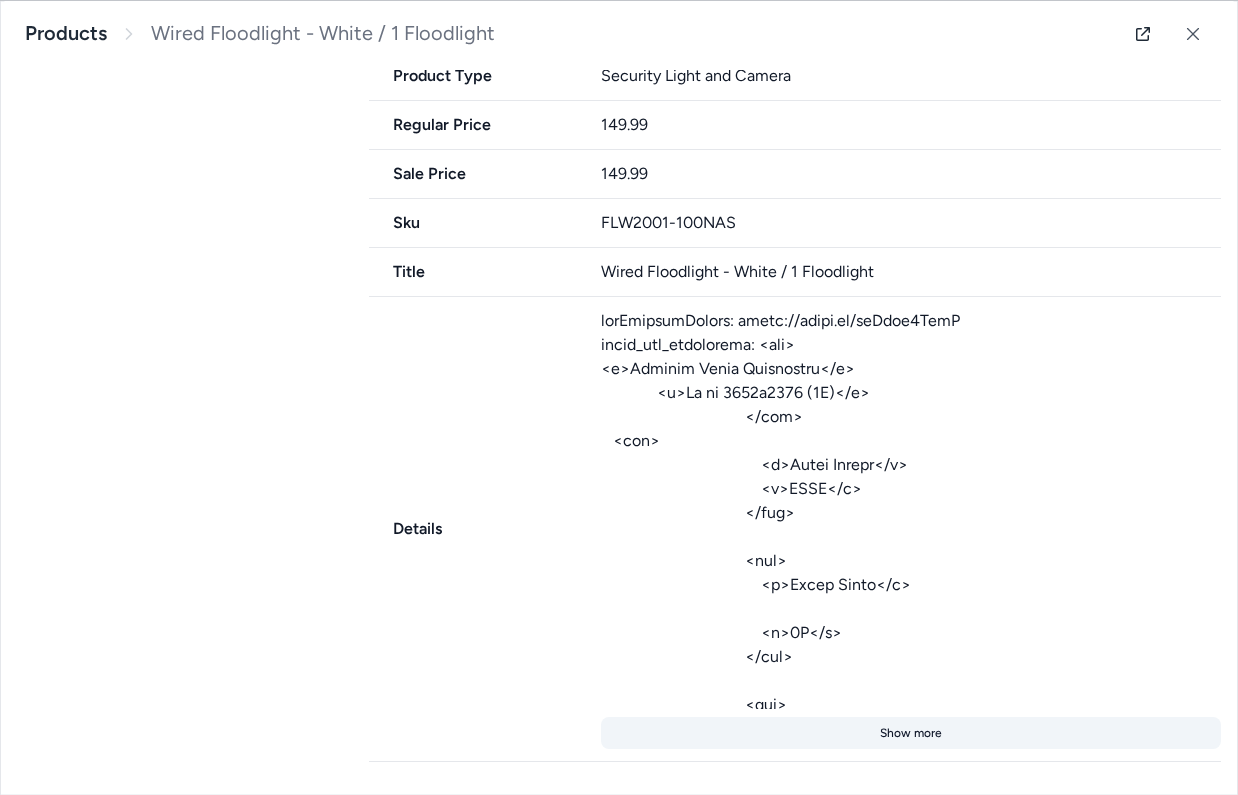 click on "Show more" at bounding box center (911, 733) 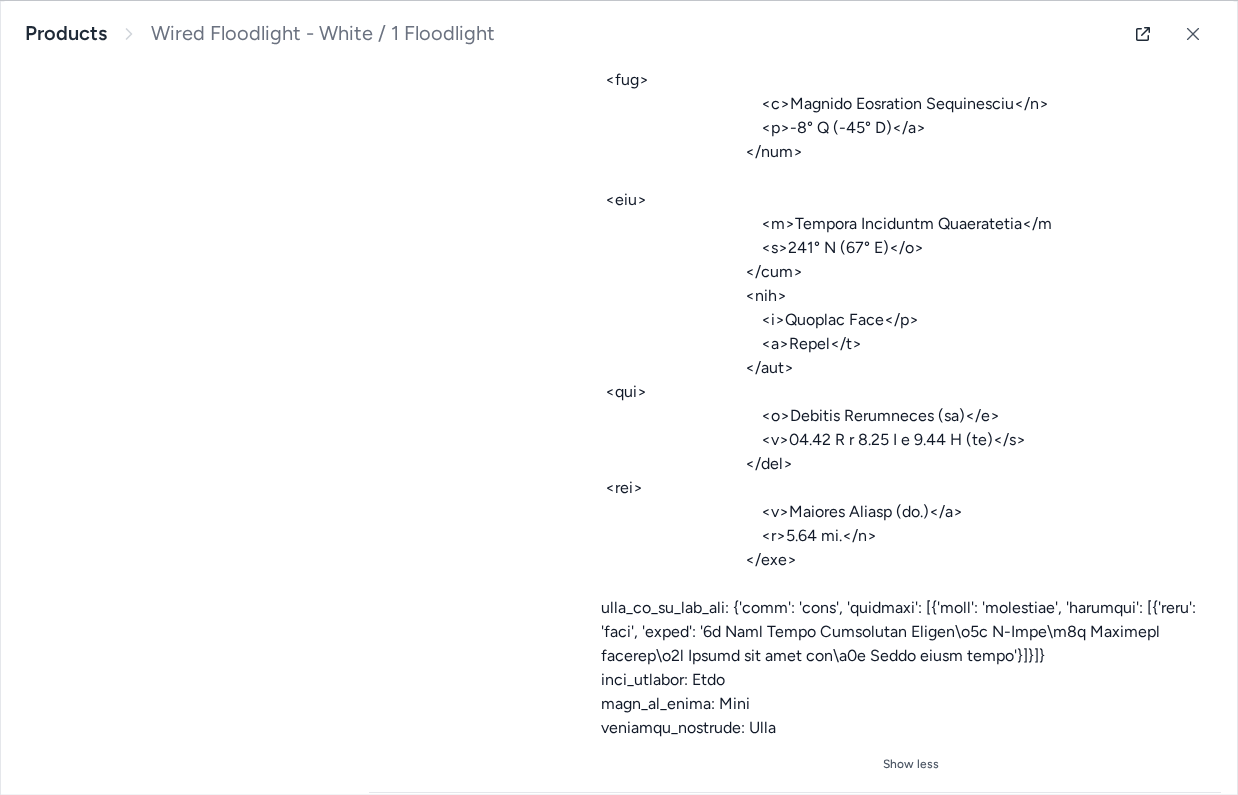 scroll, scrollTop: 4584, scrollLeft: 0, axis: vertical 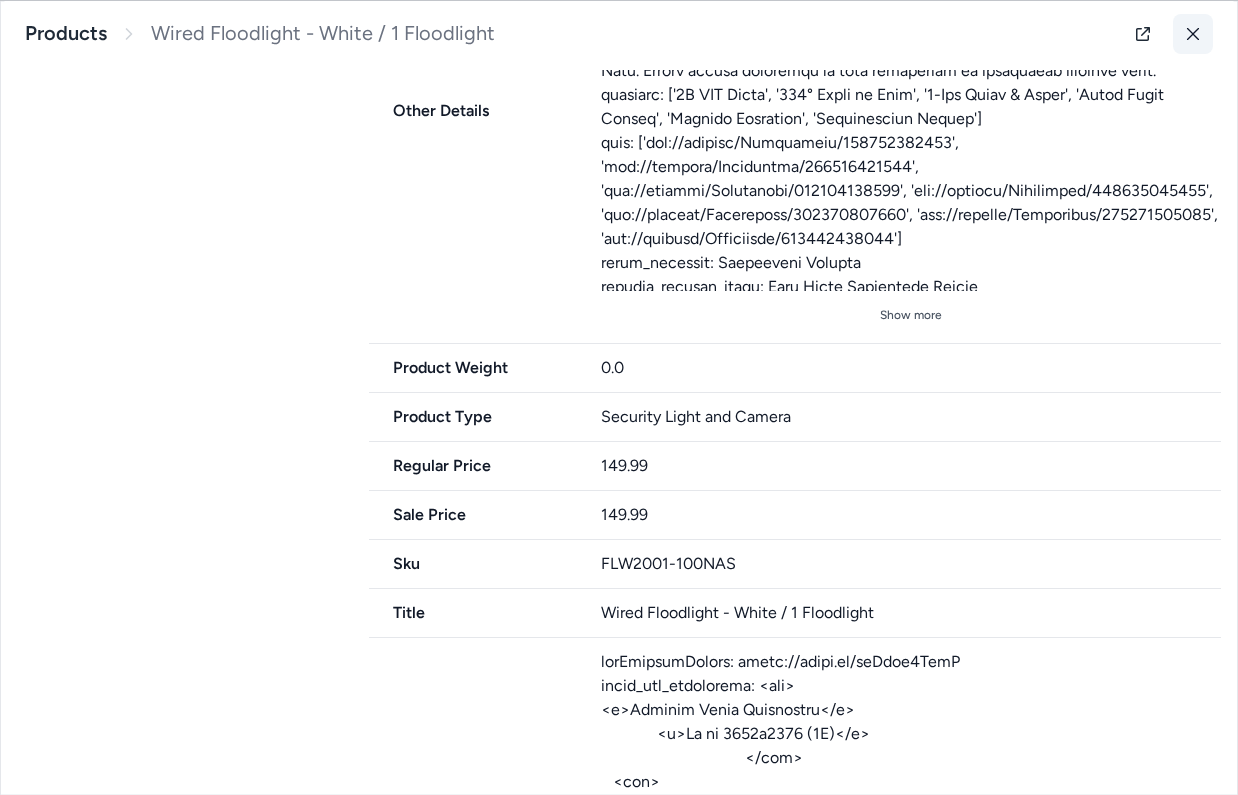 click 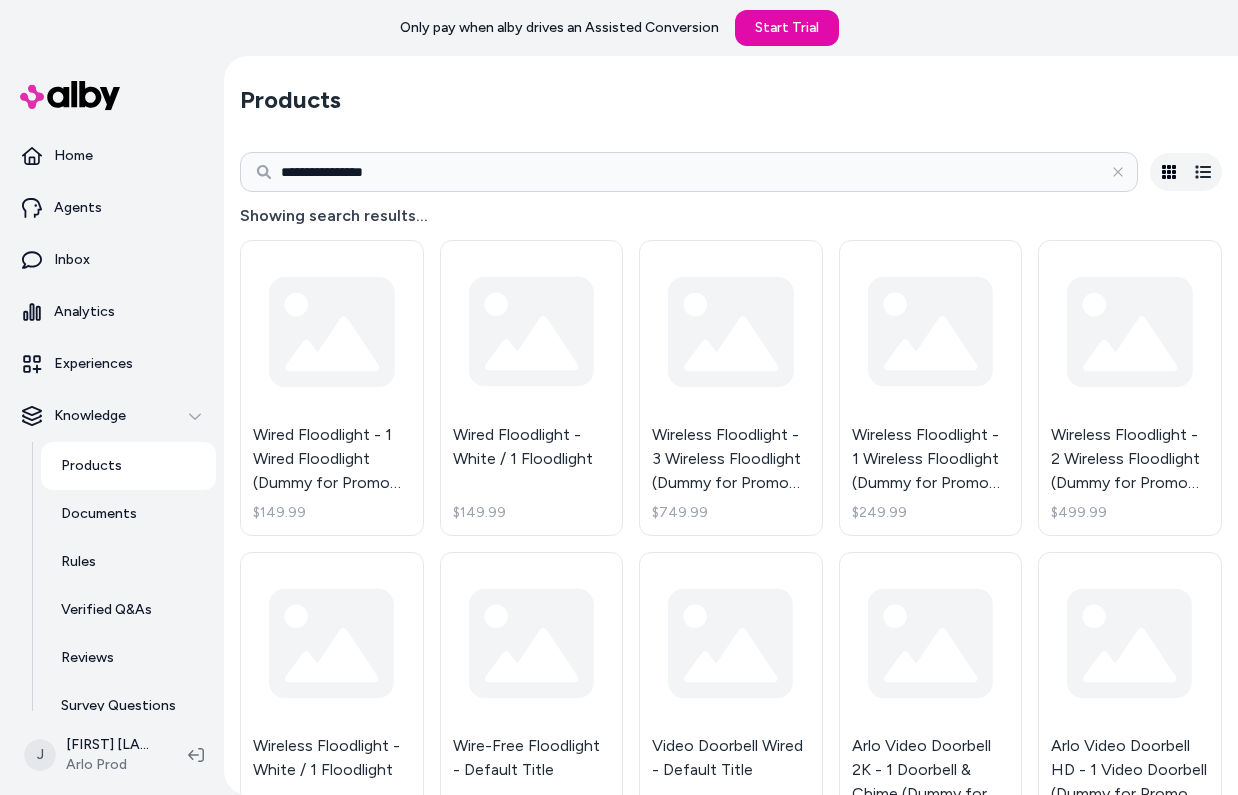 scroll, scrollTop: 0, scrollLeft: 0, axis: both 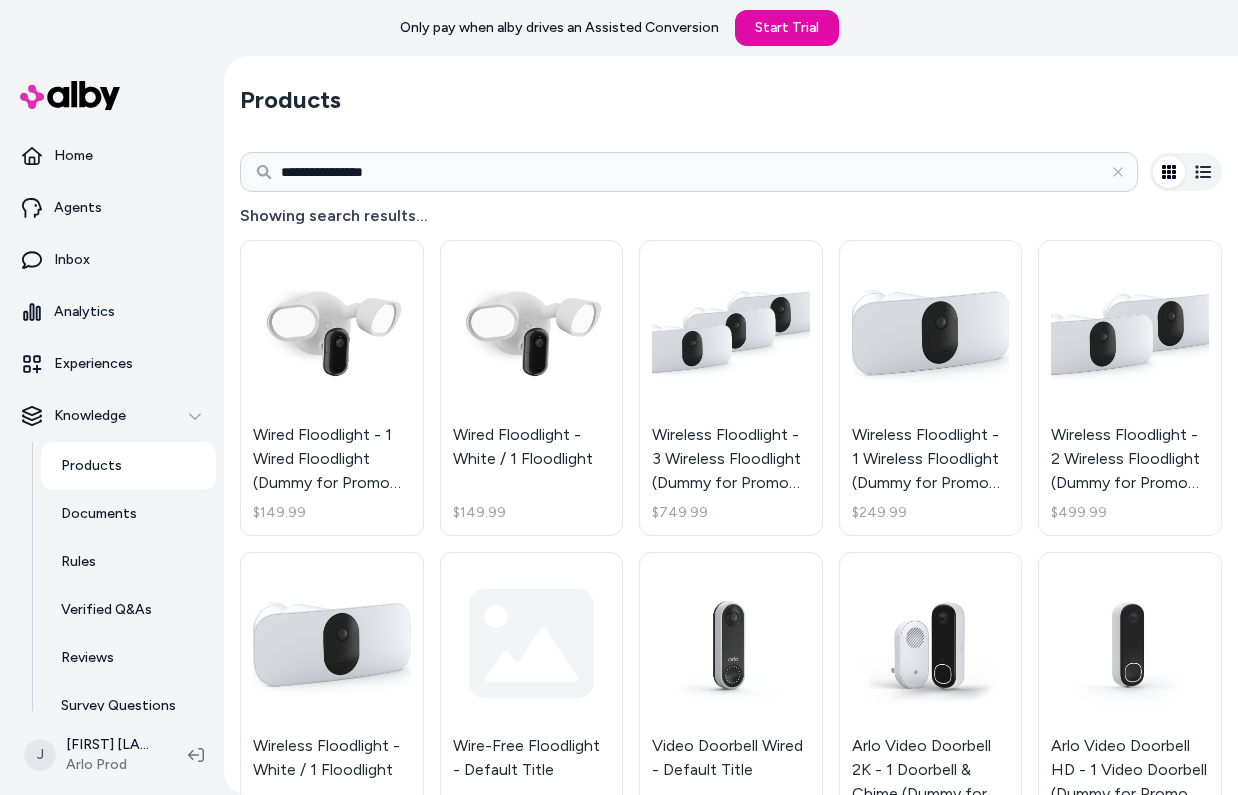 click on "**********" at bounding box center (689, 172) 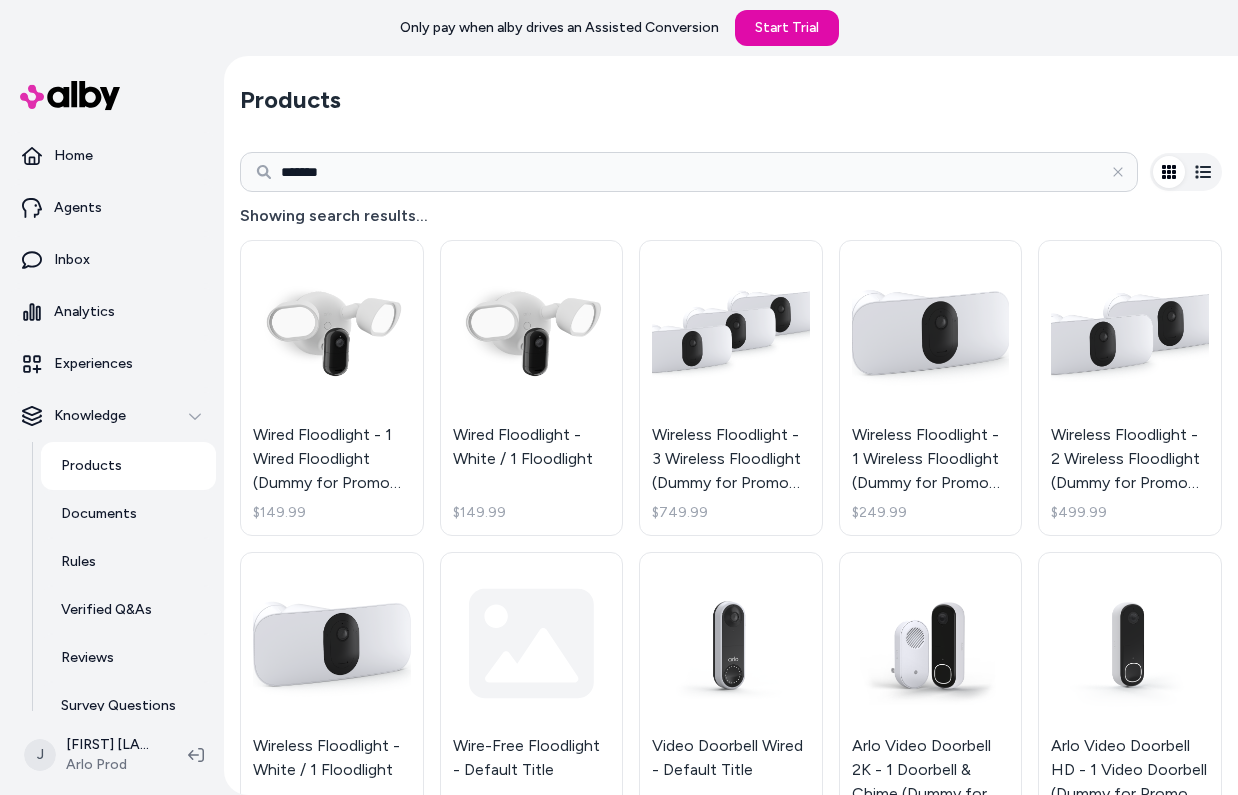 type on "*******" 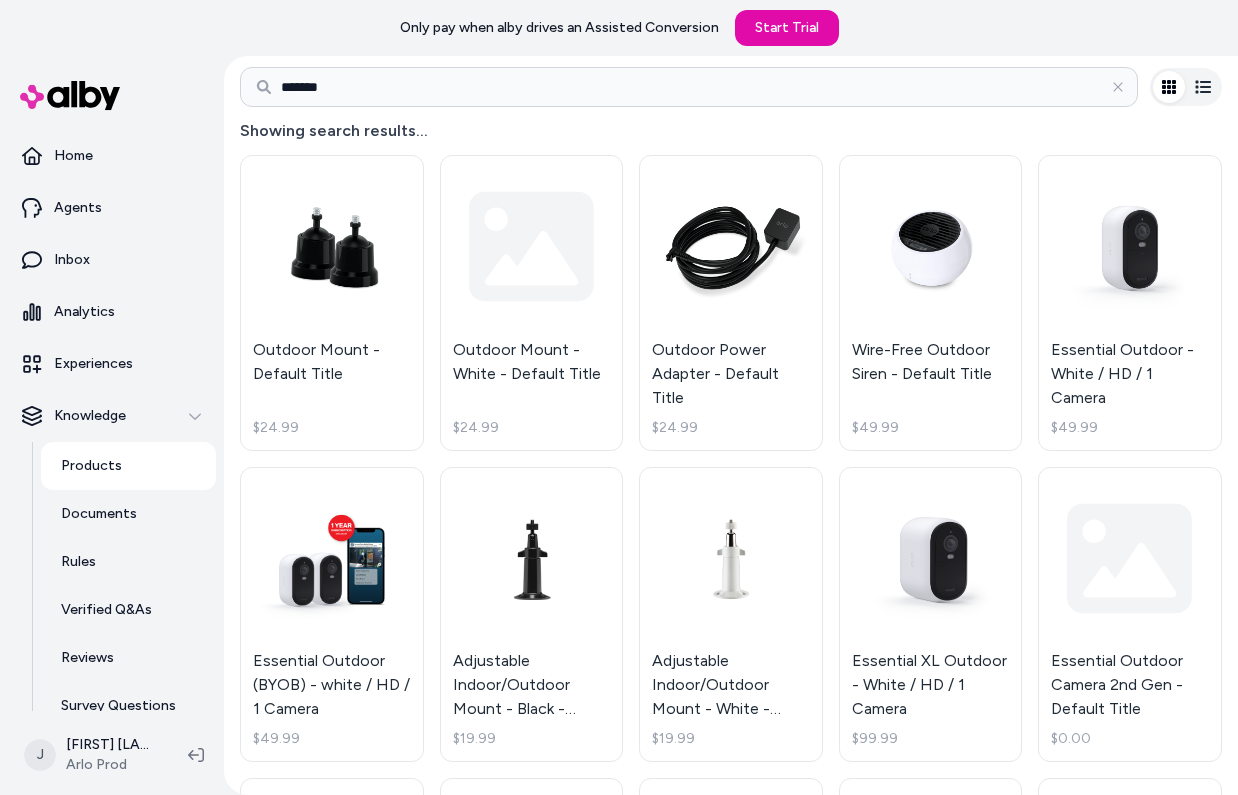 scroll, scrollTop: 102, scrollLeft: 0, axis: vertical 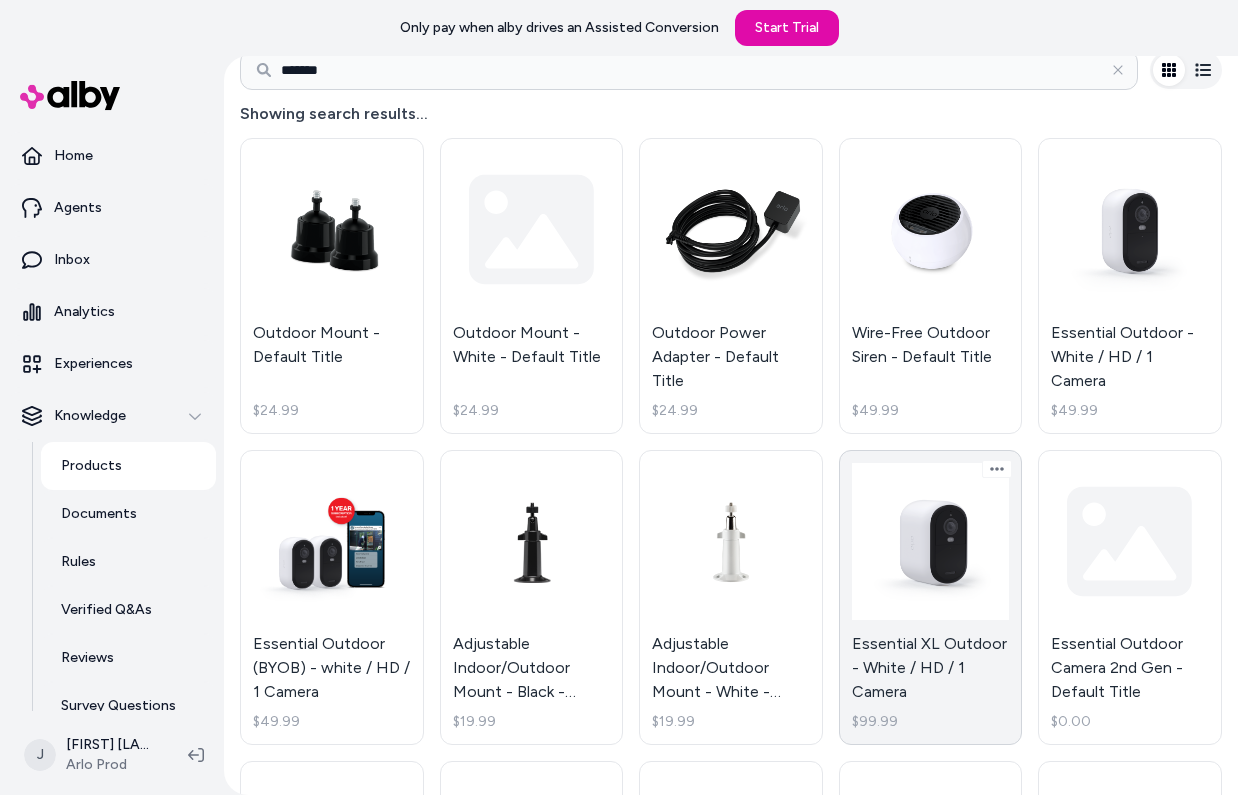 click on "Essential XL Outdoor - White / HD / 1 Camera $99.99" at bounding box center (931, 598) 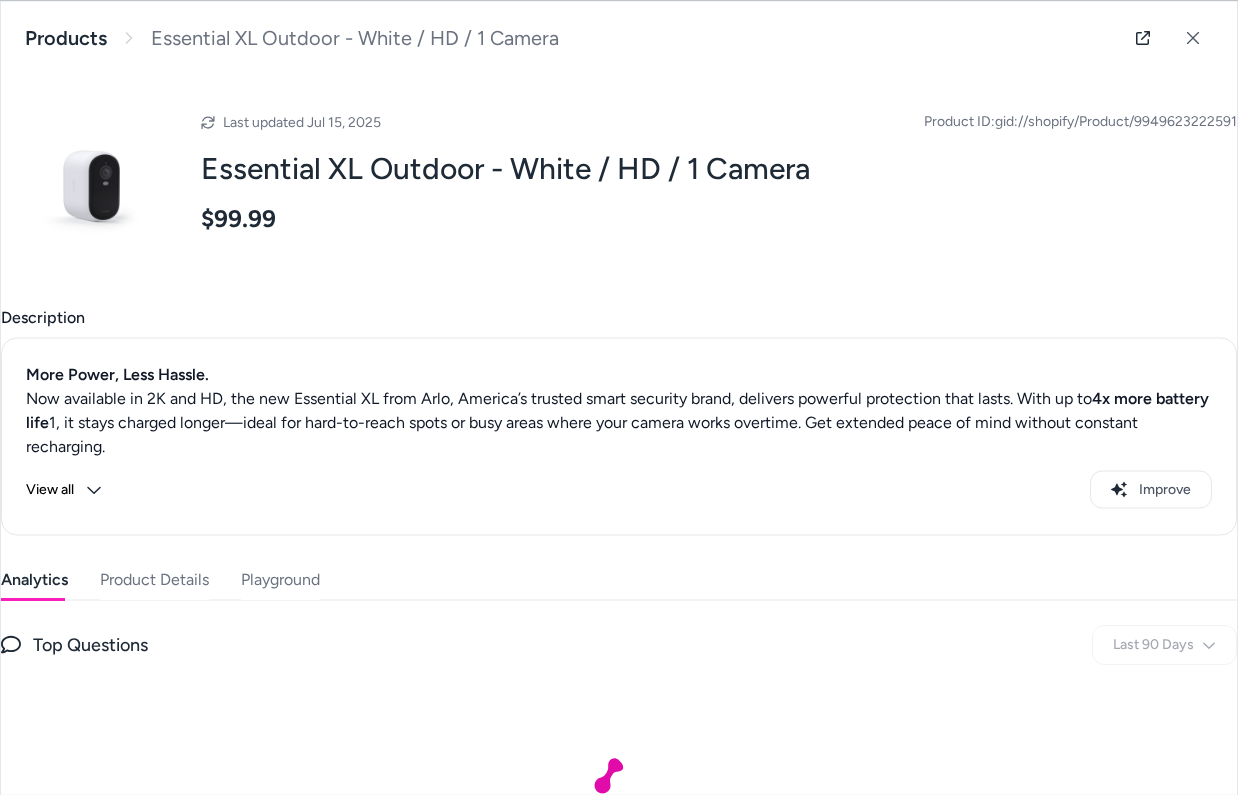 scroll, scrollTop: 118, scrollLeft: 0, axis: vertical 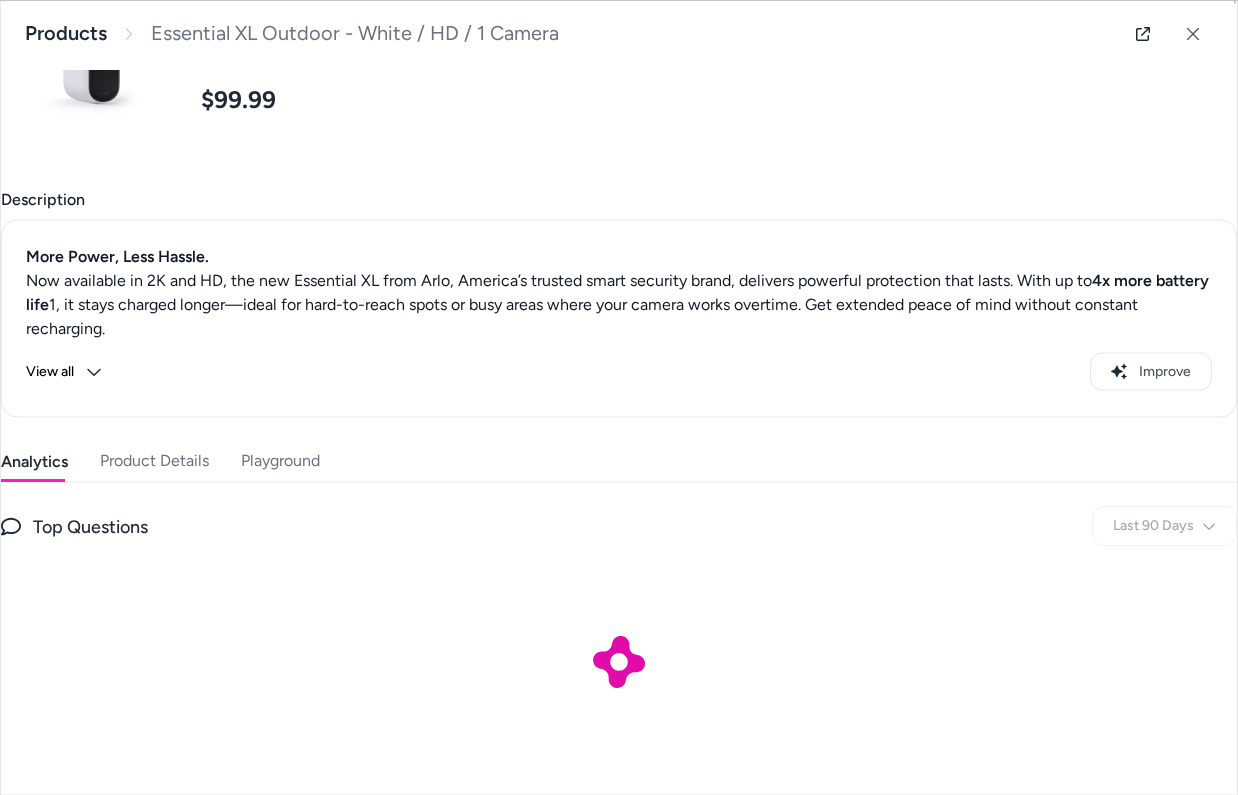 click on "Product Details" at bounding box center [154, 461] 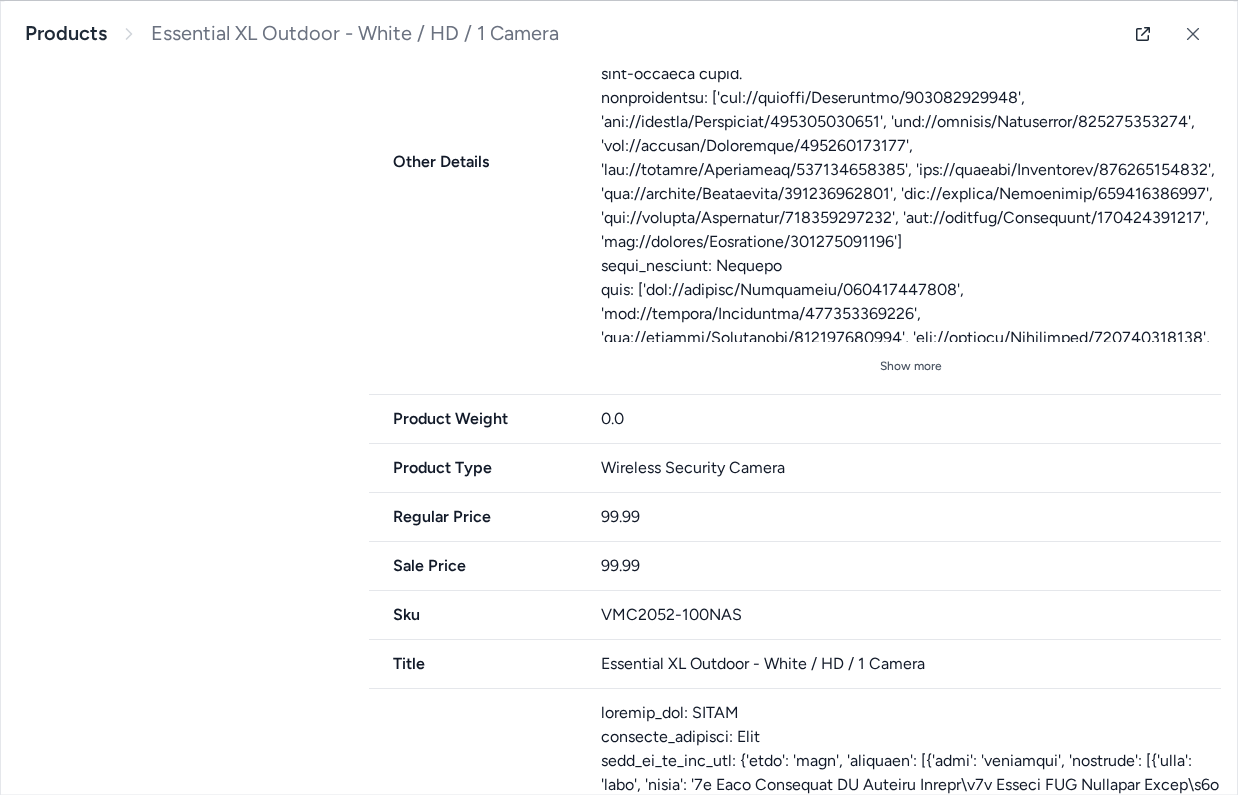 scroll, scrollTop: 1835, scrollLeft: 0, axis: vertical 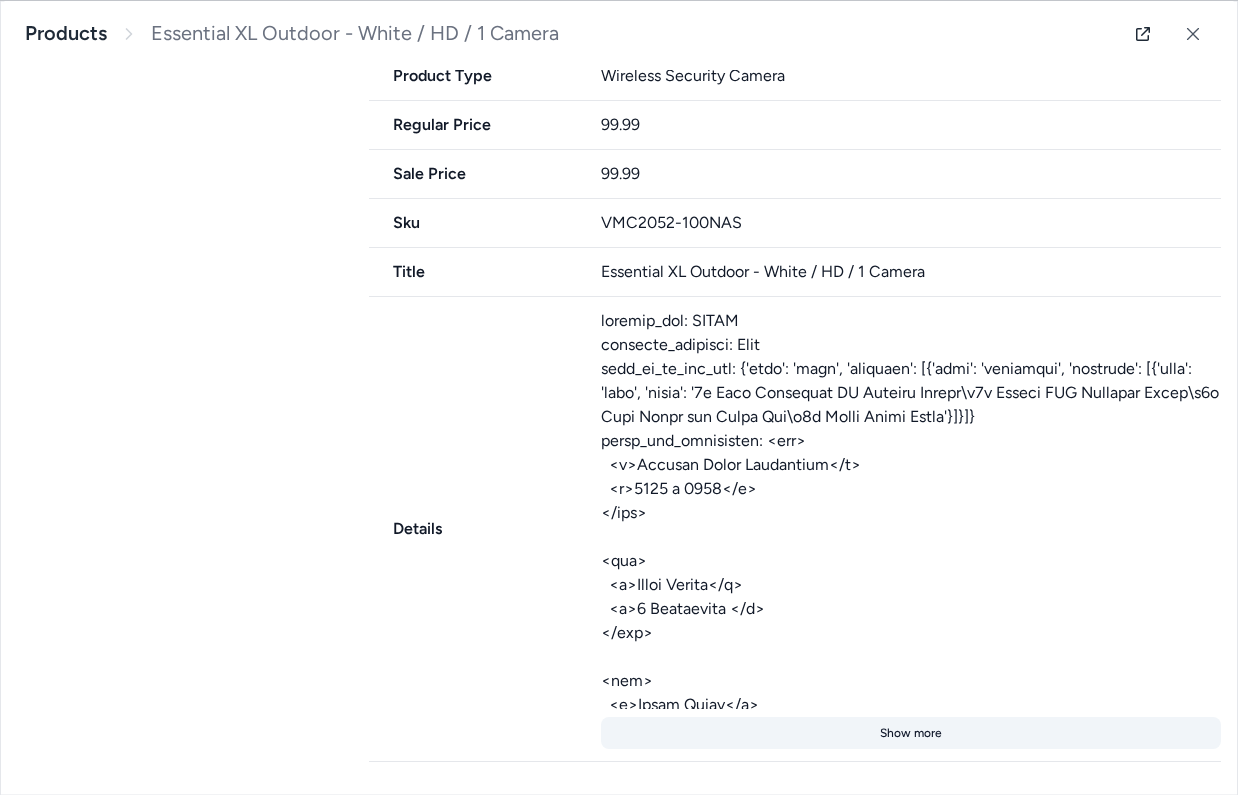 click on "Show more" at bounding box center (911, 733) 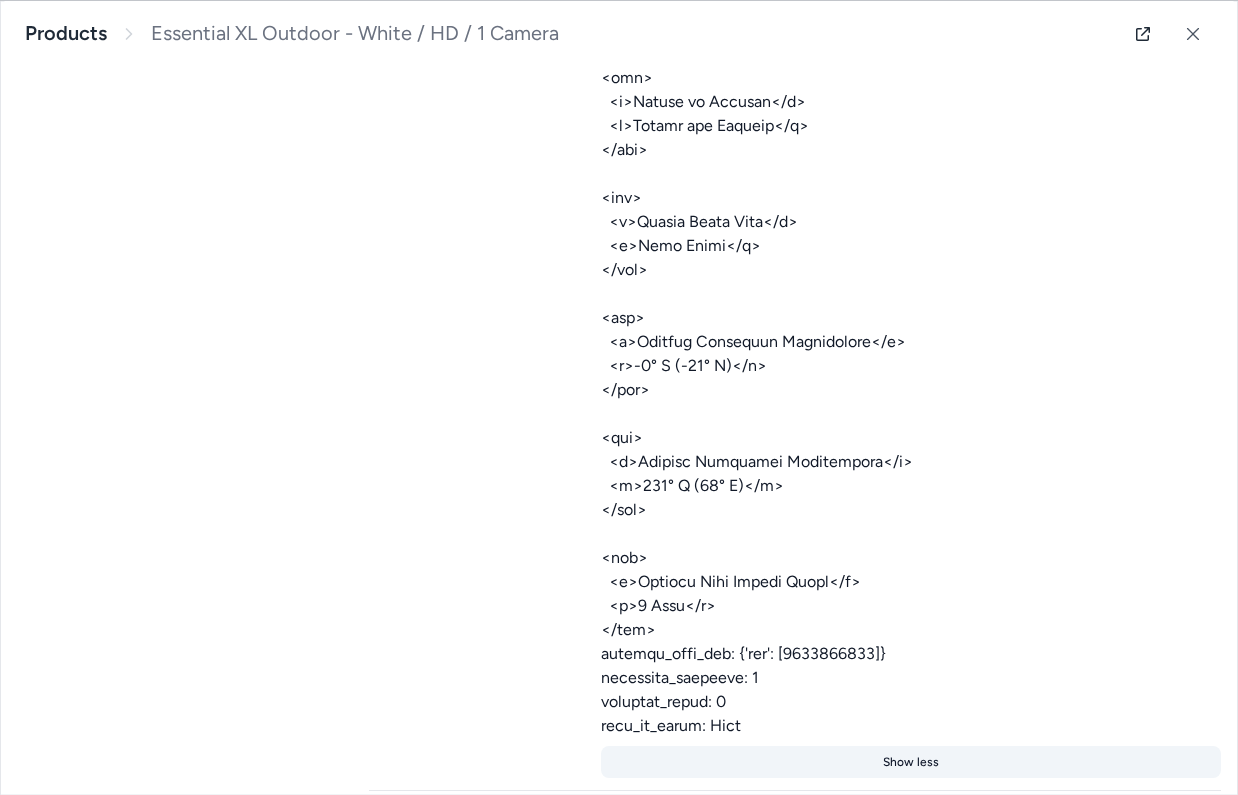 scroll, scrollTop: 4267, scrollLeft: 0, axis: vertical 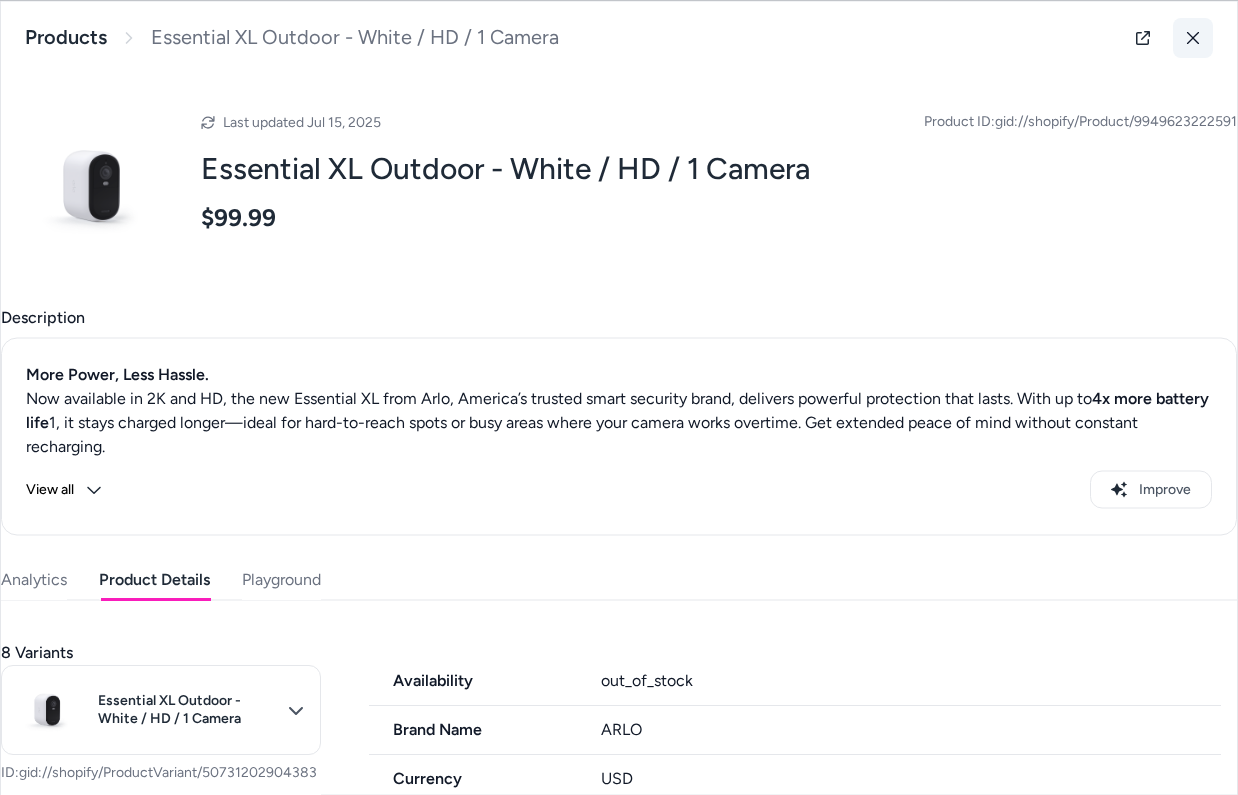 click 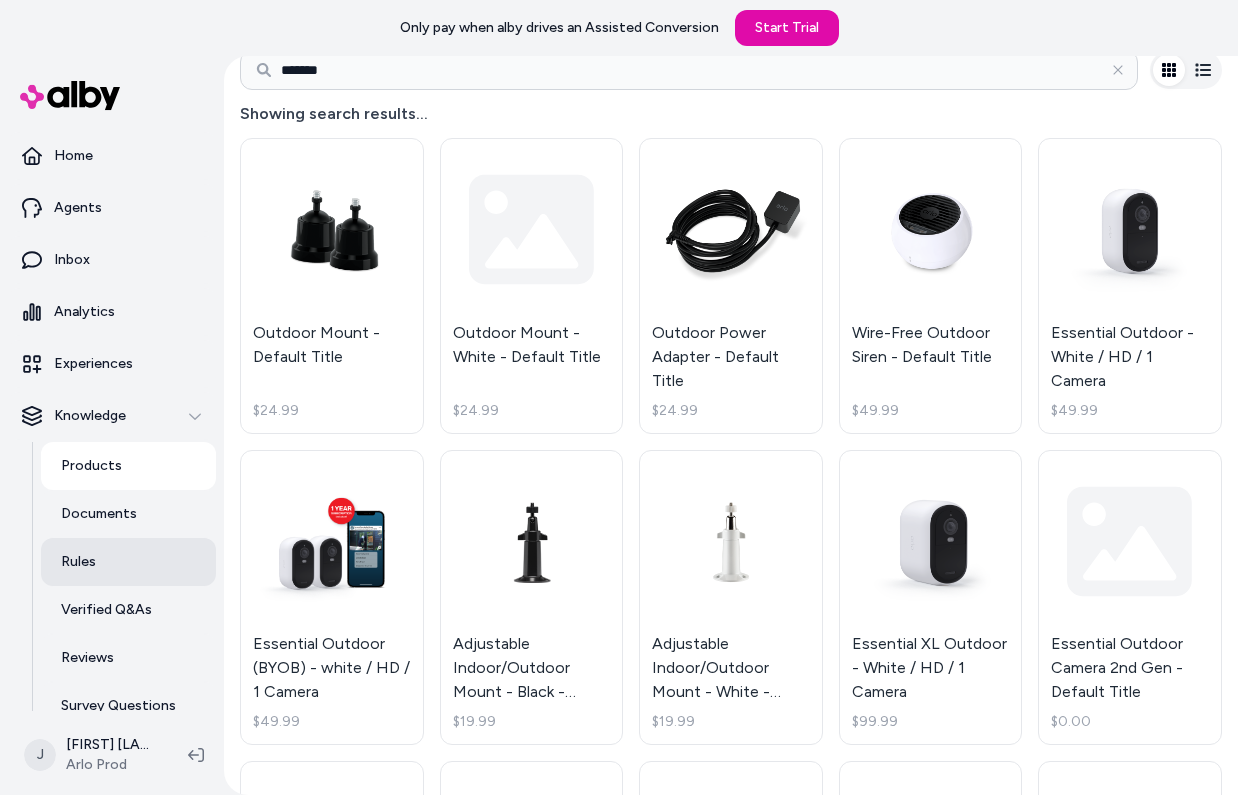 click on "Rules" at bounding box center [128, 562] 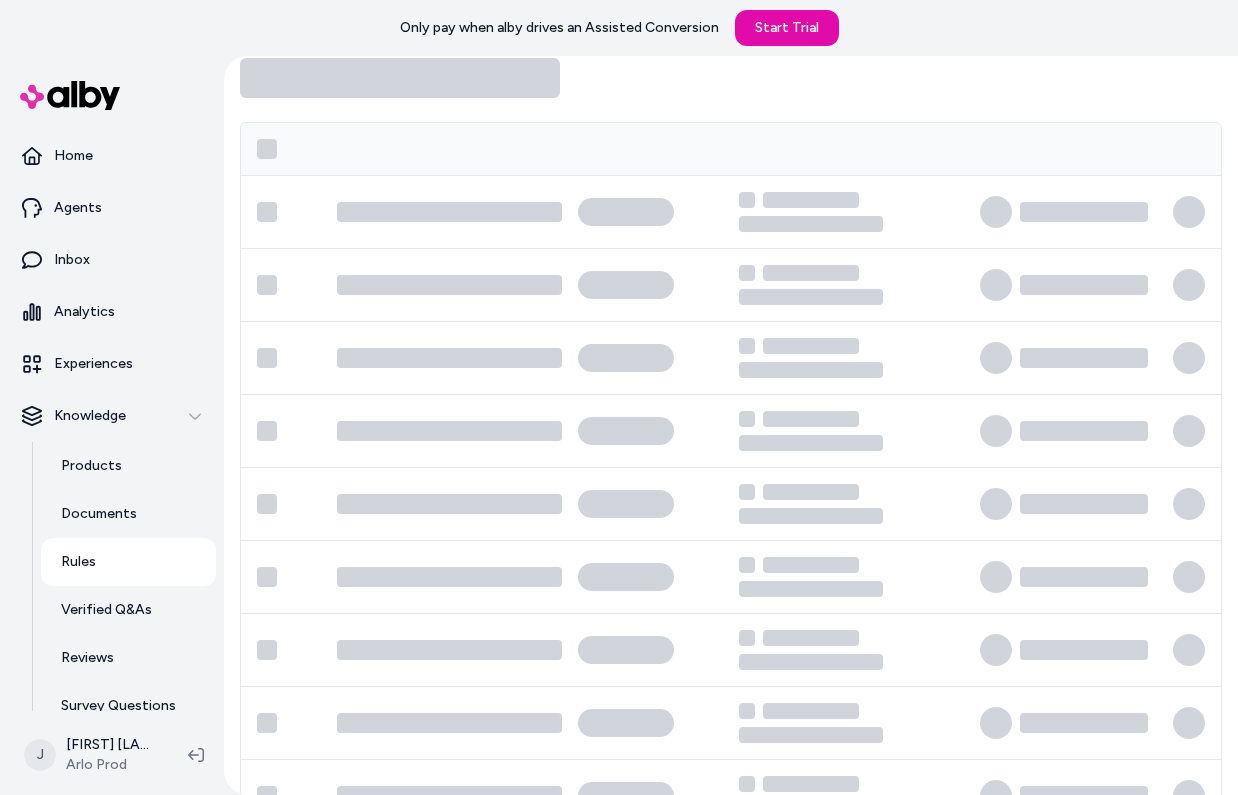 scroll, scrollTop: 56, scrollLeft: 0, axis: vertical 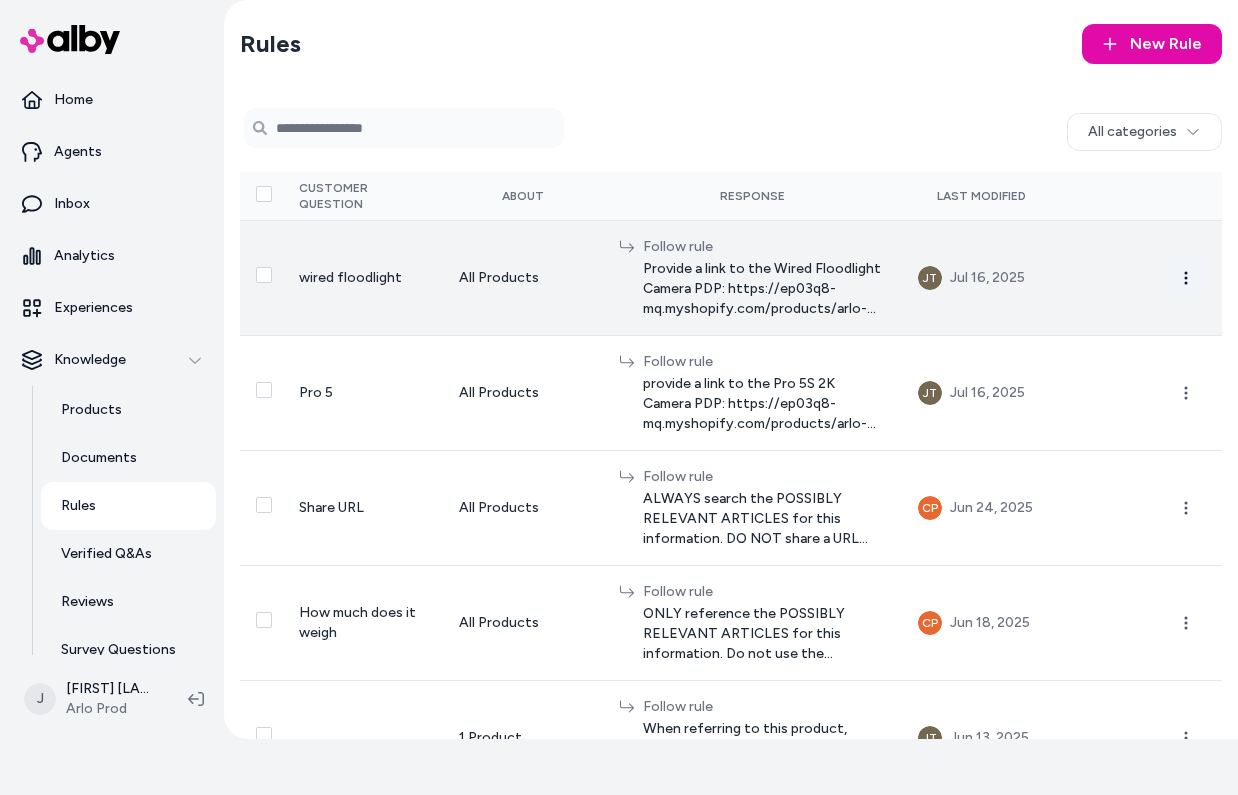 click 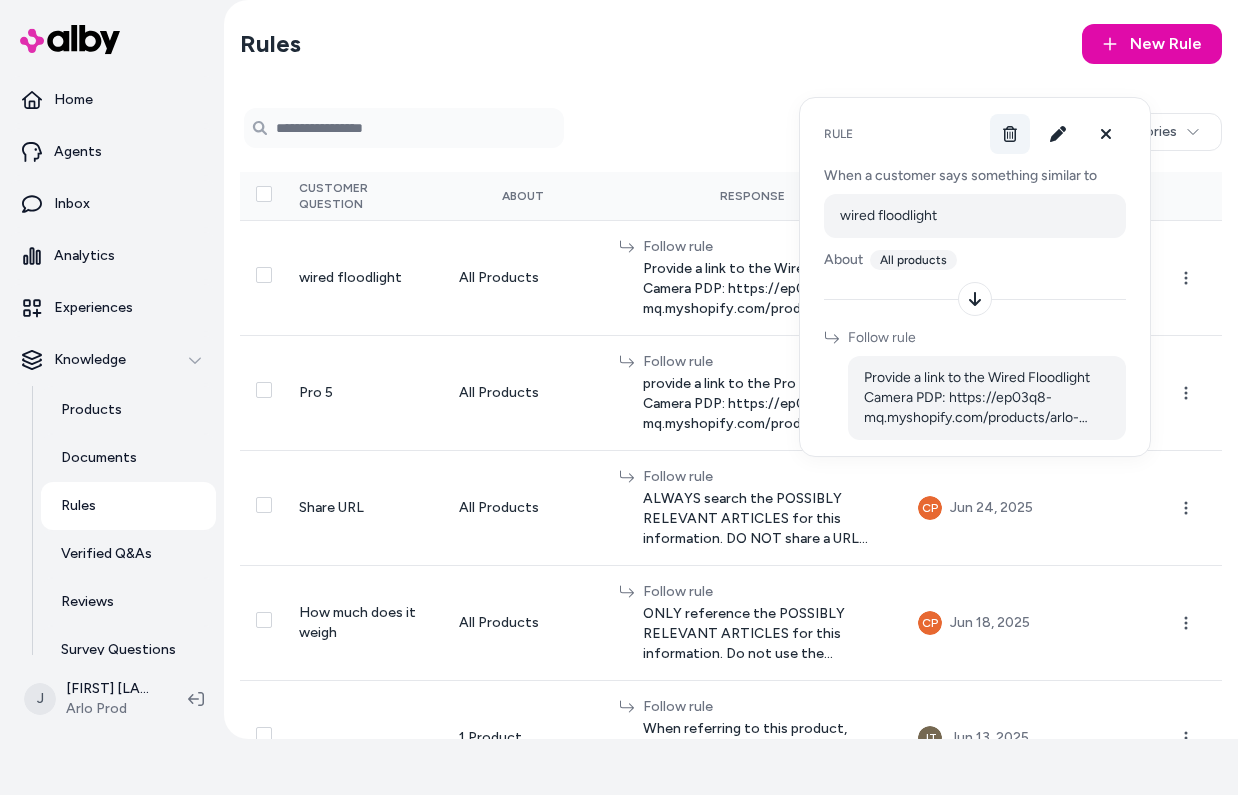 click 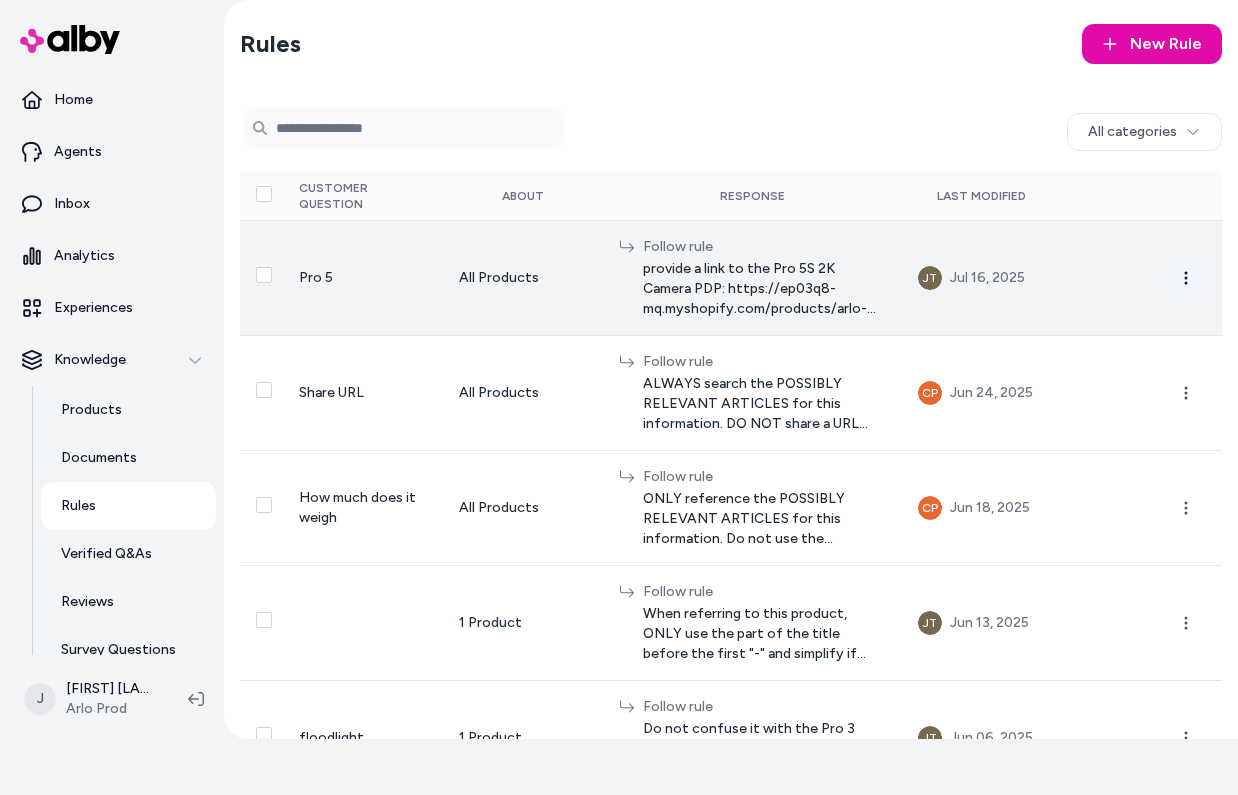 click 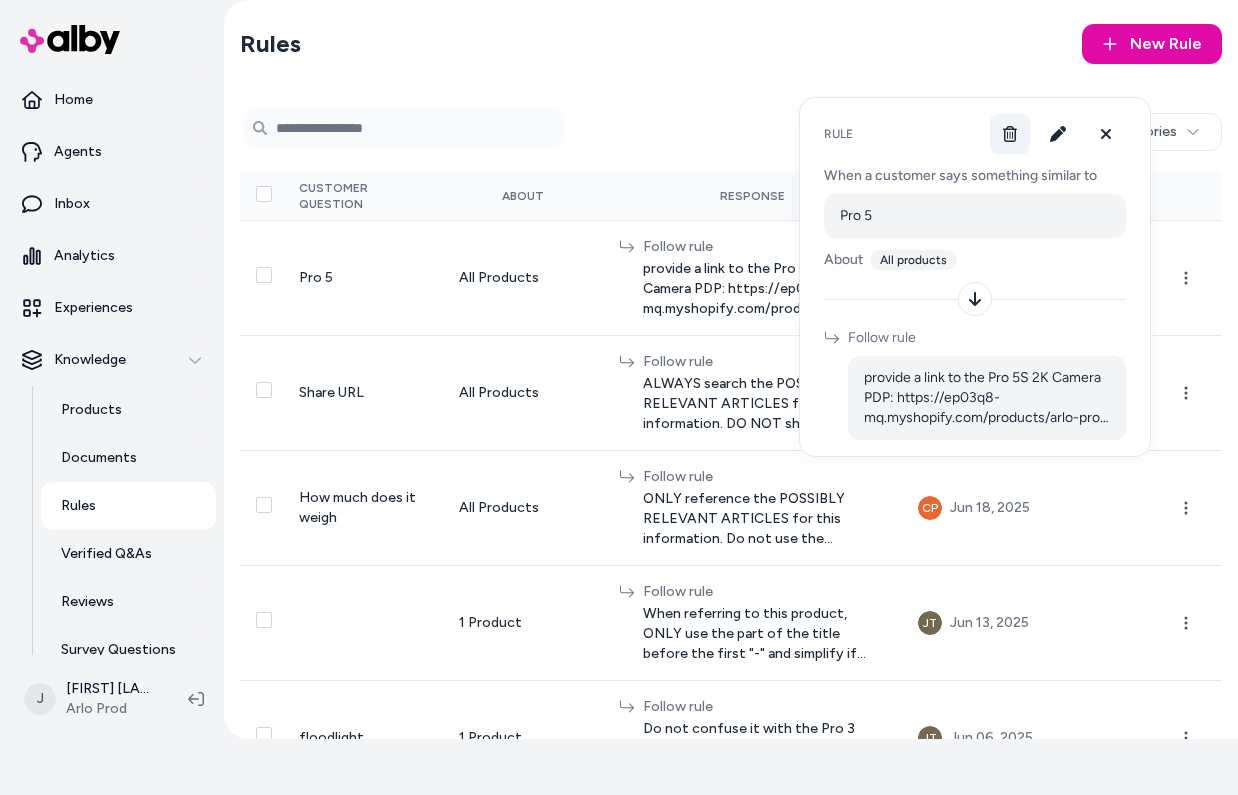 click 